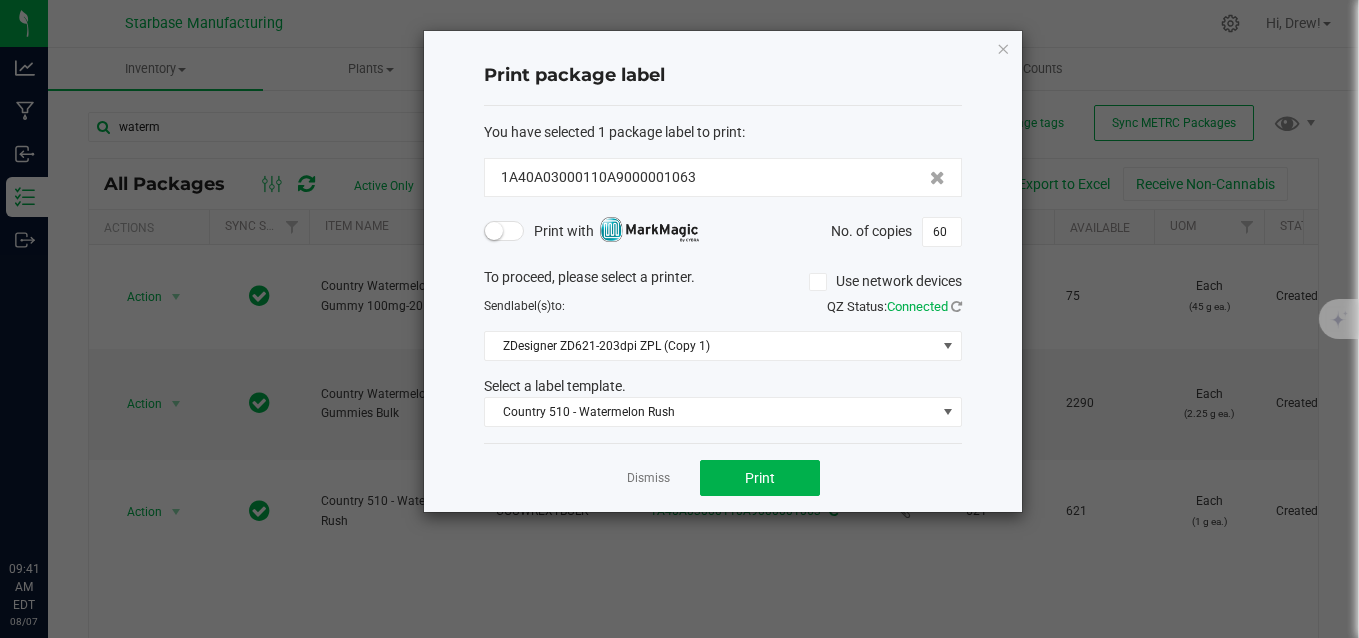 scroll, scrollTop: 0, scrollLeft: 0, axis: both 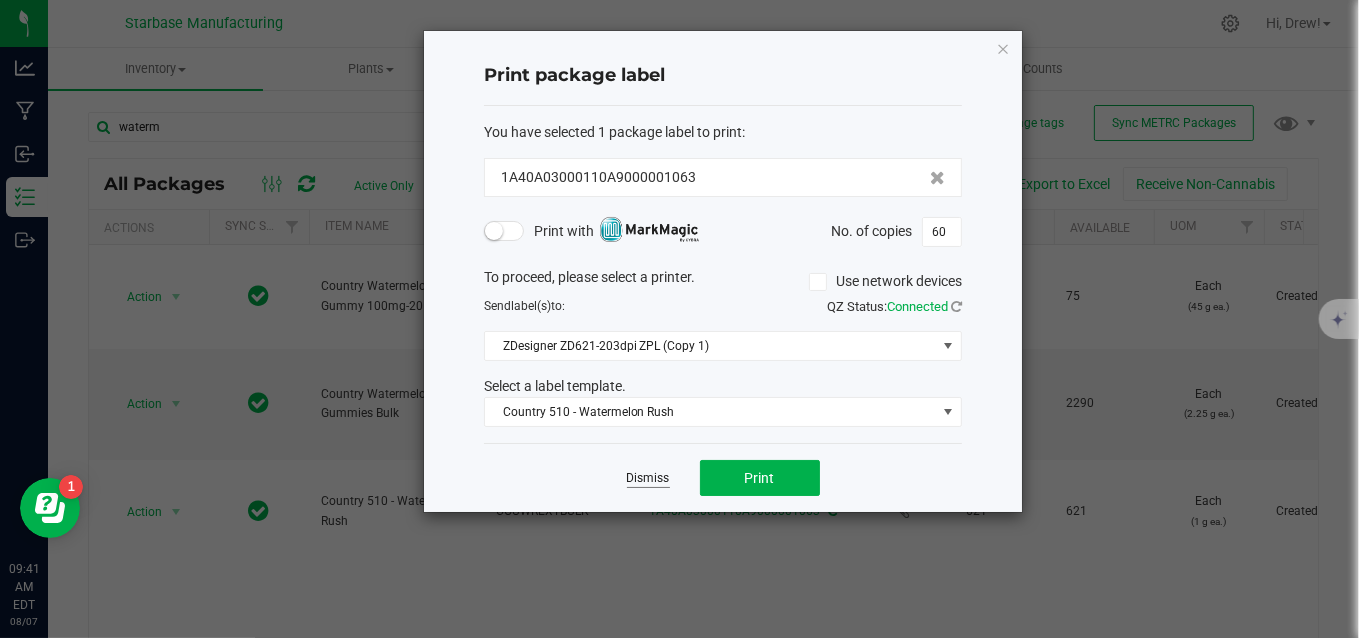 click on "Dismiss" 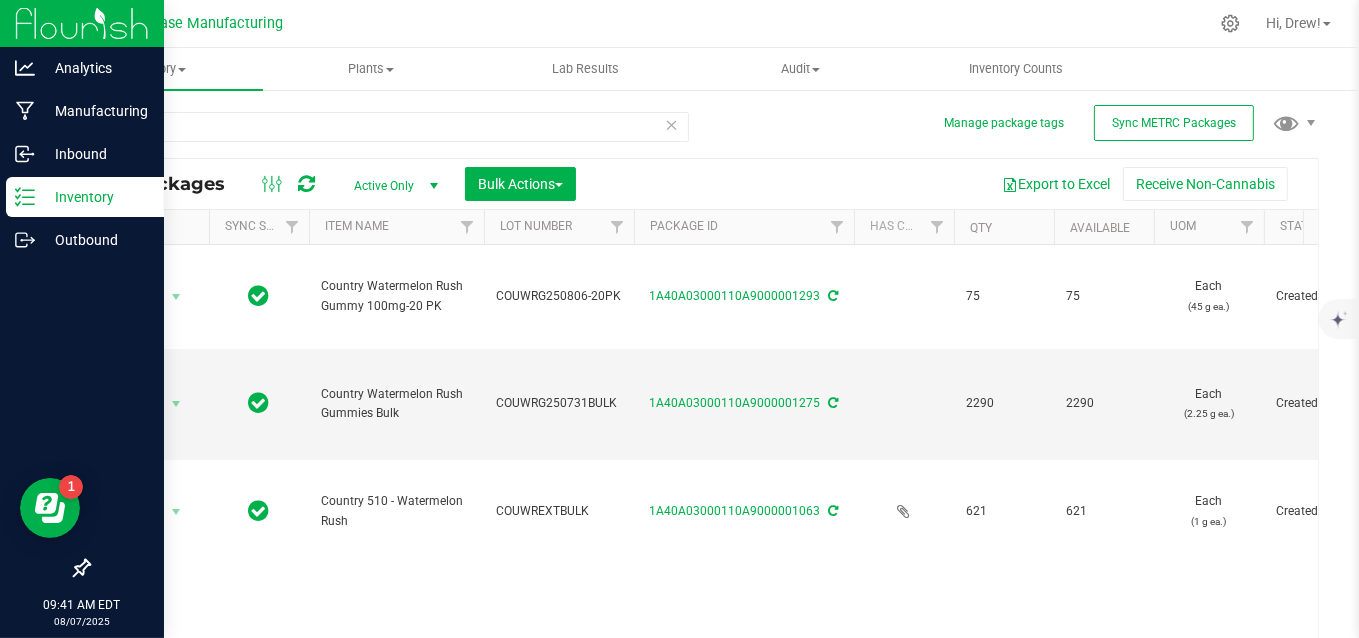 click on "Inventory" at bounding box center [95, 197] 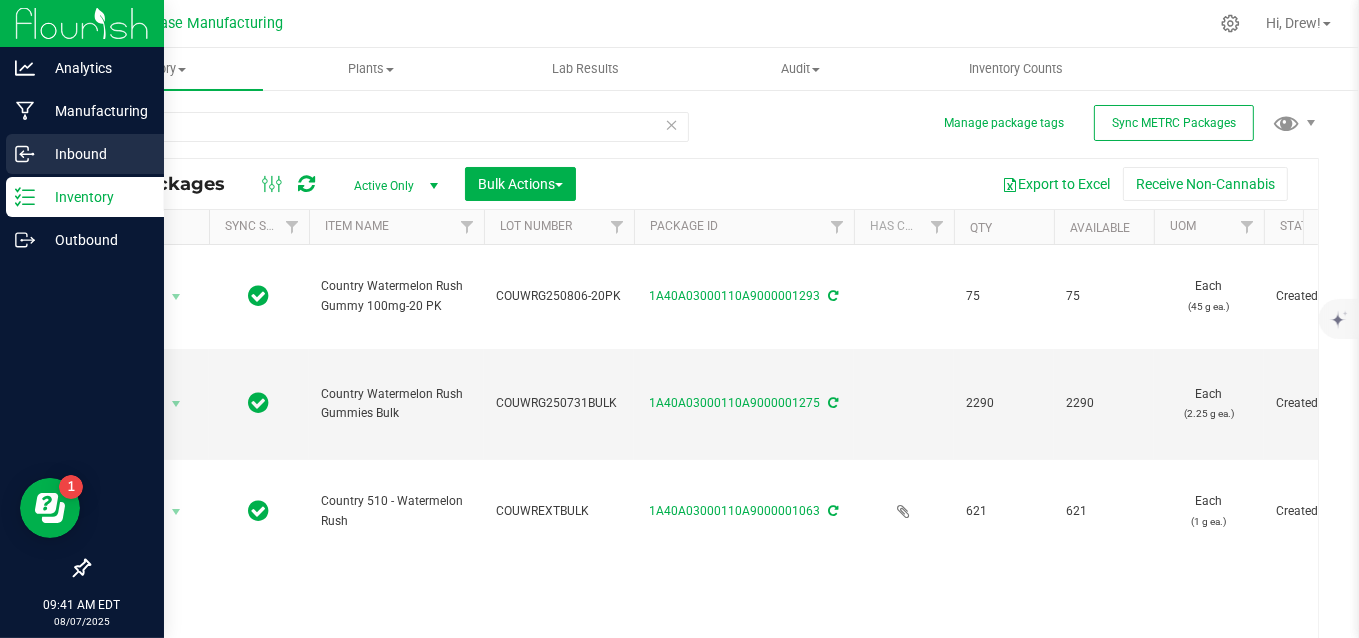 click on "Inbound" at bounding box center (95, 154) 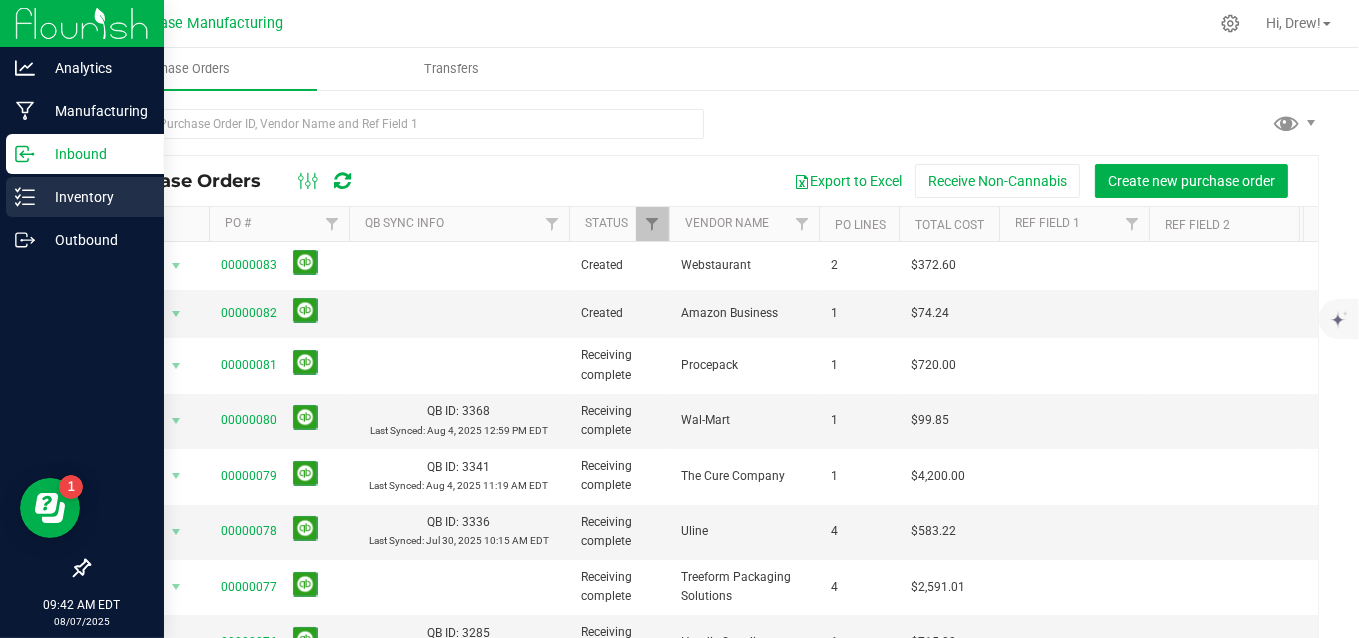click on "Inventory" at bounding box center [95, 197] 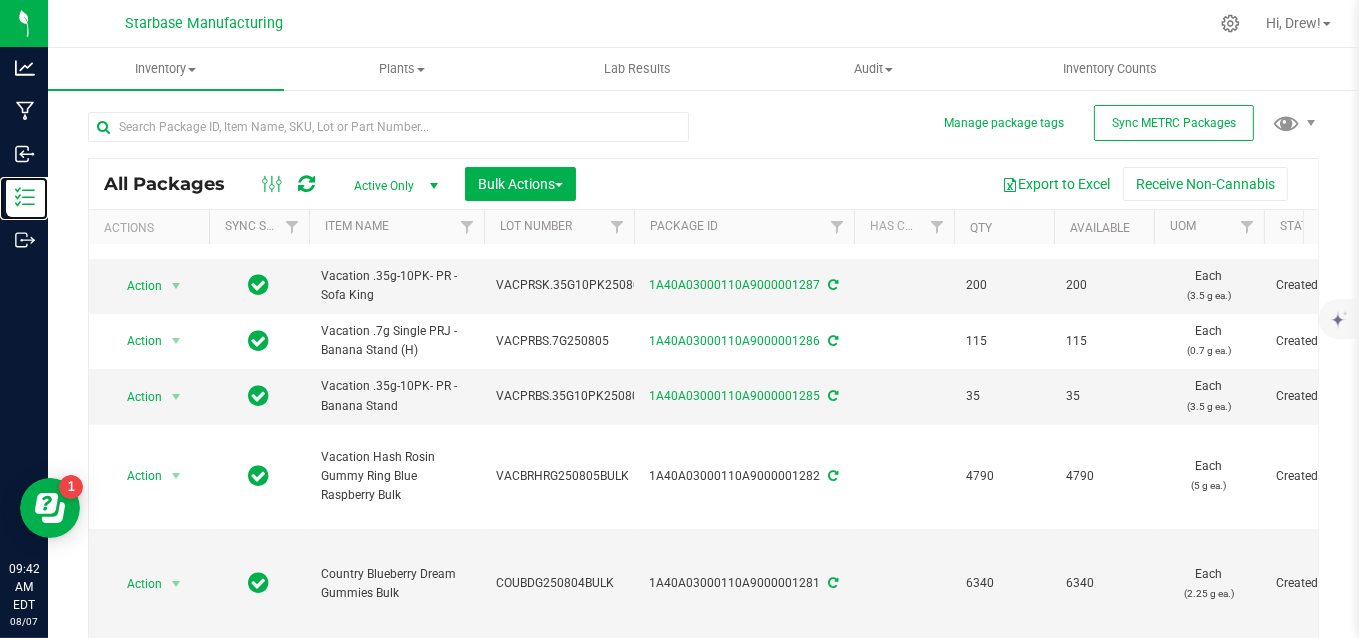 scroll, scrollTop: 535, scrollLeft: 0, axis: vertical 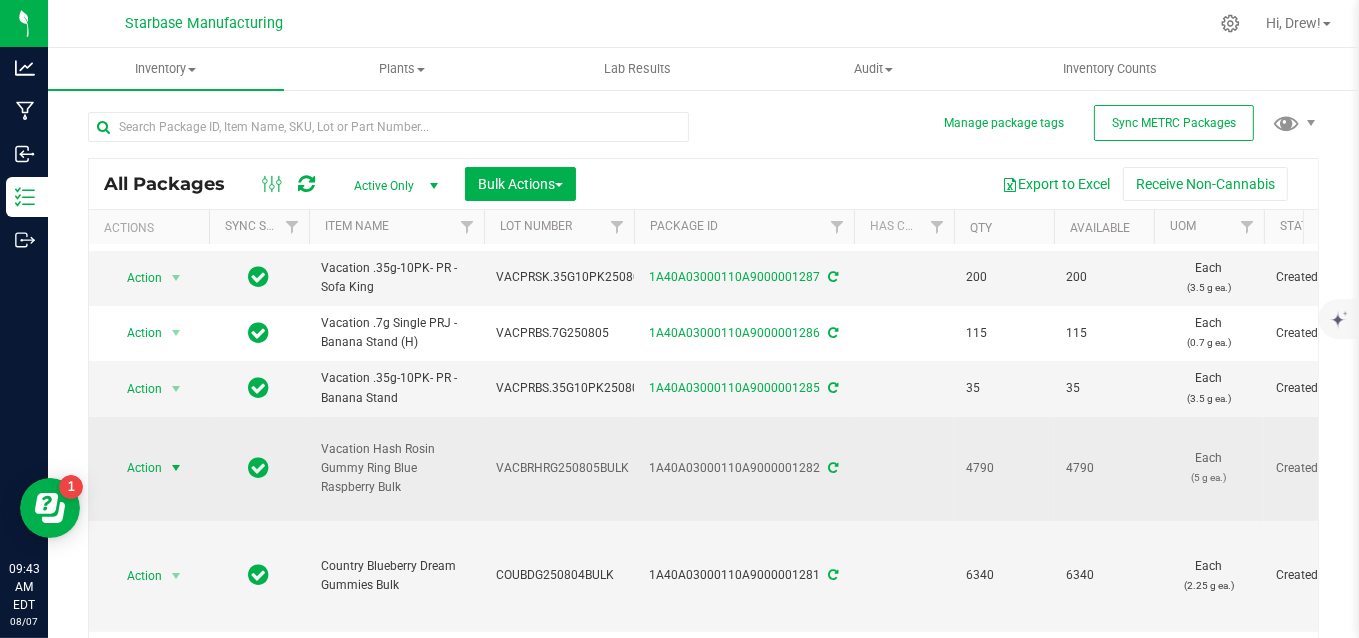 click on "Action" at bounding box center [136, 468] 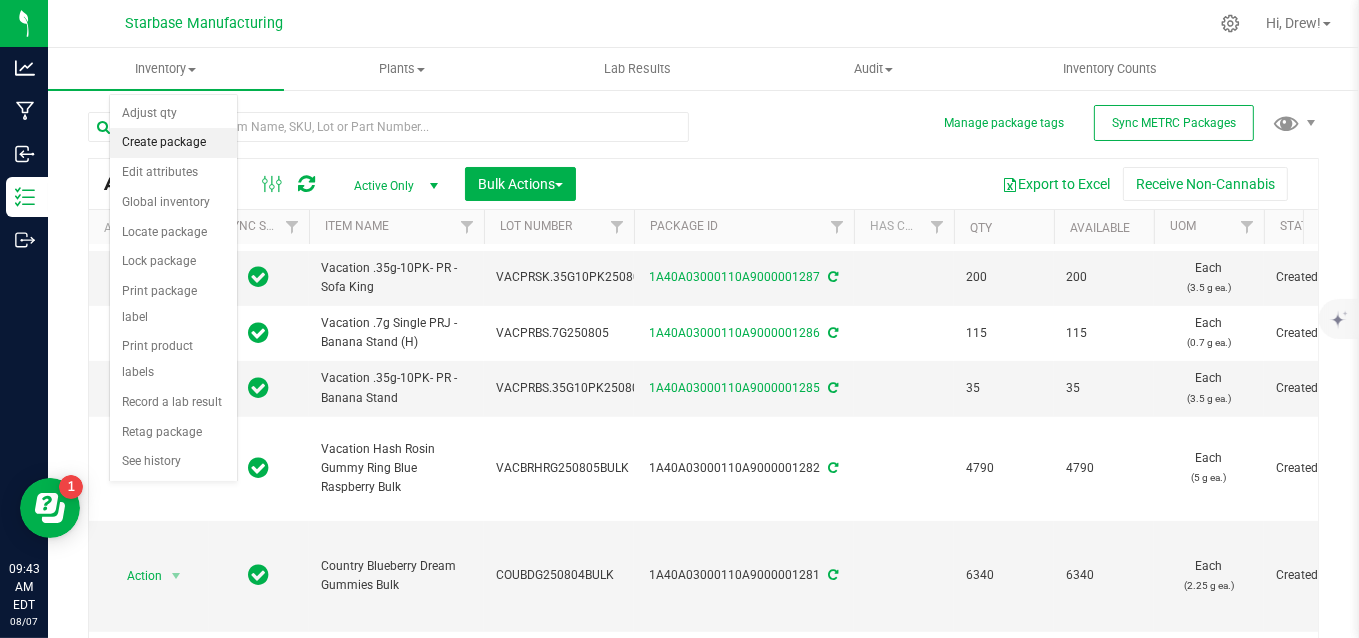 click on "Create package" at bounding box center (173, 143) 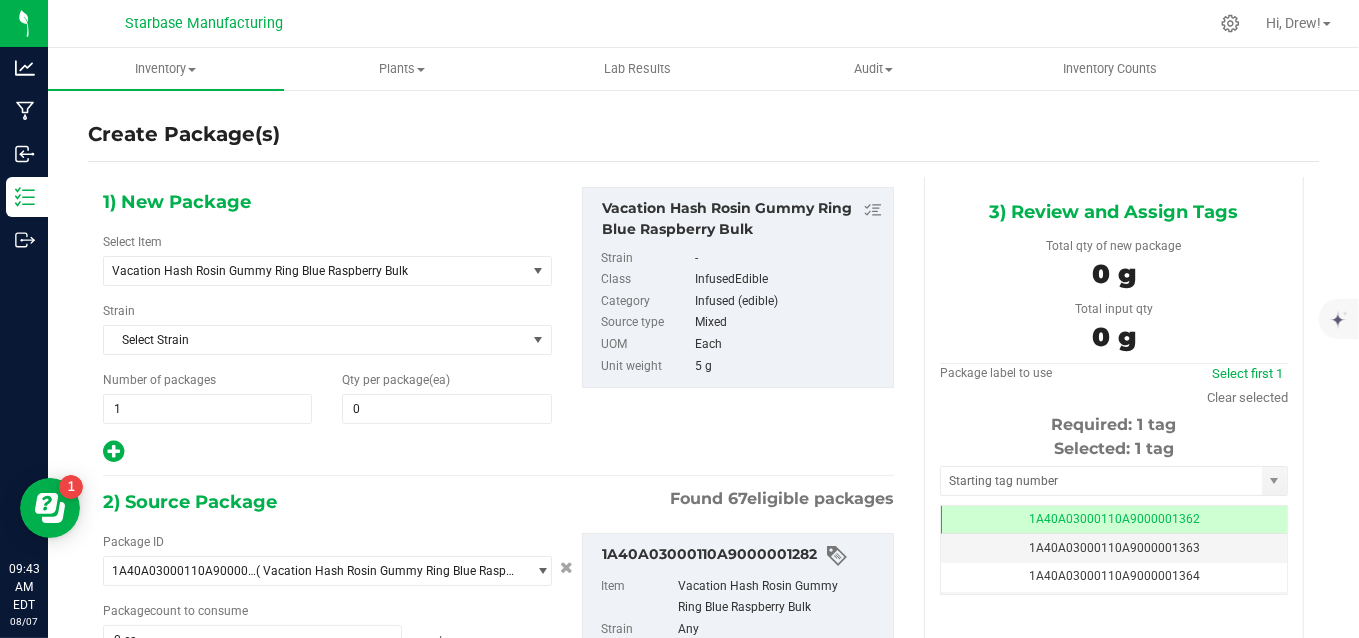 scroll, scrollTop: 0, scrollLeft: 0, axis: both 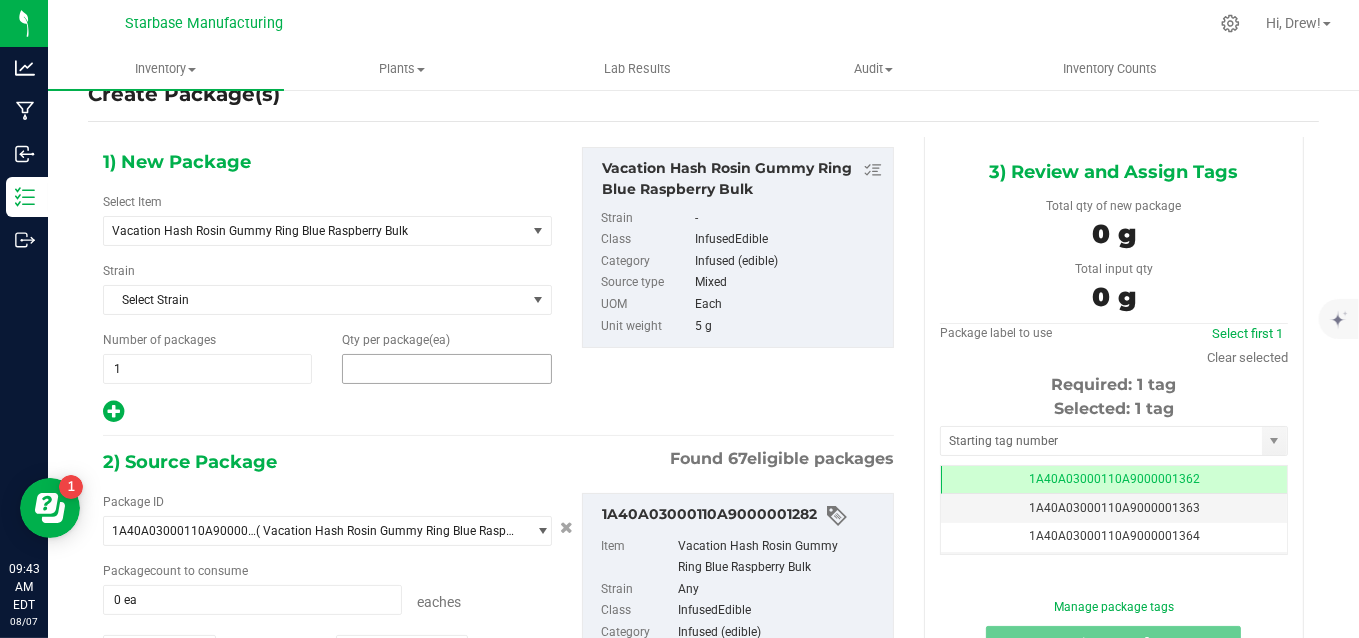 click at bounding box center (446, 369) 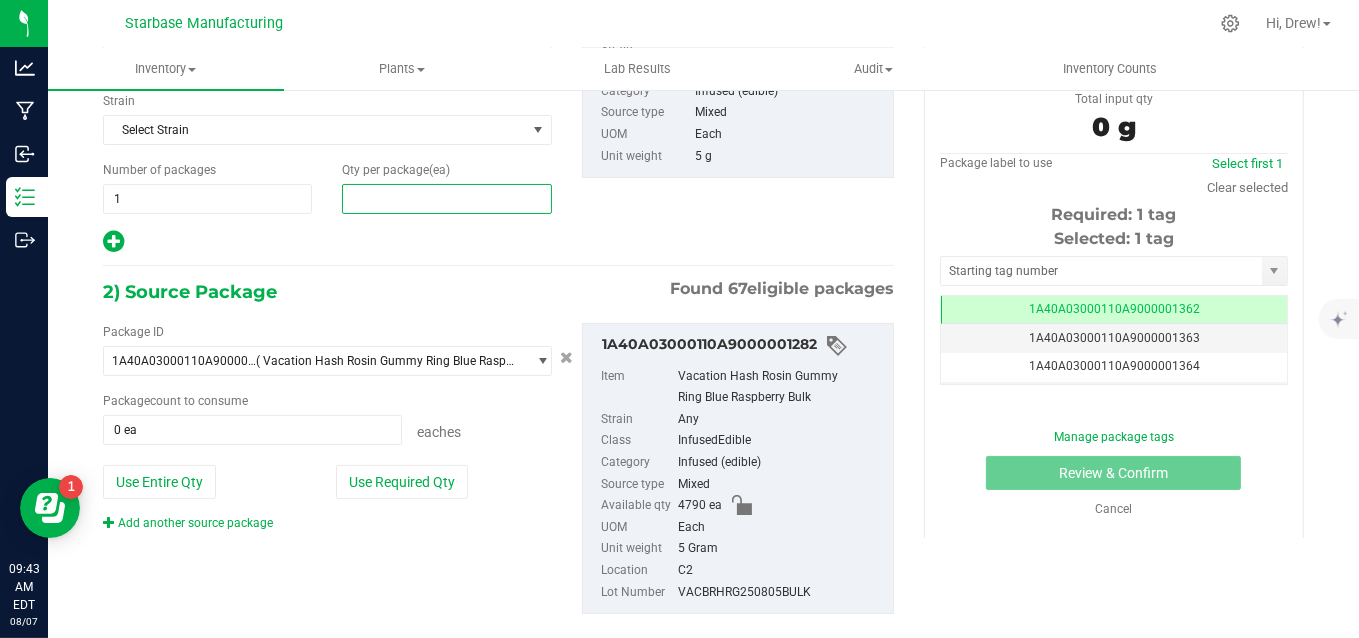 scroll, scrollTop: 211, scrollLeft: 0, axis: vertical 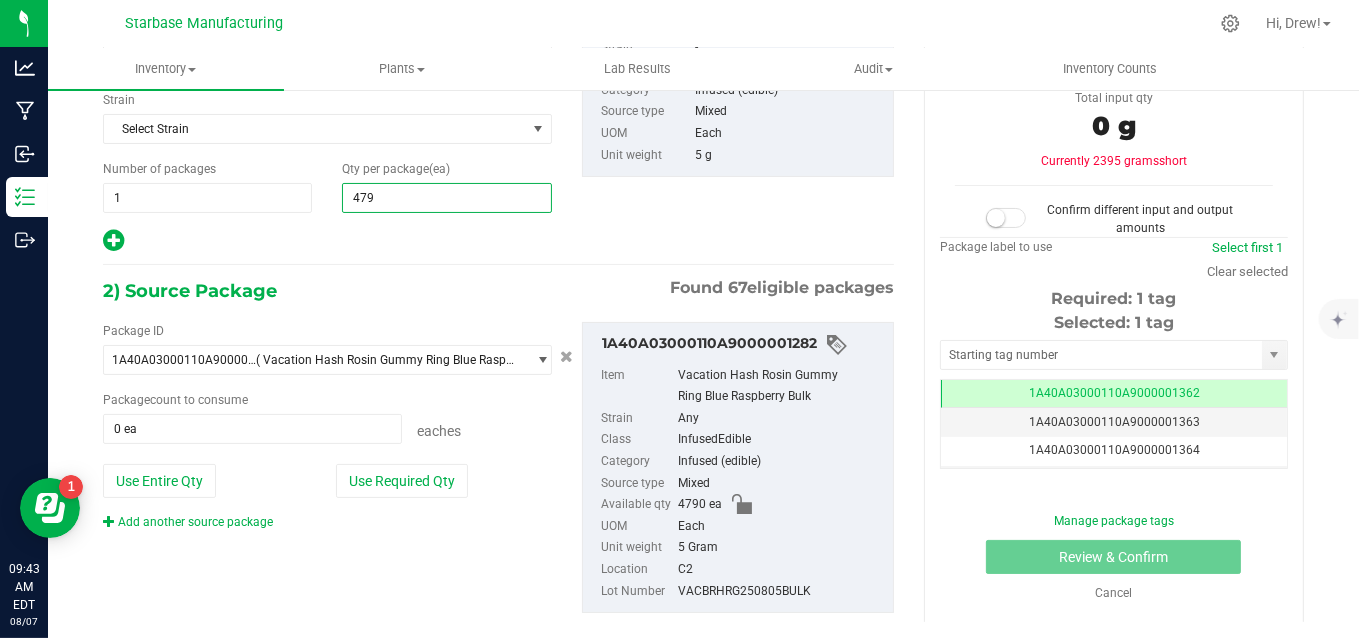 type on "4790" 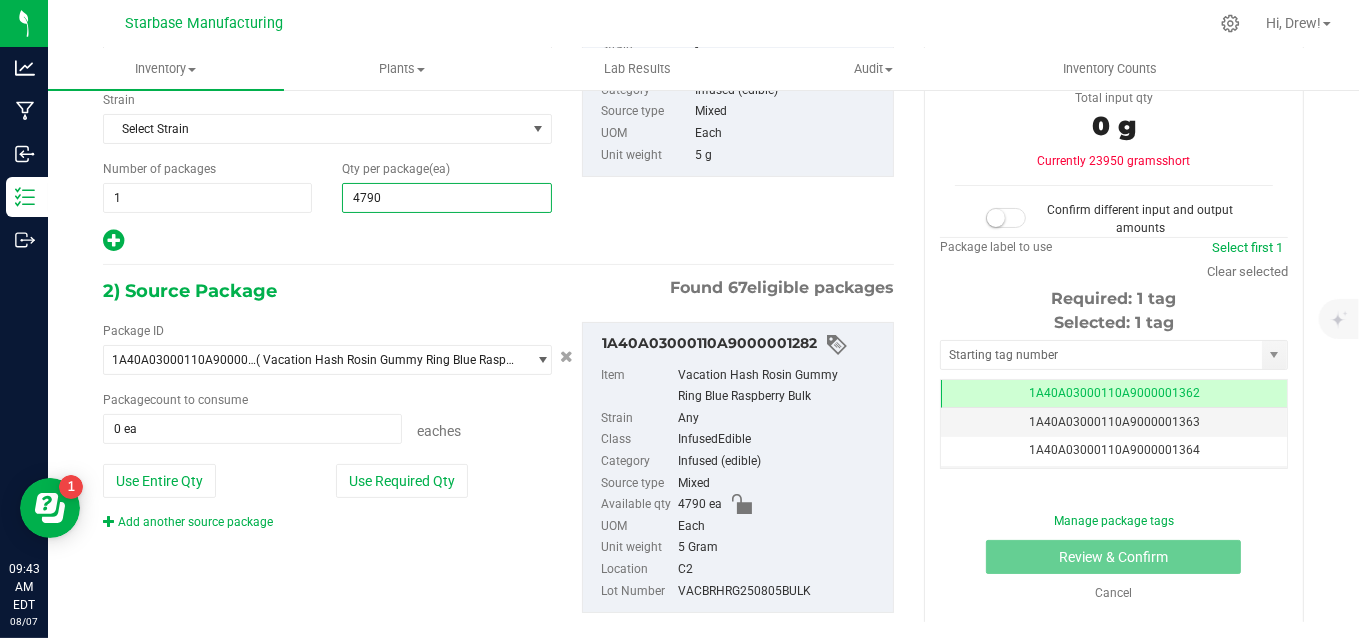 type on "4,790" 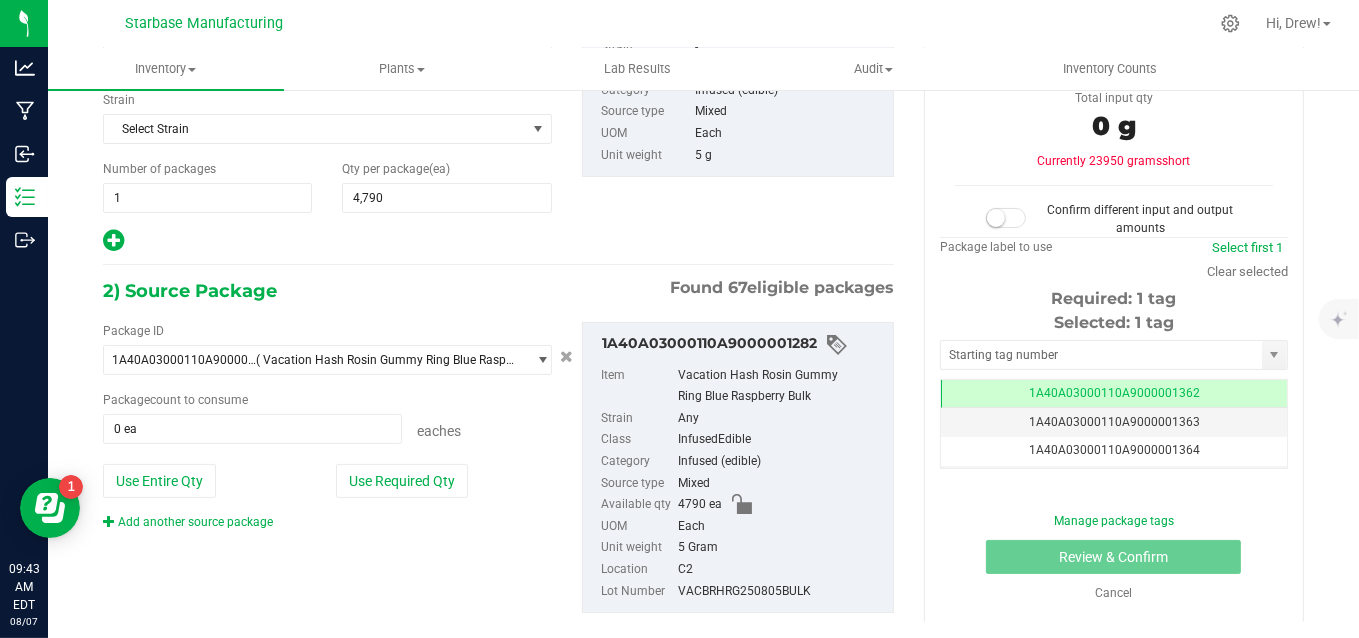 click on "2) Source Package
Found
67
eligible packages" at bounding box center (498, 291) 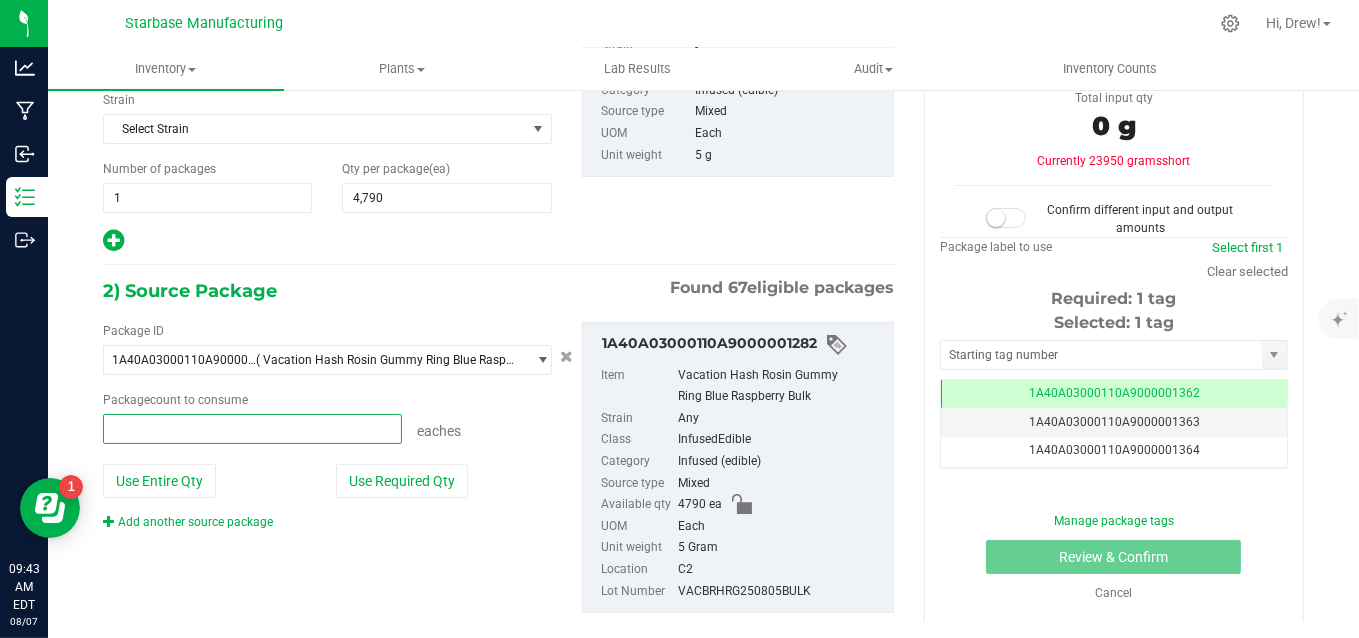 click at bounding box center (252, 429) 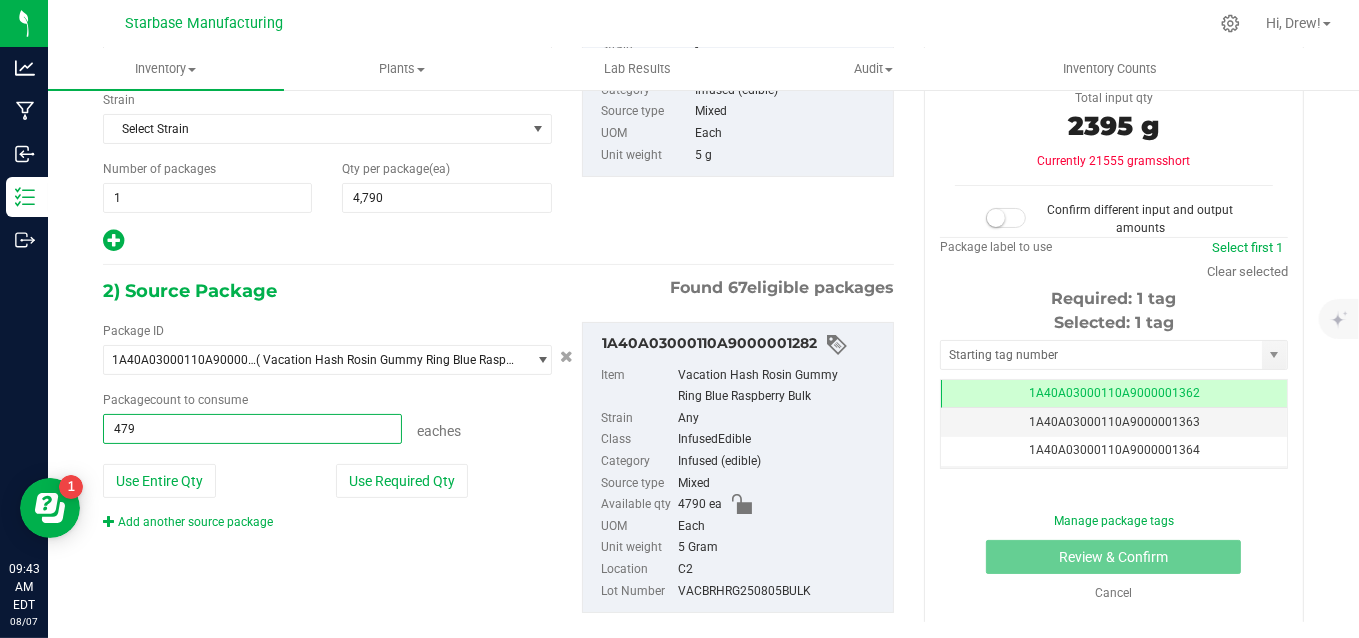 type on "4790" 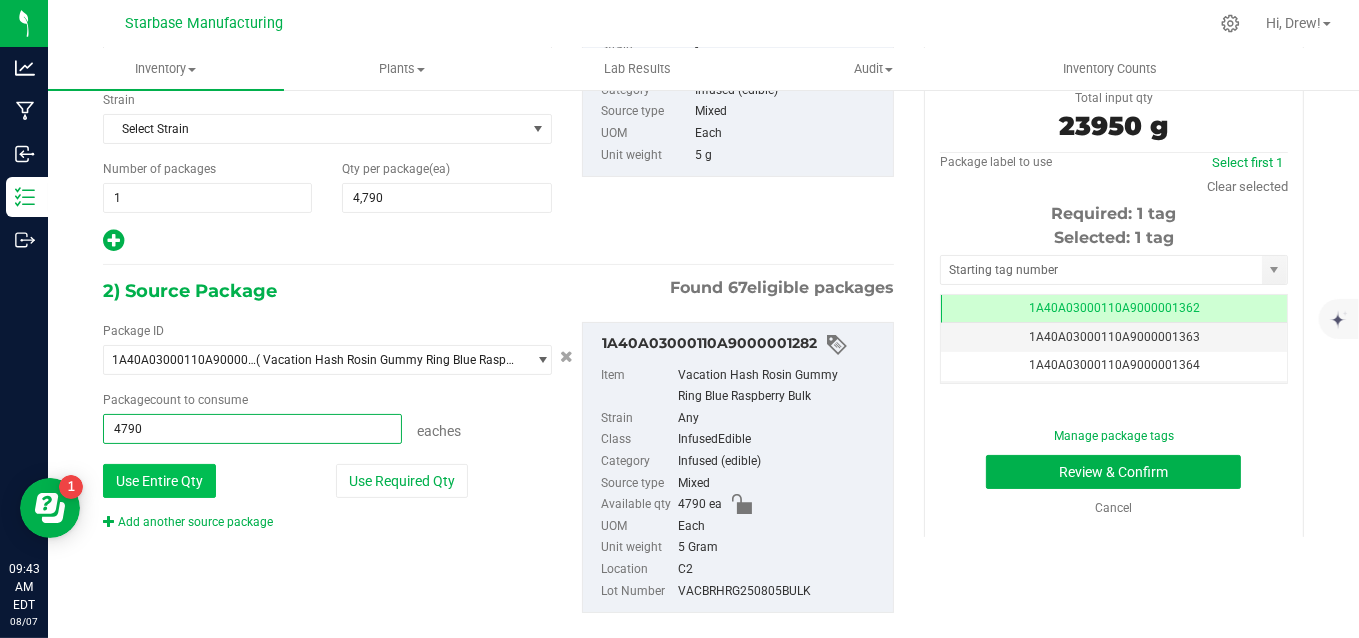 type on "4790 ea" 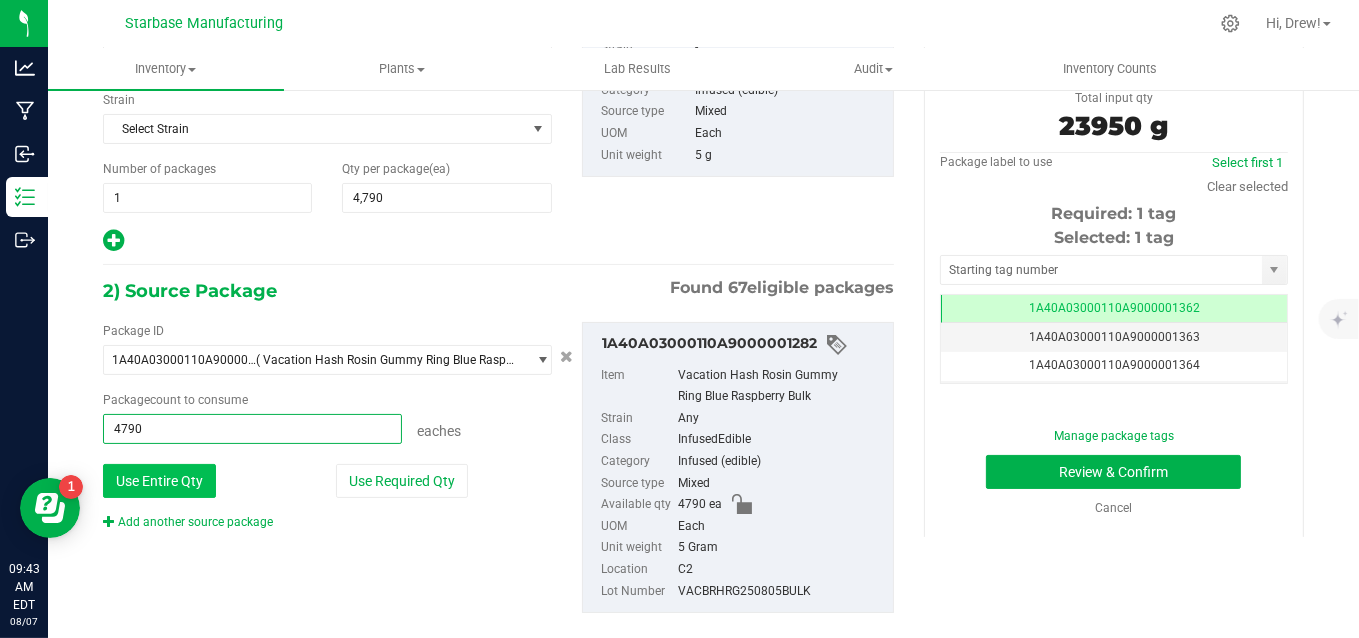 click on "Use Entire Qty" at bounding box center [159, 481] 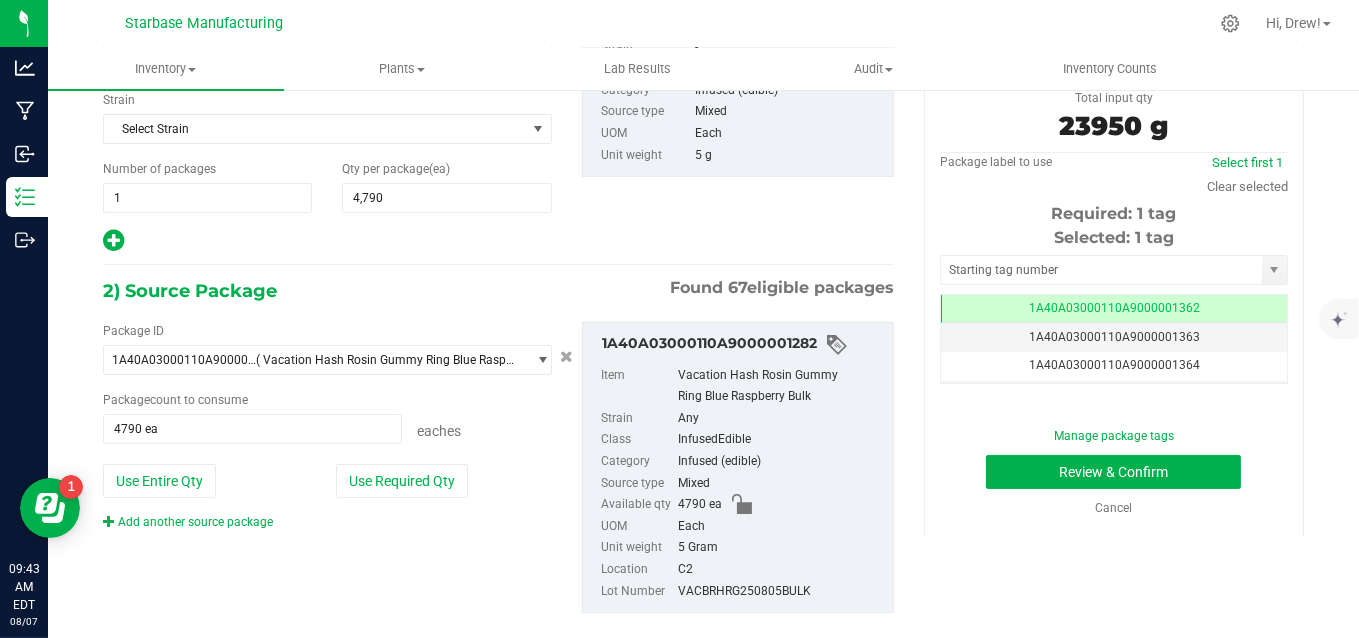 click on "eaches" at bounding box center [477, 428] 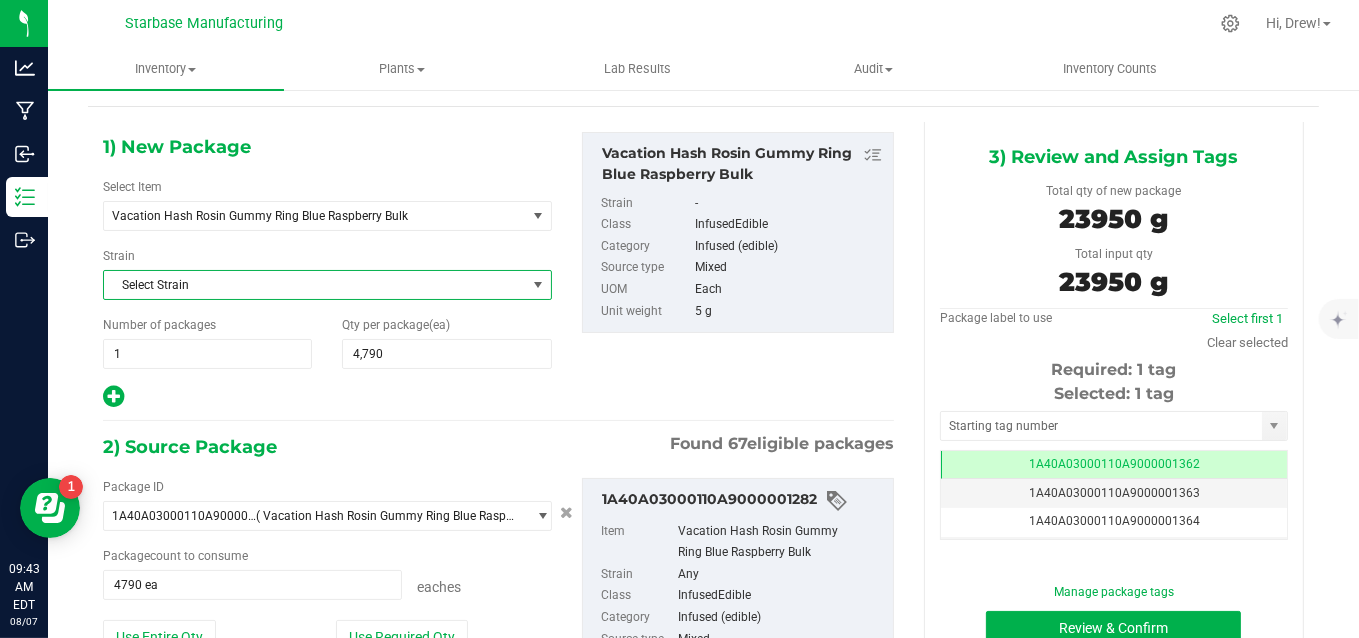 click on "Select Strain" at bounding box center (315, 285) 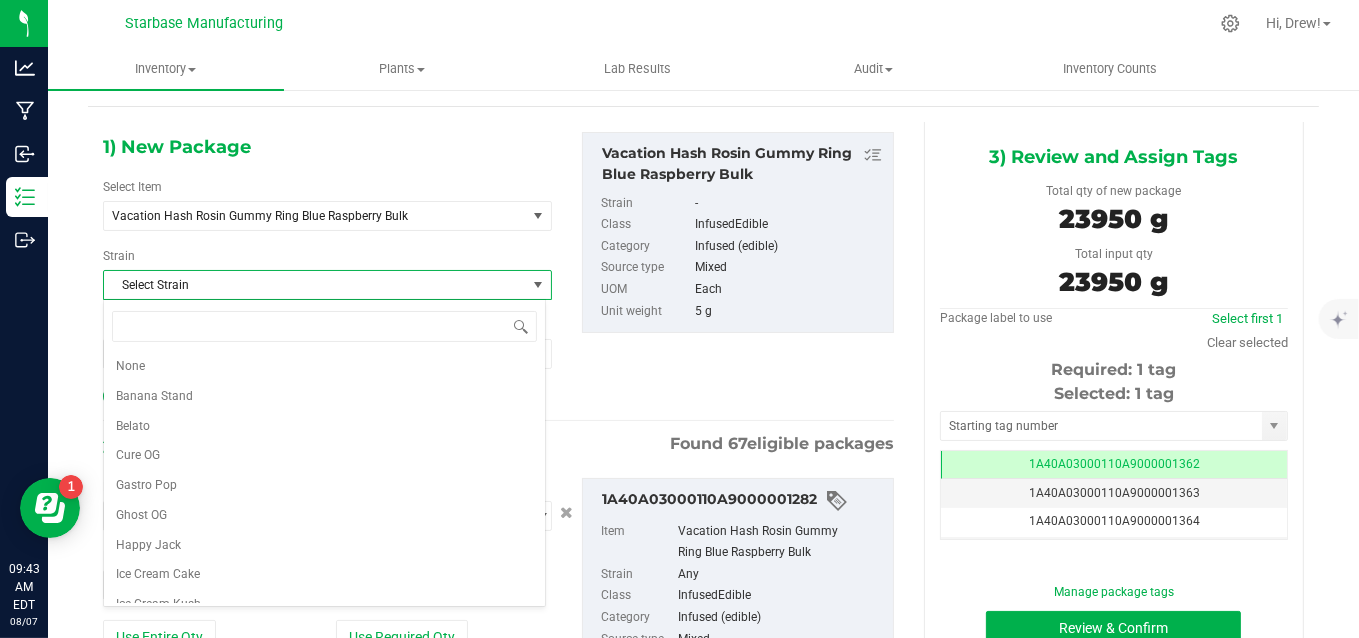 click on "Select Strain" at bounding box center (315, 285) 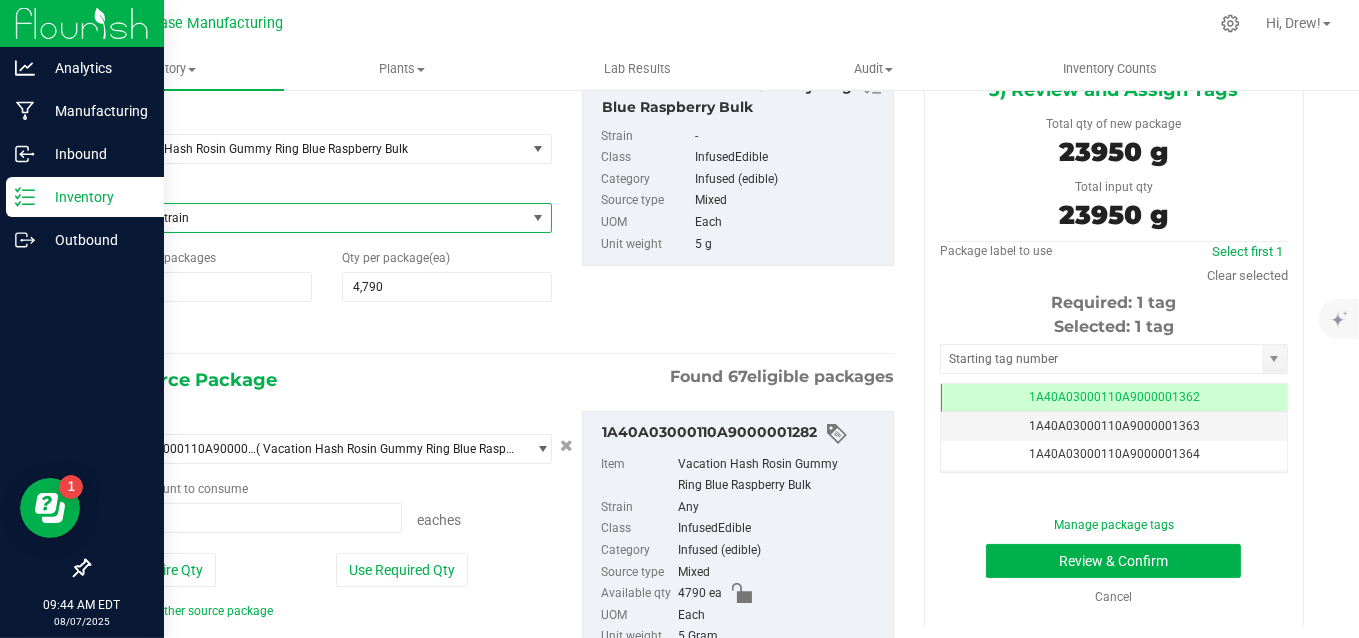 click on "Inventory" at bounding box center (95, 197) 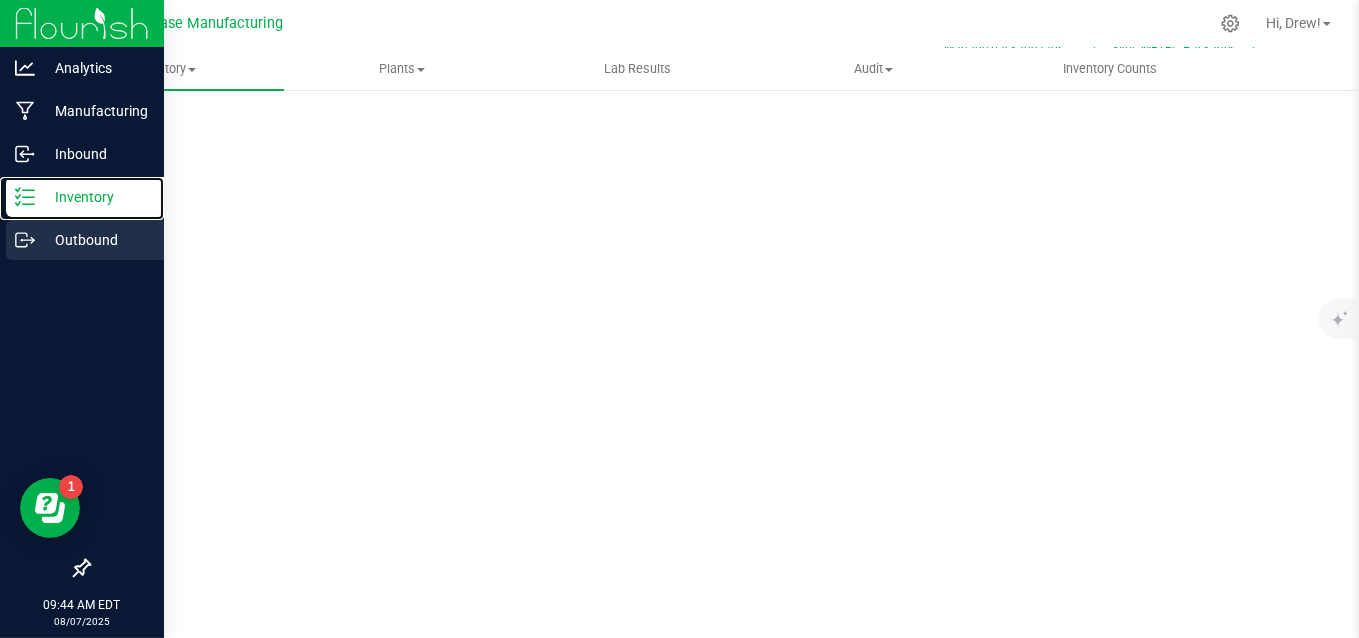 scroll, scrollTop: 60, scrollLeft: 0, axis: vertical 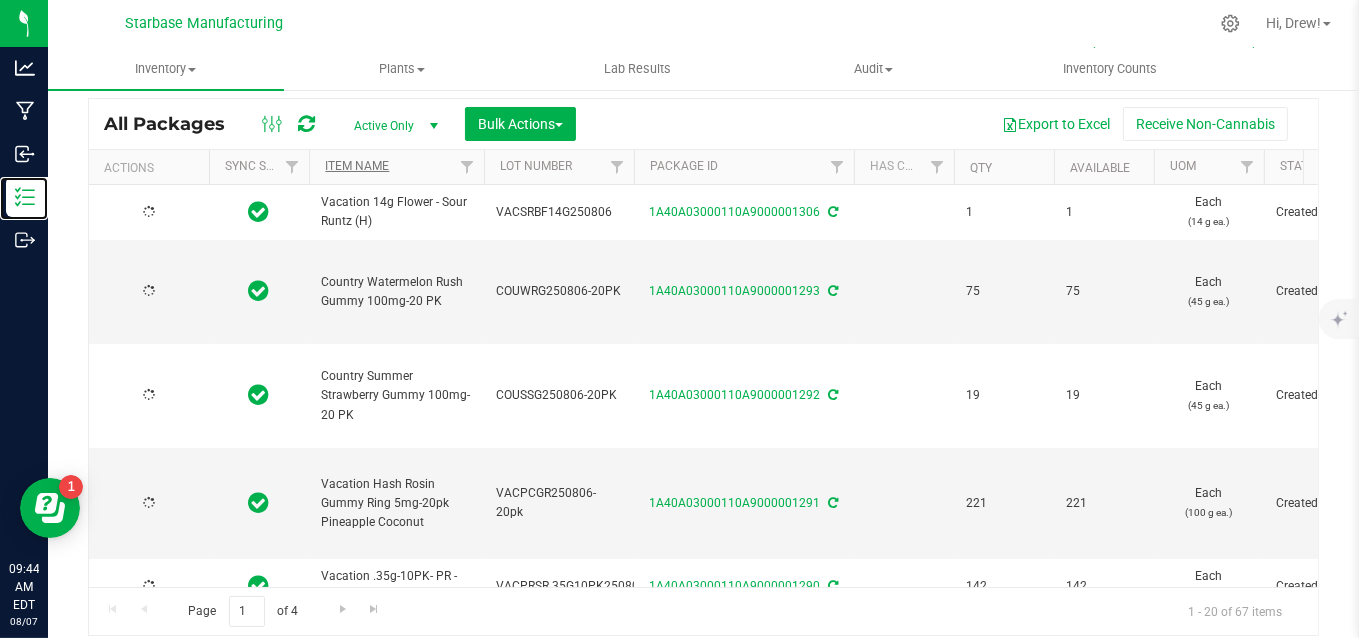 type on "2025-08-06" 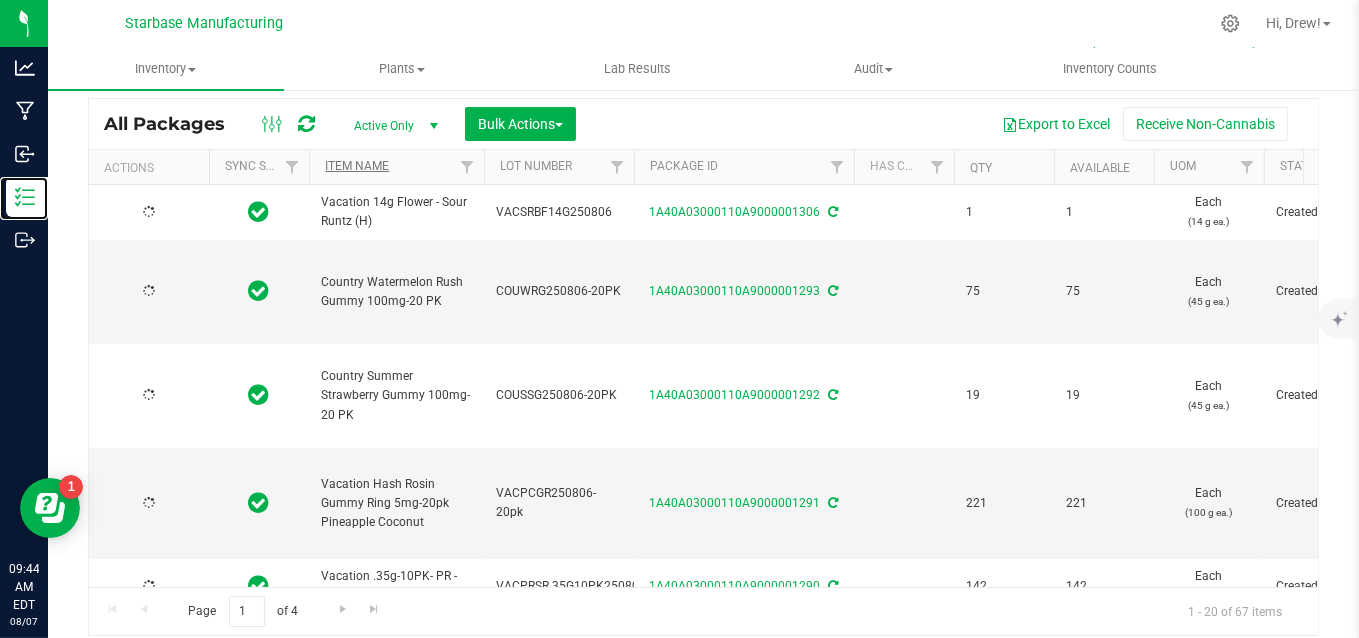 type on "2025-08-06" 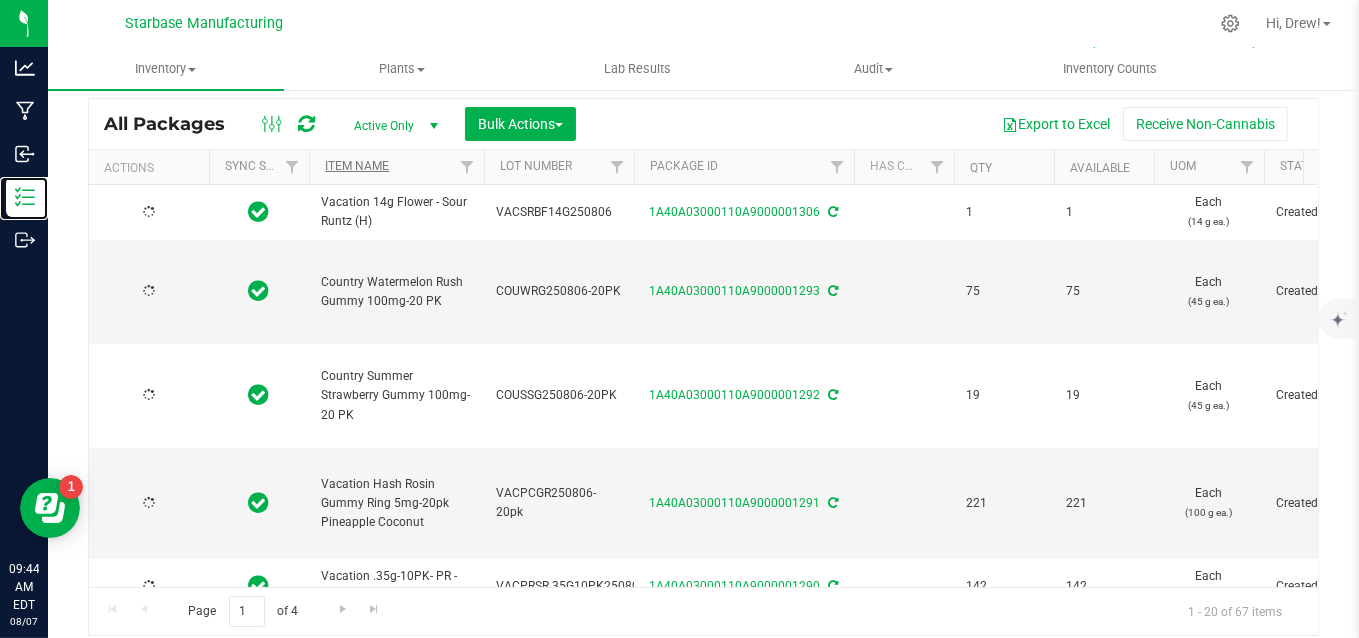 type on "2026-08-06" 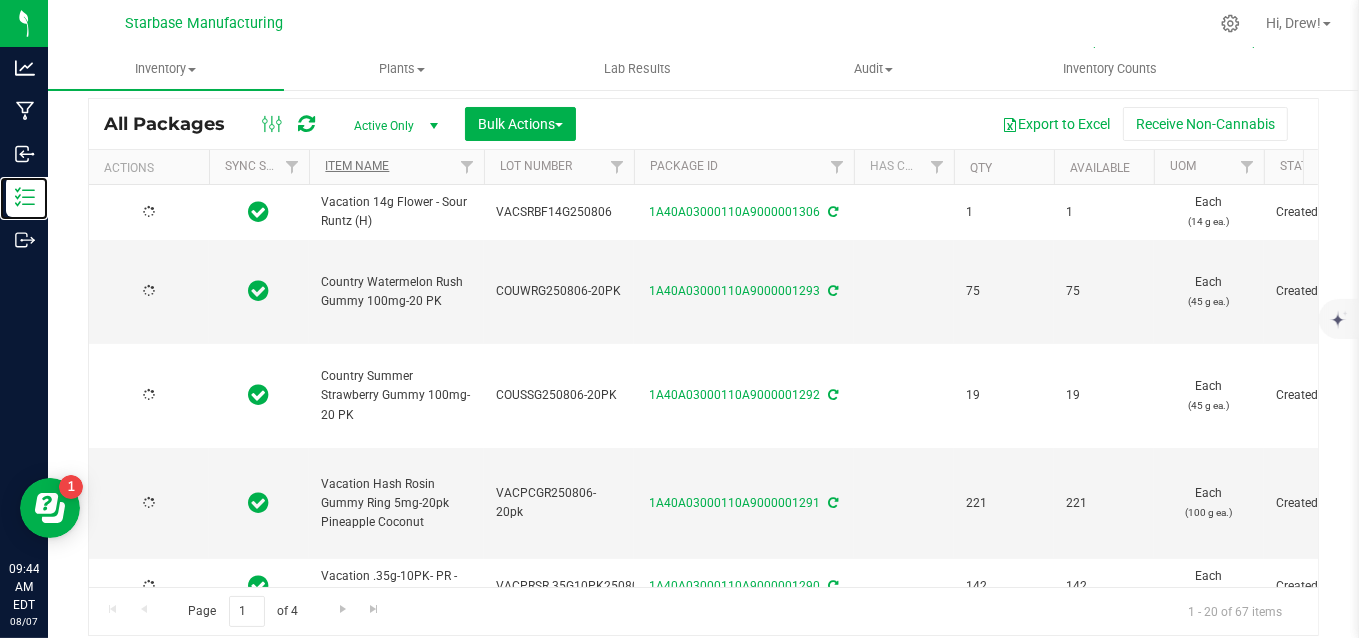 type on "2025-08-06" 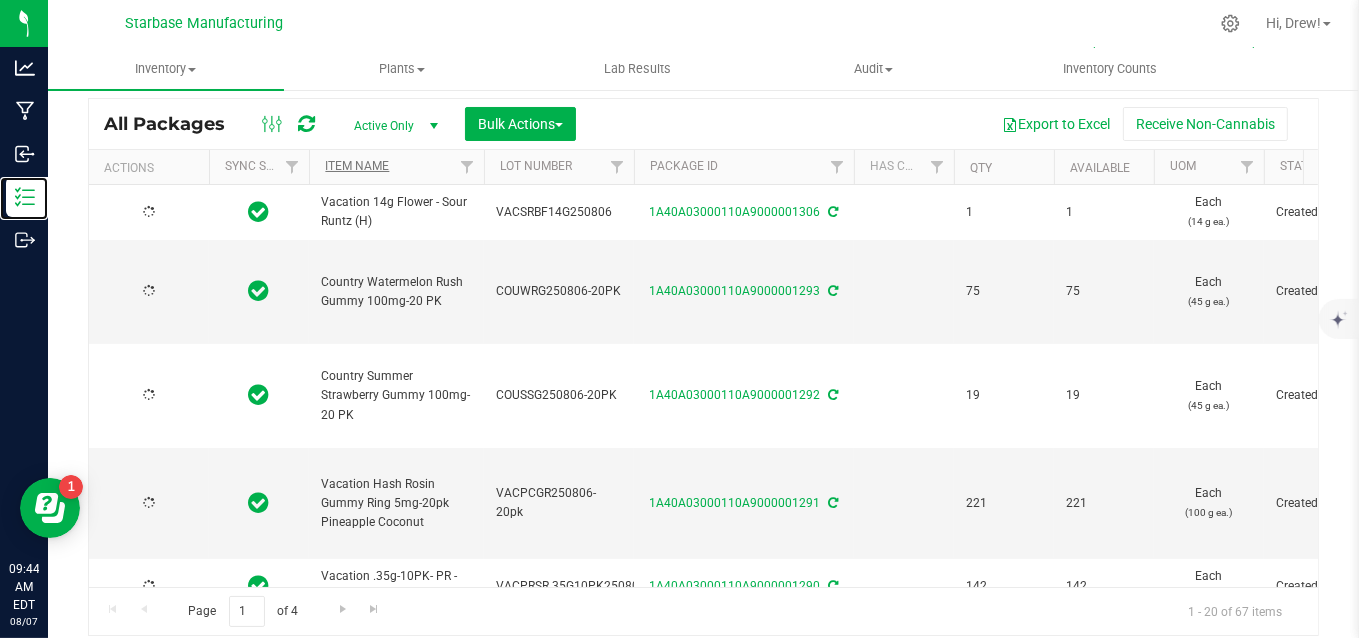 type on "2026-08-04" 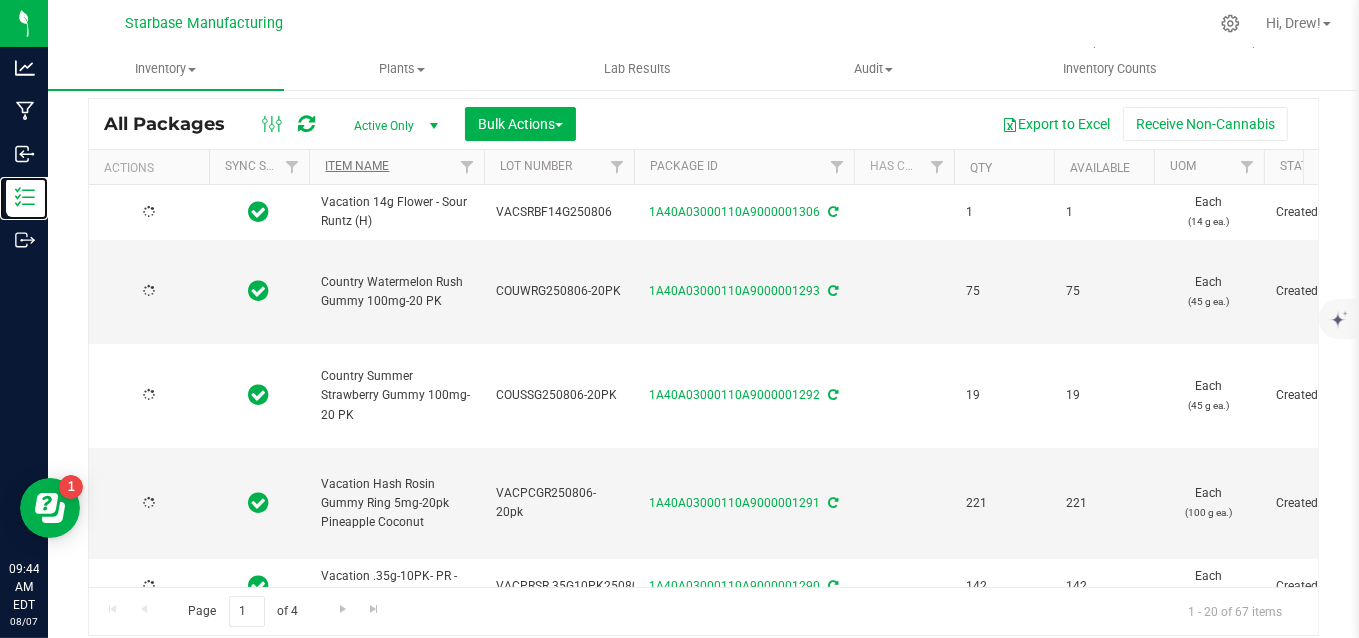 type on "2025-07-29" 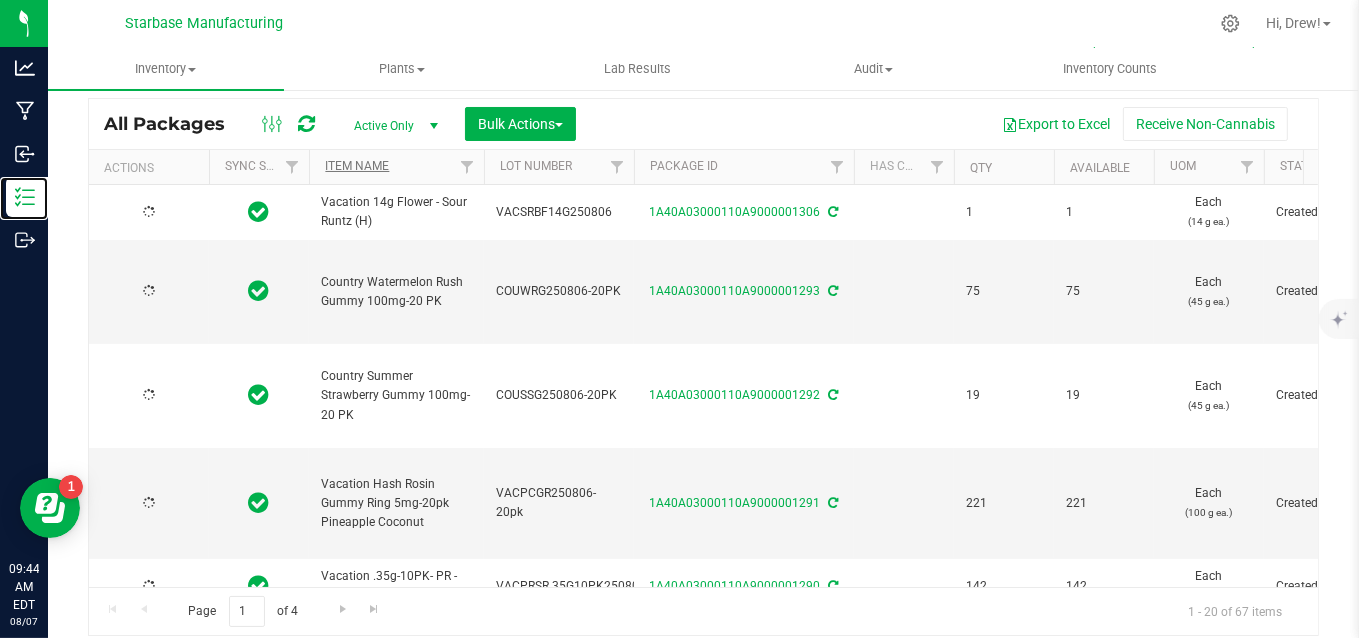 type on "2026-08-06" 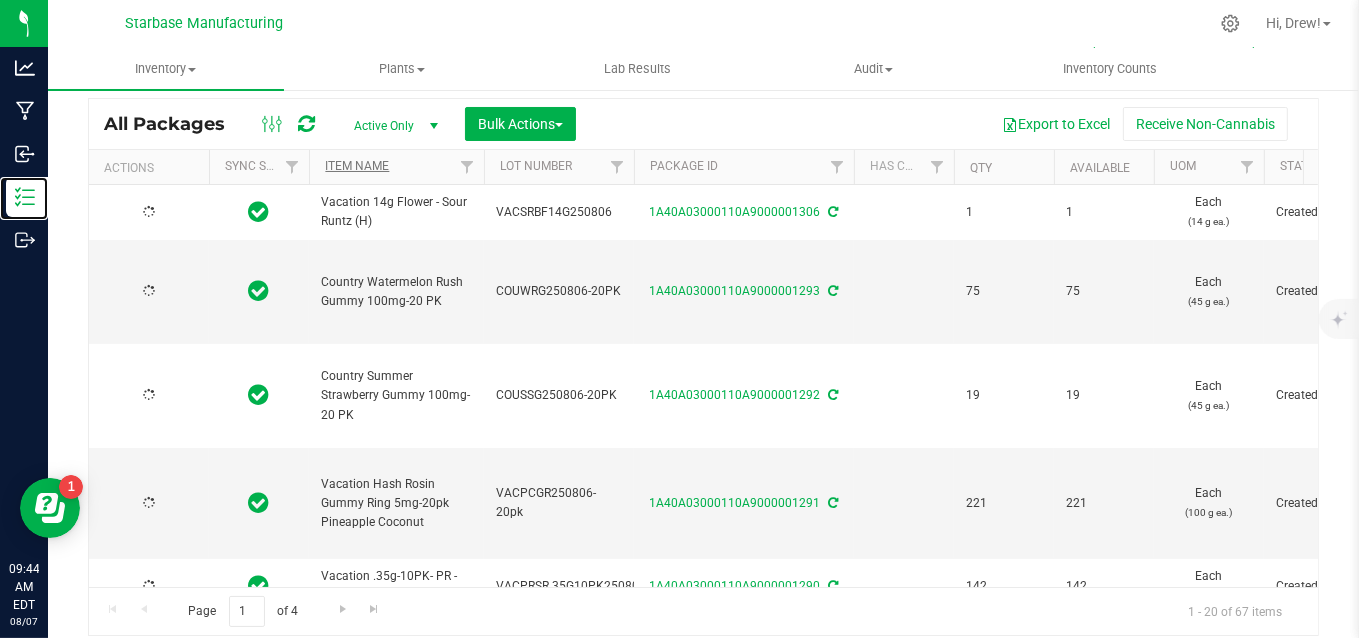 type on "2025-08-06" 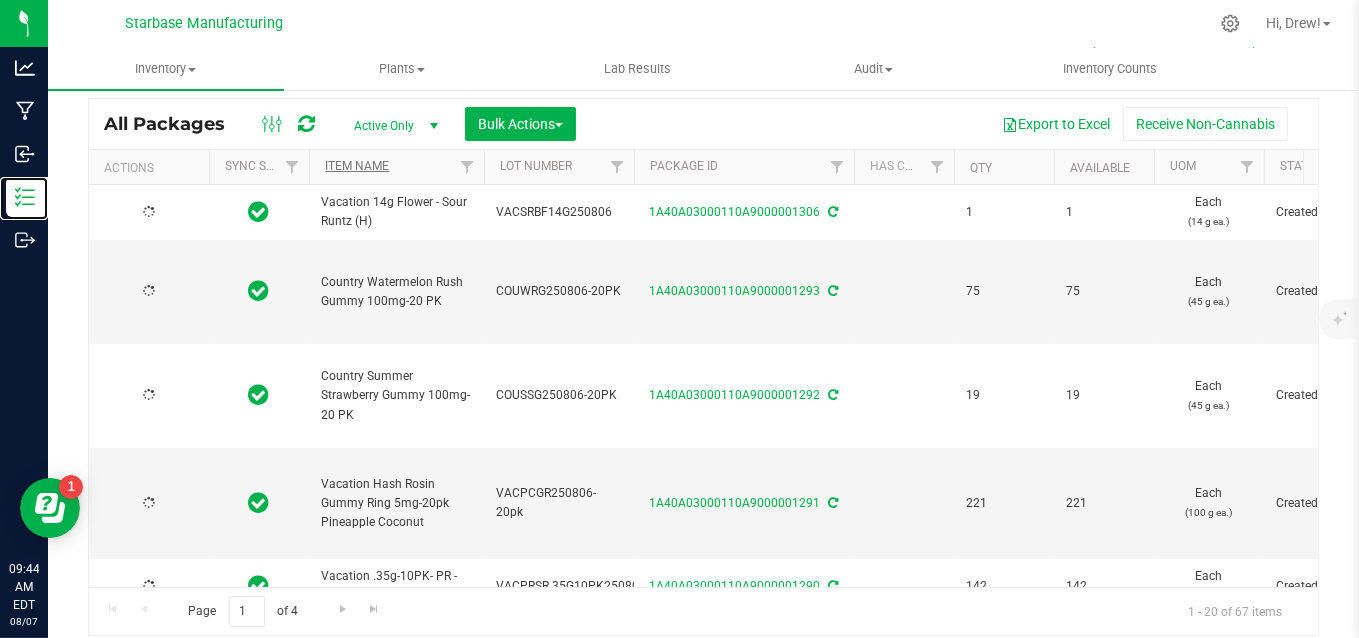 type on "2025-08-06" 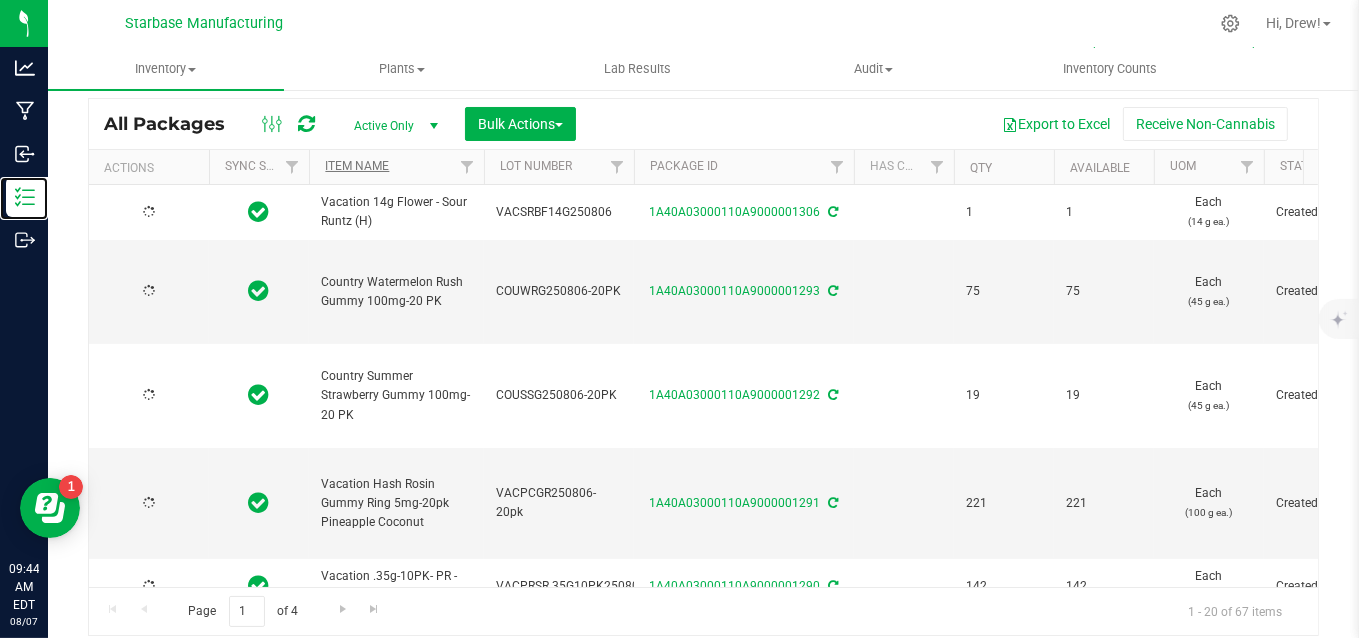 type on "2025-08-05" 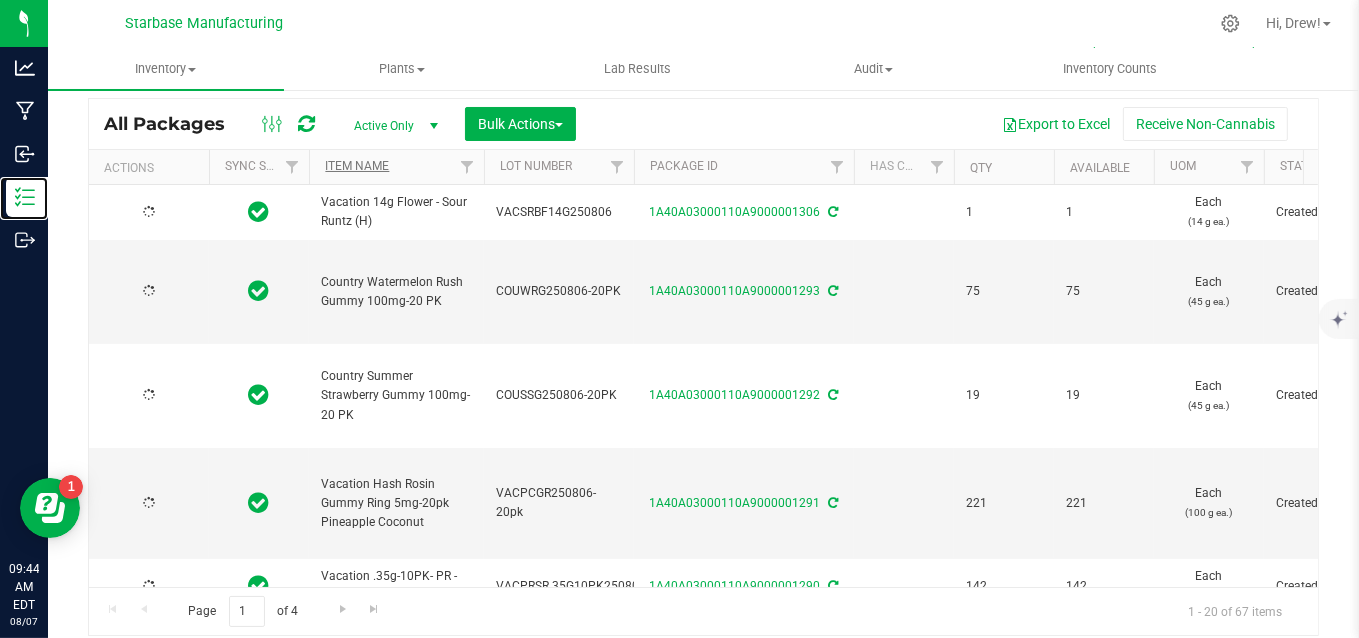 type on "2025-08-05" 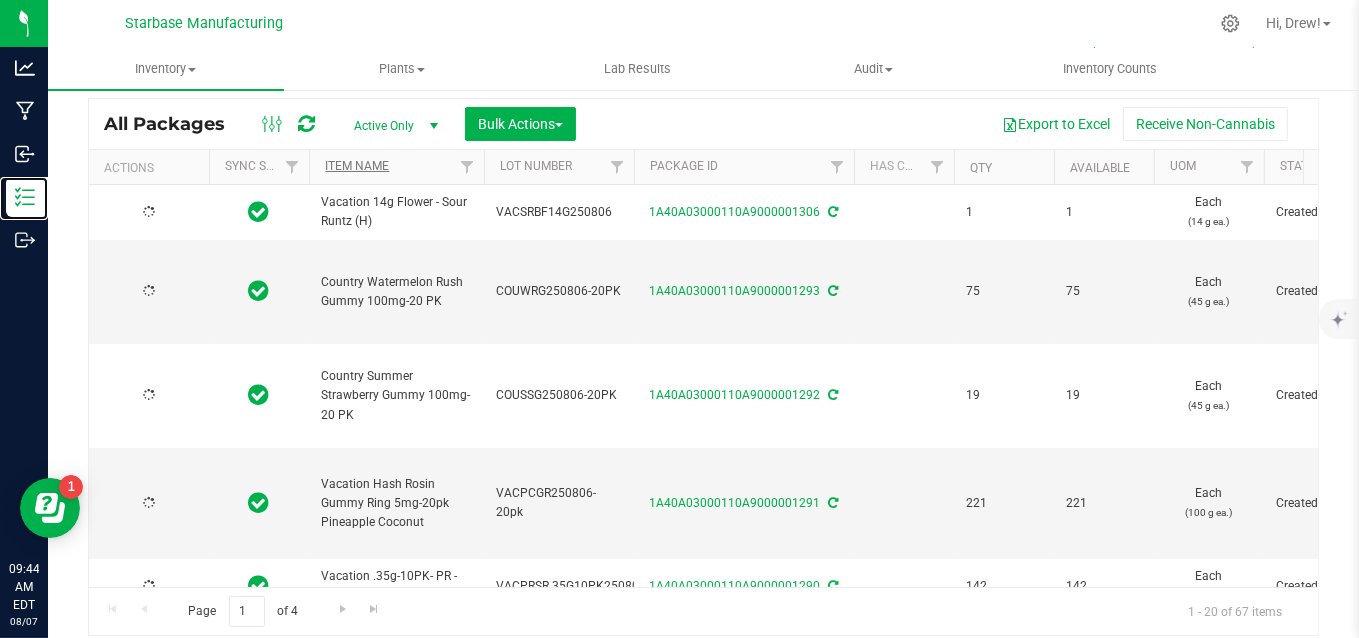 type on "2025-08-05" 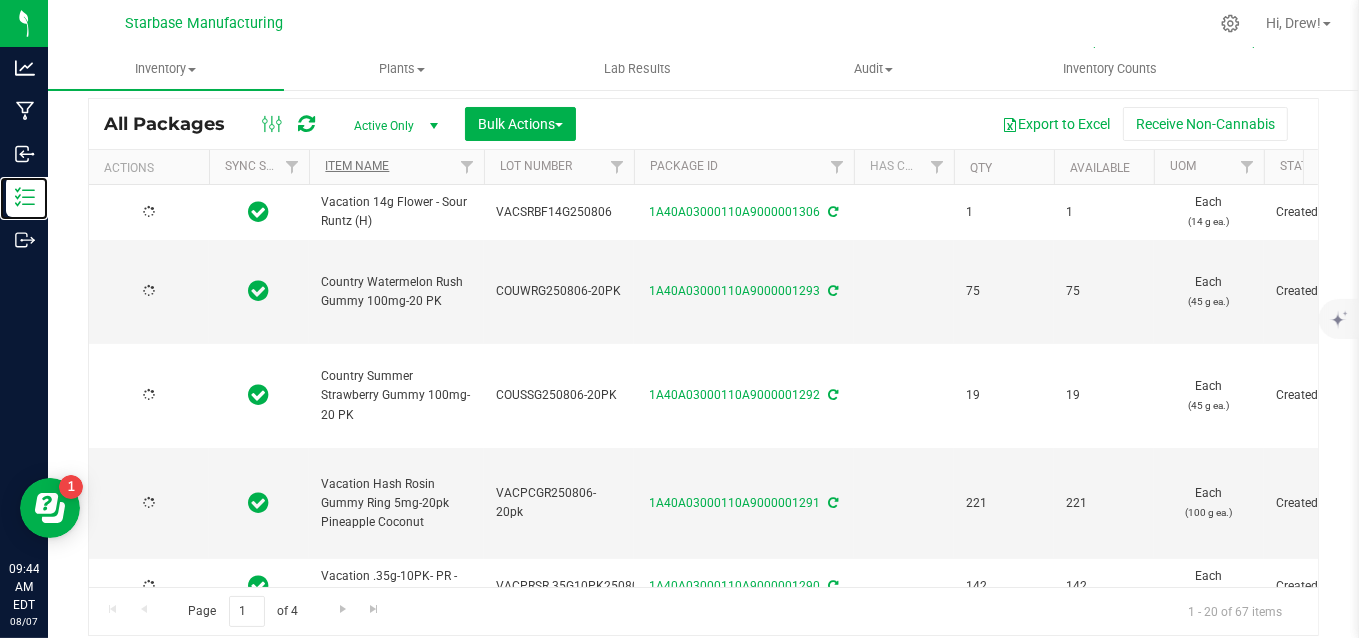 type on "2025-08-05" 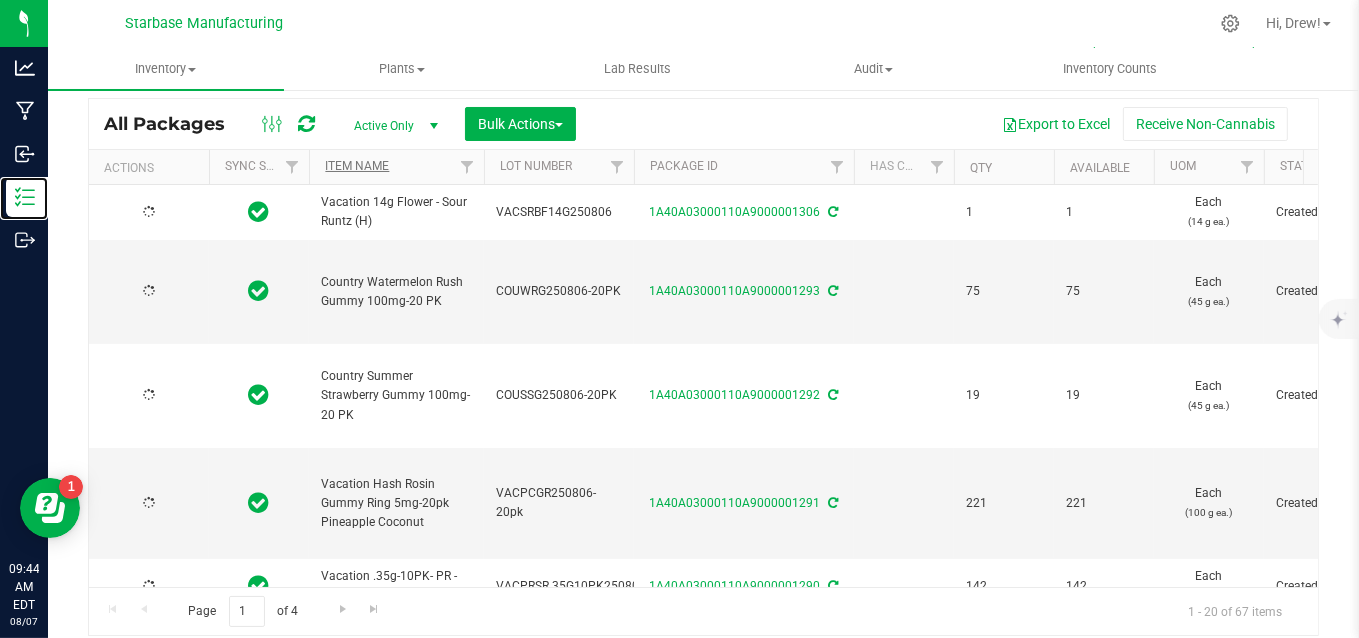 type on "2026-08-12" 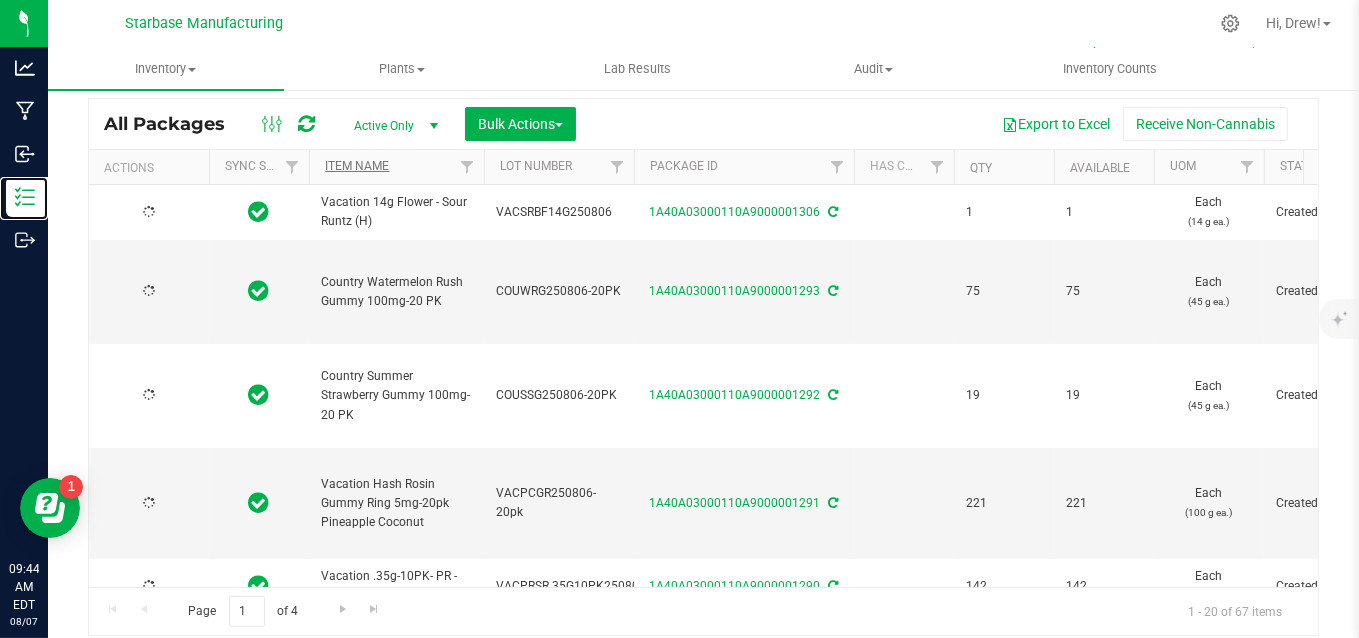 type on "2025-08-04" 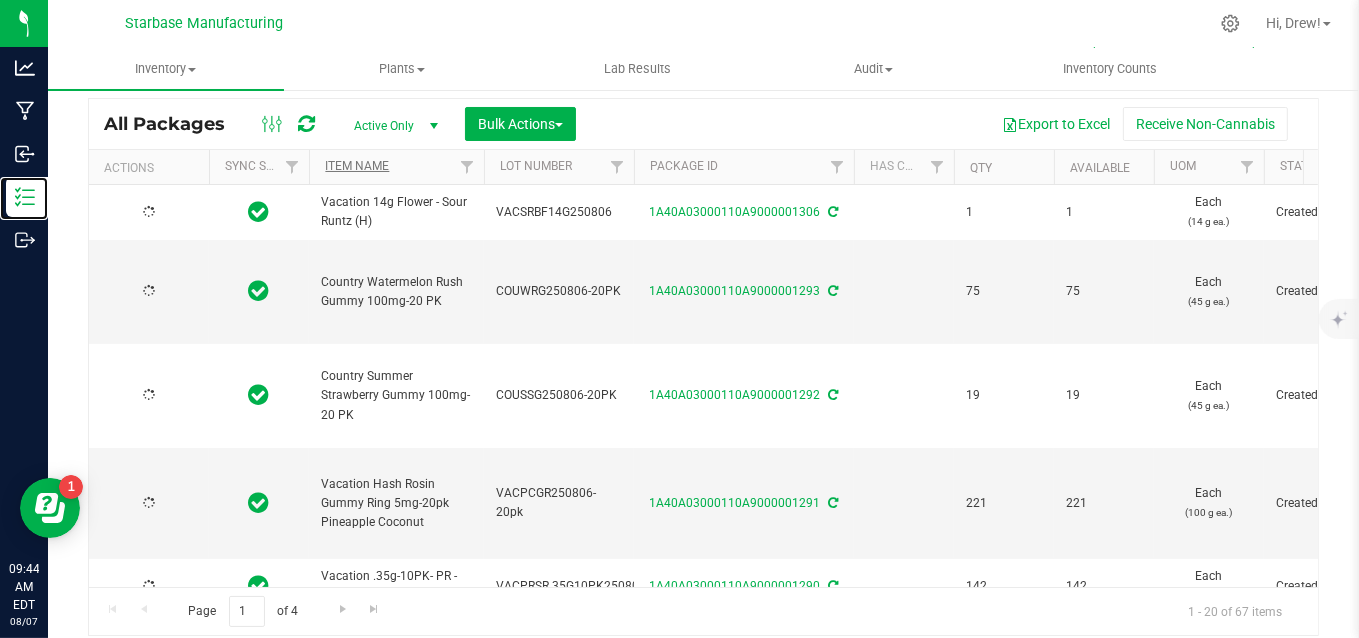 type on "2025-08-04" 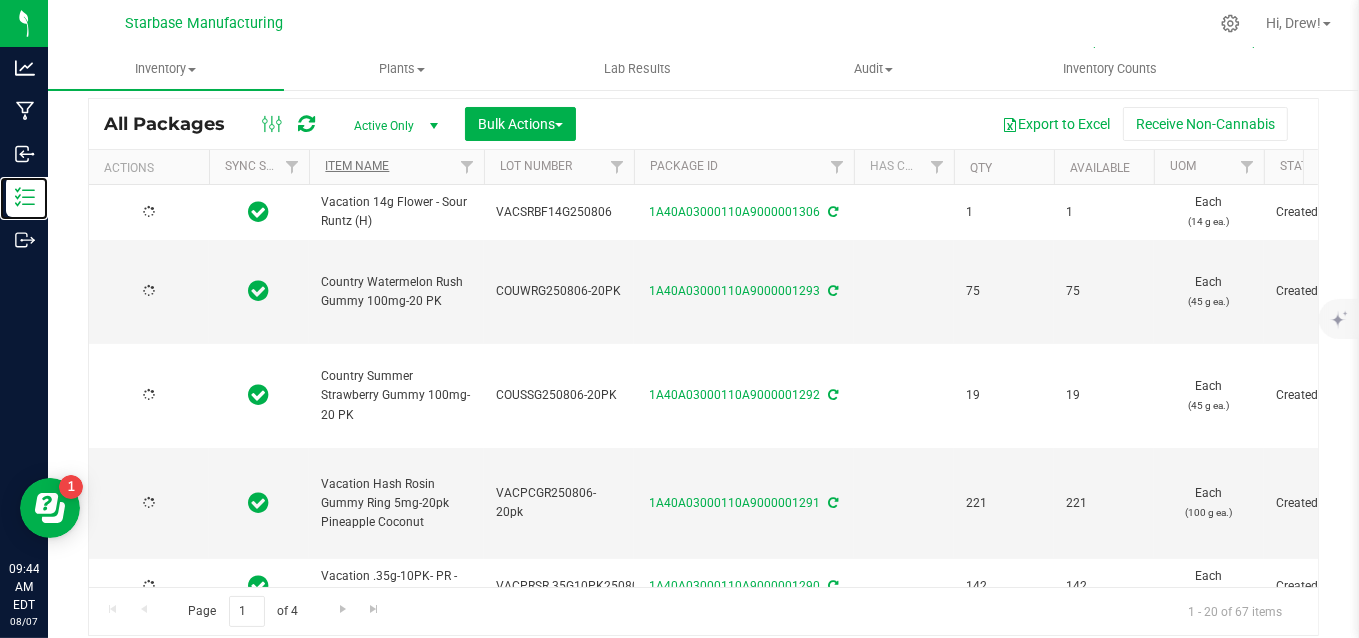 type on "2025-08-04" 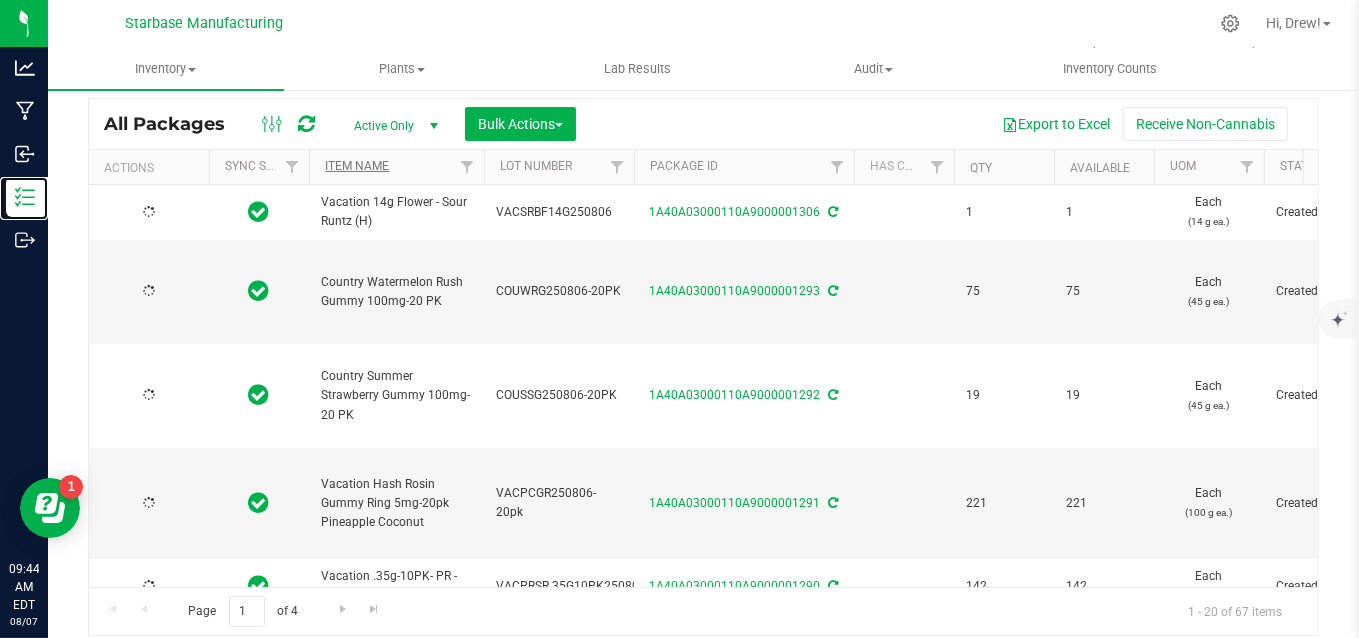 type on "2025-08-04" 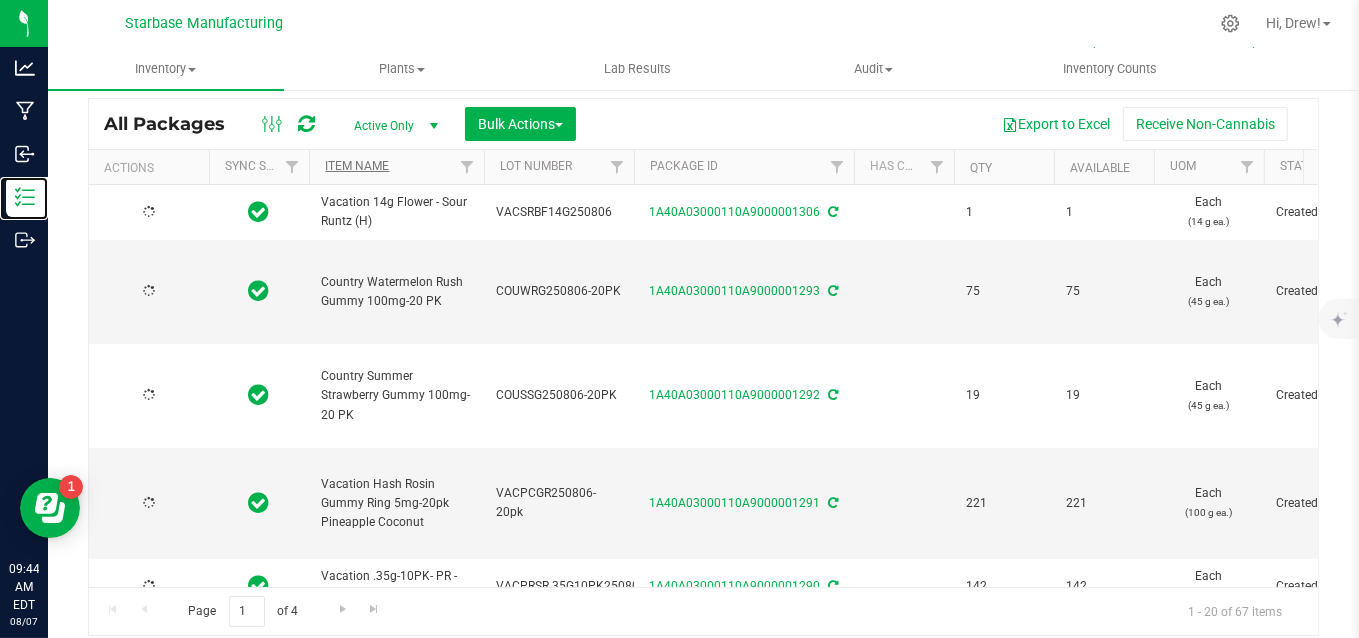 type on "2025-08-01" 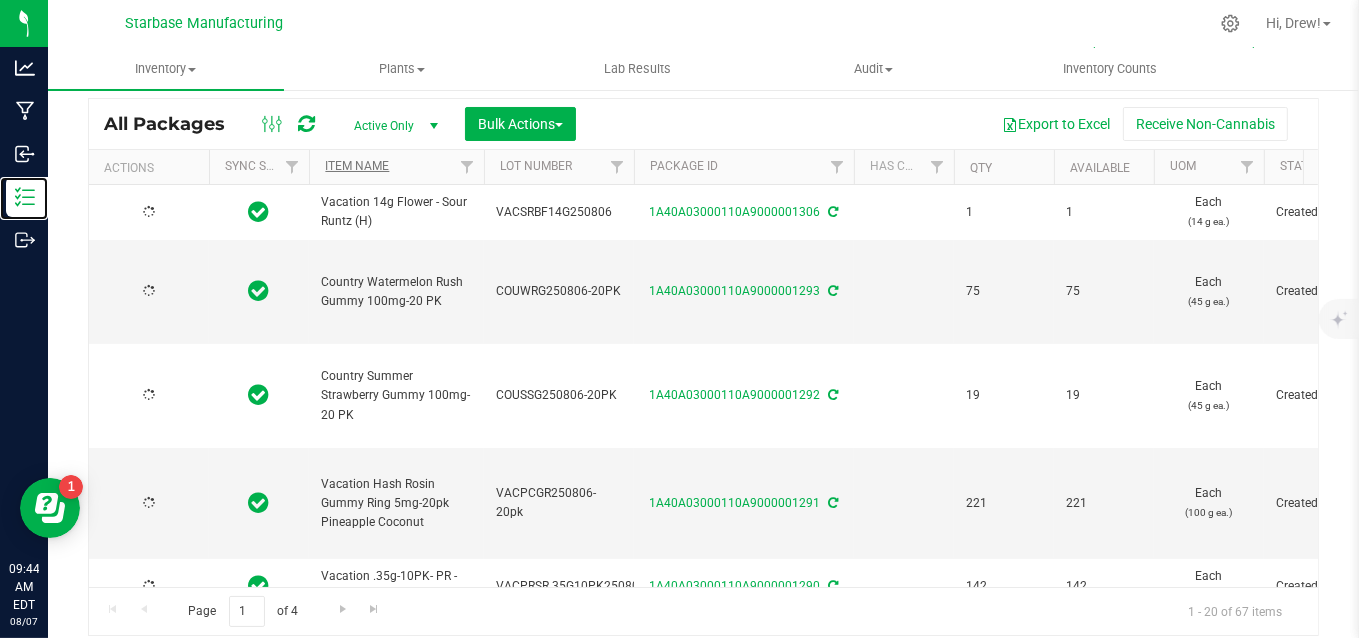 type on "2025-07-31" 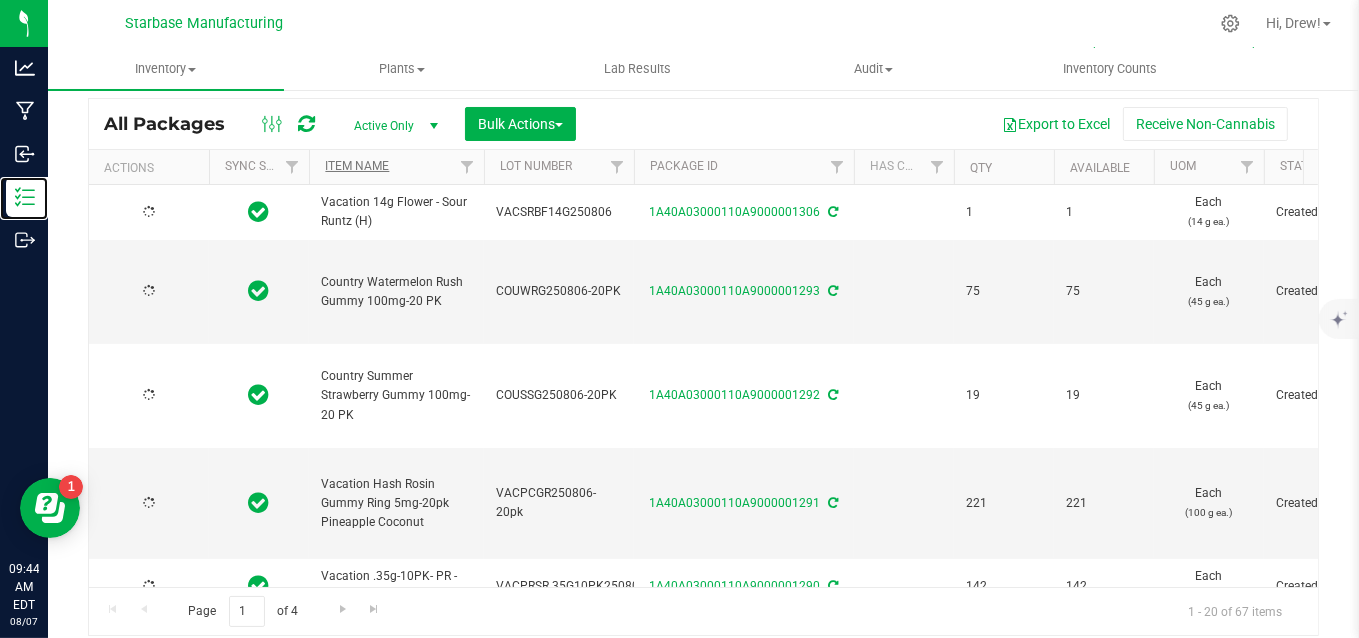 type on "2025-07-30" 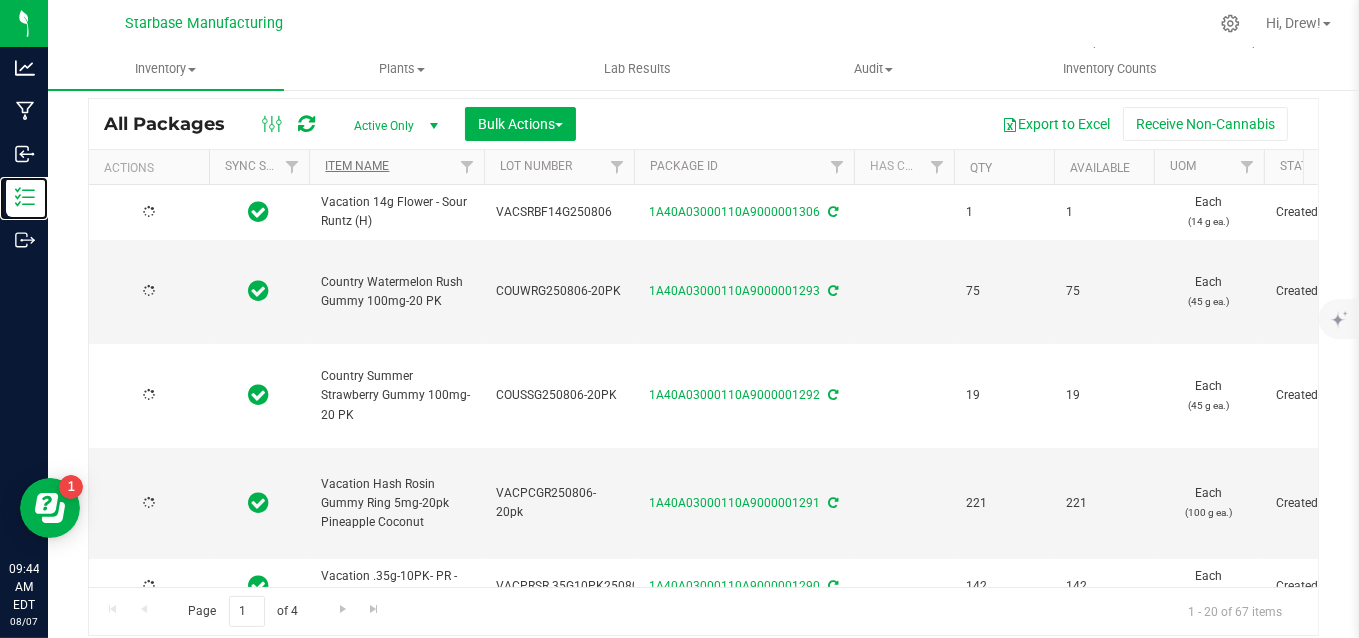 type on "2025-07-29" 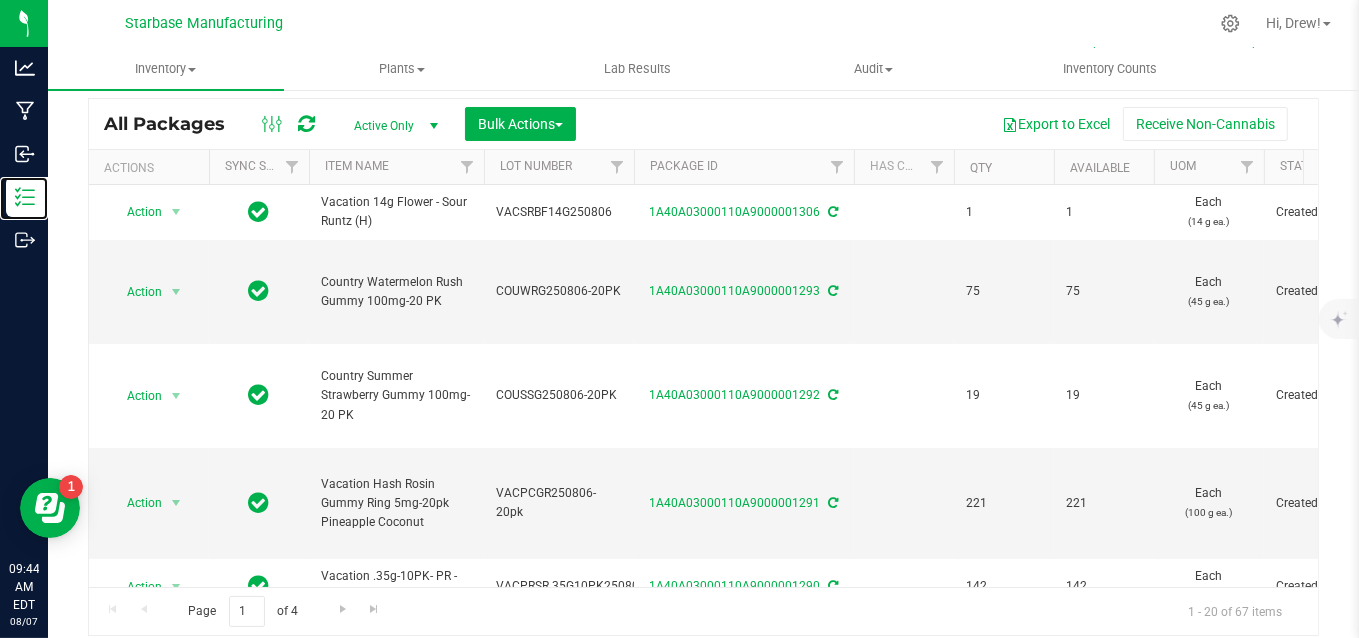 scroll, scrollTop: 0, scrollLeft: 0, axis: both 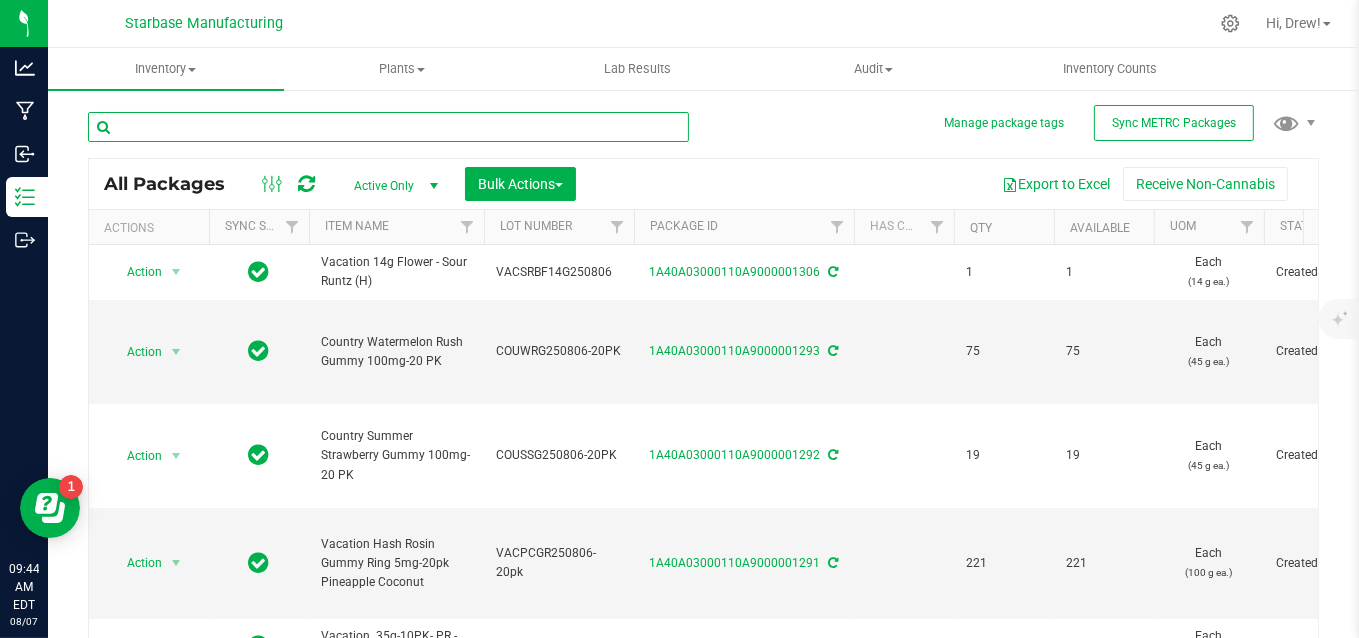 click at bounding box center [388, 127] 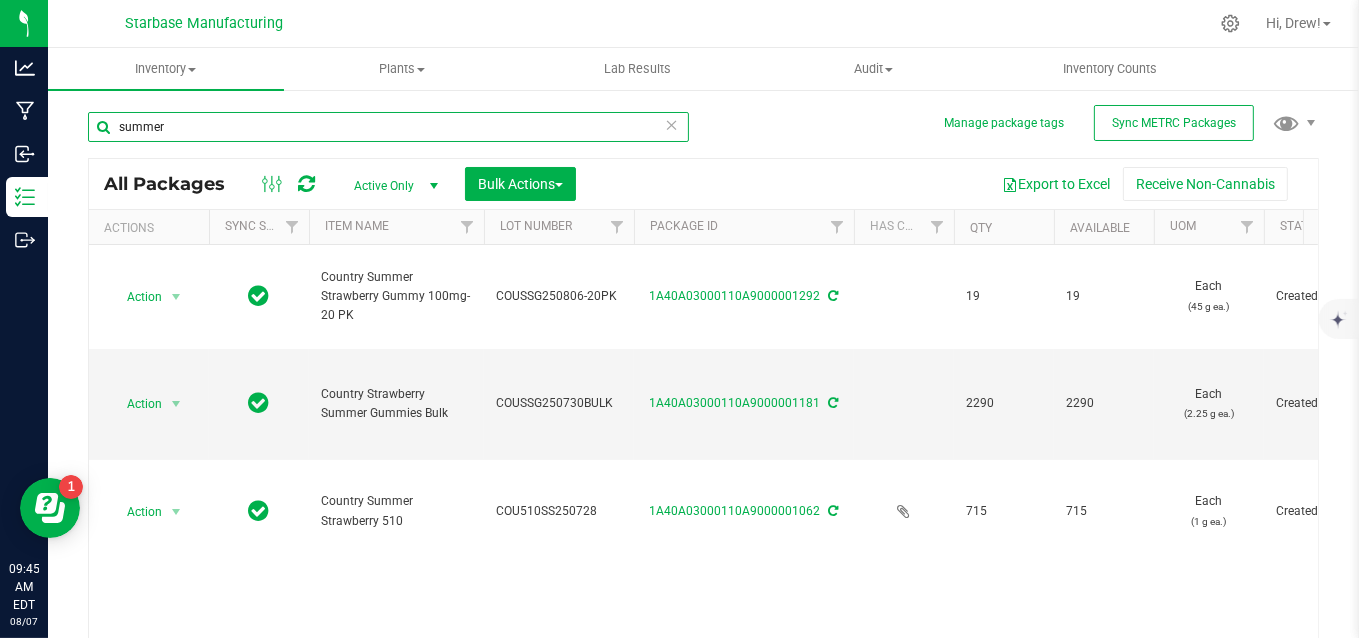 scroll, scrollTop: 28, scrollLeft: 0, axis: vertical 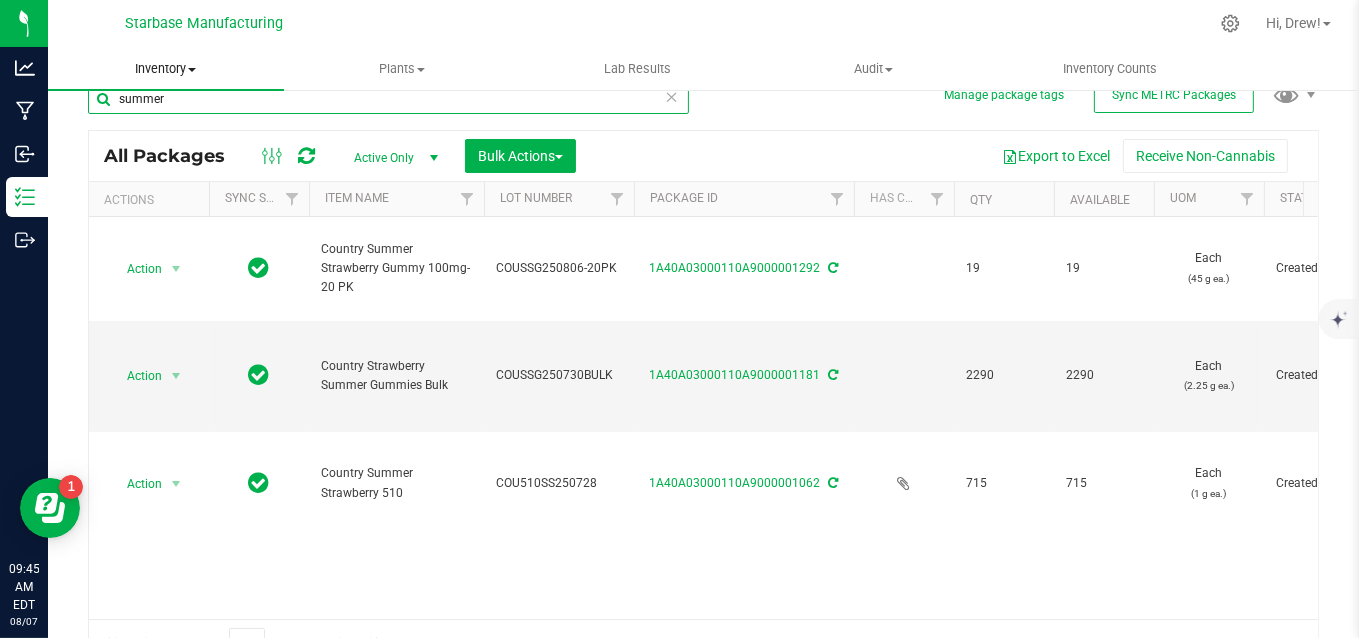 type on "summer" 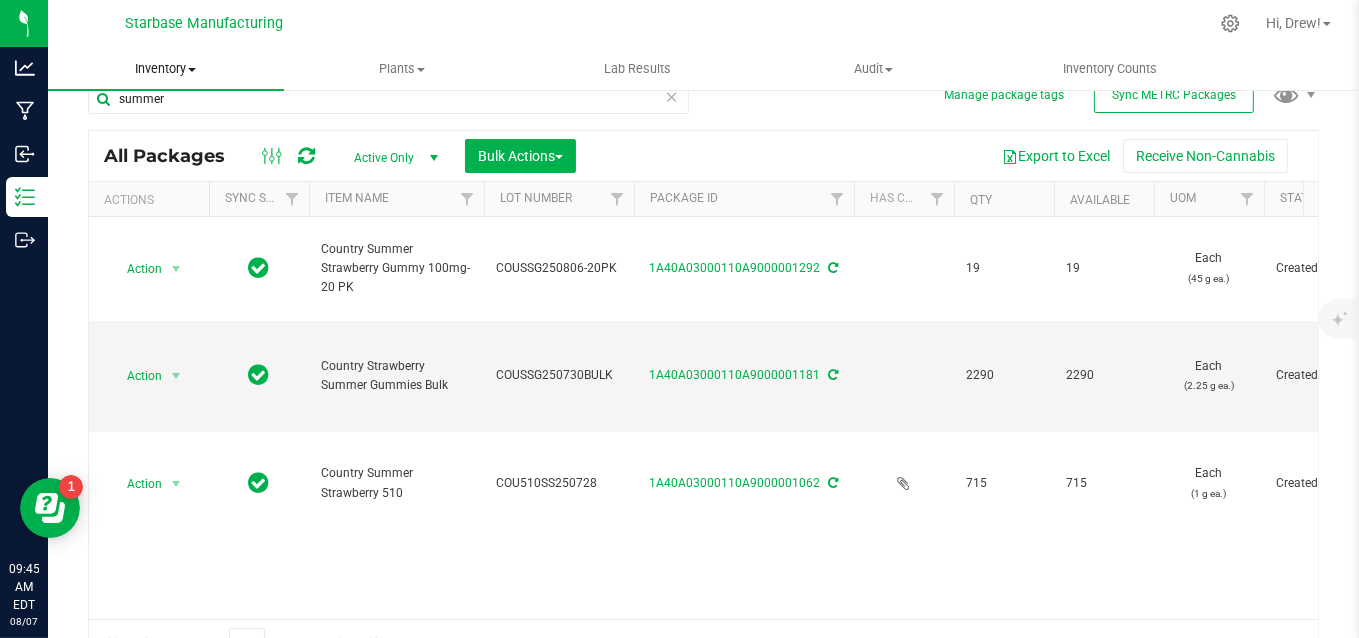 click on "Inventory" at bounding box center [166, 69] 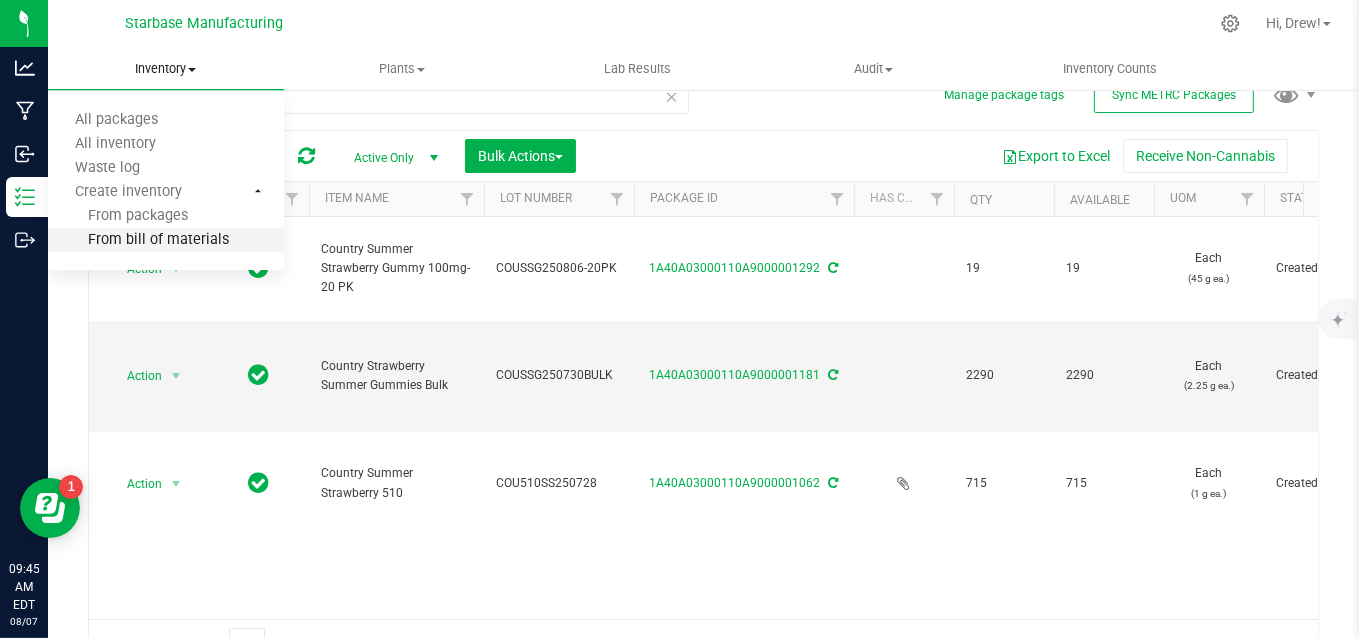 click on "From bill of materials" at bounding box center [138, 240] 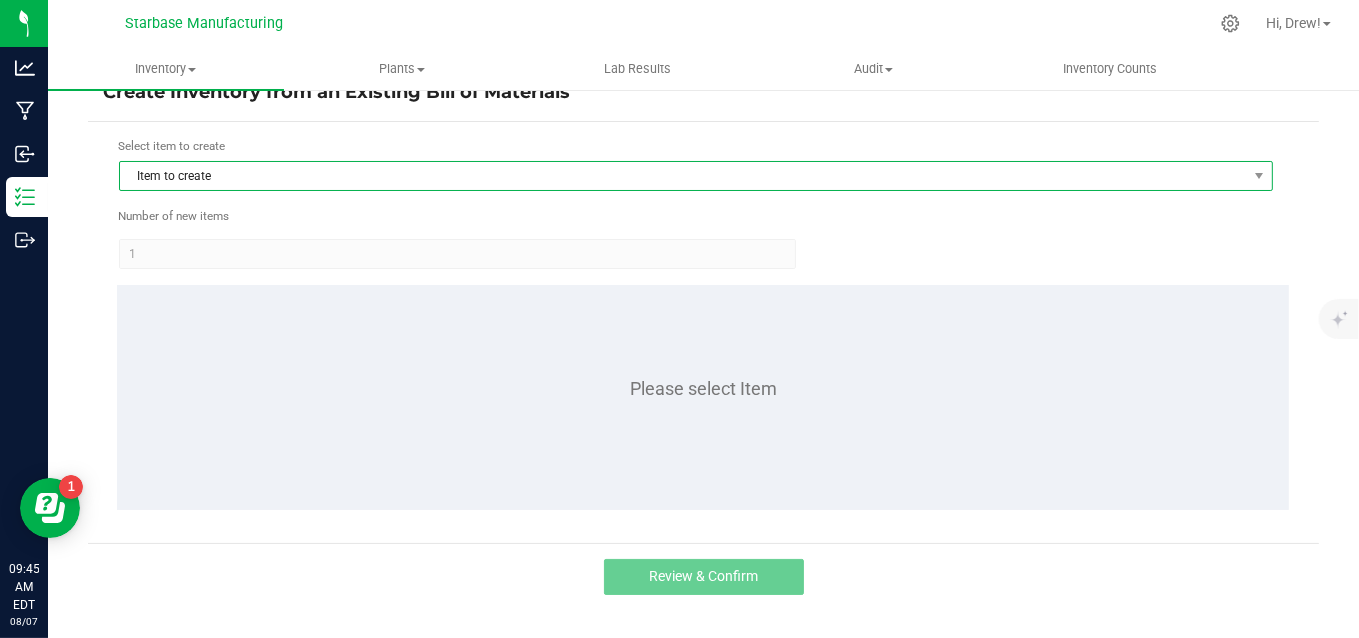 click on "Item to create" at bounding box center [683, 176] 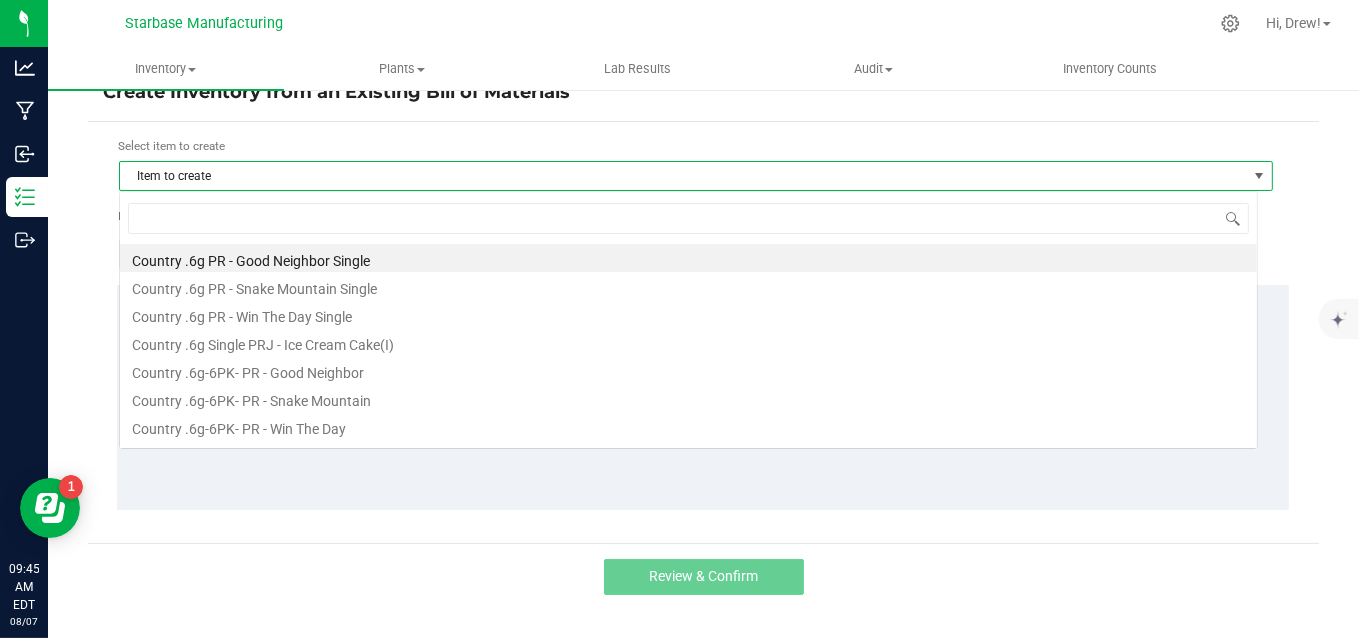 scroll, scrollTop: 99970, scrollLeft: 98860, axis: both 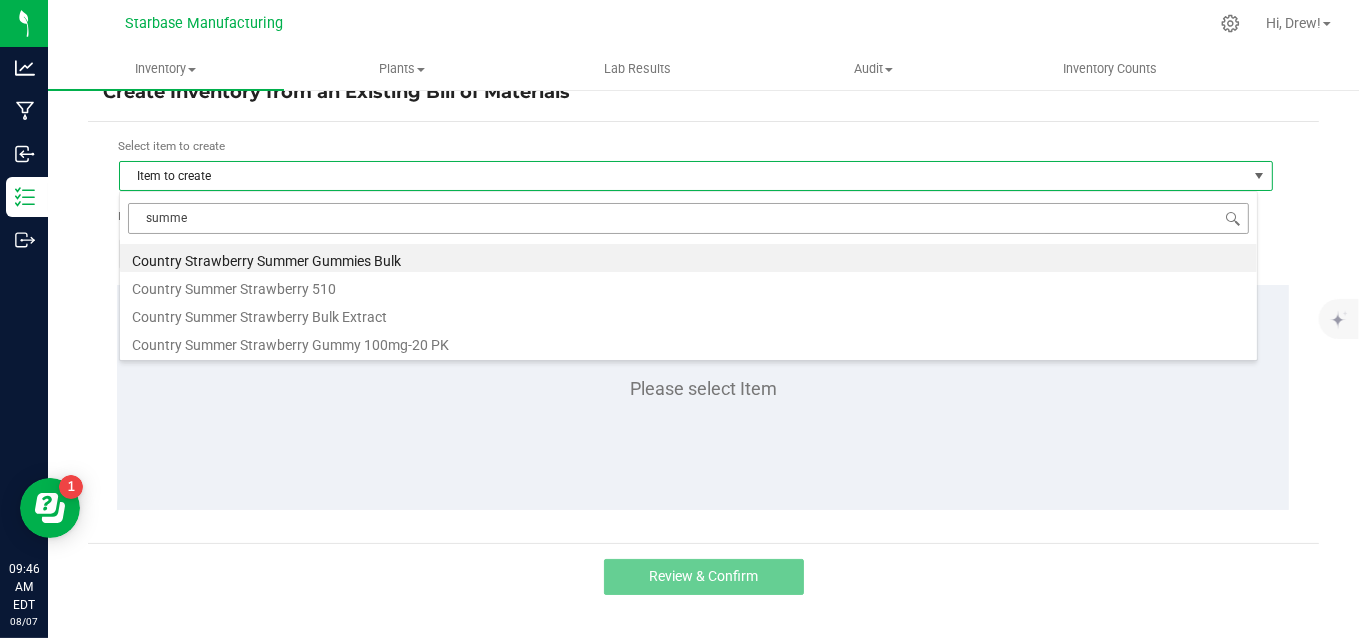 type on "summer" 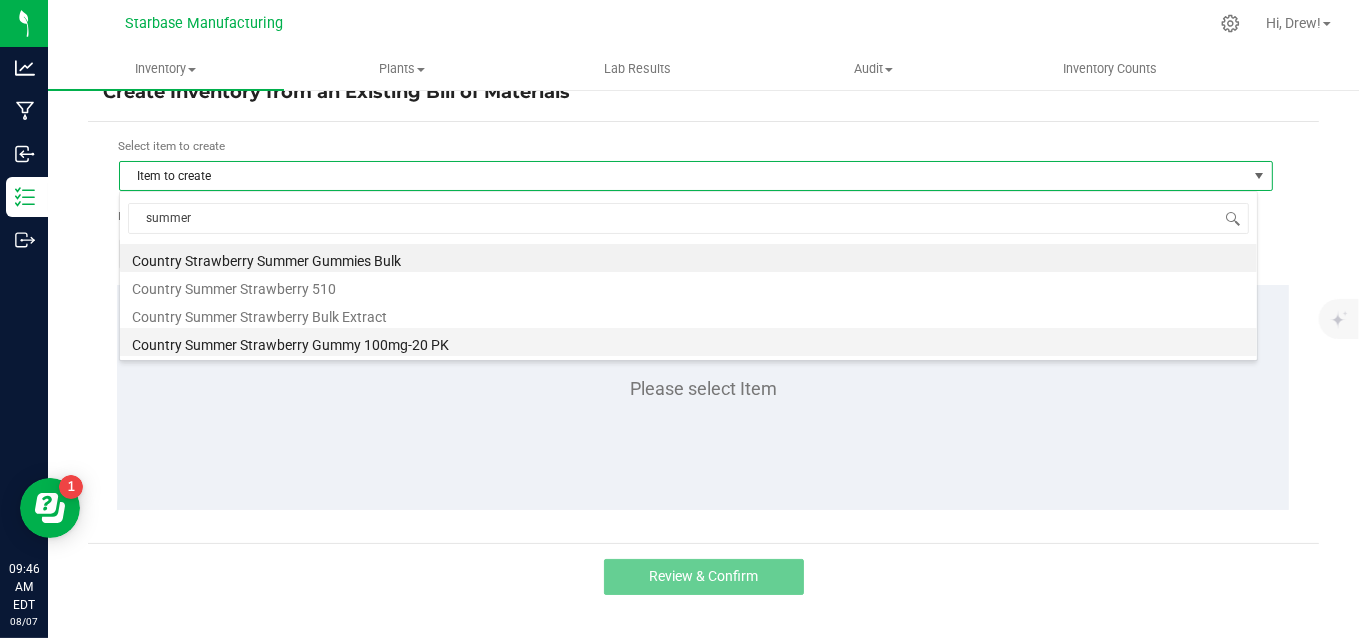 click on "Country Summer Strawberry Gummy 100mg-20 PK" at bounding box center [688, 342] 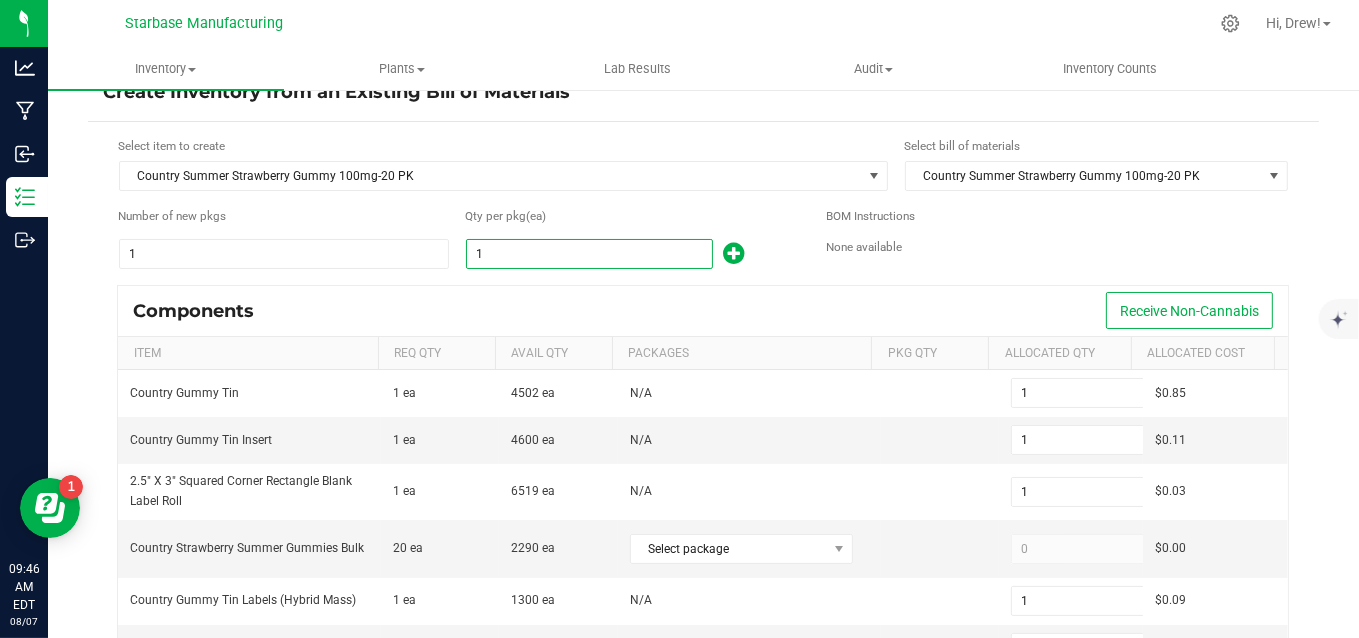 click on "1" at bounding box center [590, 254] 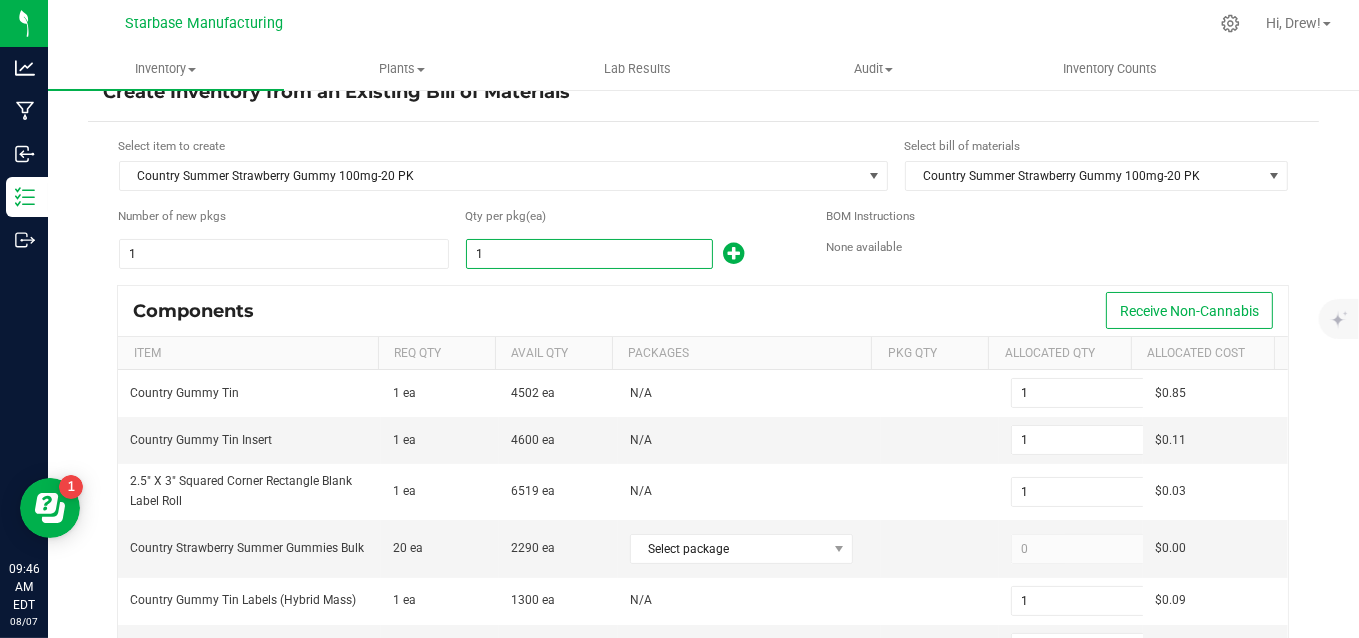 type on "11" 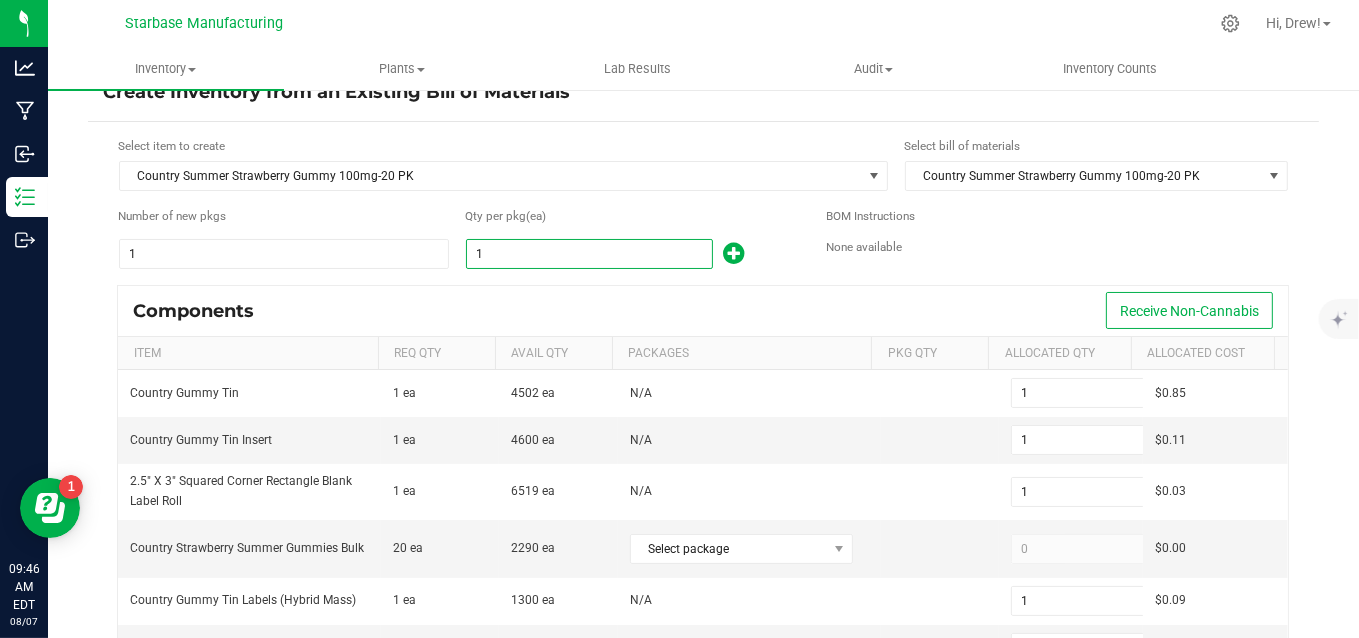 type on "11" 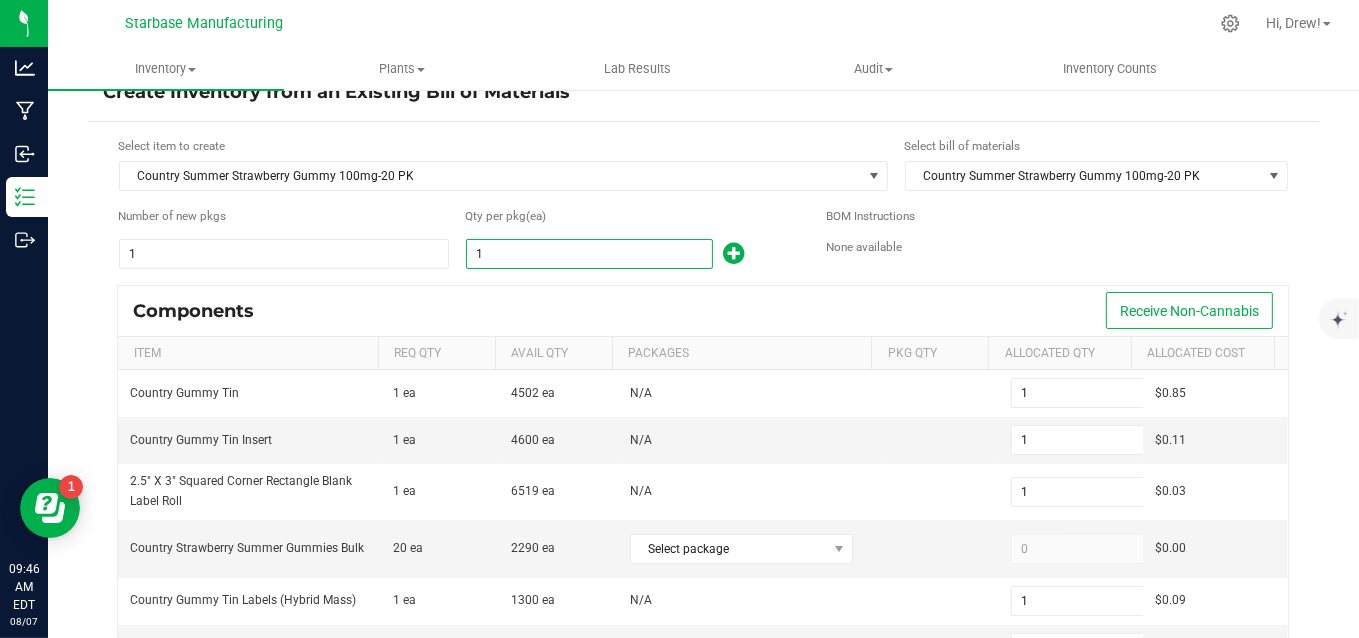 type on "11" 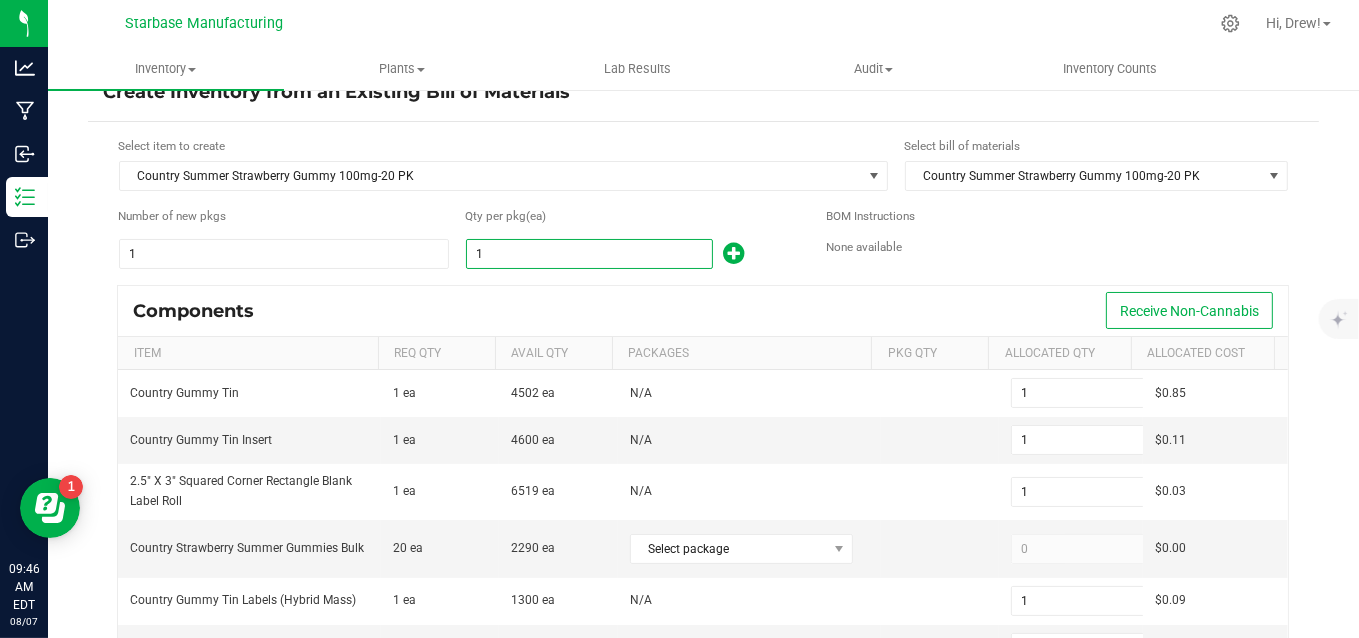 type on "11" 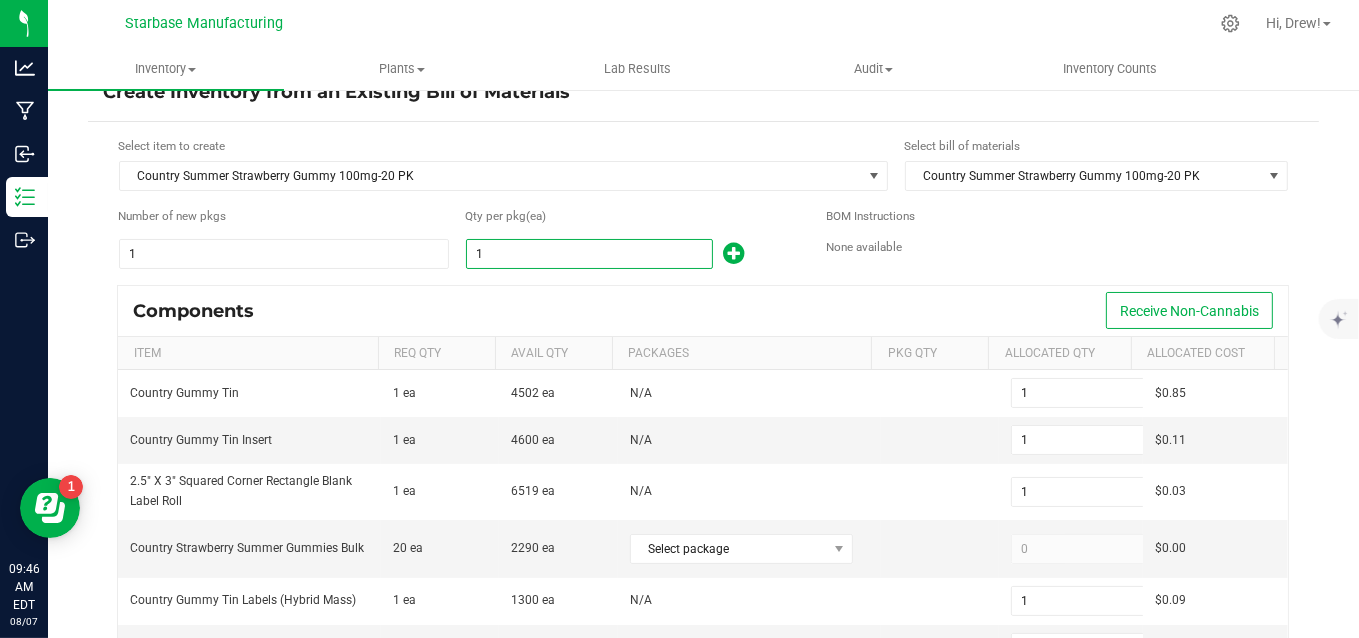 type on "11" 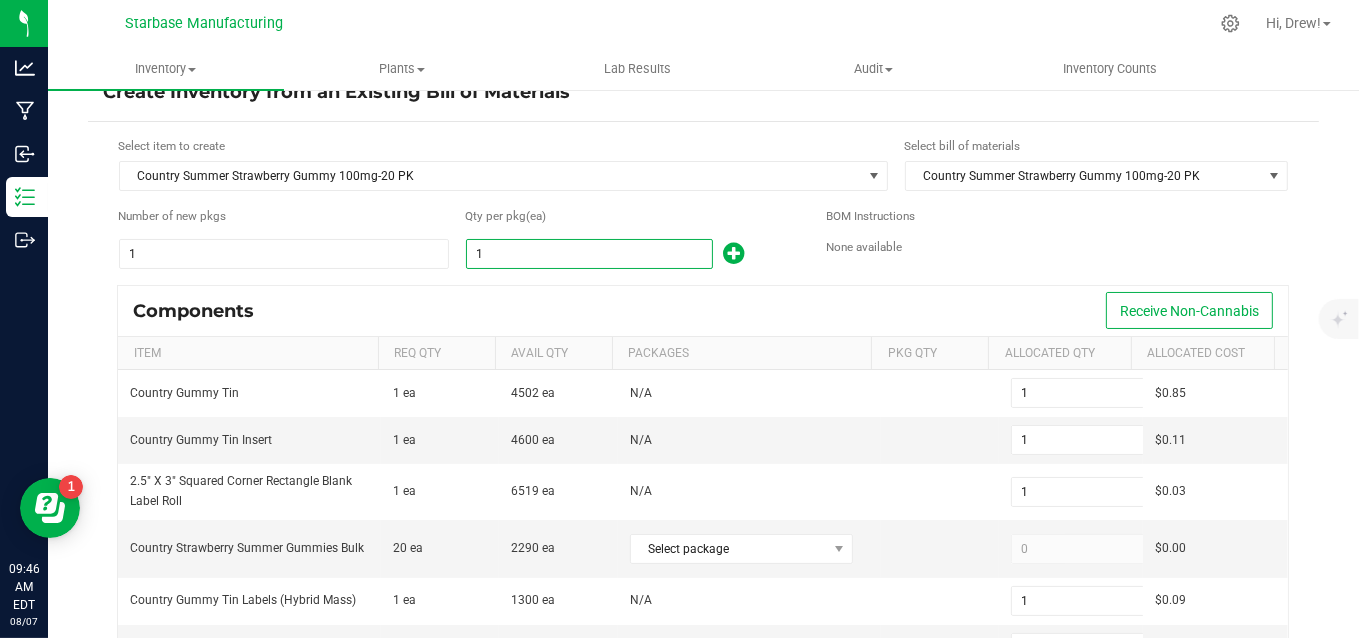 type on "0.0011" 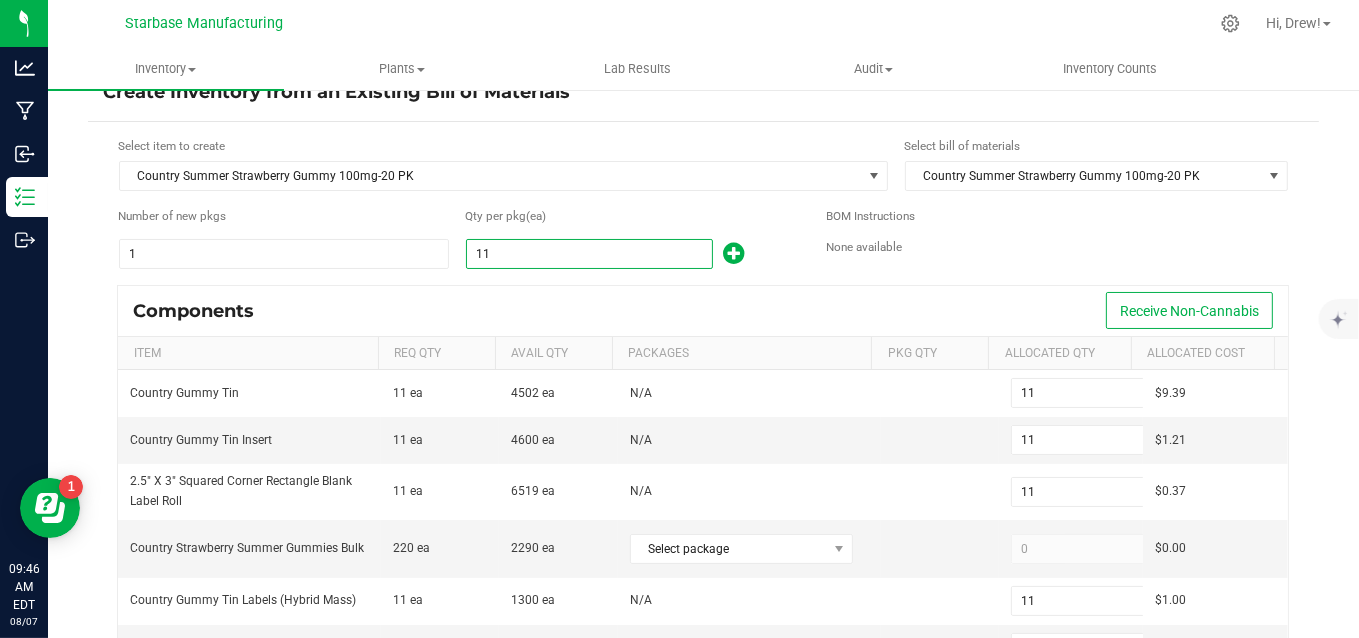 type on "111" 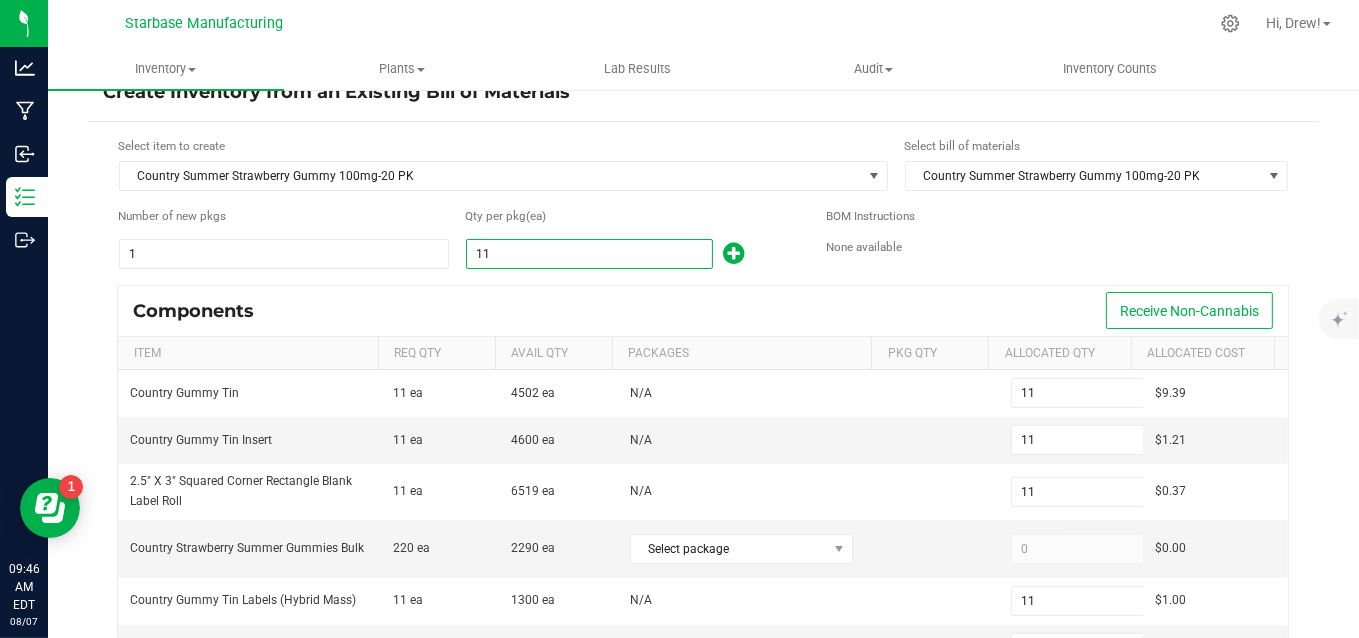 type on "111" 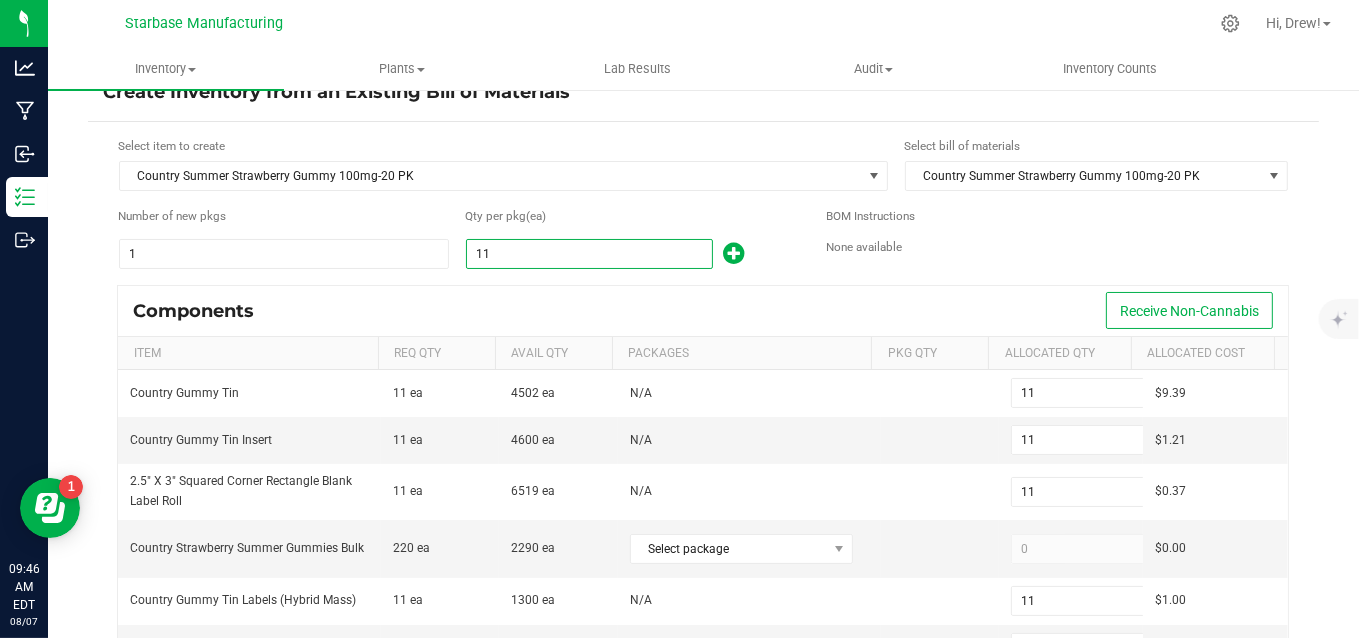 type on "111" 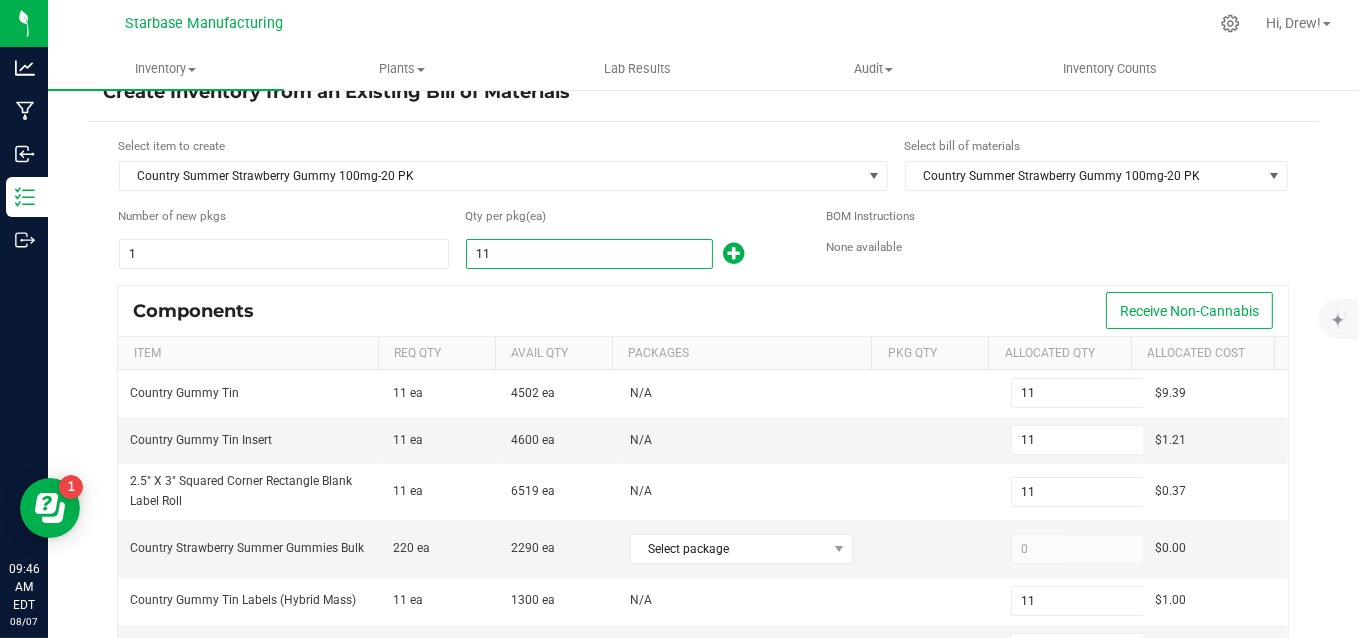 type on "111" 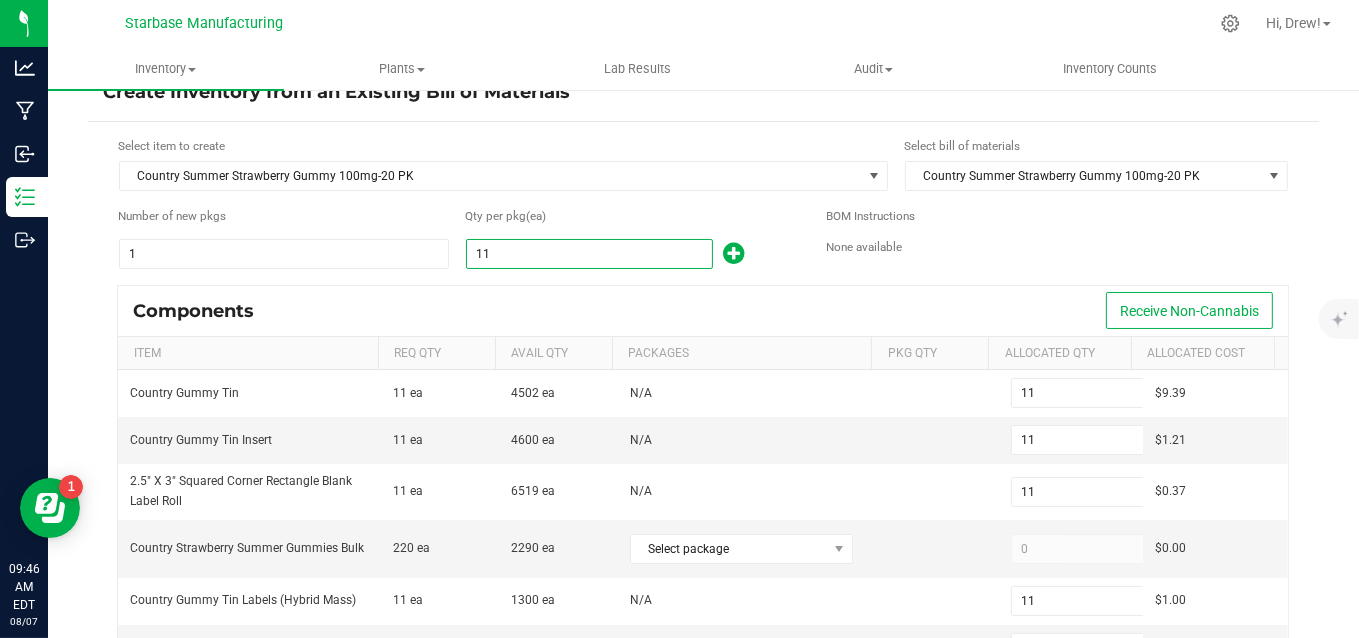 type on "111" 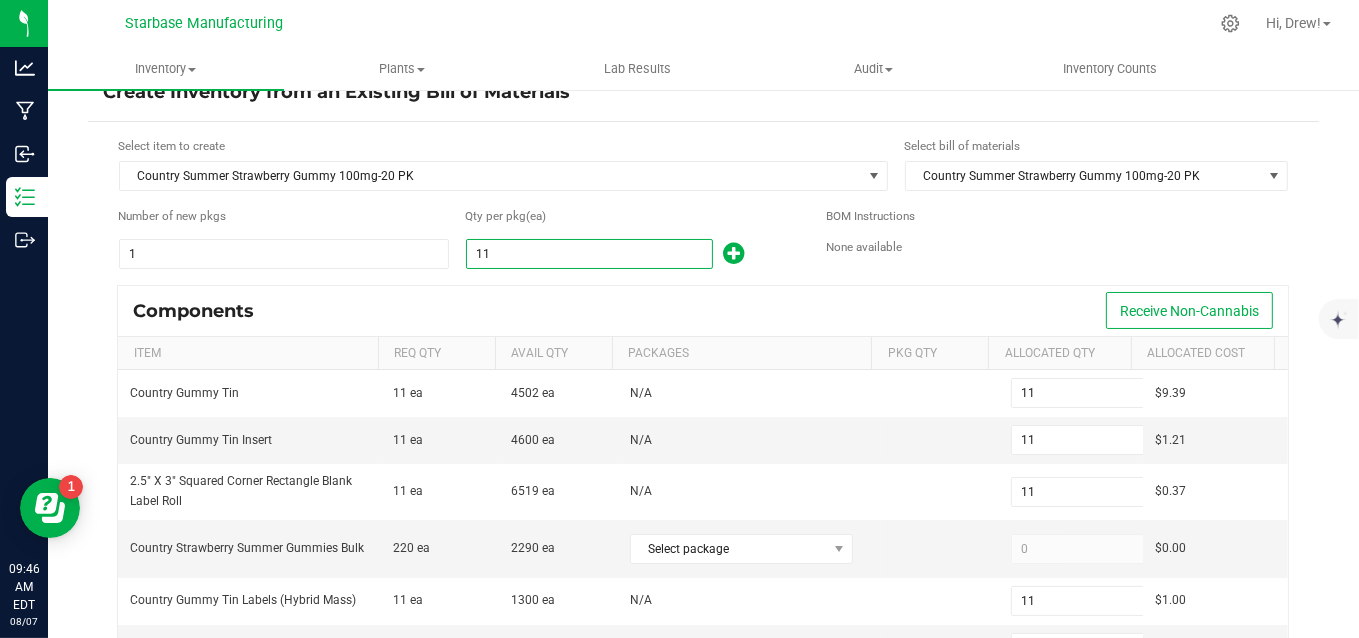type on "0.0111" 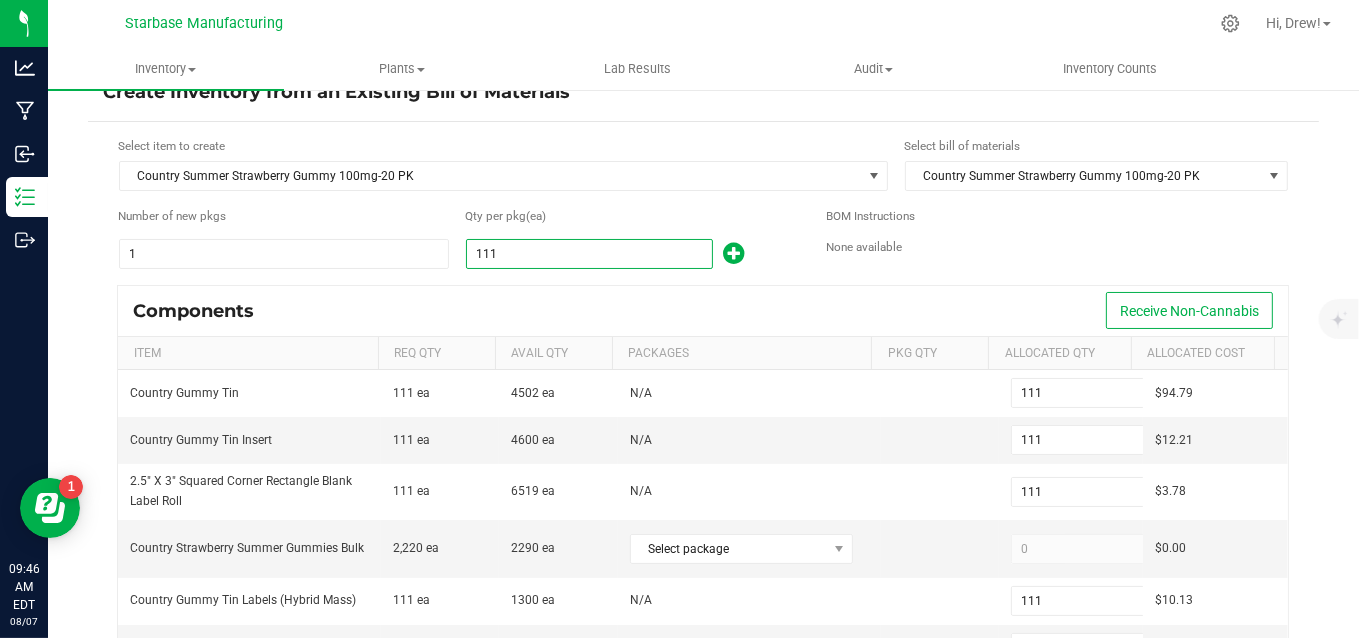 click on "111" at bounding box center [590, 254] 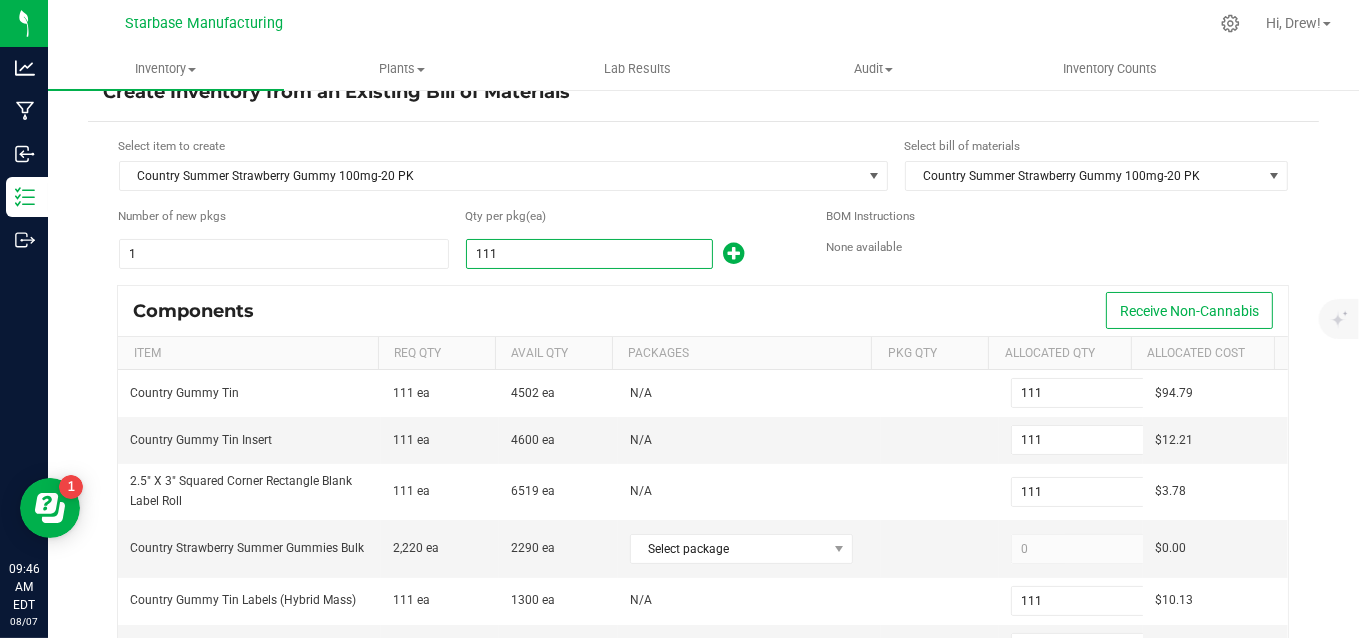 click on "111" at bounding box center [590, 254] 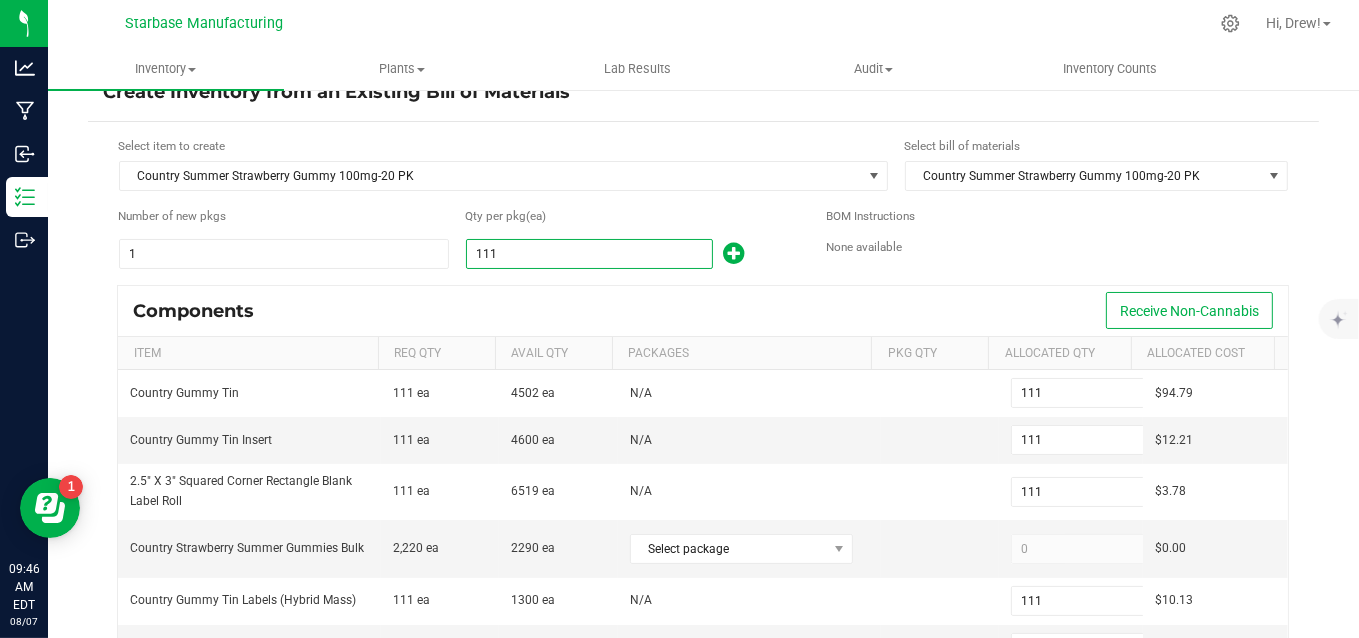 click on "111" at bounding box center [590, 254] 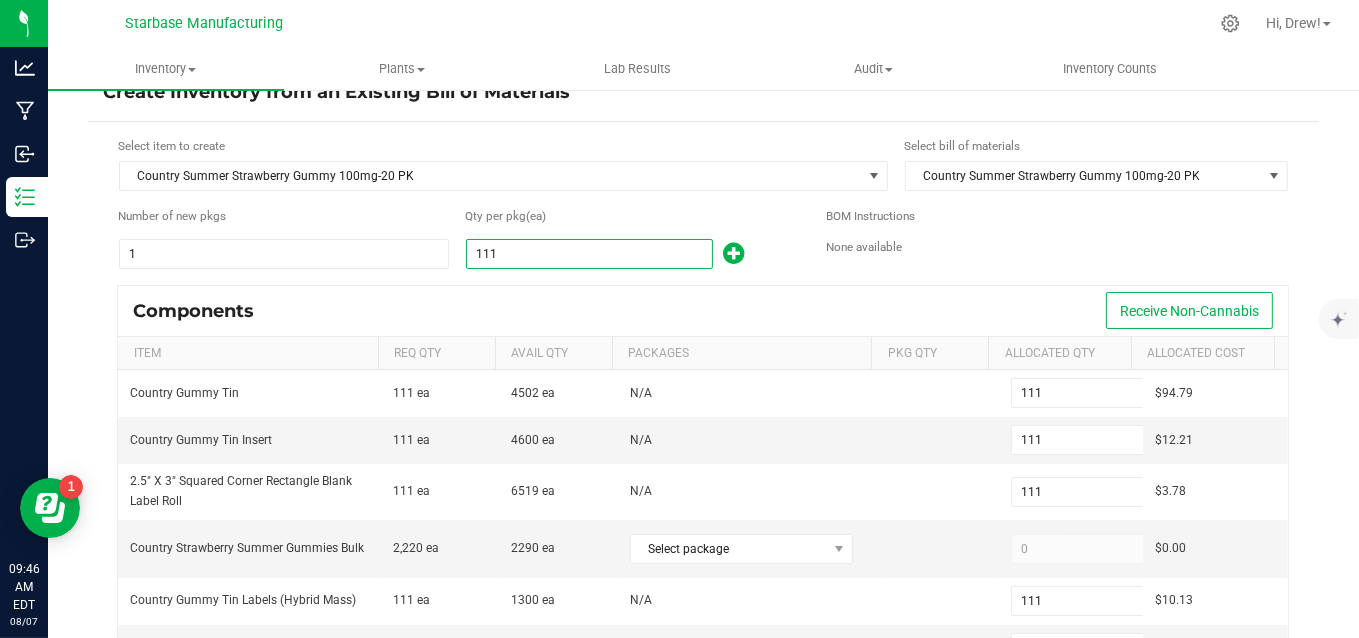 type on "9" 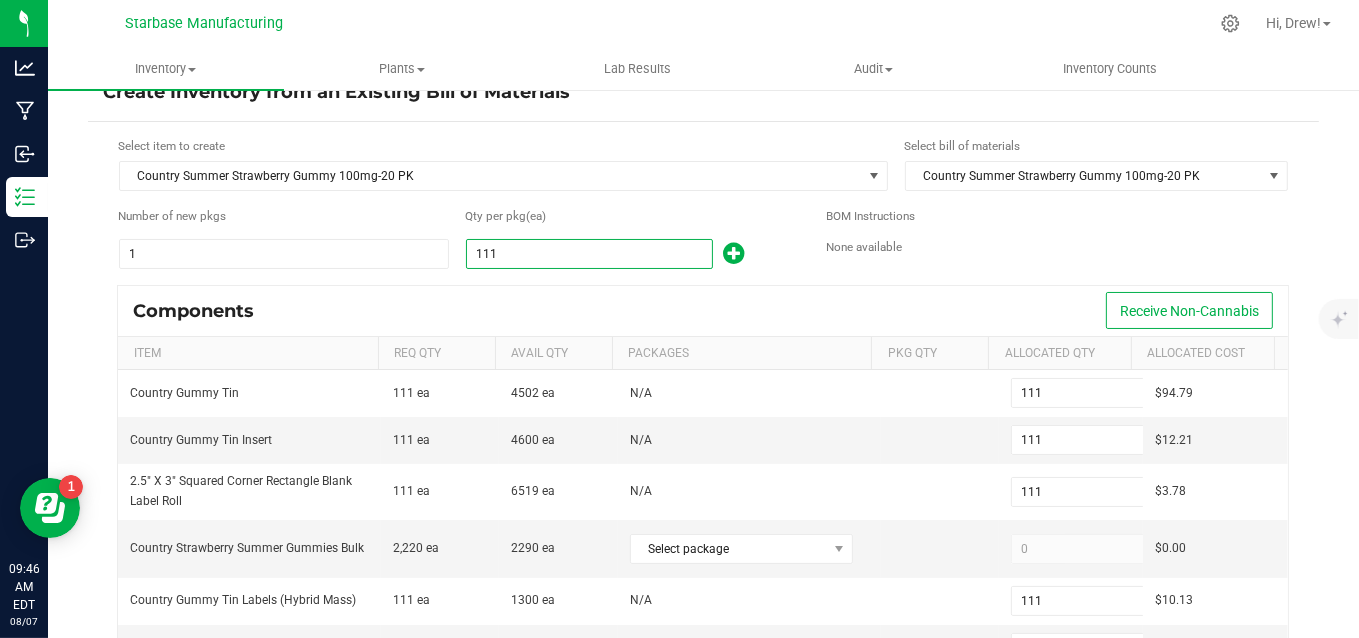 type on "9" 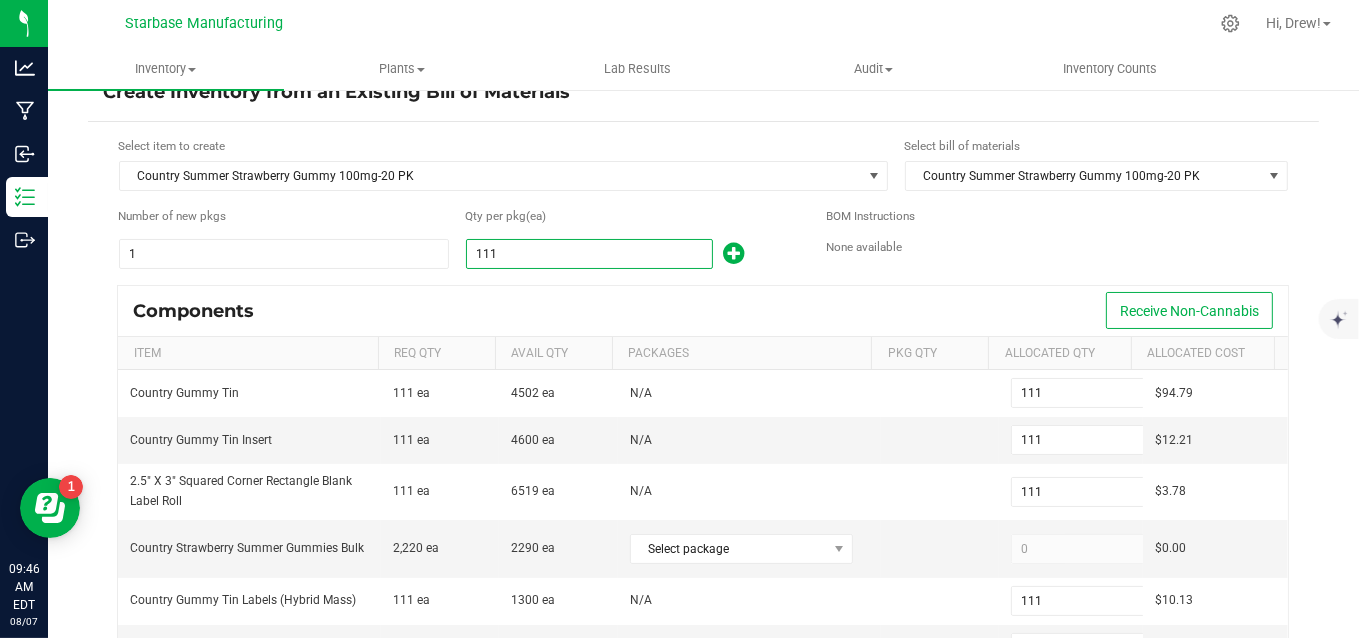 type on "9" 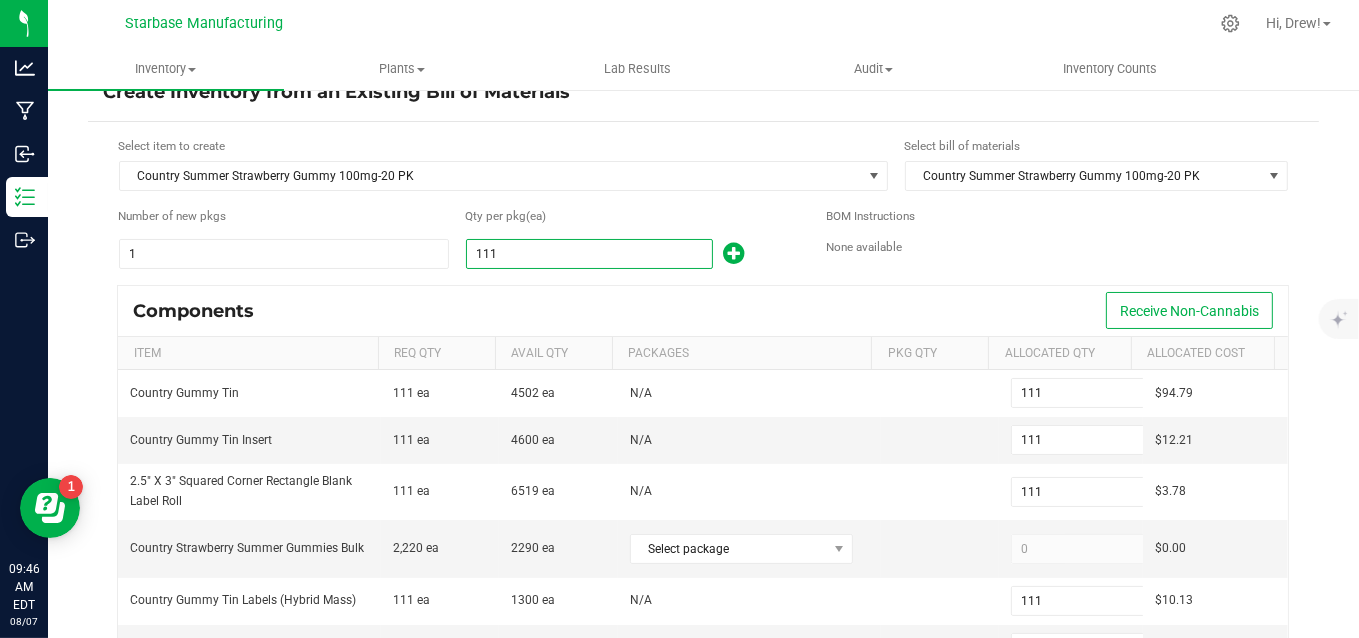 type on "9" 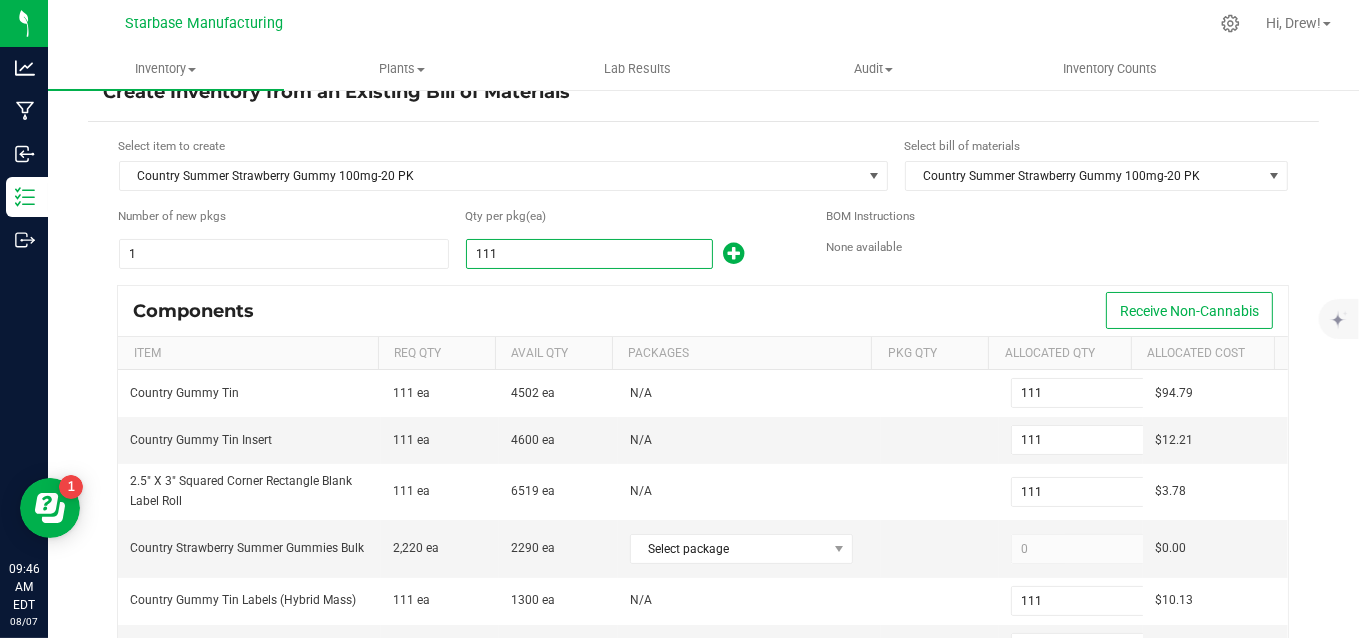 type on "9" 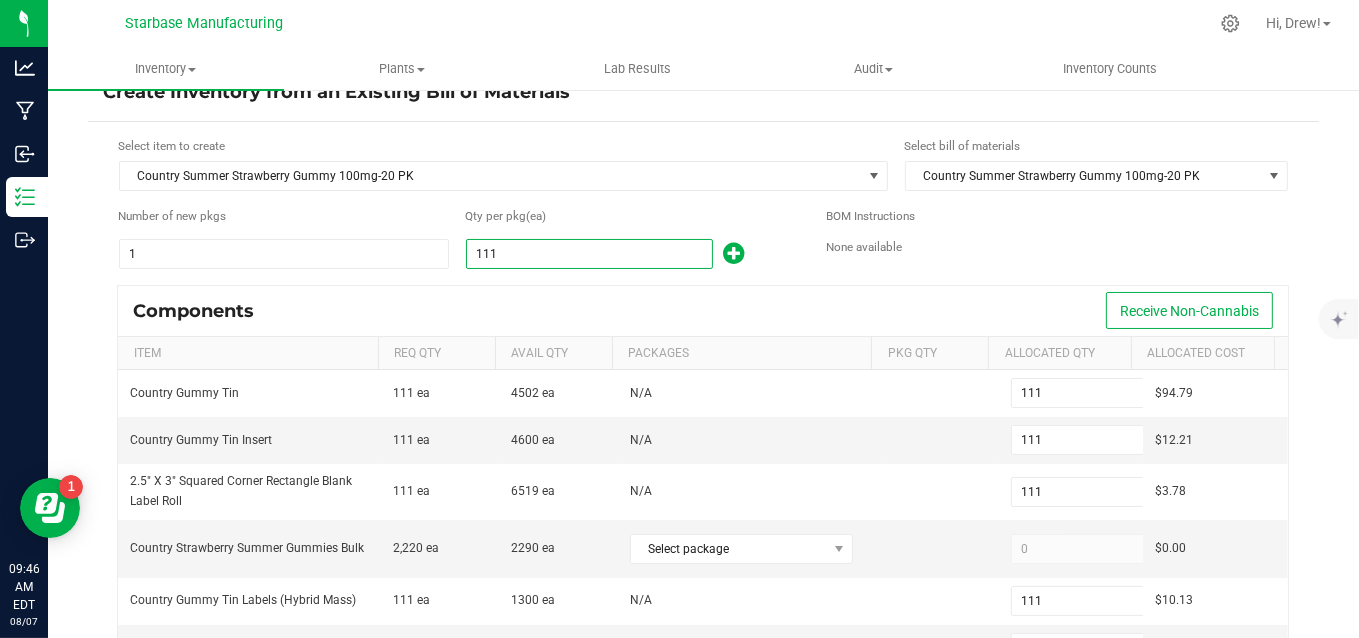 type on "0.0009" 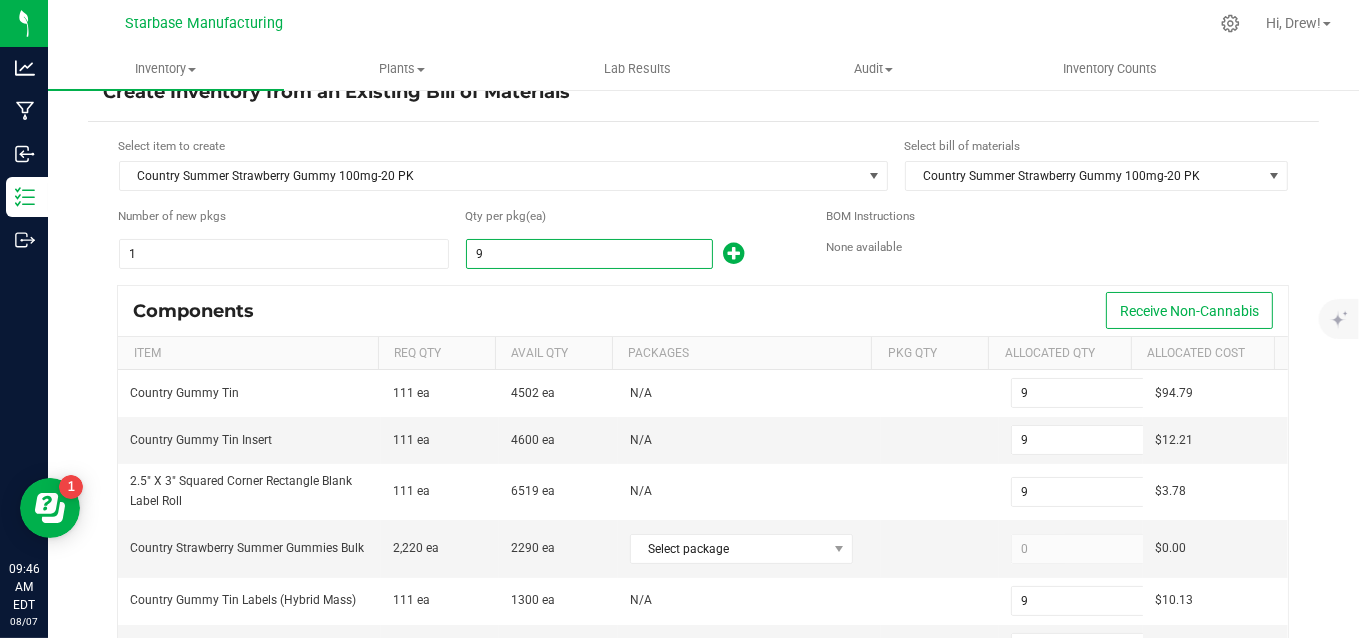 type on "98" 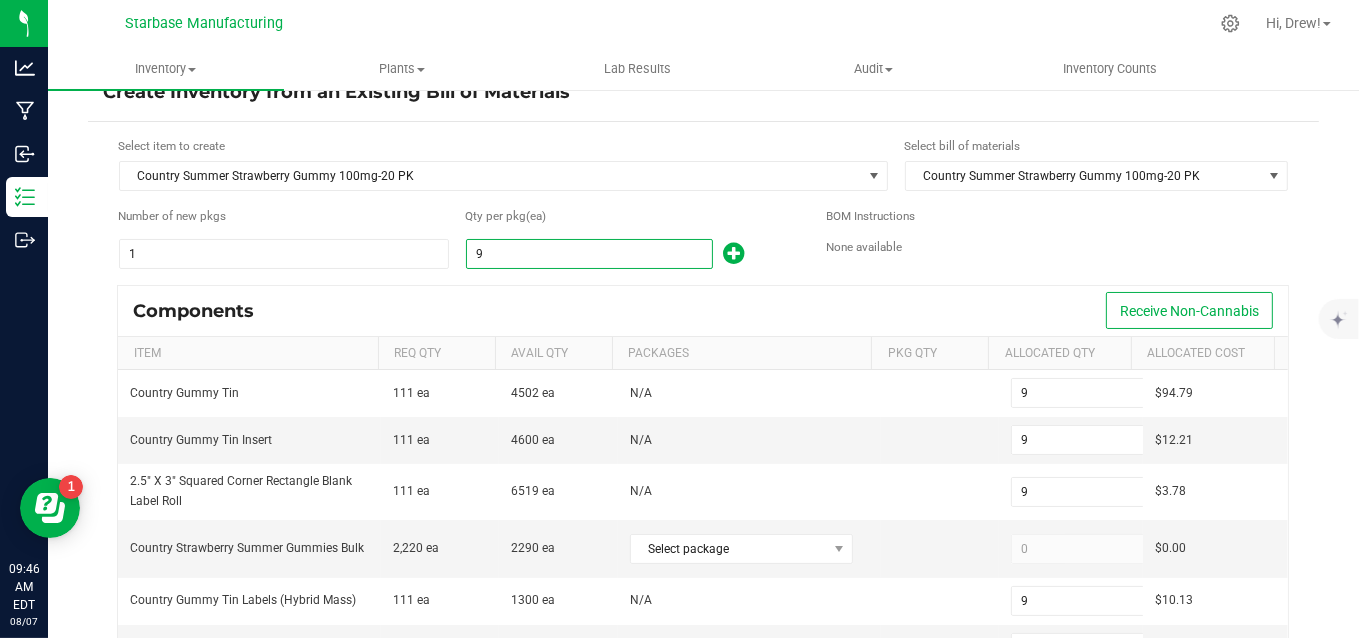 type on "98" 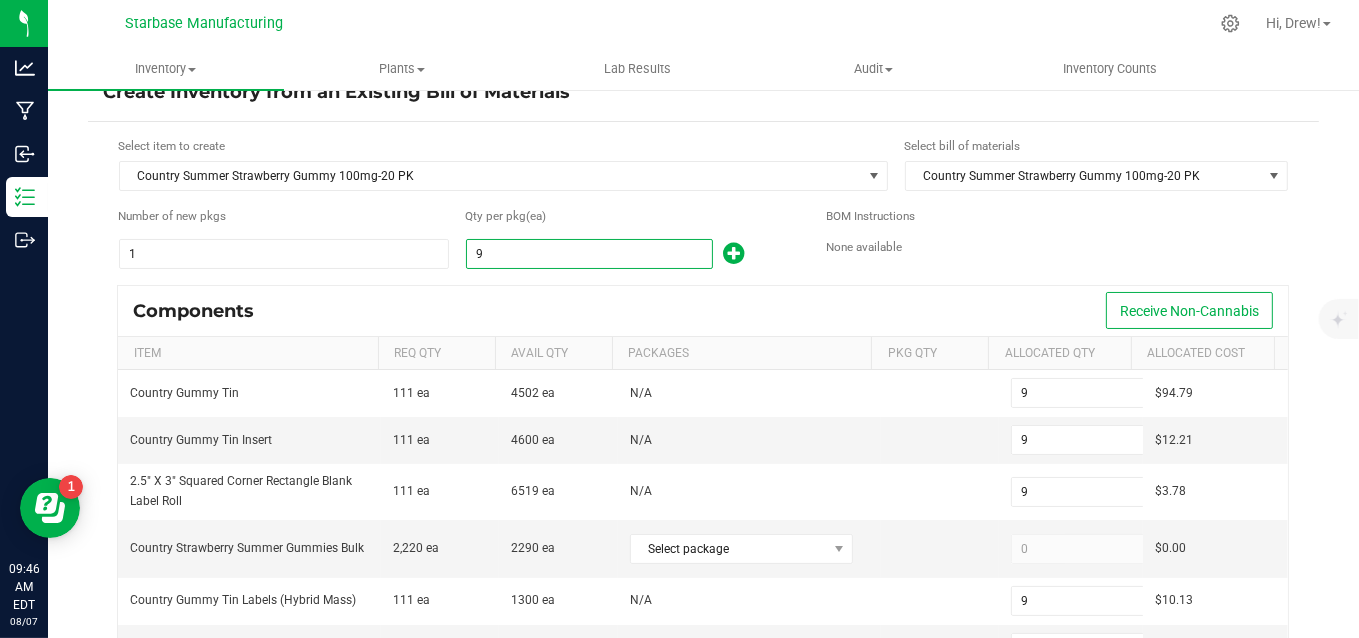type on "98" 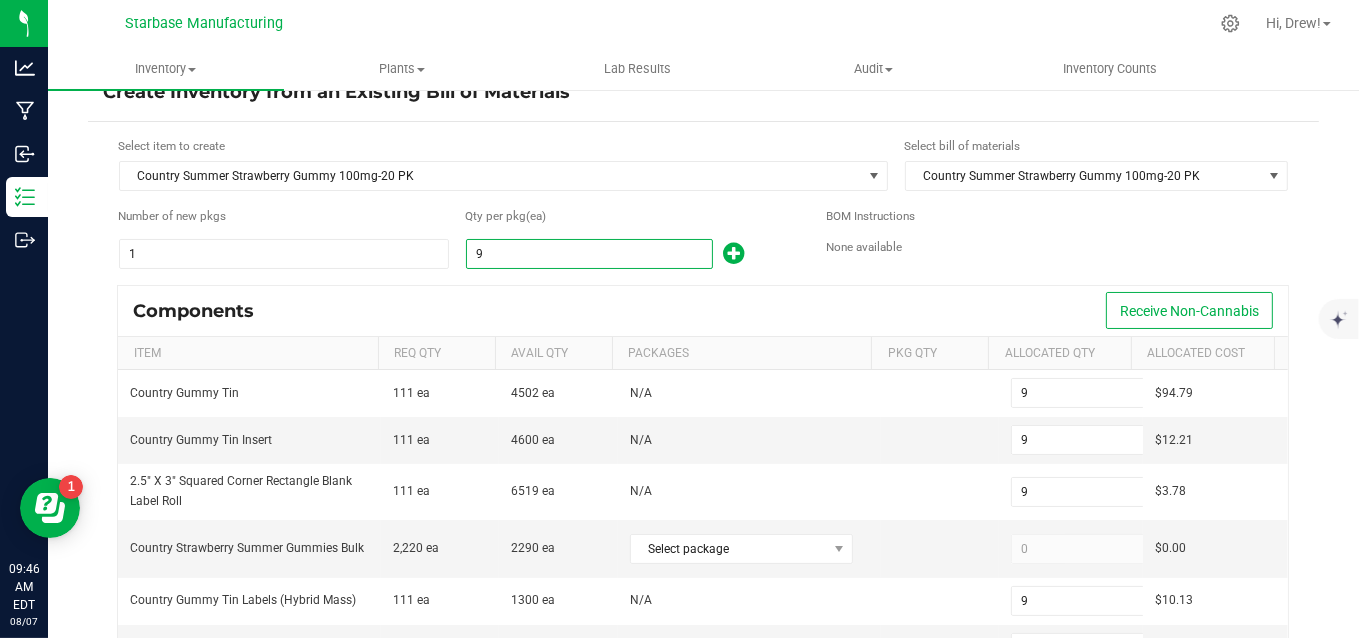 type on "98" 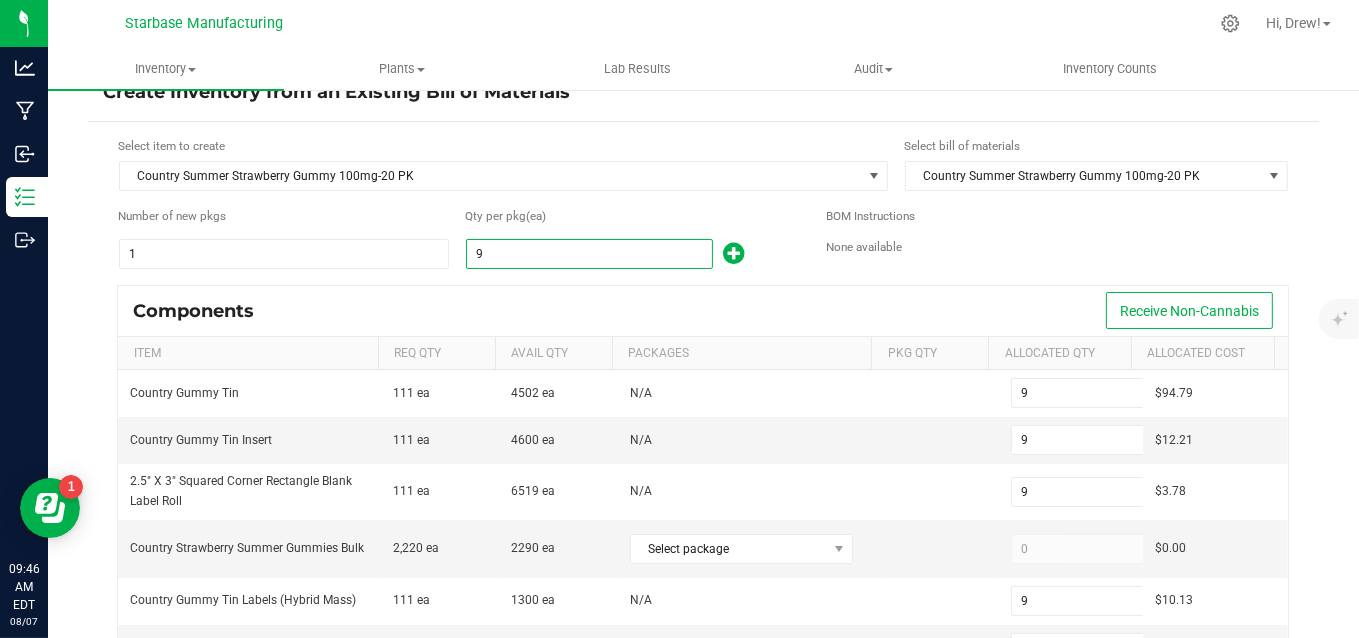 type on "98" 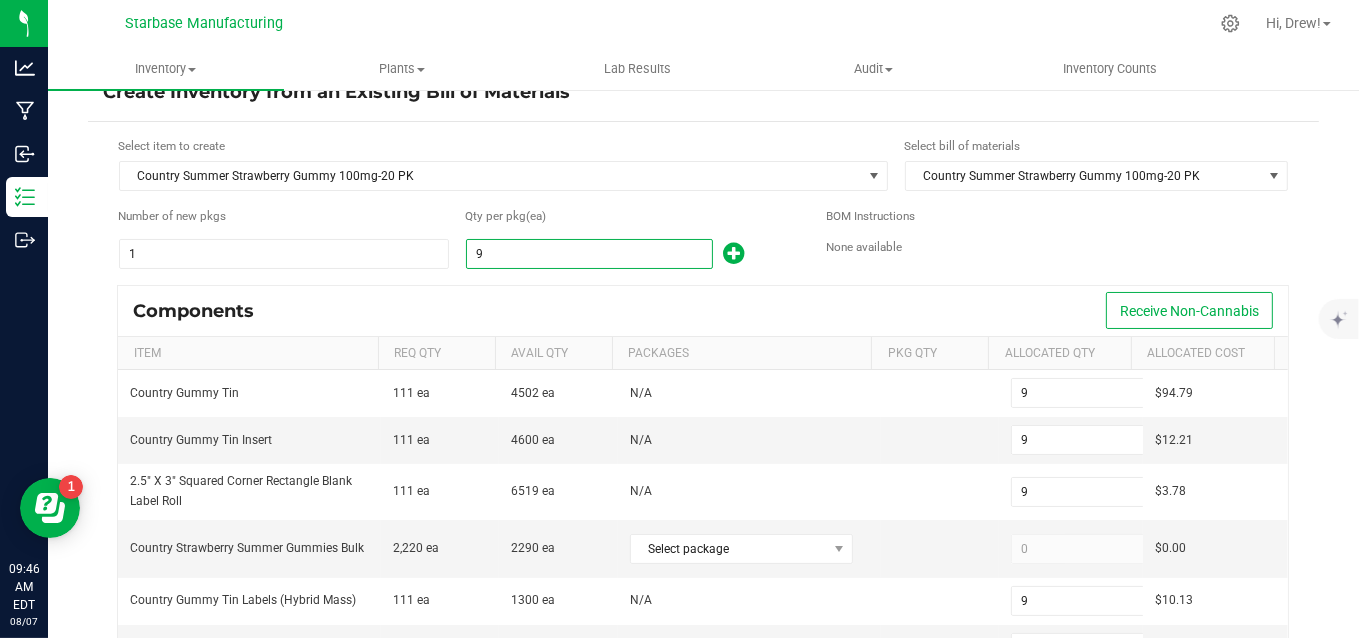 type on "0.0098" 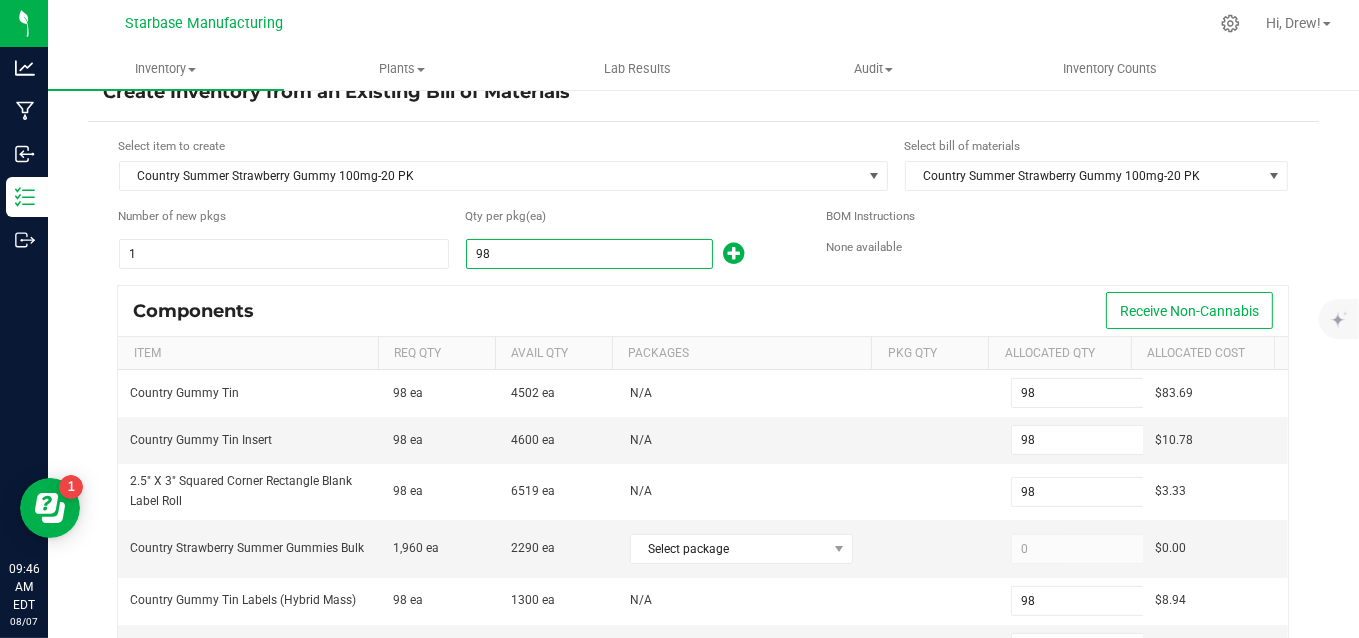 type on "98" 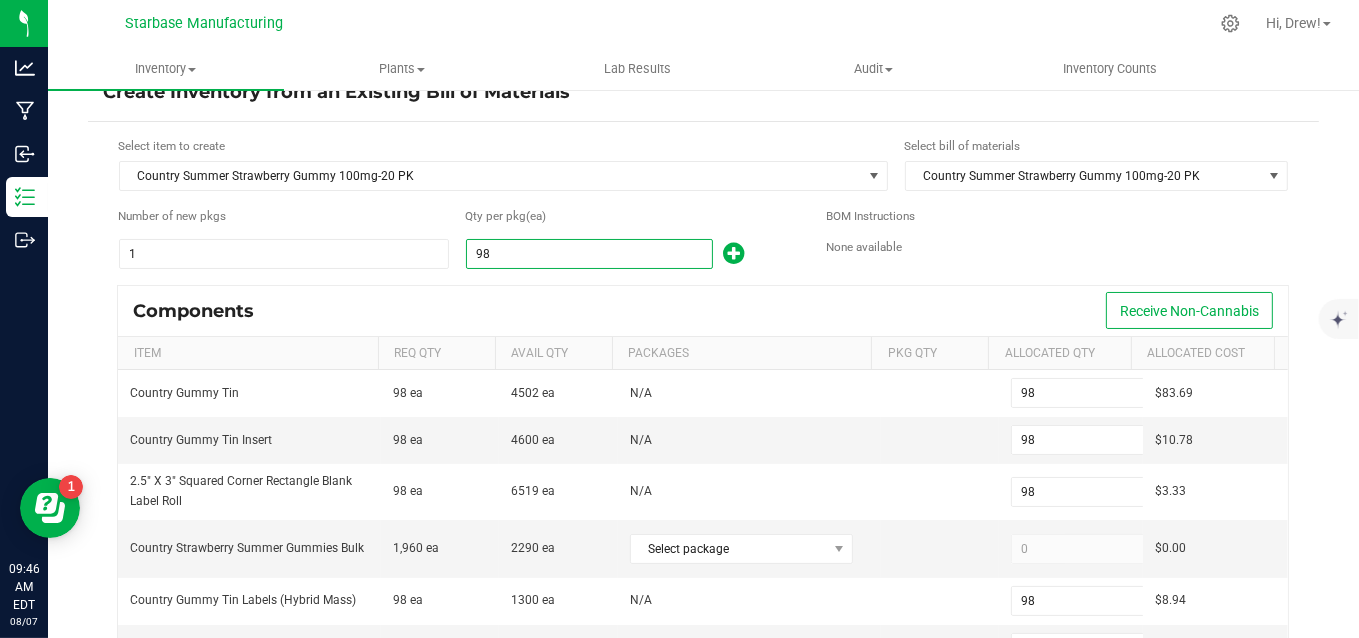 click on "Components   Receive Non-Cannabis" at bounding box center (703, 311) 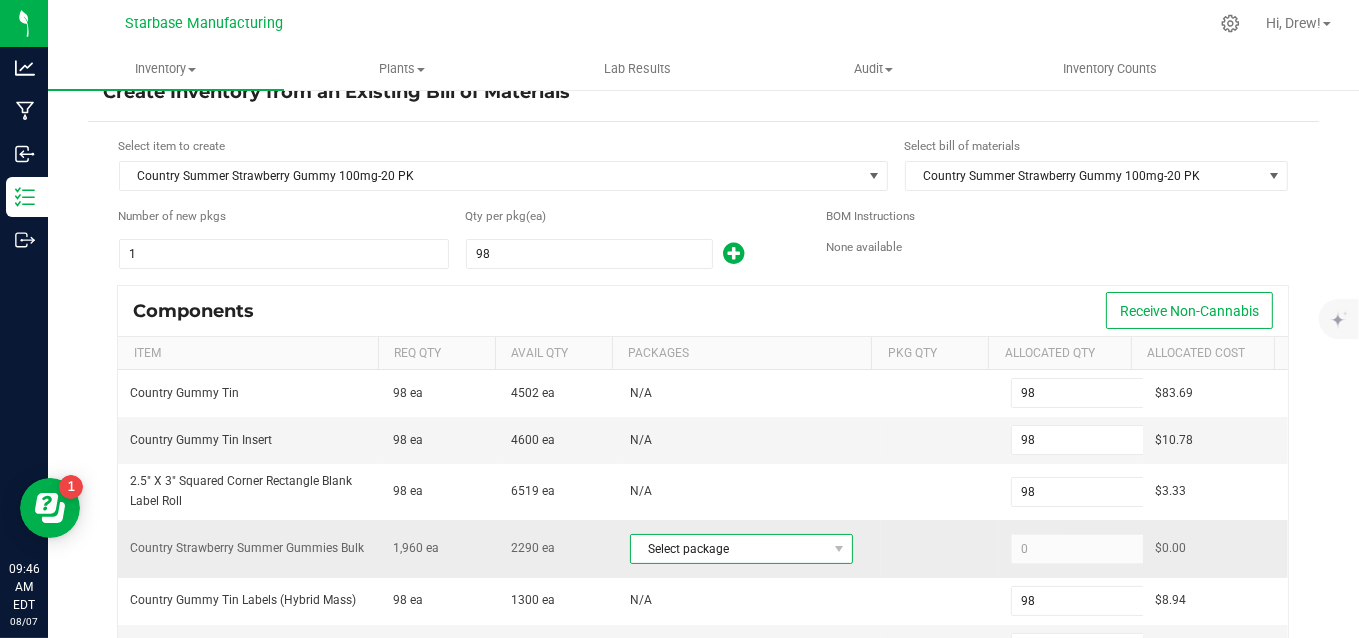 click on "Select package" at bounding box center [729, 549] 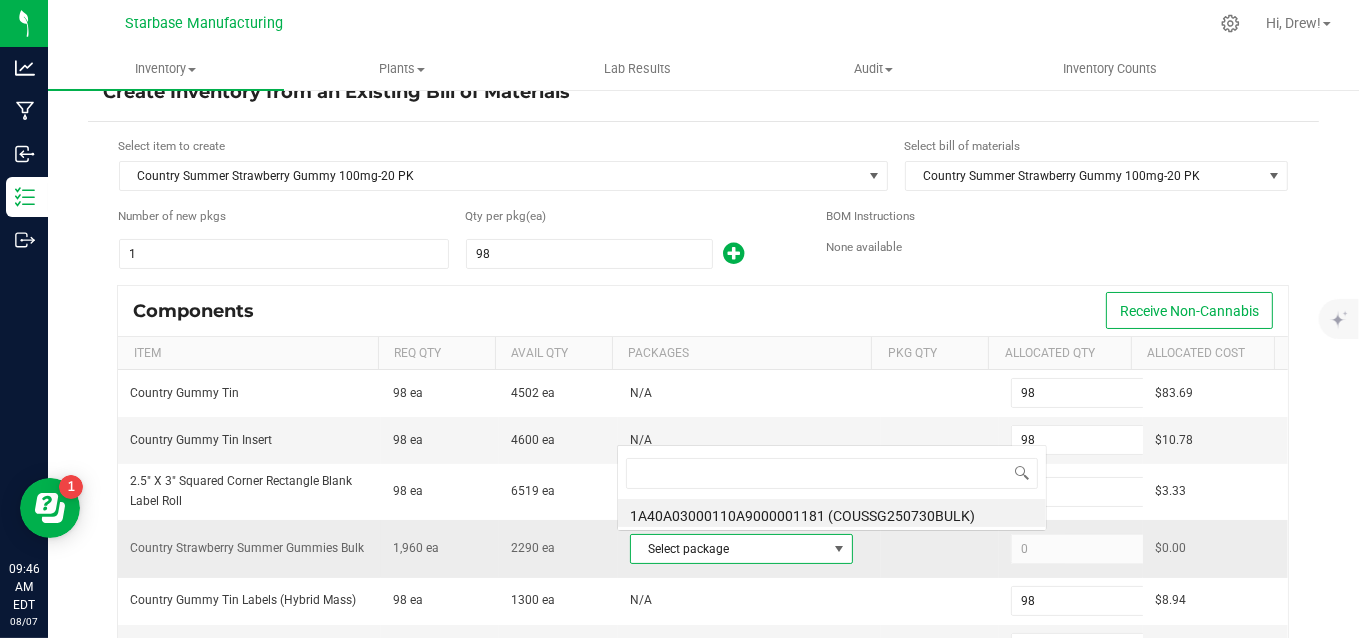 scroll, scrollTop: 0, scrollLeft: 0, axis: both 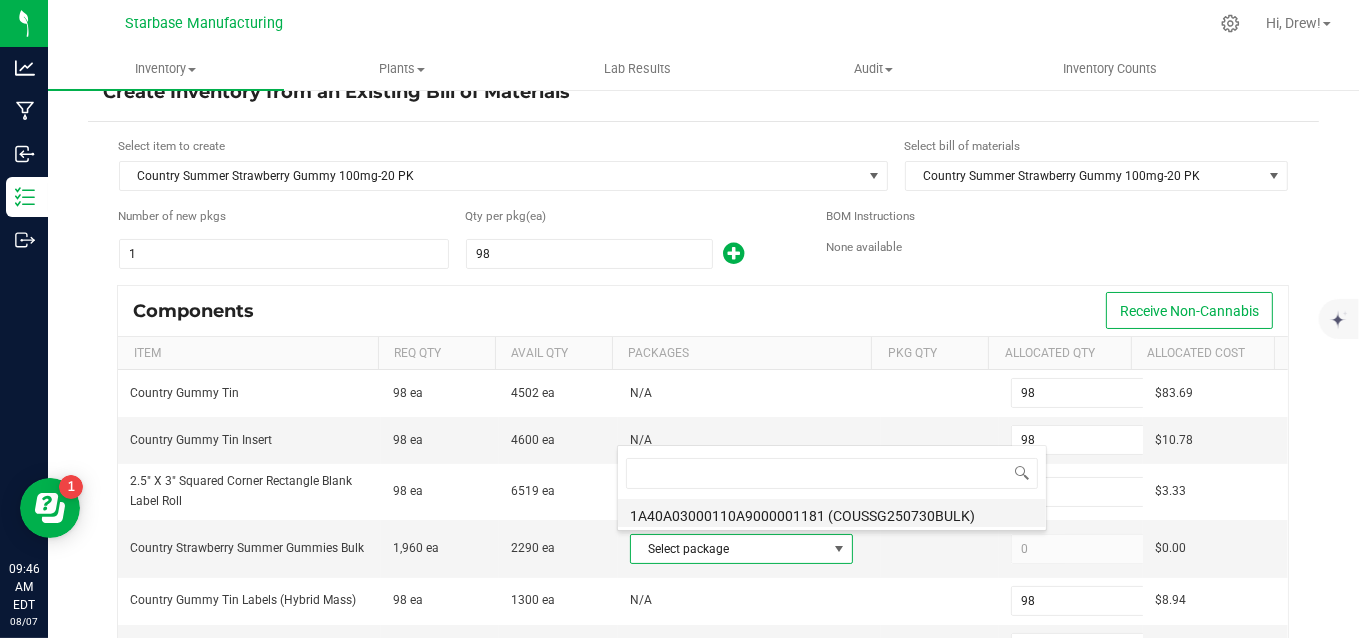 click on "1A40A03000110A9000001181 (COUSSG250730BULK)" at bounding box center (832, 513) 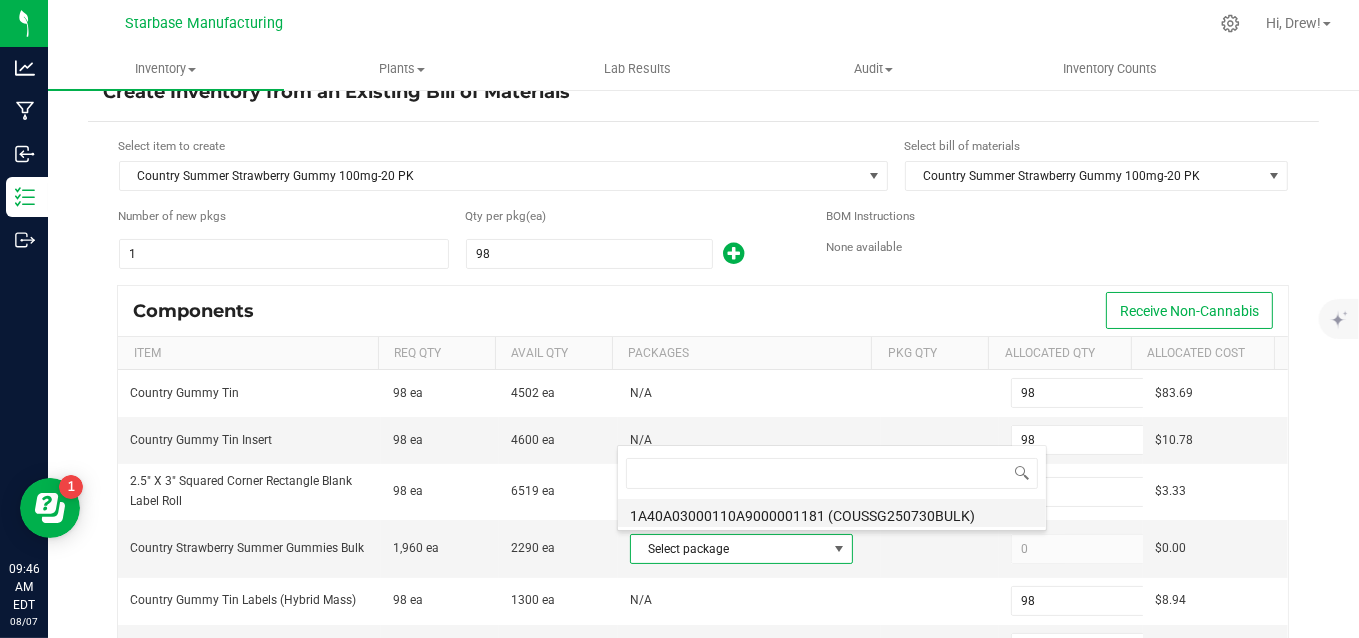 type on "1,960" 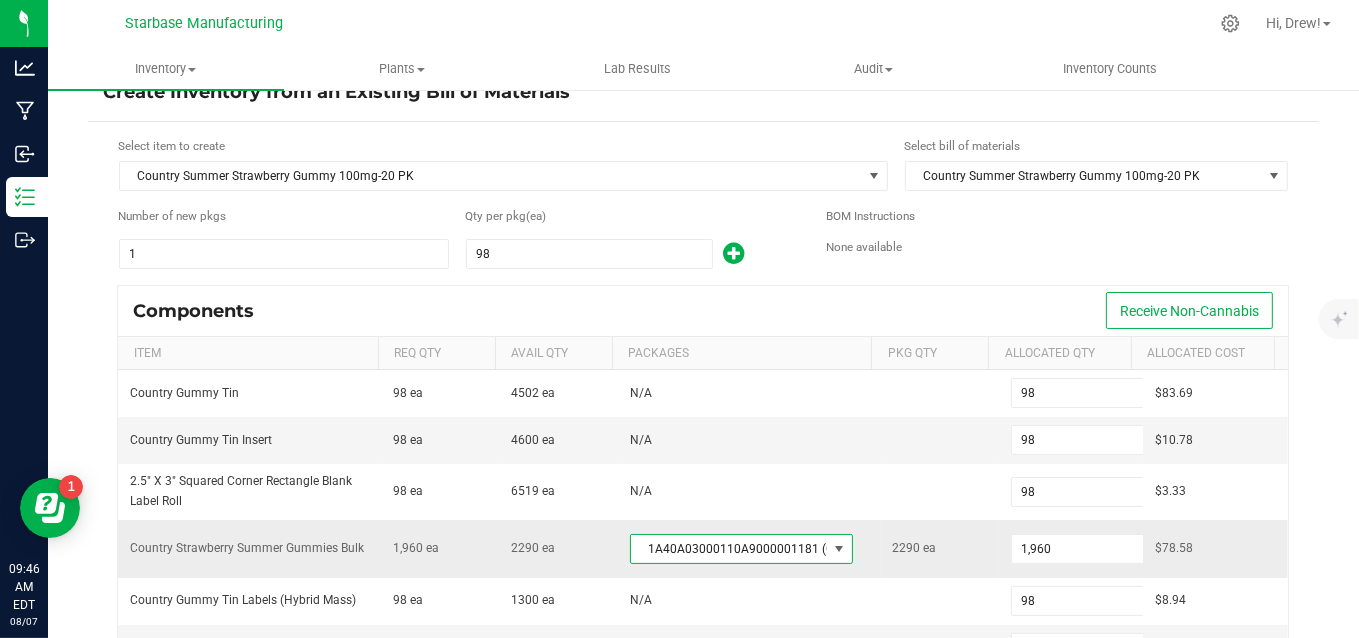 click on "2290 ea" at bounding box center [940, 548] 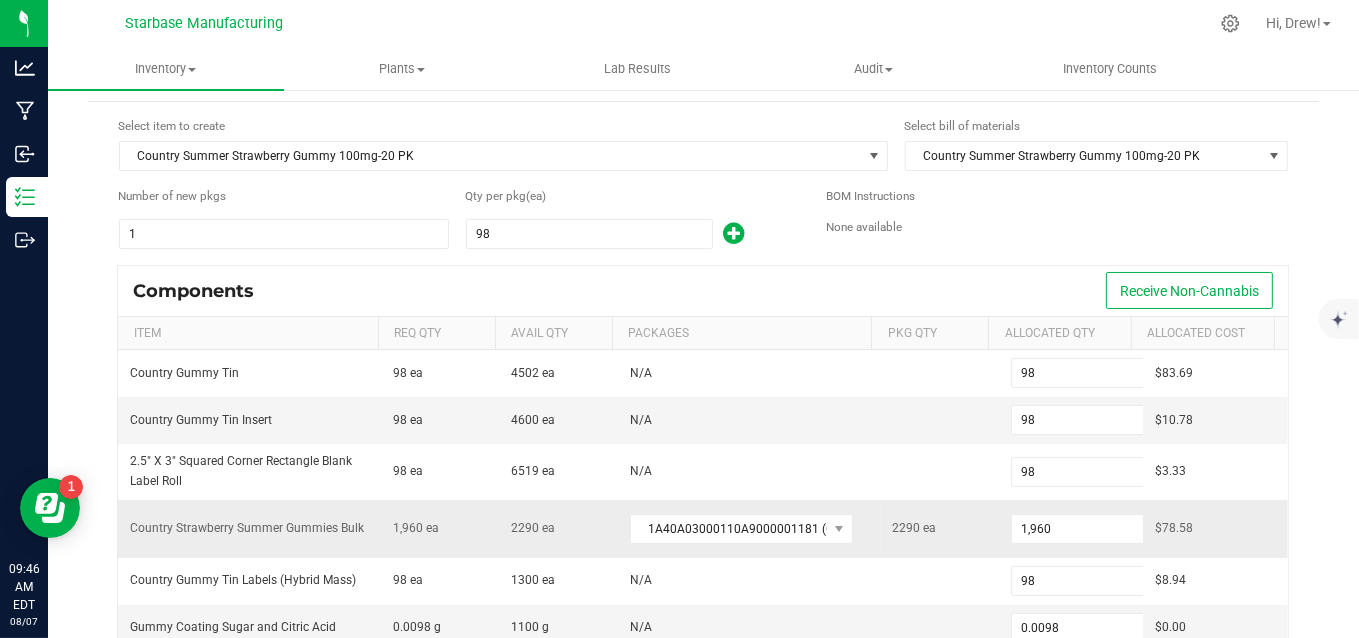 scroll, scrollTop: 48, scrollLeft: 0, axis: vertical 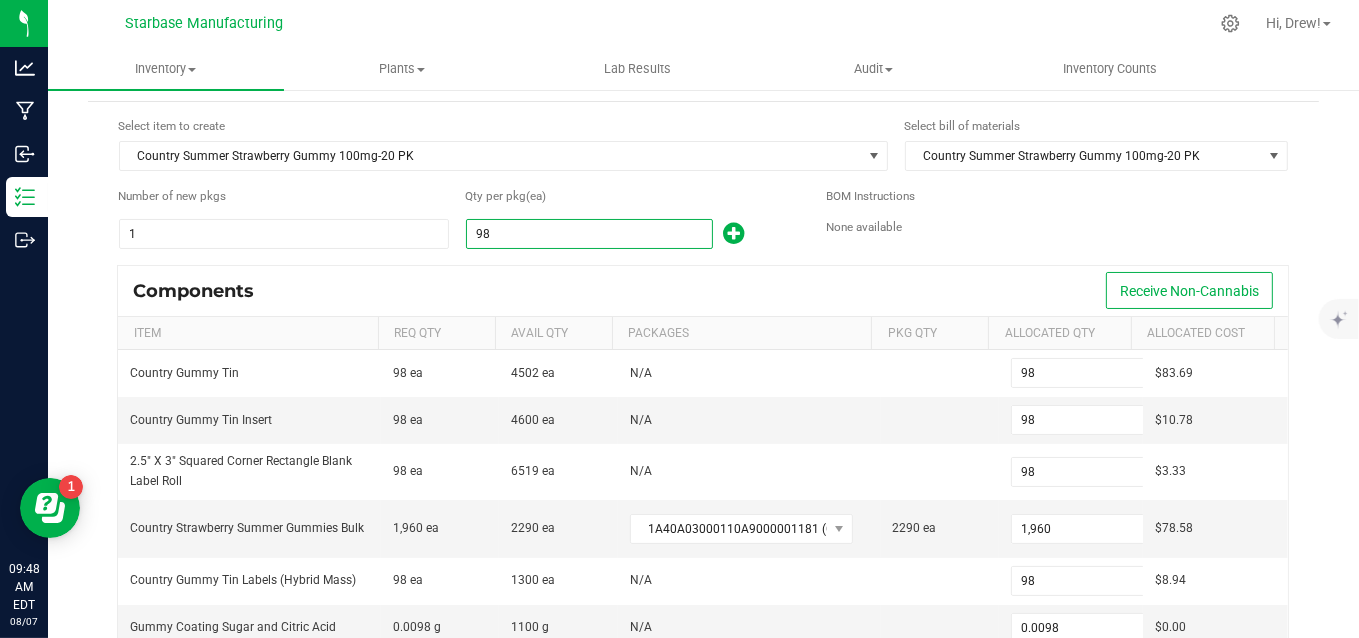 click on "98" at bounding box center [590, 234] 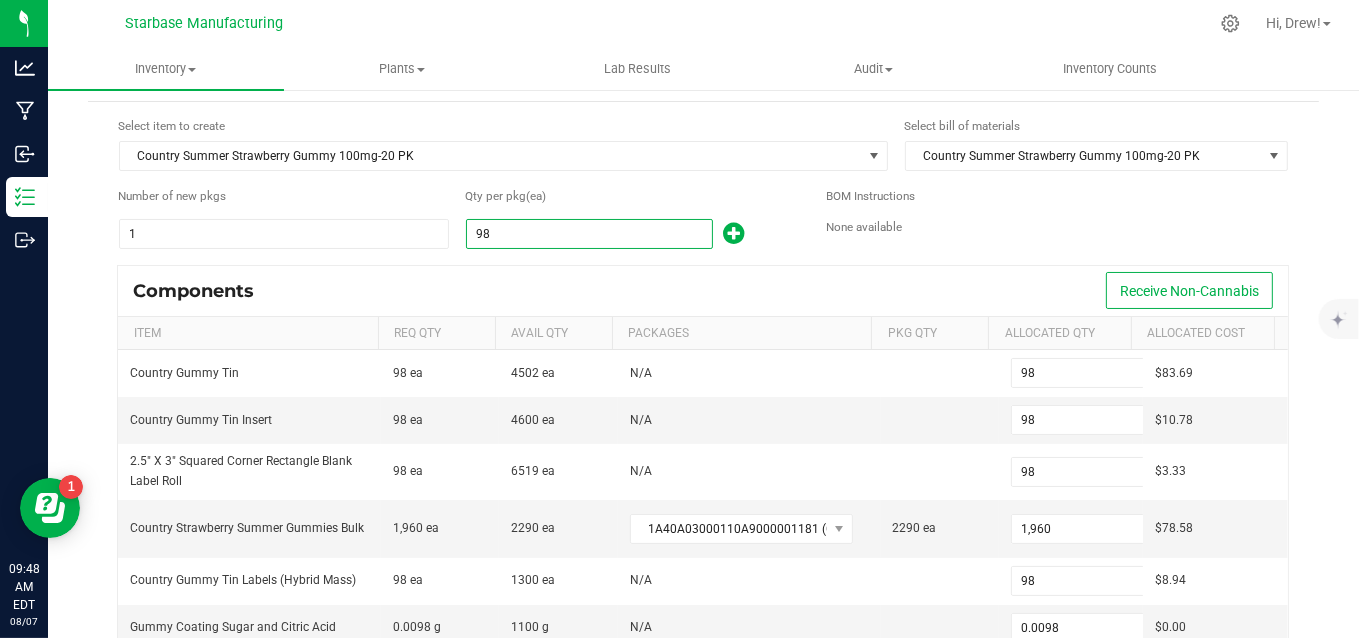 type on "1" 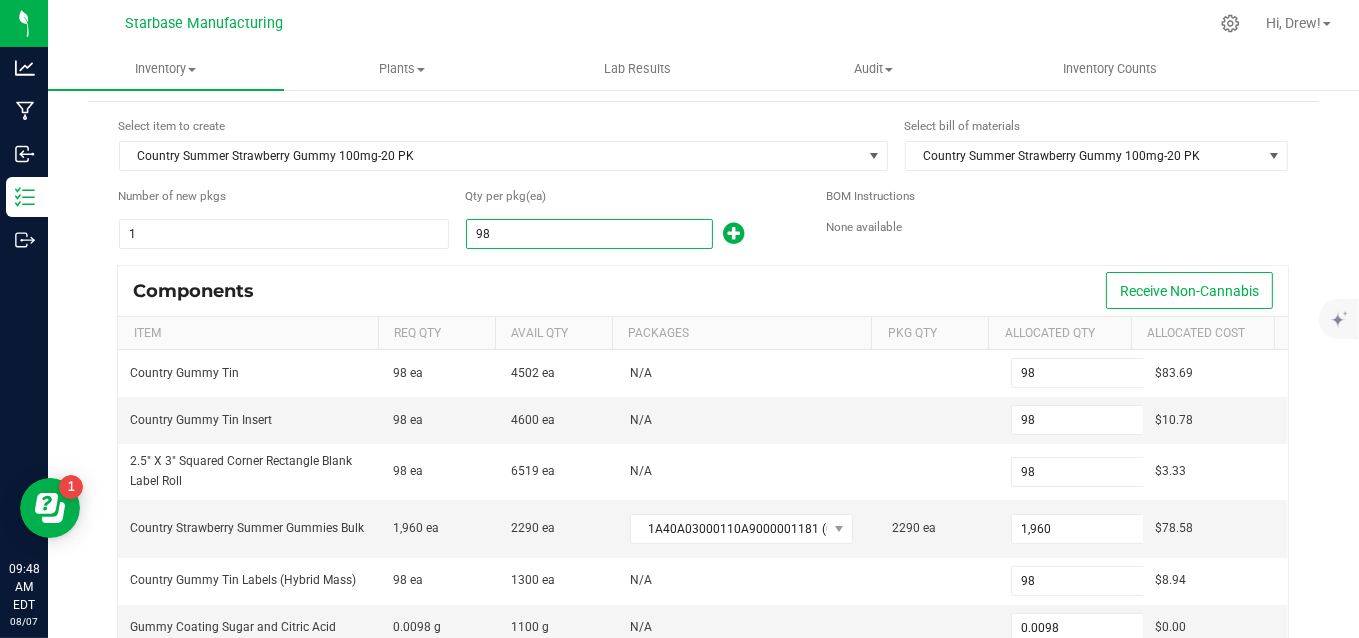 type on "1" 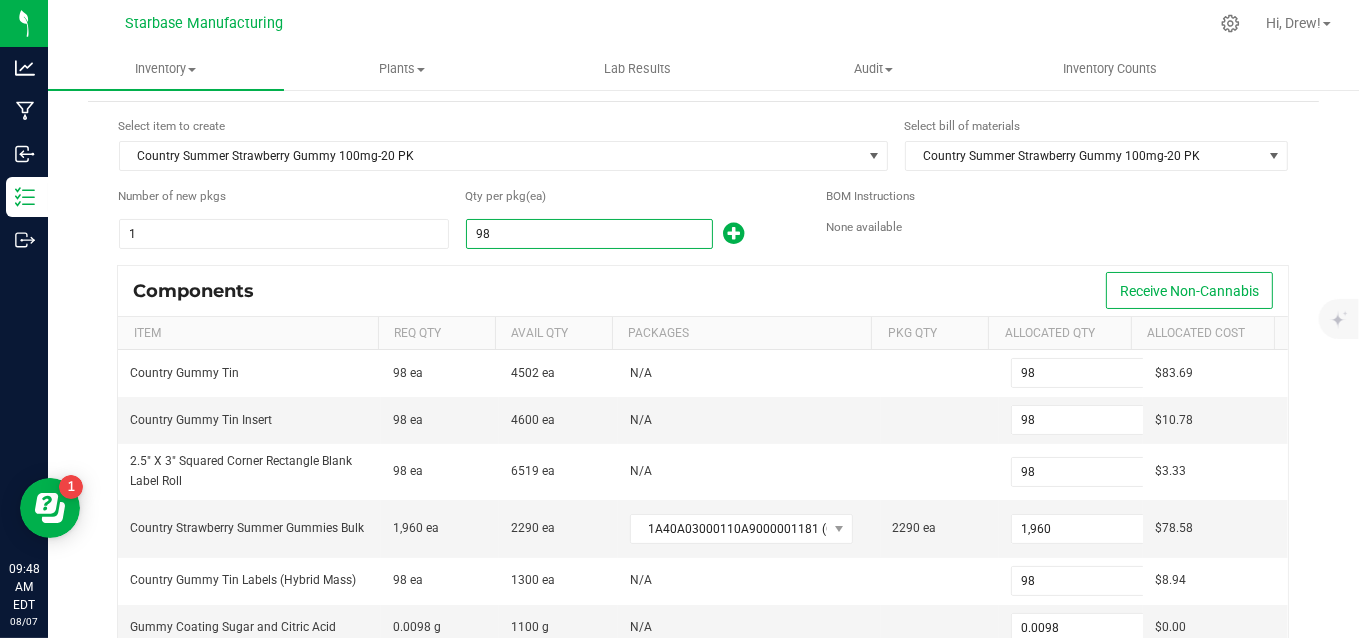 type on "1" 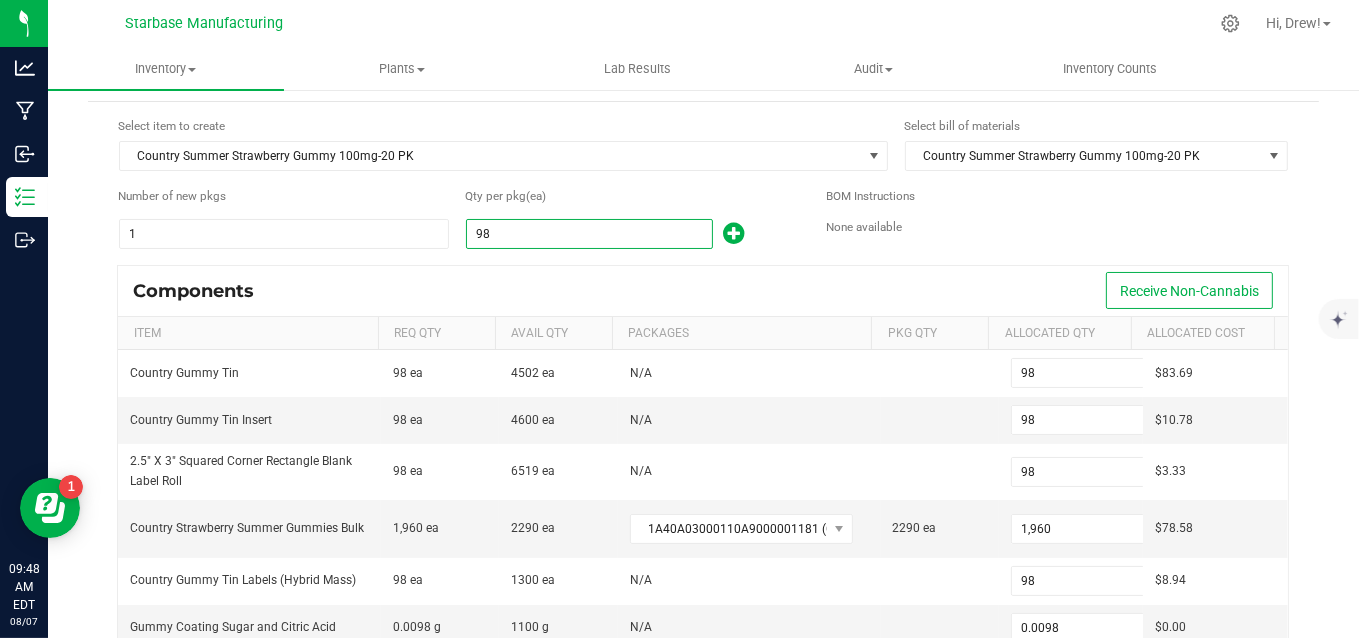 type on "1" 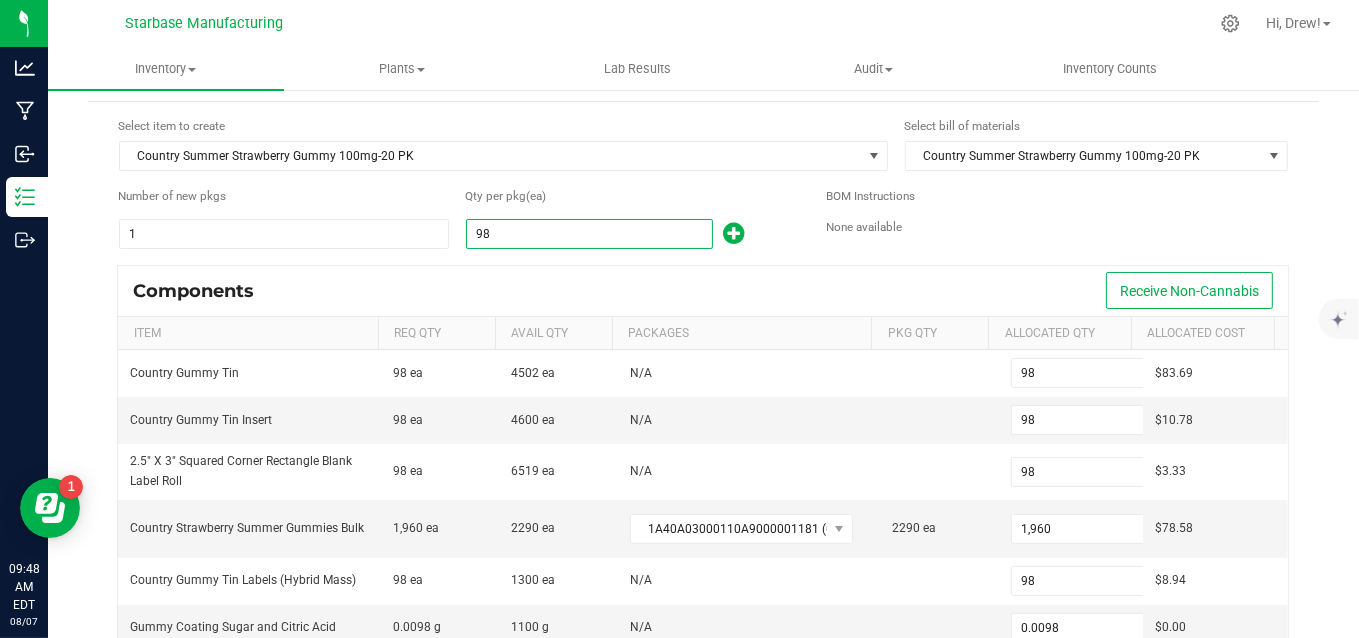 type on "1" 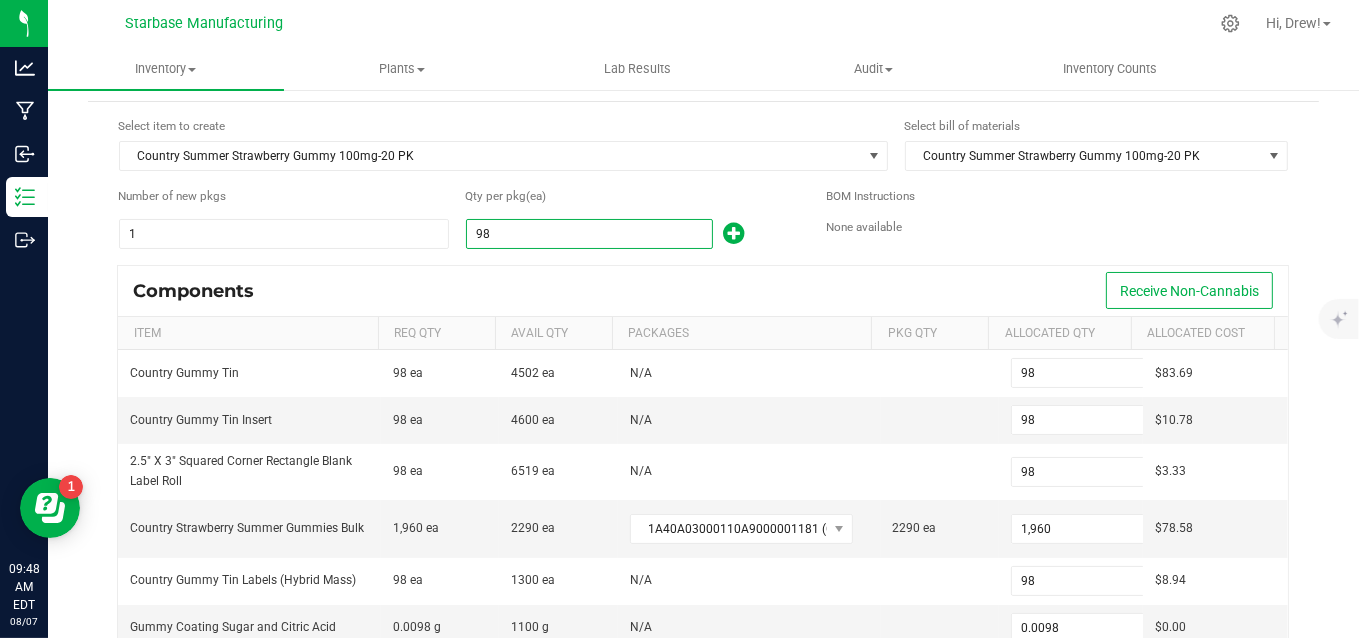 type on "0.0001" 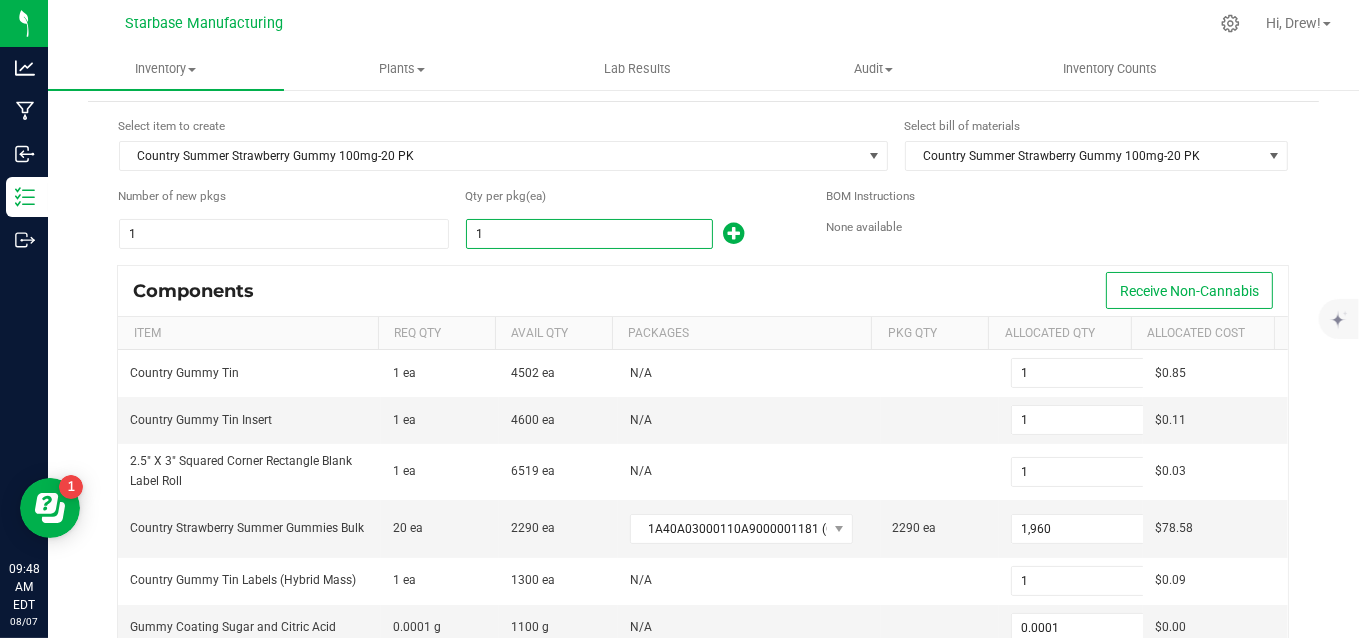 type on "10" 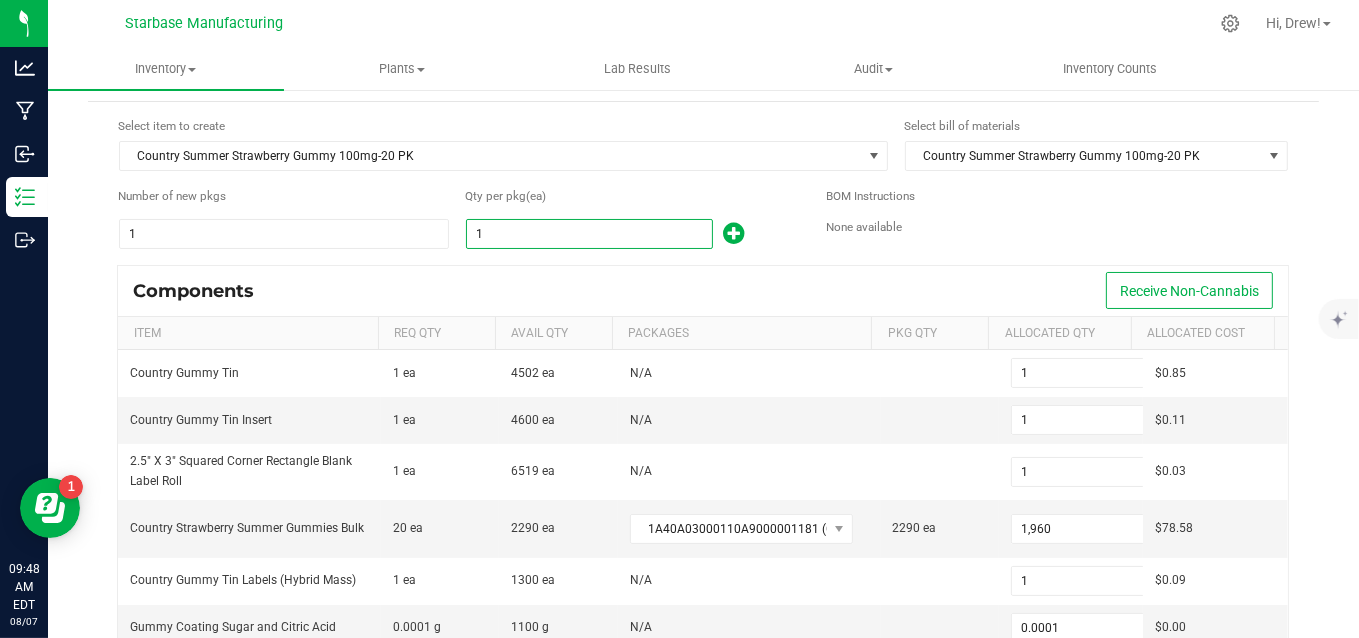 type on "10" 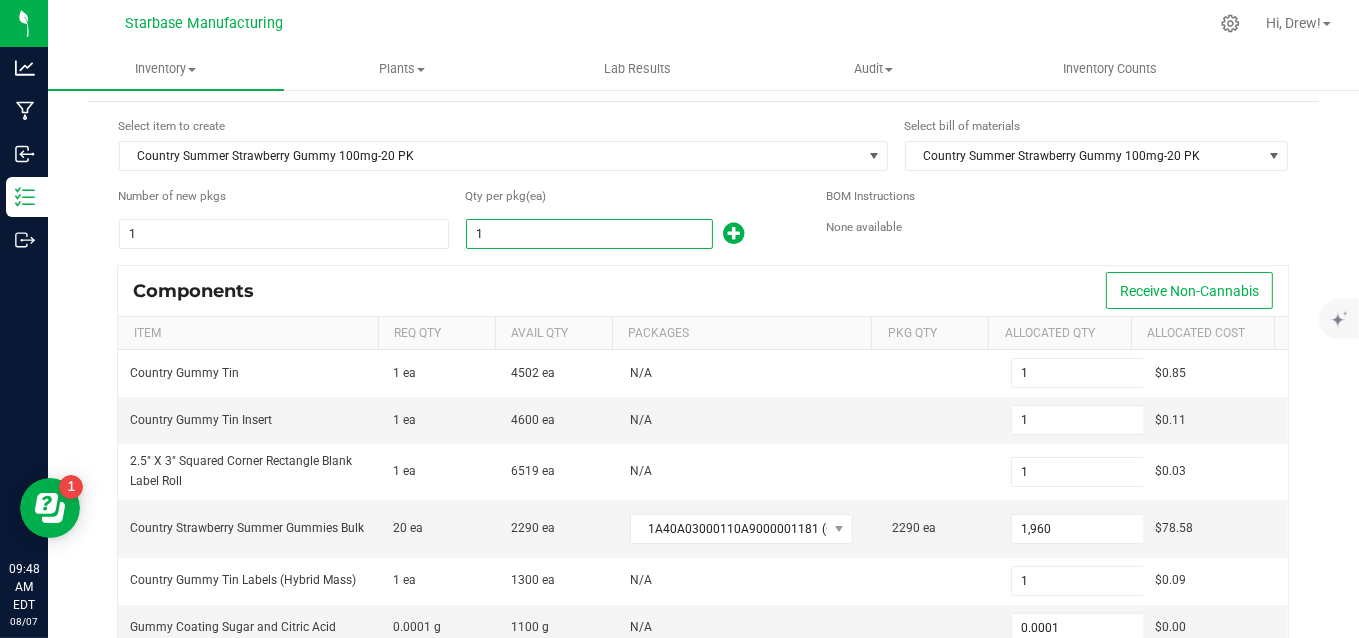 type on "10" 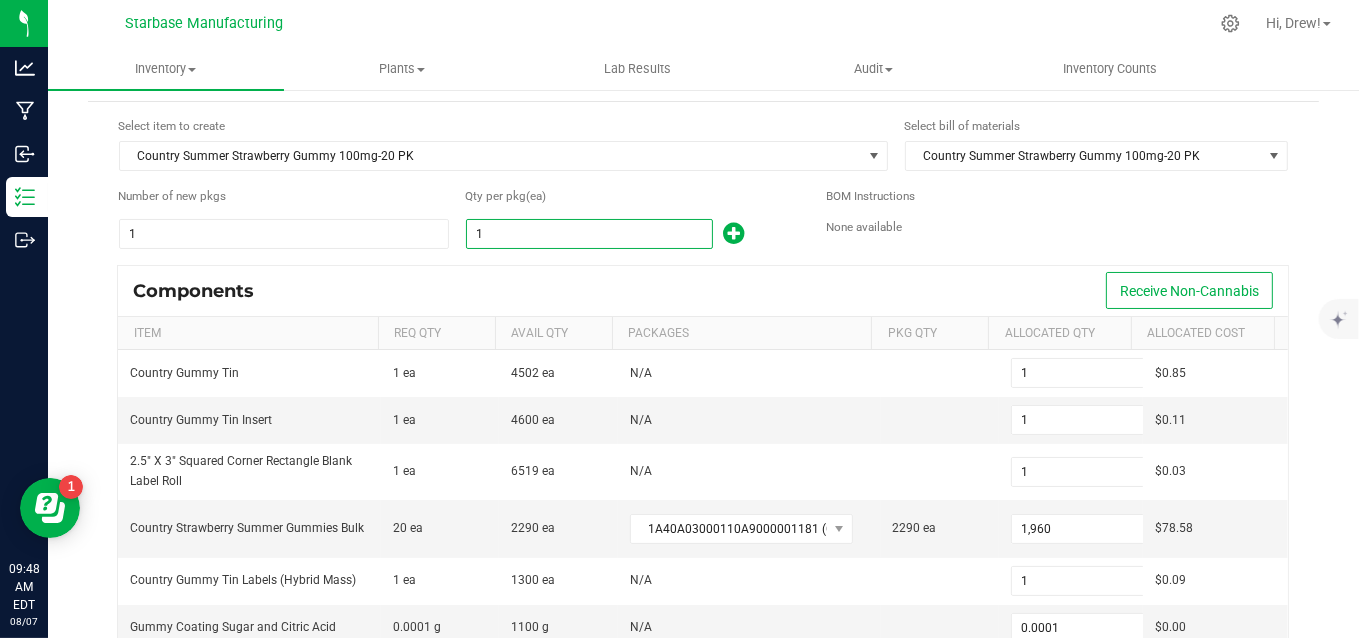 type on "10" 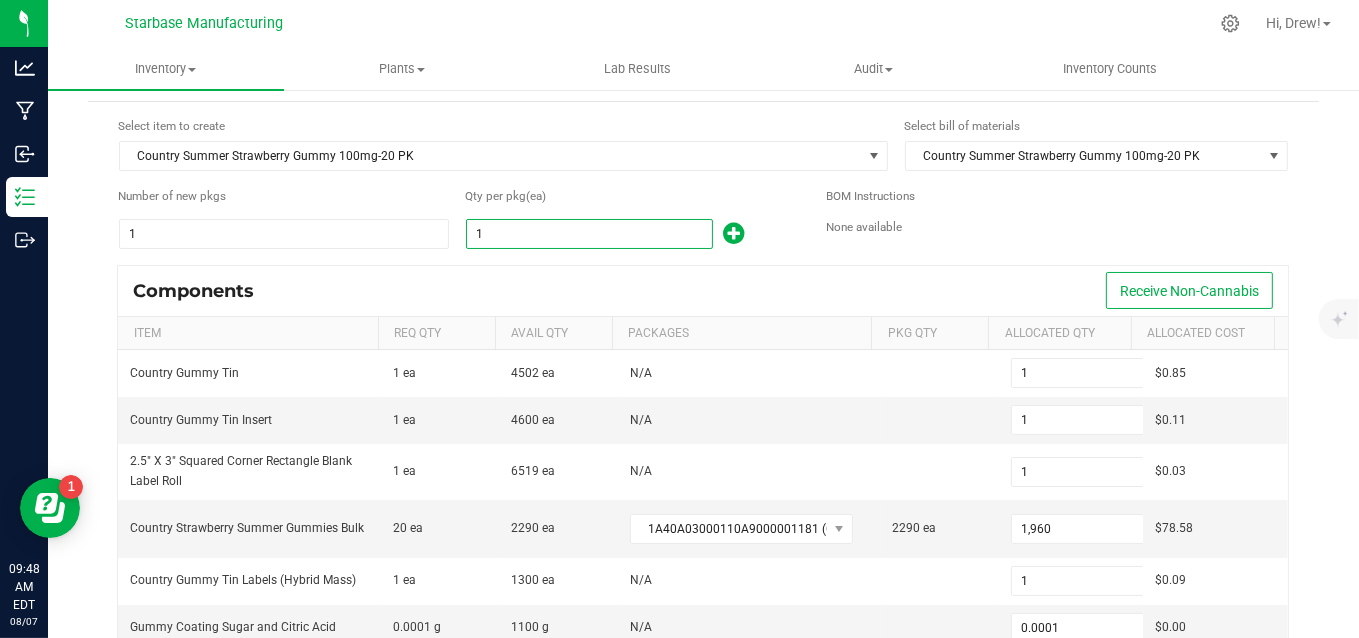 type on "10" 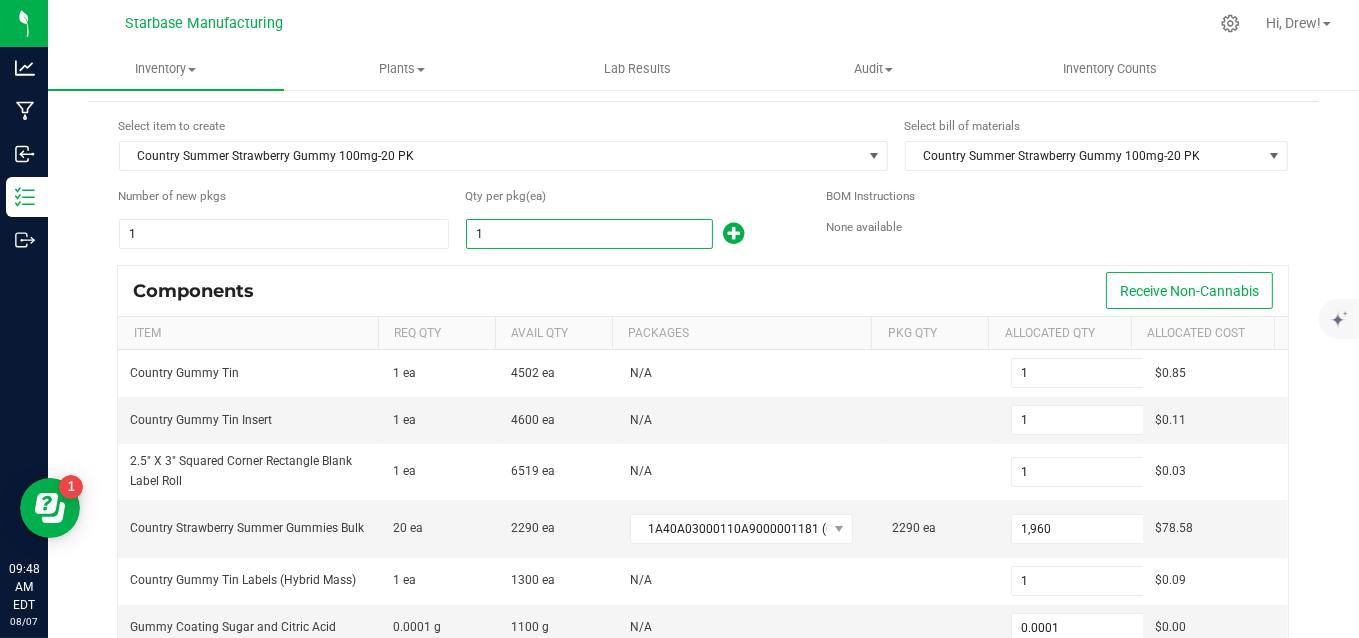 type on "0.0010" 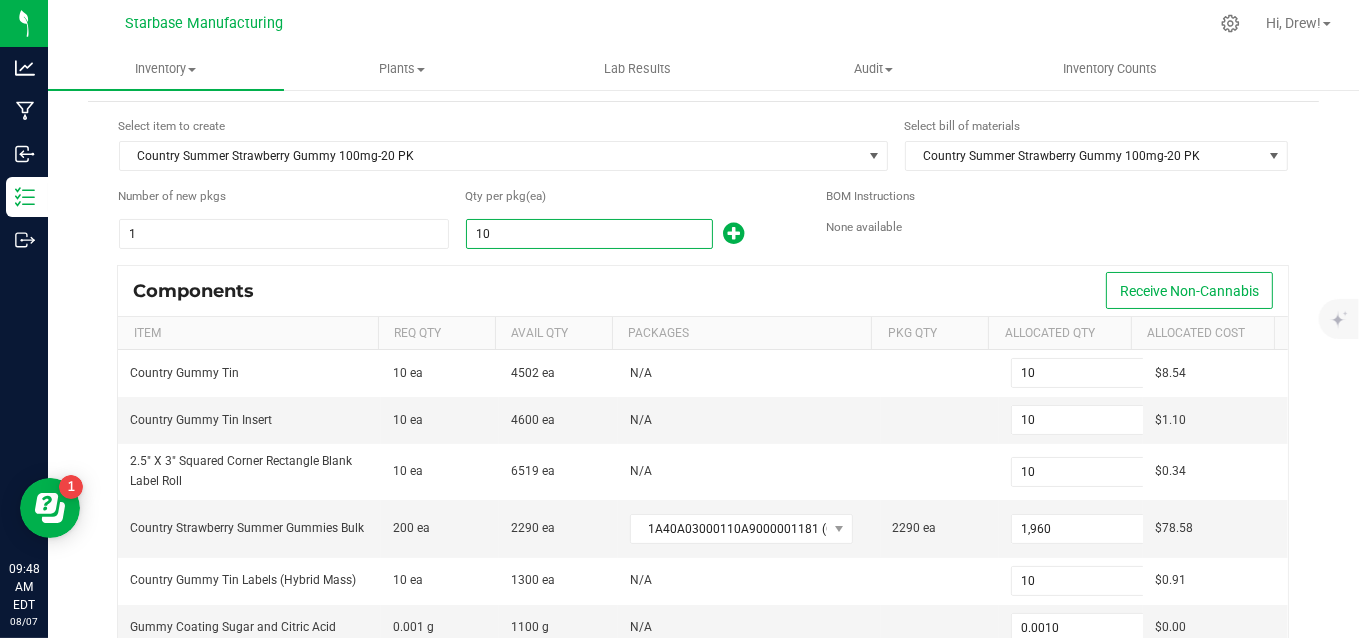 type on "108" 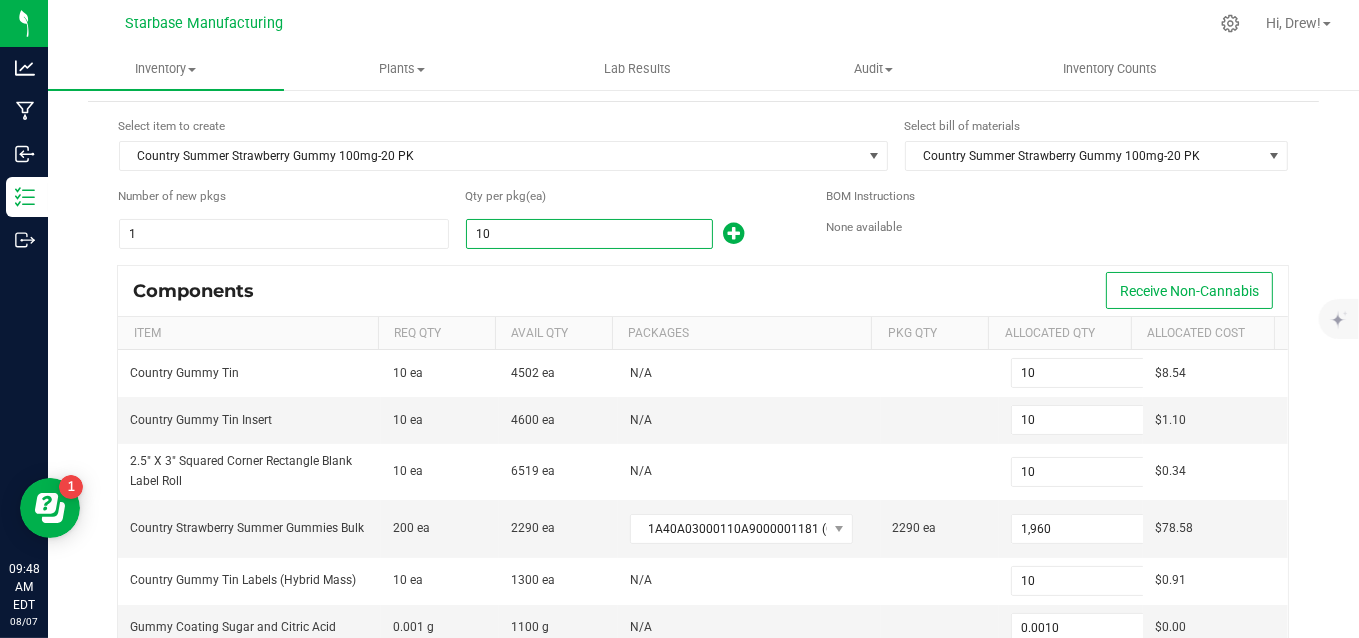 type on "108" 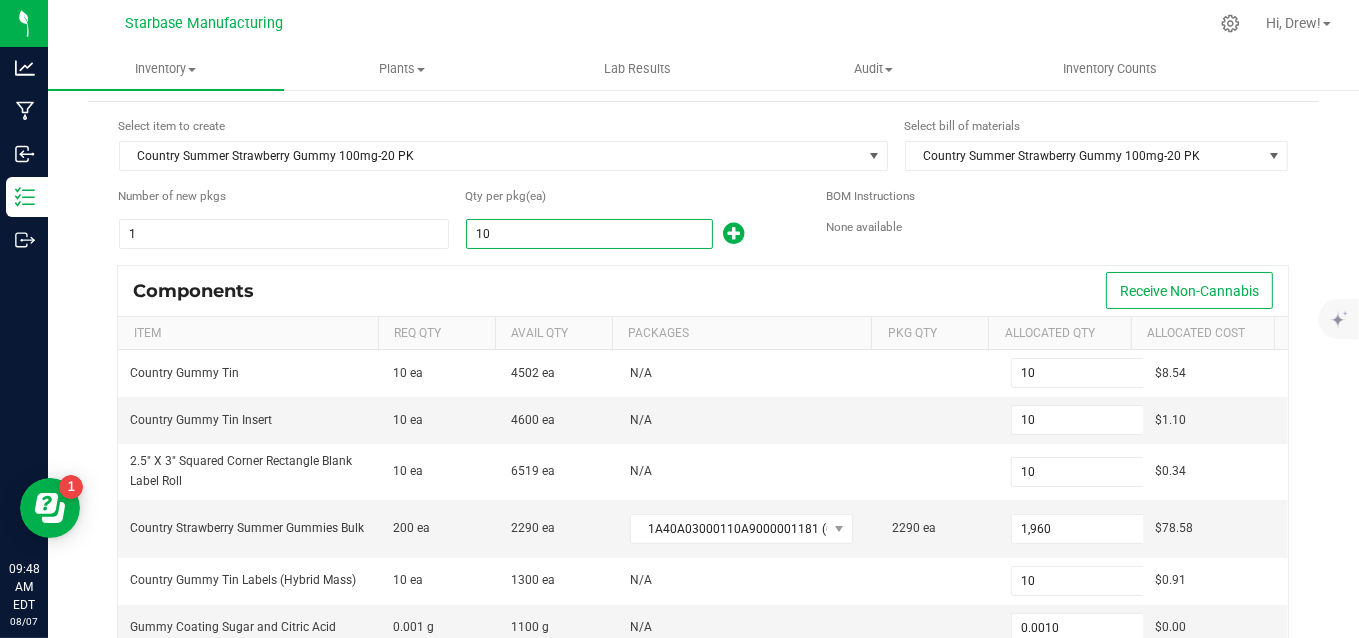 type on "108" 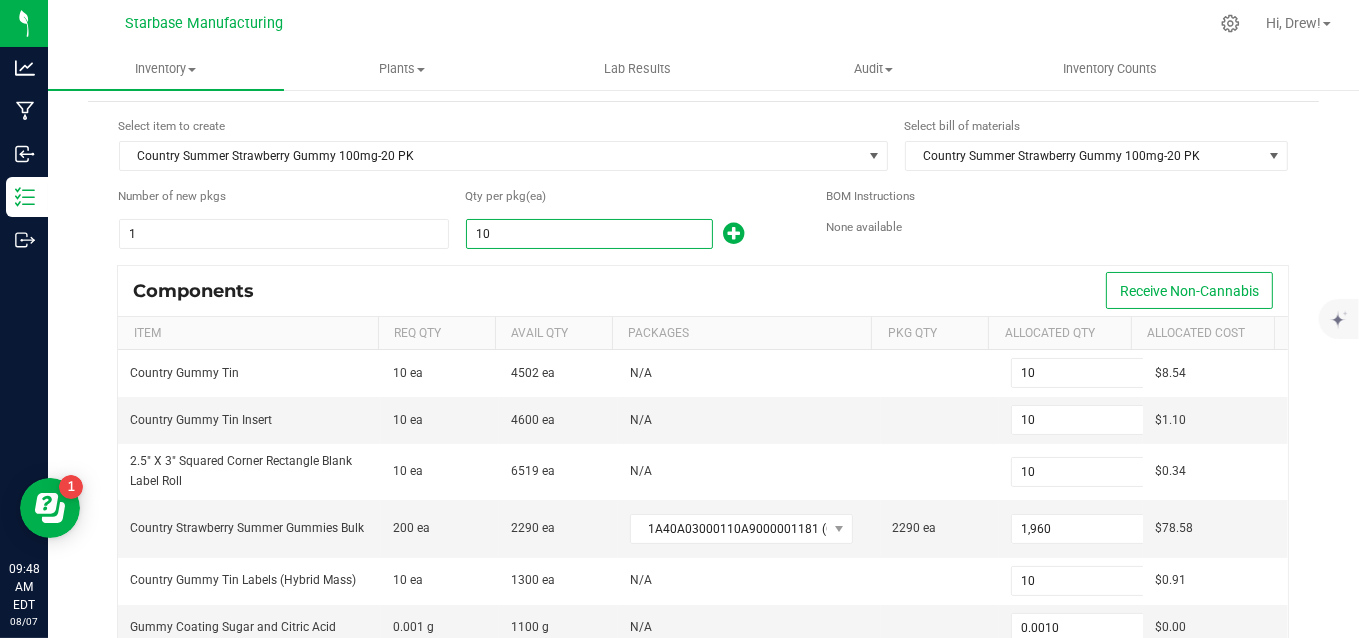 type on "108" 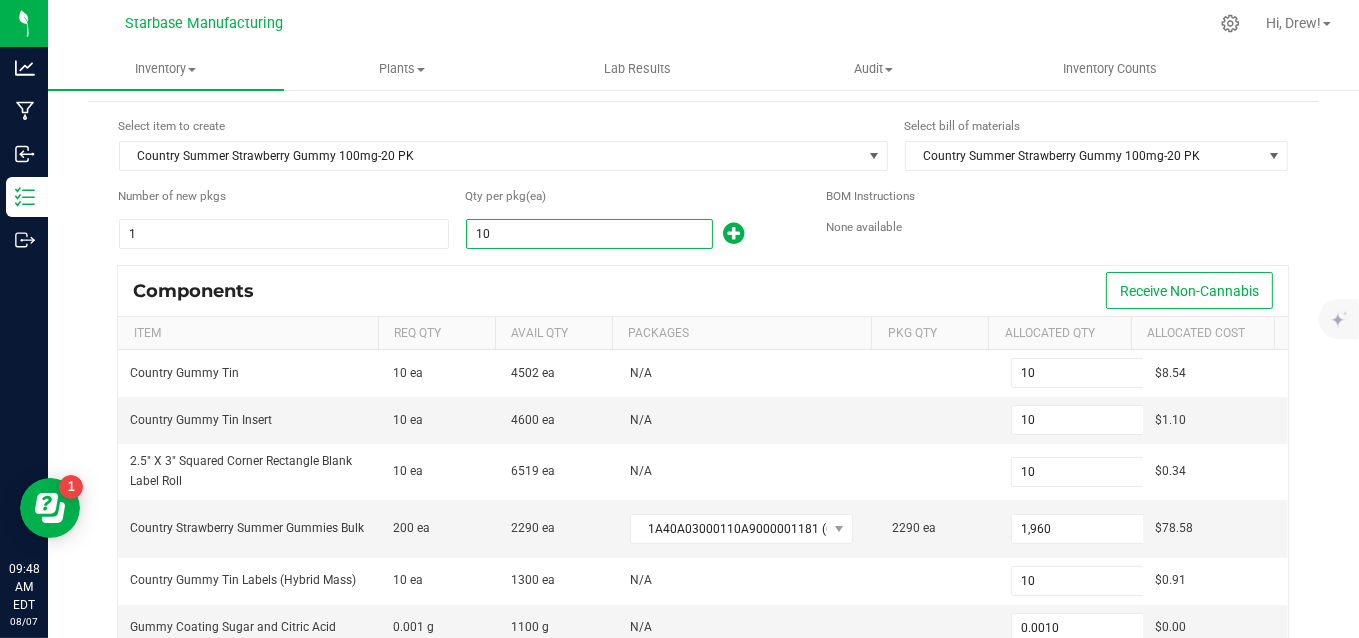 type on "108" 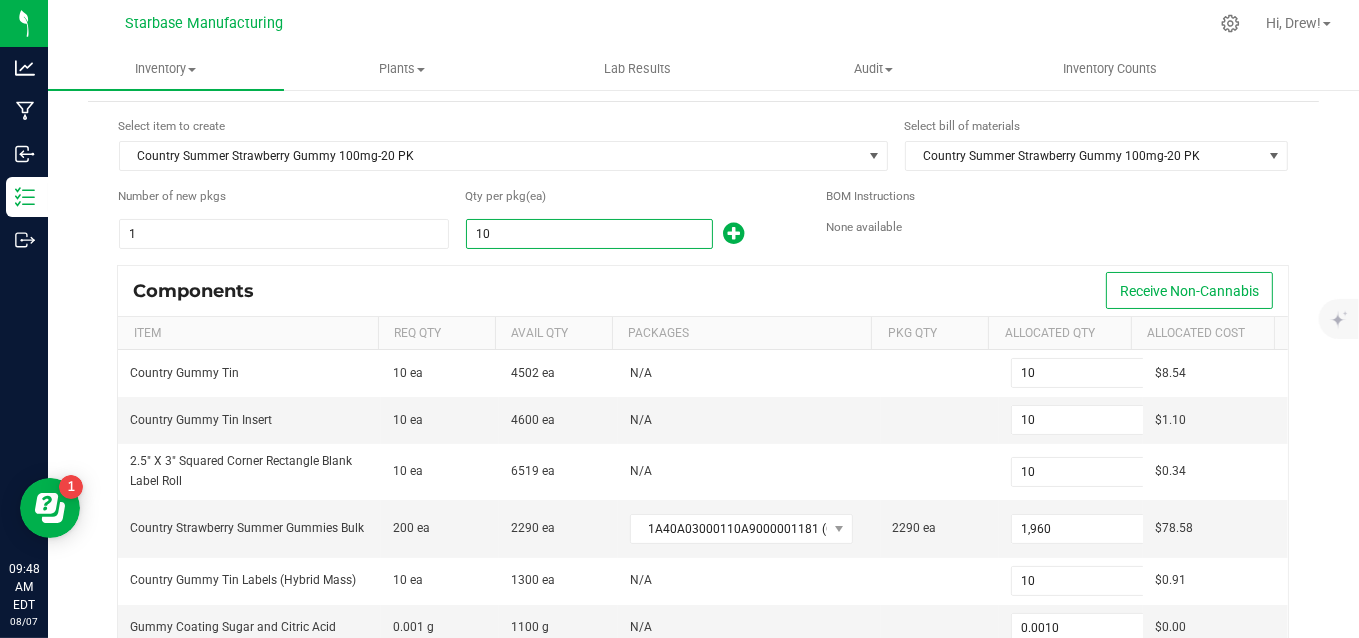 type on "0.0108" 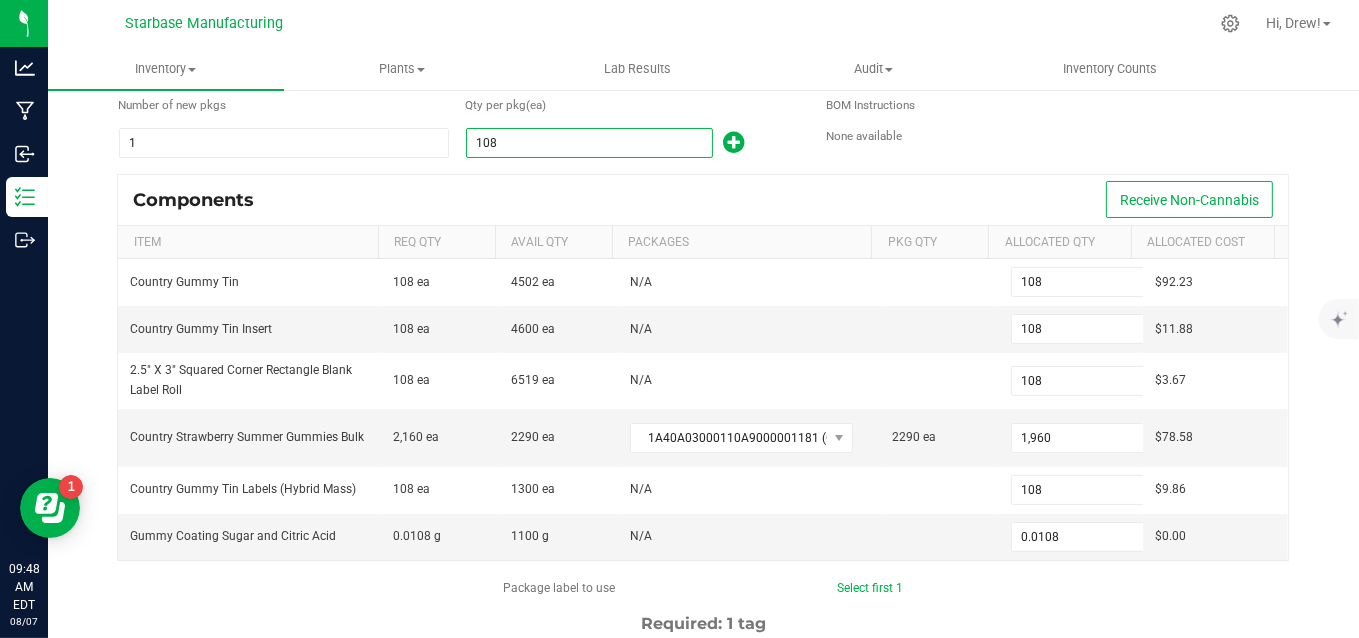 scroll, scrollTop: 140, scrollLeft: 0, axis: vertical 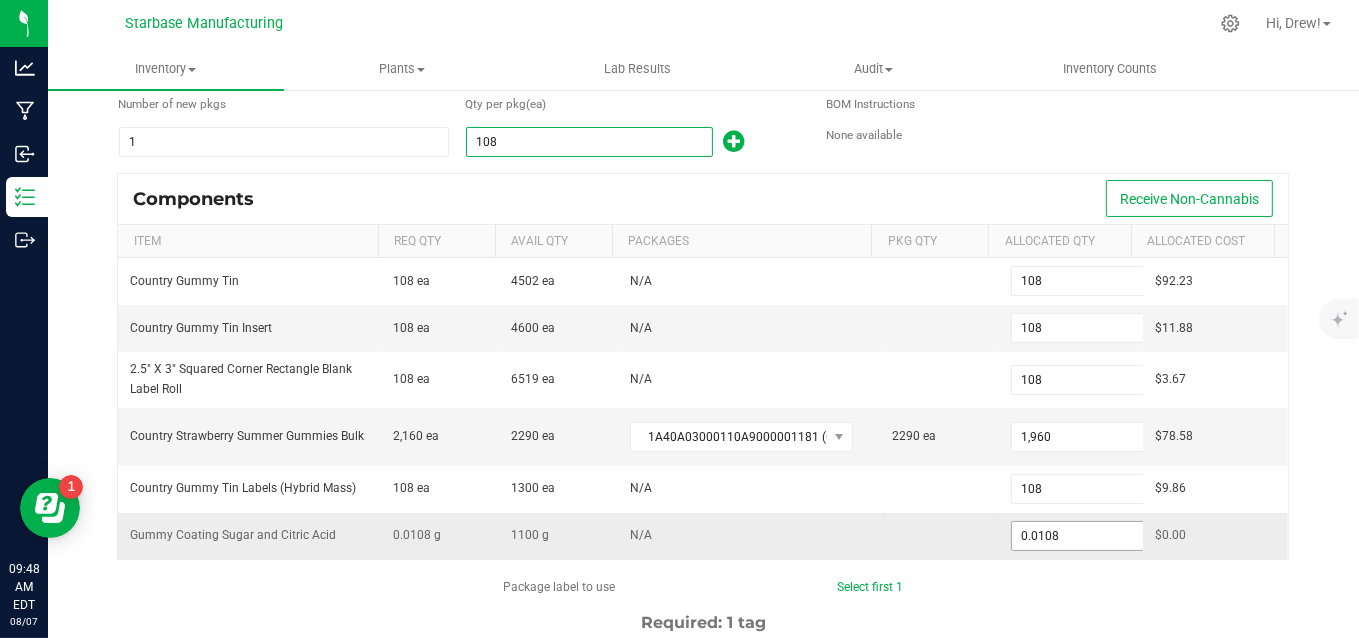 type on "108" 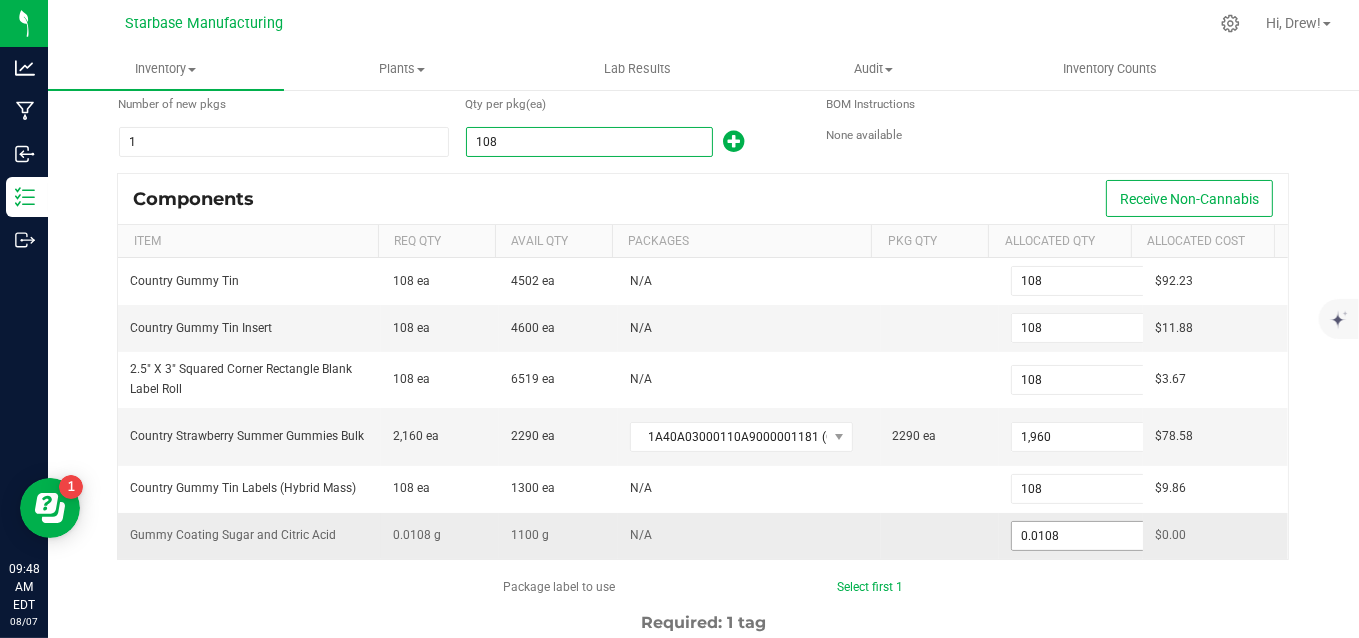 click on "0.0108" at bounding box center (1085, 536) 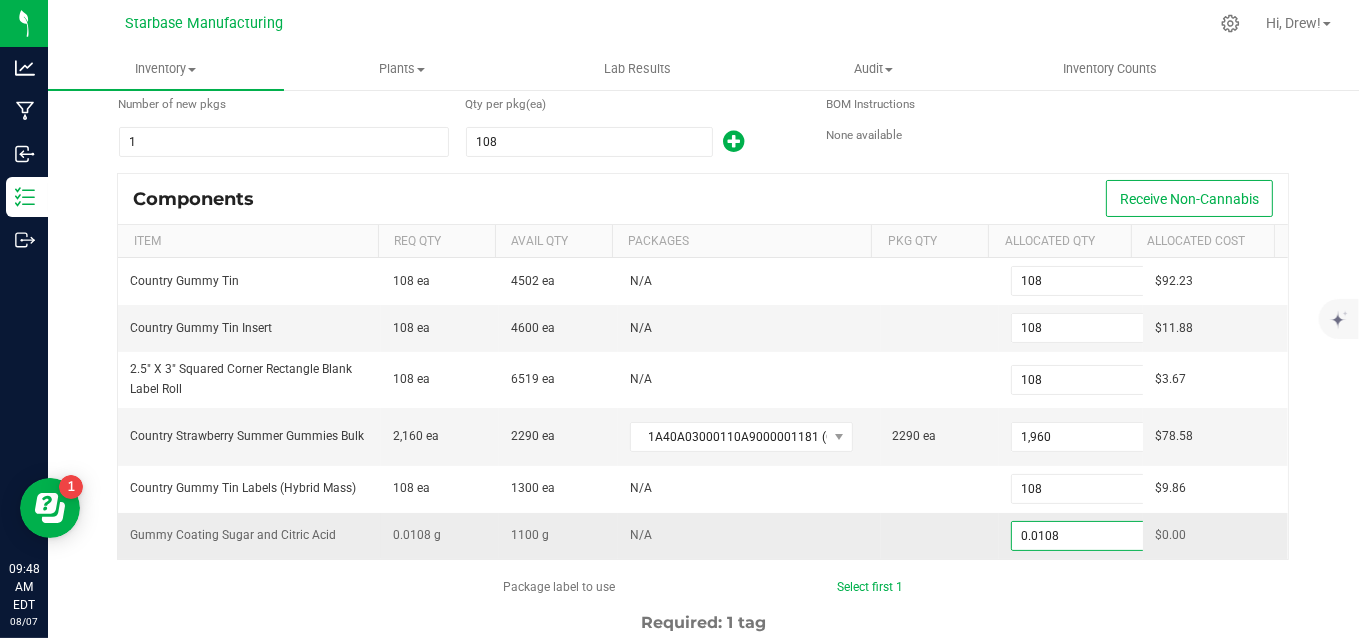 click on "0.0108" at bounding box center [1085, 536] 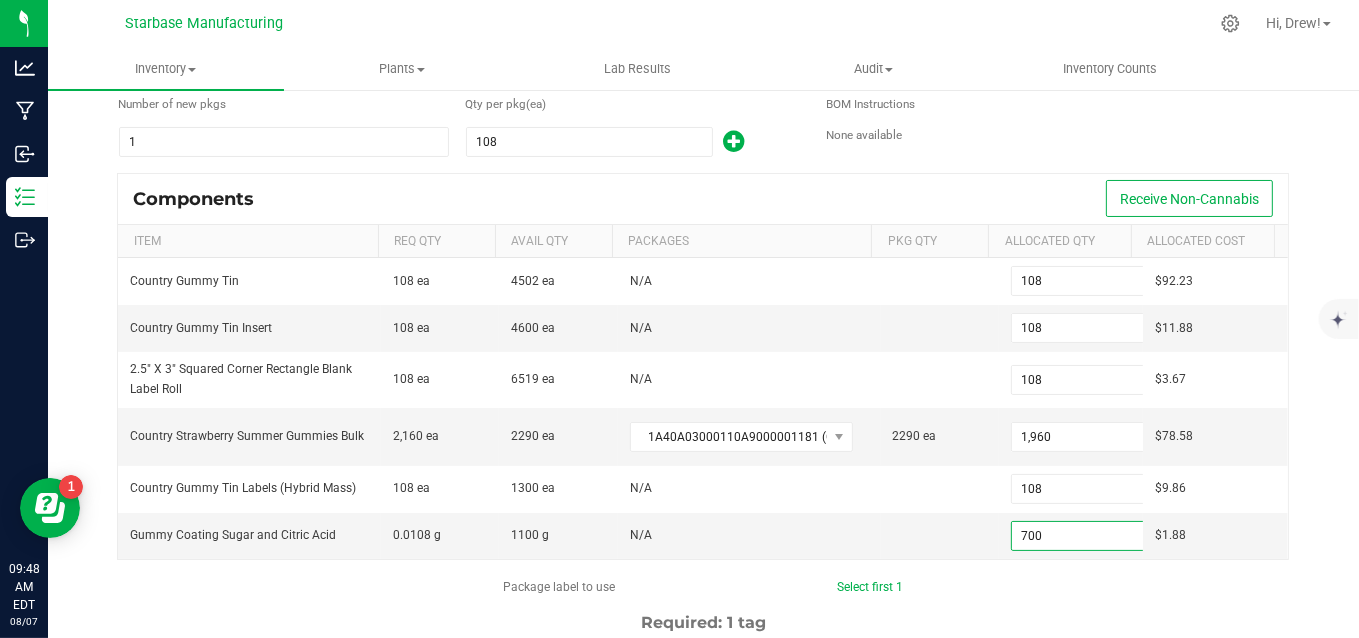 type on "700.0000" 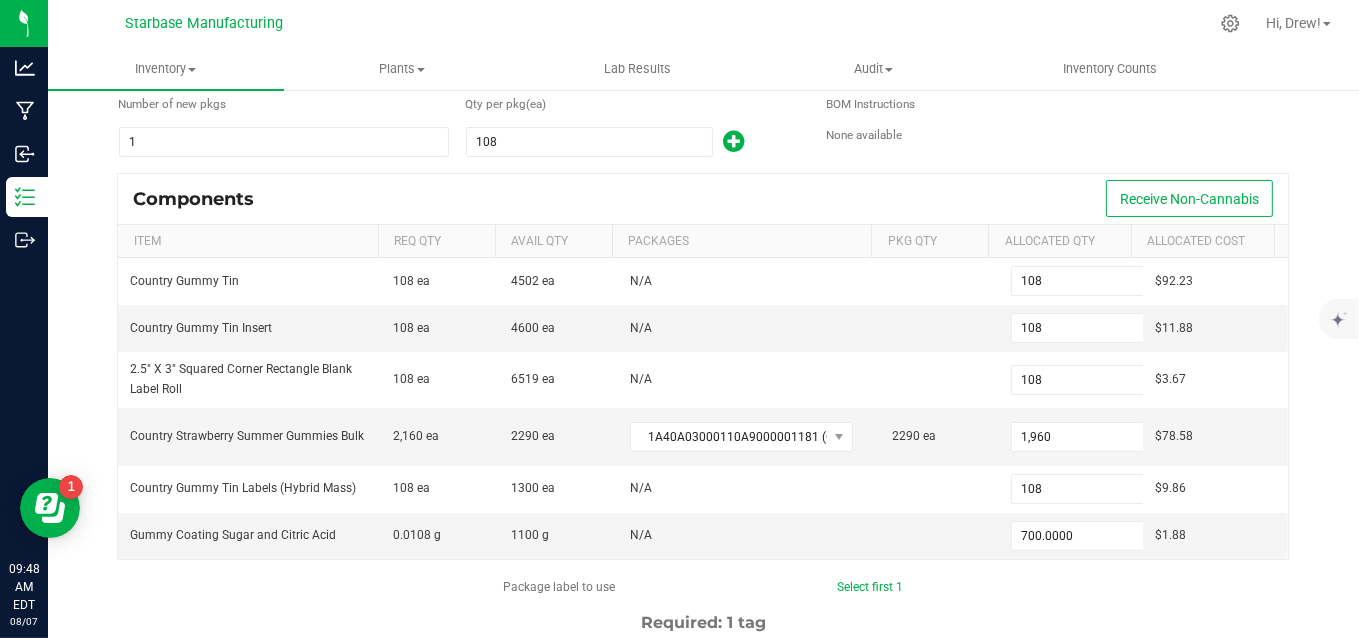 click on "Package label to use   Select first 1   Required: 1 tag   Selected: 0 tags   Pro tips  Ctrl/Command + click  to select multiple rows or to deselect selected row | Shift + click  to select sequence  1A40A03000110A9000001362   1A40A03000110A9000001363   1A40A03000110A9000001364   1A40A03000110A9000001365   1A40A03000110A9000001366   1A40A03000110A9000001367   1A40A03000110A9000001368   1A40A03000110A9000001369   1A40A03000110A9000001370   1A40A03000110A9000001371   1A40A03000110A9000001372   1A40A03000110A9000001373   1A40A03000110A9000001374   1A40A03000110A9000001375   1A40A03000110A9000001376   1A40A03000110A9000001377   1A40A03000110A9000001378   1A40A03000110A9000001379   1A40A03000110A9000001380   1A40A03000110A9000001381   1A40A03000110A9000001382   1A40A03000110A9000001383   1A40A03000110A9000001384   1A40A03000110A9000001385   1A40A03000110A9000001386   1A40A03000110A9000001387   1A40A03000110A9000001388   1A40A03000110A9000001389   1A40A03000110A9000001390   1A40A03000110A9000001391" at bounding box center (703, 768) 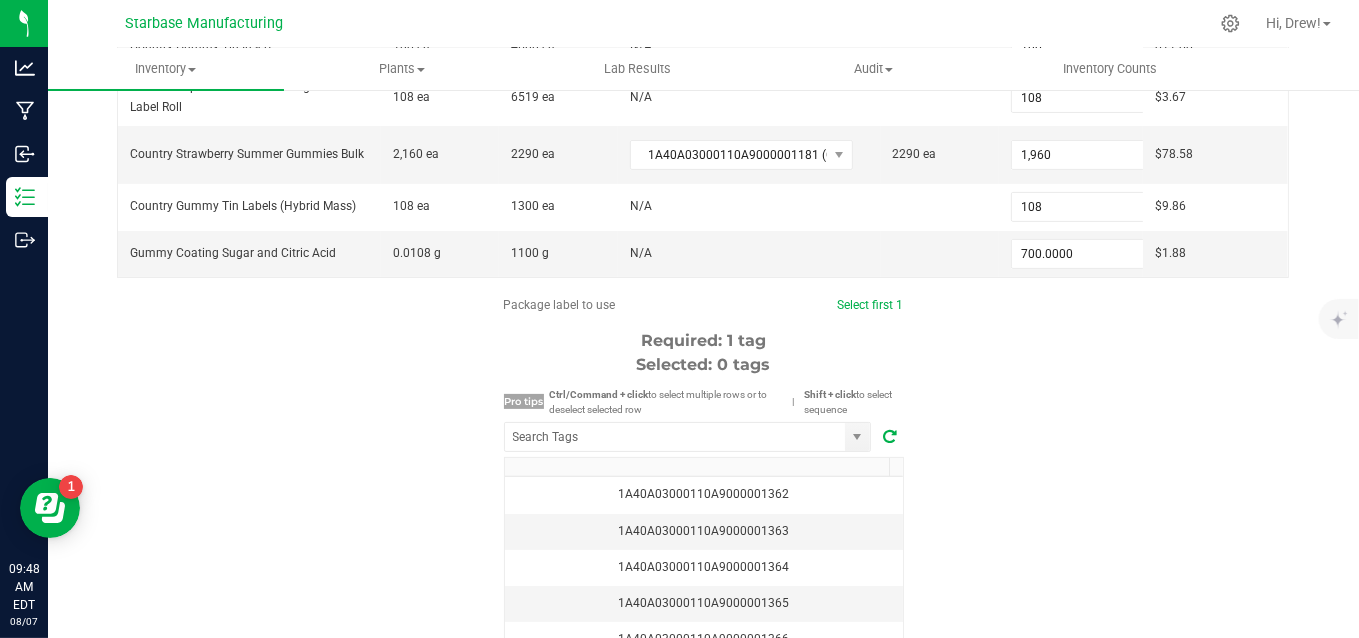 scroll, scrollTop: 479, scrollLeft: 0, axis: vertical 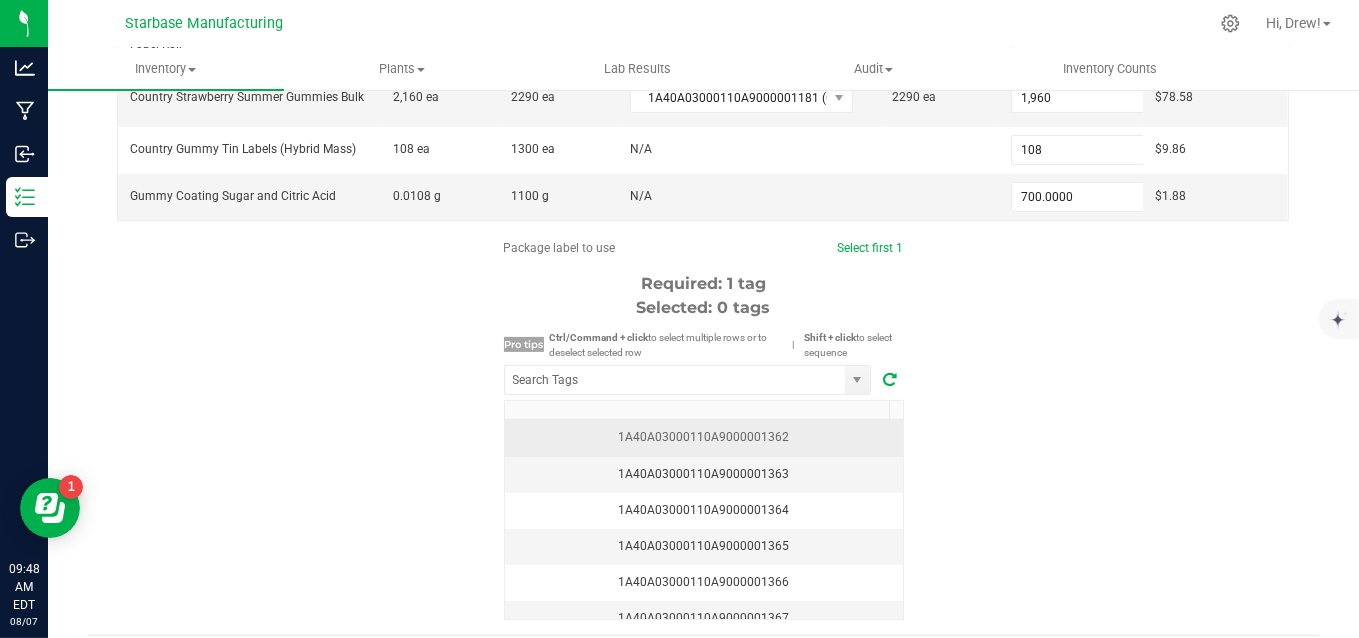click on "1A40A03000110A9000001362" at bounding box center (704, 437) 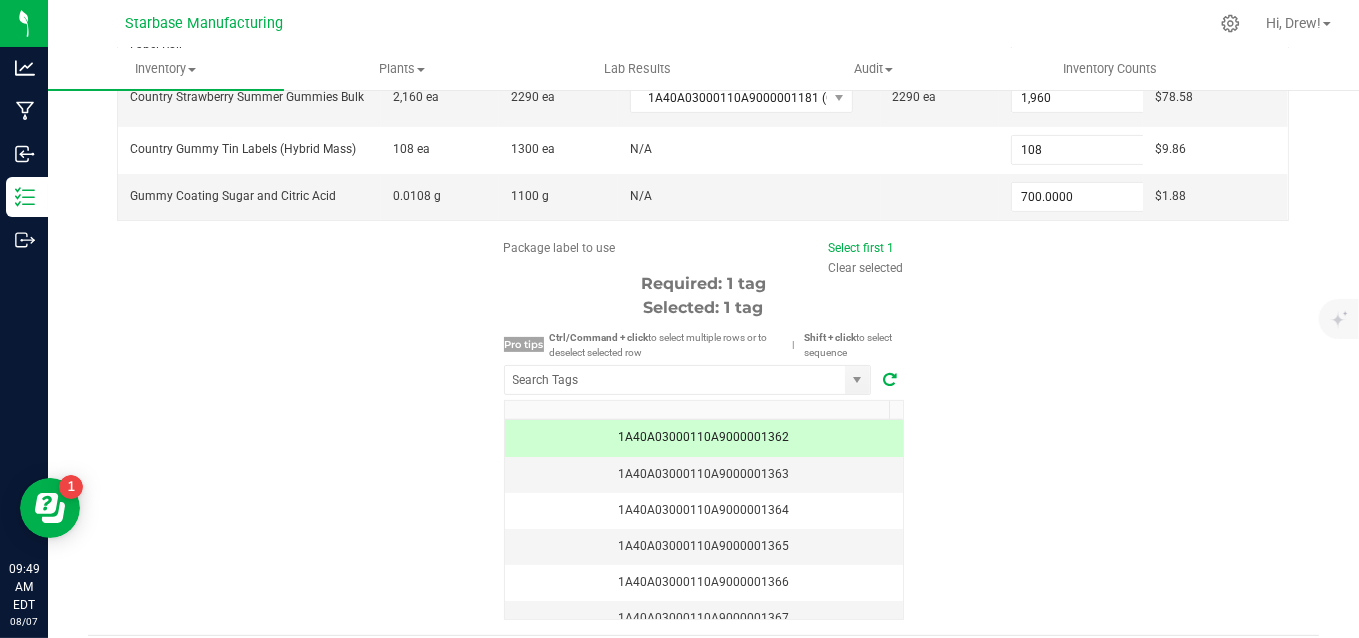 scroll, scrollTop: 537, scrollLeft: 0, axis: vertical 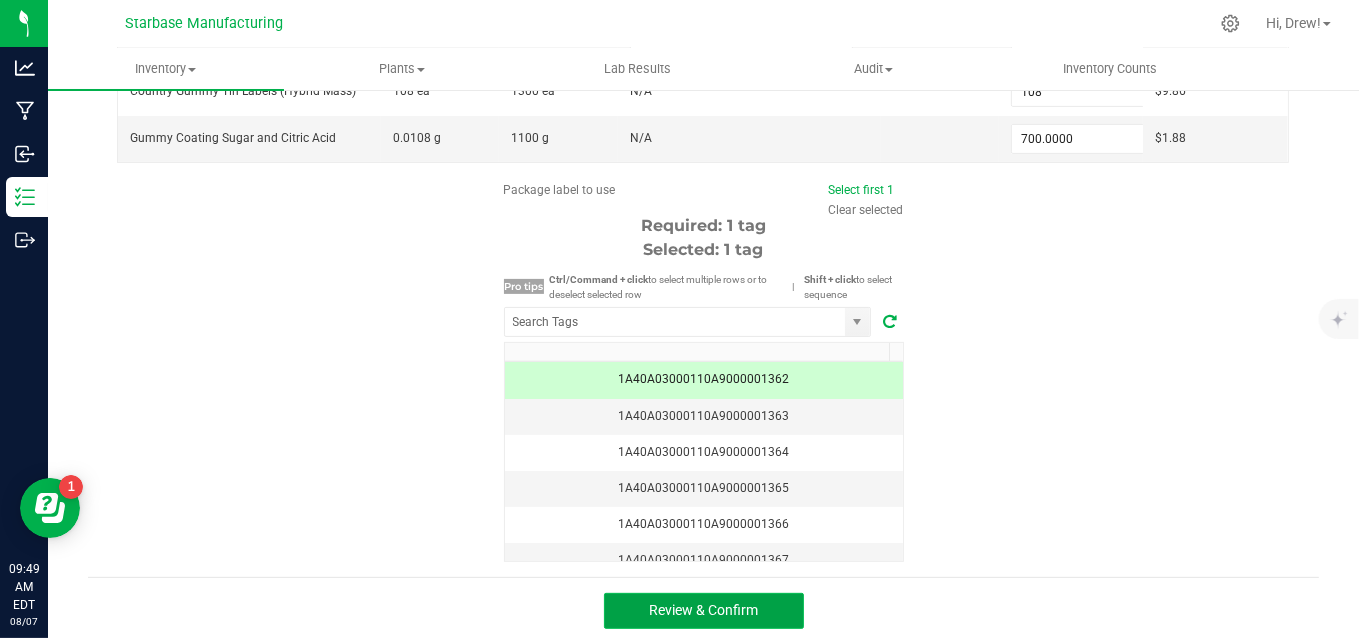 click on "Review & Confirm" at bounding box center [703, 610] 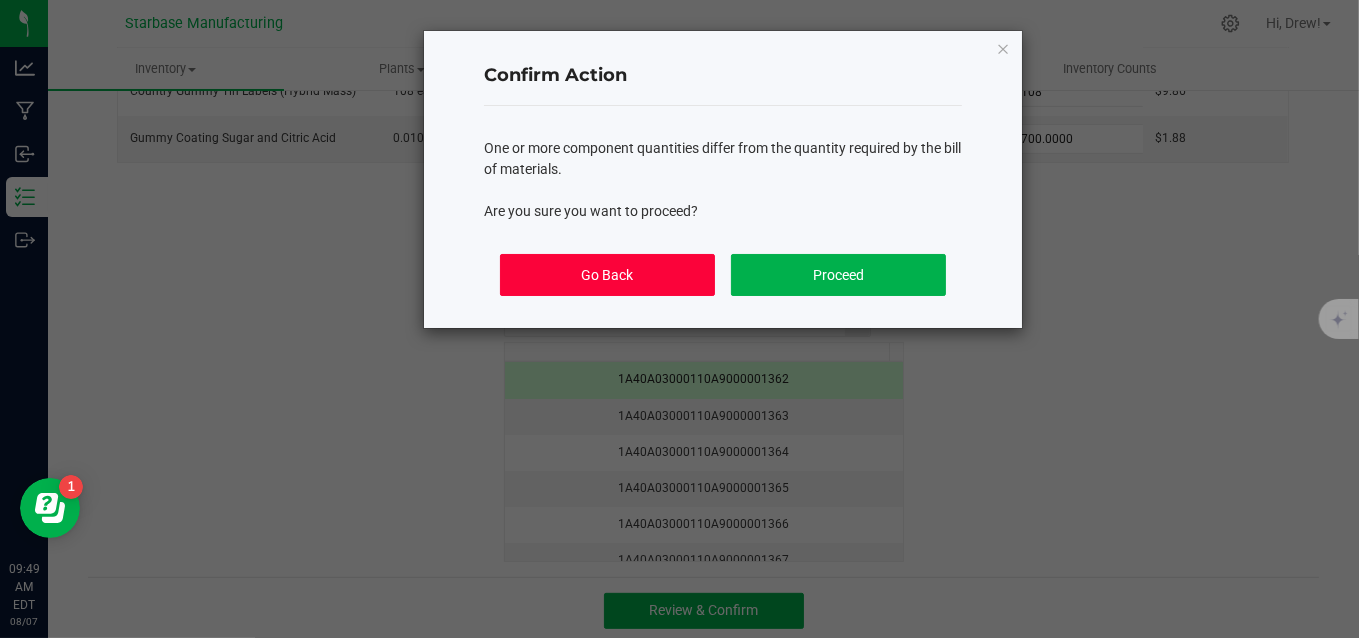 click on "Go Back" 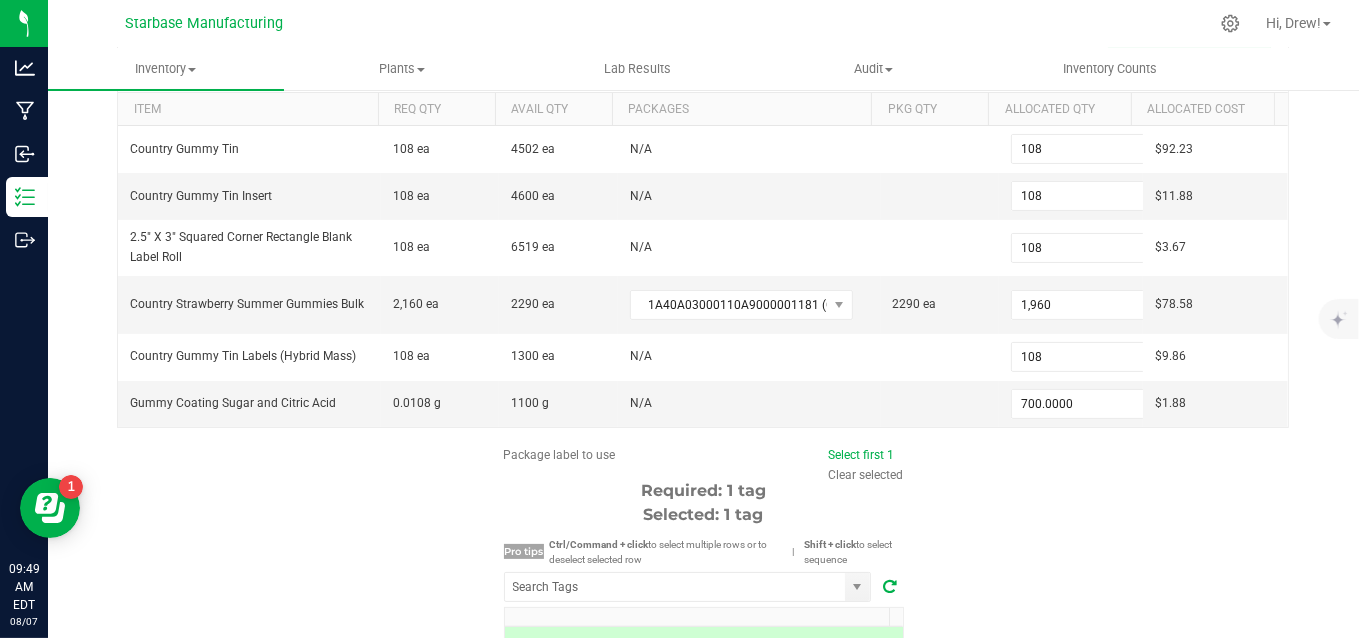 scroll, scrollTop: 537, scrollLeft: 0, axis: vertical 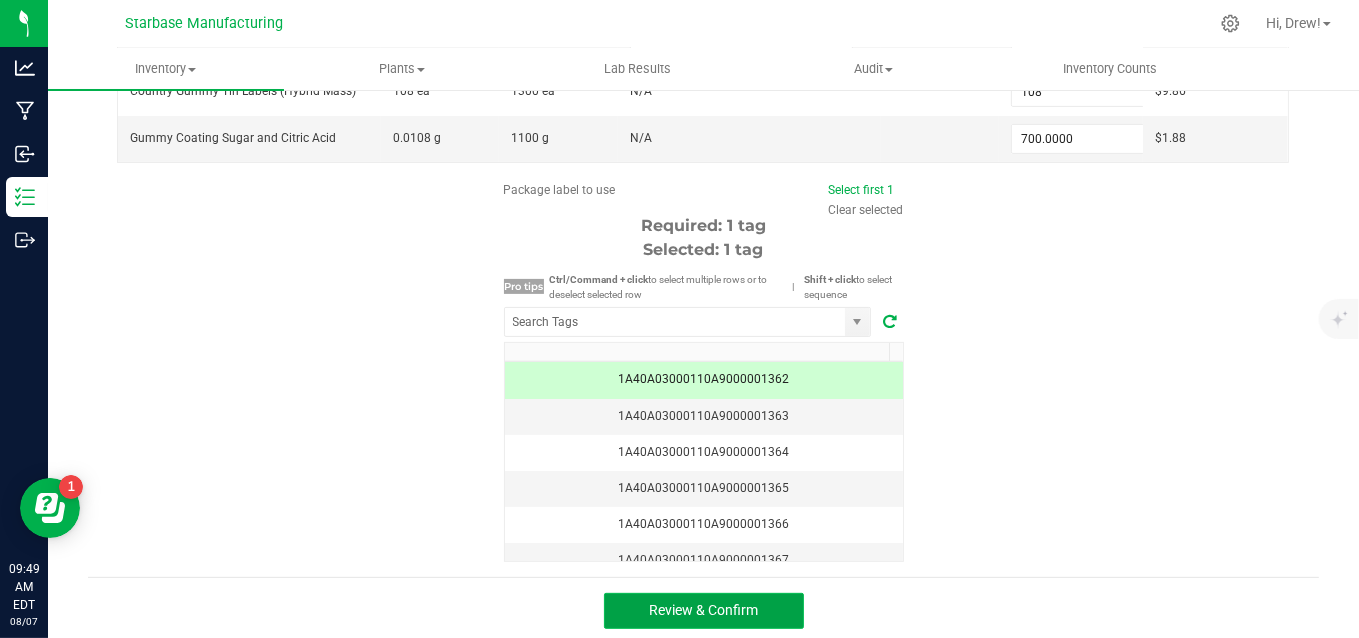 click on "Review & Confirm" at bounding box center [704, 611] 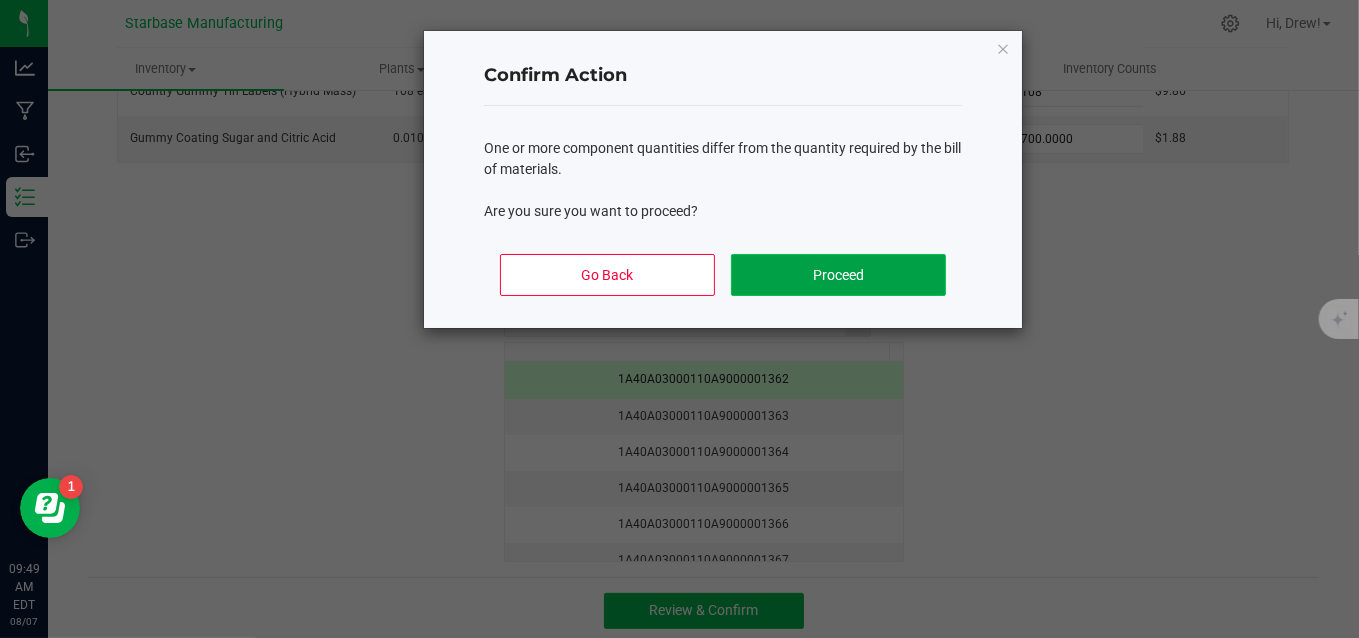 click on "Proceed" 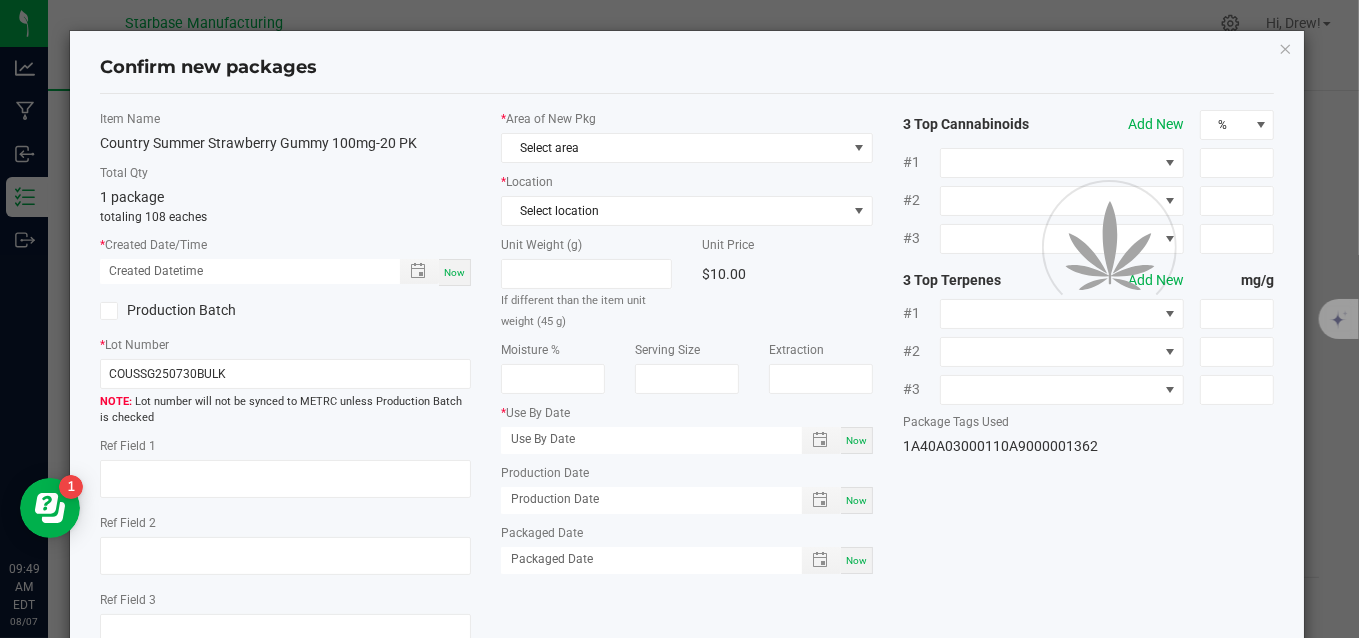 type on "07/30/2025" 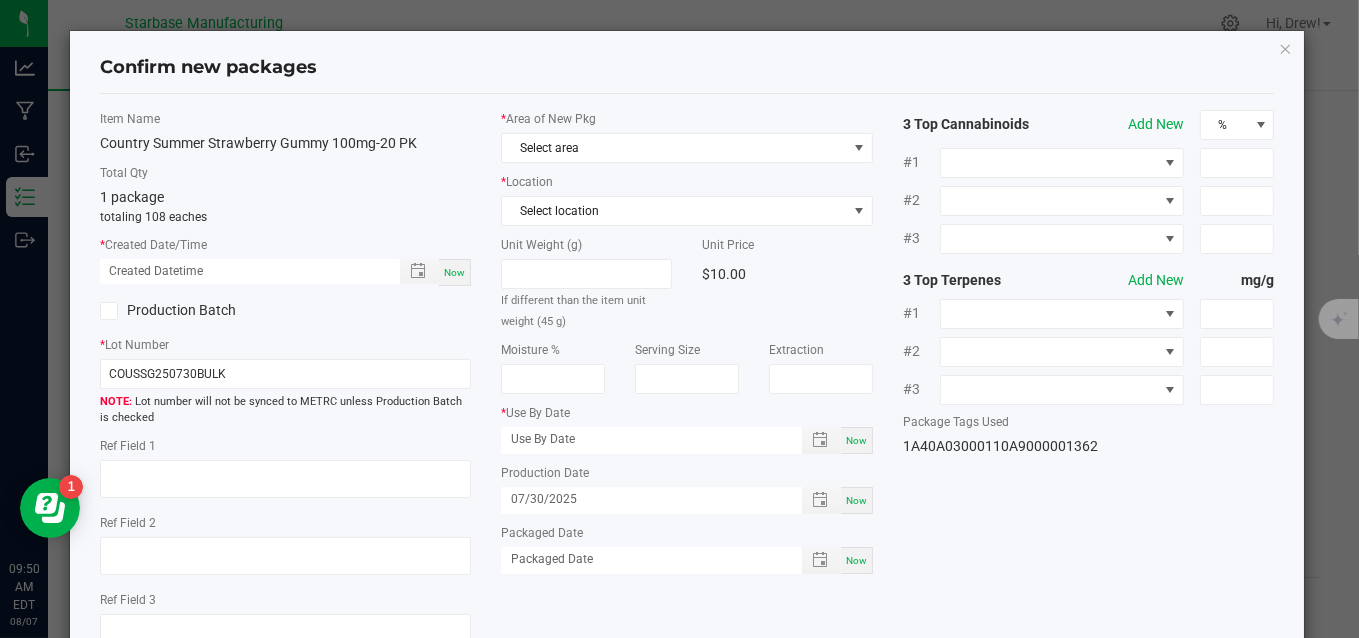 click on "Now" at bounding box center (455, 272) 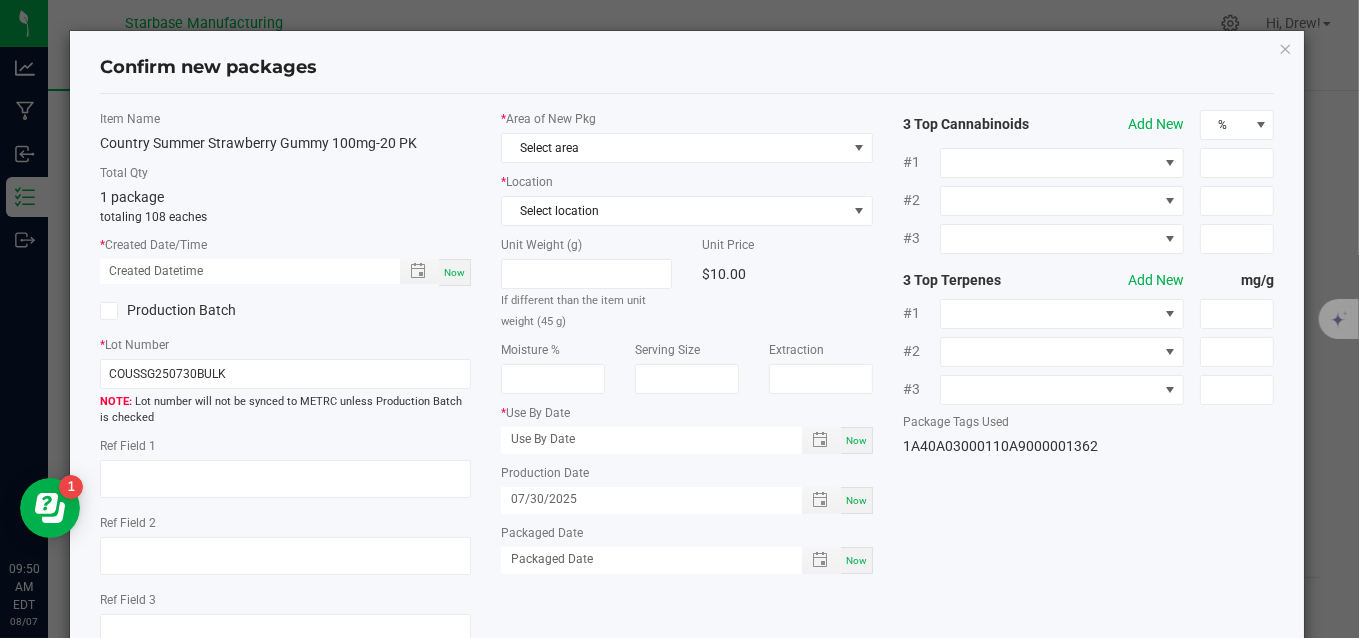 type on "08/07/2025 09:50 AM" 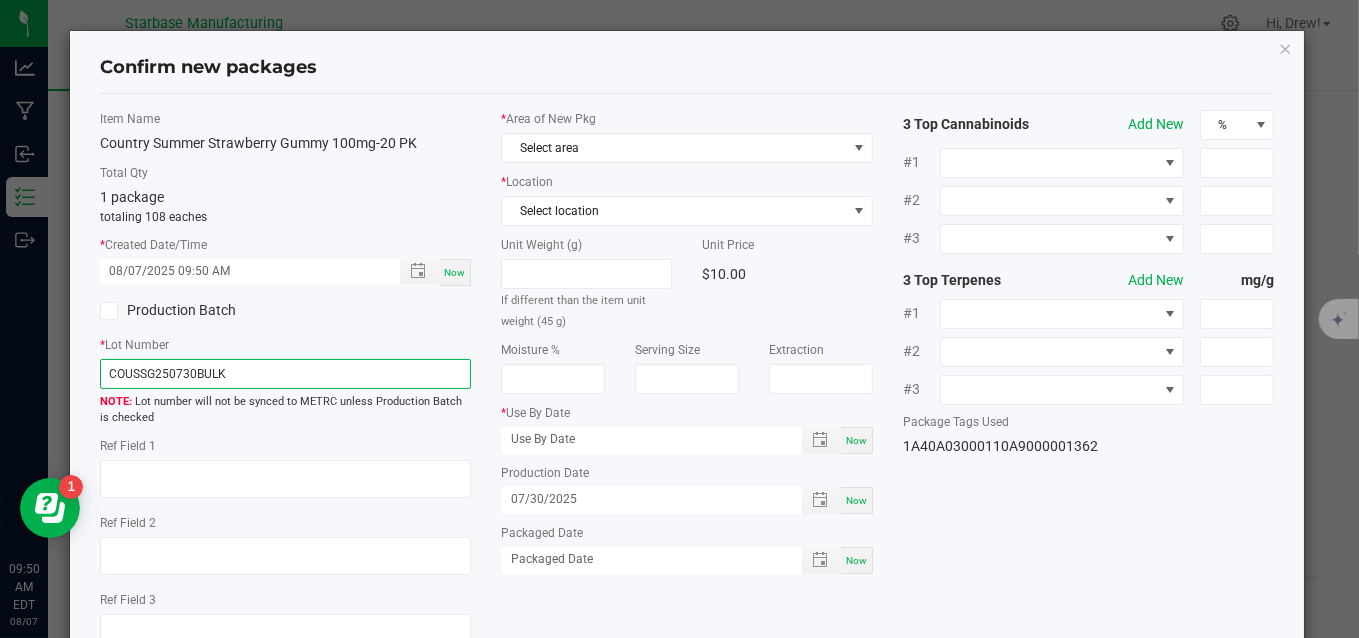click on "COUSSG250730BULK" at bounding box center [286, 374] 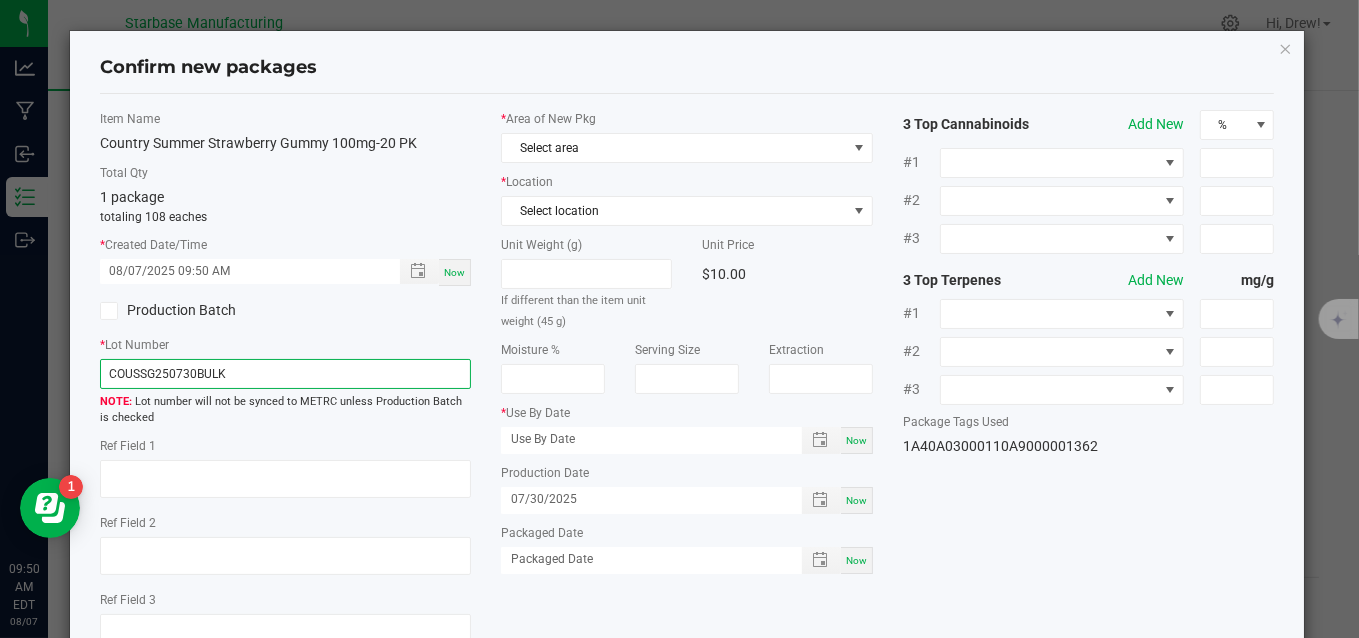 click on "COUSSG250730BULK" at bounding box center (286, 374) 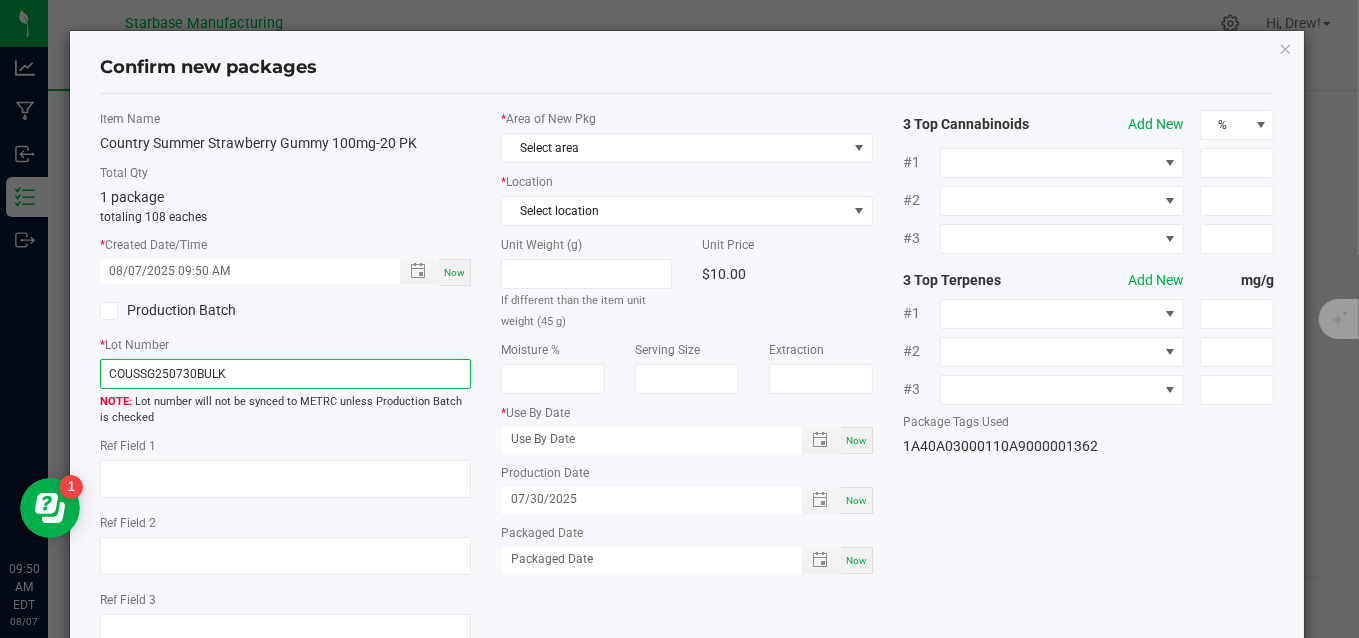 click on "COUSSG250730BULK" at bounding box center (286, 374) 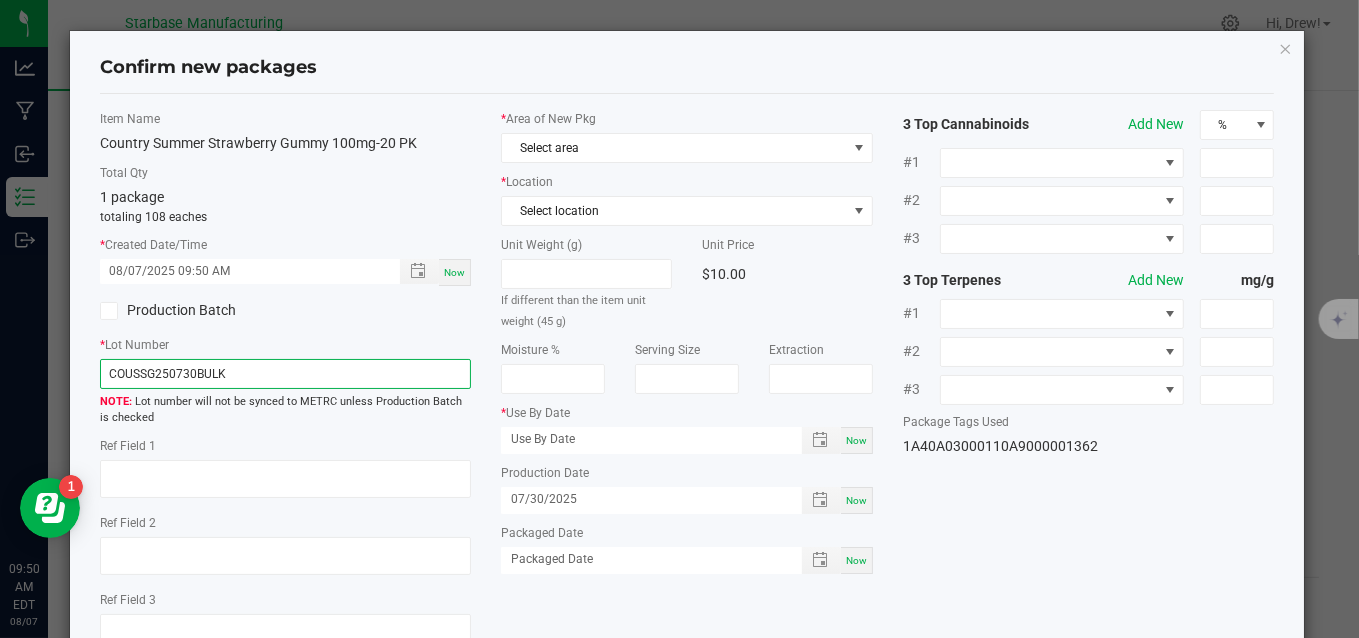 paste on "806-20P" 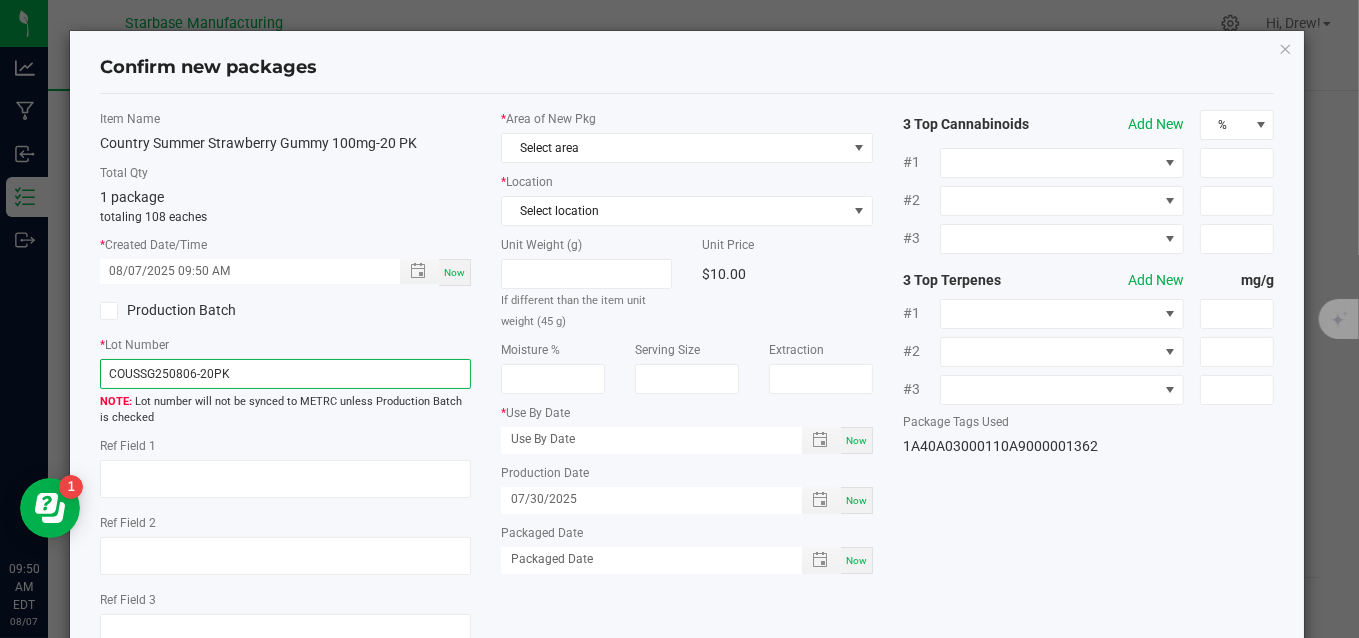 type on "COUSSG250806-20PK" 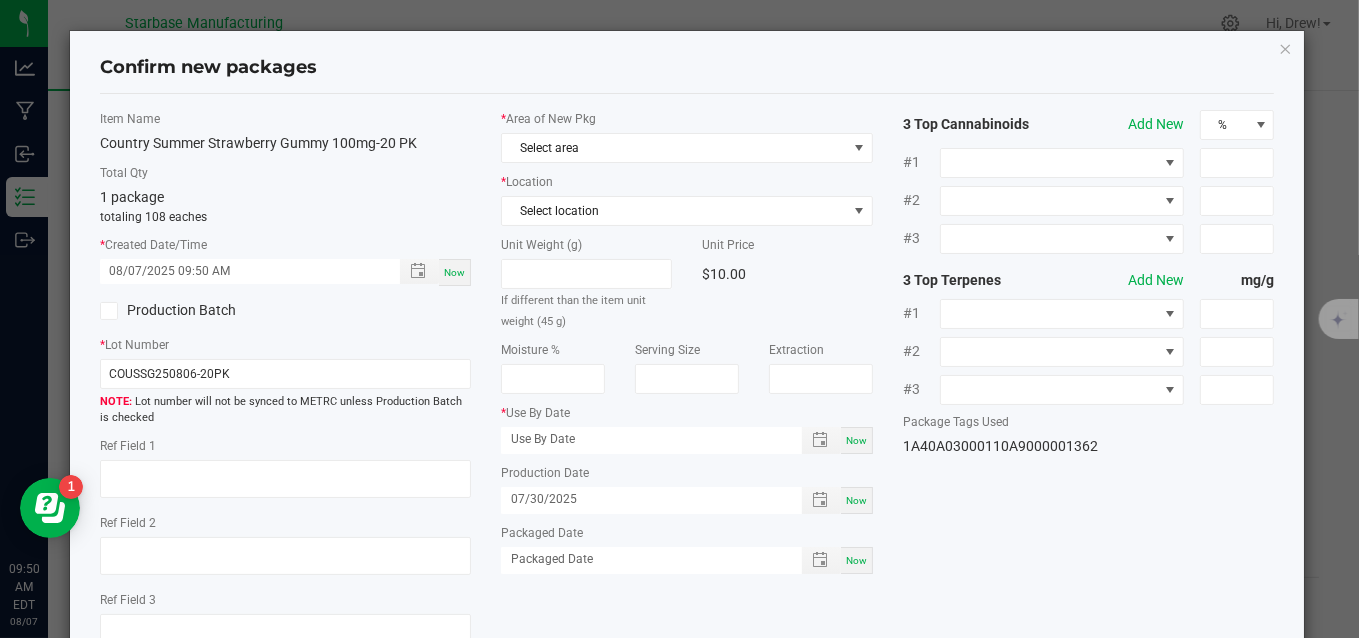 click on "Now" at bounding box center [856, 560] 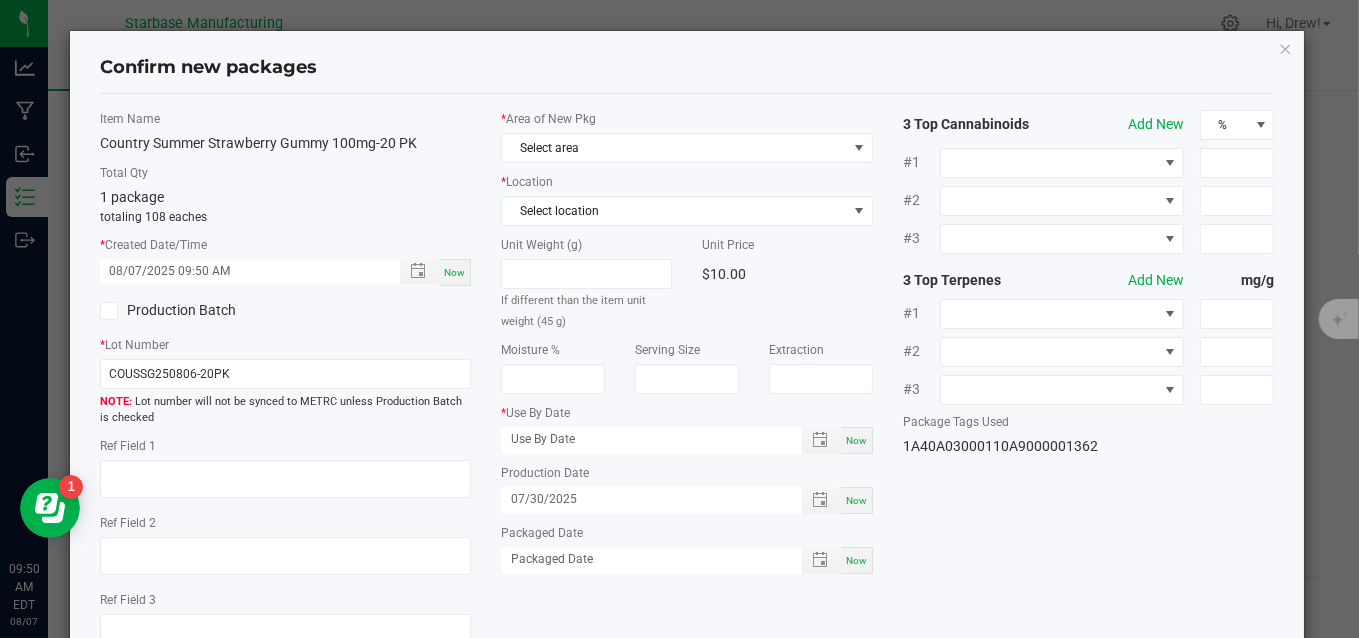 type on "08/07/2025" 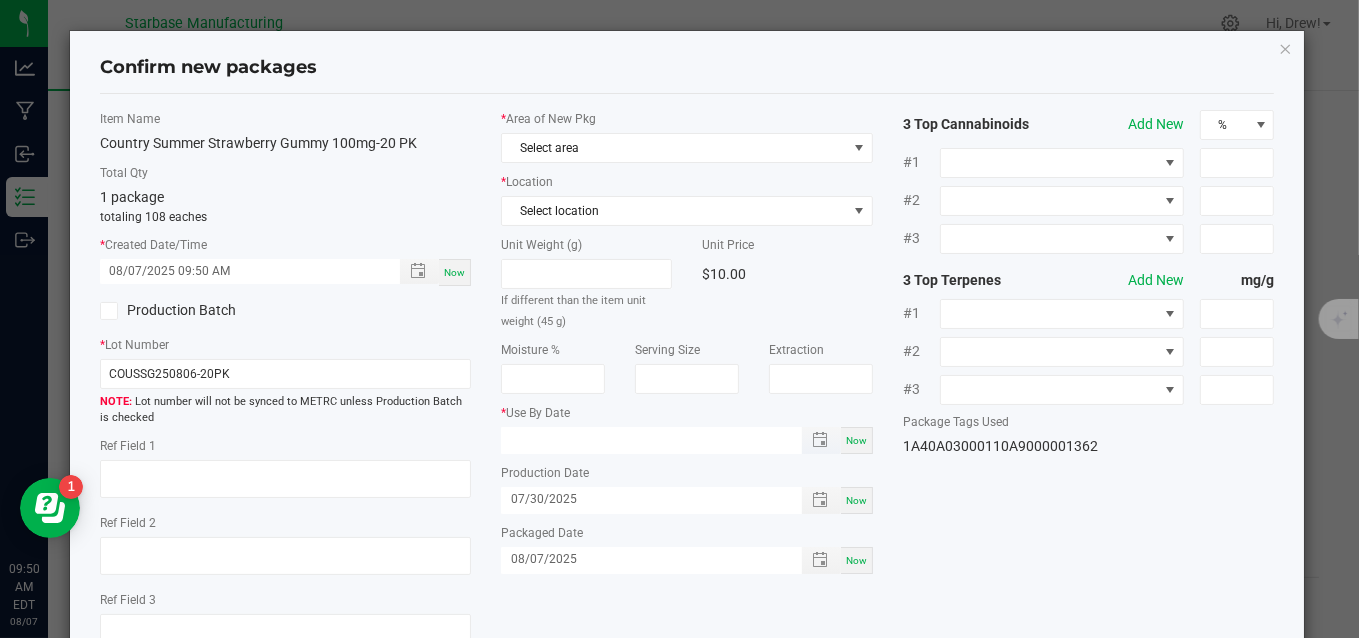 type on "month/day/year" 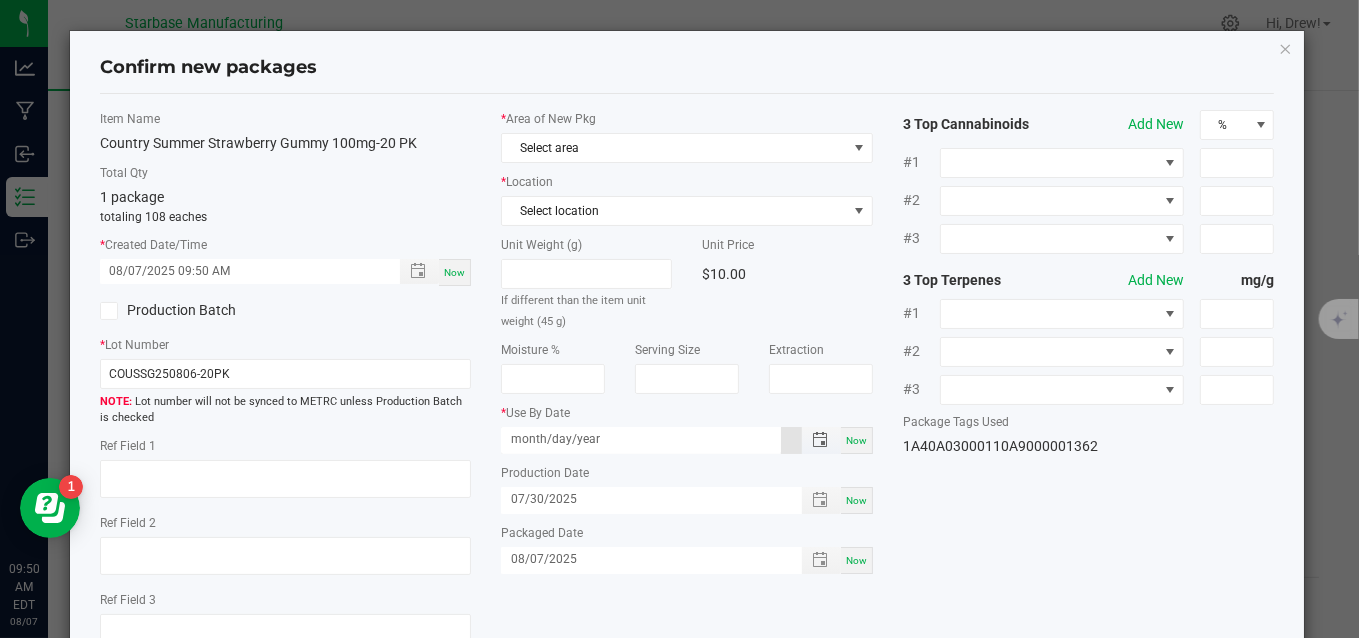 click on "month/day/year" at bounding box center (641, 439) 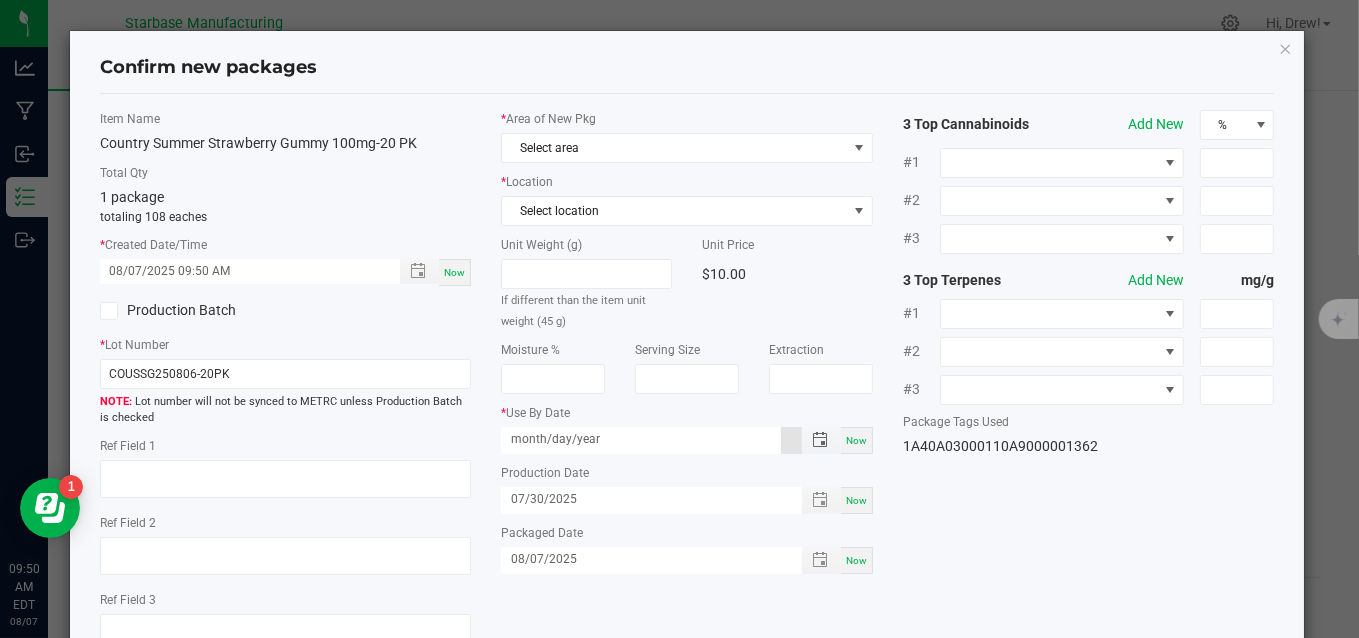 click on "month/day/year" at bounding box center [641, 439] 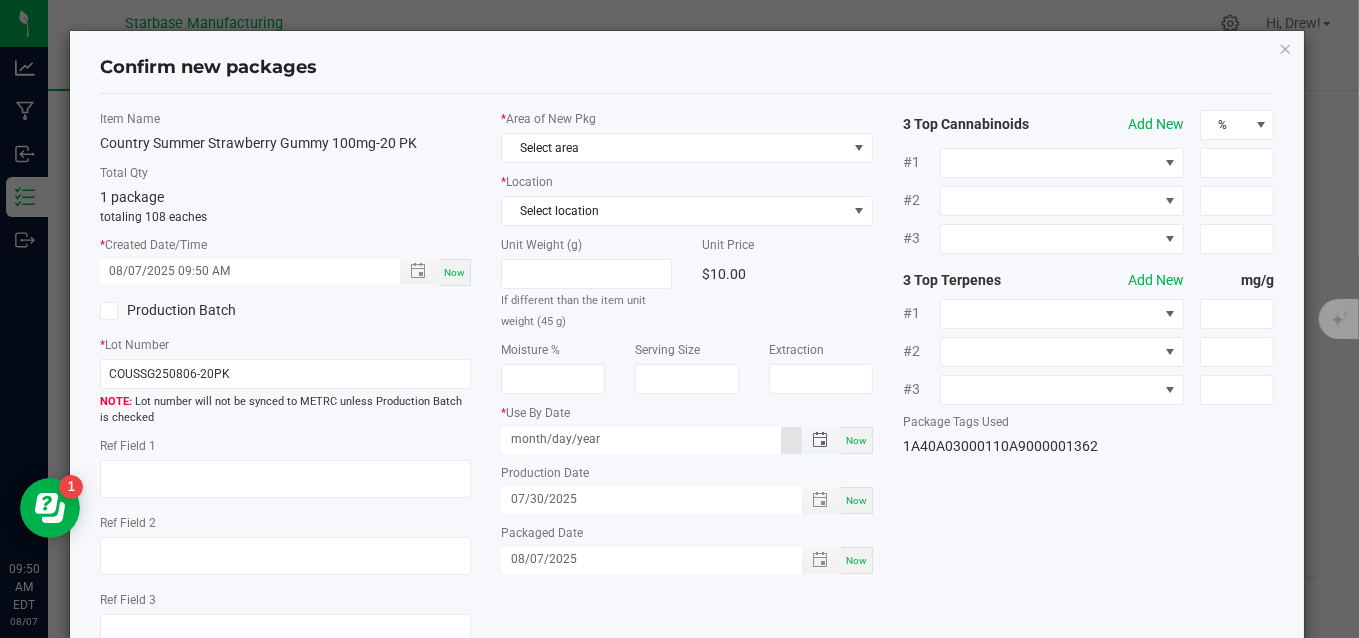 click on "month/day/year" at bounding box center [641, 439] 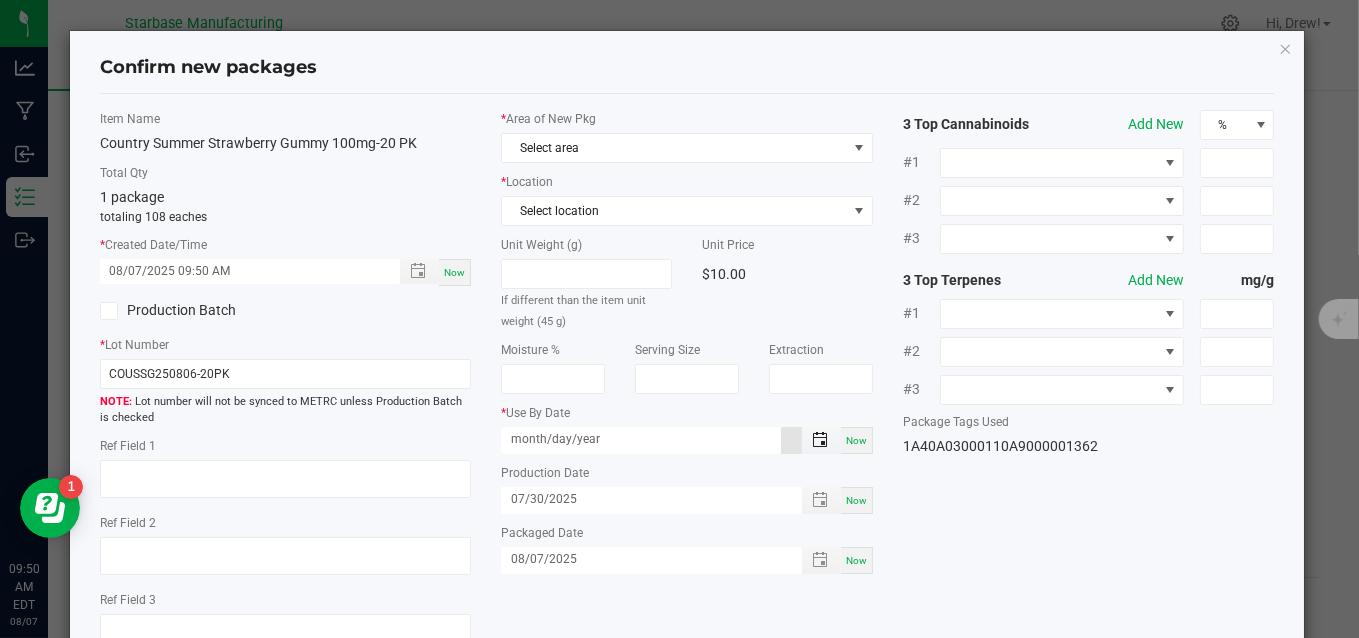 click at bounding box center (820, 440) 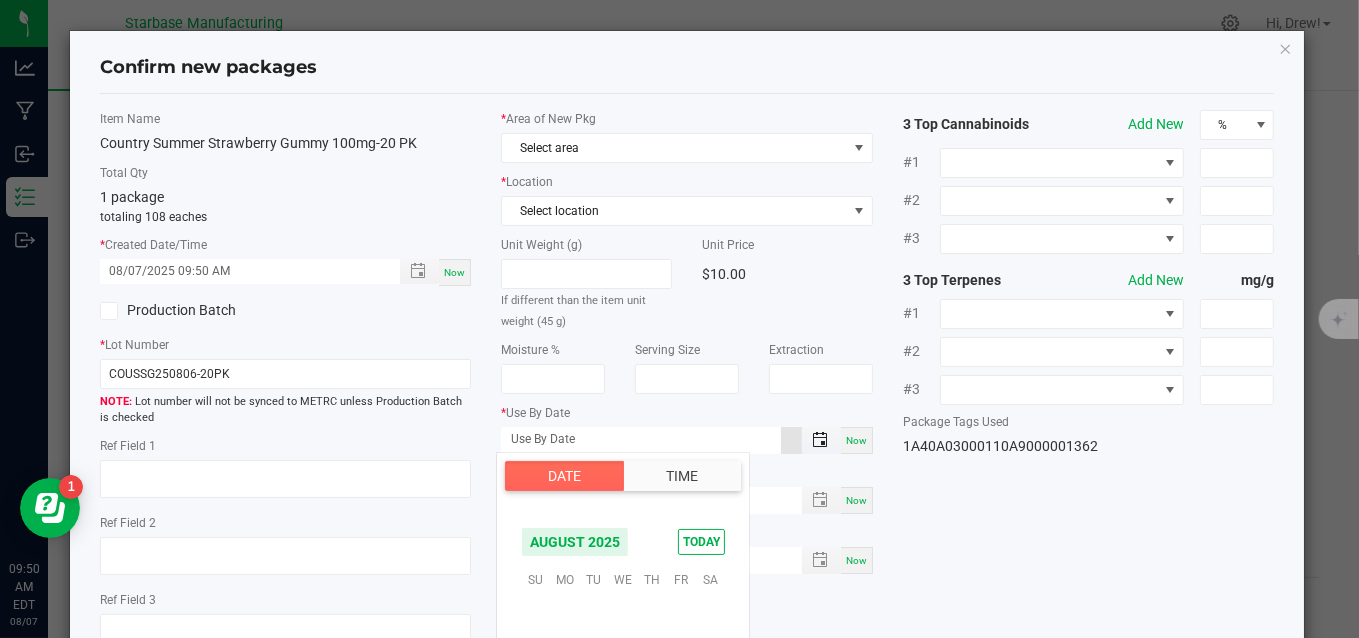 scroll, scrollTop: 324156, scrollLeft: 0, axis: vertical 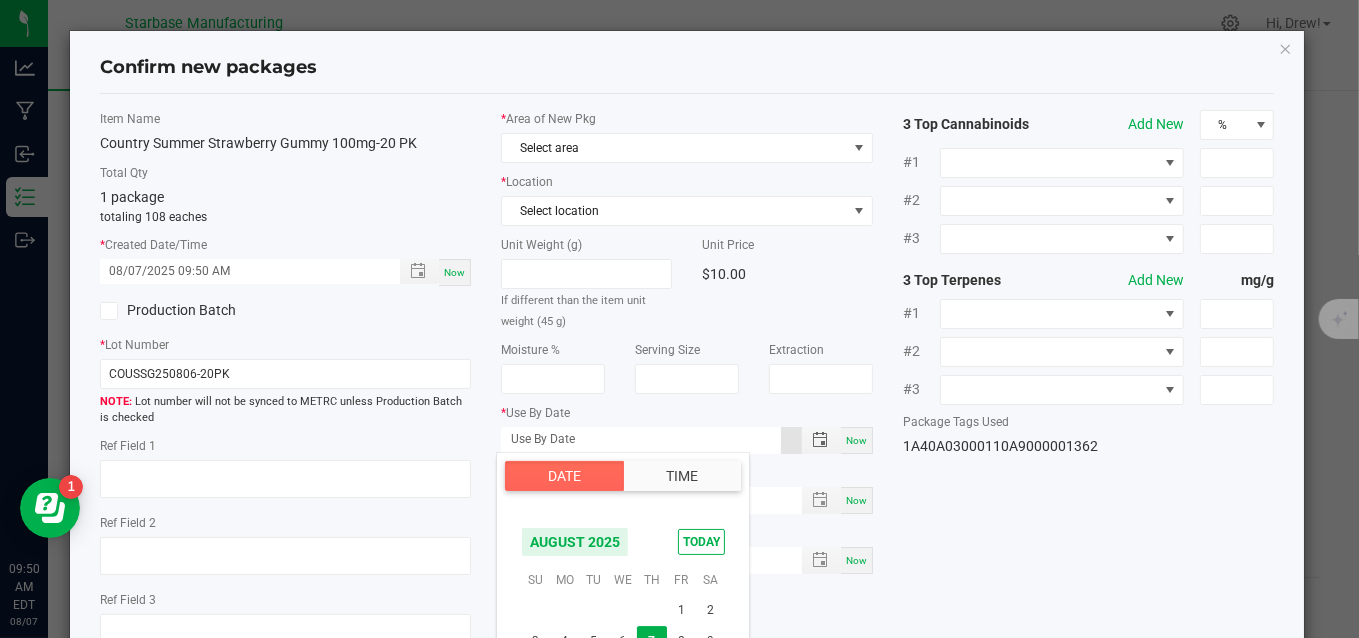 click on "Now" at bounding box center [856, 440] 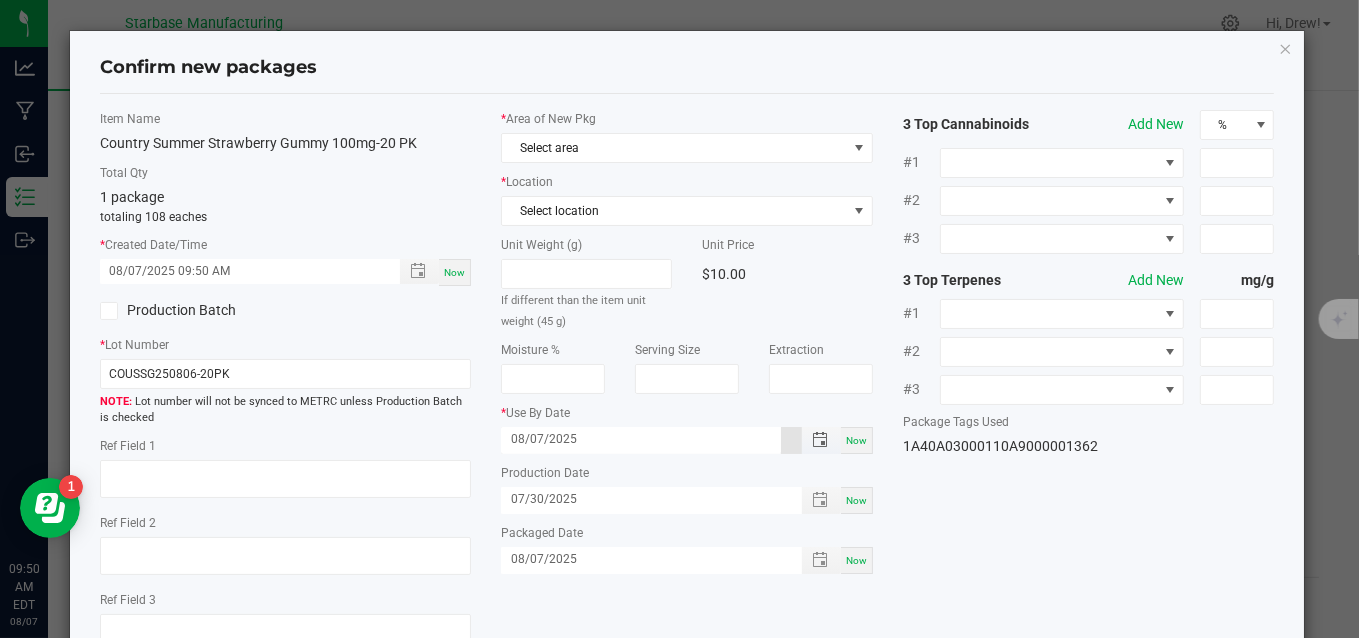 click on "08/07/2025" at bounding box center [641, 439] 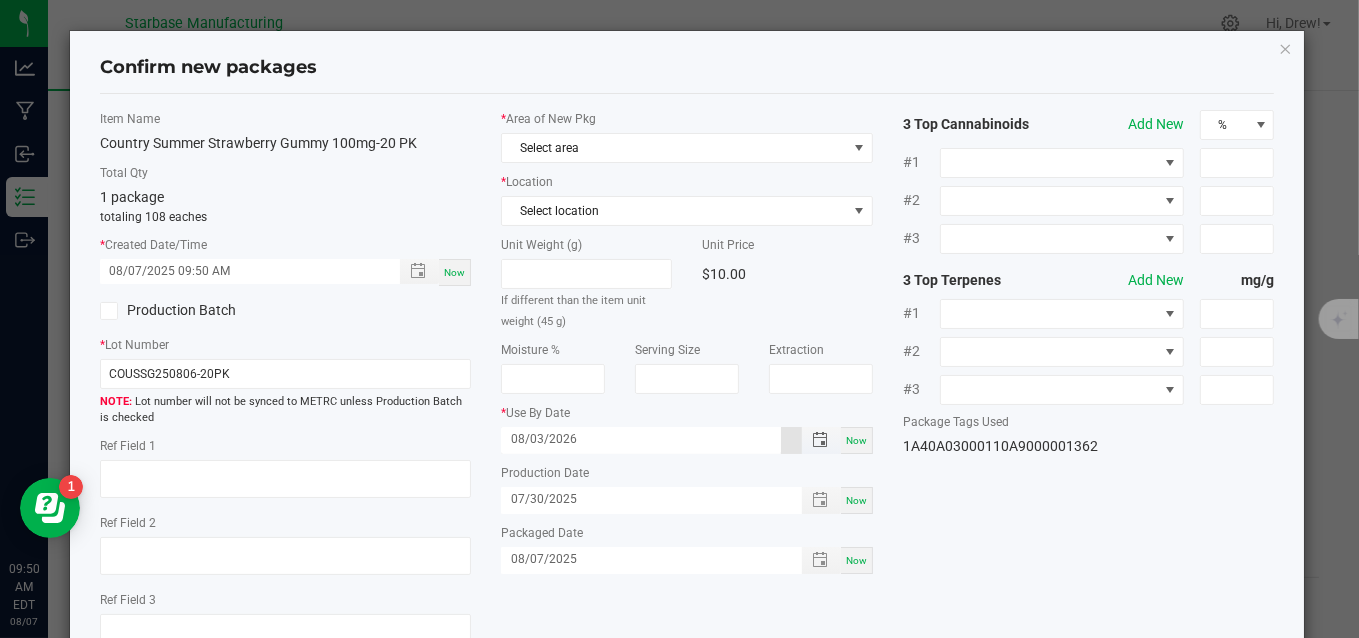click on "08/03/2026" at bounding box center (641, 439) 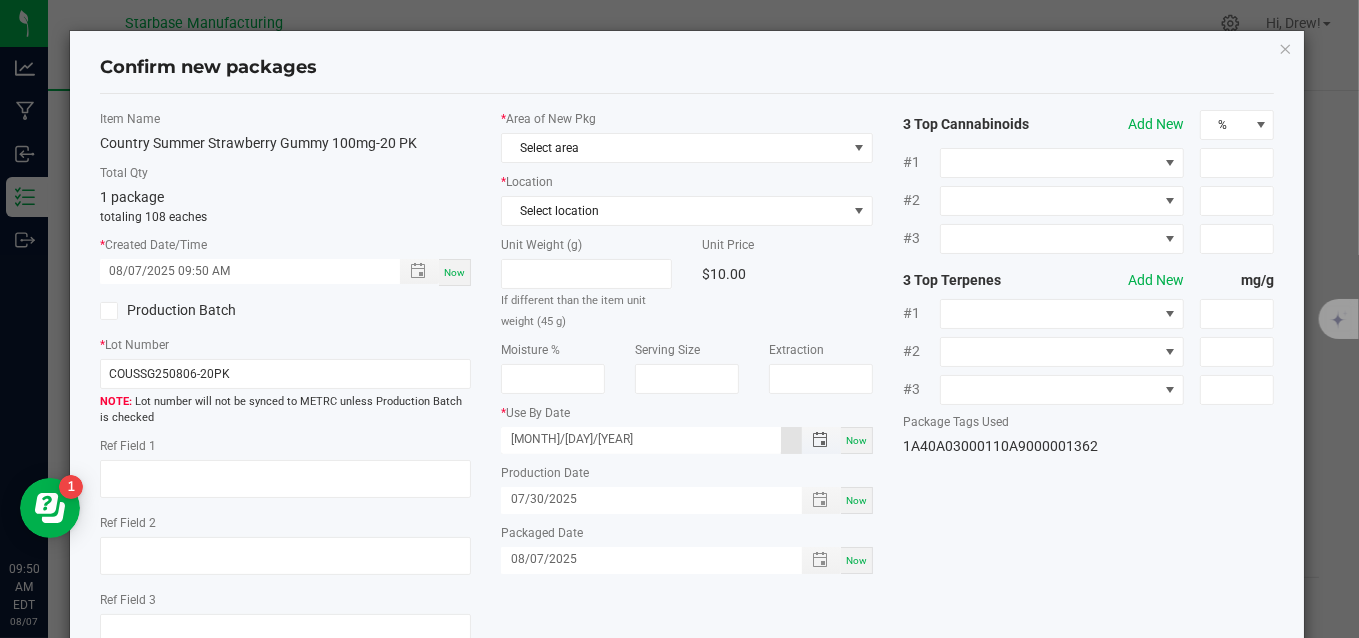 click on "[MONTH]/[DAY]/[YEAR]" at bounding box center (641, 439) 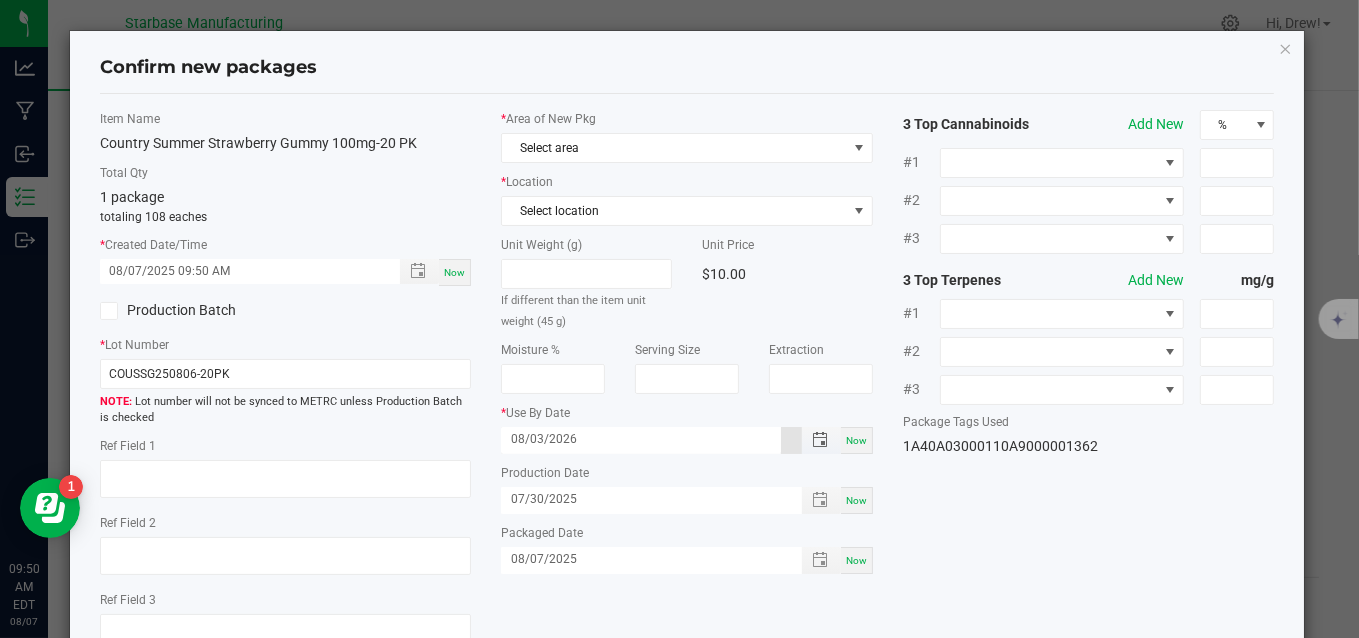 click on "08/03/2026" at bounding box center [641, 439] 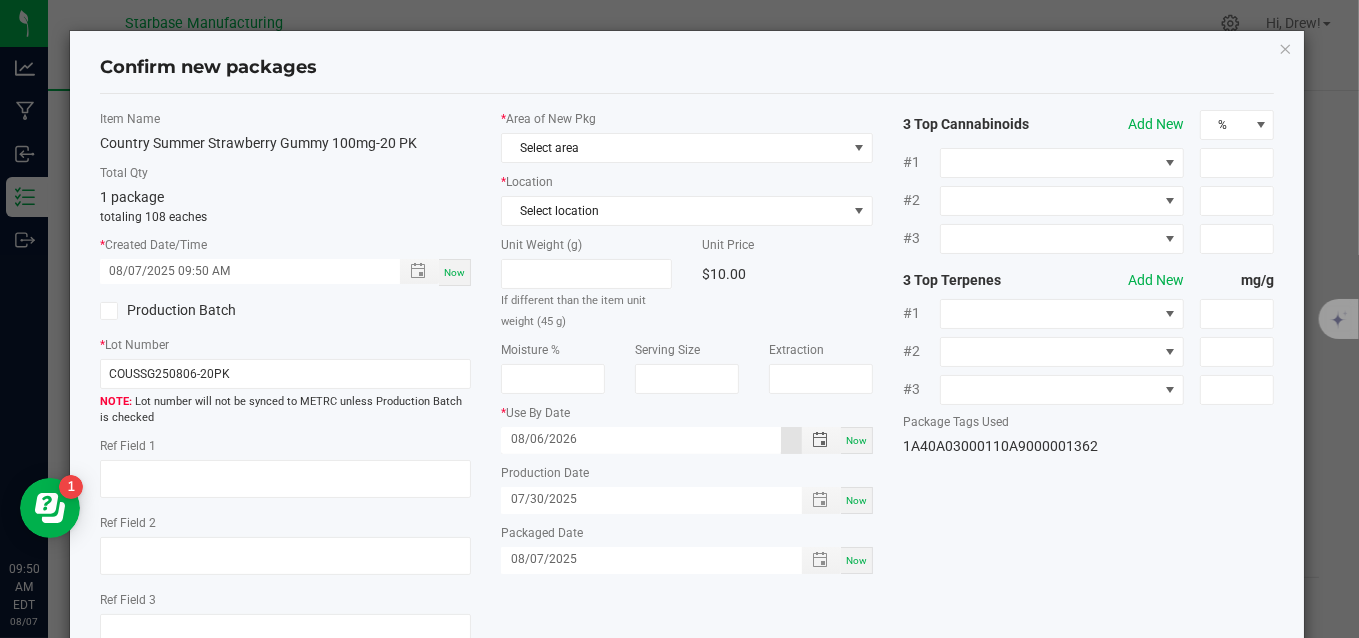 type on "08/06/2026" 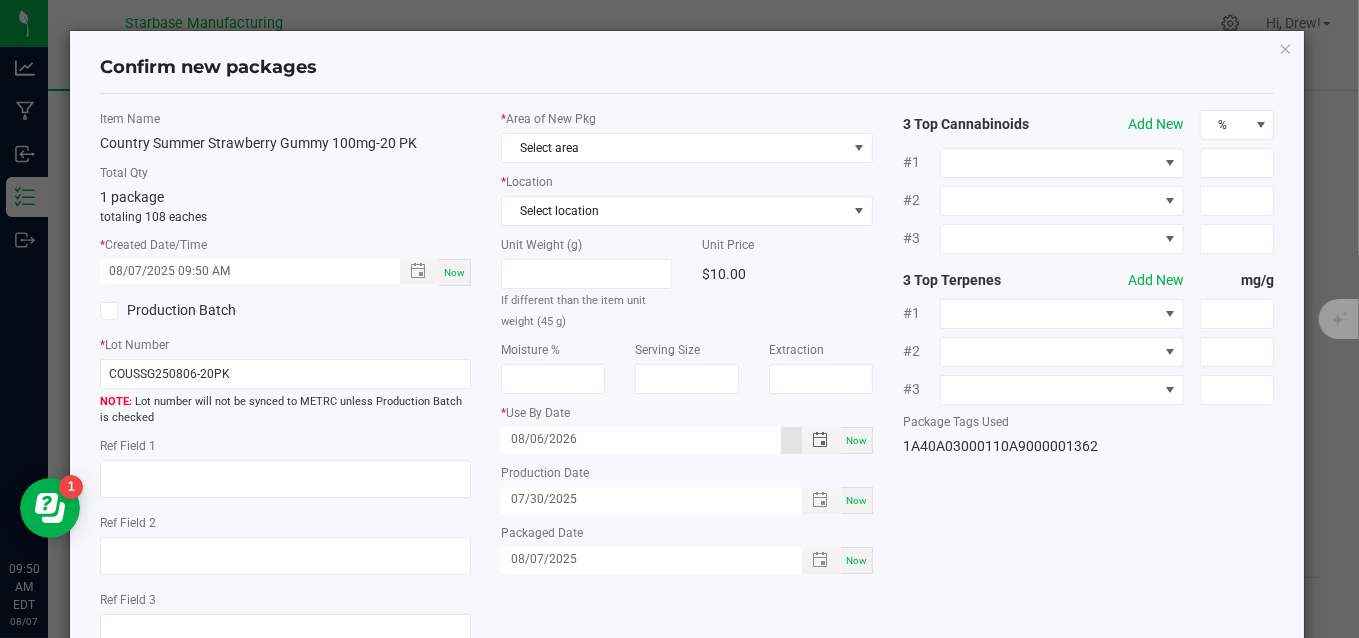 click on "Production Date" 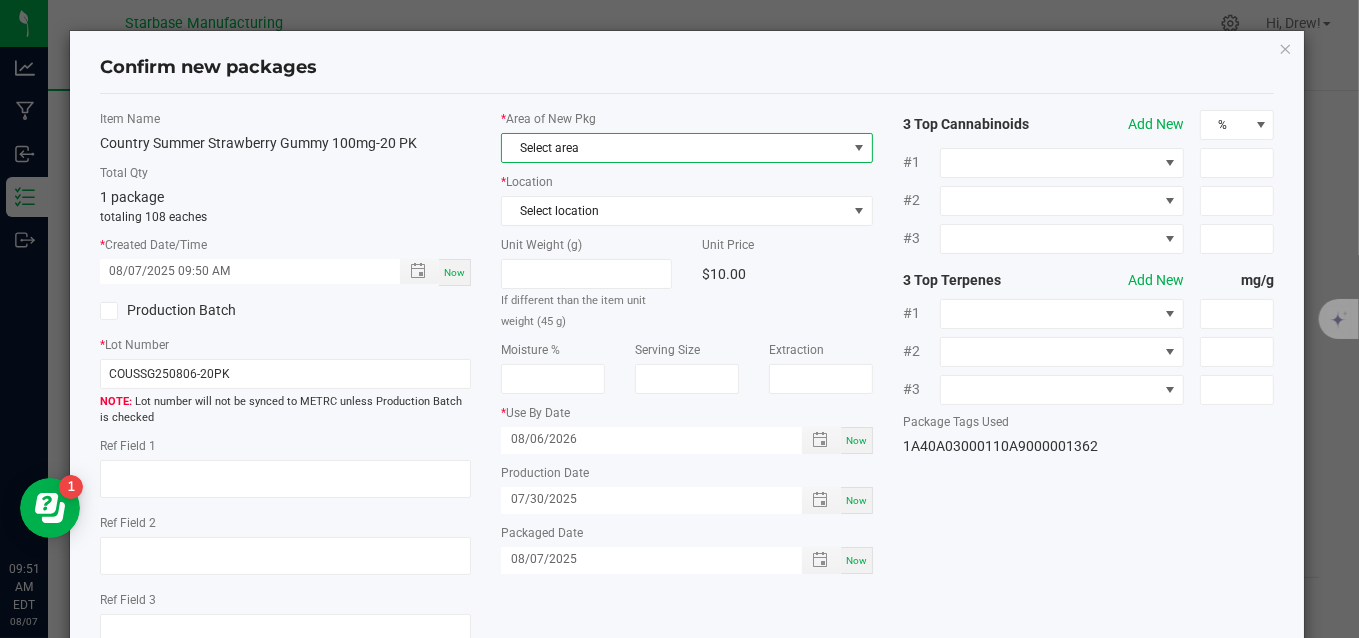 click on "Select area" at bounding box center [674, 148] 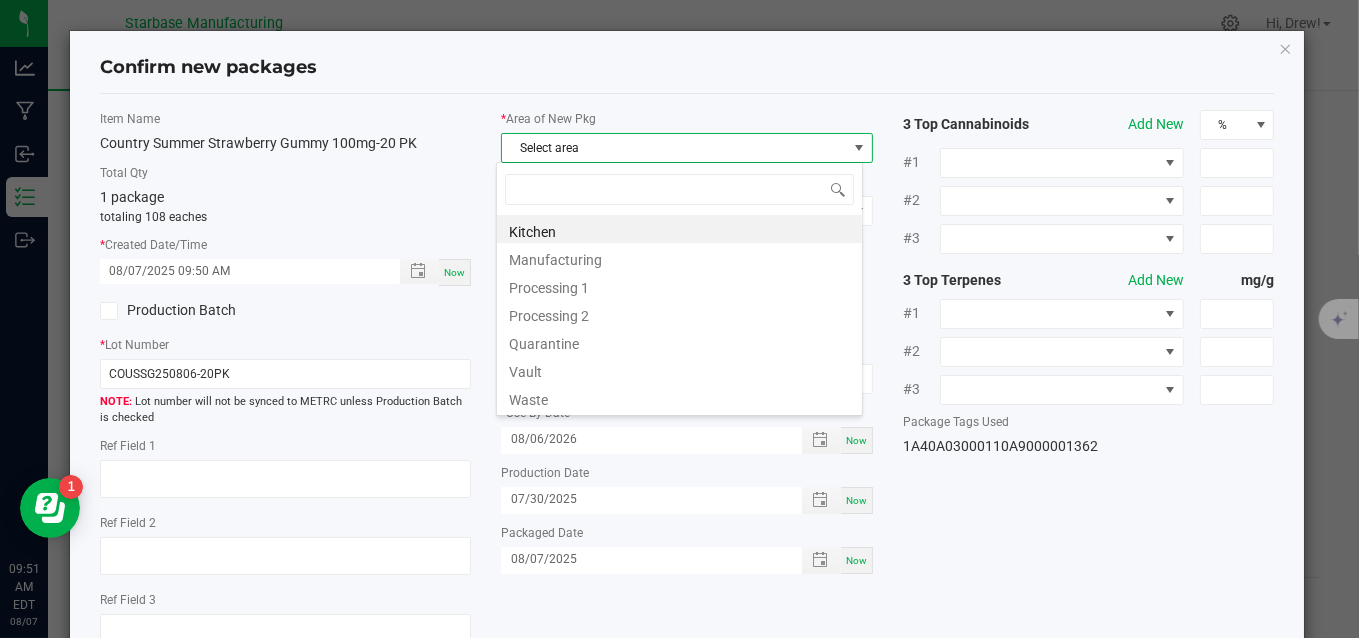 scroll, scrollTop: 99970, scrollLeft: 99632, axis: both 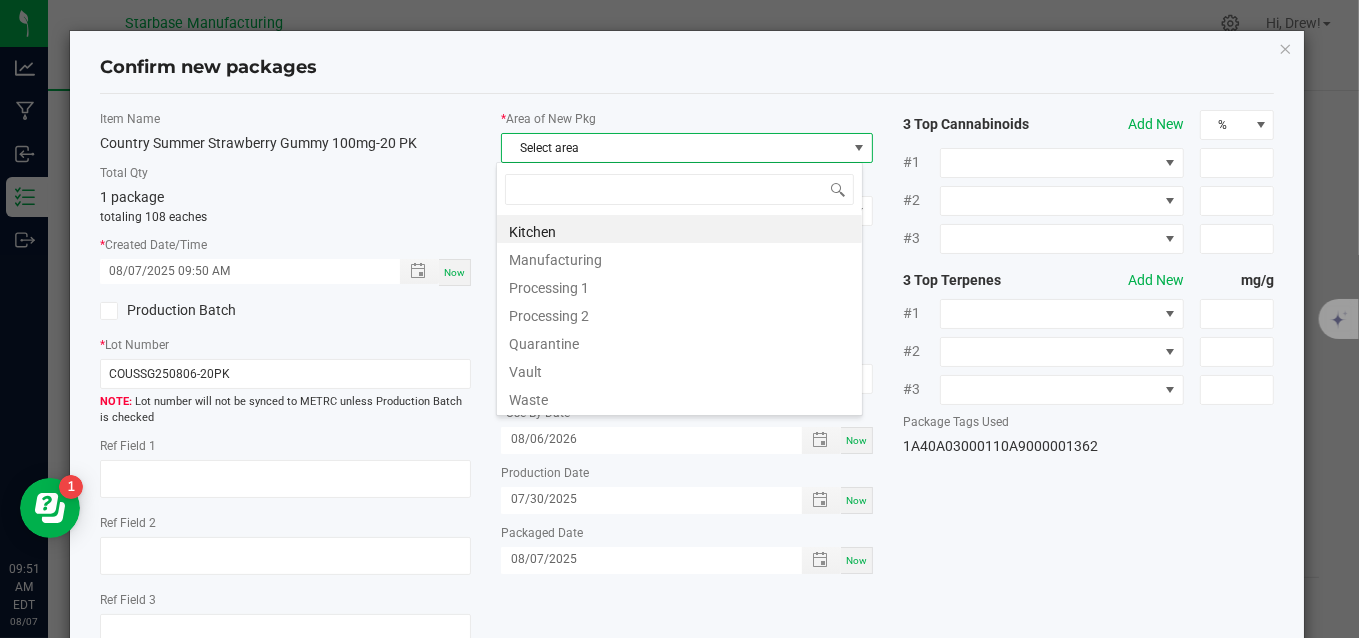 type on "v" 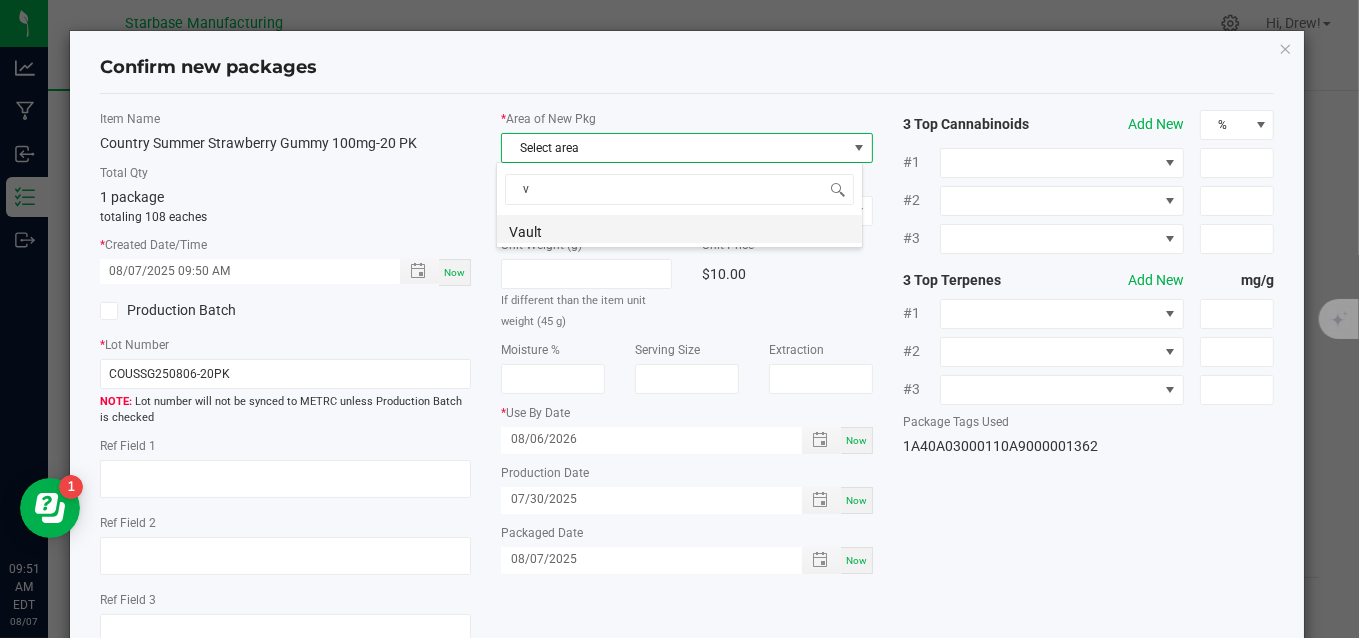 click on "Vault" at bounding box center [679, 229] 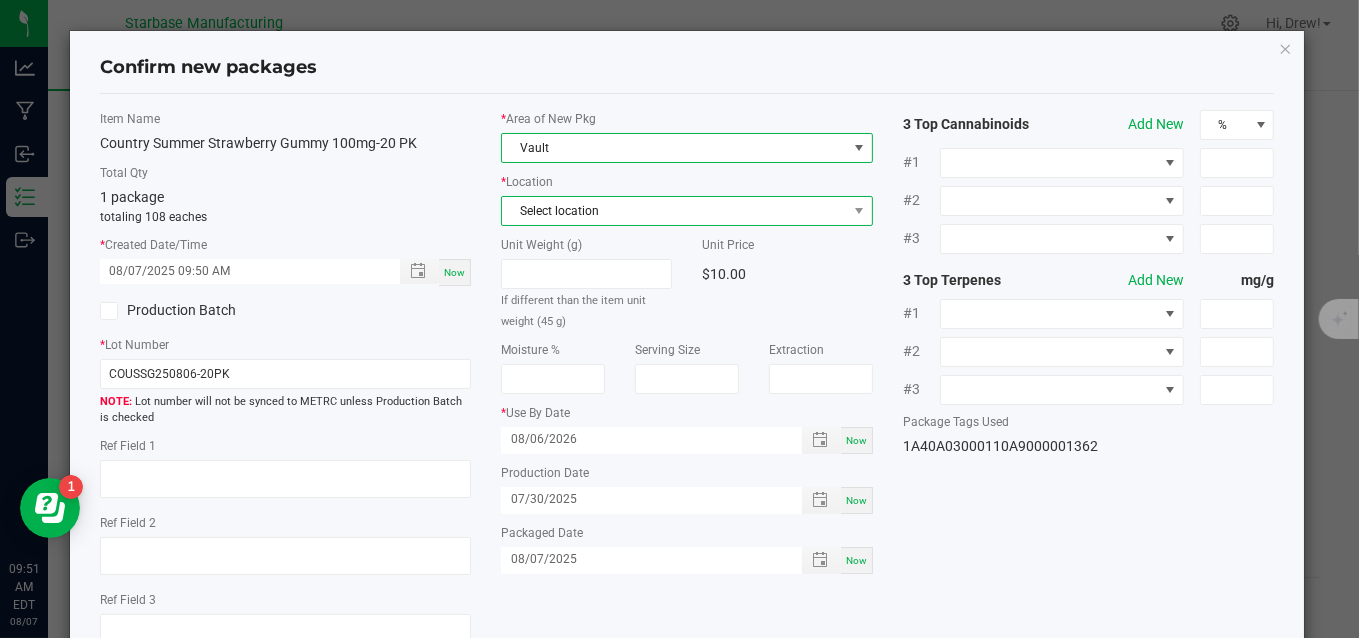 click on "Select location" at bounding box center [674, 211] 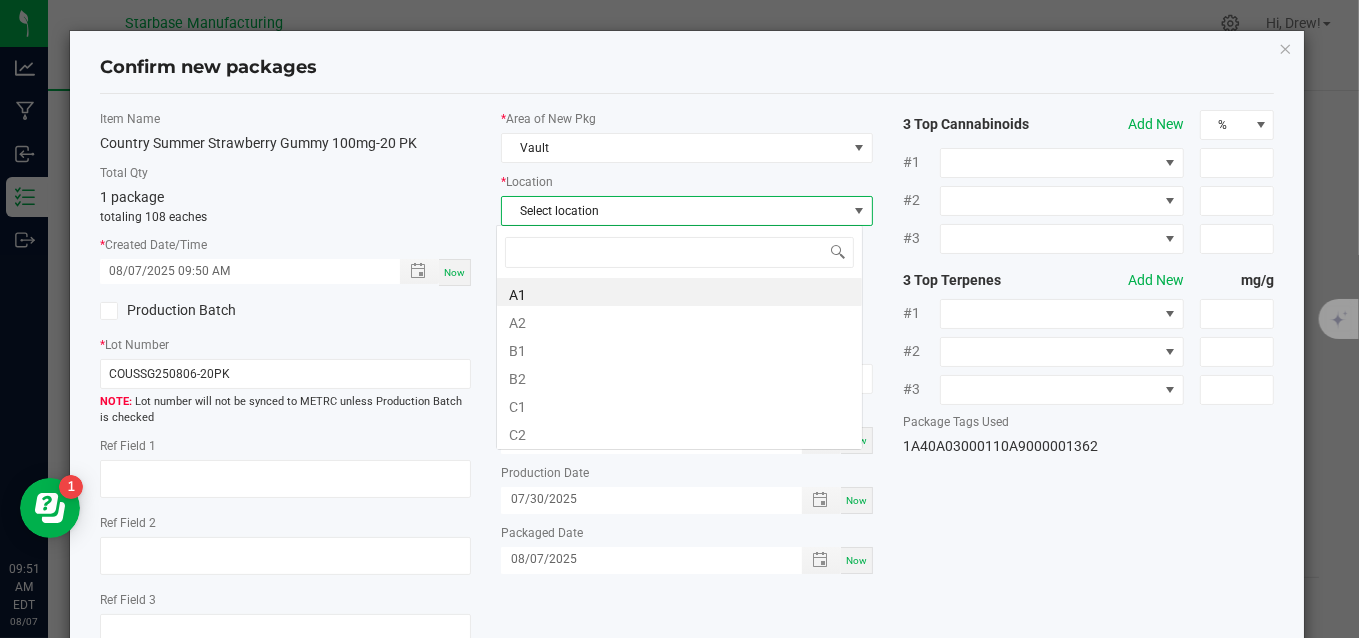 scroll, scrollTop: 99970, scrollLeft: 99632, axis: both 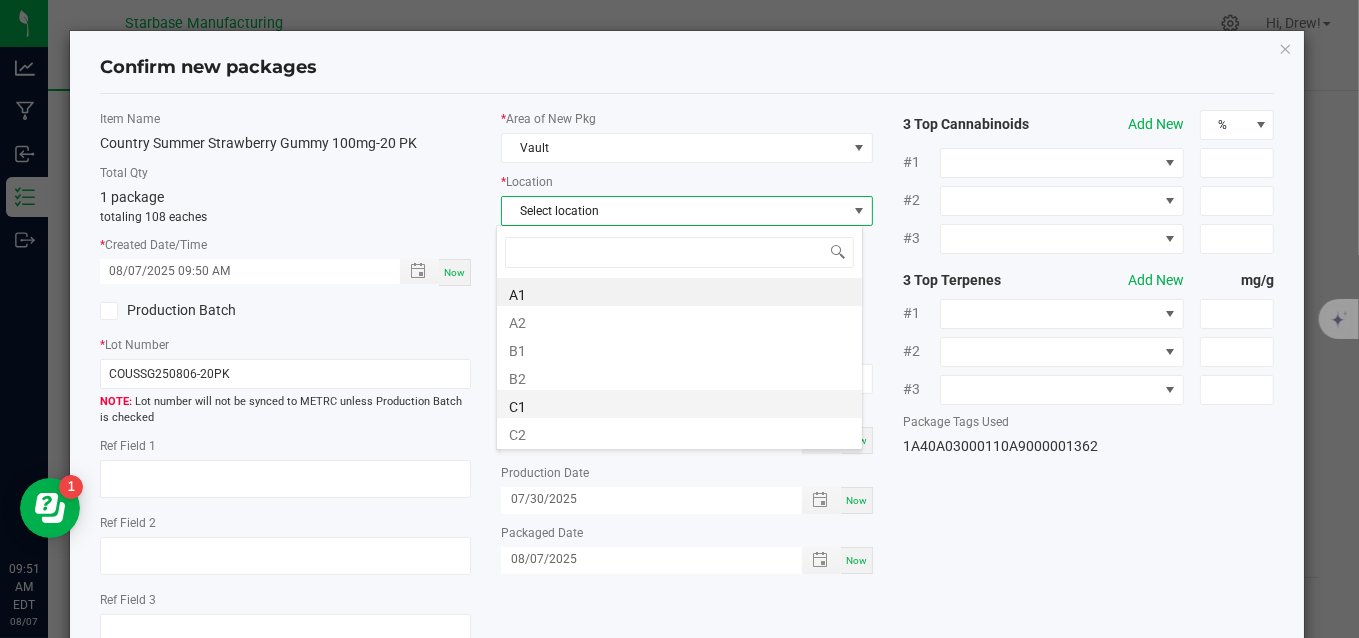 click on "C1" at bounding box center [679, 404] 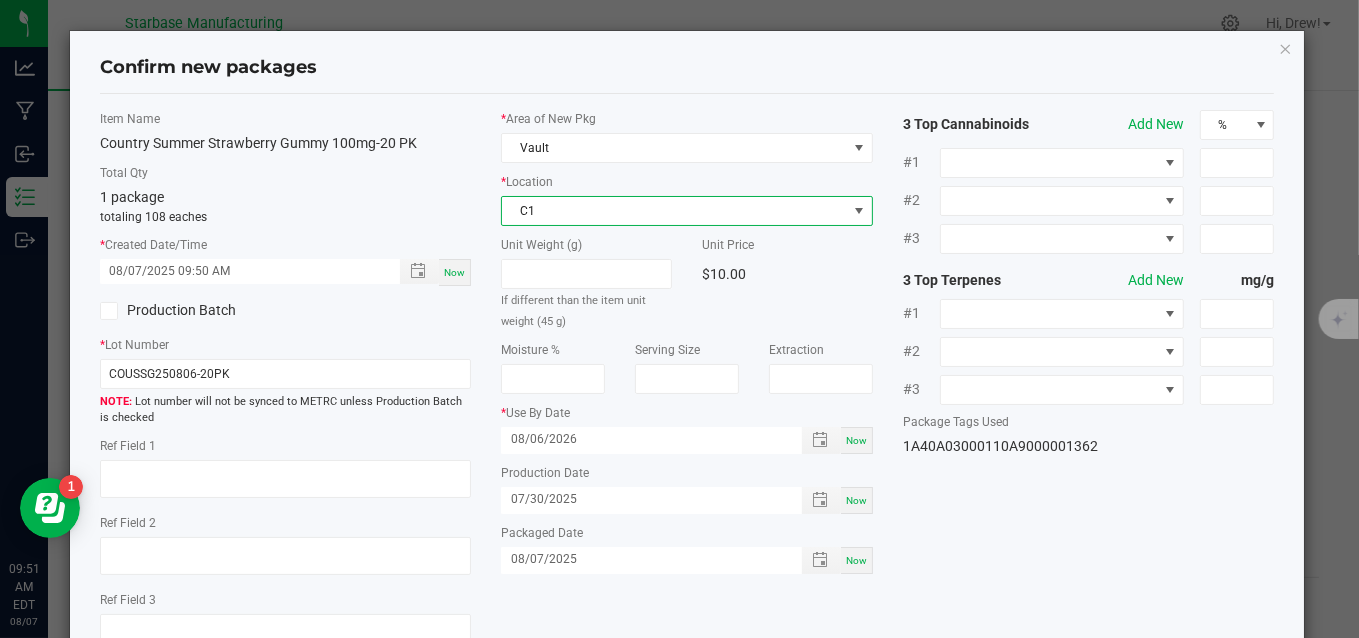 scroll, scrollTop: 145, scrollLeft: 0, axis: vertical 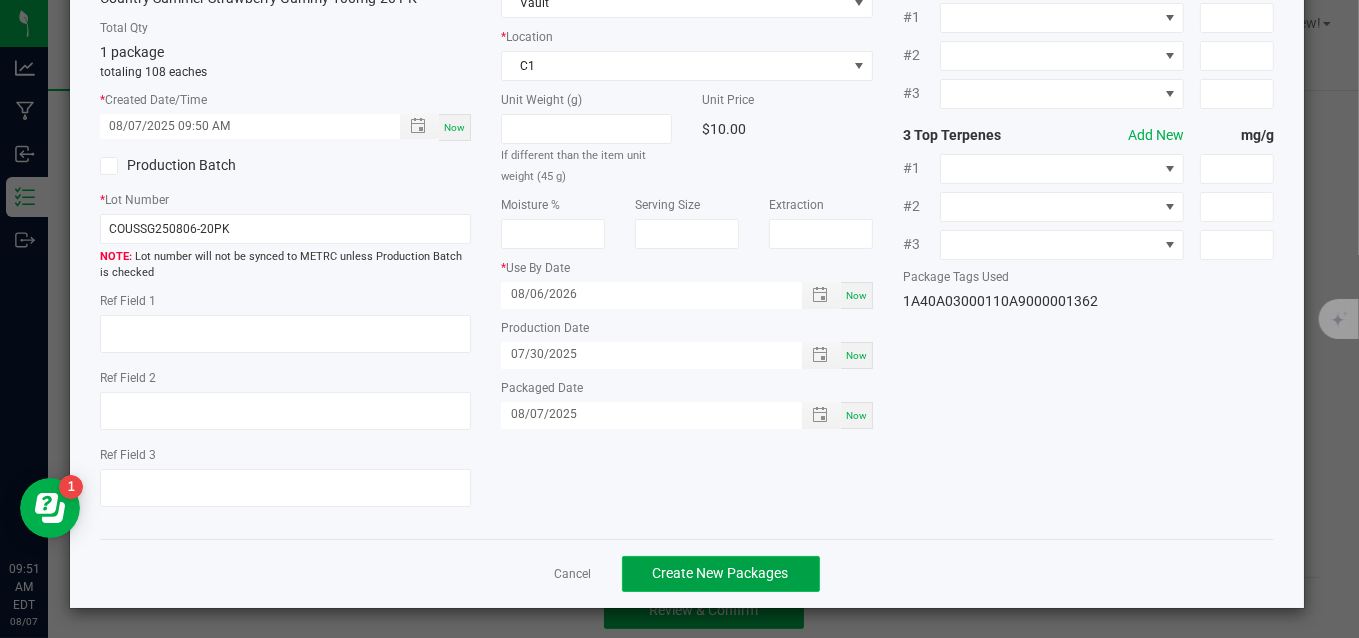click on "Create New Packages" 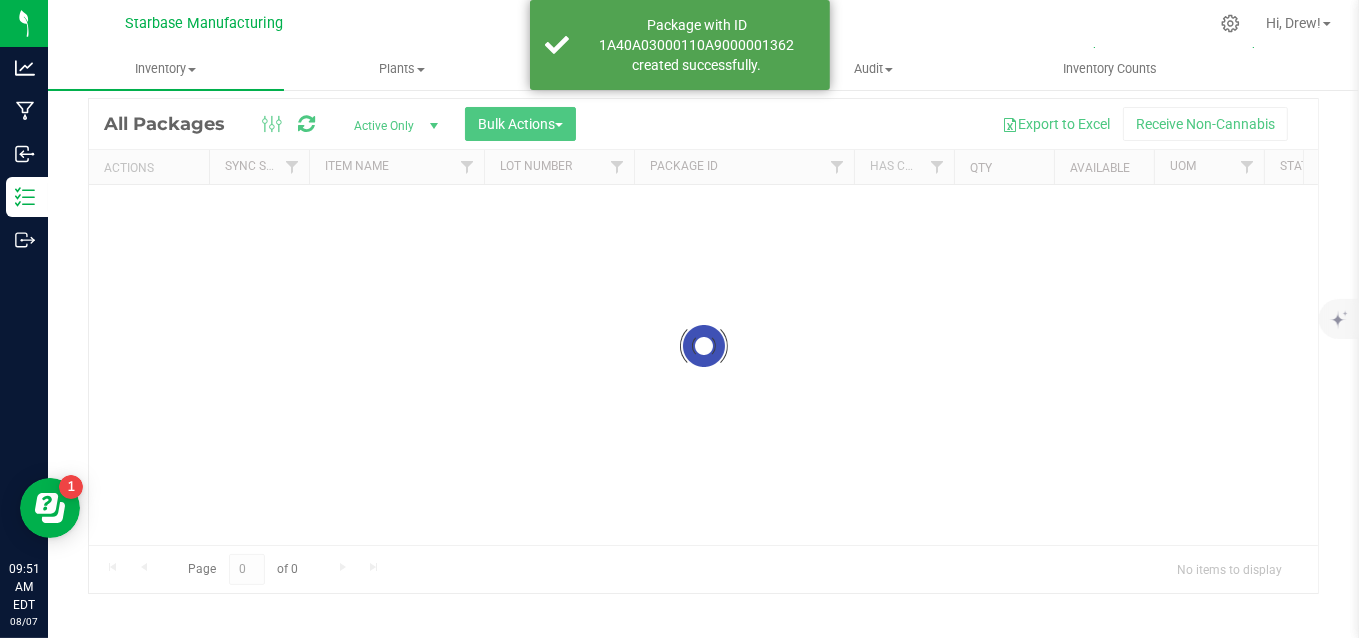 scroll, scrollTop: 60, scrollLeft: 0, axis: vertical 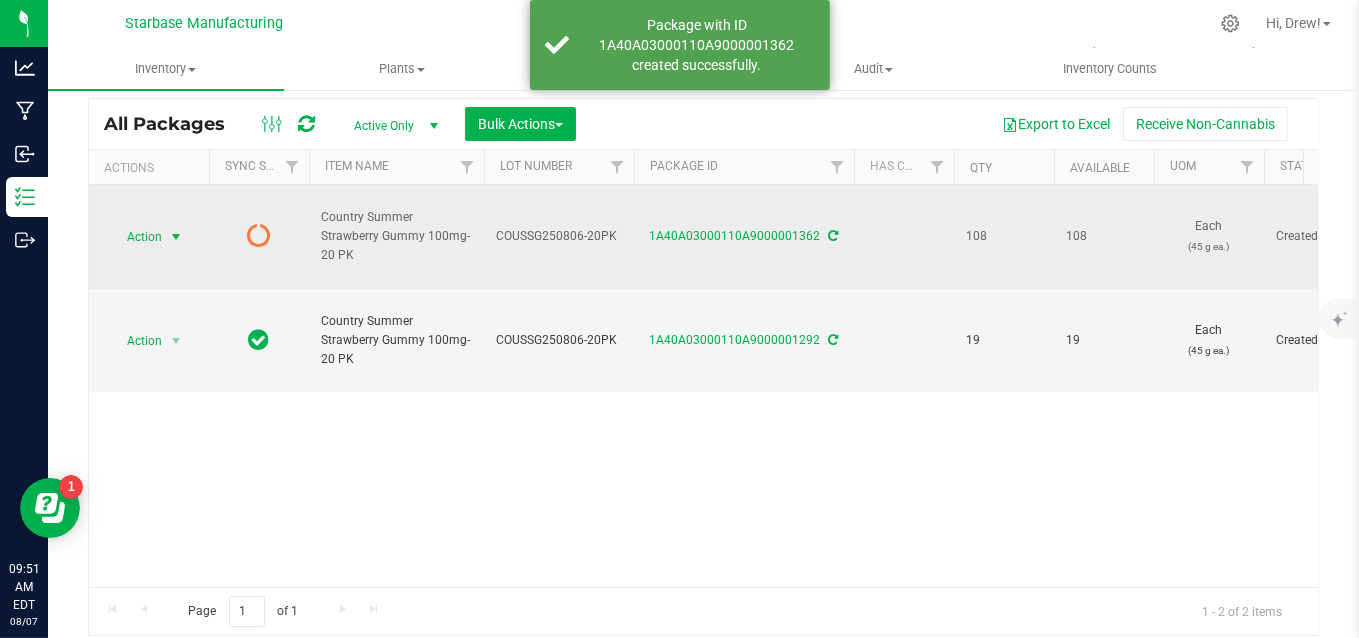 click at bounding box center (176, 237) 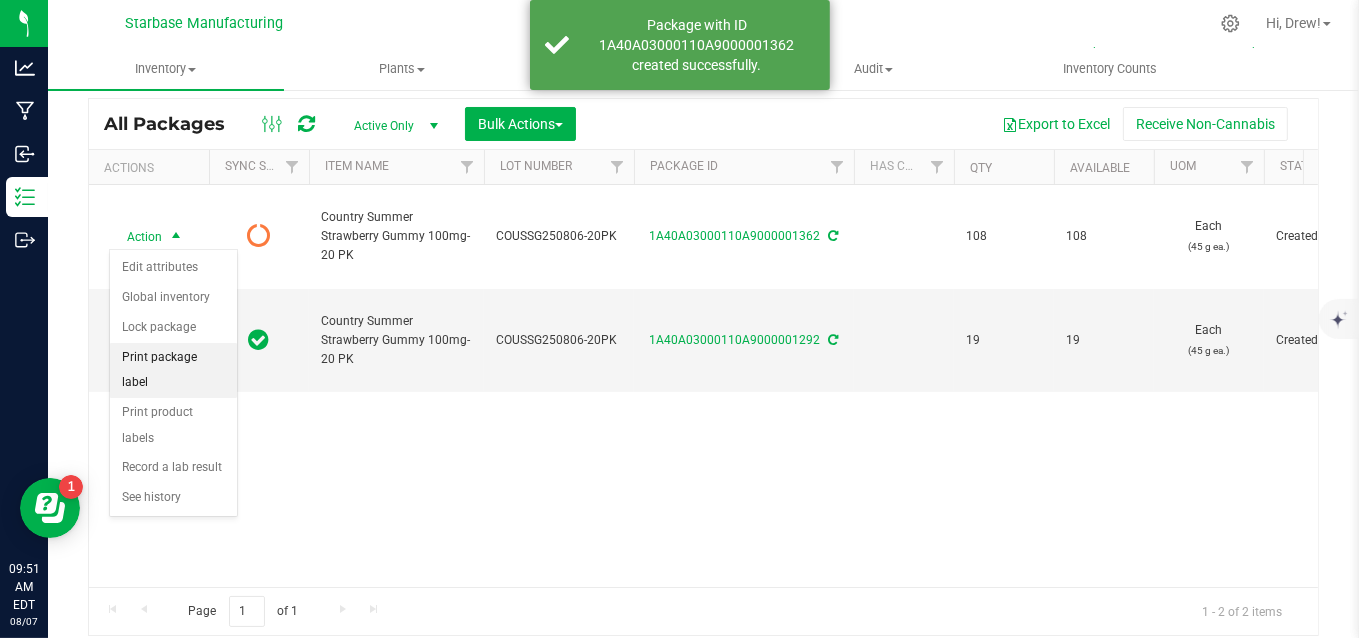 click on "Print package label" at bounding box center [173, 370] 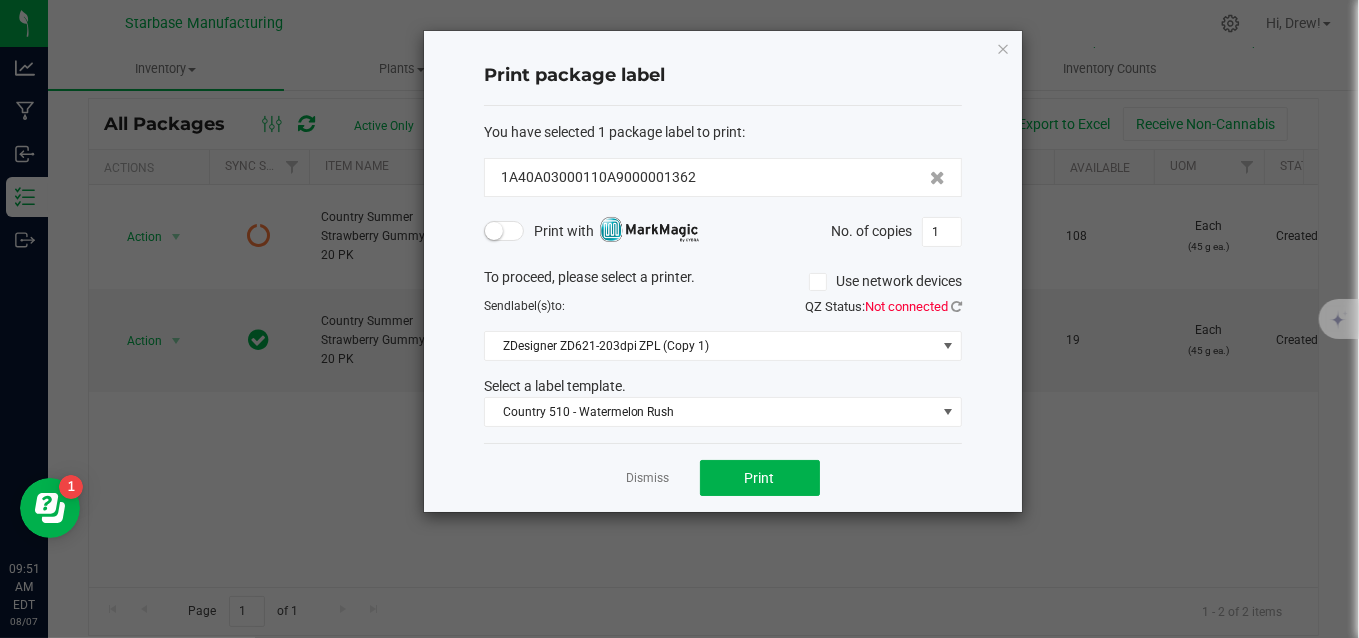 click at bounding box center [494, 231] 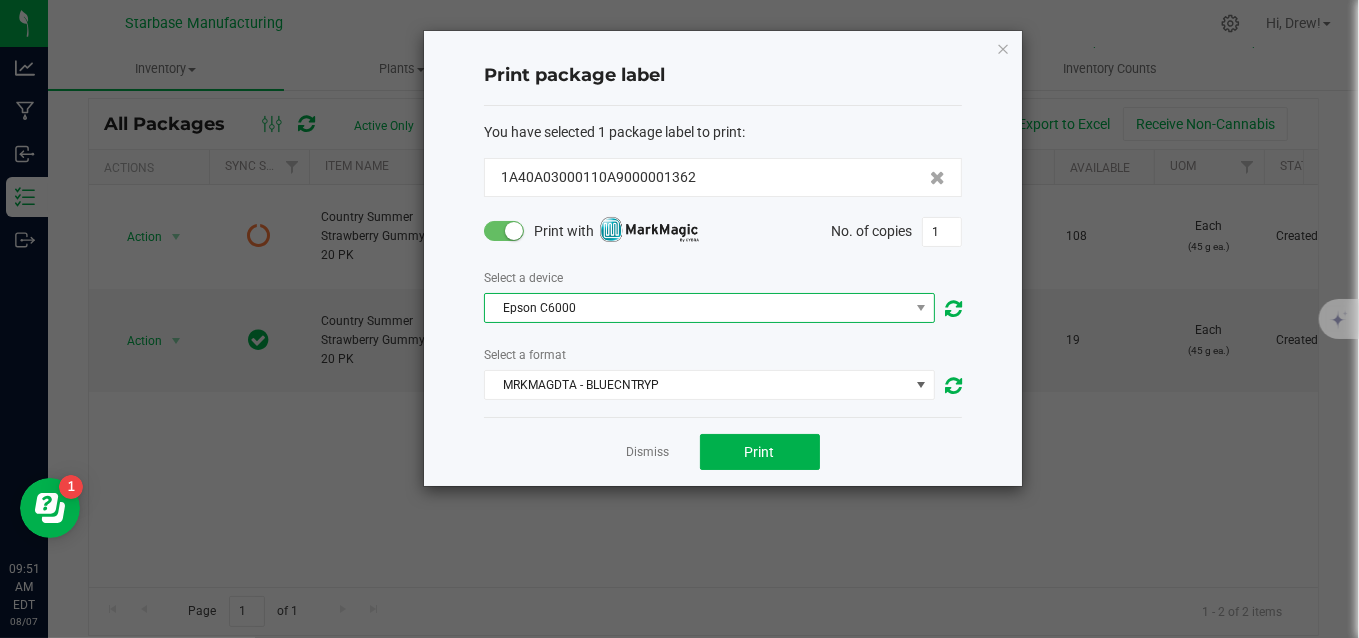 click on "Epson C6000" at bounding box center [697, 308] 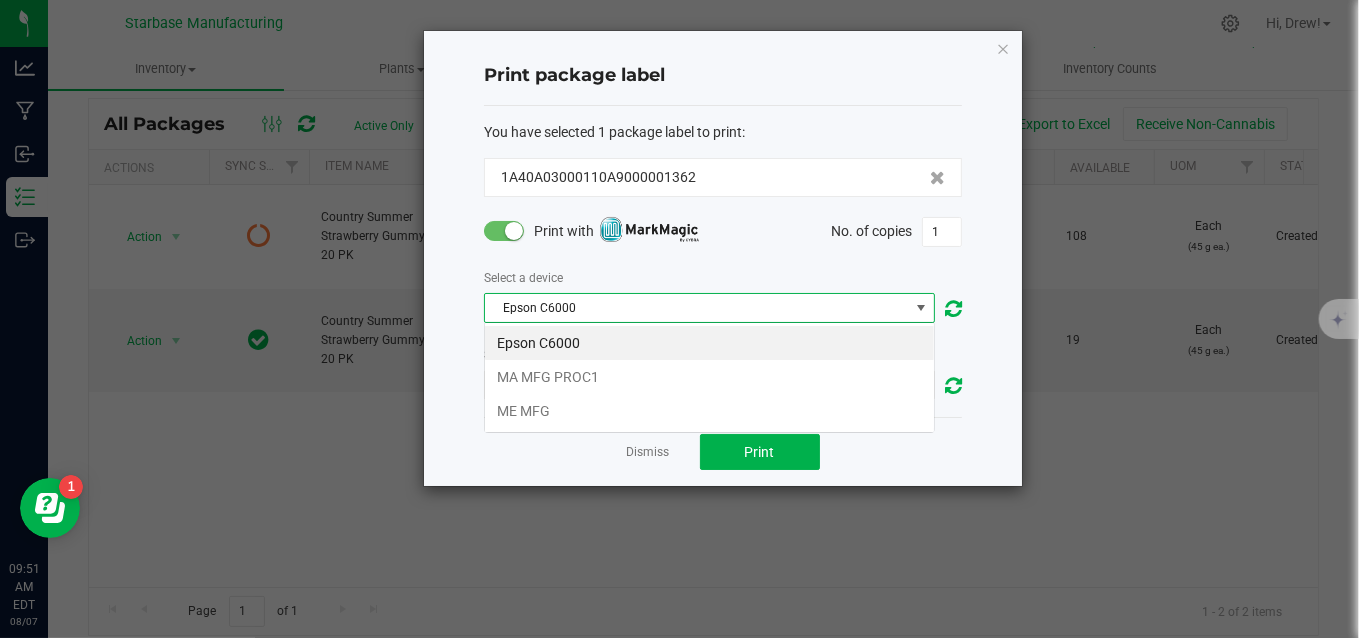 scroll, scrollTop: 99970, scrollLeft: 99548, axis: both 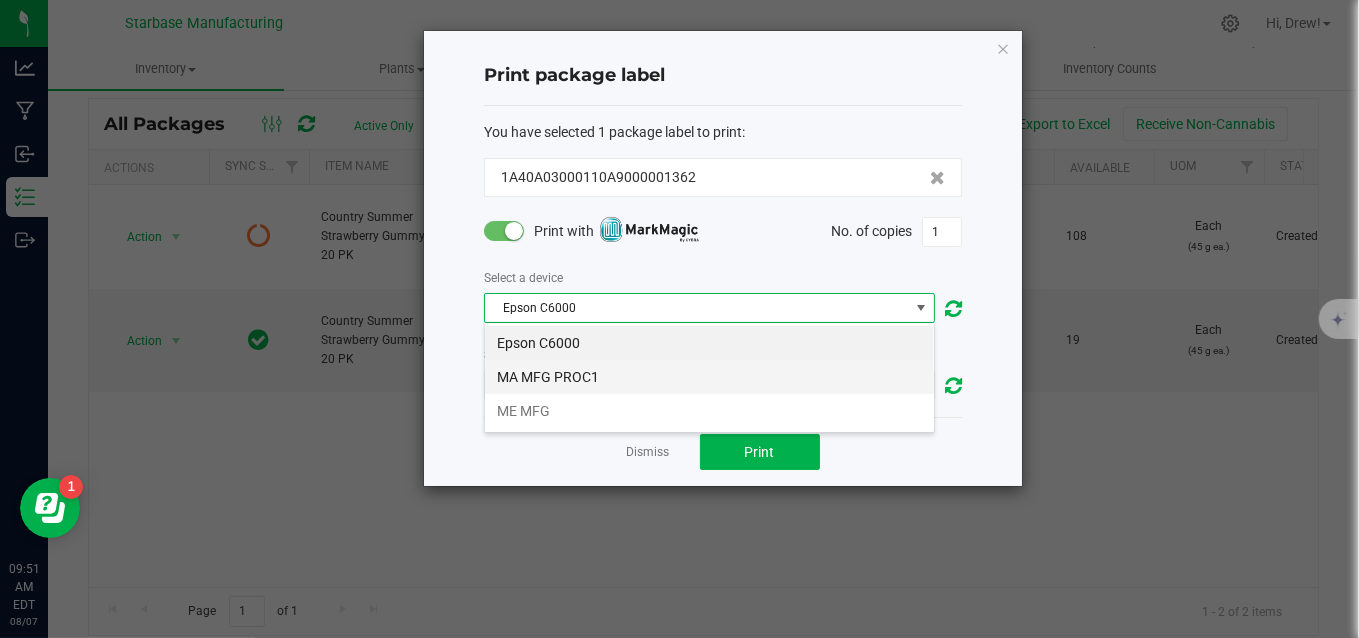 click on "MA MFG PROC1" at bounding box center (709, 377) 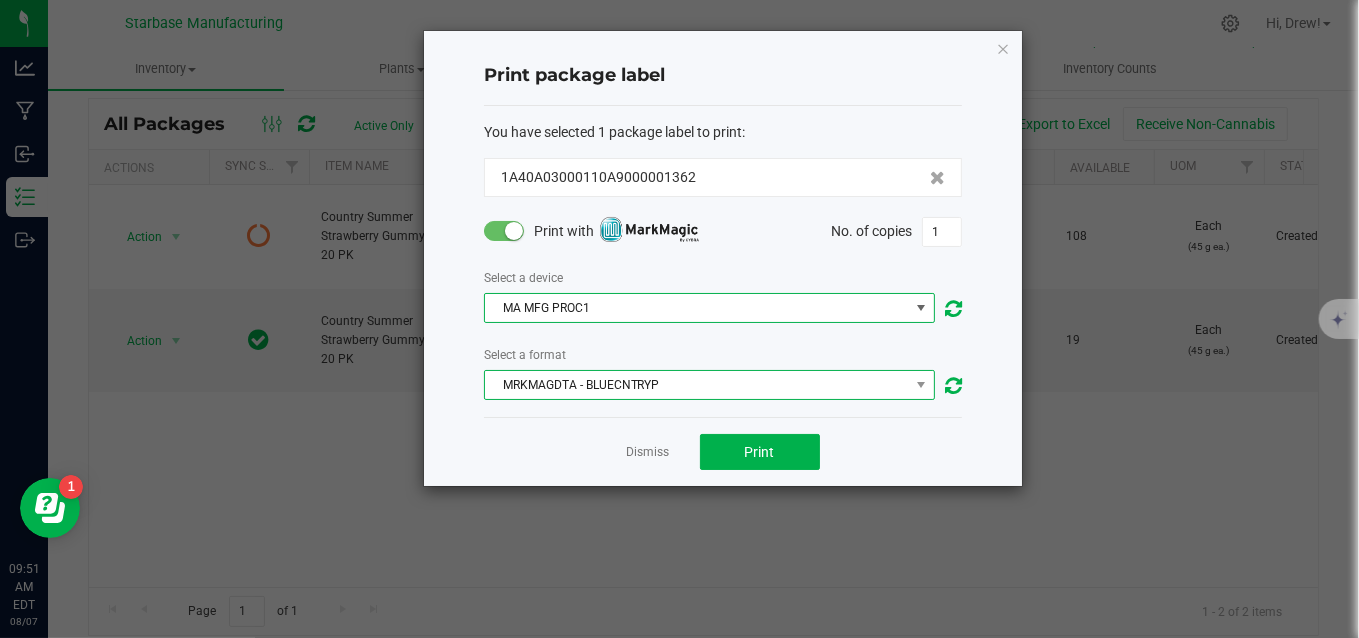 click on "MRKMAGDTA - BLUECNTRYP" at bounding box center [697, 385] 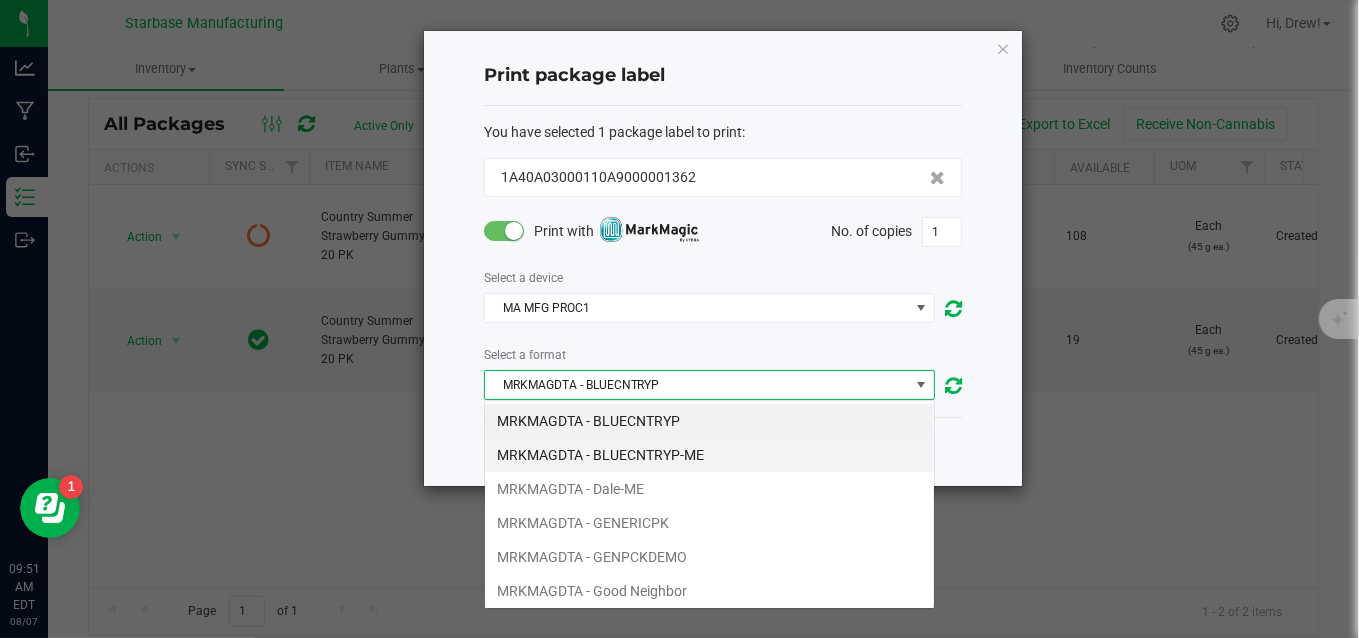 scroll, scrollTop: 99970, scrollLeft: 99548, axis: both 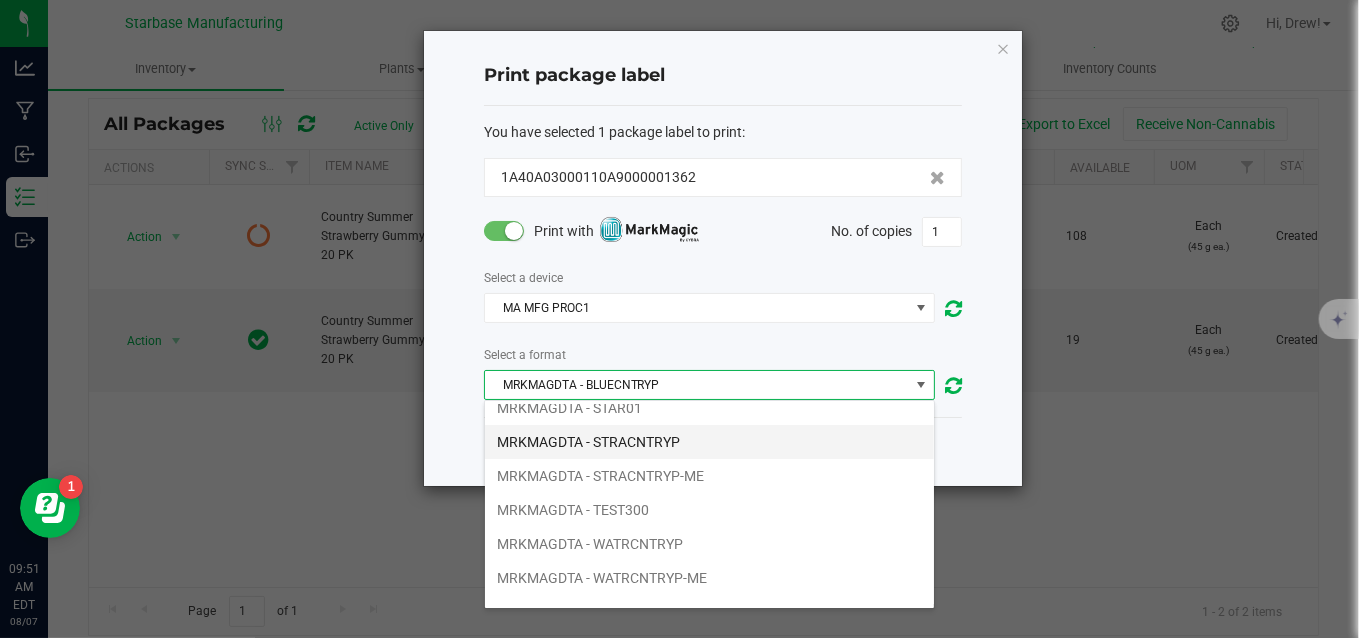 click on "MRKMAGDTA - STRACNTRYP" at bounding box center [709, 442] 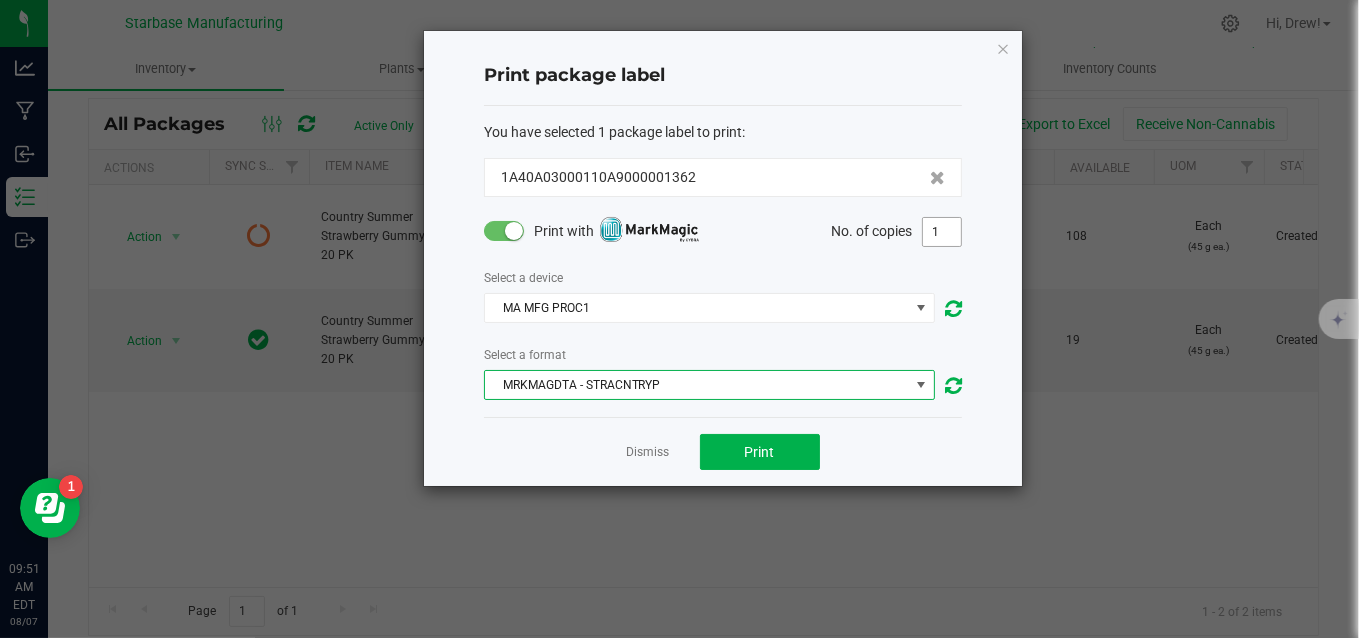 click on "1" at bounding box center (942, 232) 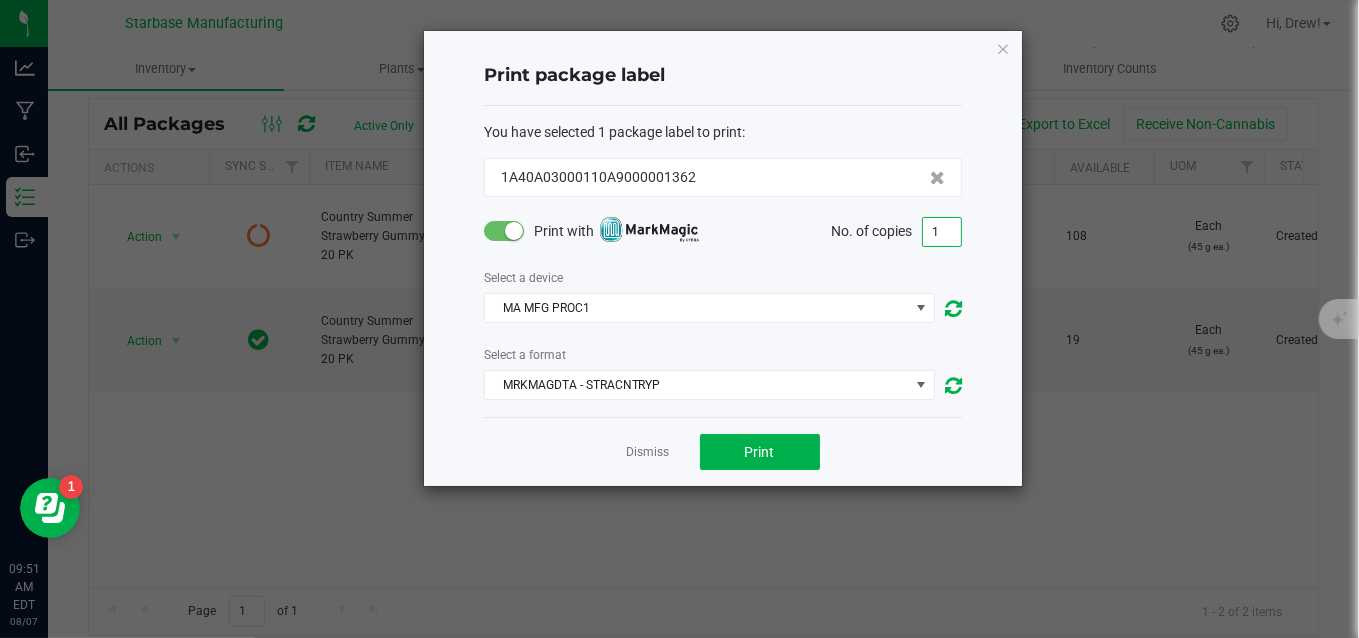 click on "1" at bounding box center (942, 232) 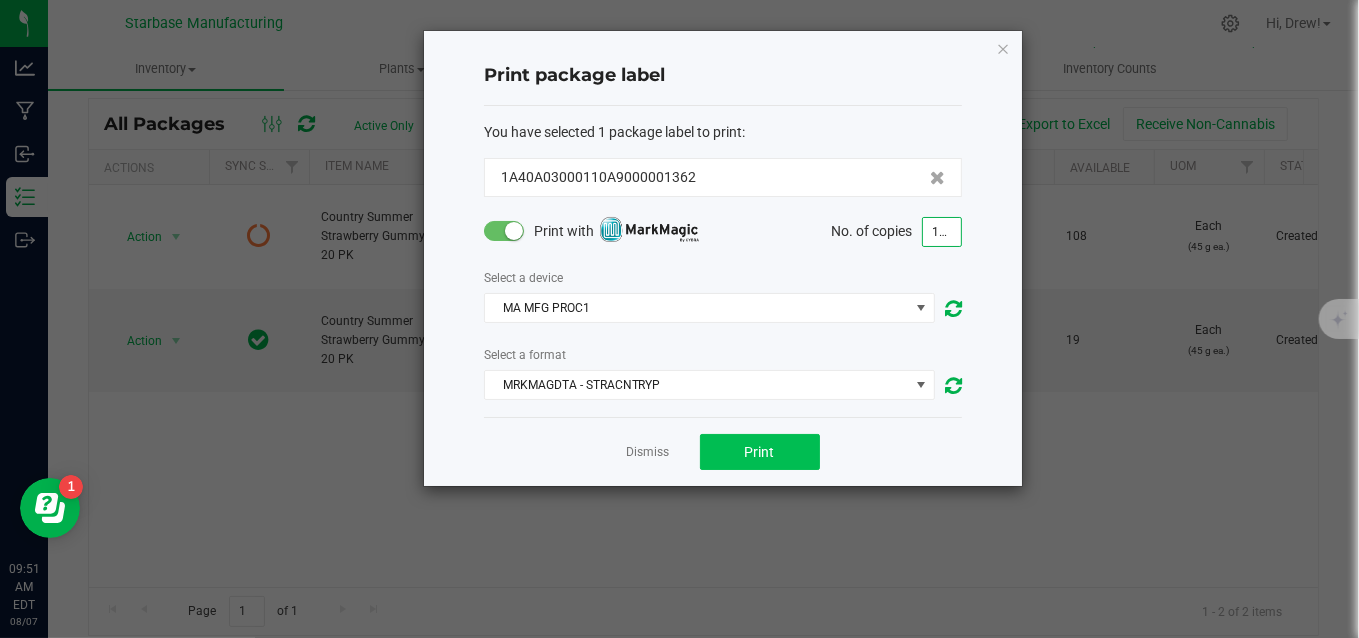 type on "117" 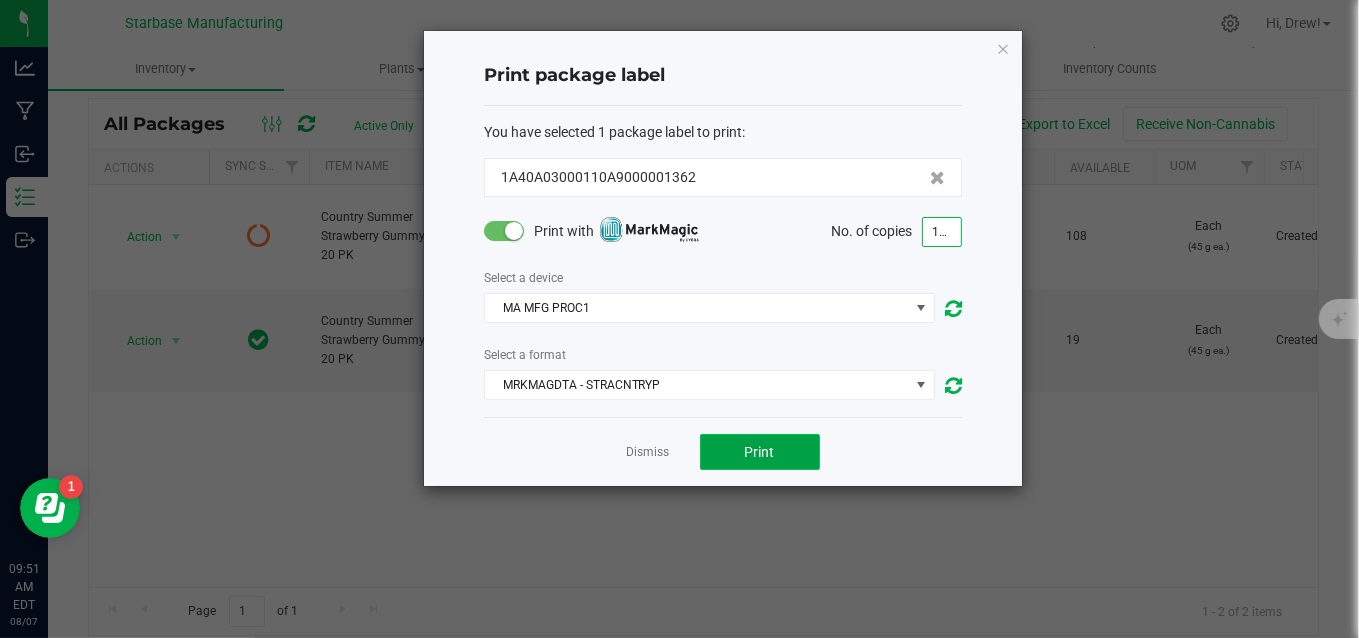 click on "Print" 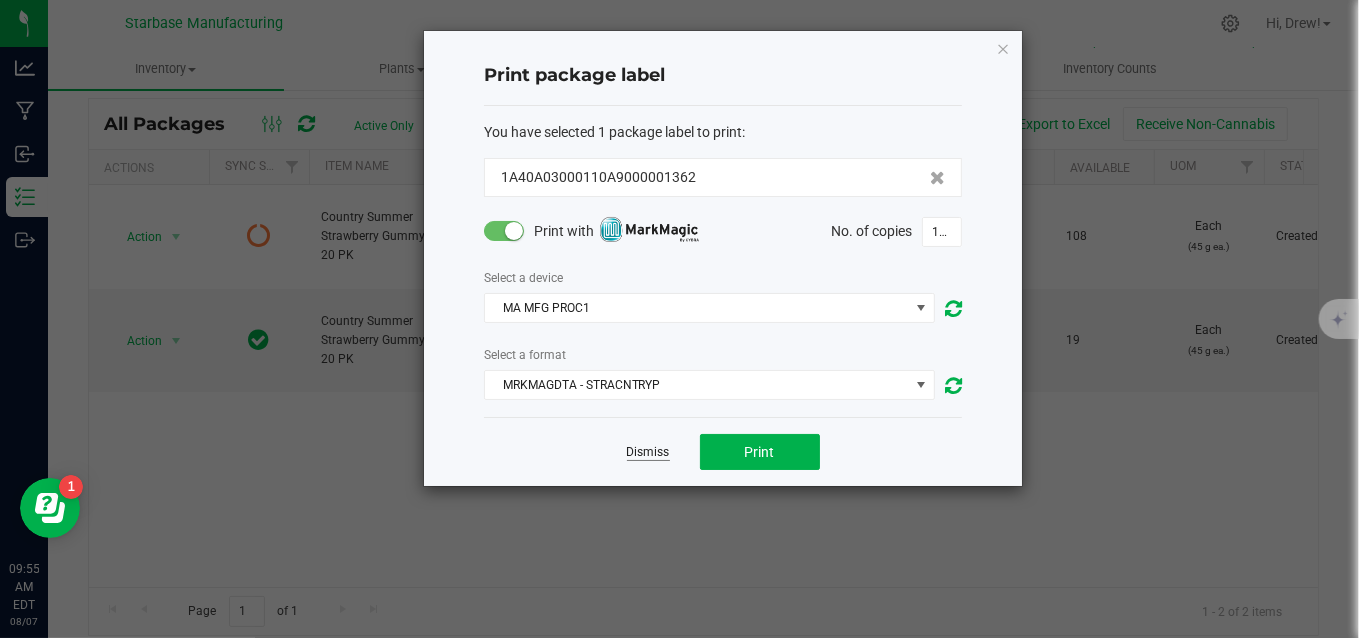 click on "Dismiss" 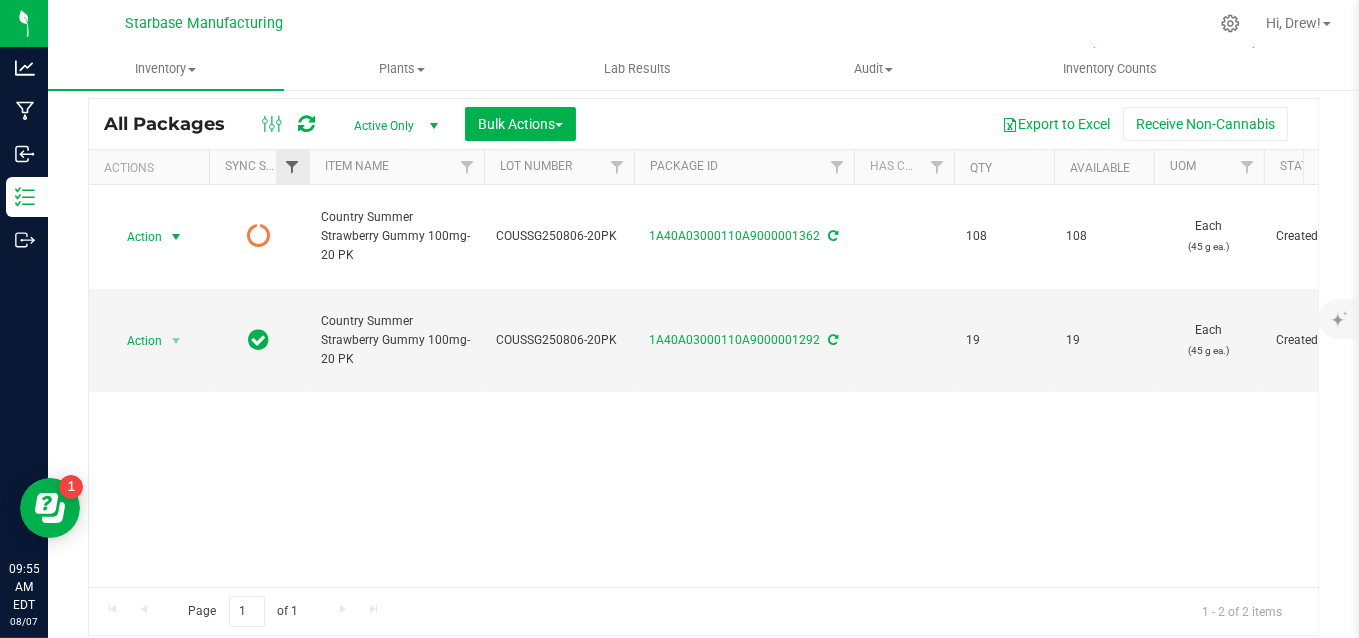 scroll, scrollTop: 0, scrollLeft: 0, axis: both 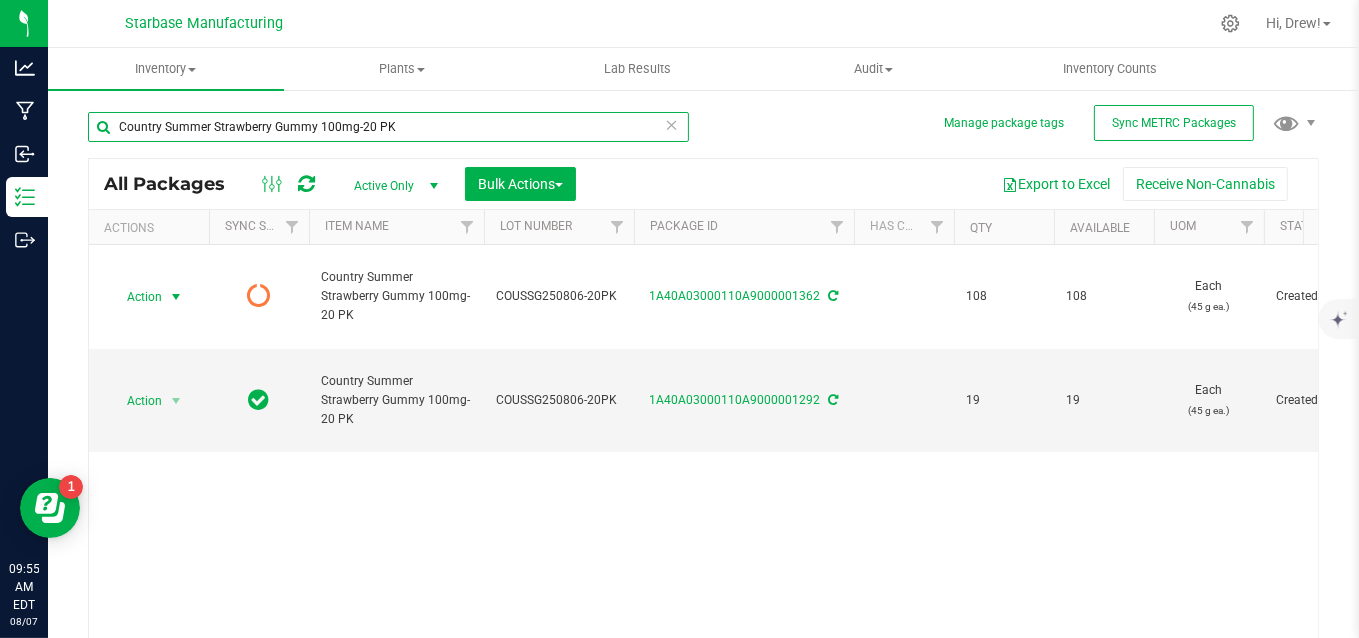 click on "Country Summer Strawberry Gummy 100mg-20 PK" at bounding box center (388, 127) 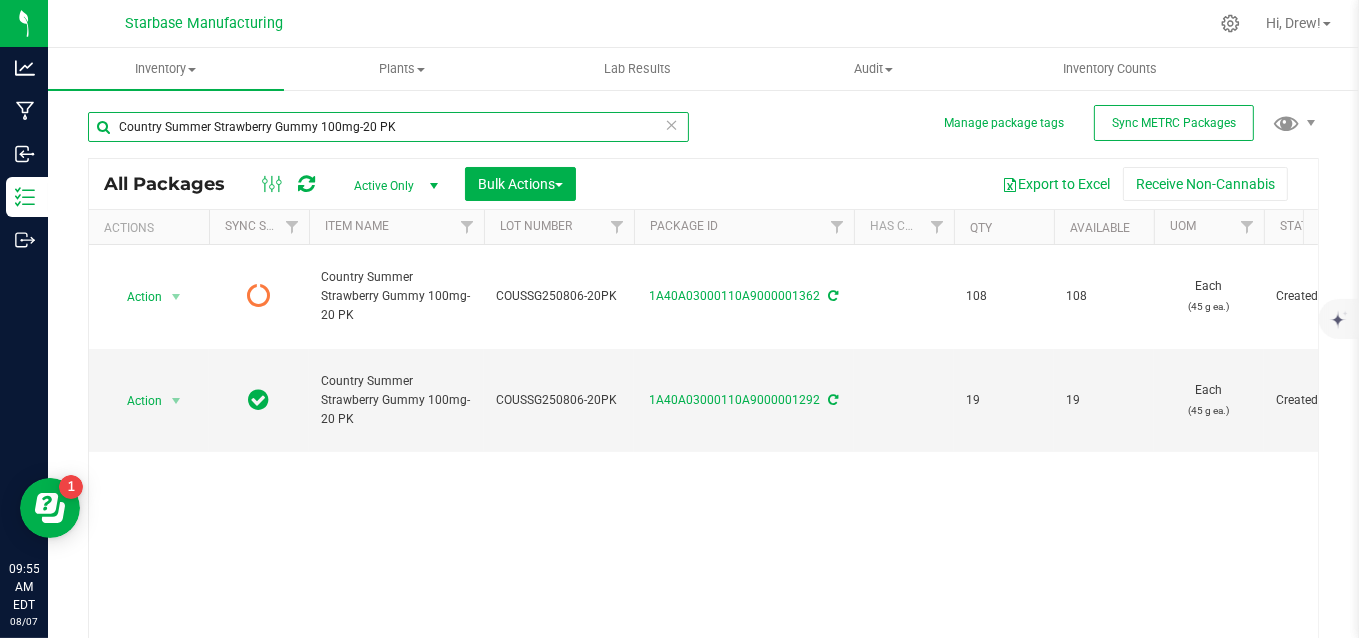 click on "Country Summer Strawberry Gummy 100mg-20 PK" at bounding box center [388, 127] 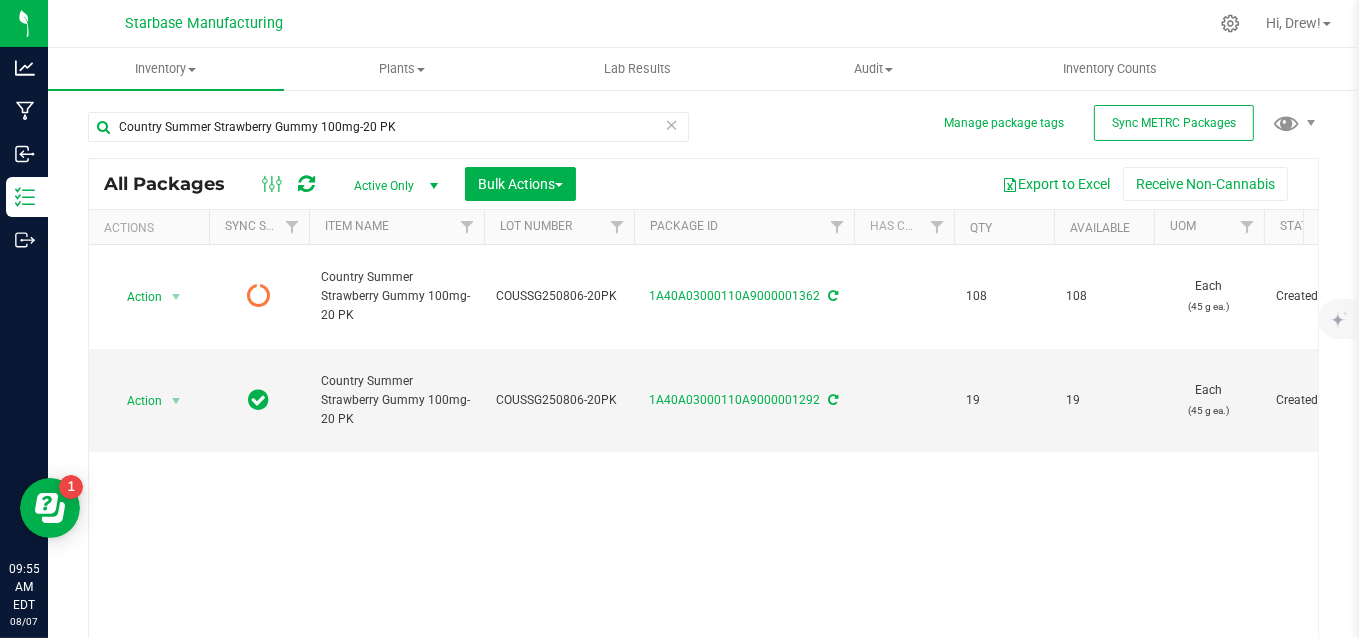 click at bounding box center [672, 124] 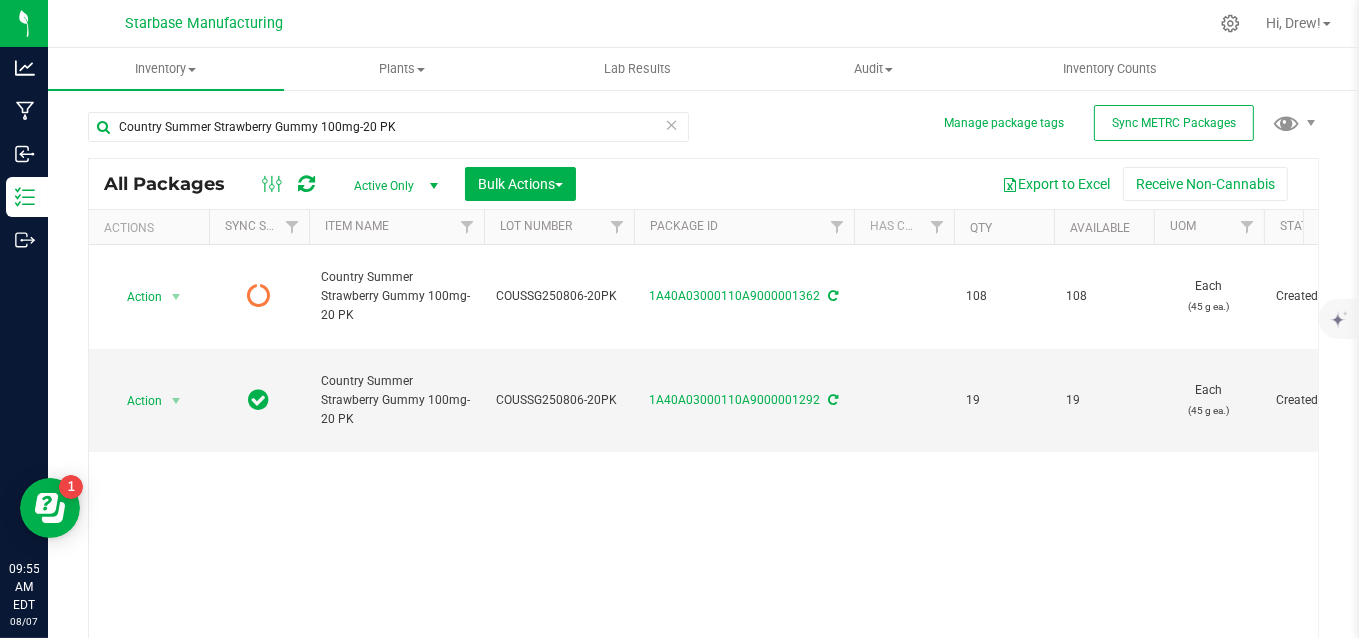 type 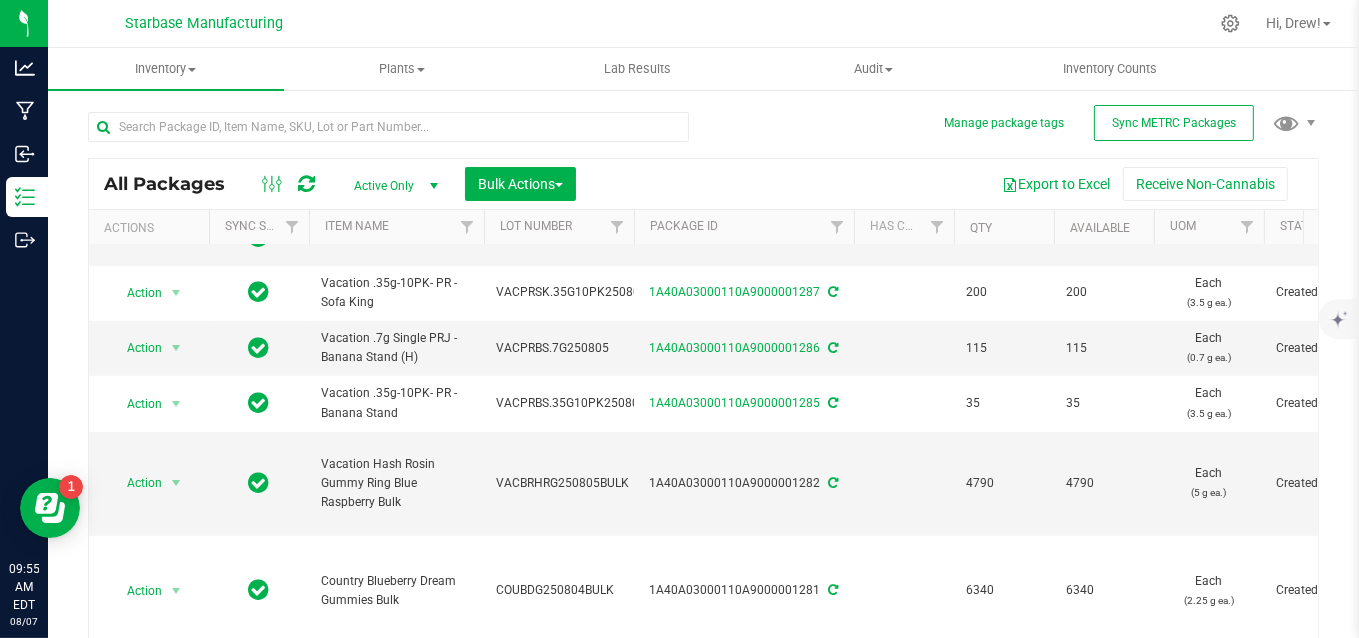 scroll, scrollTop: 623, scrollLeft: 0, axis: vertical 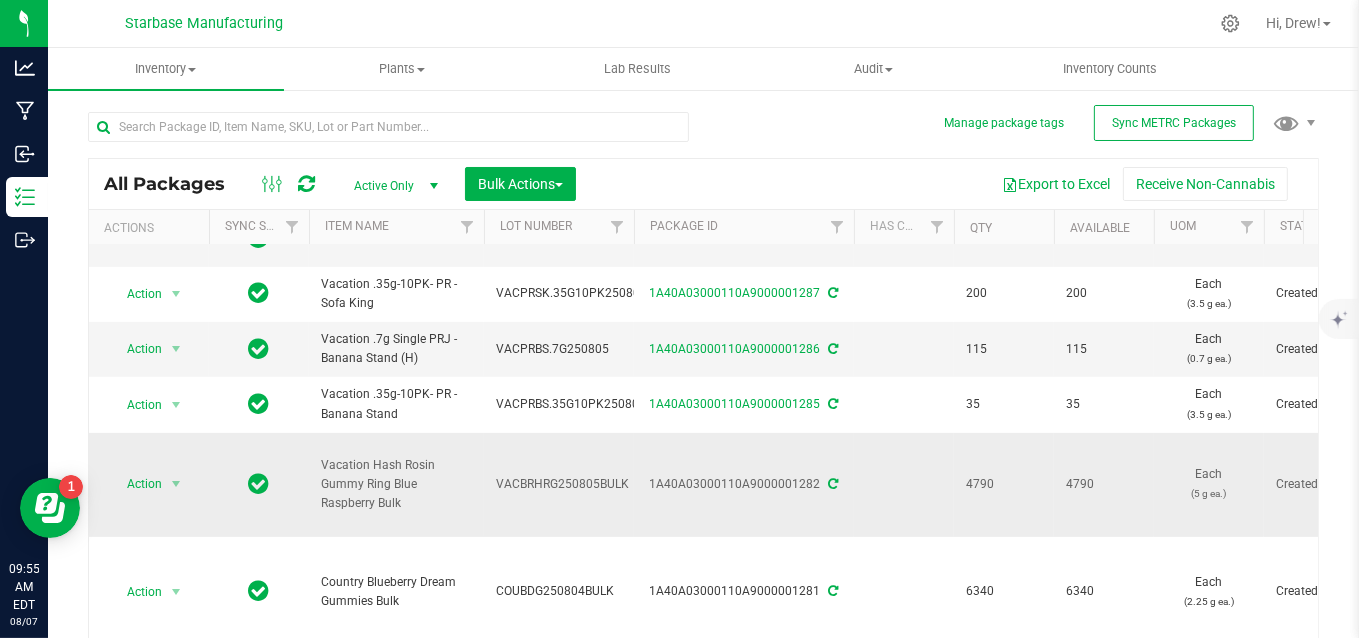 click at bounding box center (834, 484) 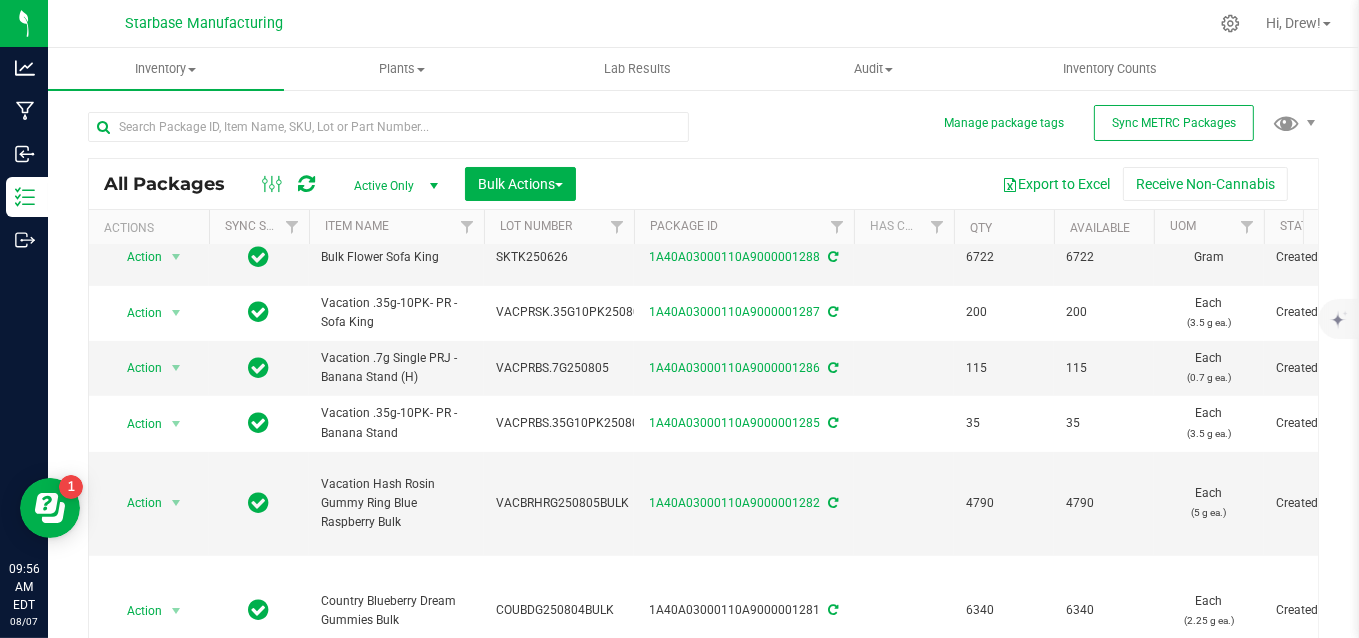 scroll, scrollTop: 608, scrollLeft: 0, axis: vertical 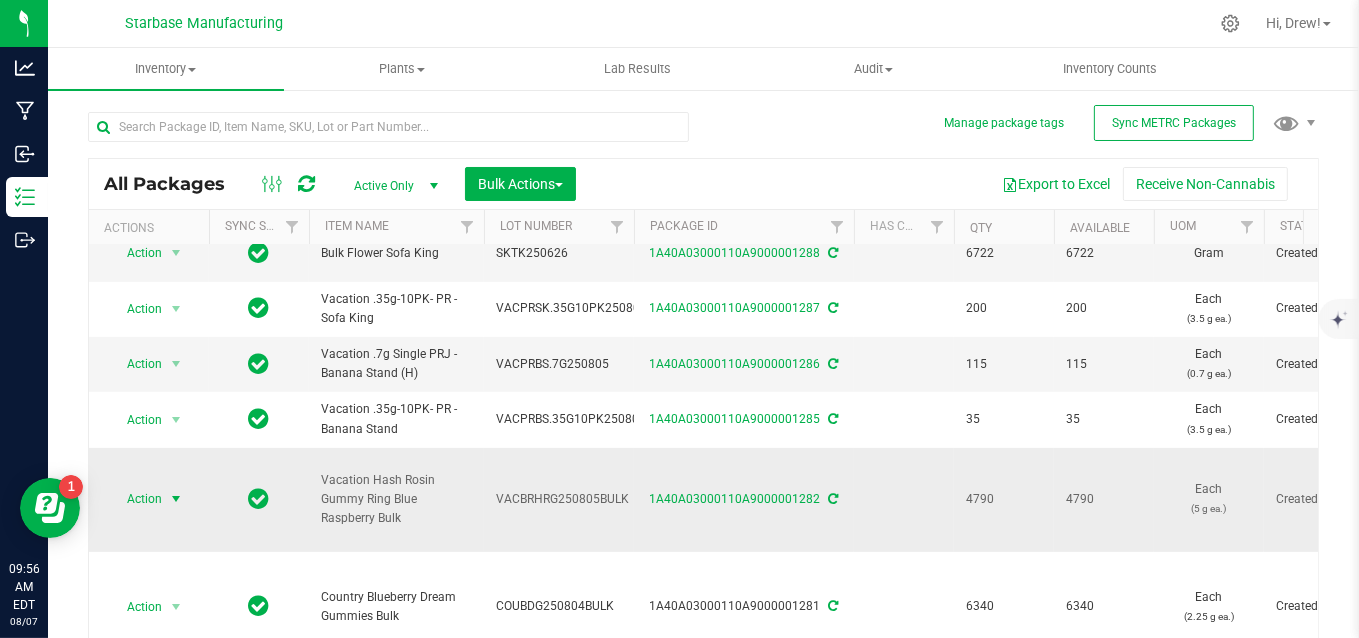click at bounding box center (176, 499) 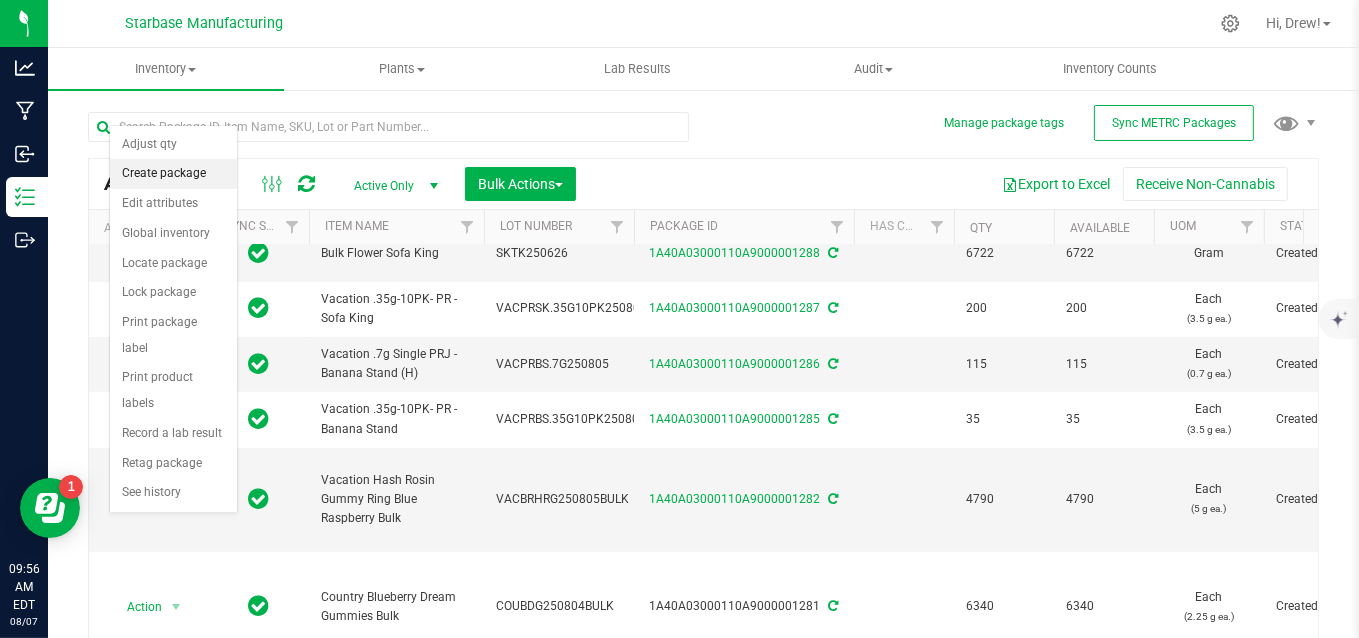 click on "Create package" at bounding box center [173, 174] 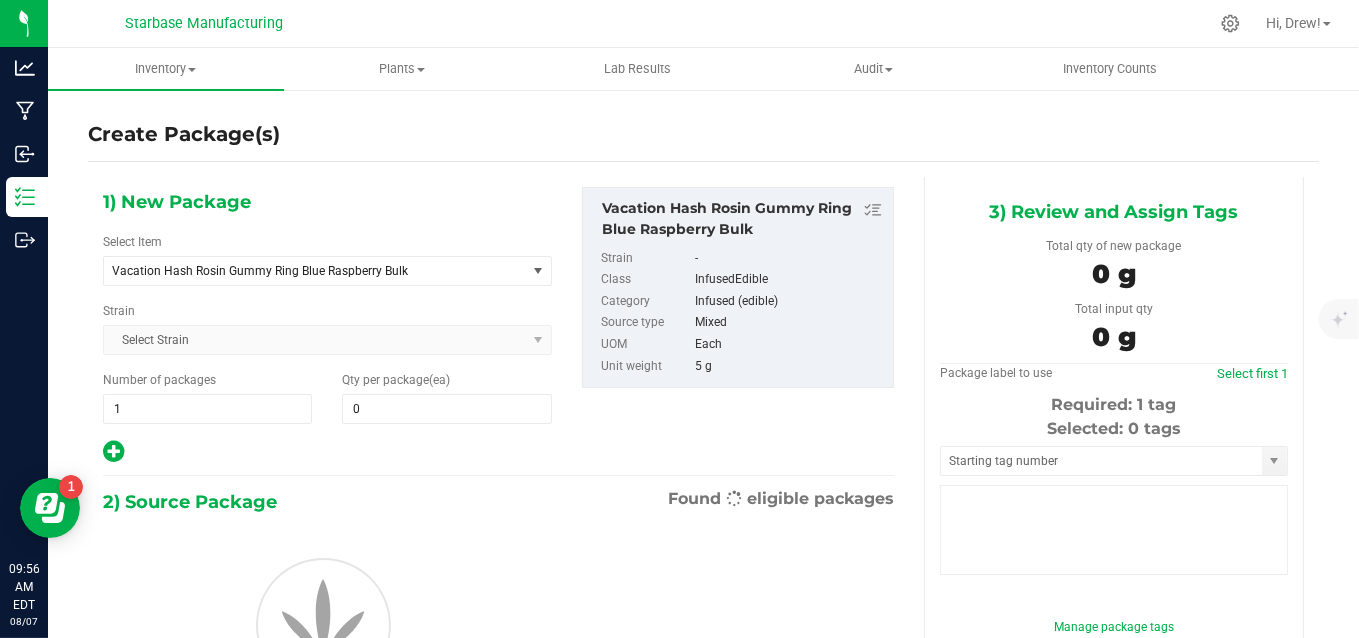 type on "0" 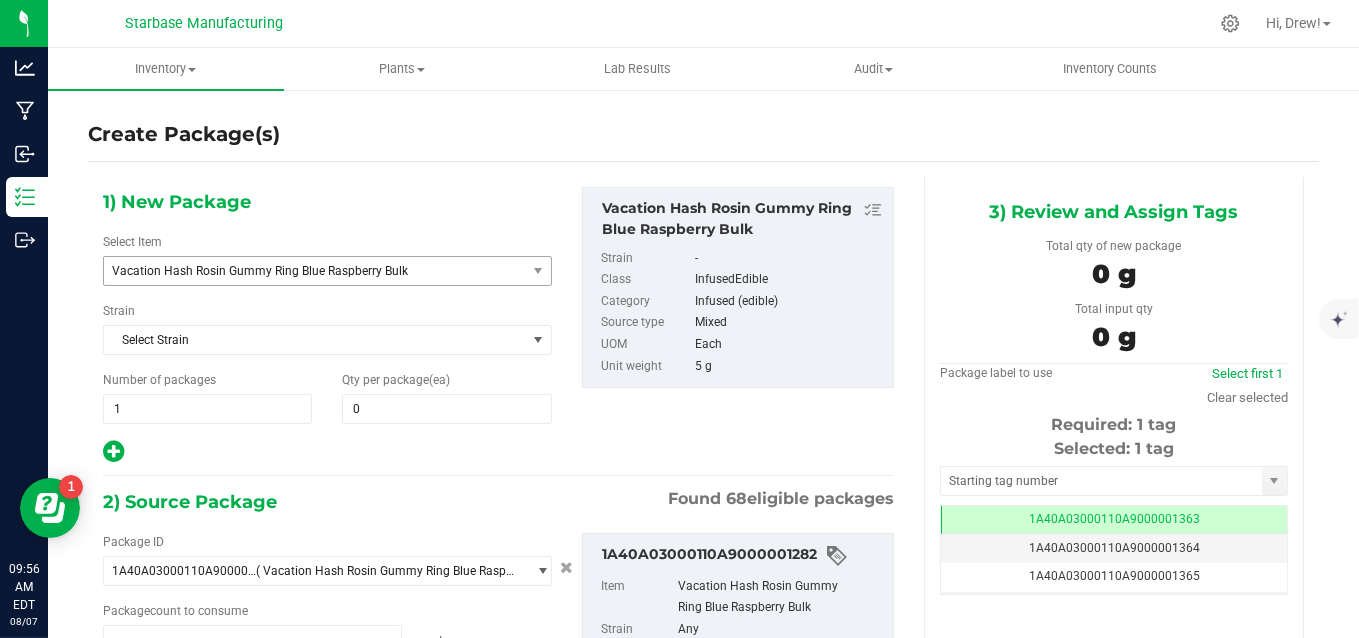 type on "0 ea" 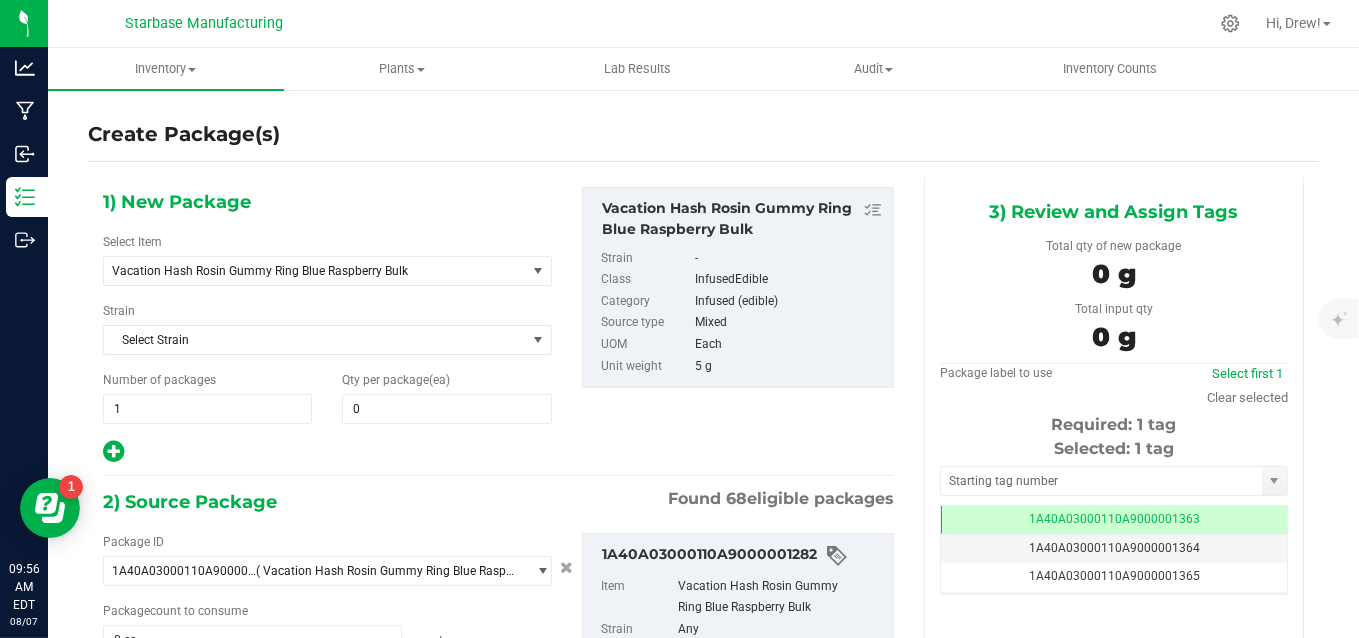 scroll, scrollTop: 0, scrollLeft: 0, axis: both 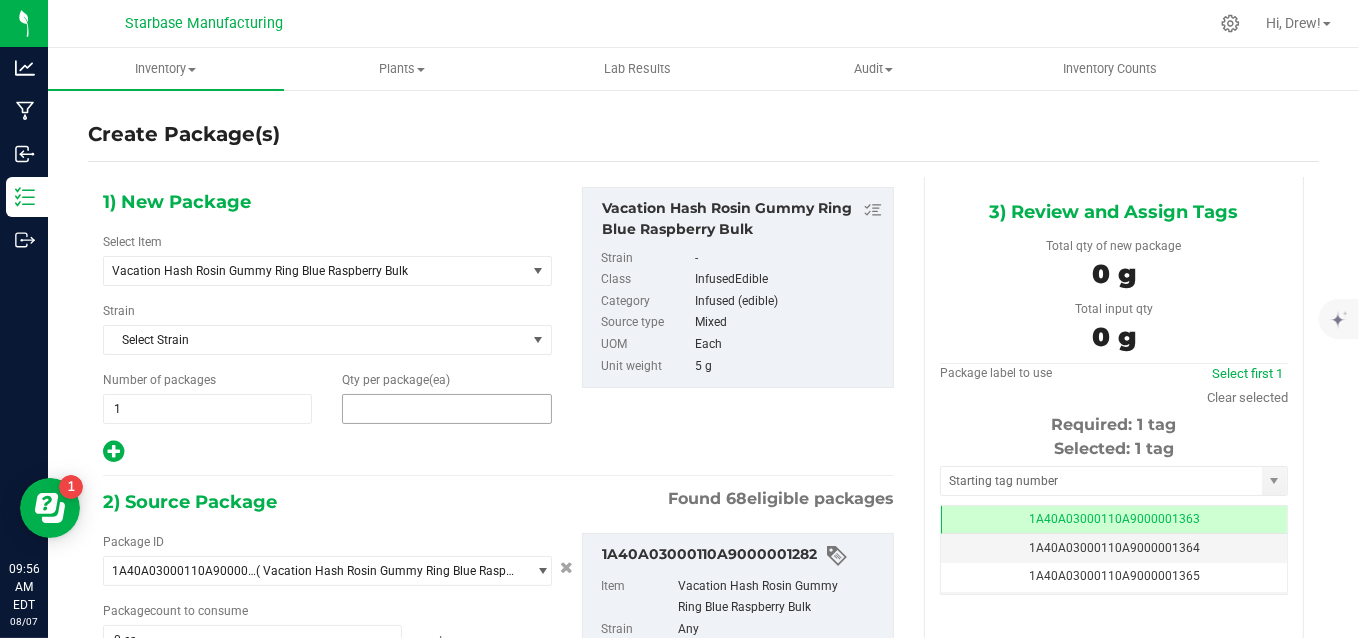 click at bounding box center [446, 409] 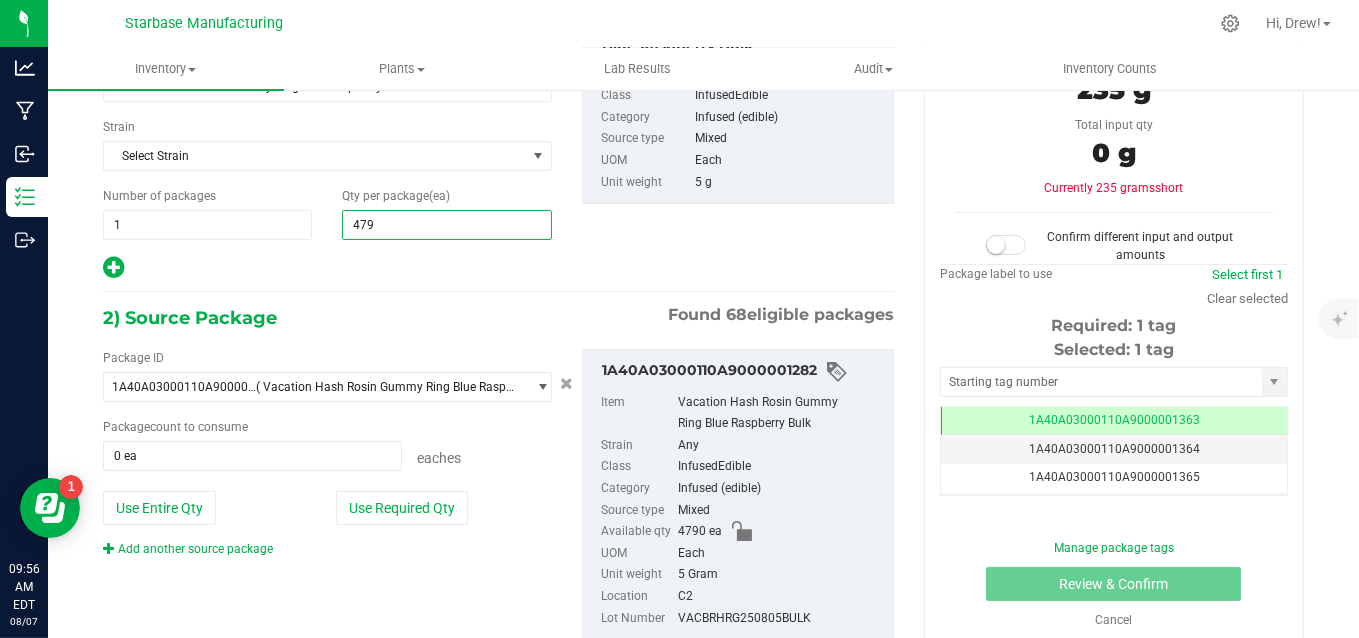 type on "4790" 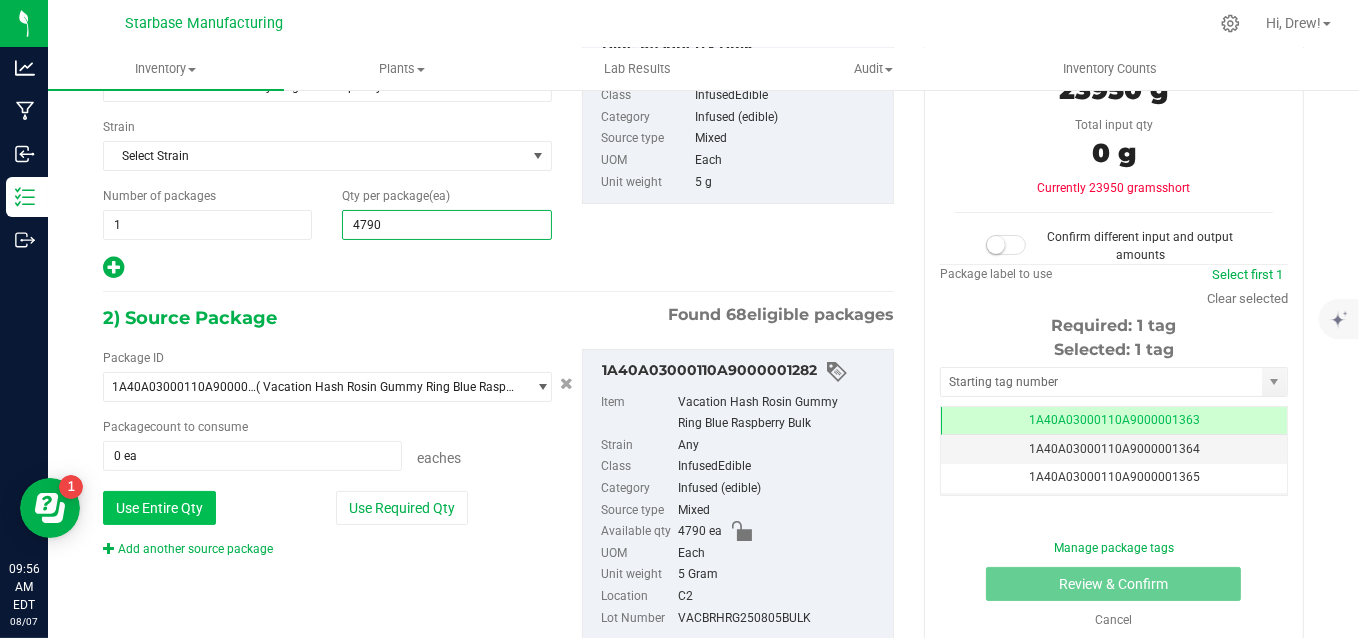 type on "4,790" 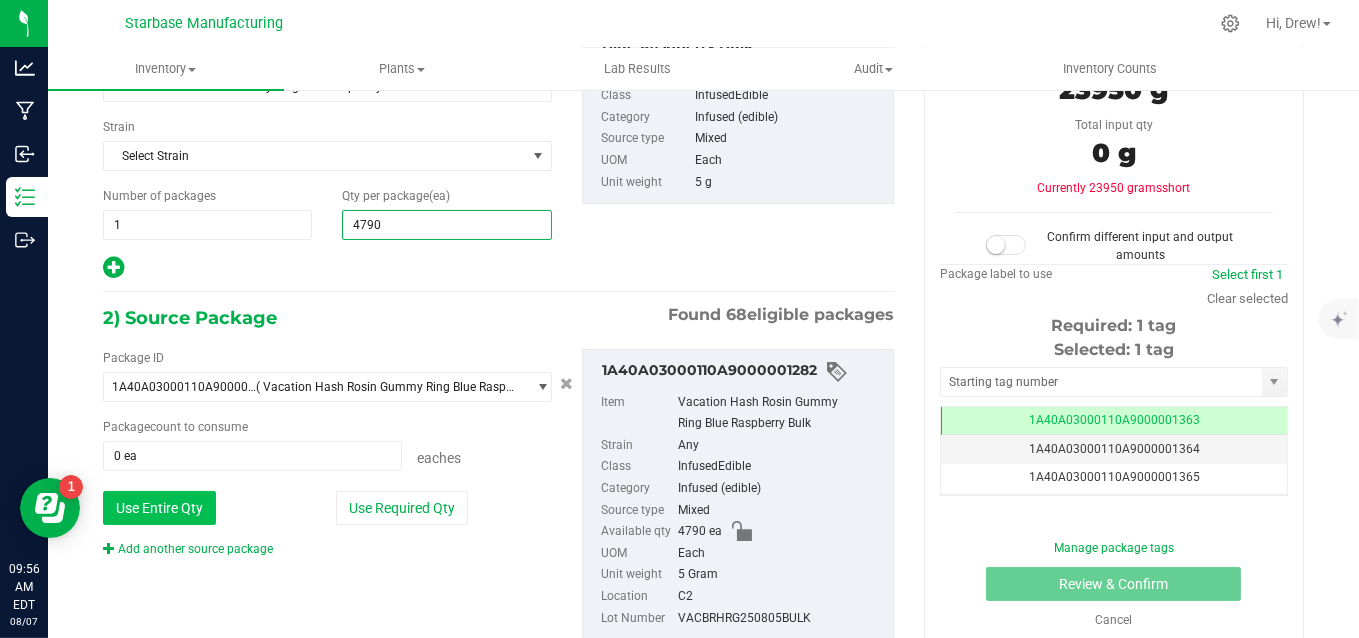 click on "Use Entire Qty" at bounding box center [159, 508] 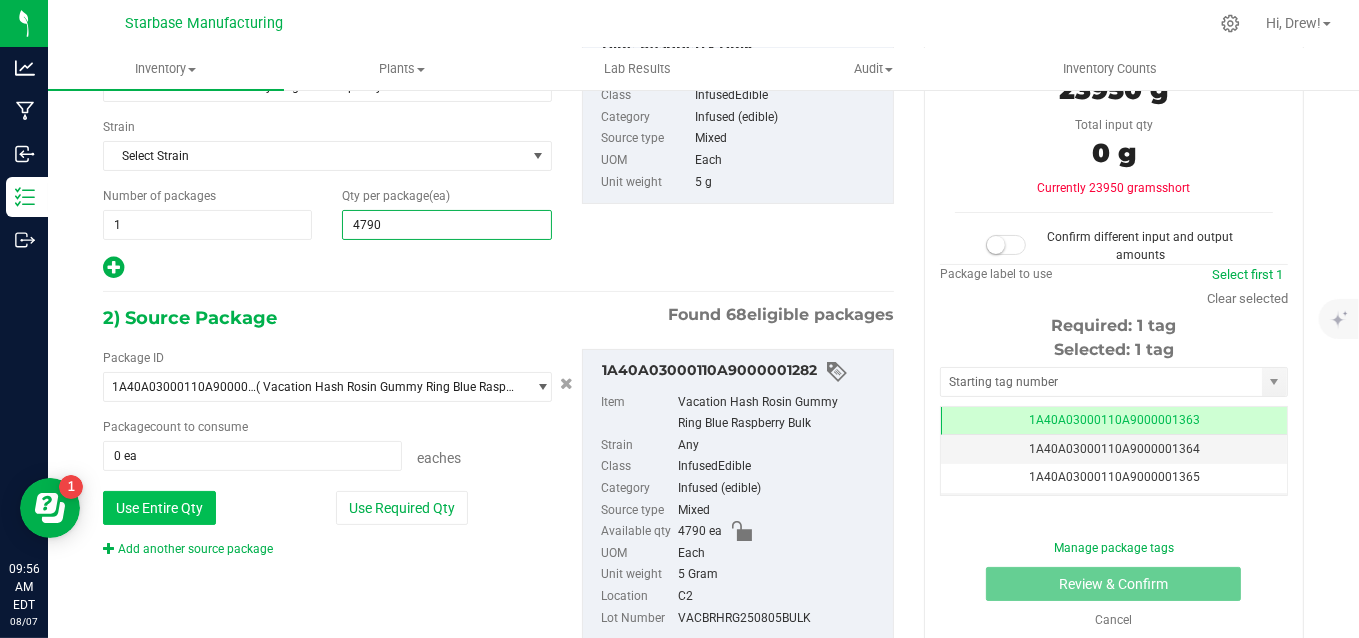 type on "4790 ea" 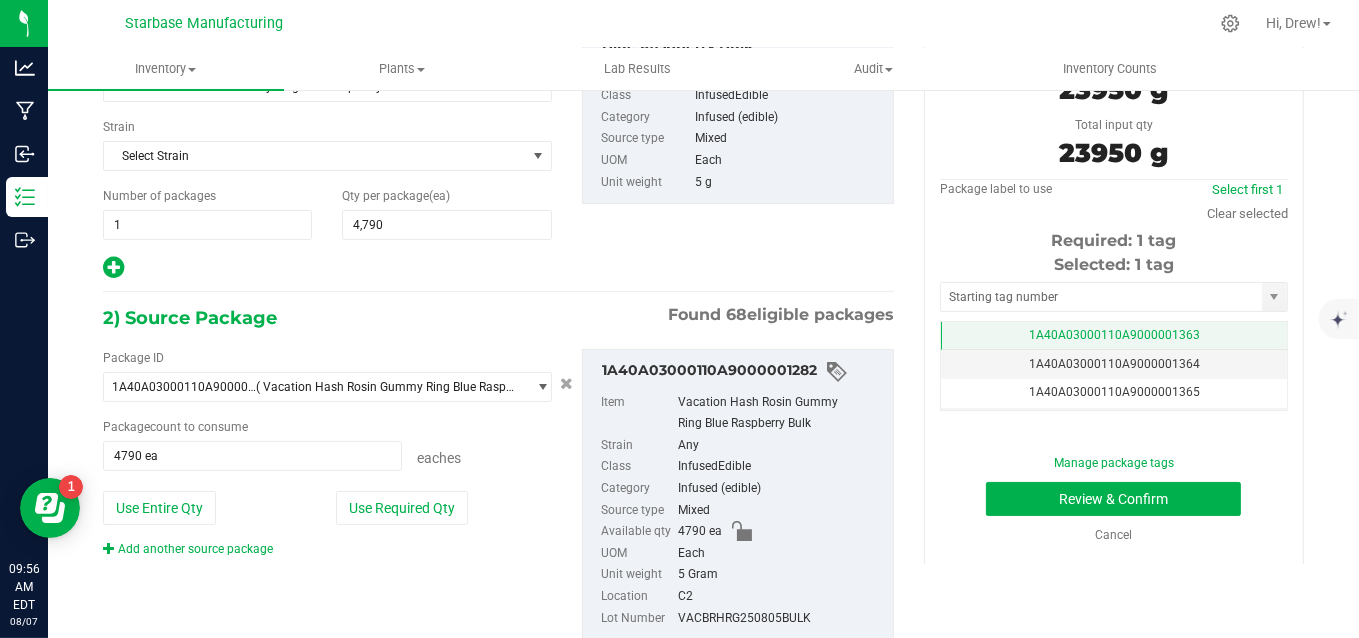 click on "1A40A03000110A9000001363" at bounding box center (1114, 335) 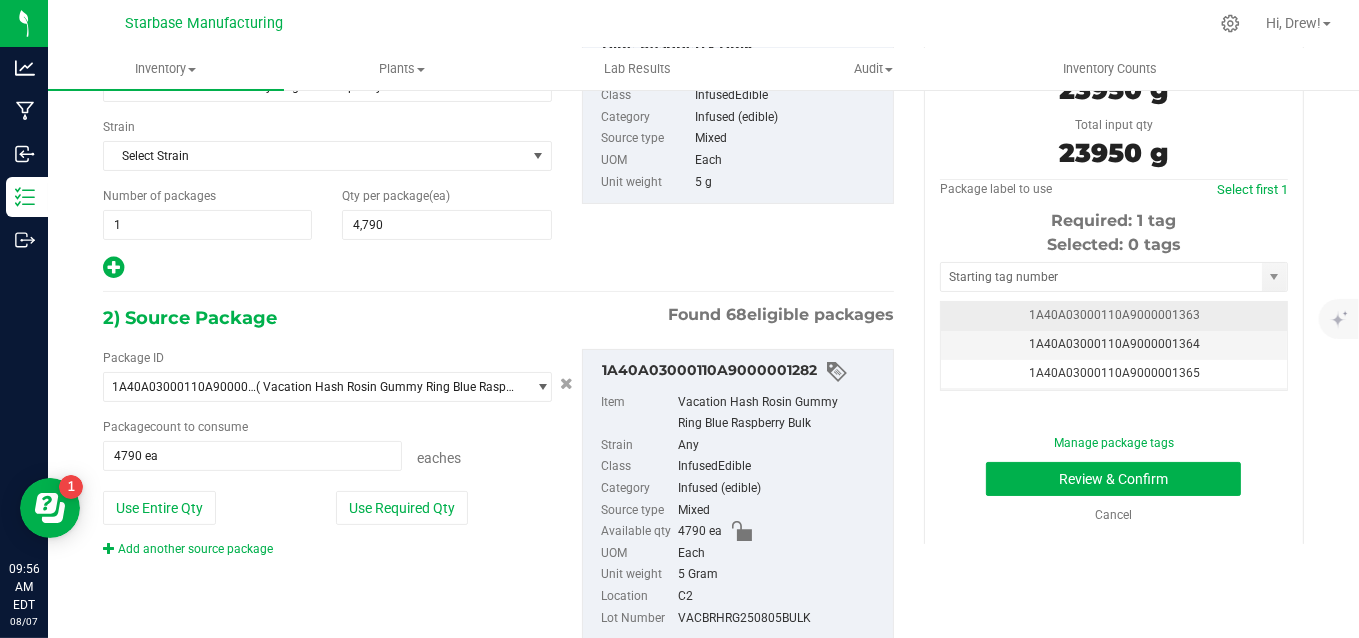 click on "1A40A03000110A9000001363" at bounding box center [1114, 315] 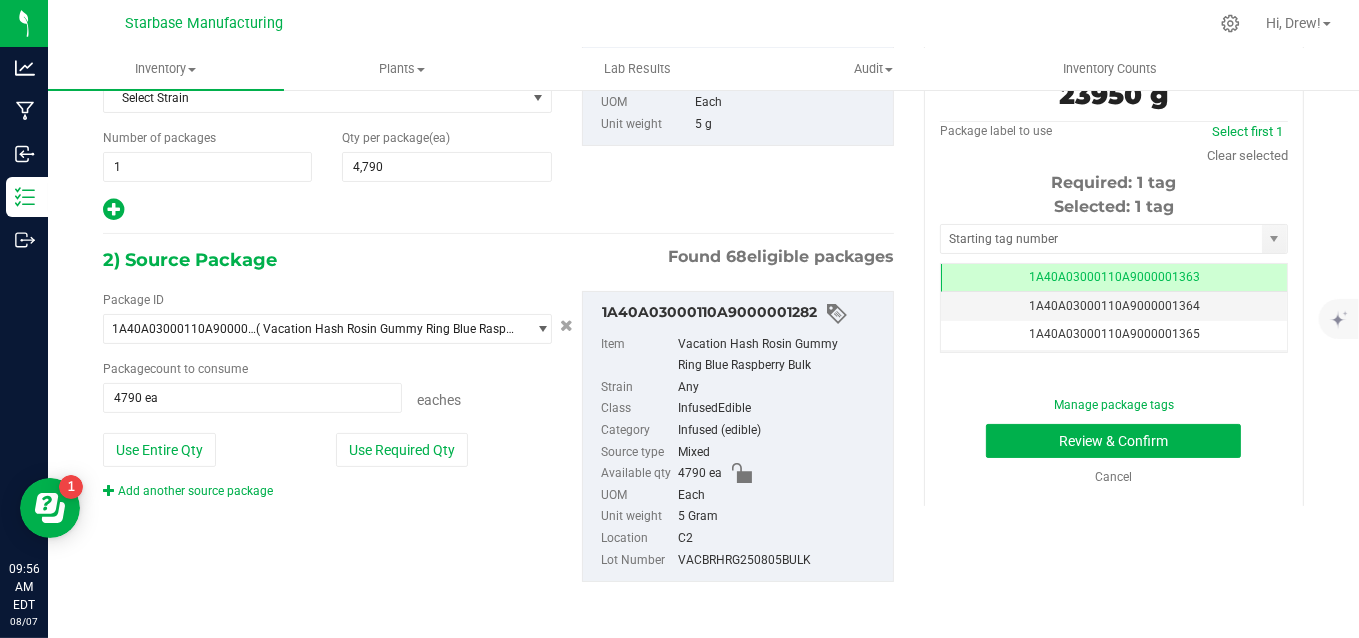 click on "VACBRHRG250805BULK" at bounding box center (780, 561) 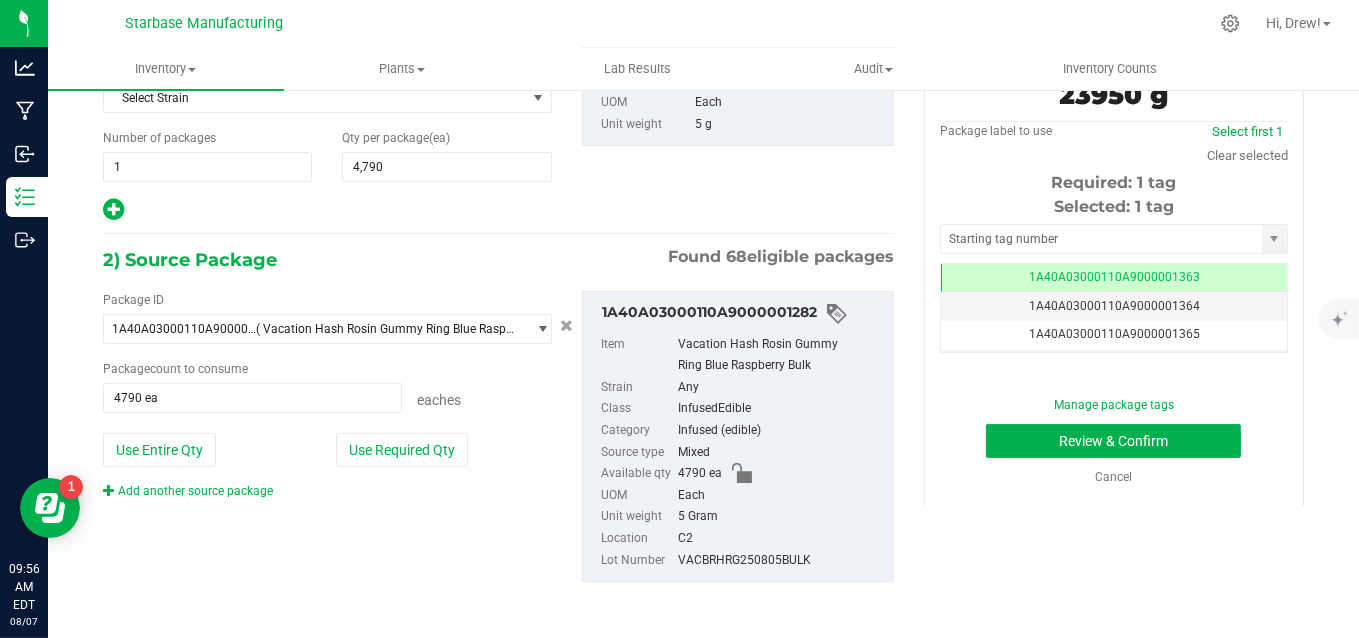 click on "VACBRHRG250805BULK" at bounding box center [780, 561] 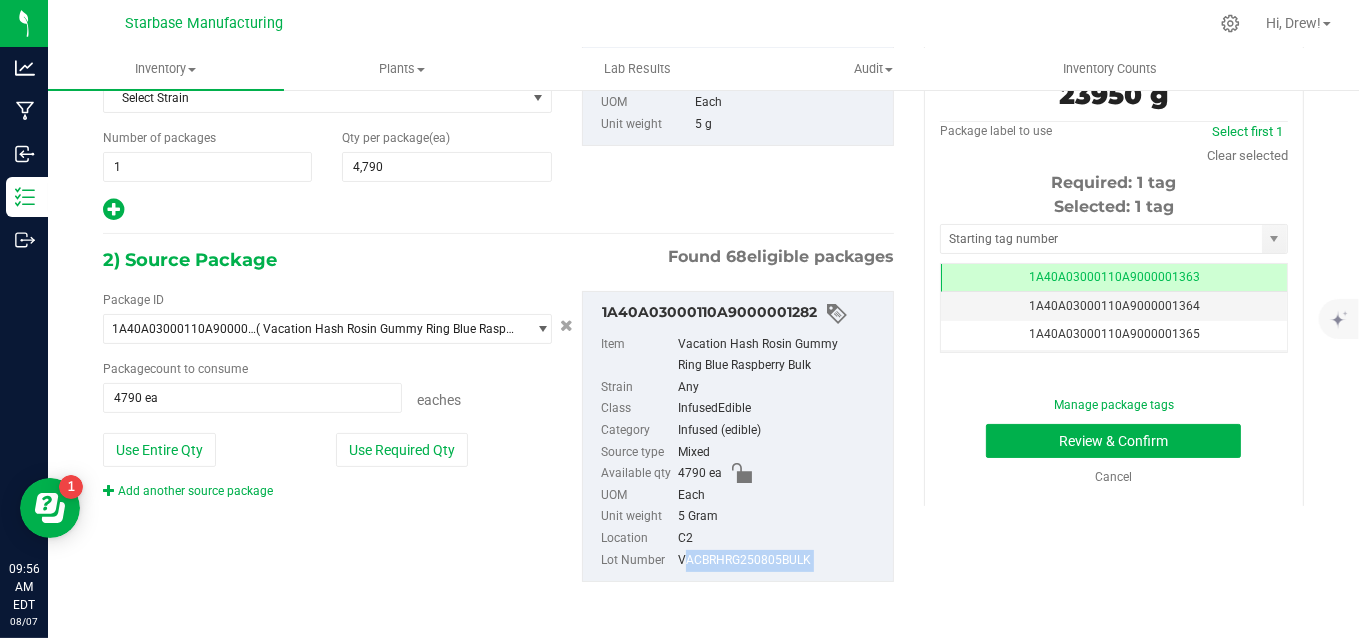 click on "VACBRHRG250805BULK" at bounding box center (780, 561) 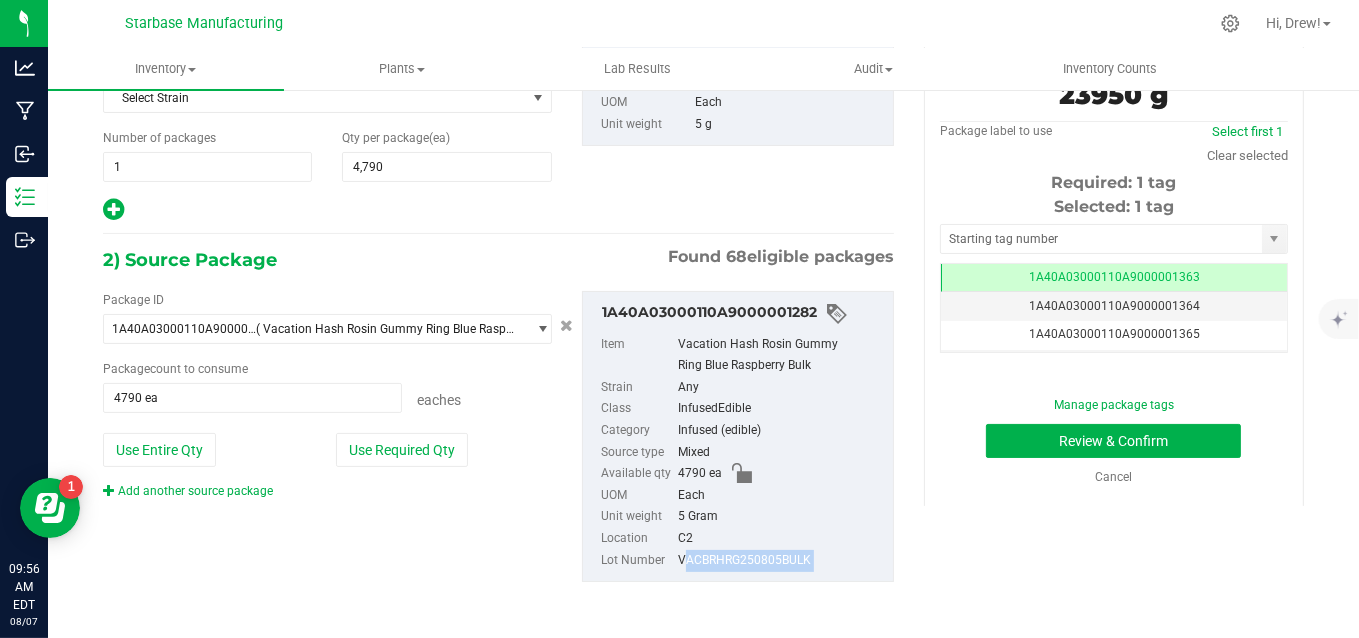 copy on "VACBRHRG250805BULK" 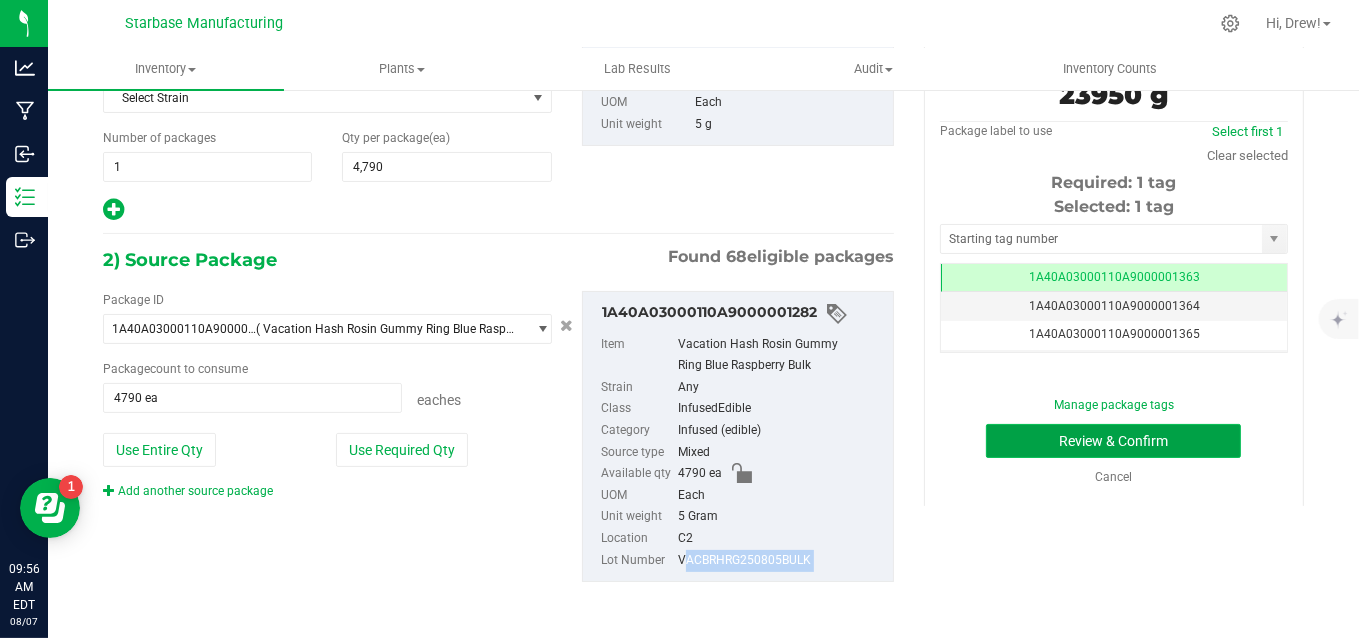 click on "Review & Confirm" at bounding box center [1113, 441] 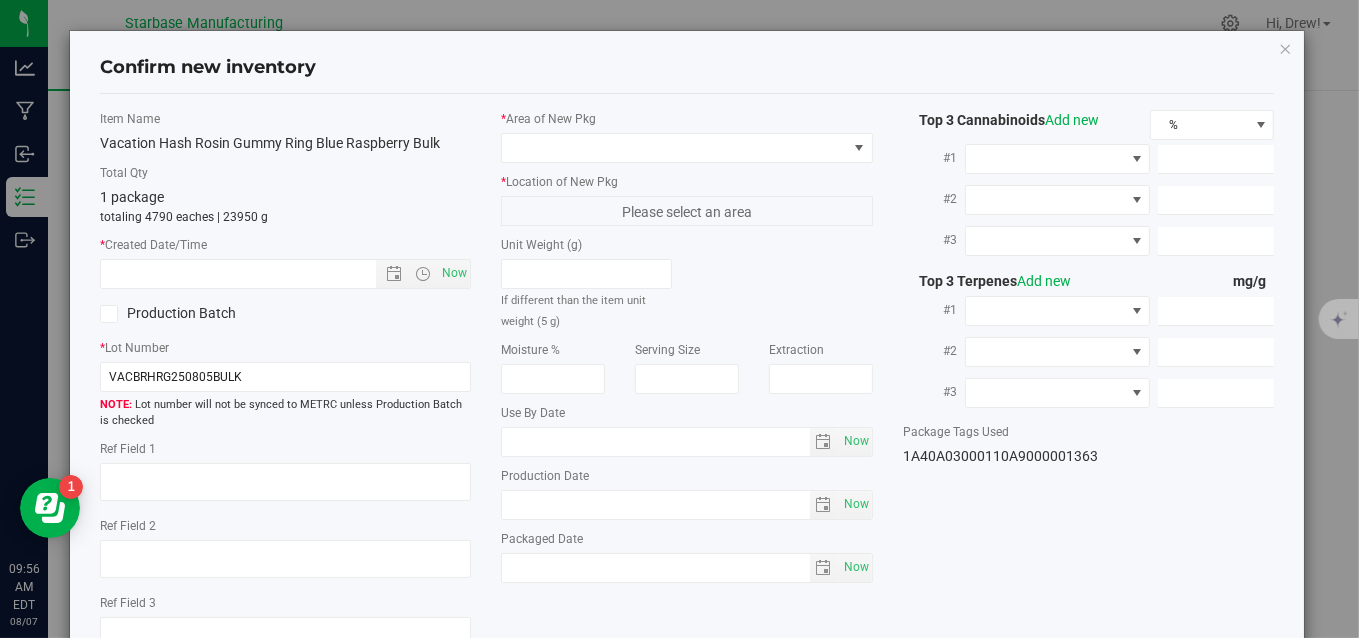 type on "2026-08-12" 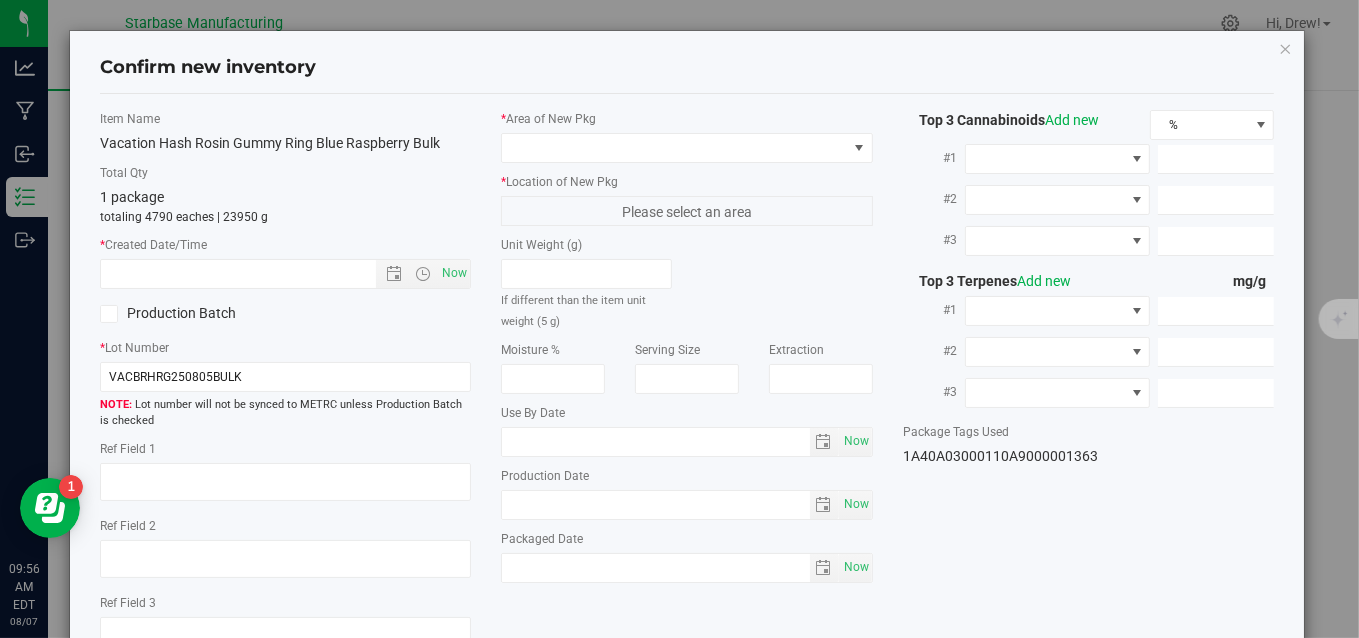 type on "2025-08-05" 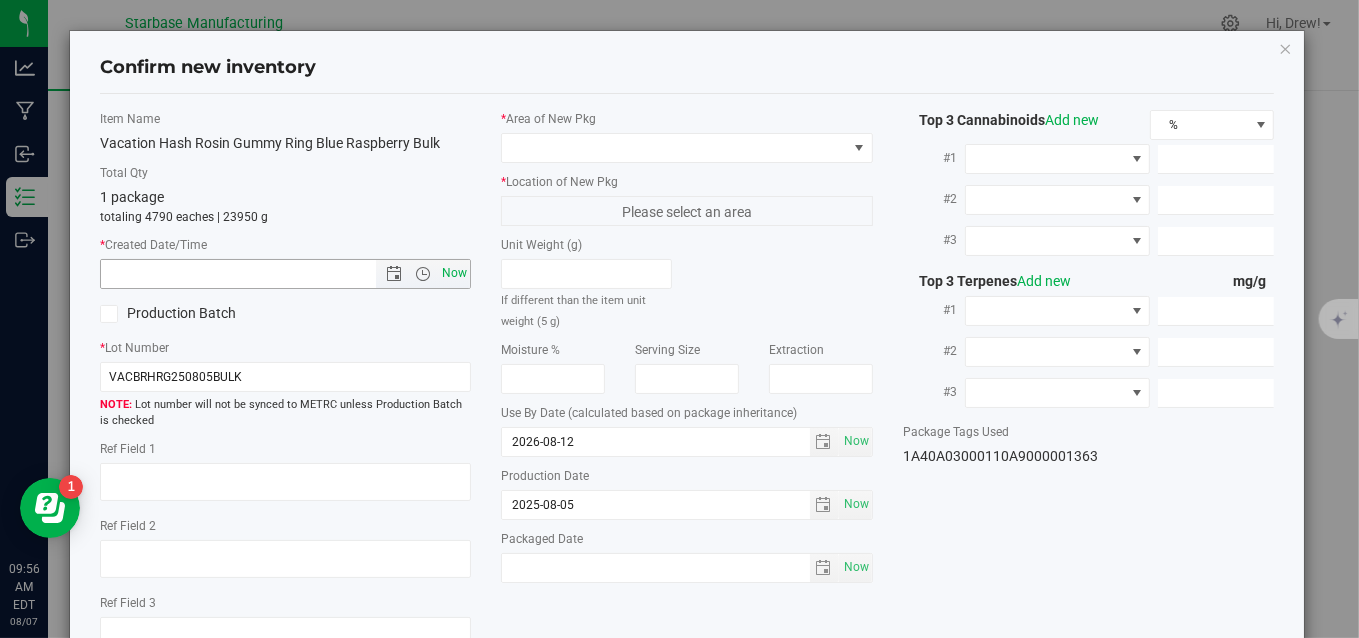 click on "Now" at bounding box center [455, 273] 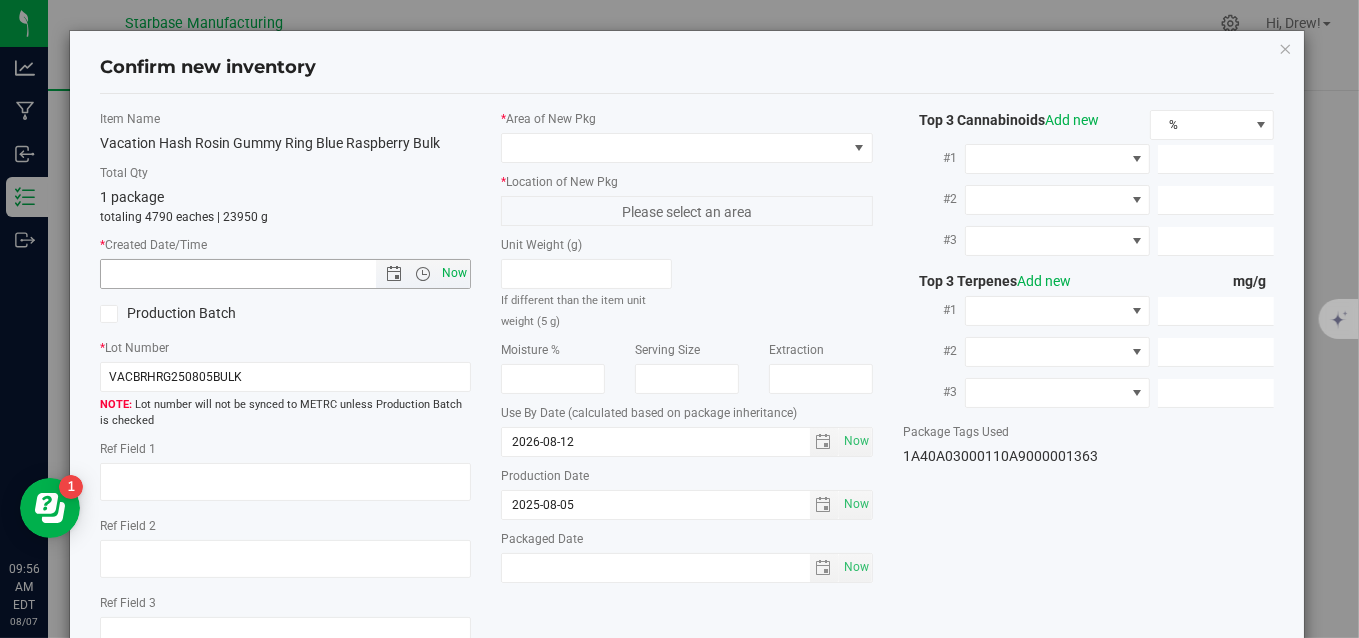 type on "8/7/2025 9:56 AM" 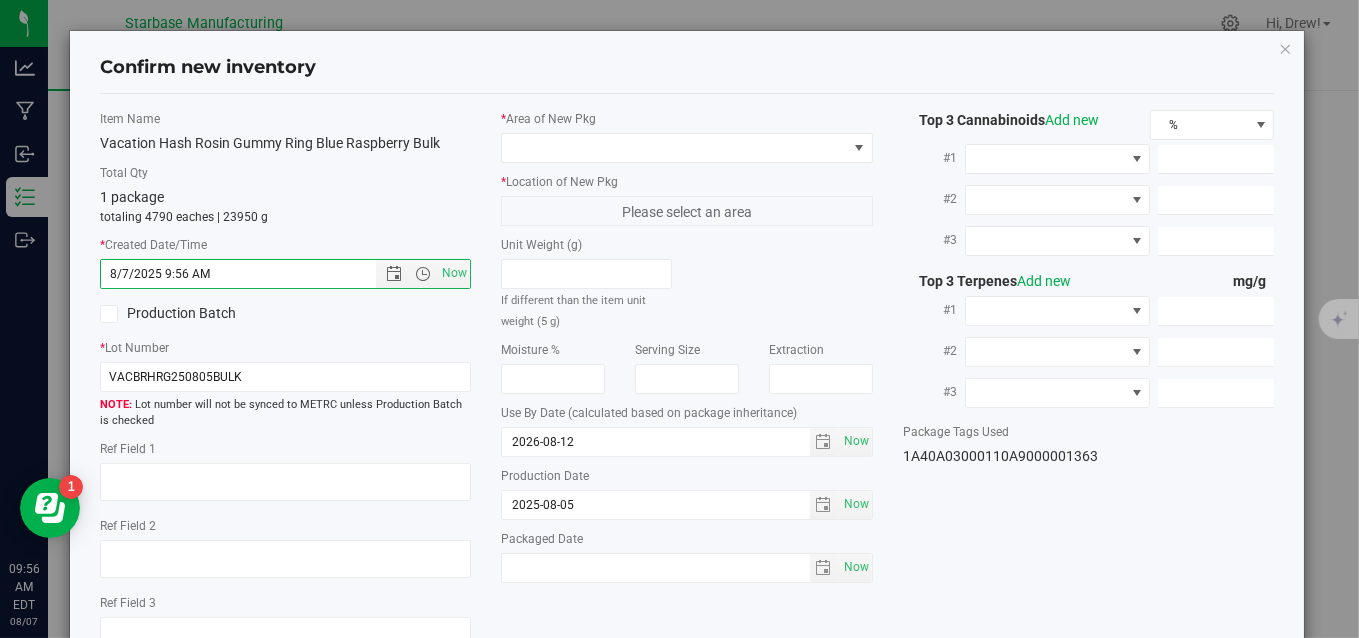 click at bounding box center (108, 314) 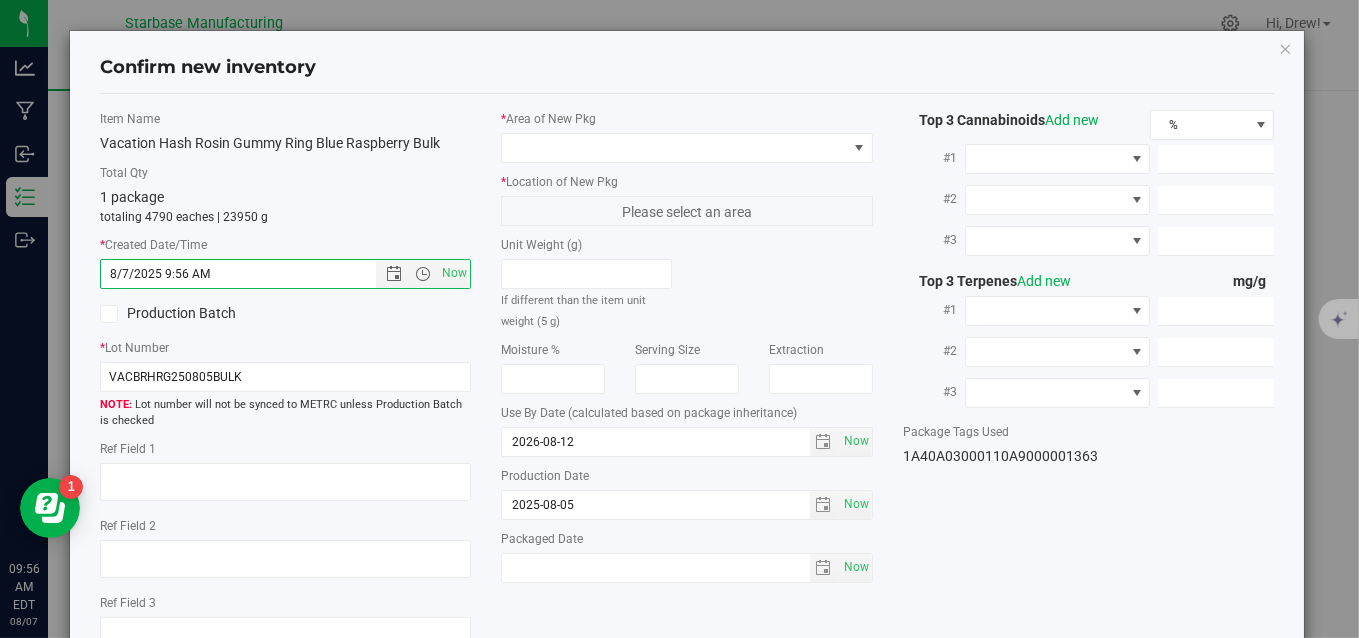 click on "Production Batch" at bounding box center [0, 0] 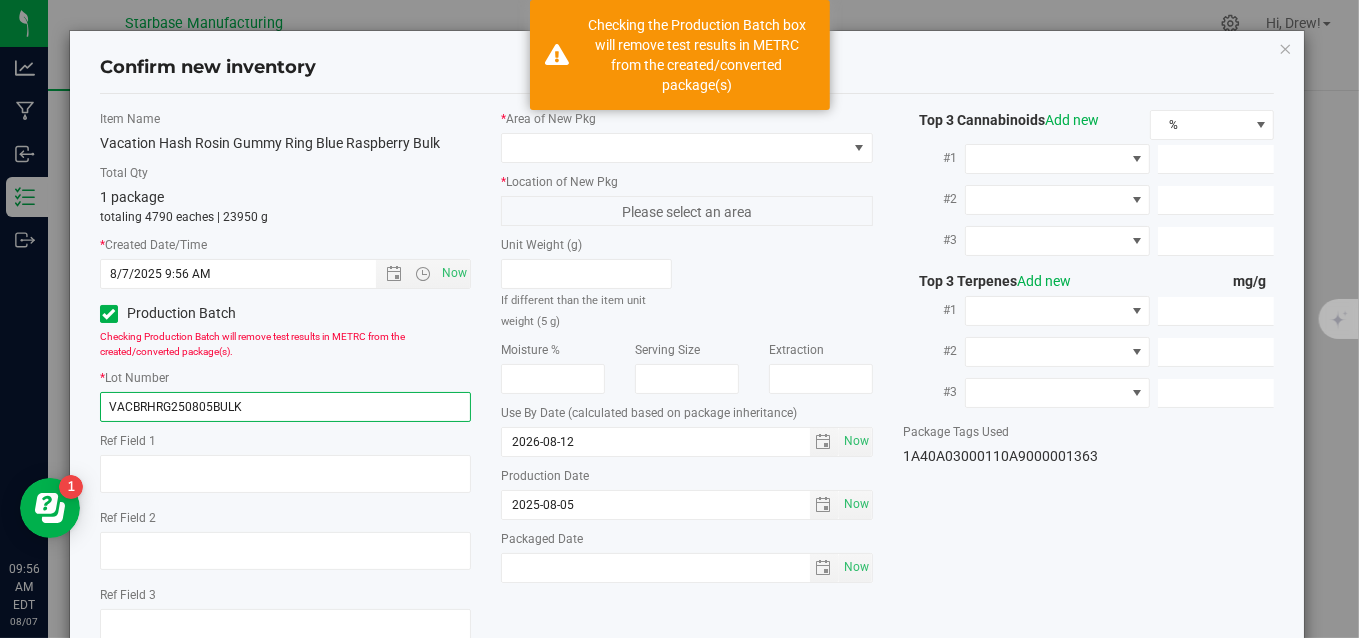 click on "VACBRHRG250805BULK" at bounding box center [286, 407] 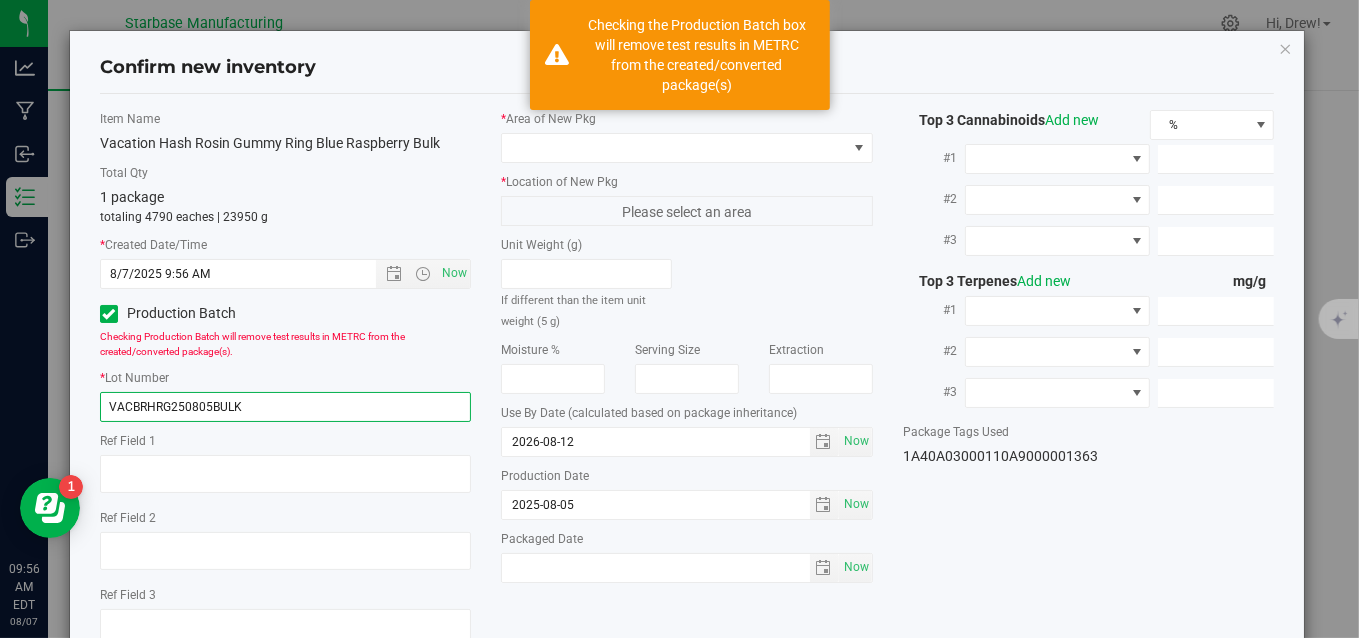 click on "VACBRHRG250805BULK" at bounding box center (286, 407) 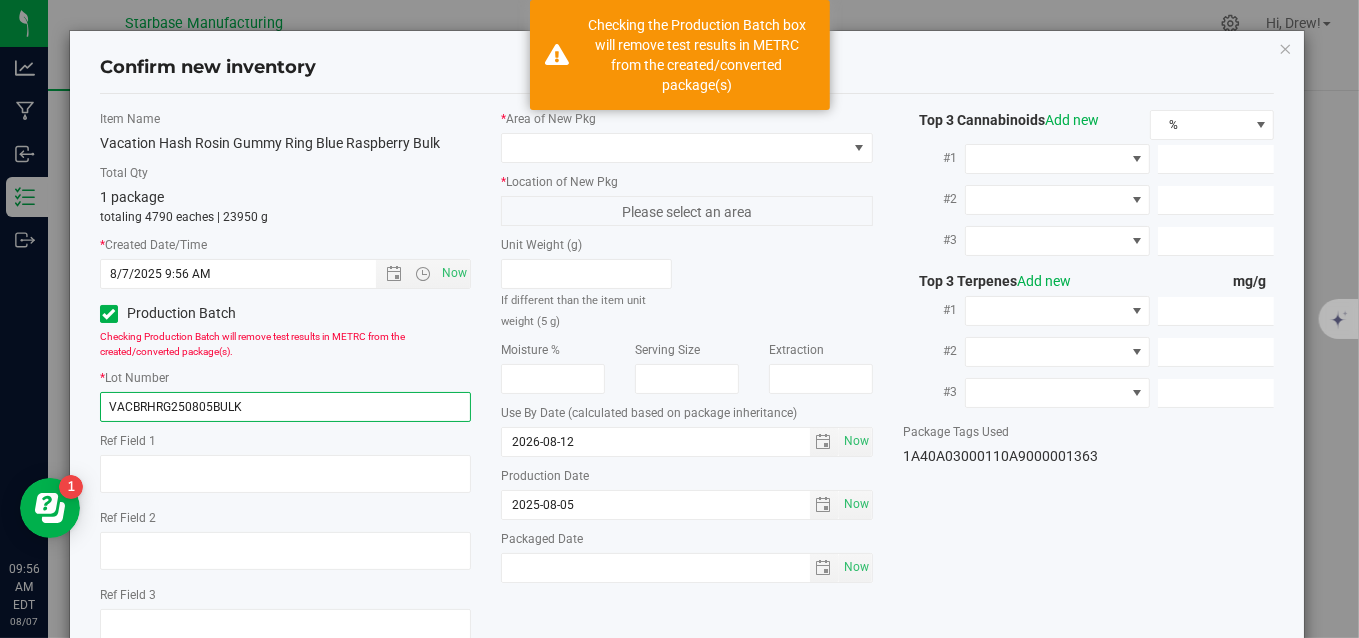 click on "VACBRHRG250805BULK" at bounding box center (286, 407) 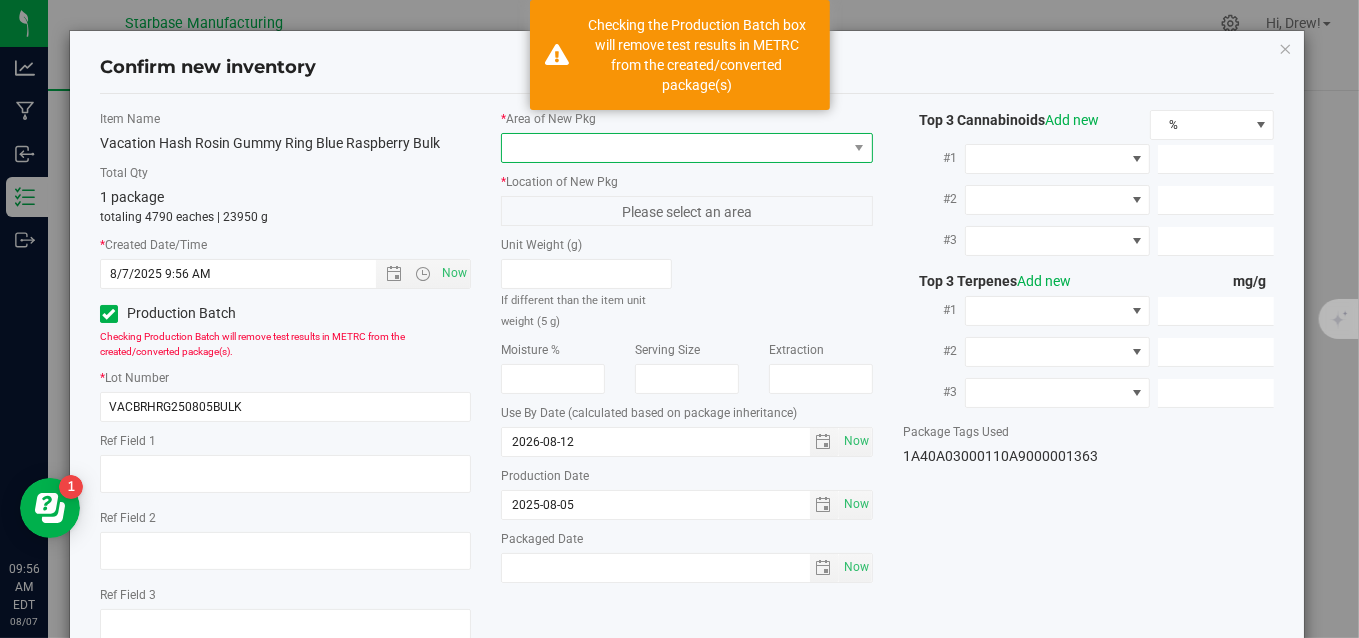 click at bounding box center (674, 148) 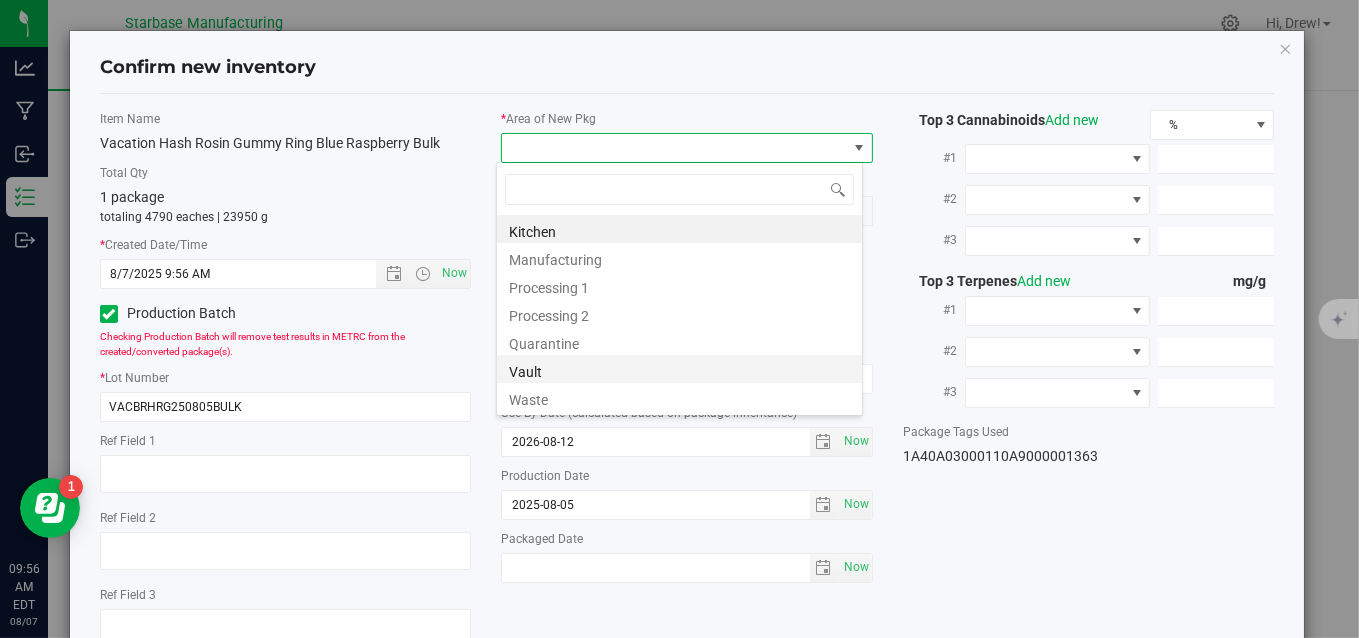 click on "Vault" at bounding box center (679, 369) 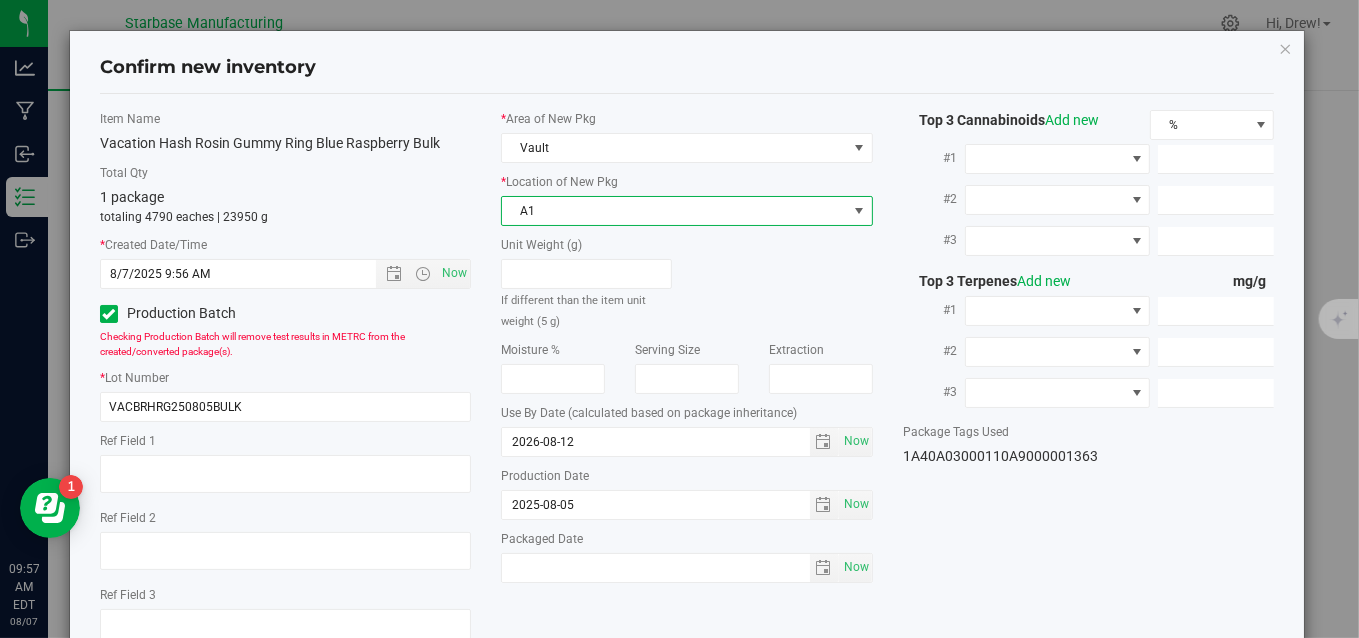 click on "A1" at bounding box center (674, 211) 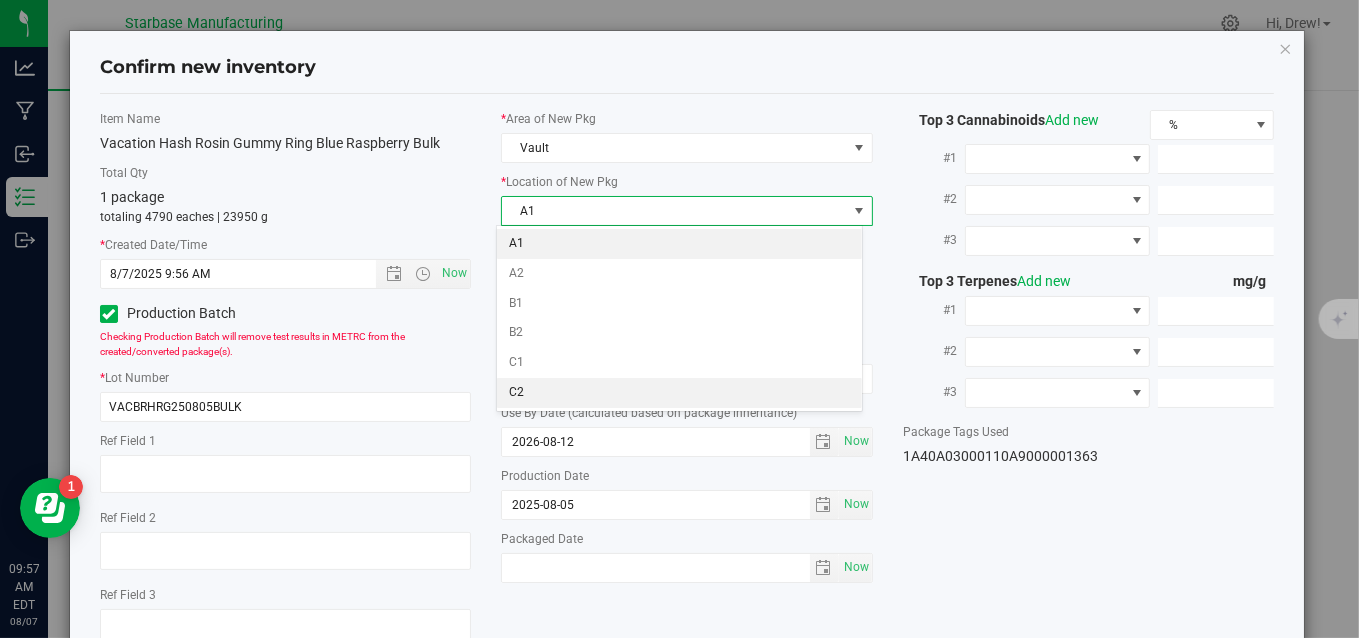 click on "C2" at bounding box center (679, 393) 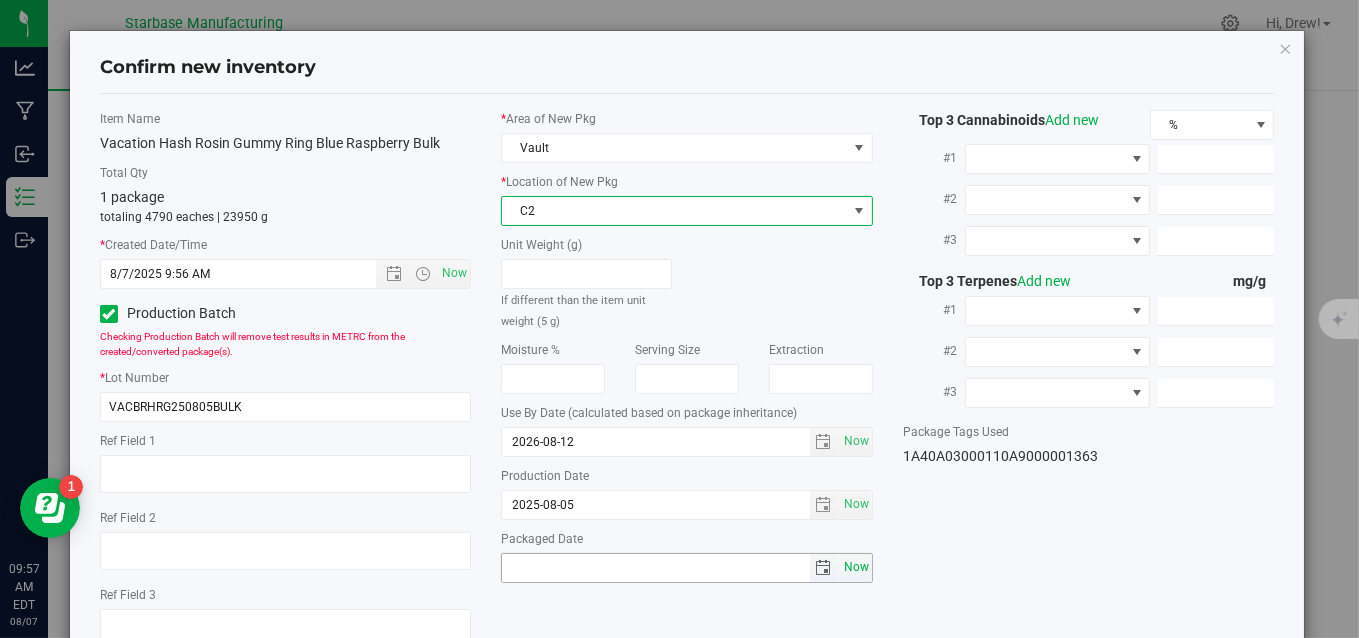 click on "Now" at bounding box center [856, 567] 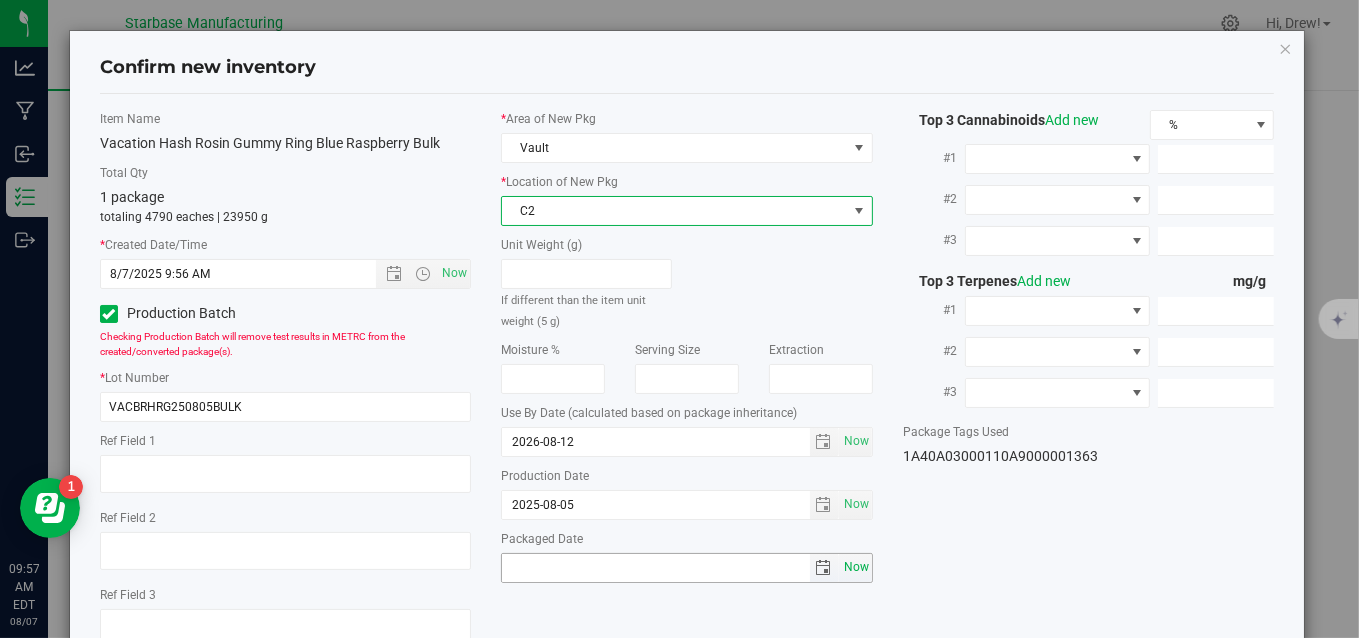 type on "2025-08-07" 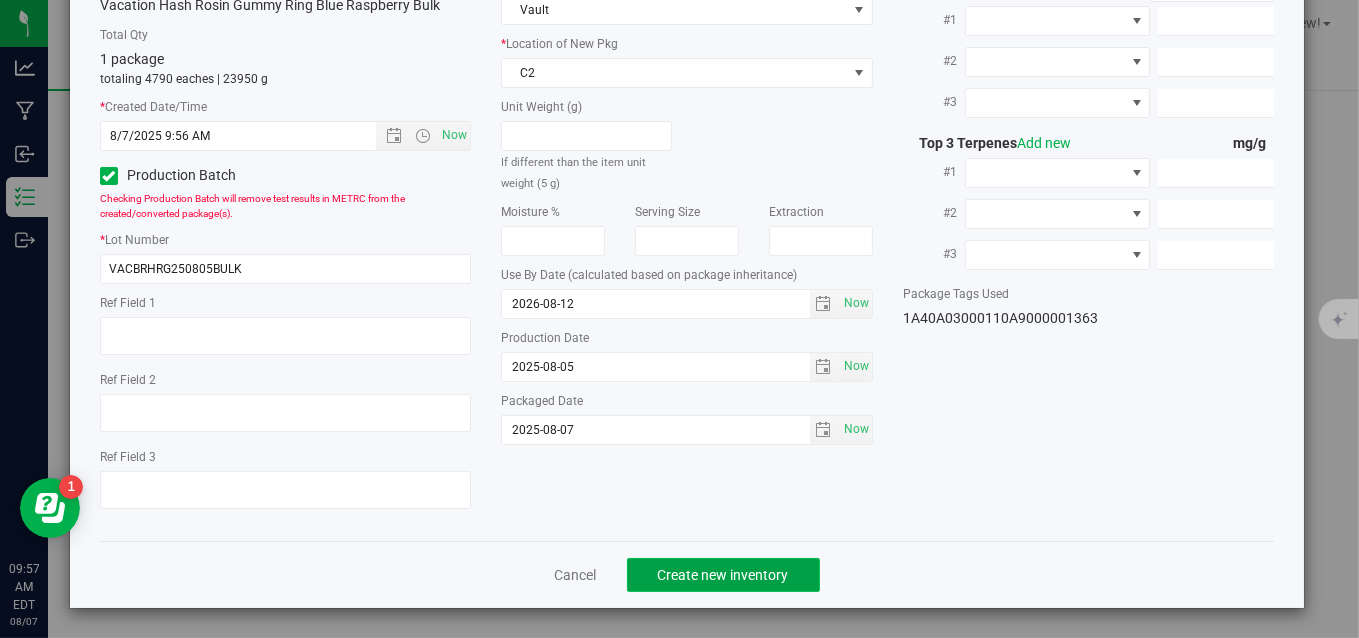 click on "Create new inventory" 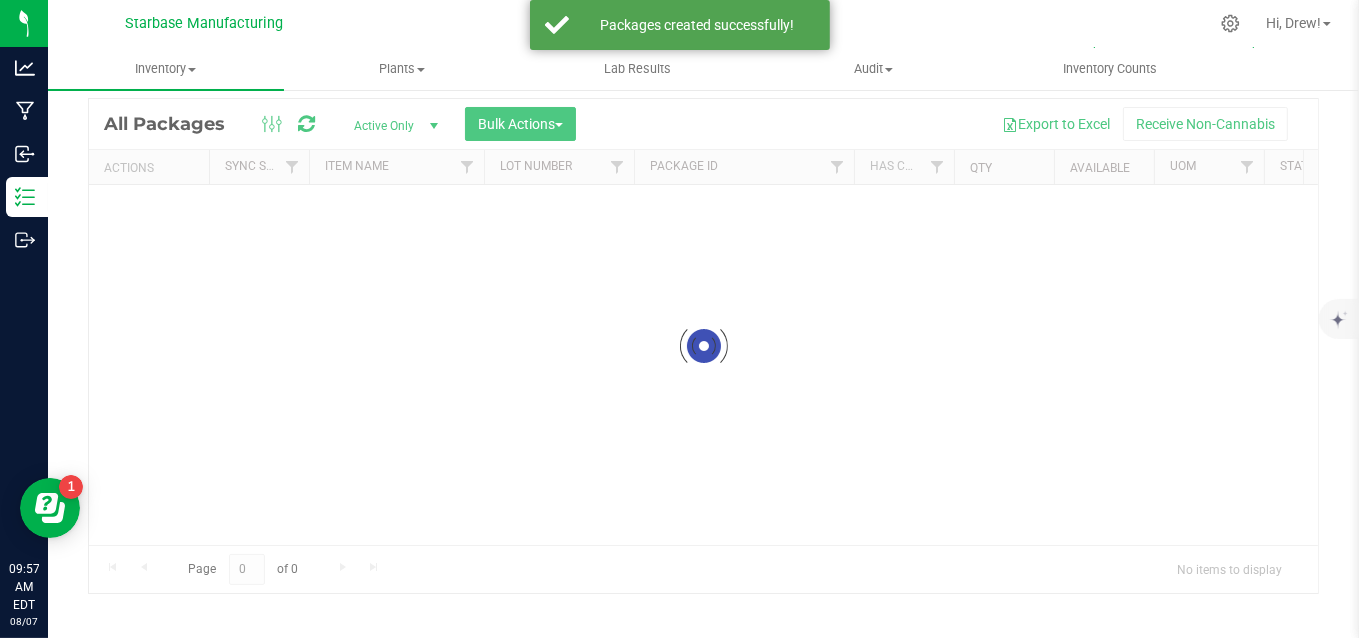 scroll, scrollTop: 60, scrollLeft: 0, axis: vertical 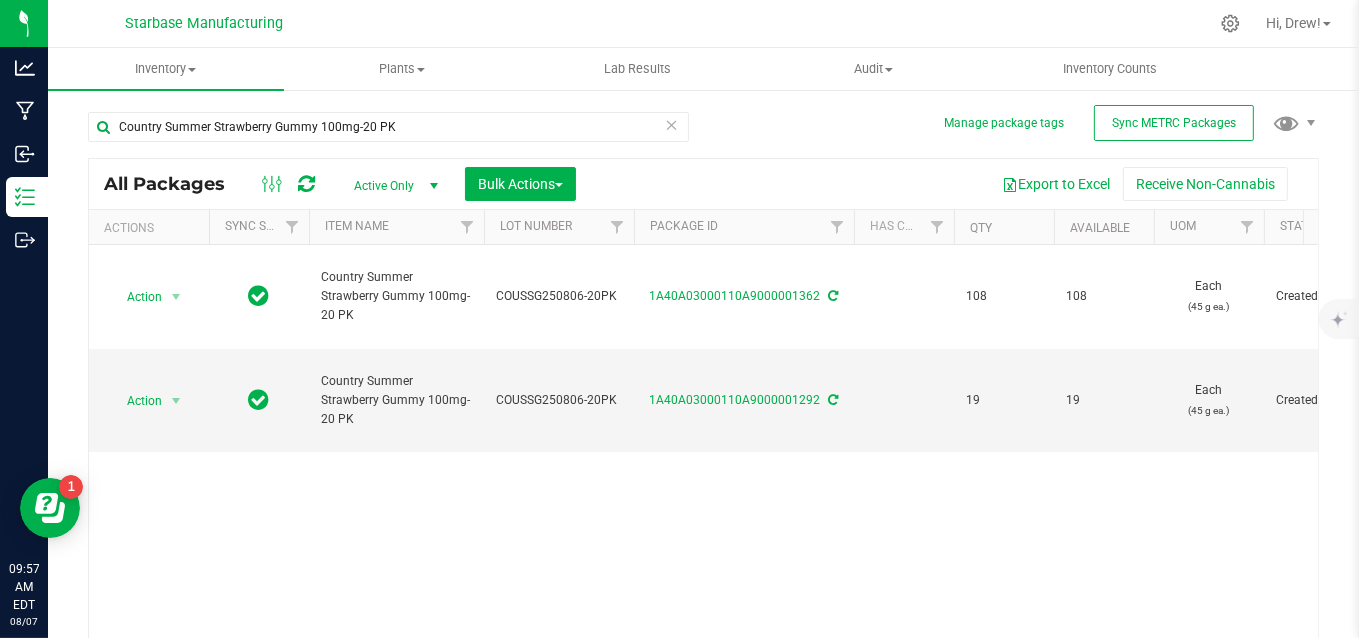 click at bounding box center (672, 124) 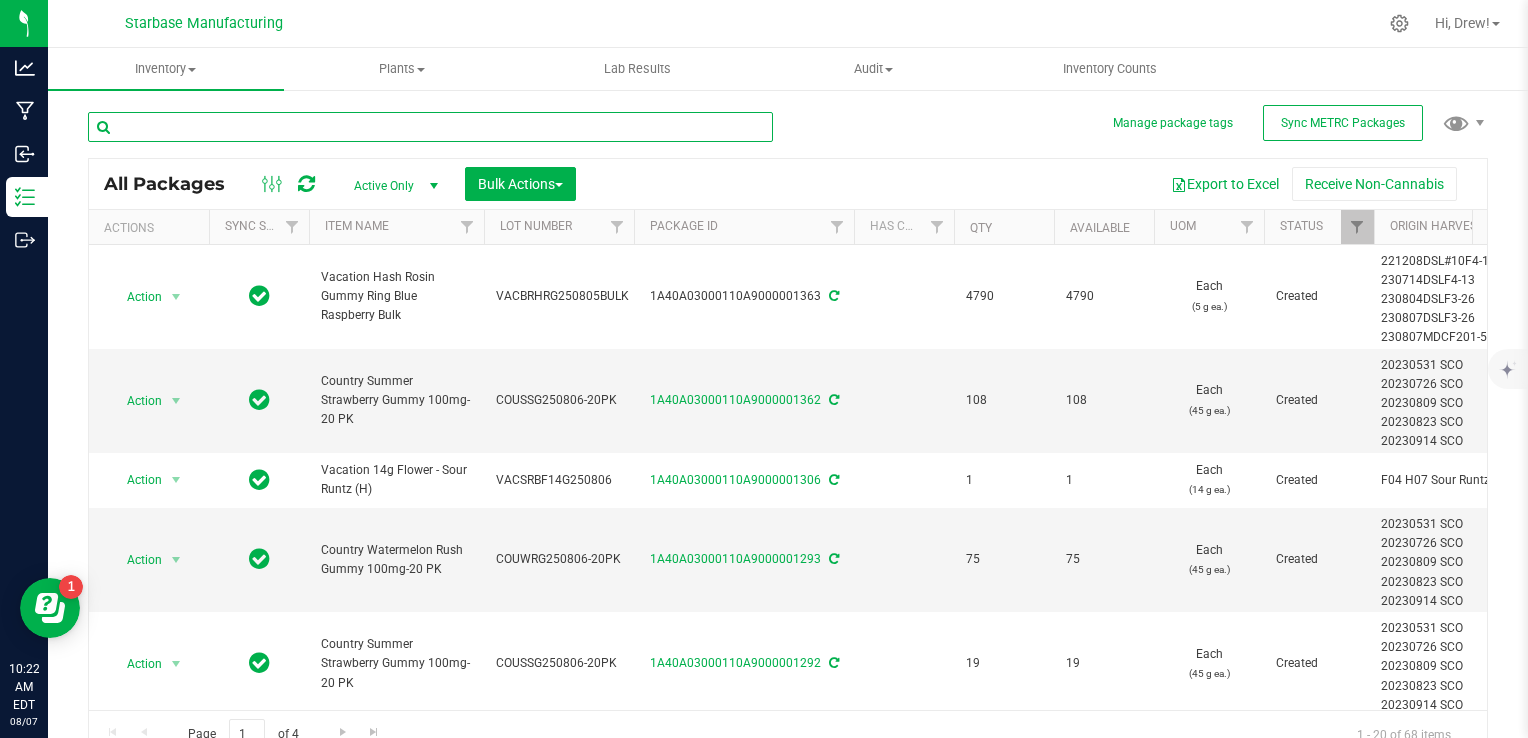 click at bounding box center [430, 127] 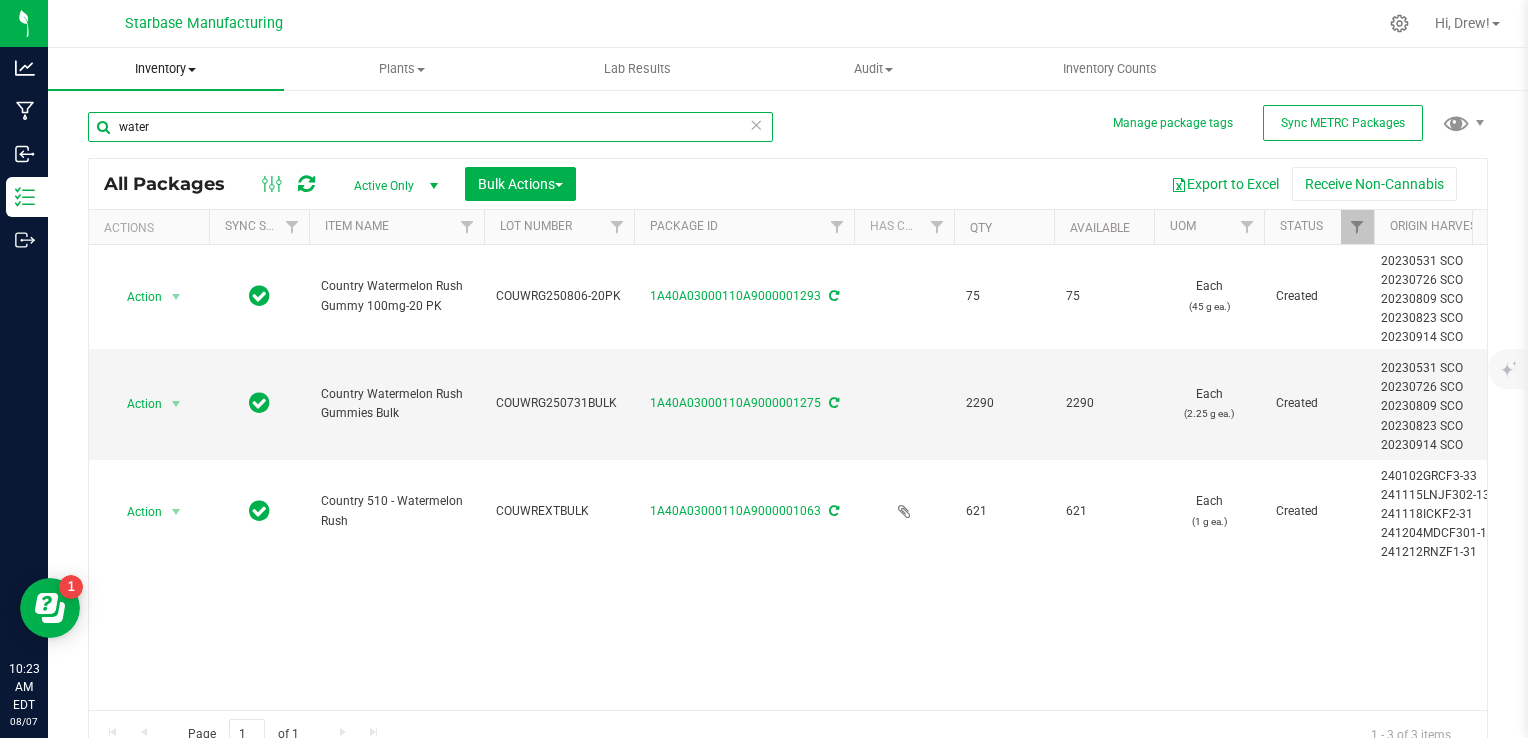 type on "water" 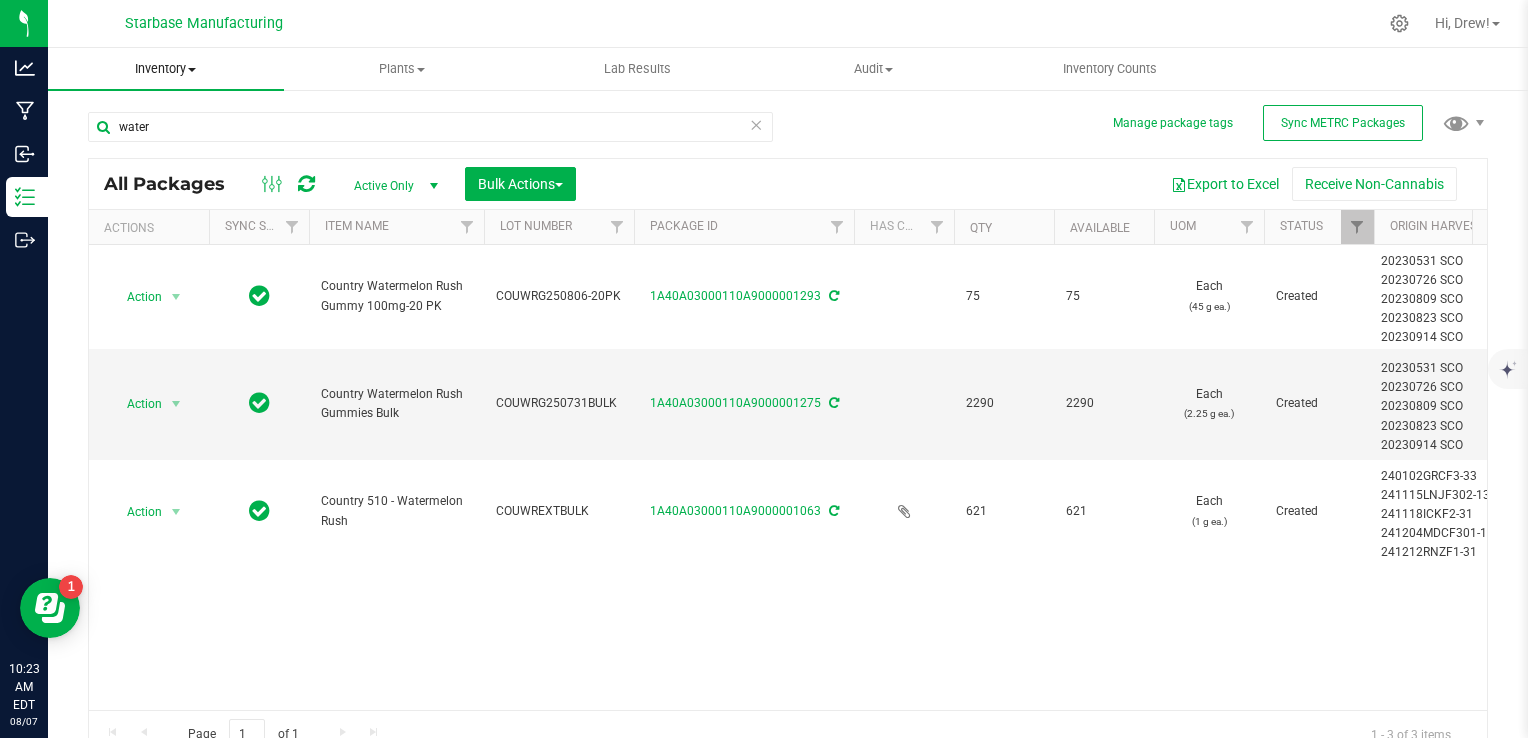 click on "Inventory" at bounding box center (166, 69) 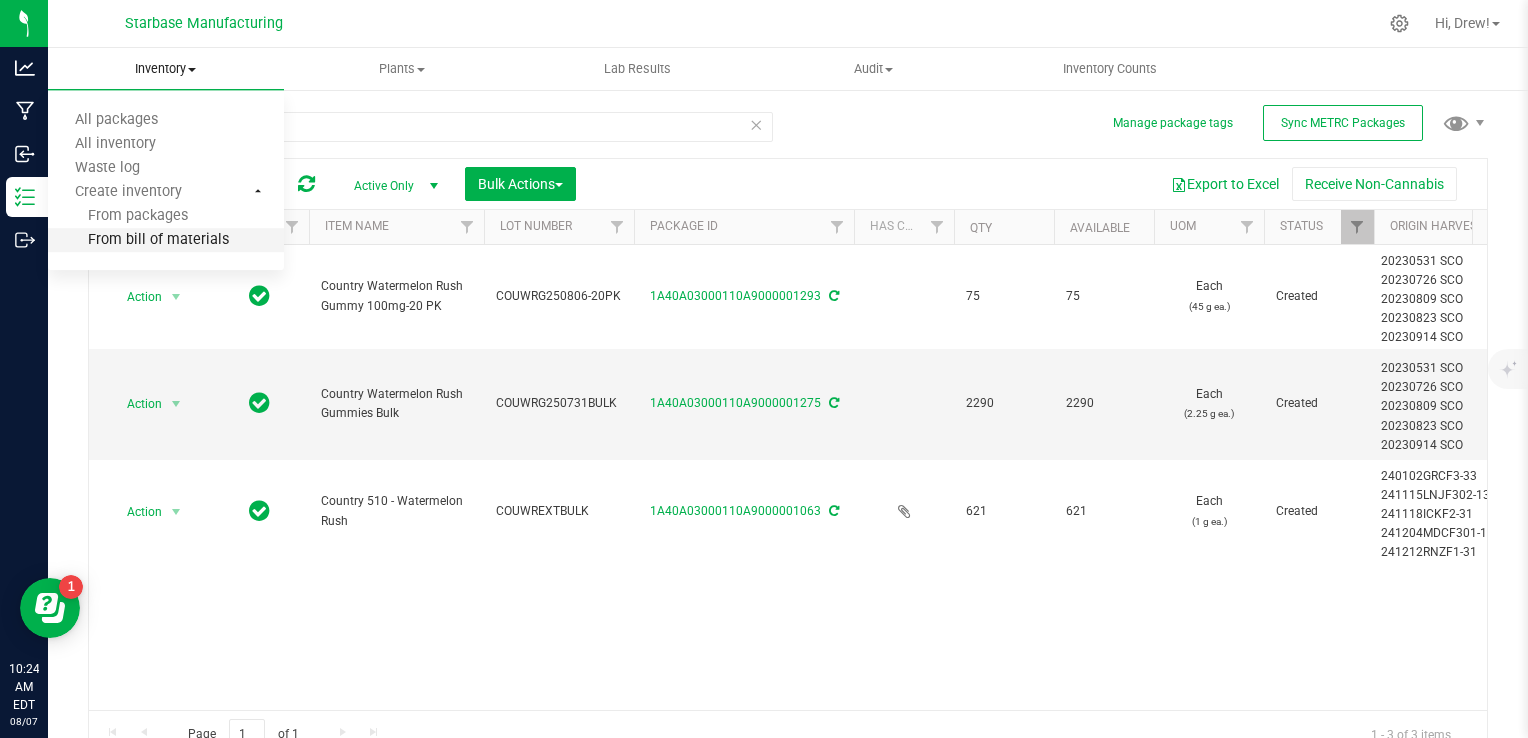 click on "From bill of materials" at bounding box center [138, 240] 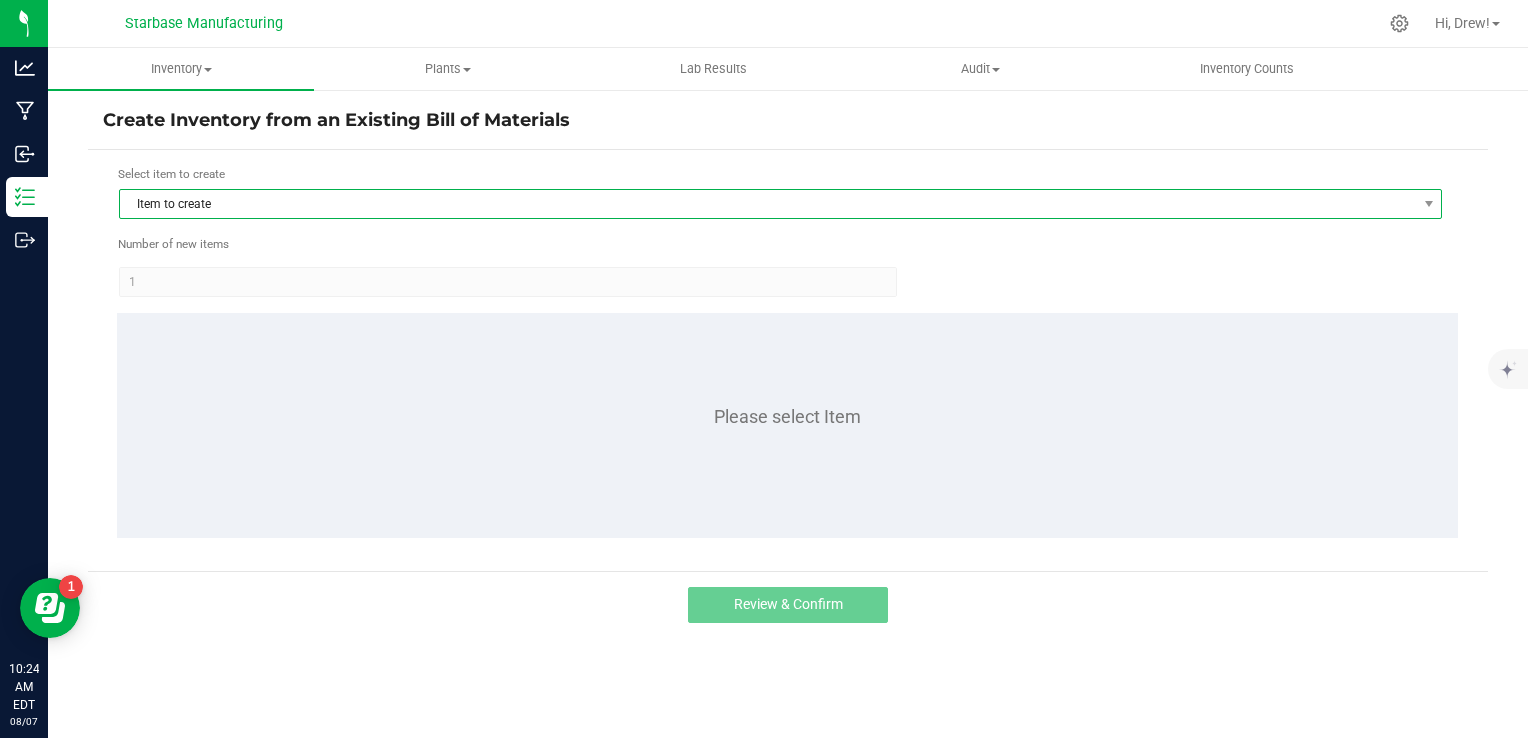 click on "Item to create" at bounding box center (768, 204) 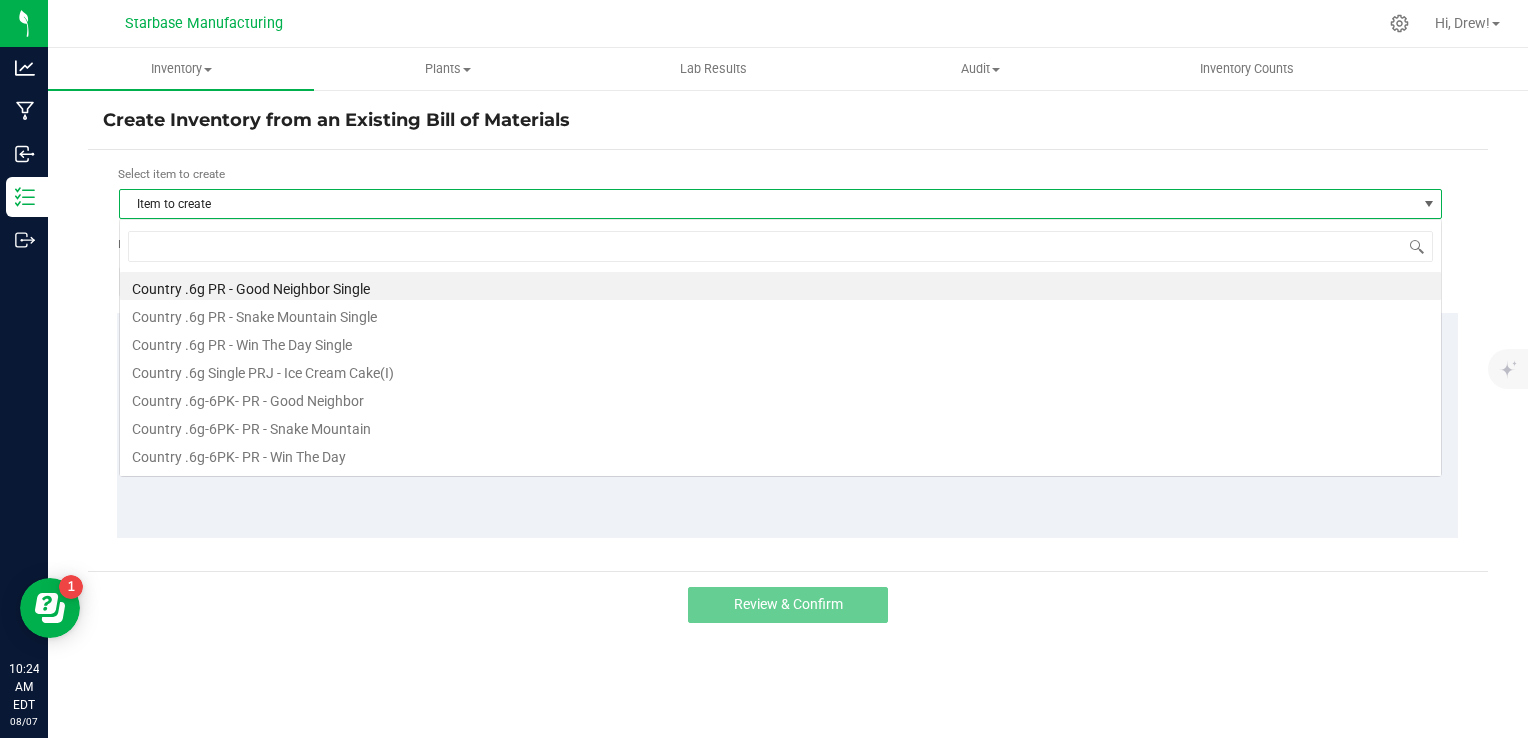 scroll, scrollTop: 99970, scrollLeft: 98676, axis: both 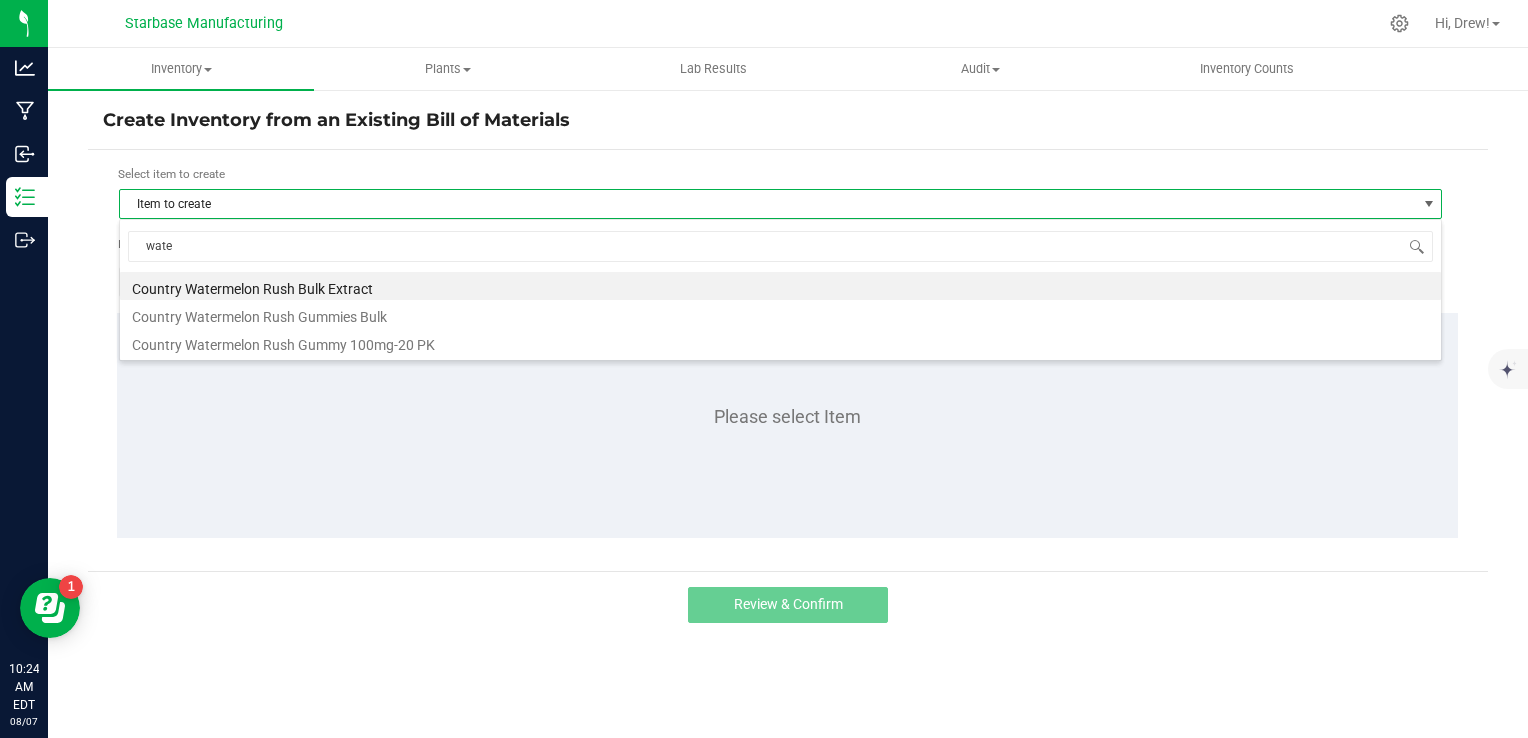 type on "water" 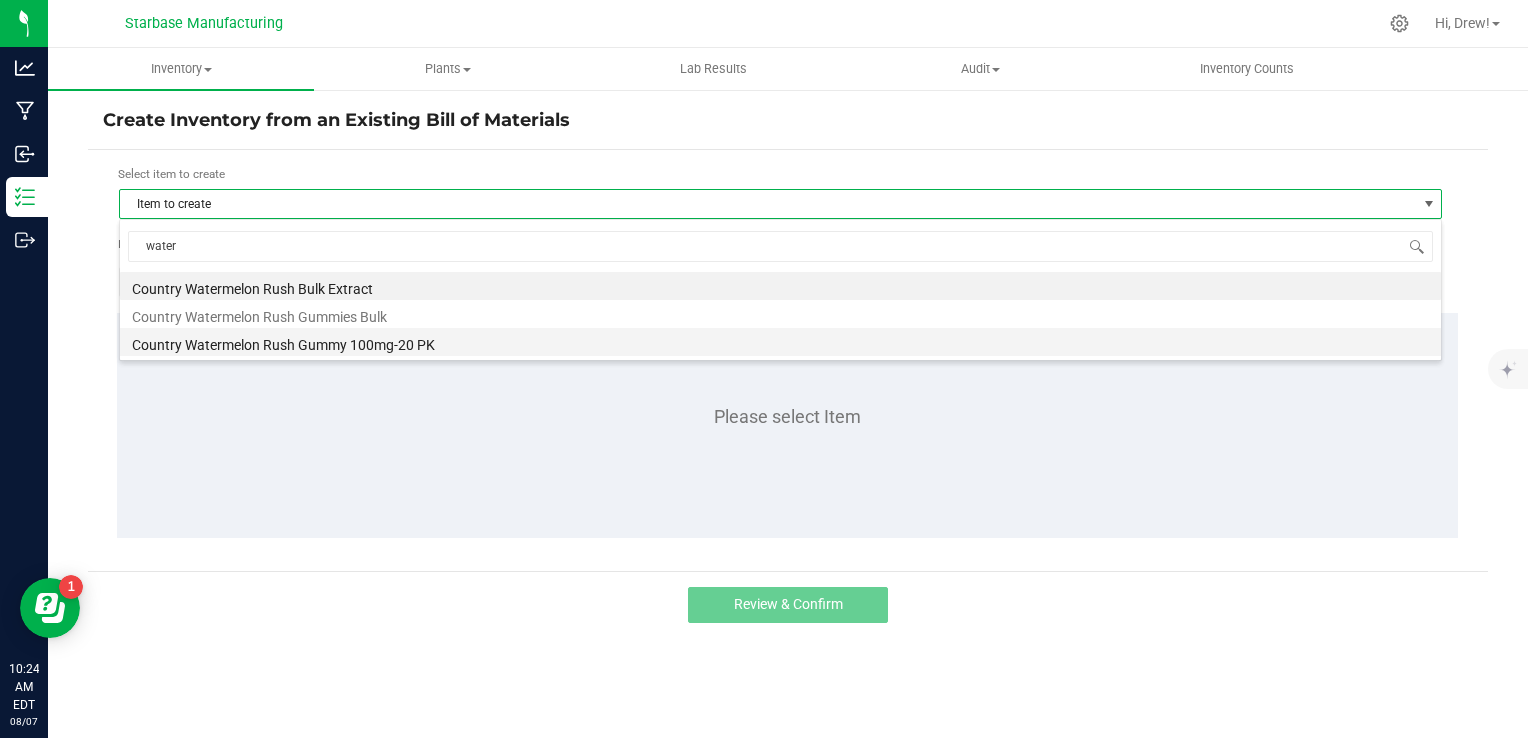 click on "Country Watermelon Rush Gummy 100mg-20 PK" at bounding box center (780, 342) 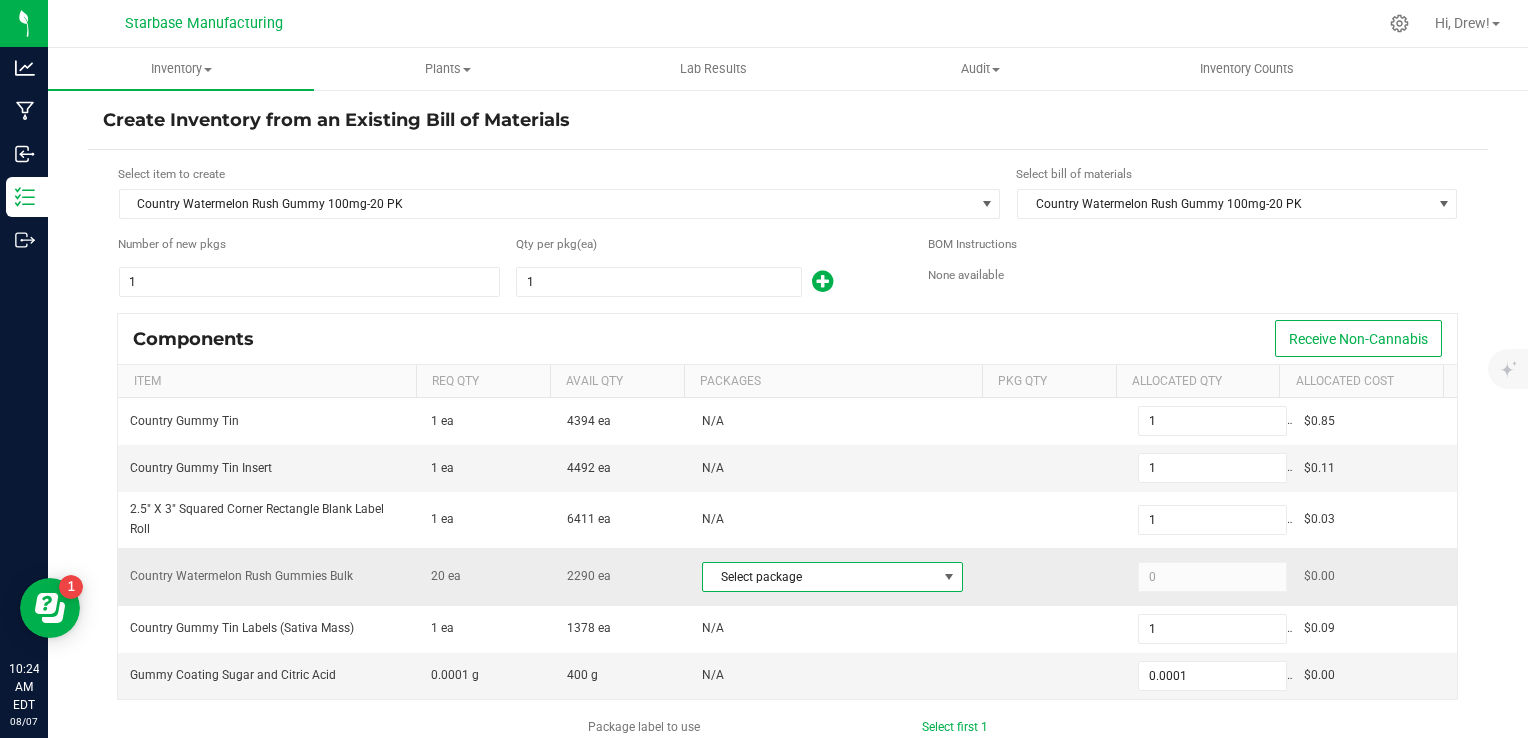 click on "Select package" at bounding box center (820, 577) 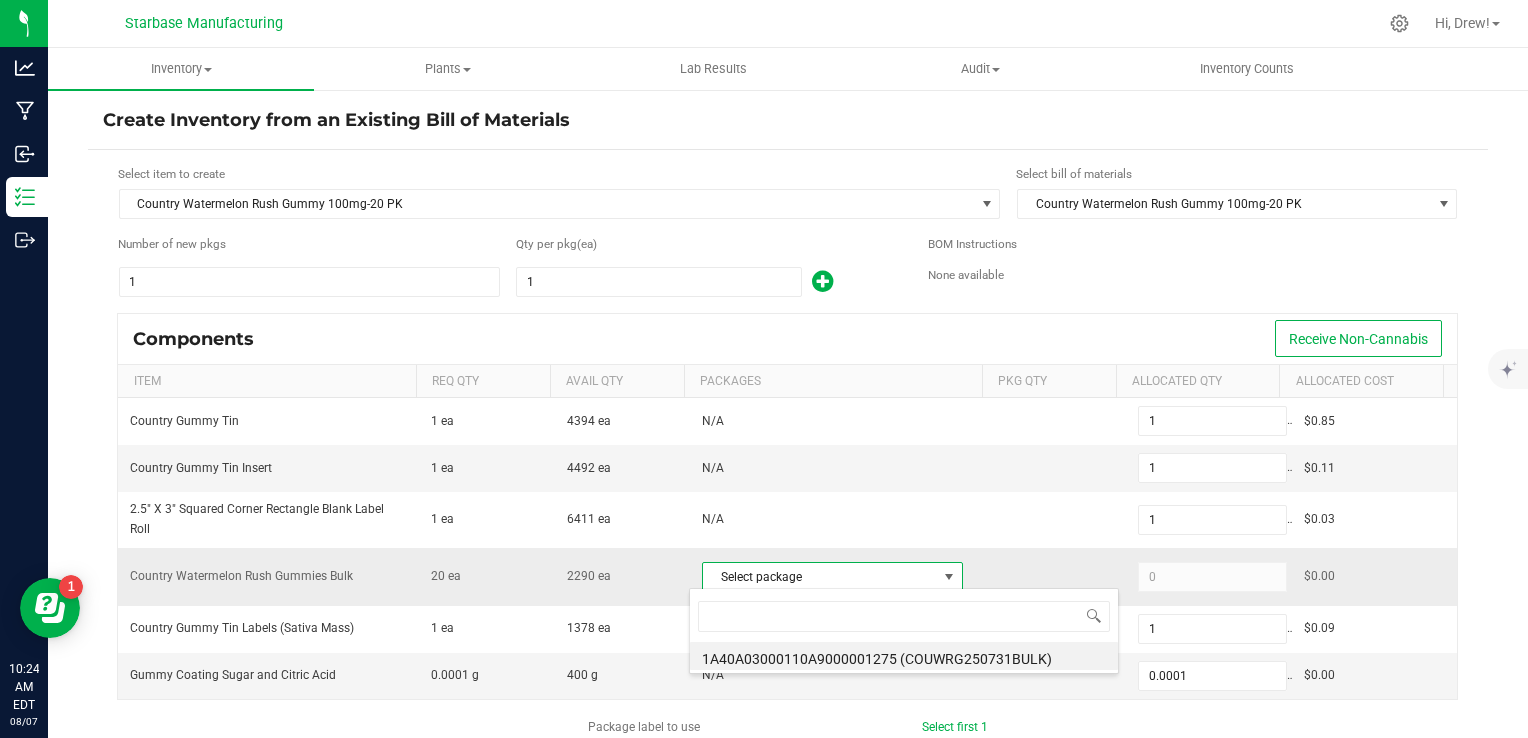 scroll, scrollTop: 99970, scrollLeft: 99745, axis: both 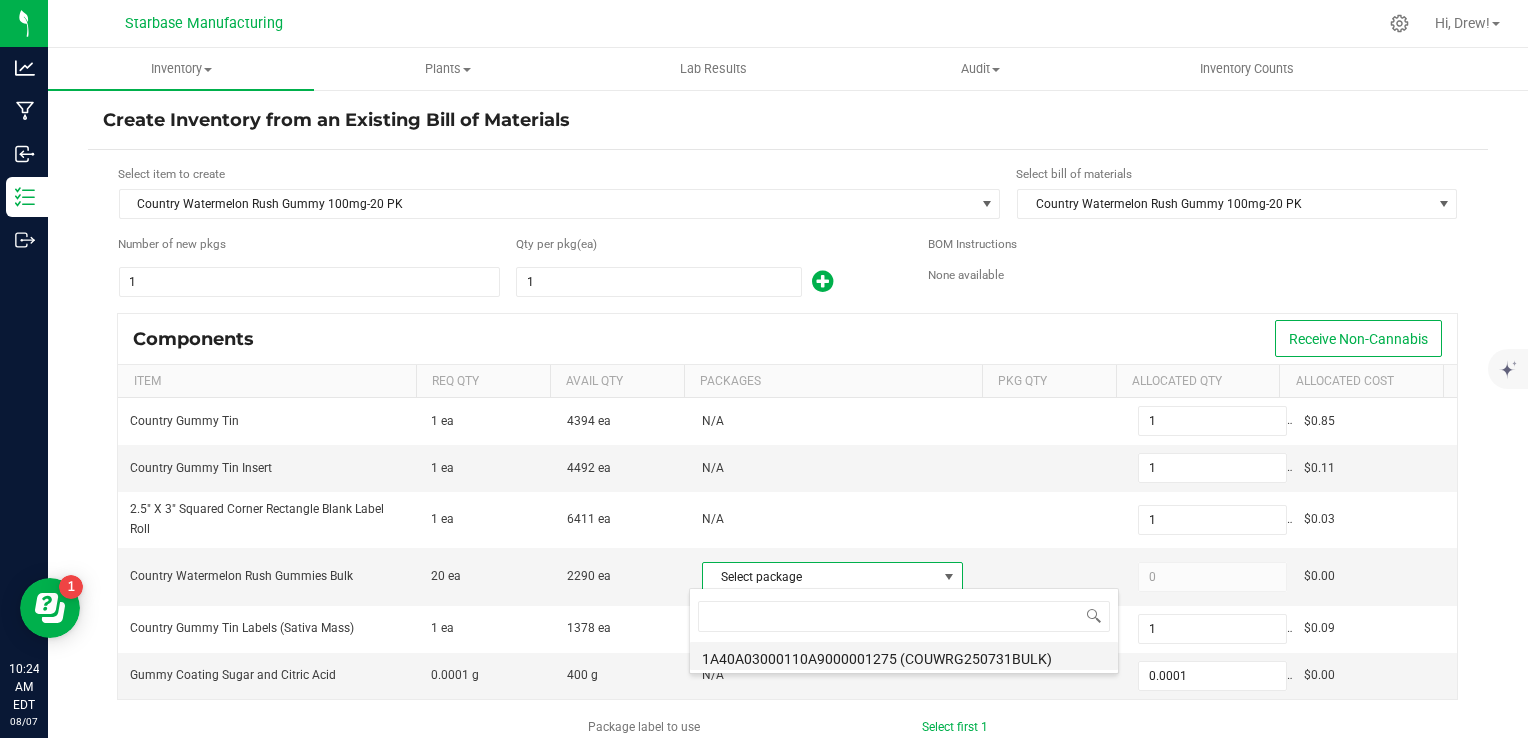 click on "1A40A03000110A9000001275 (COUWRG250731BULK)" at bounding box center [904, 656] 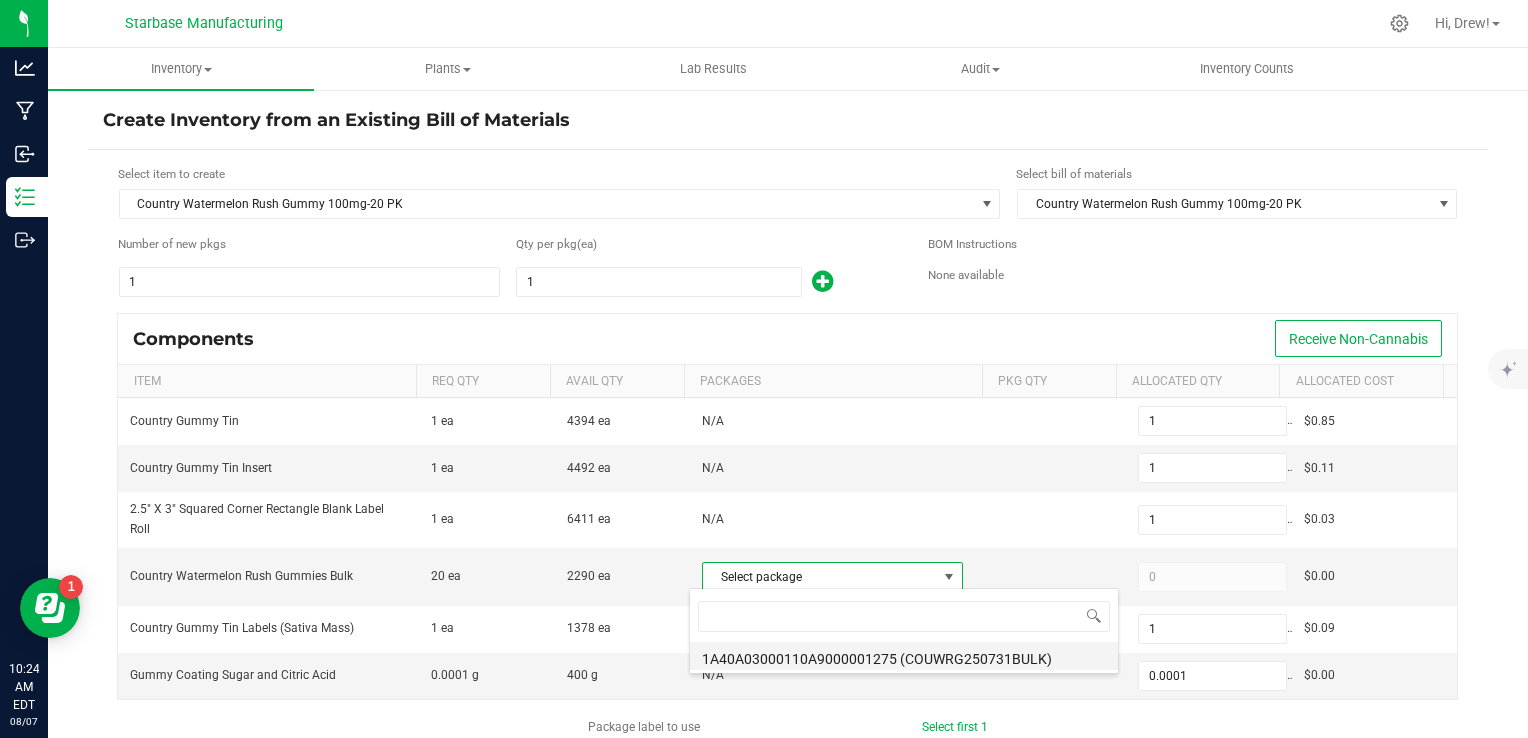 type on "20" 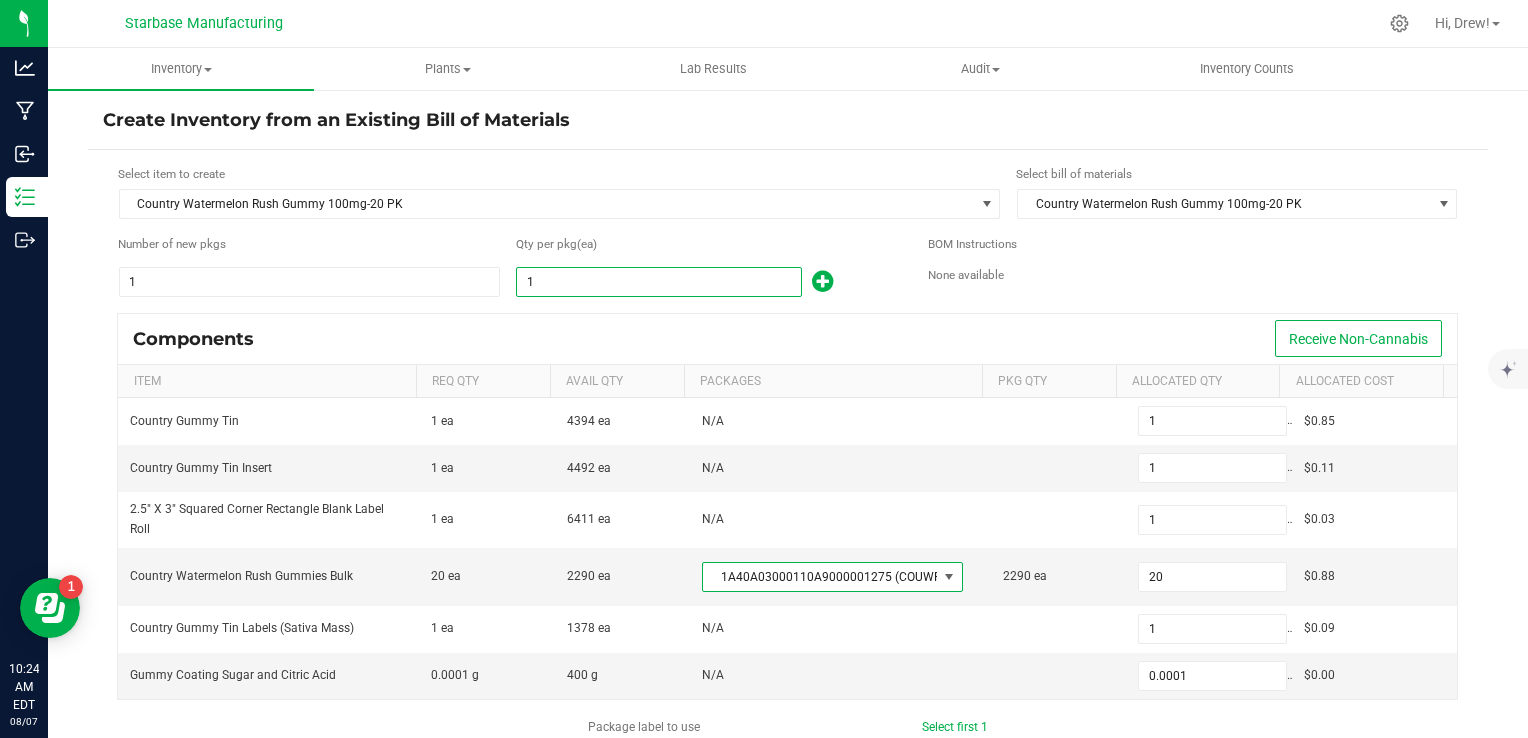 click on "1" at bounding box center (659, 282) 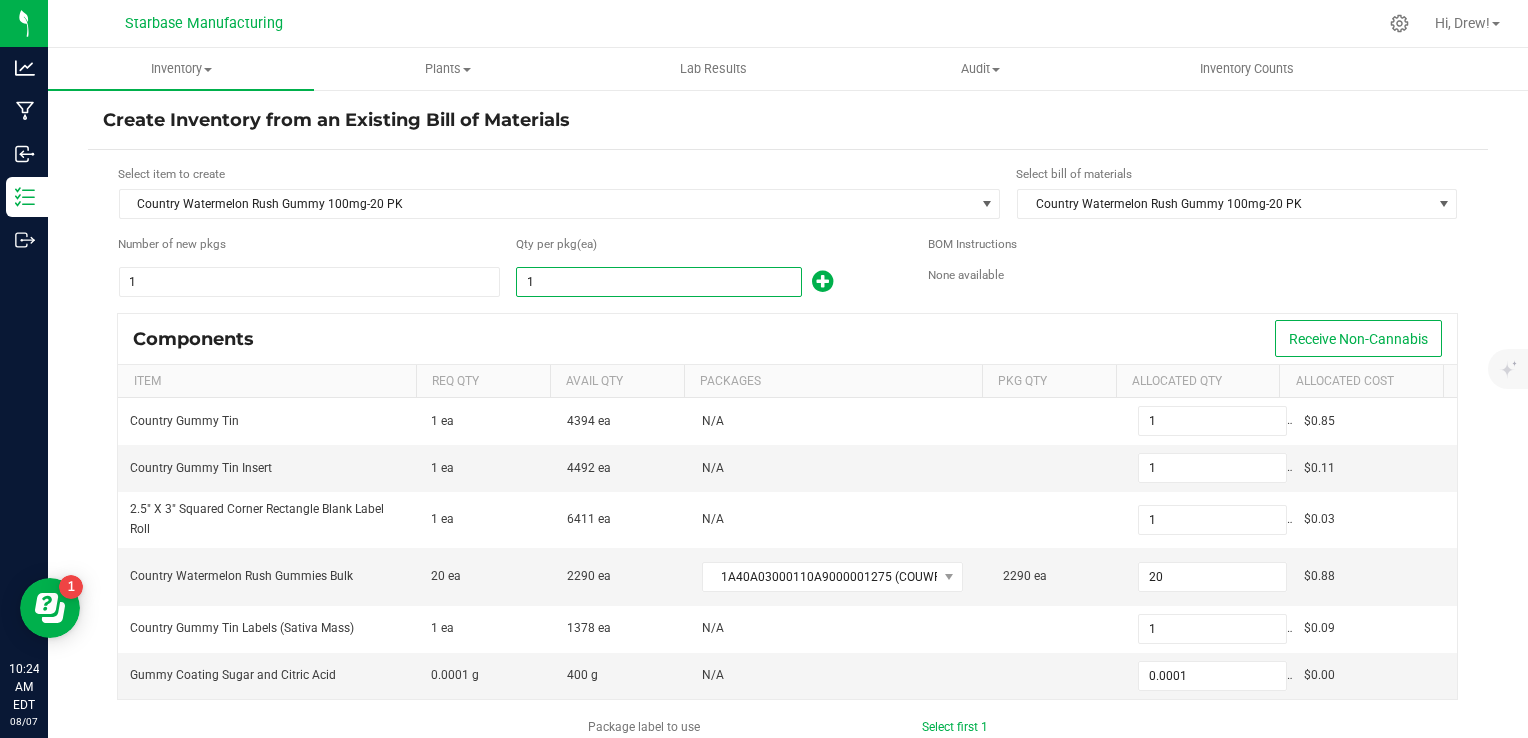 type on "9" 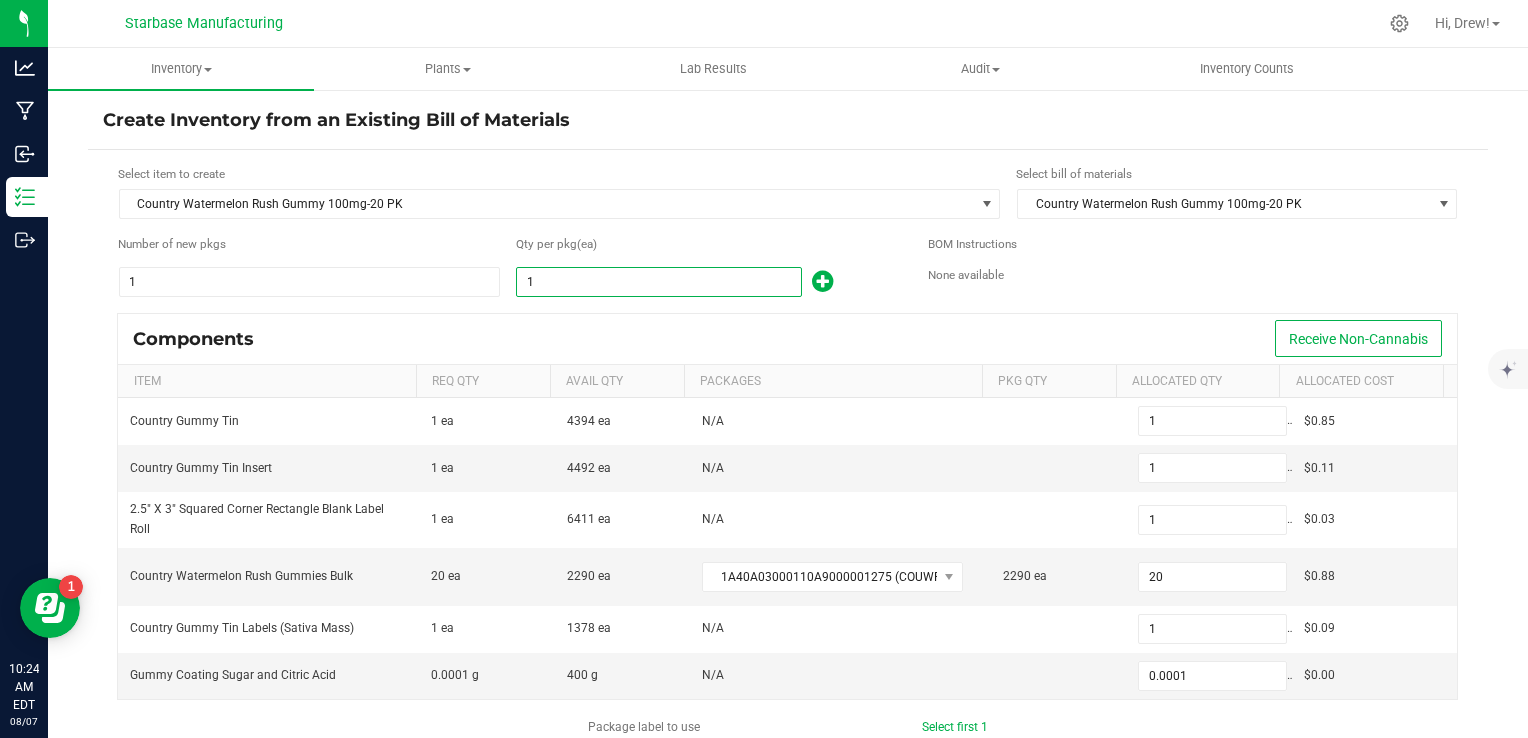 type on "9" 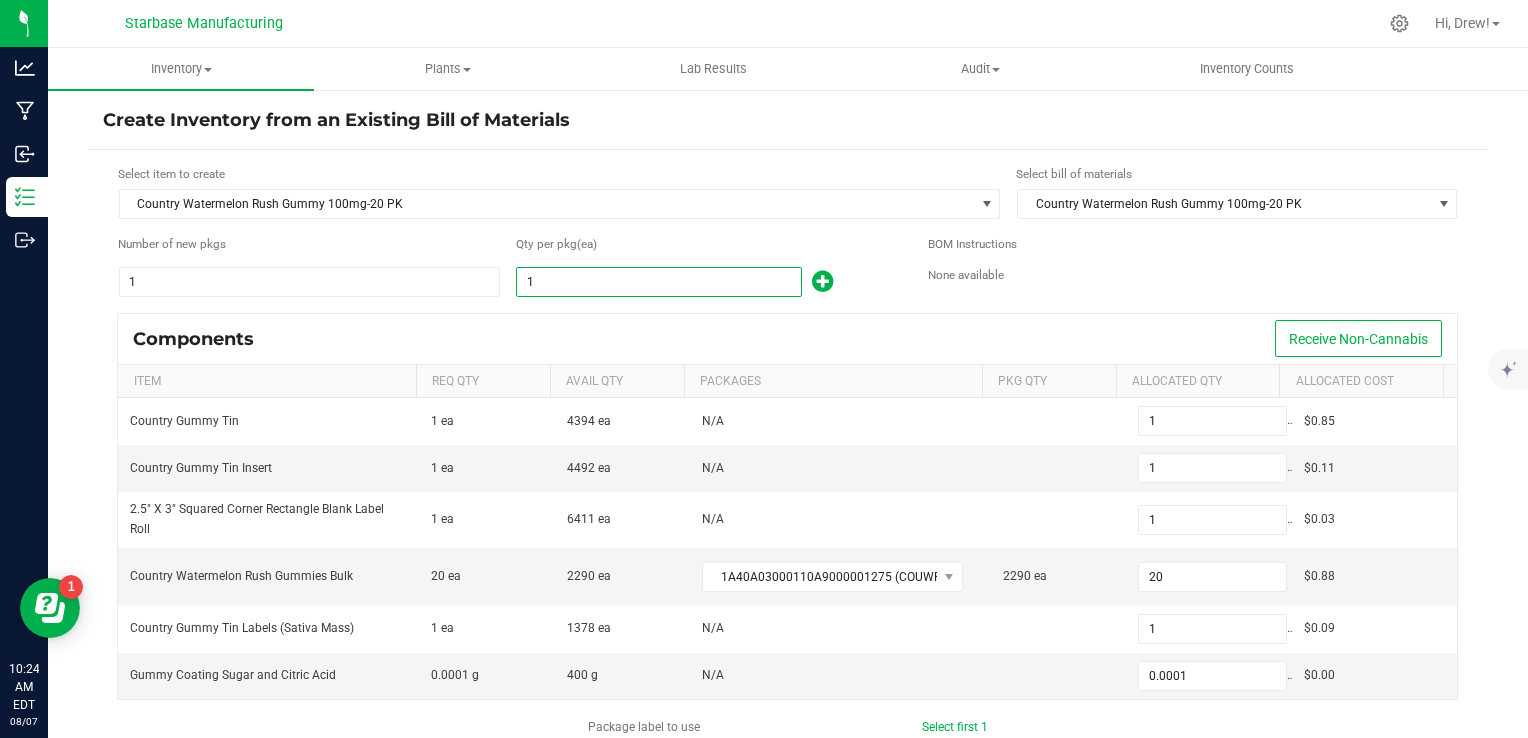 type on "9" 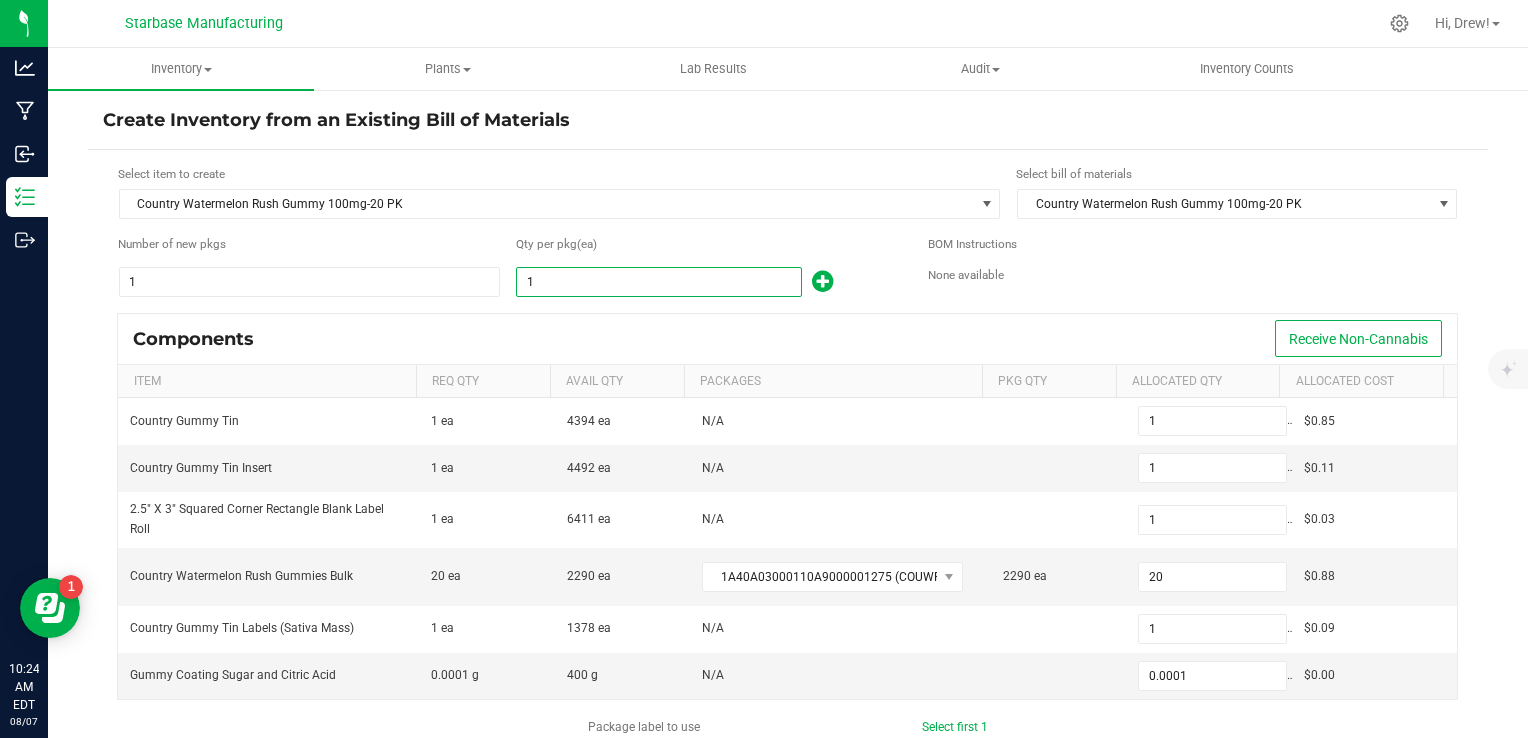 type on "9" 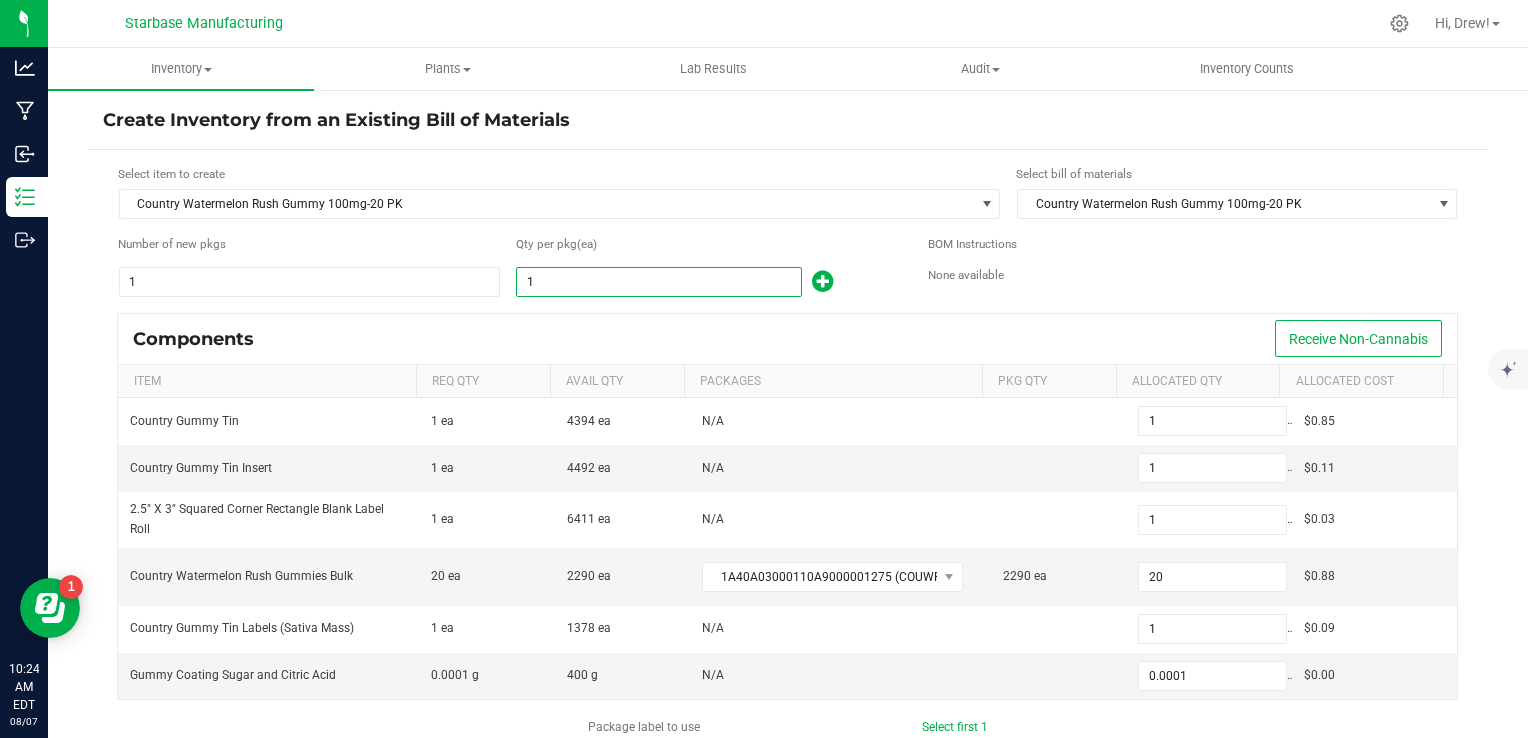type on "9" 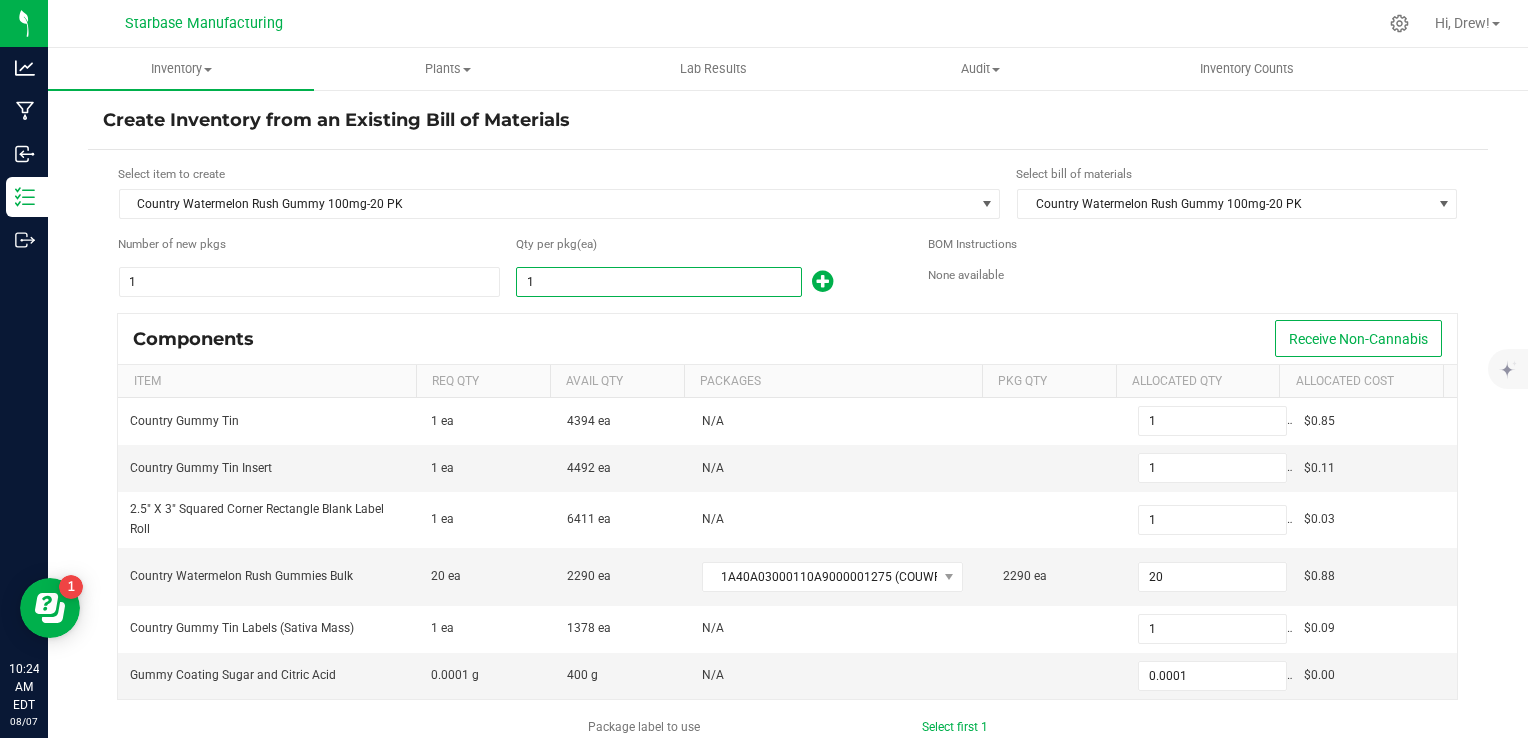 type on "0.0009" 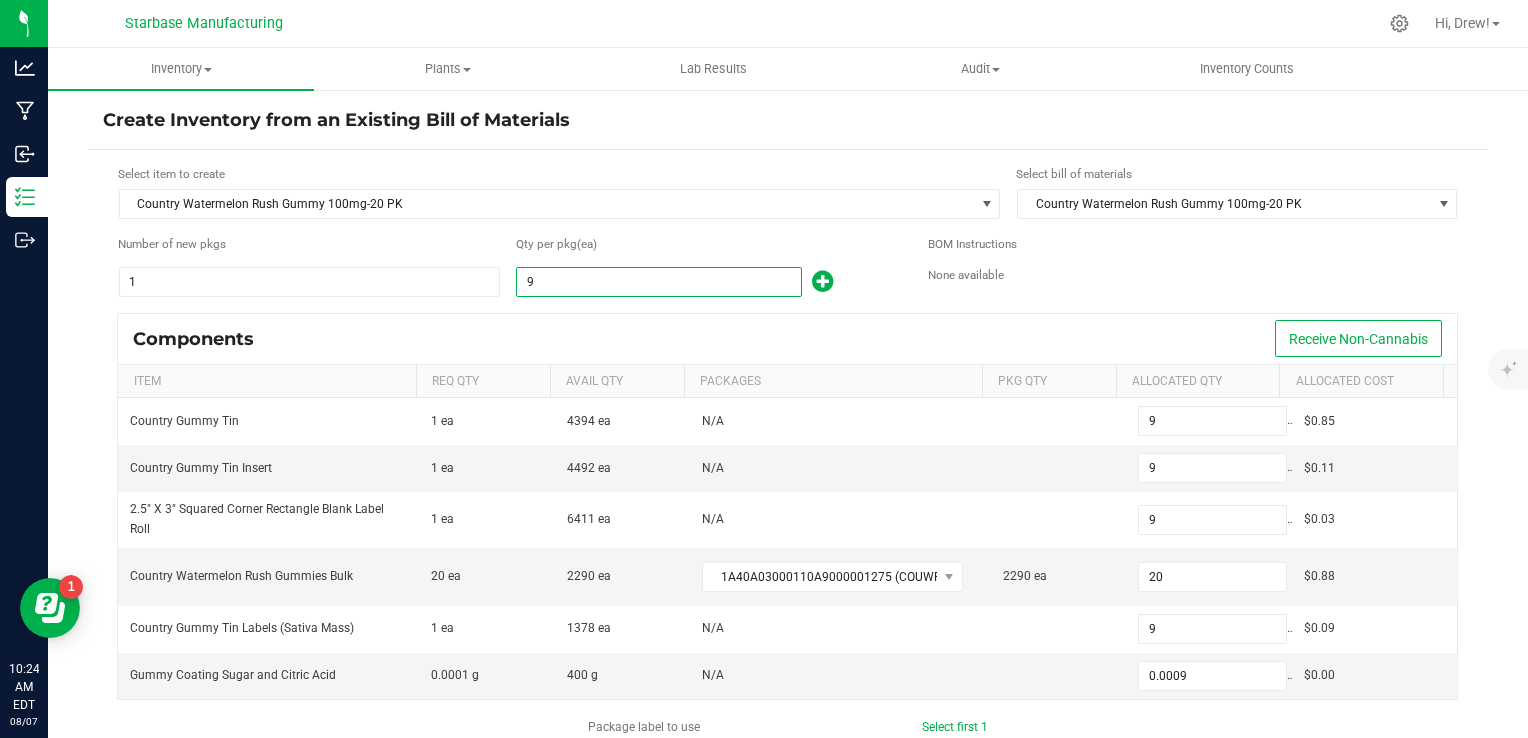 type on "98" 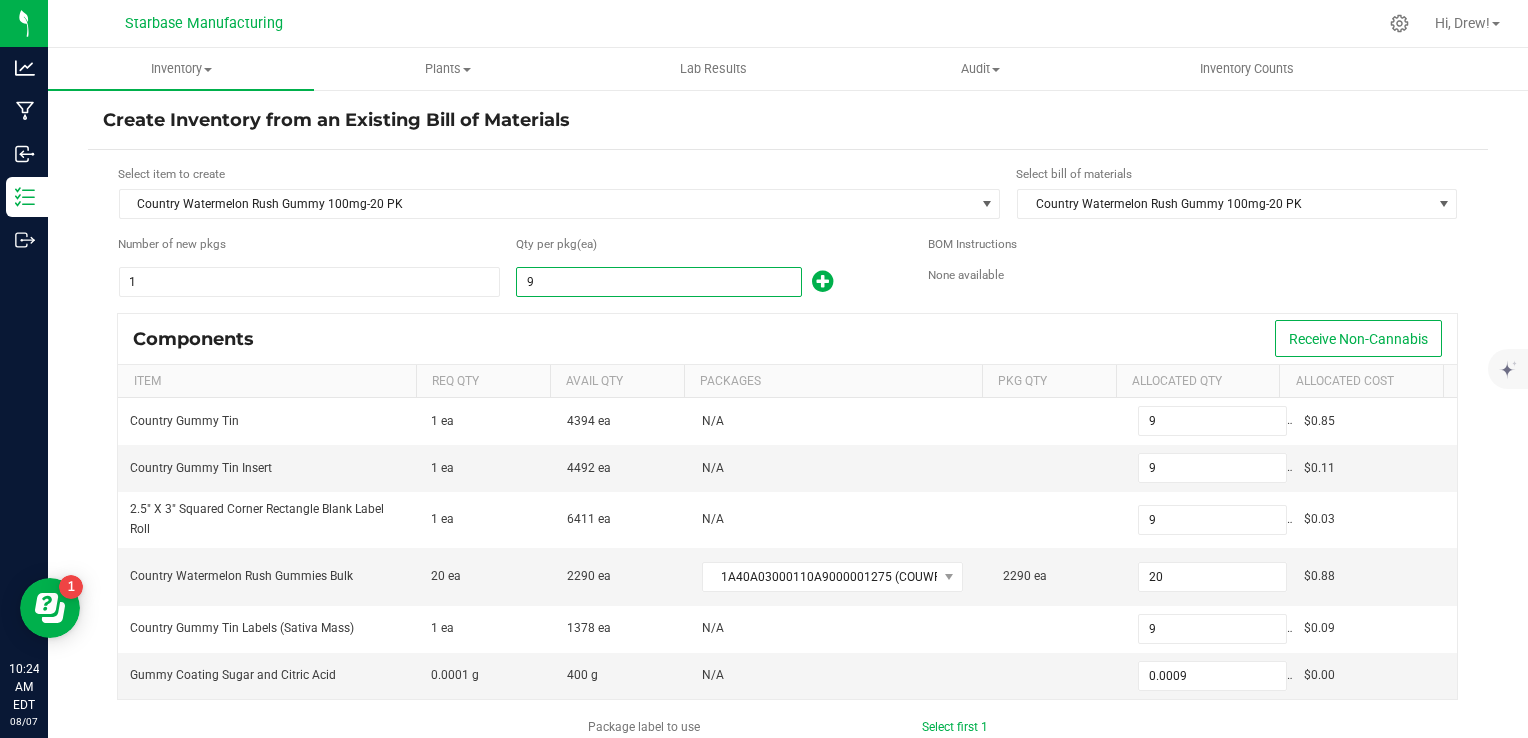 type on "98" 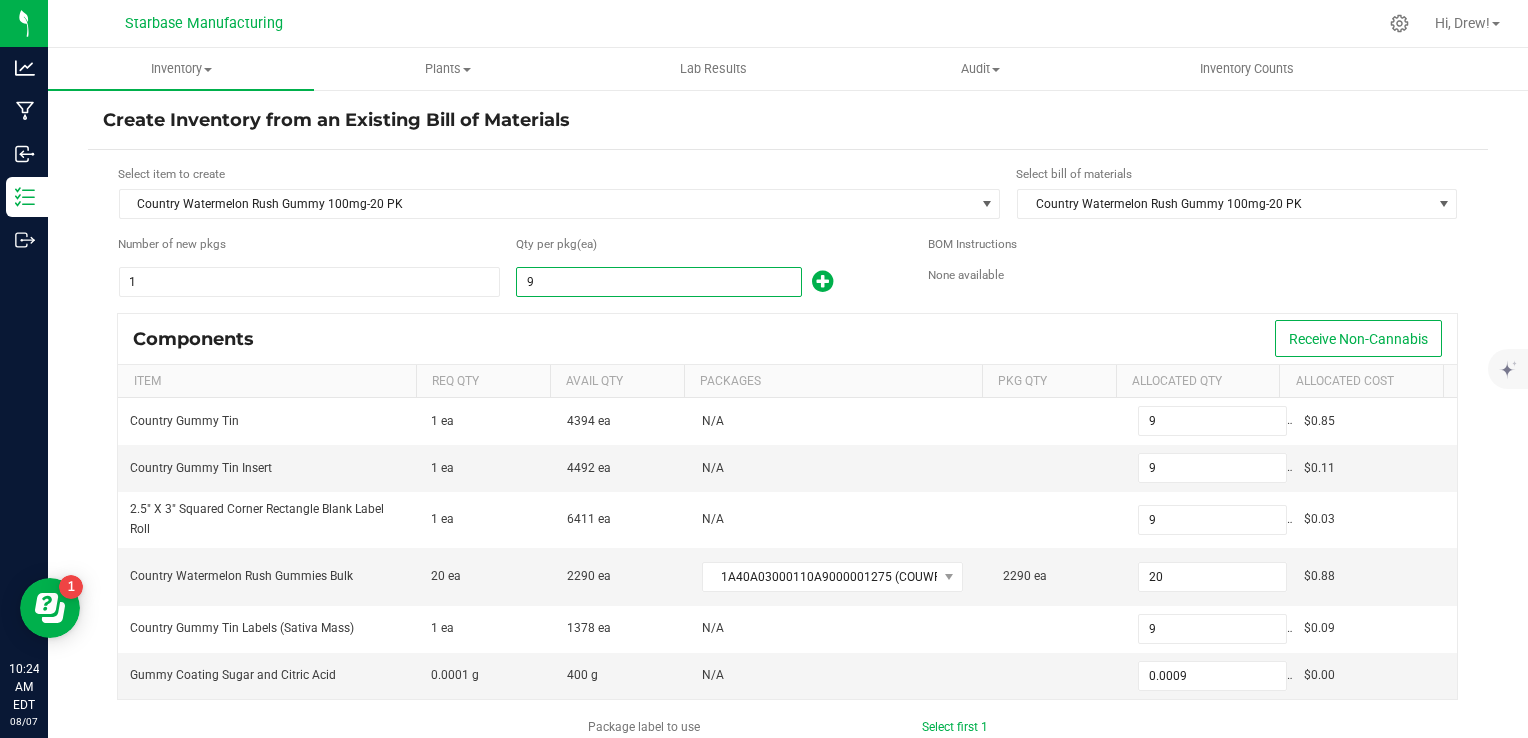 type on "98" 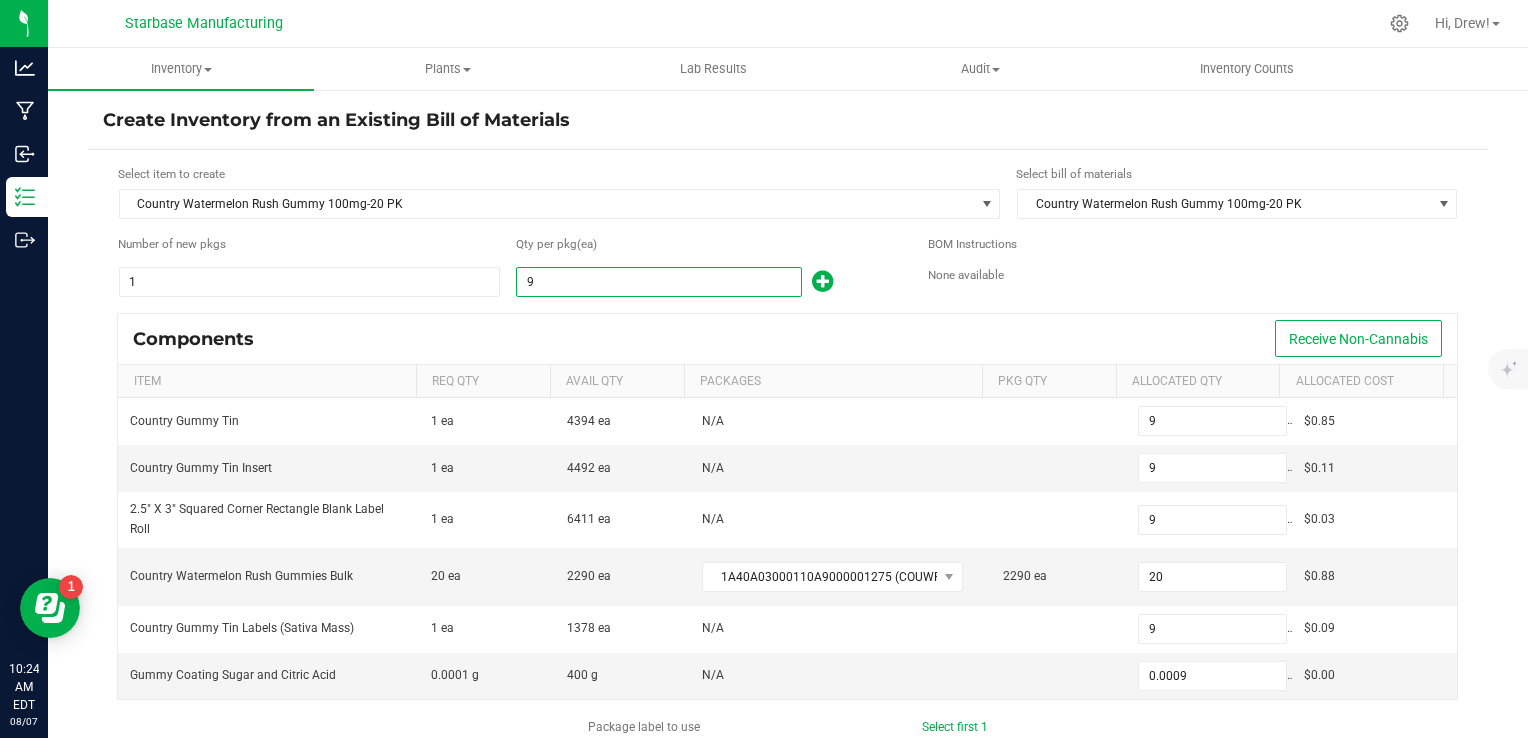 type on "98" 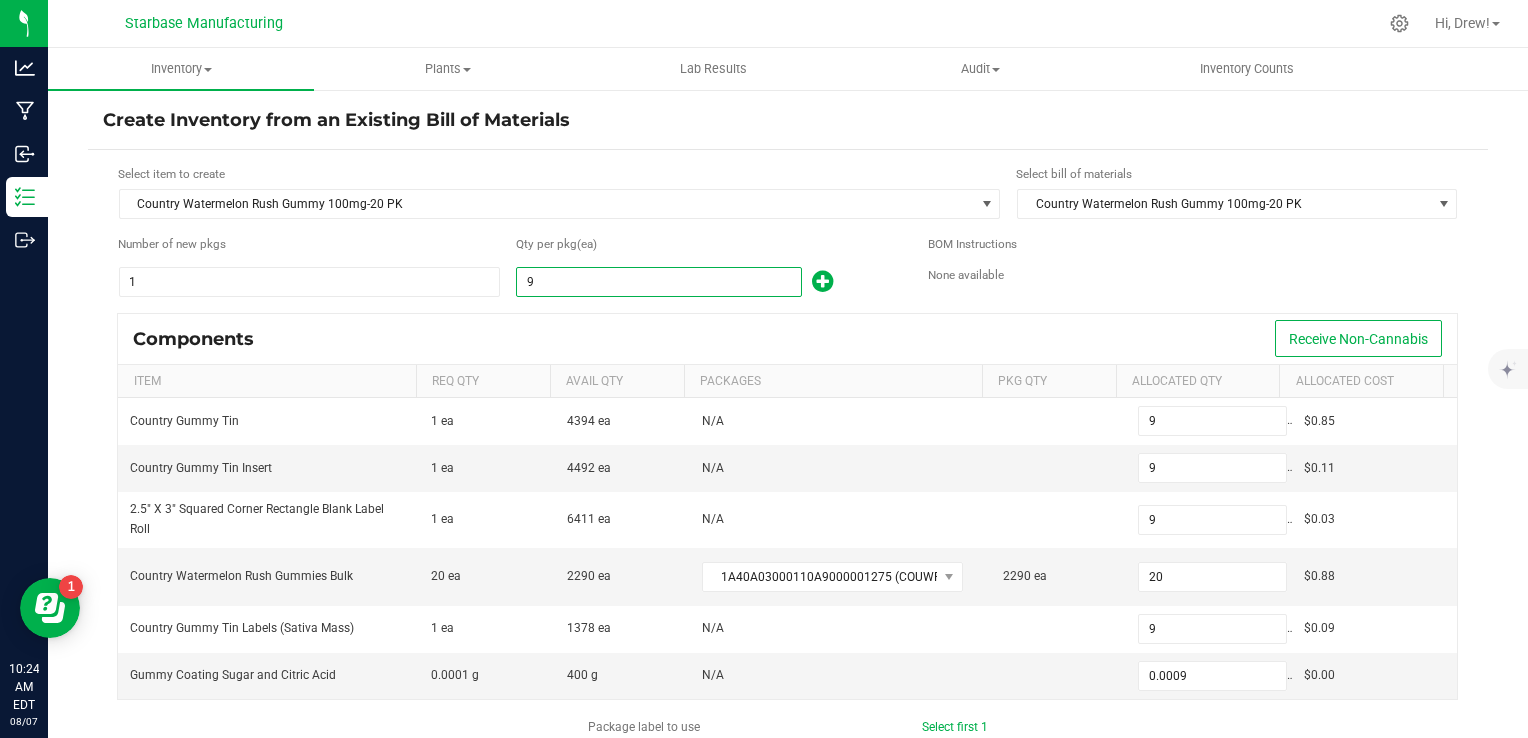 type on "98" 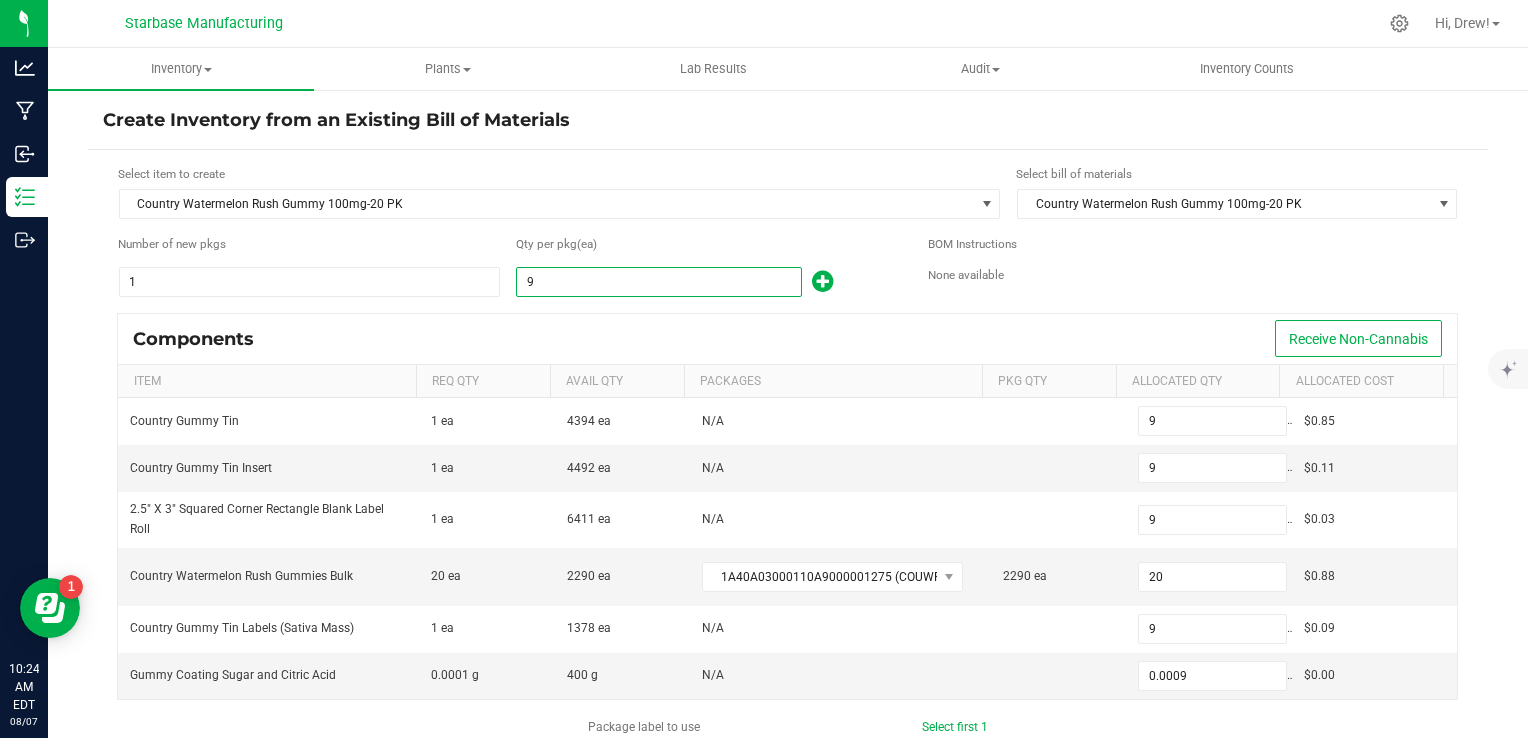 type on "0.0098" 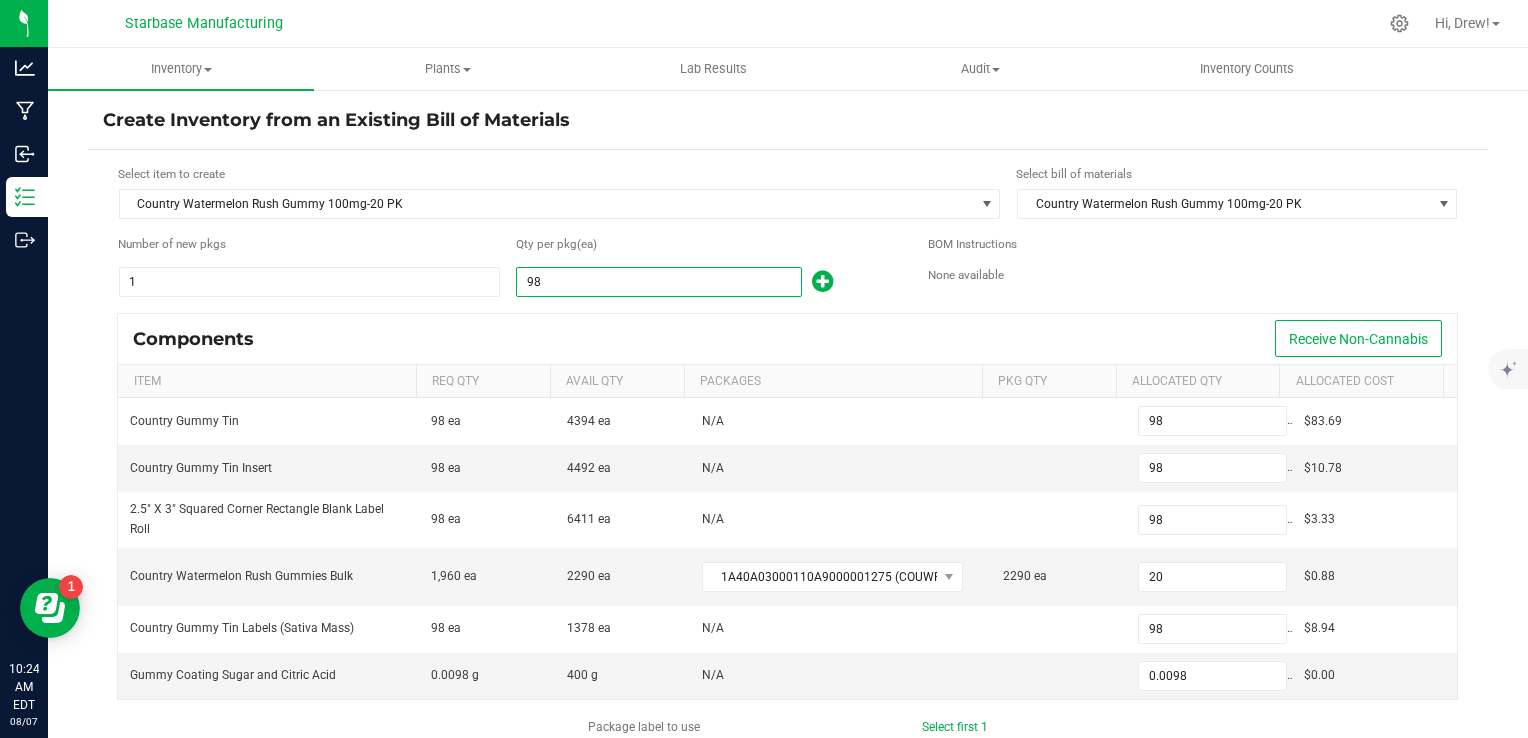 type on "98" 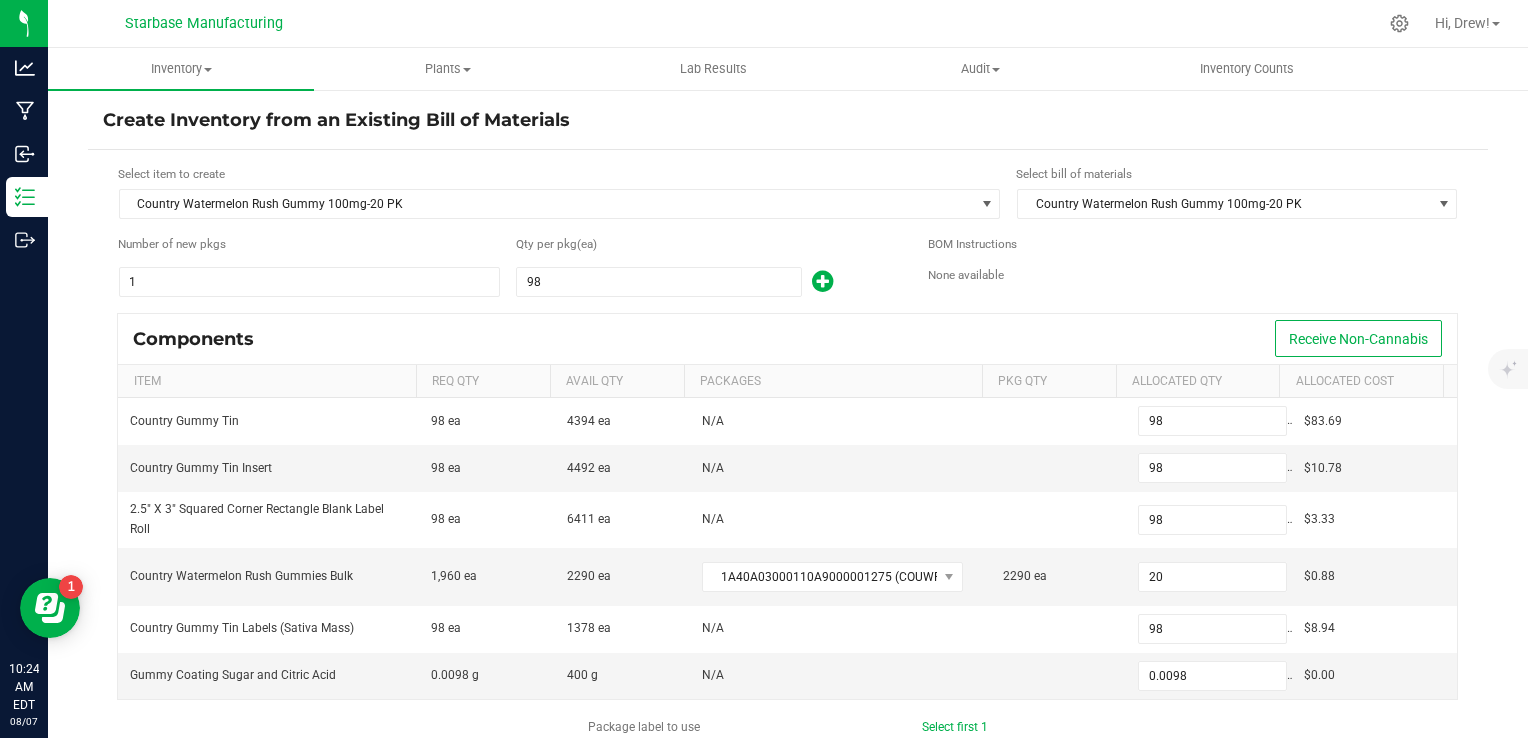 click on "Components   Receive Non-Cannabis" at bounding box center [787, 339] 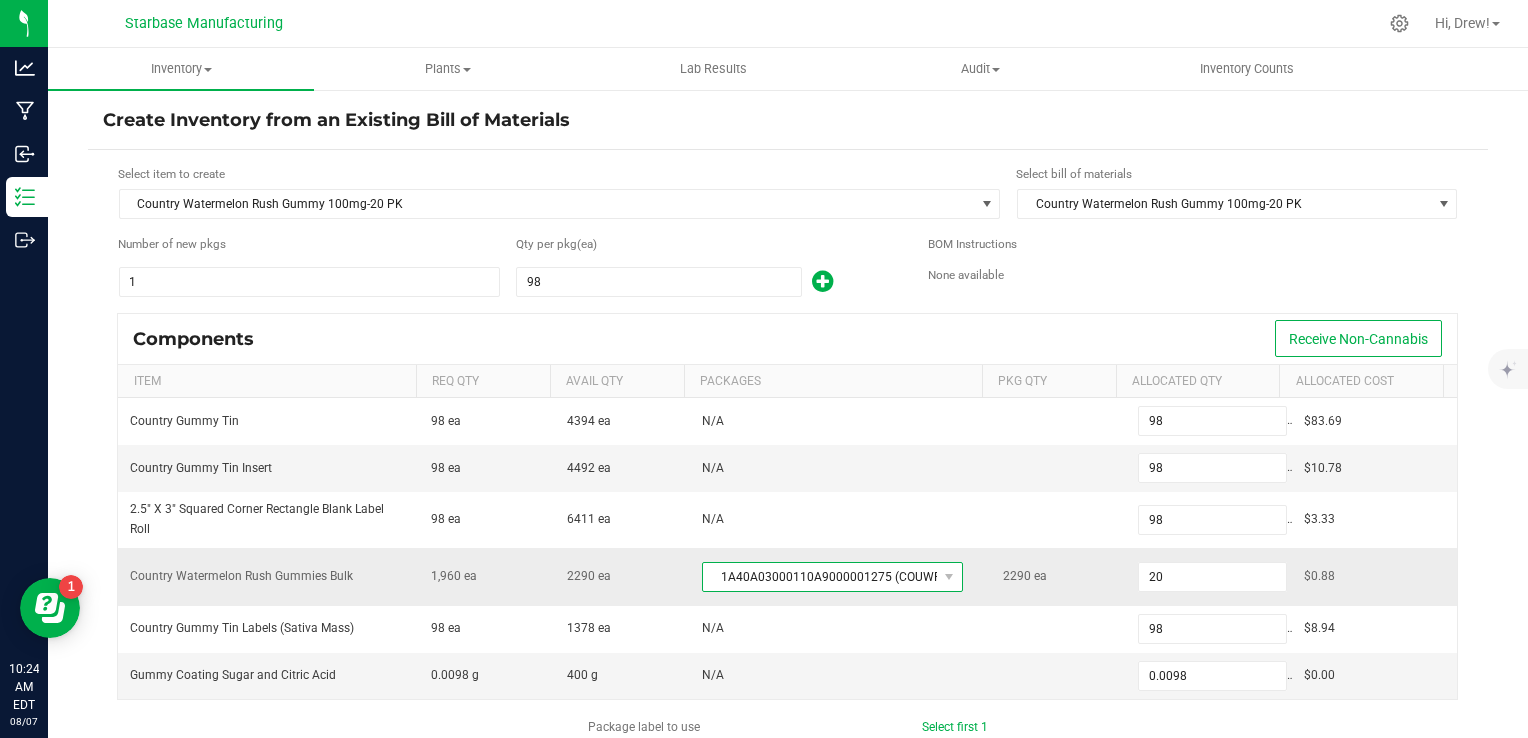 click on "1A40A03000110A9000001275 (COUWRG250731BULK)" at bounding box center (820, 577) 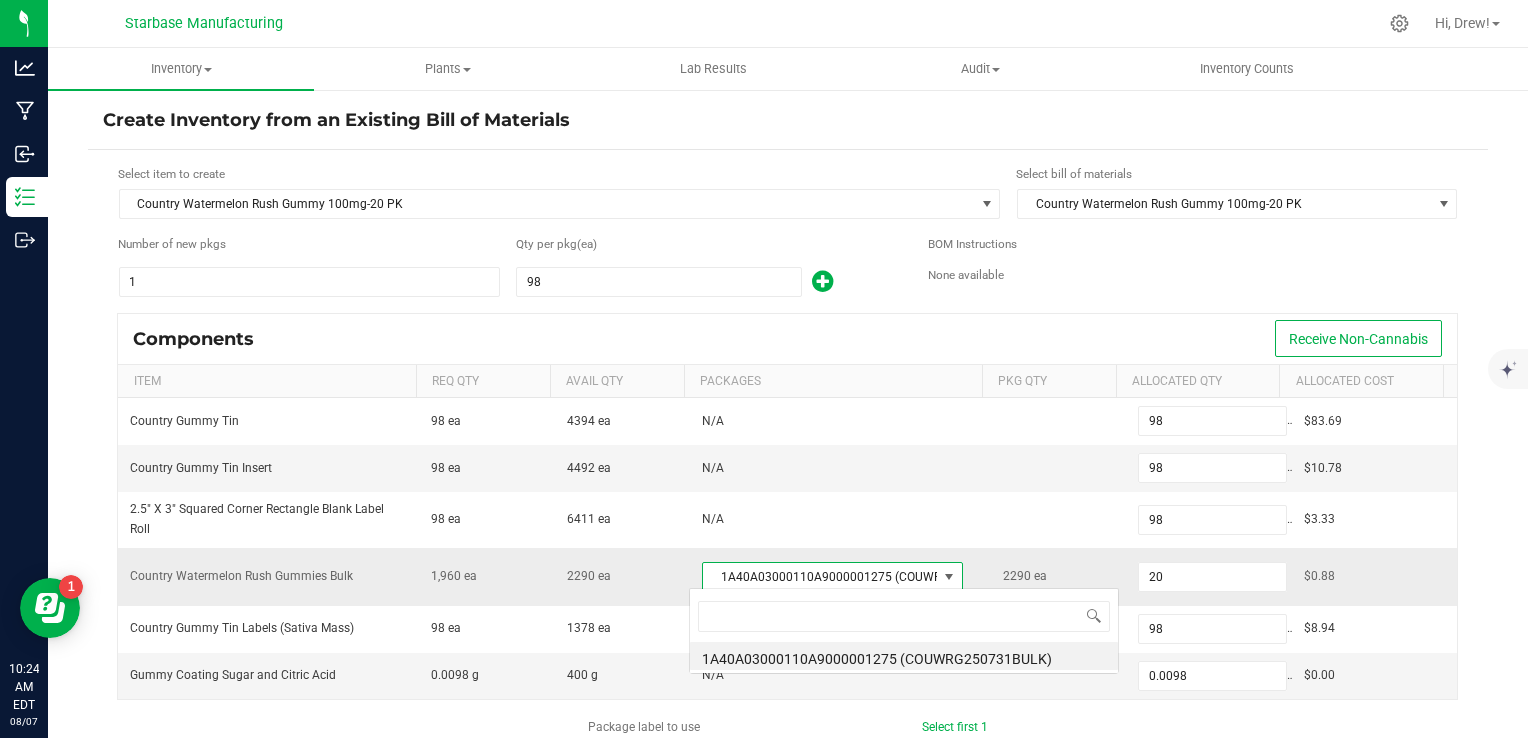 scroll, scrollTop: 99970, scrollLeft: 99745, axis: both 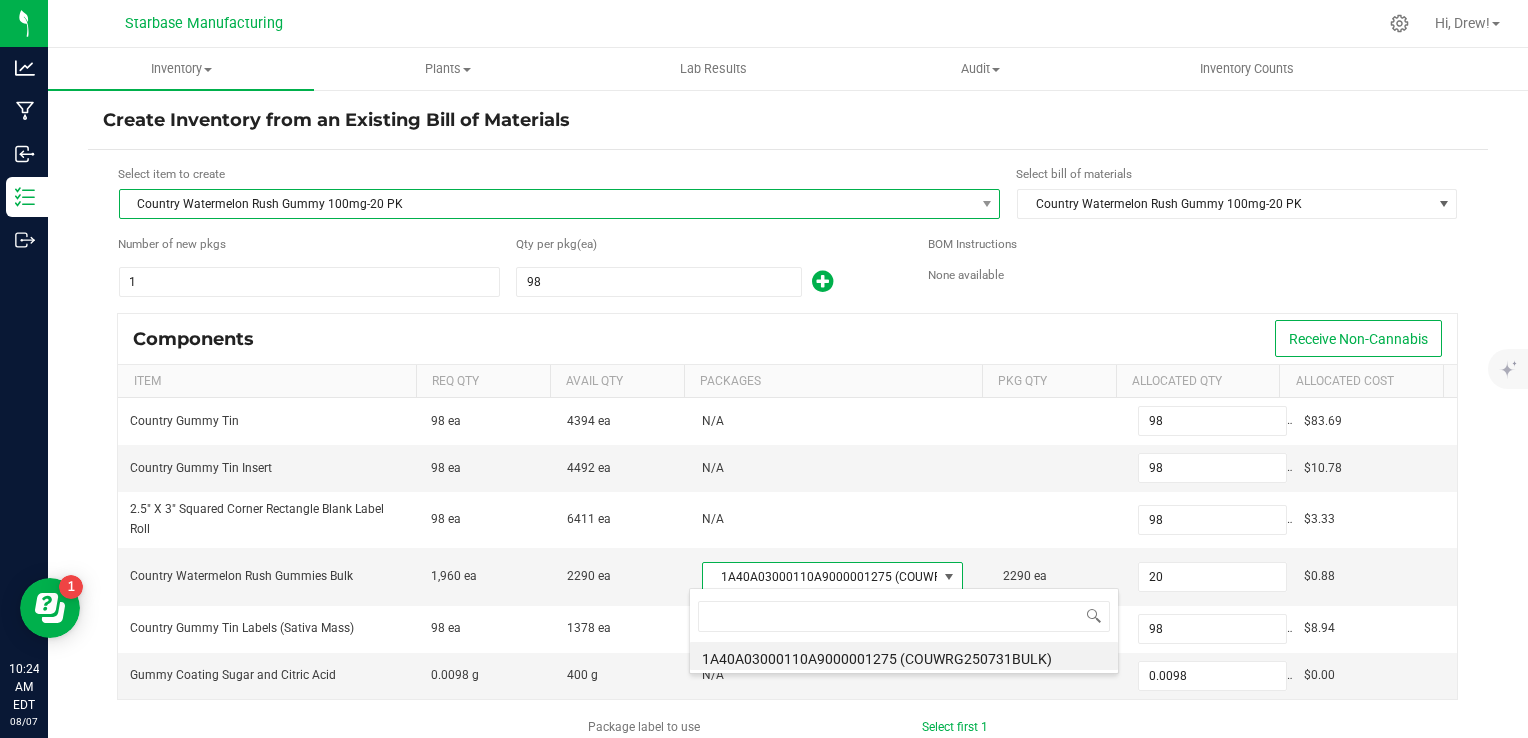 click on "Country Watermelon Rush Gummy 100mg-20 PK" at bounding box center [547, 204] 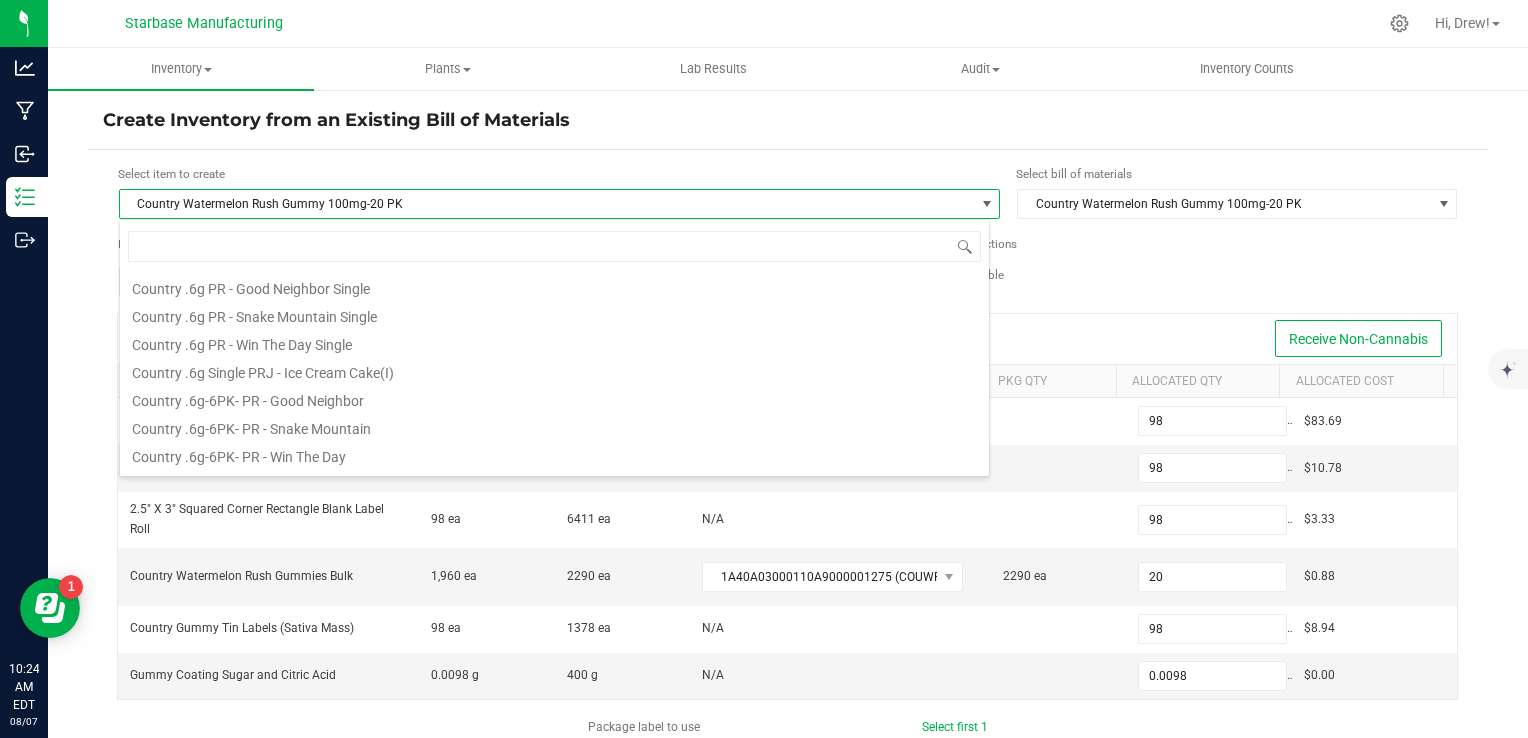 scroll, scrollTop: 304, scrollLeft: 0, axis: vertical 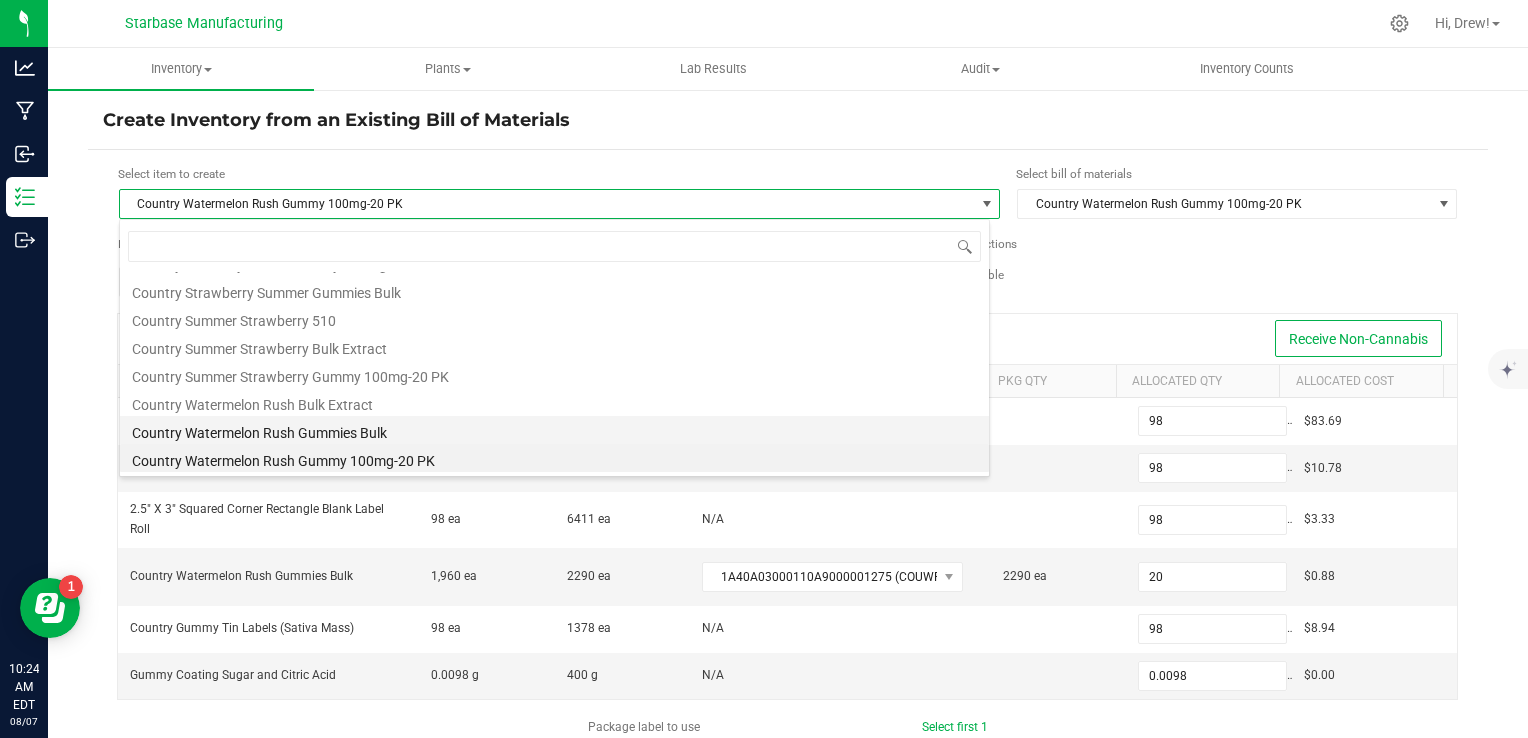 click on "Country Watermelon Rush Gummies Bulk" at bounding box center [554, 430] 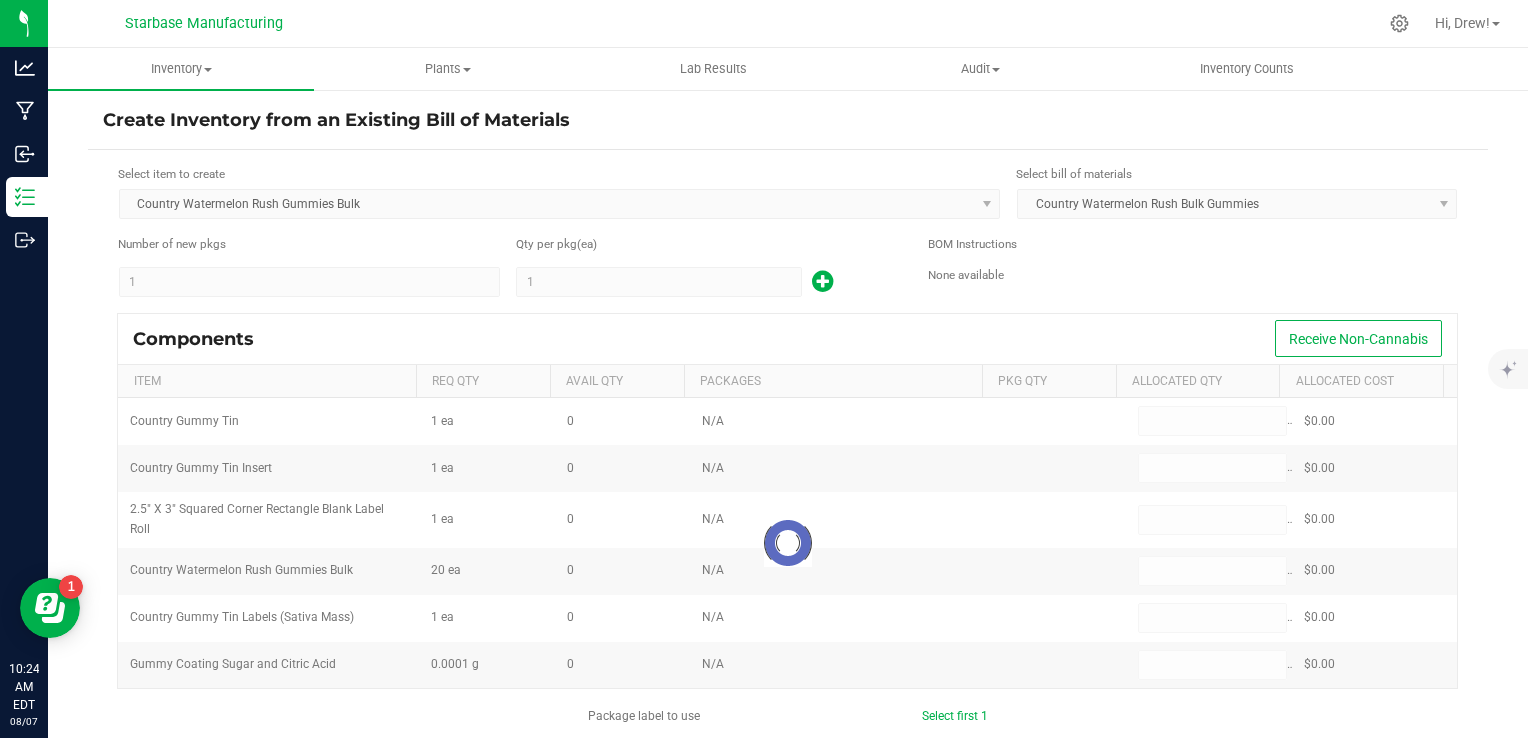 type on "0.0001" 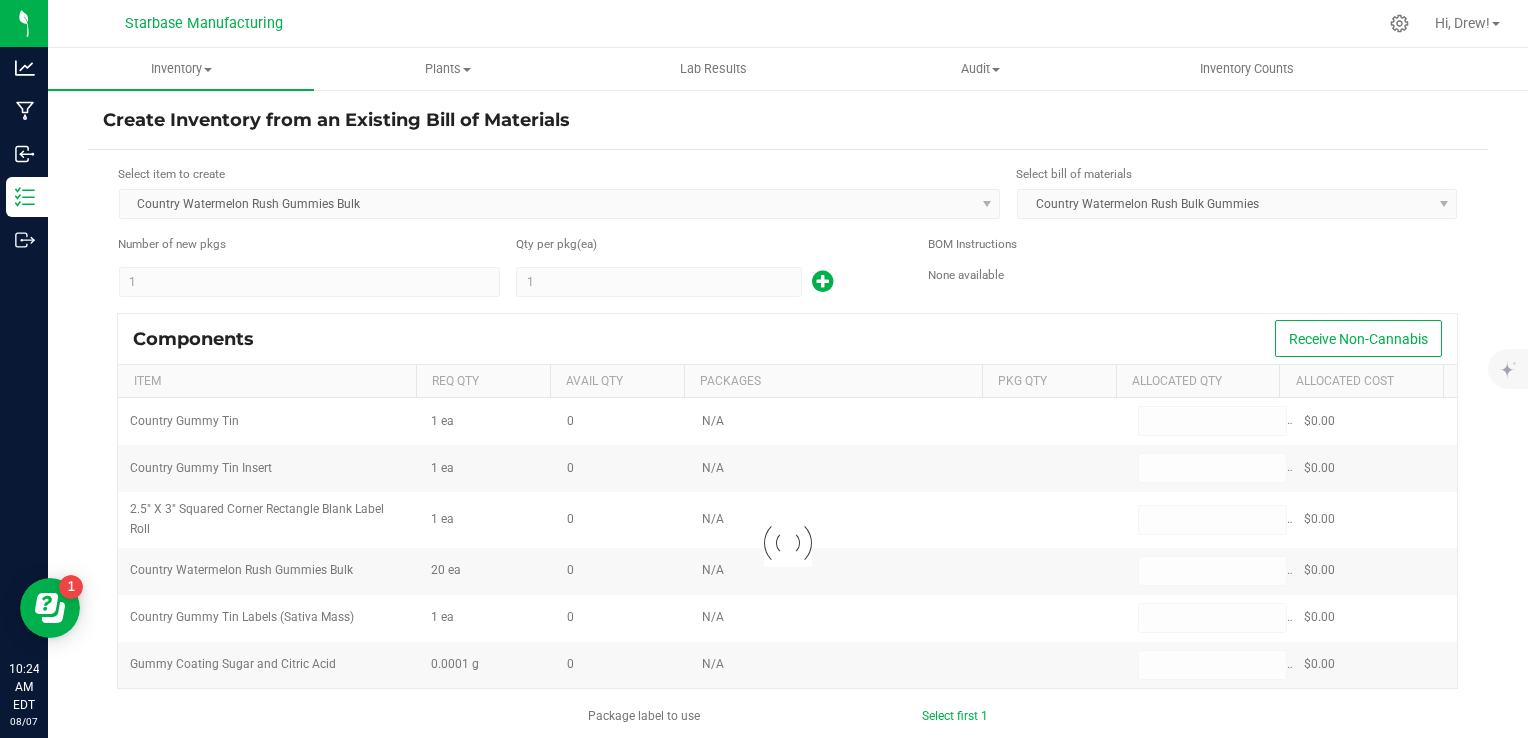 type on "0.0001" 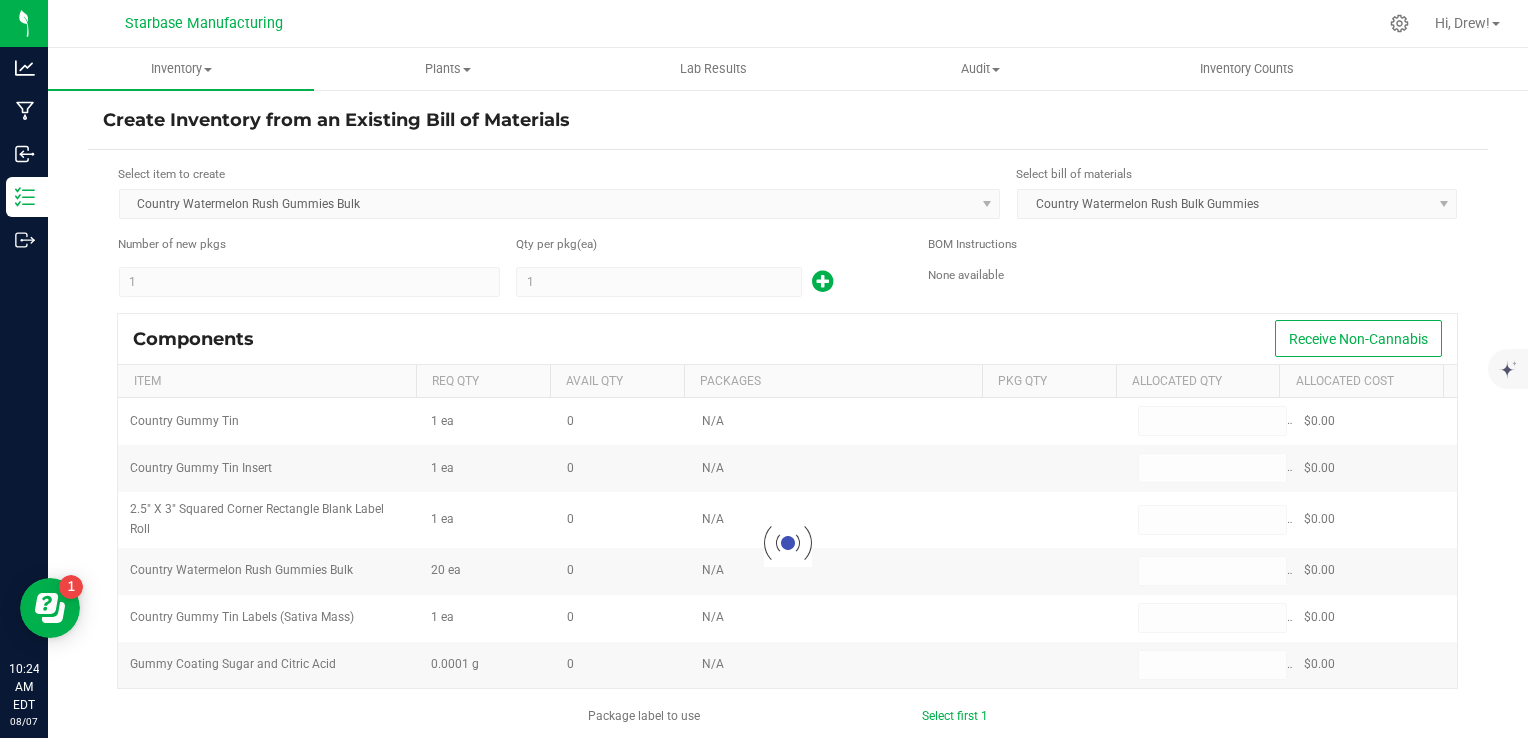 type on "0.0001" 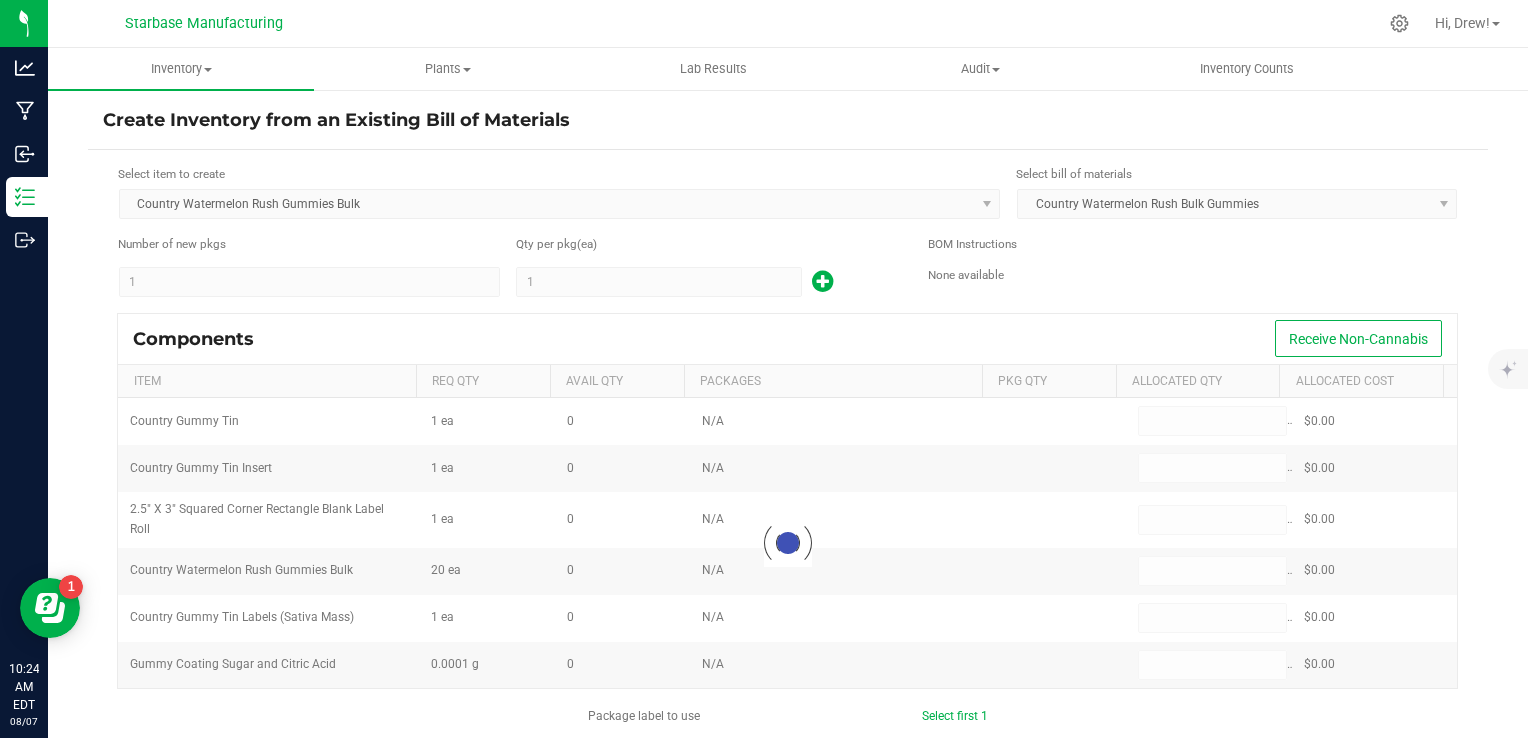 type on "0.0001" 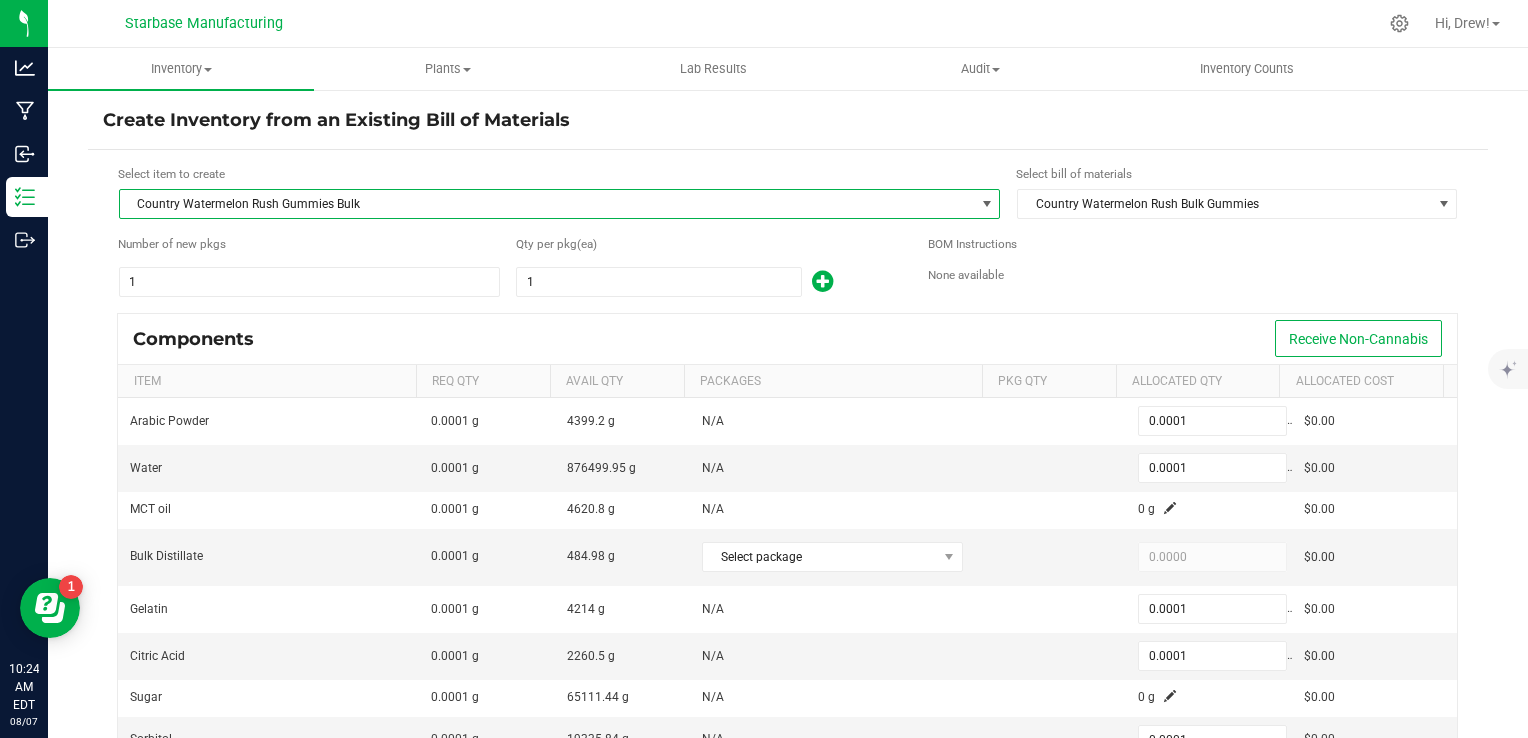 click on "Country Watermelon Rush Gummies Bulk" at bounding box center [547, 204] 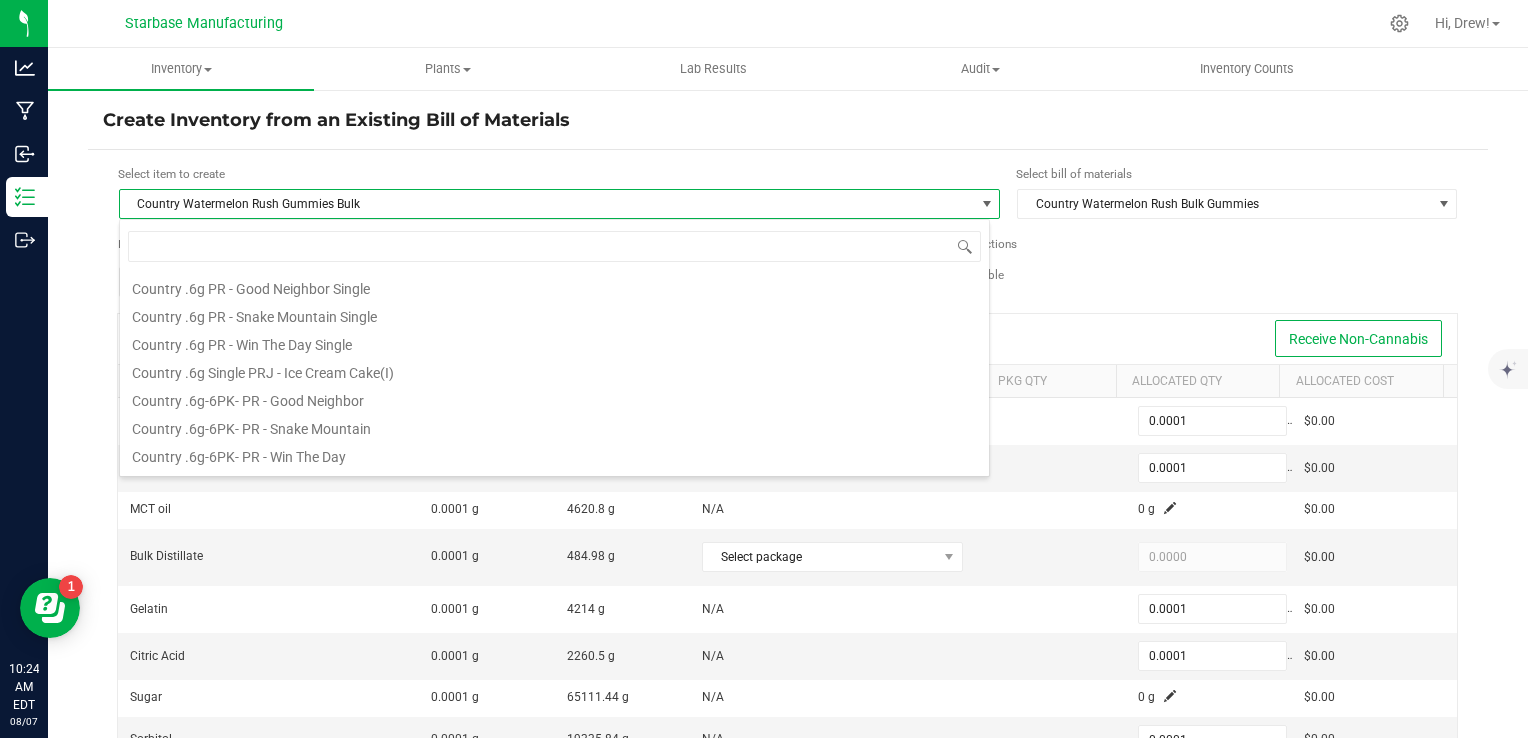 scroll, scrollTop: 276, scrollLeft: 0, axis: vertical 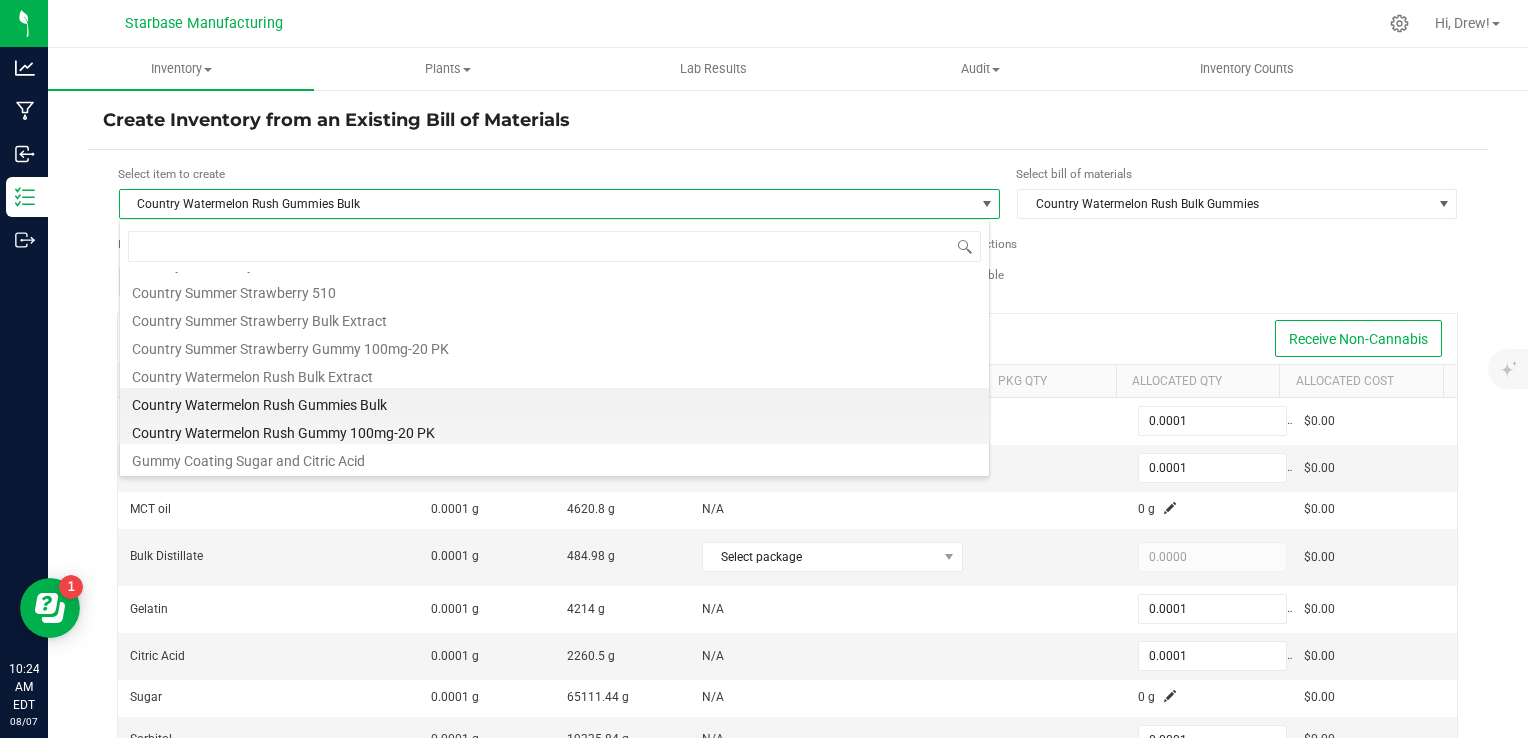 click on "Country Watermelon Rush Gummy 100mg-20 PK" at bounding box center (554, 430) 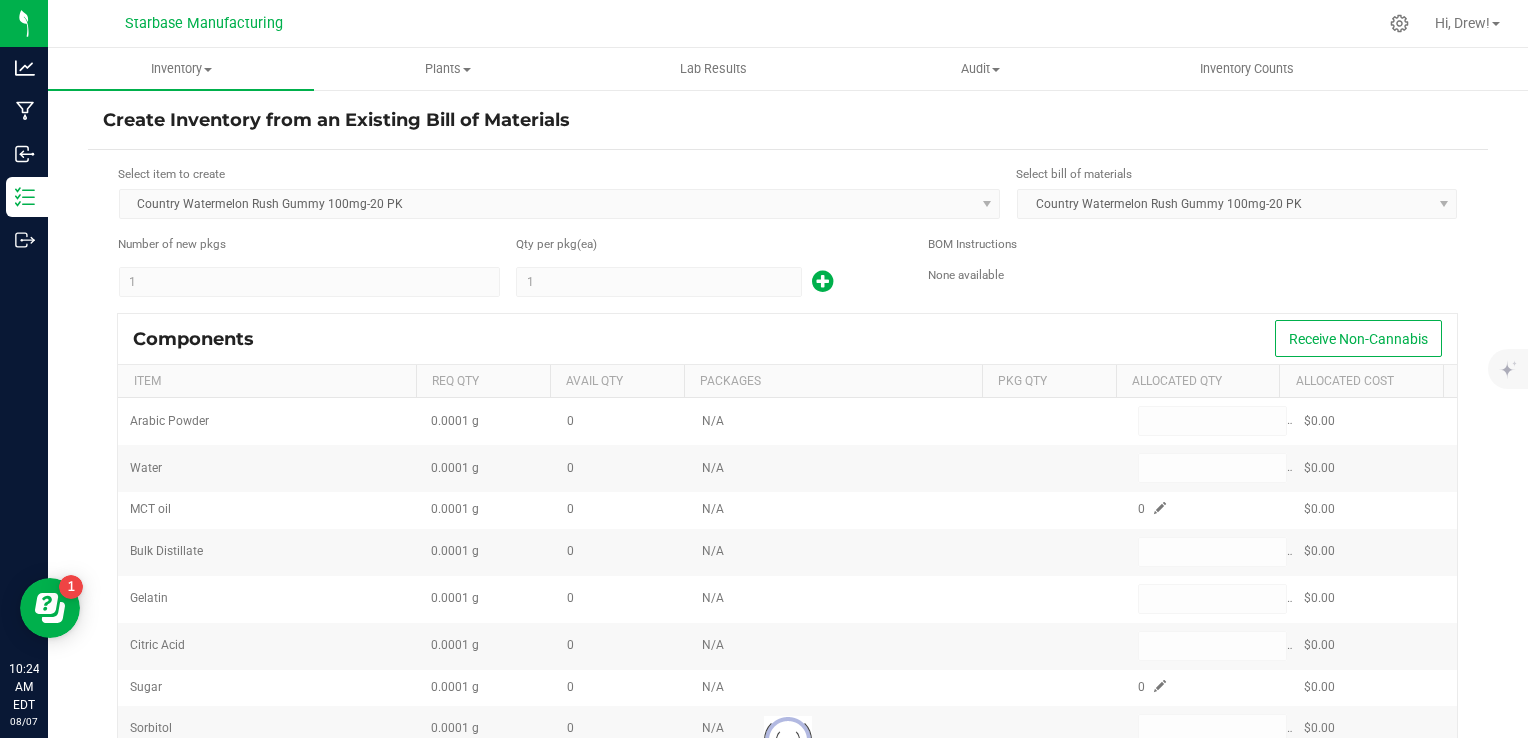 type on "1" 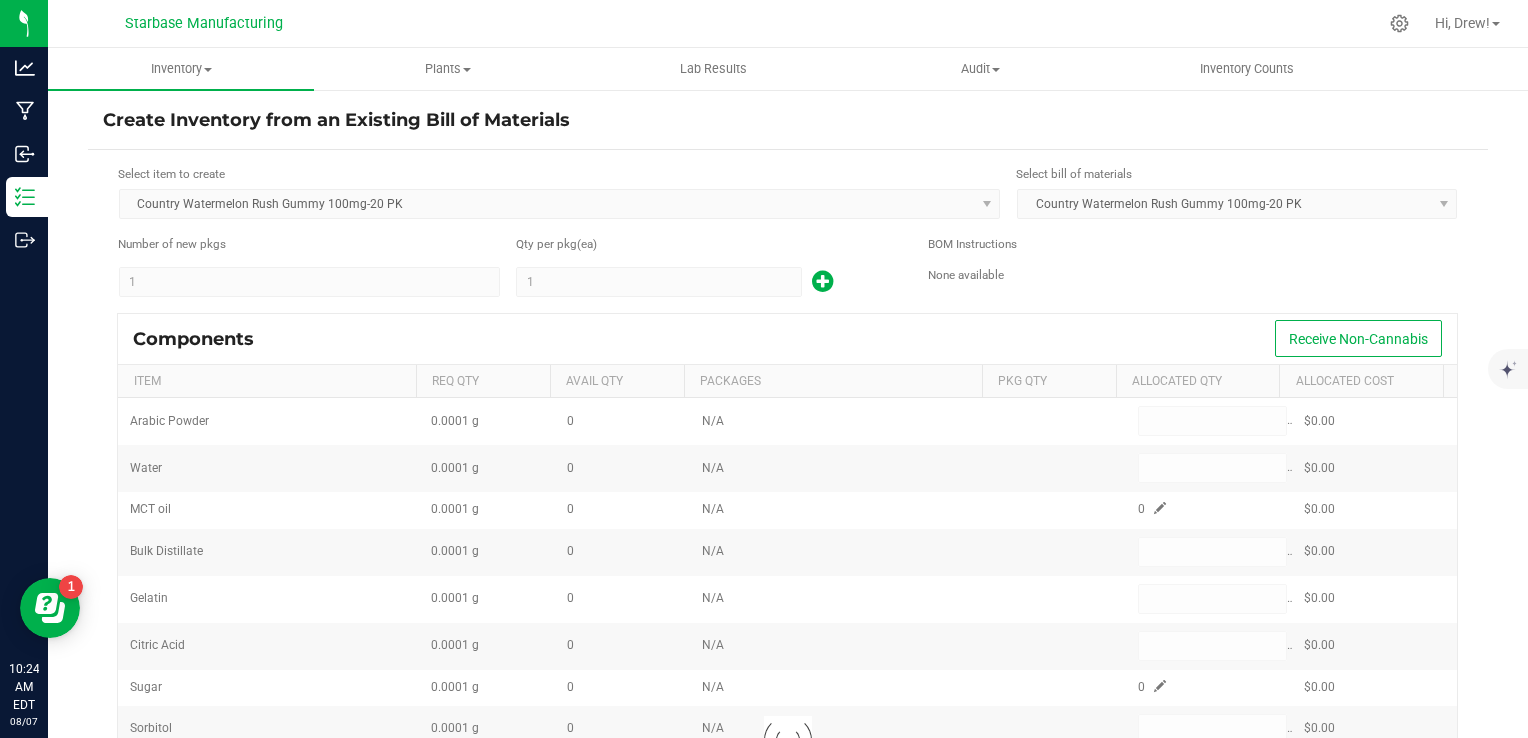 type on "1" 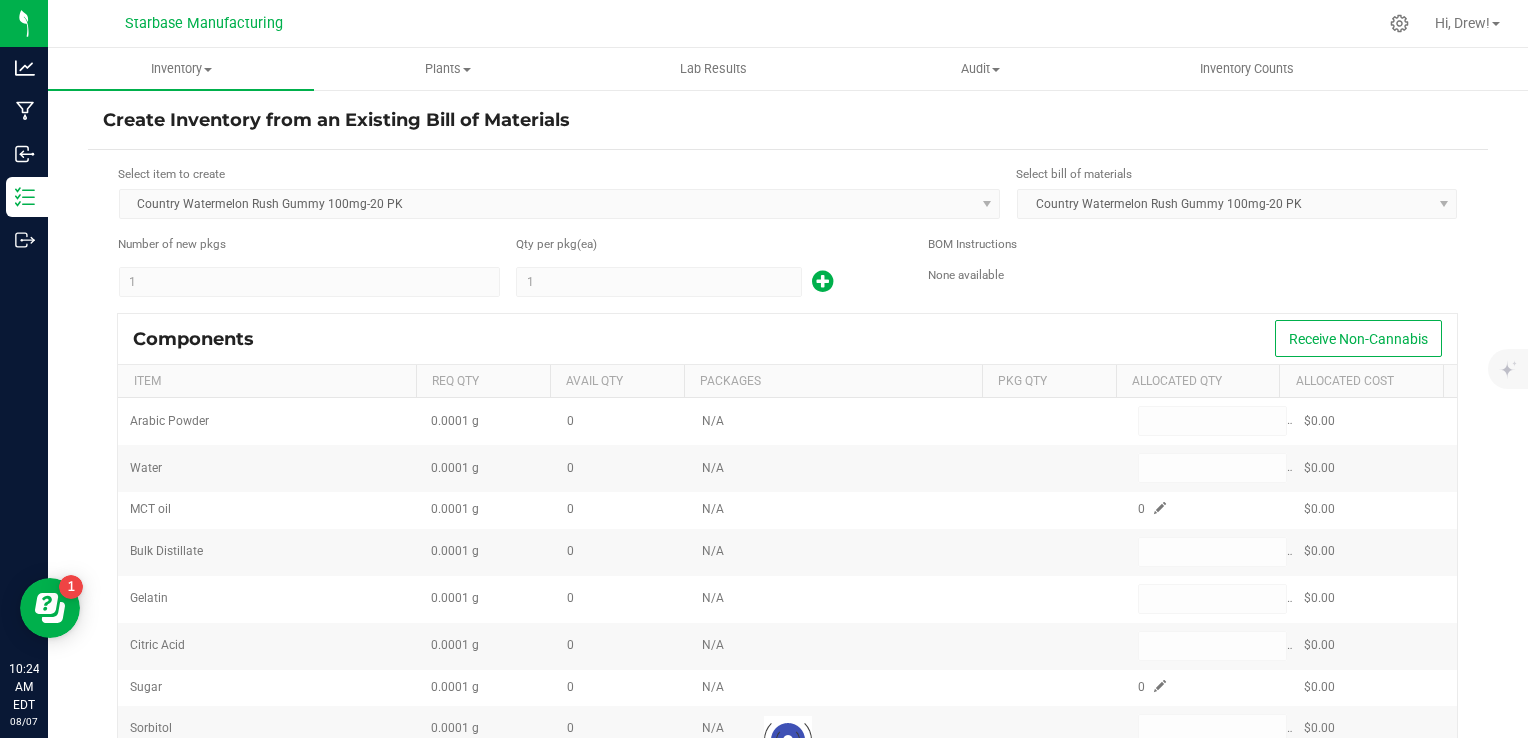 type on "1" 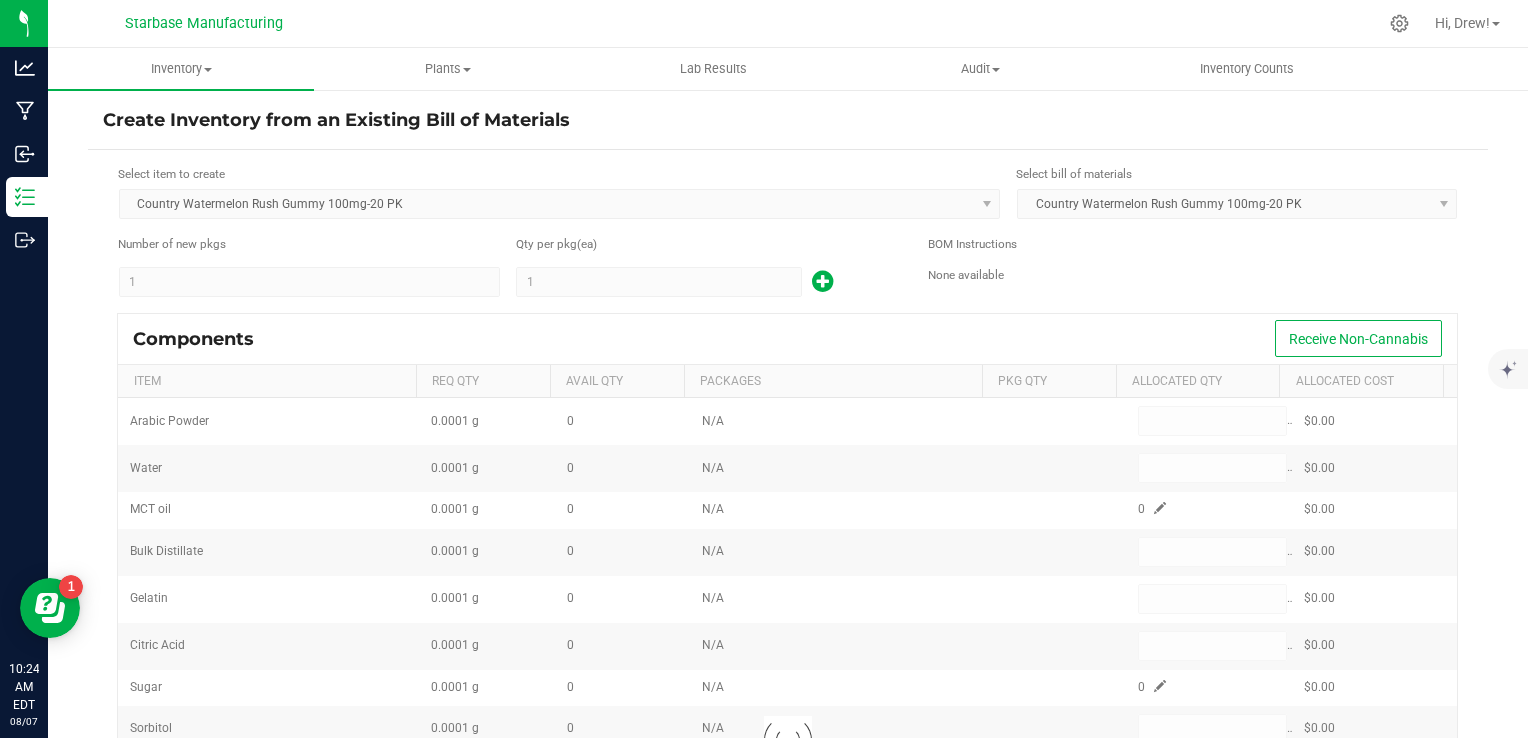 type on "0.0001" 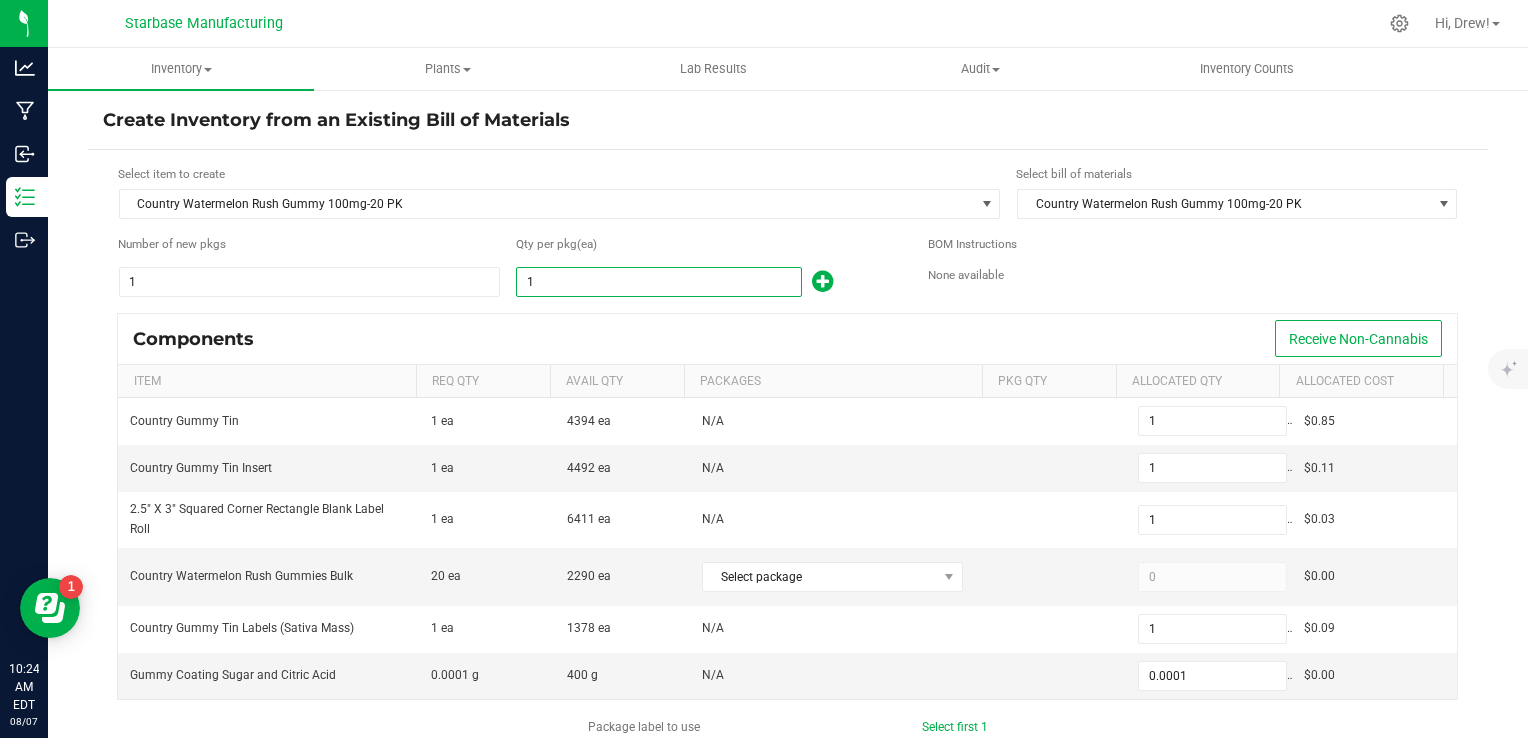 click on "1" at bounding box center (659, 282) 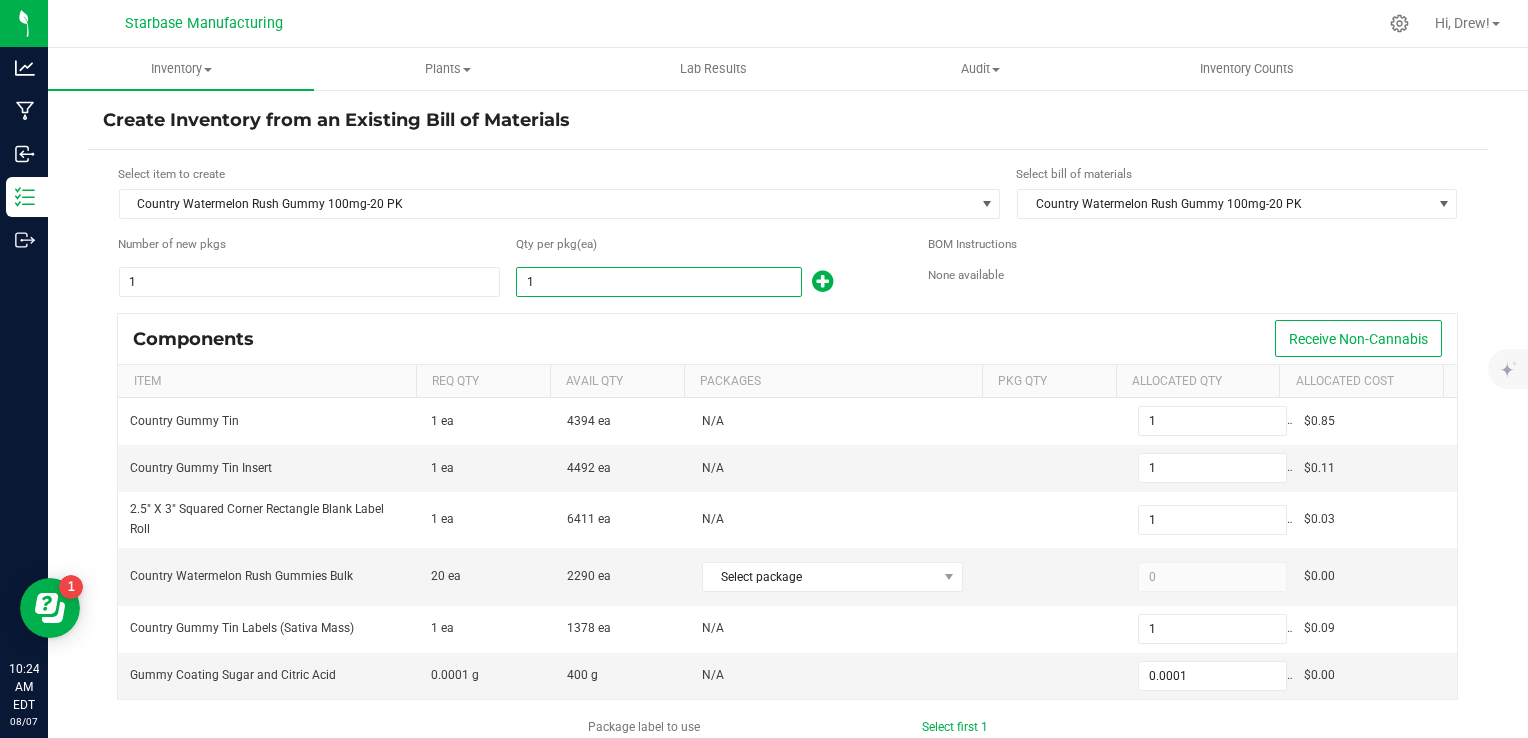type on "9" 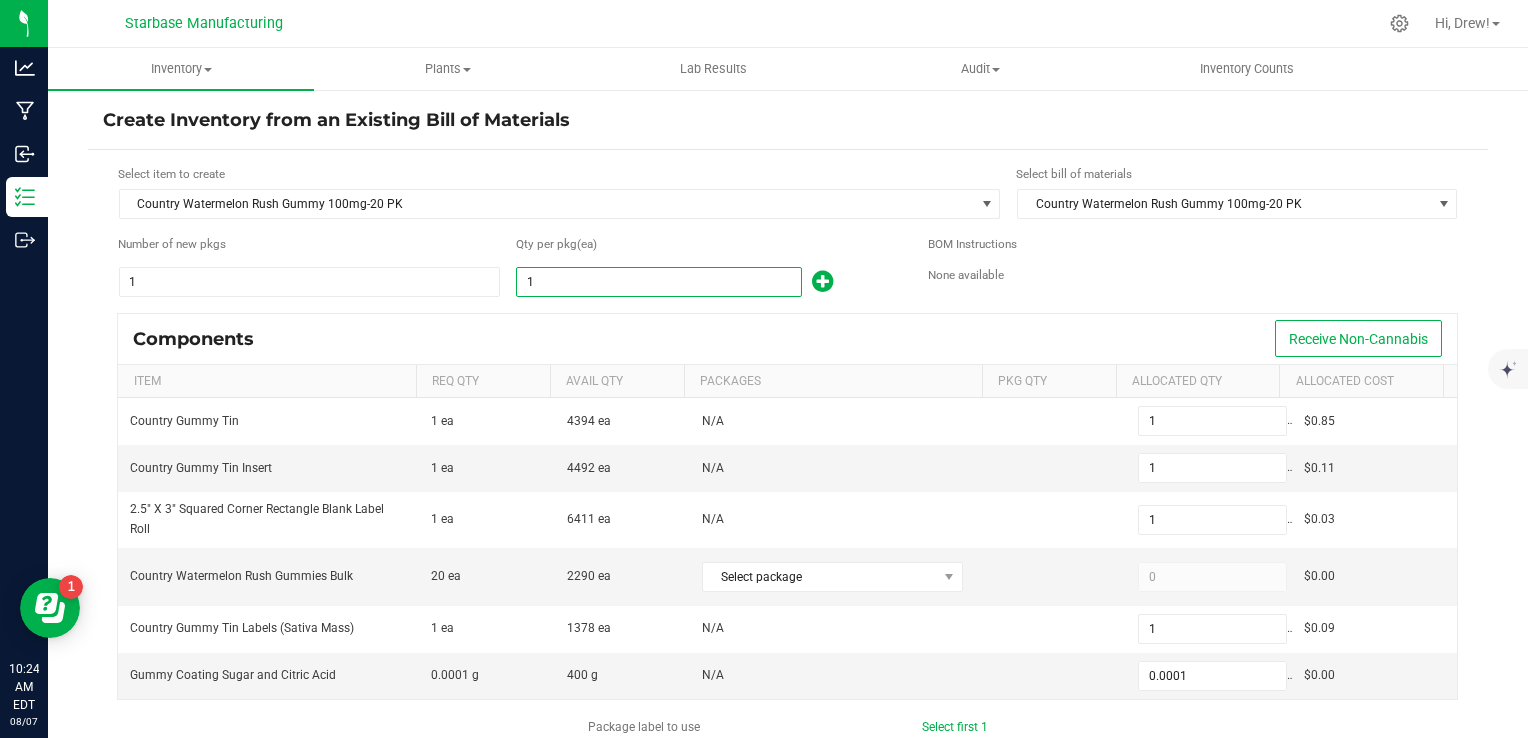 type on "9" 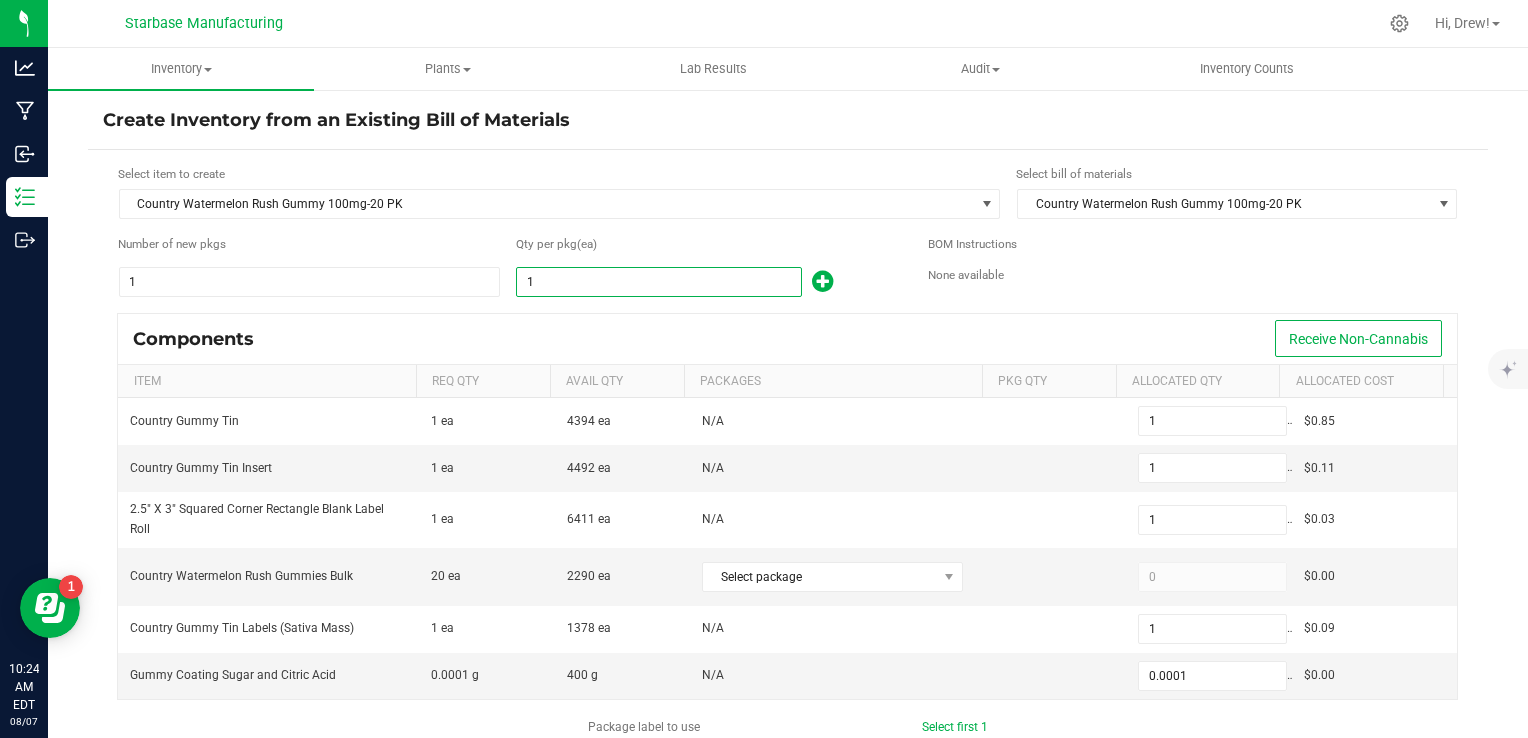 type on "9" 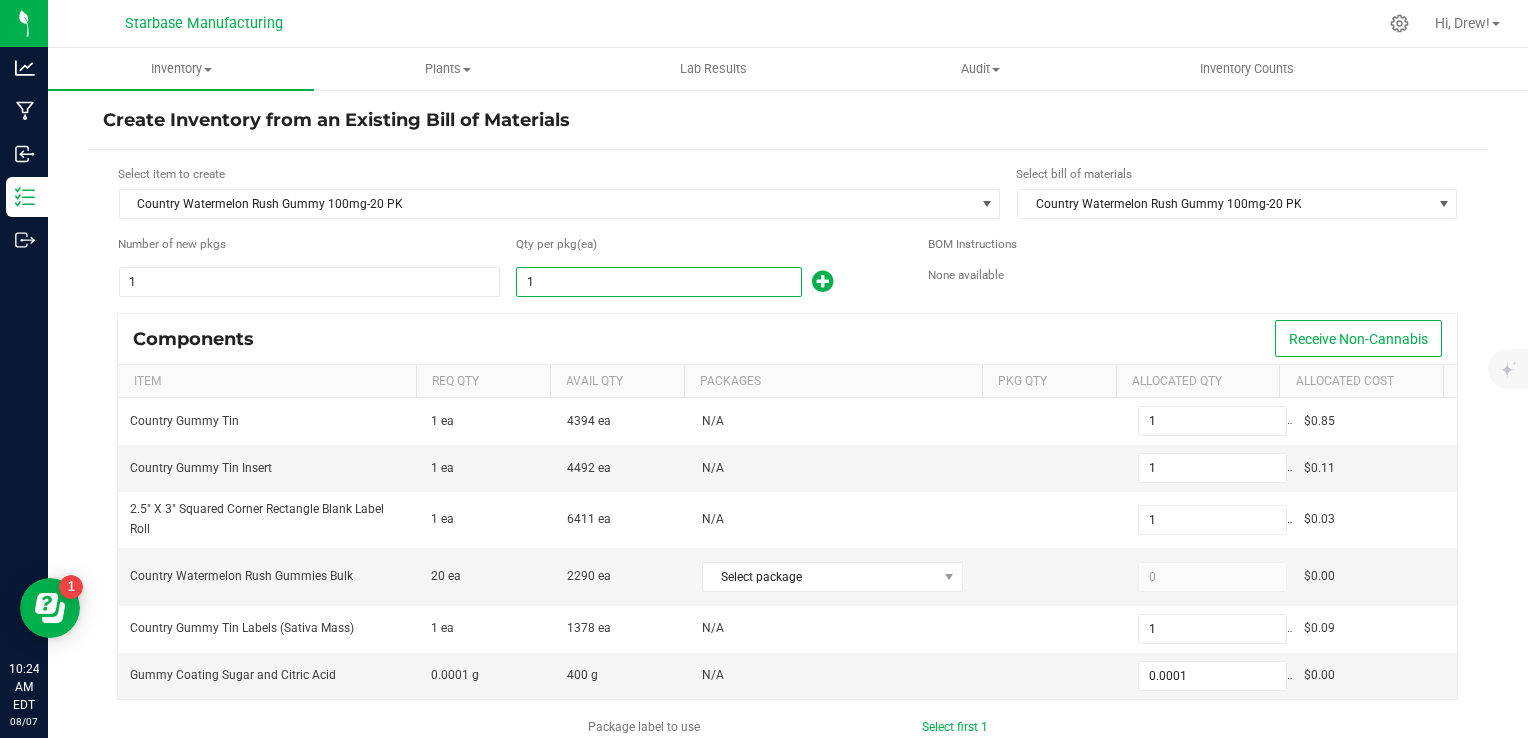 type on "9" 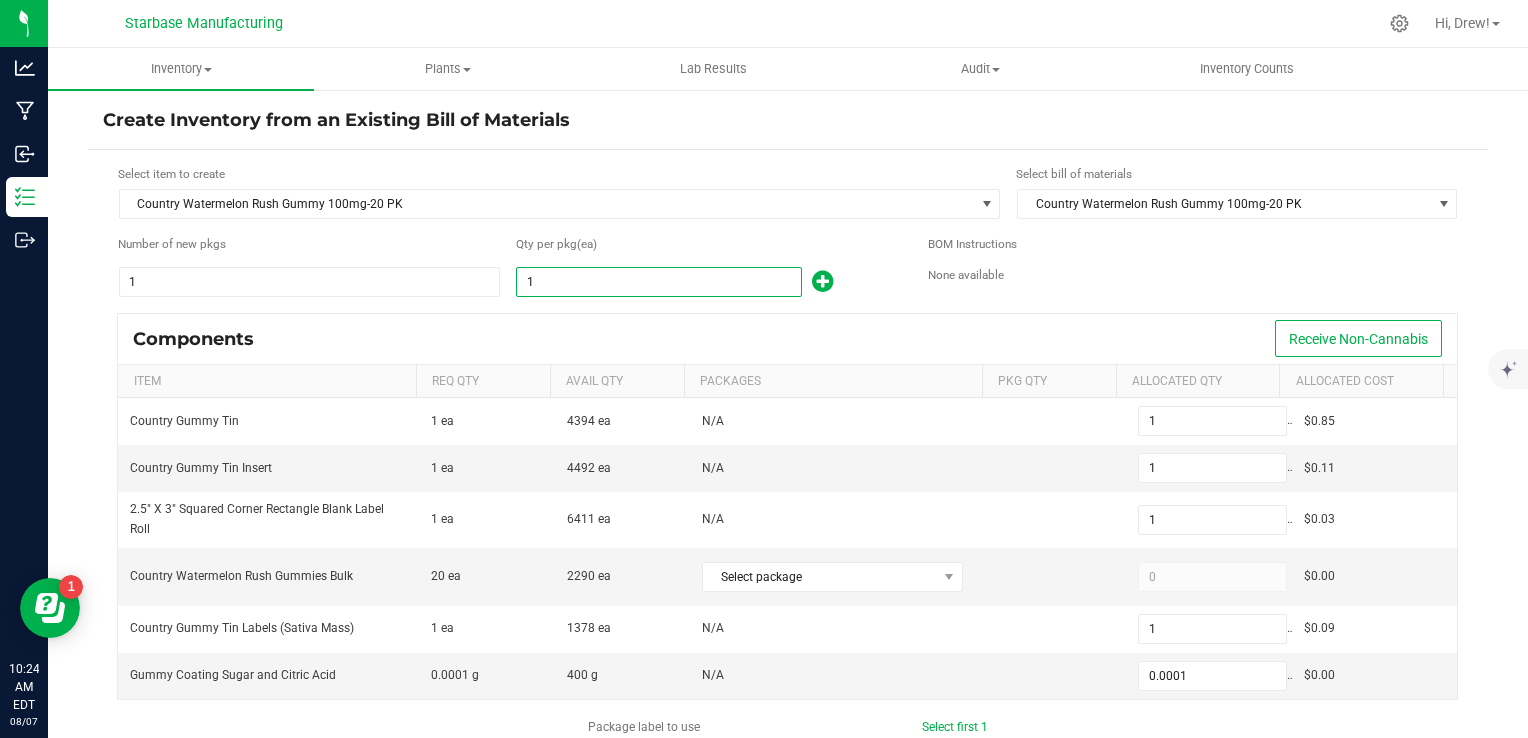 type on "0.0009" 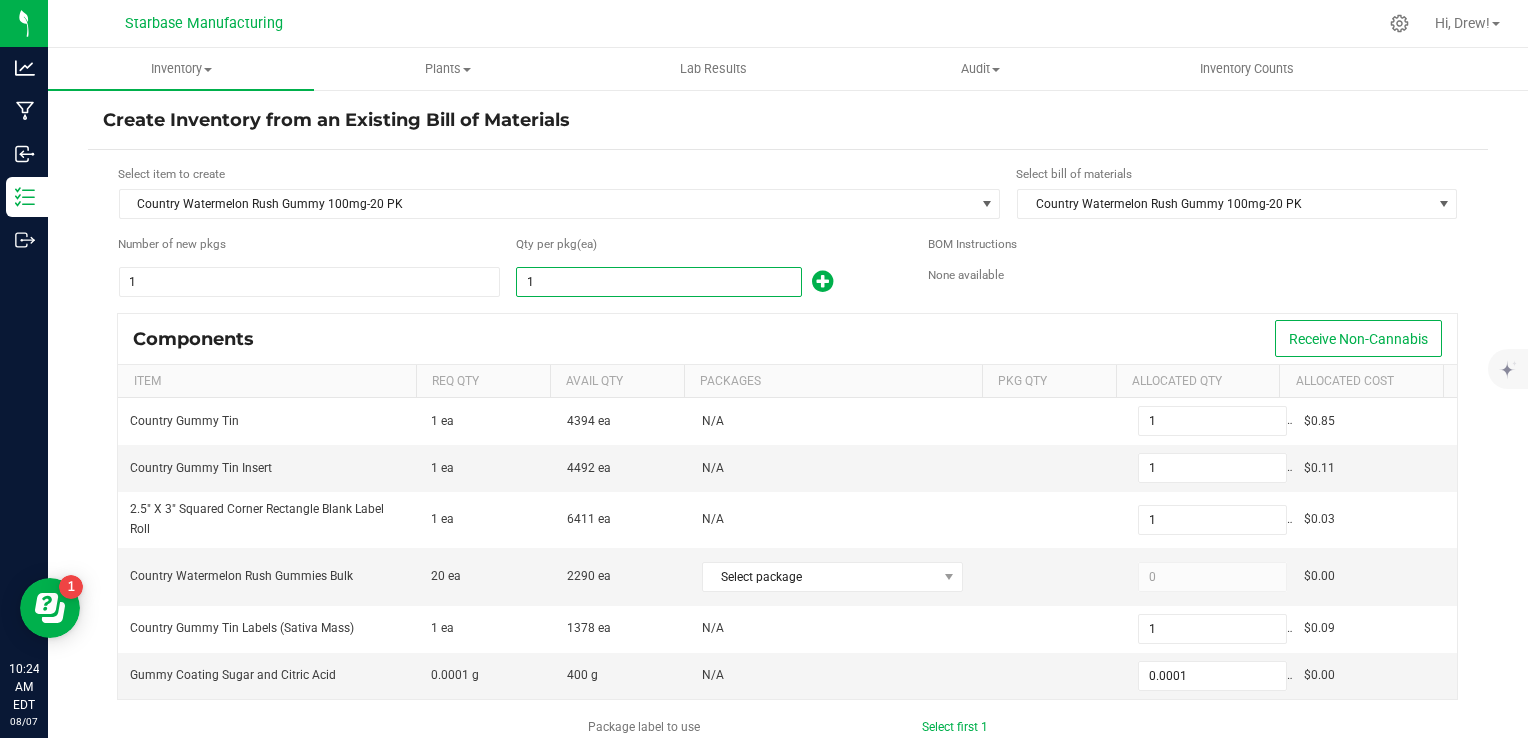 type on "9" 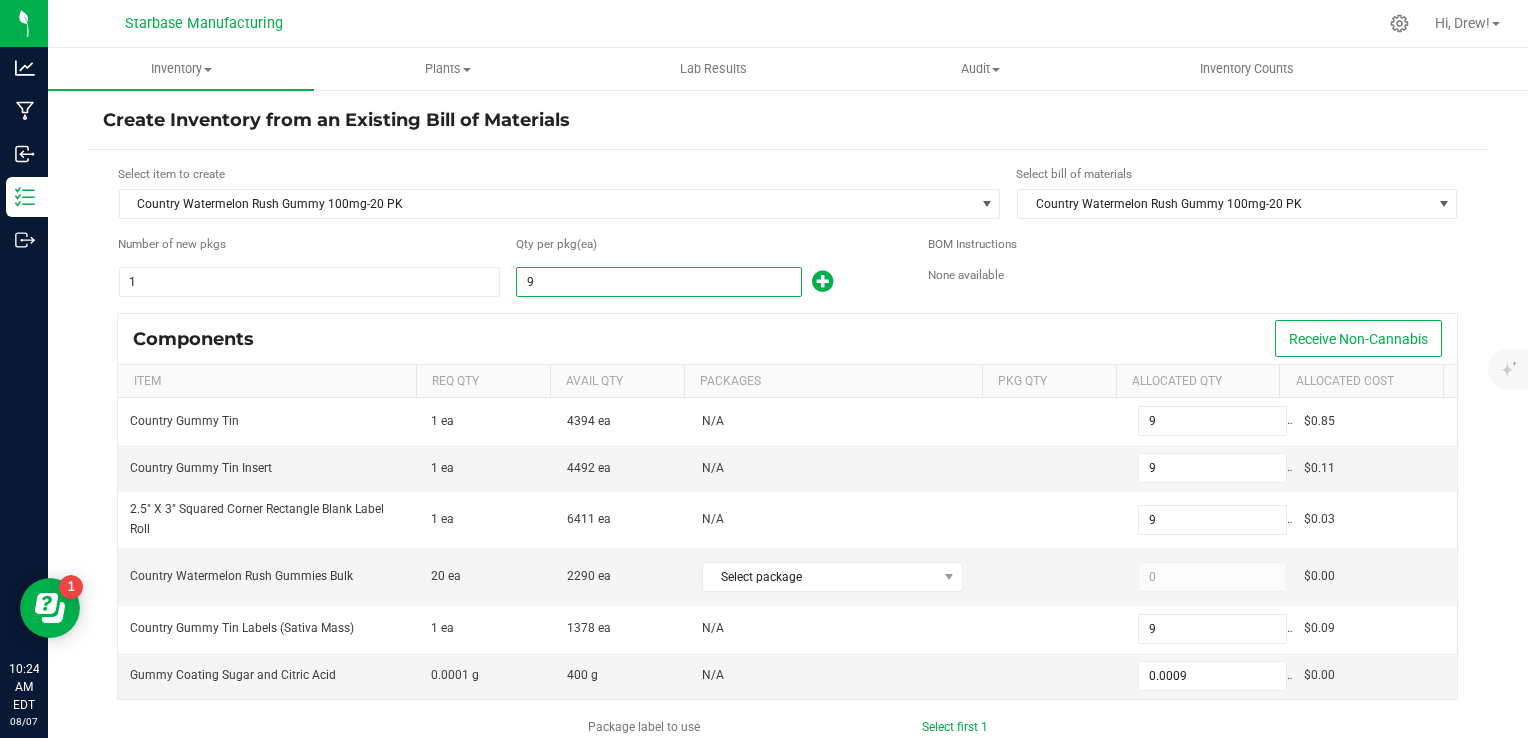 type on "98" 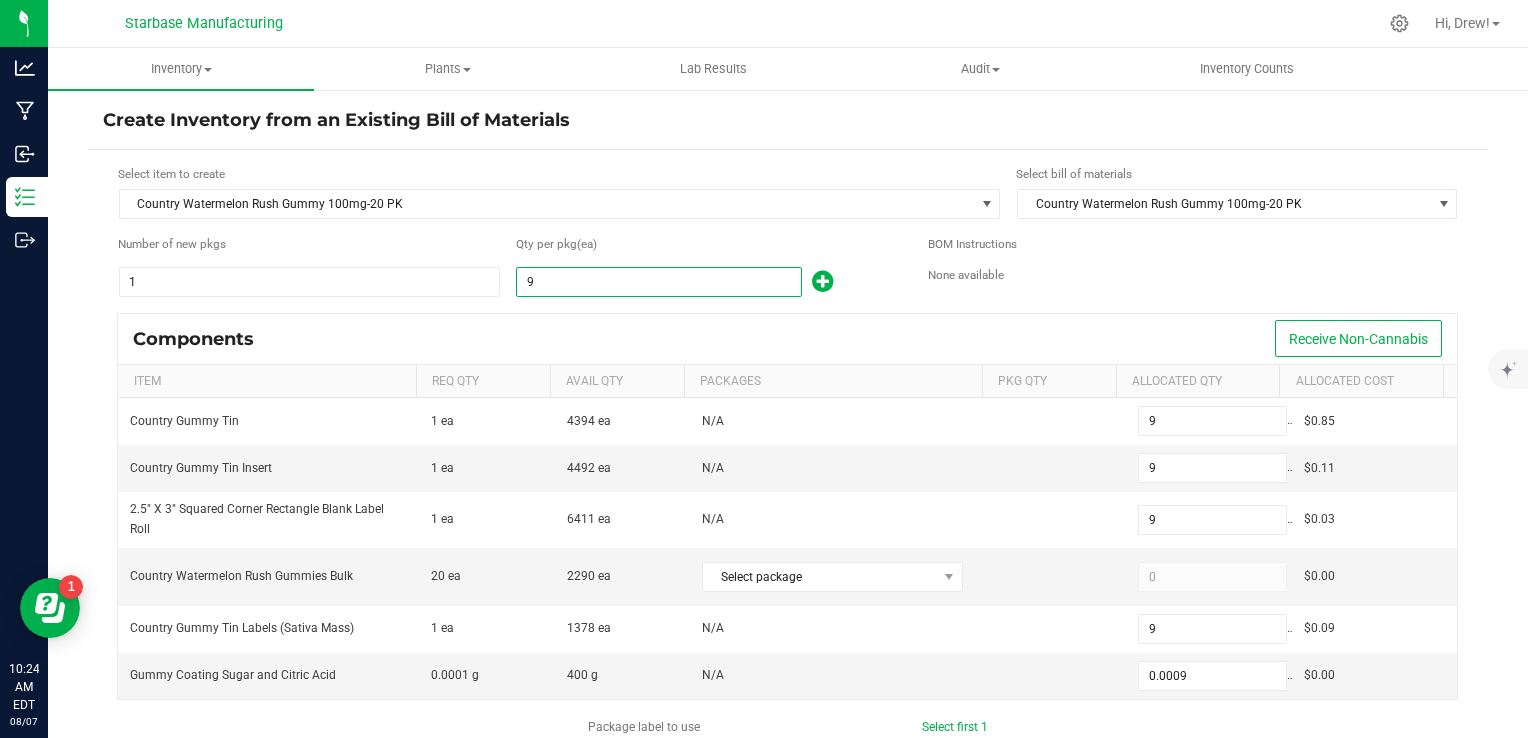 type on "98" 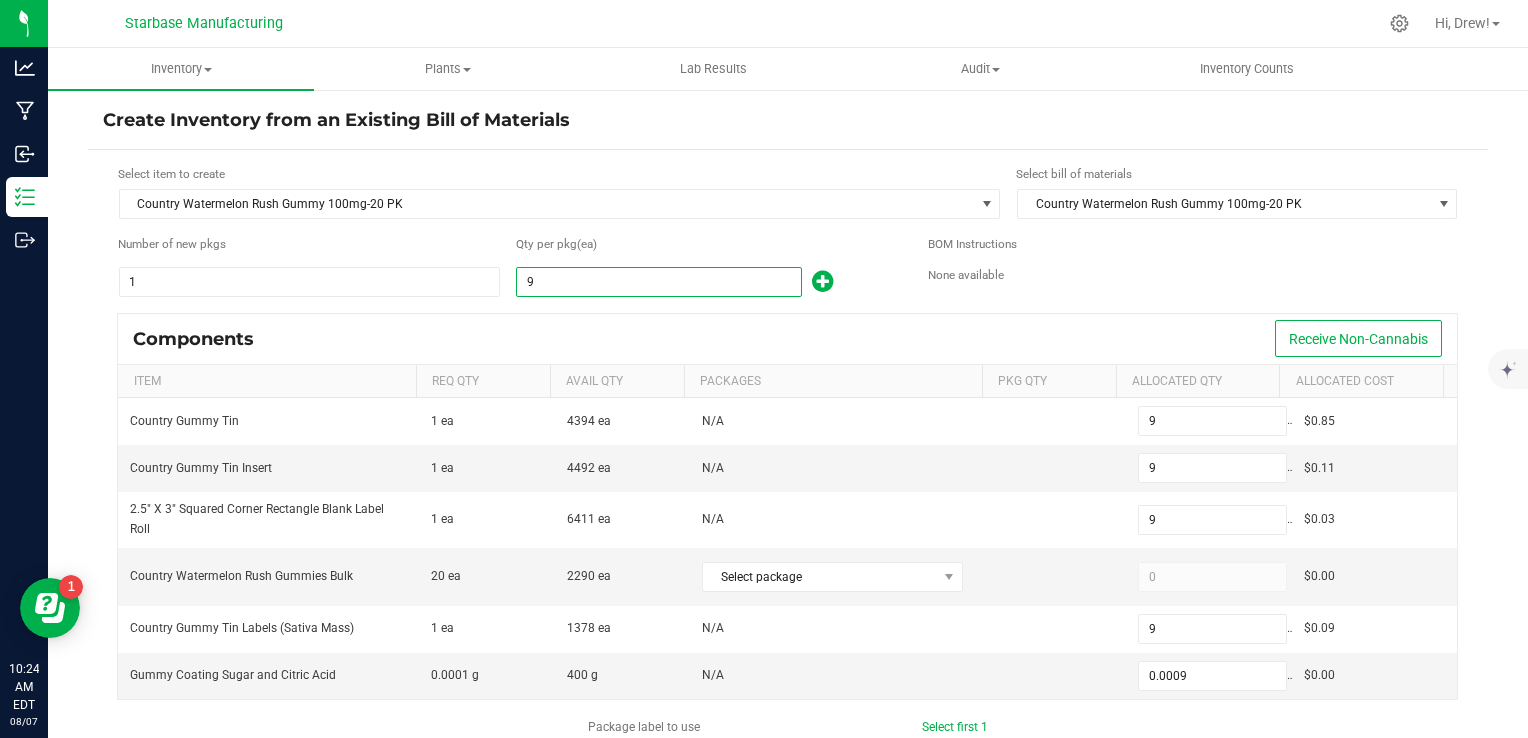 type on "98" 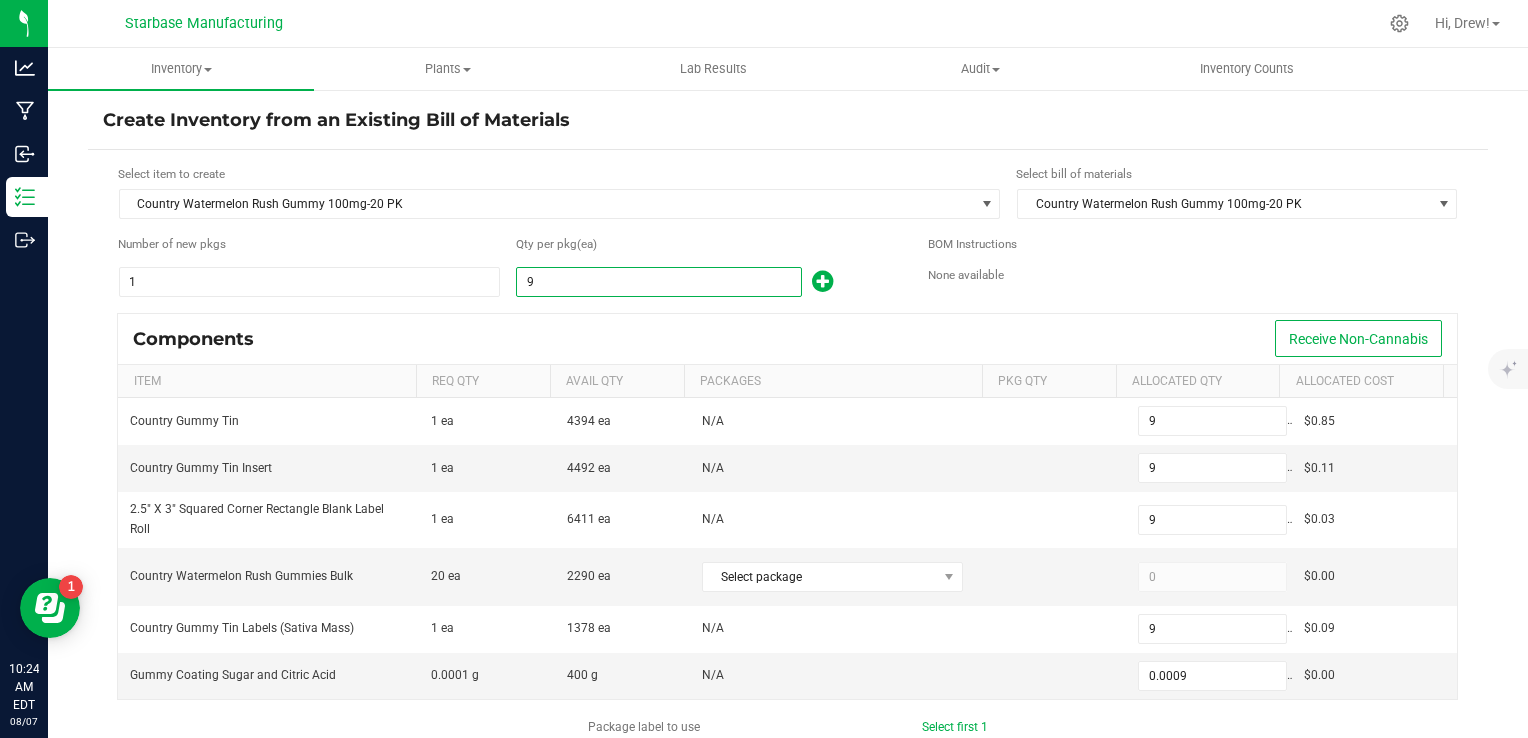 type on "98" 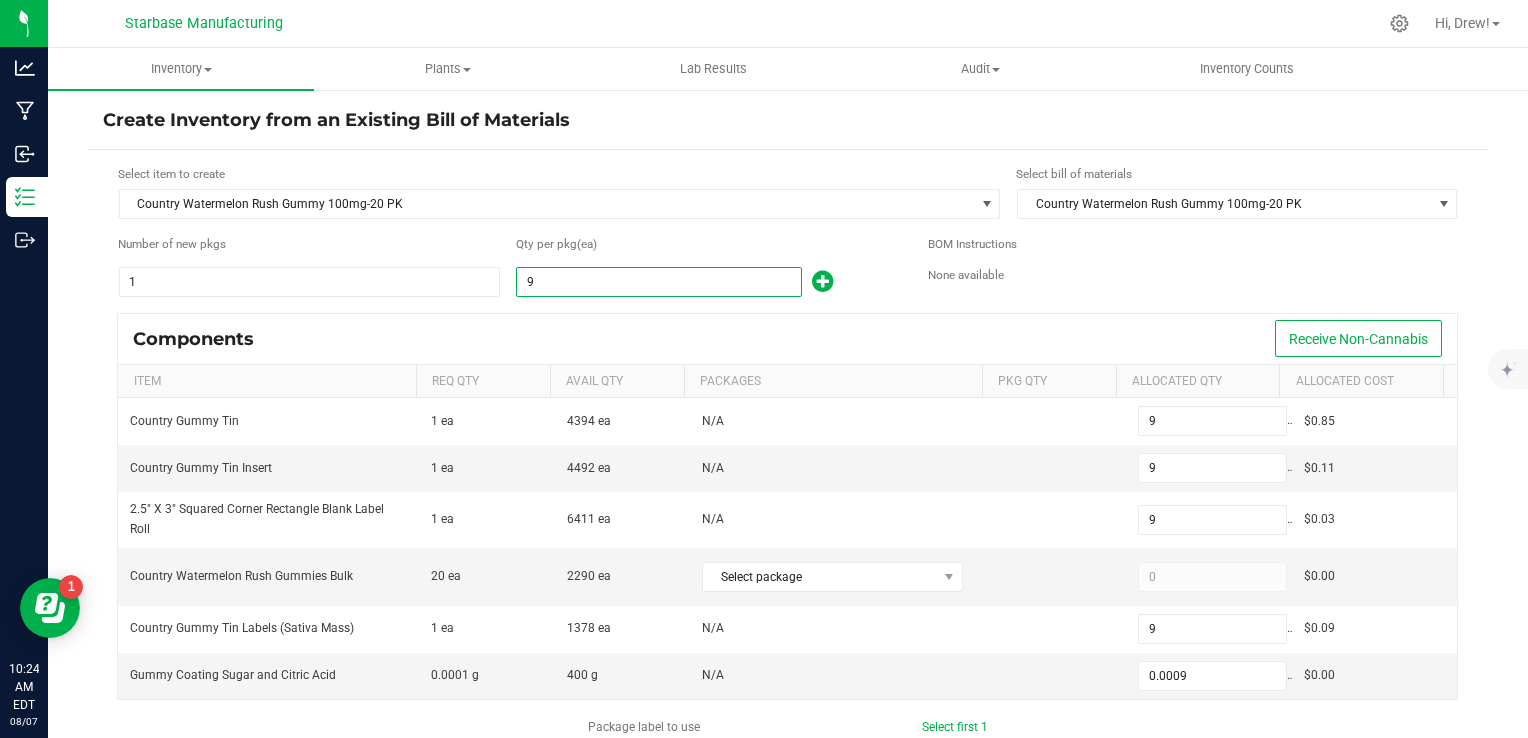 type on "0.0098" 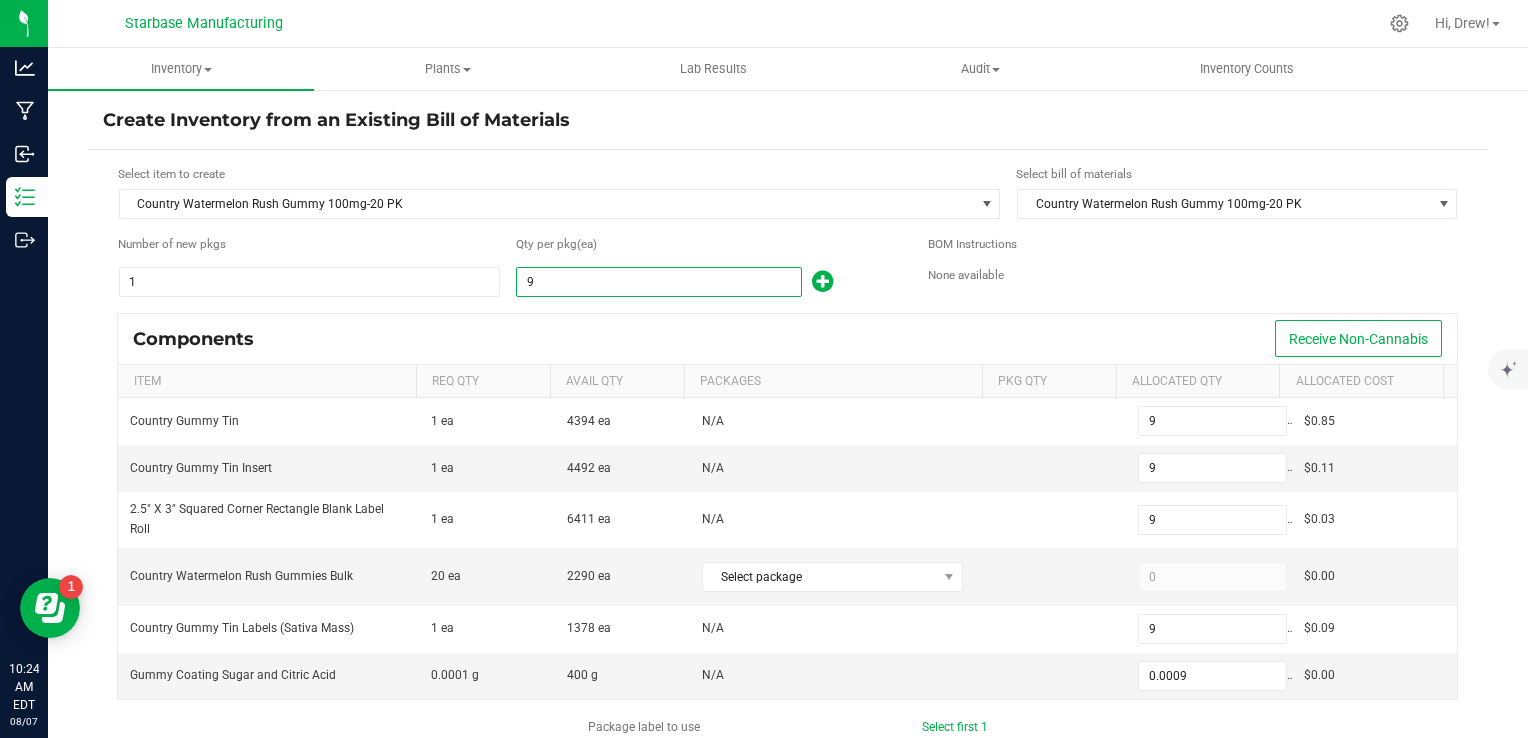 type on "98" 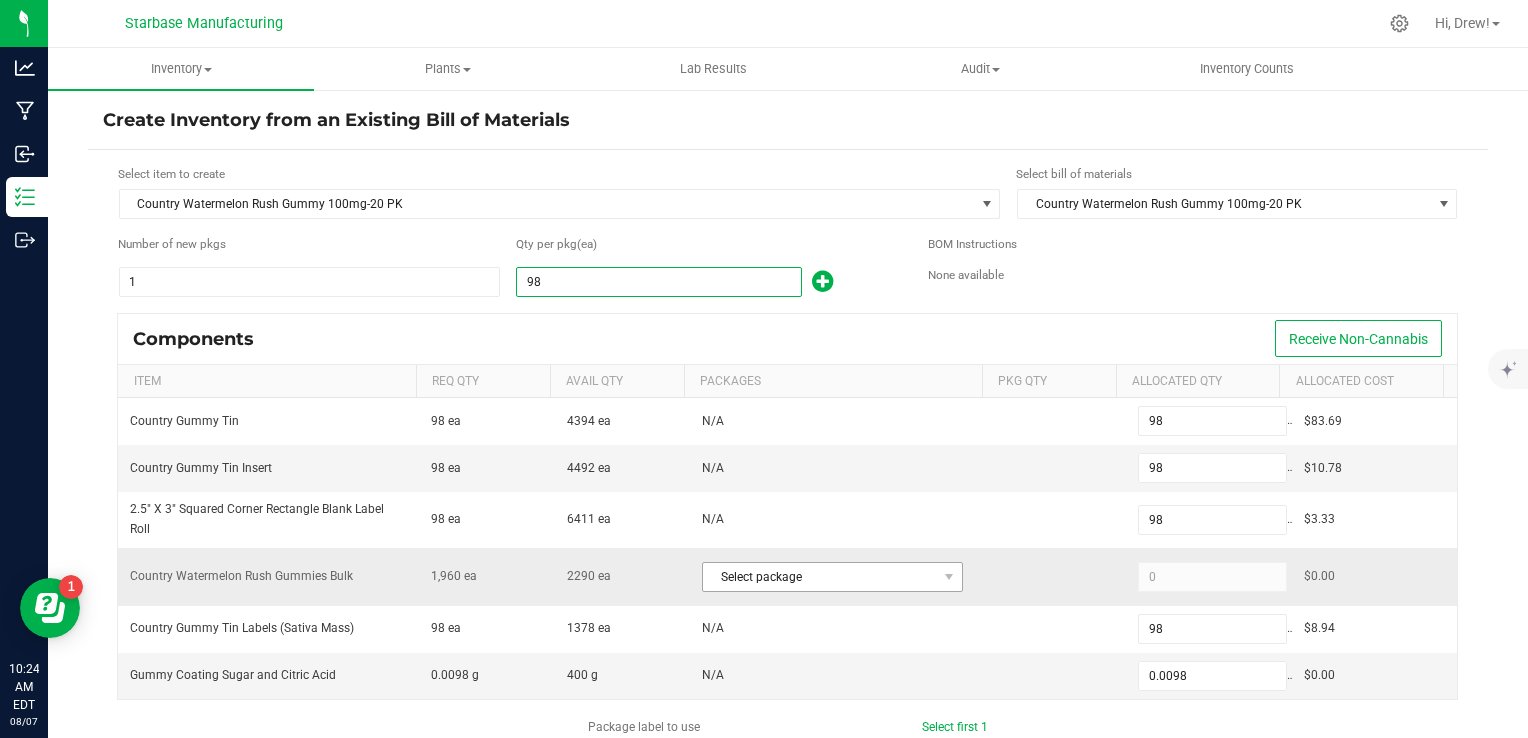 type on "98" 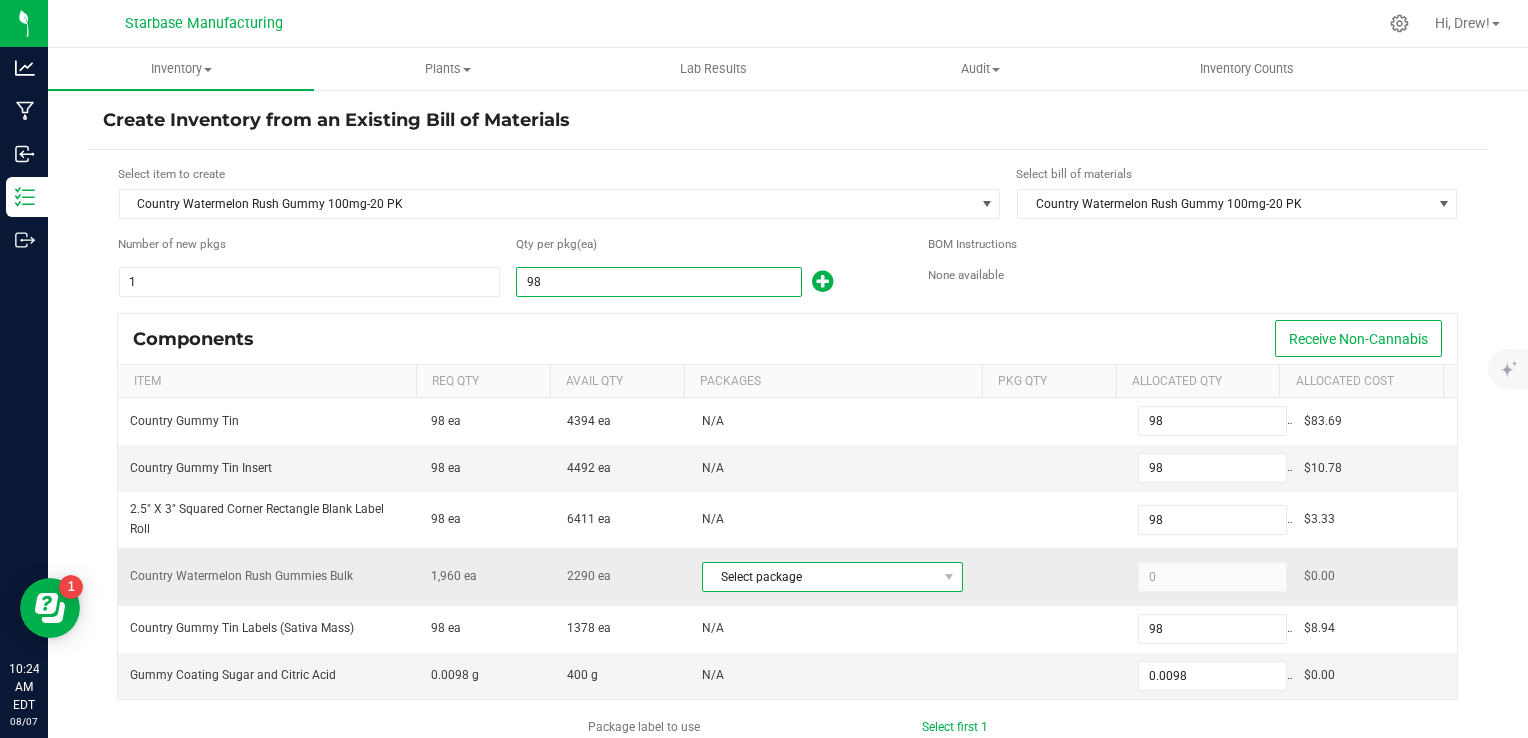 click on "Select package" at bounding box center (820, 577) 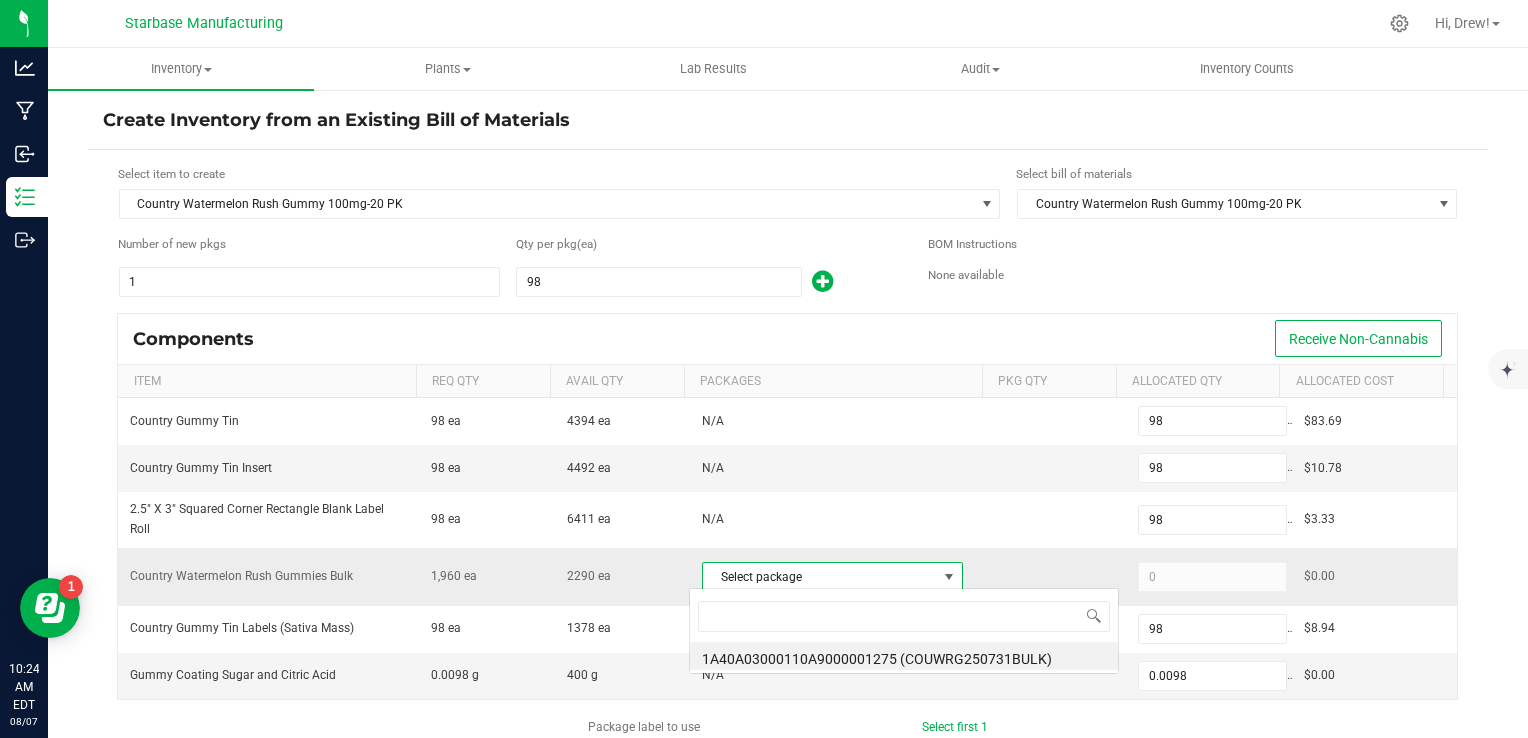 scroll, scrollTop: 99970, scrollLeft: 99745, axis: both 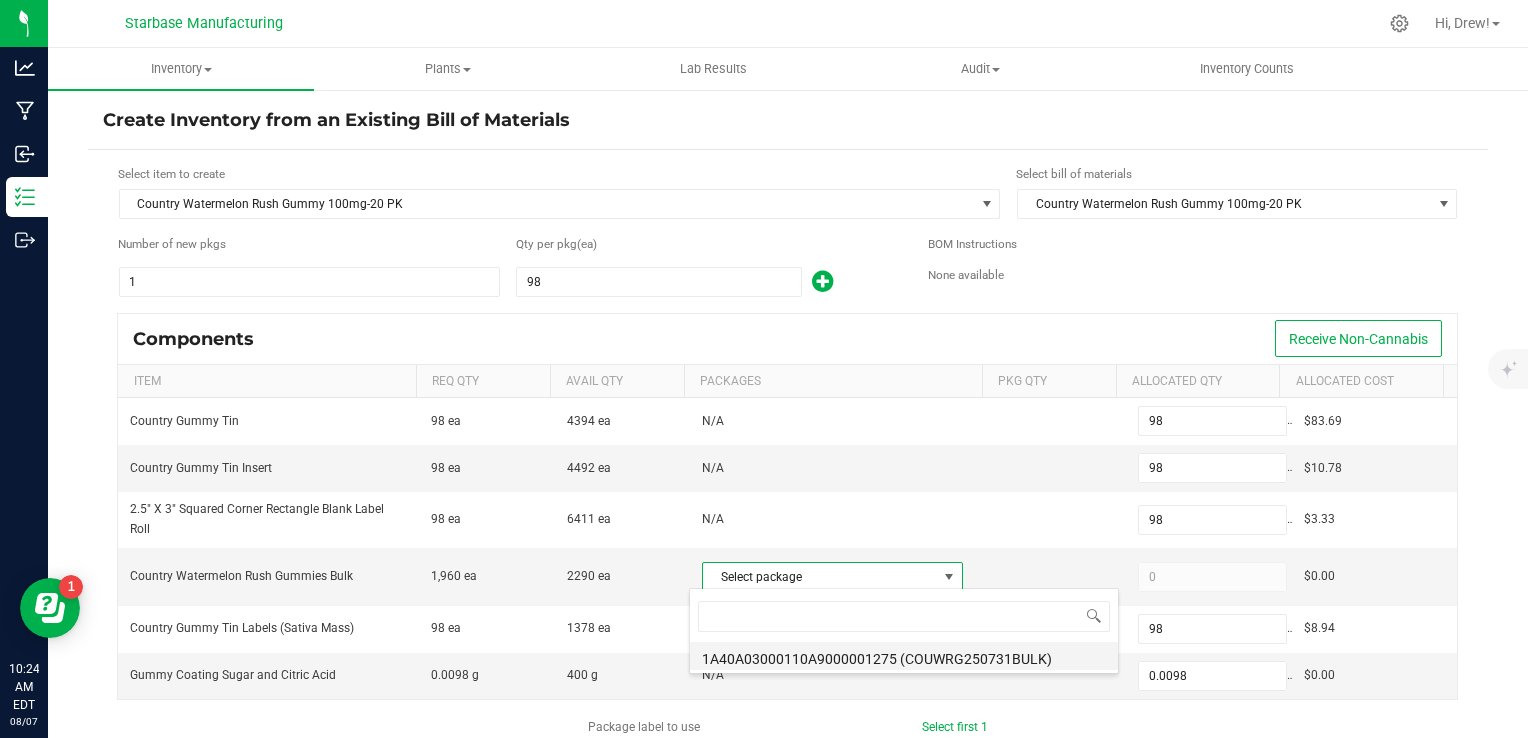 click on "1A40A03000110A9000001275 (COUWRG250731BULK)" at bounding box center [904, 656] 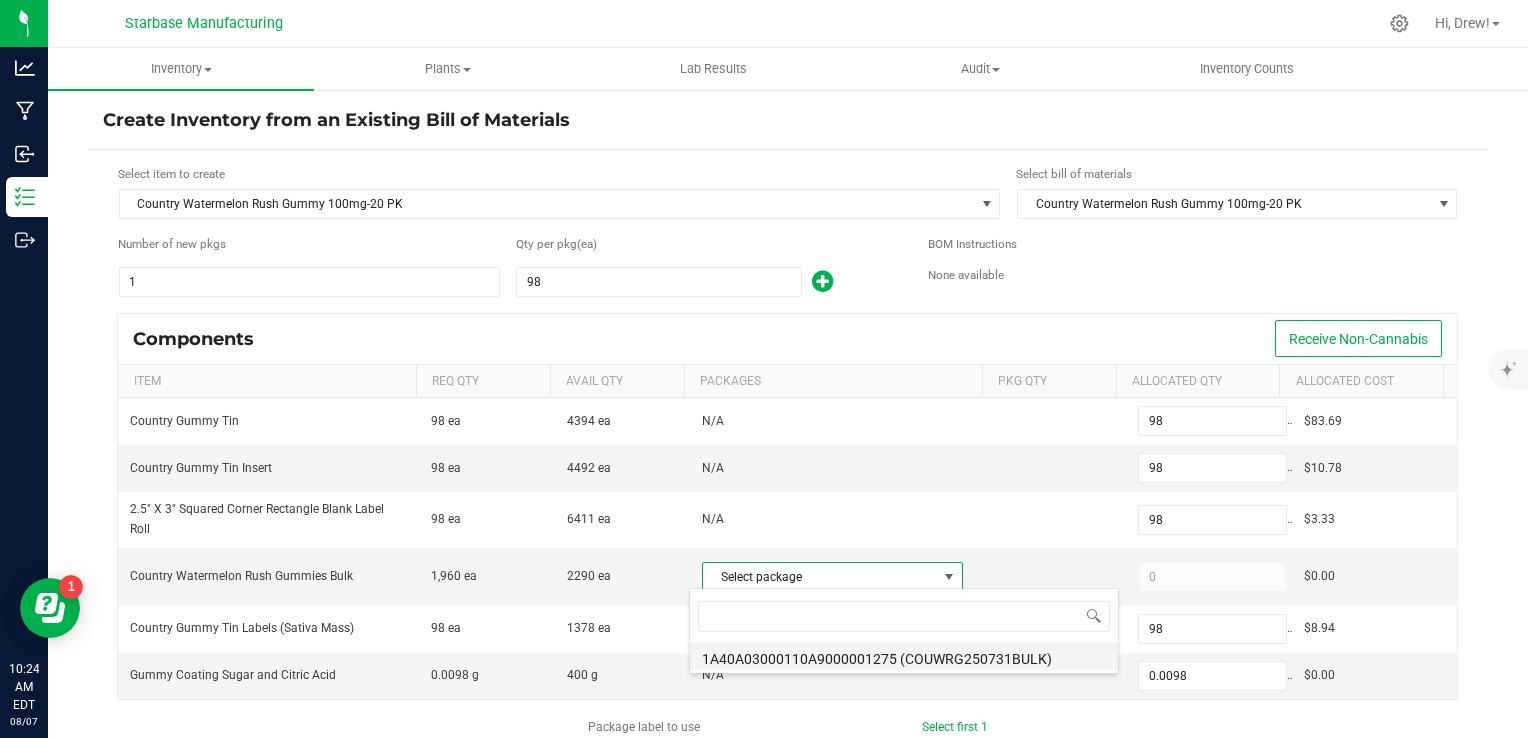 type on "1,960" 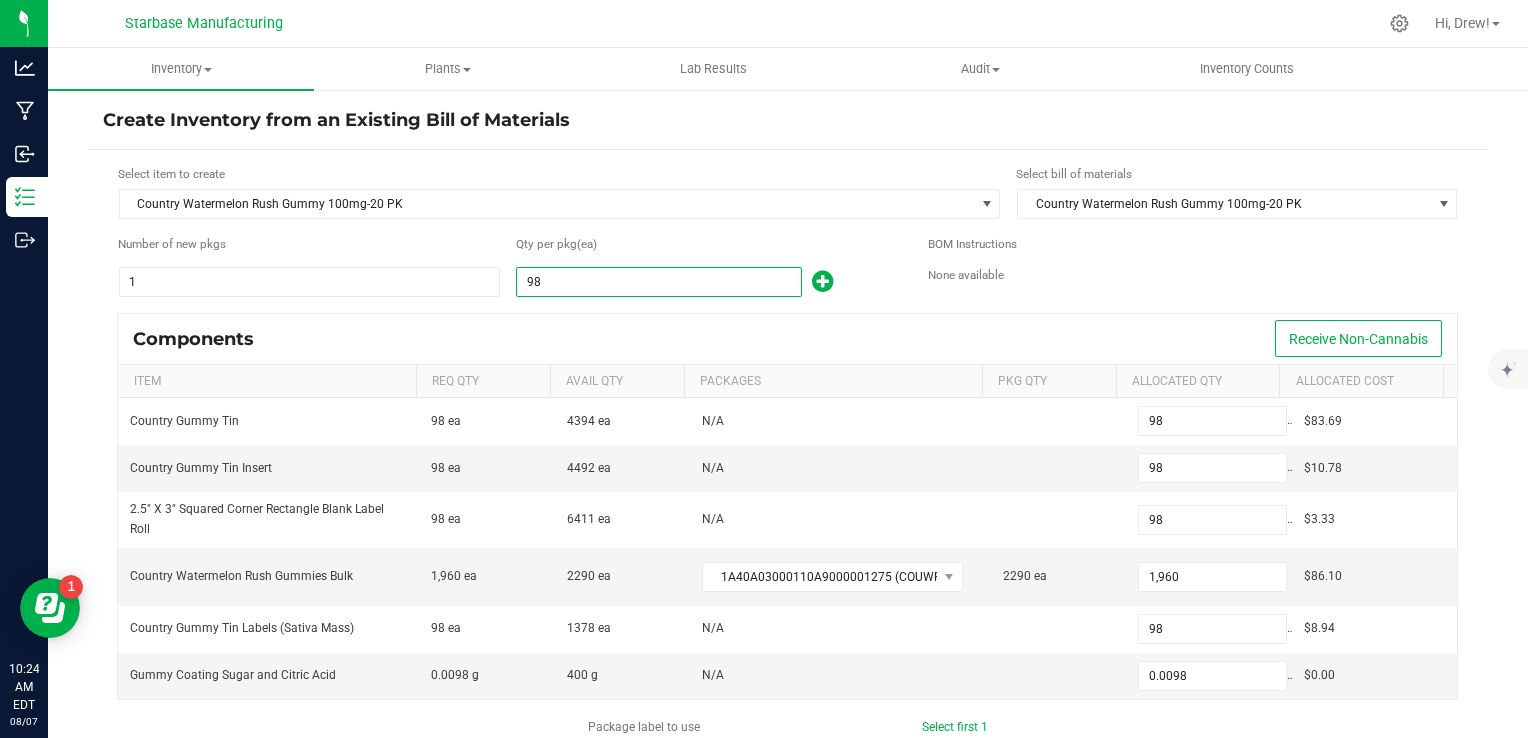 click on "98" at bounding box center [659, 282] 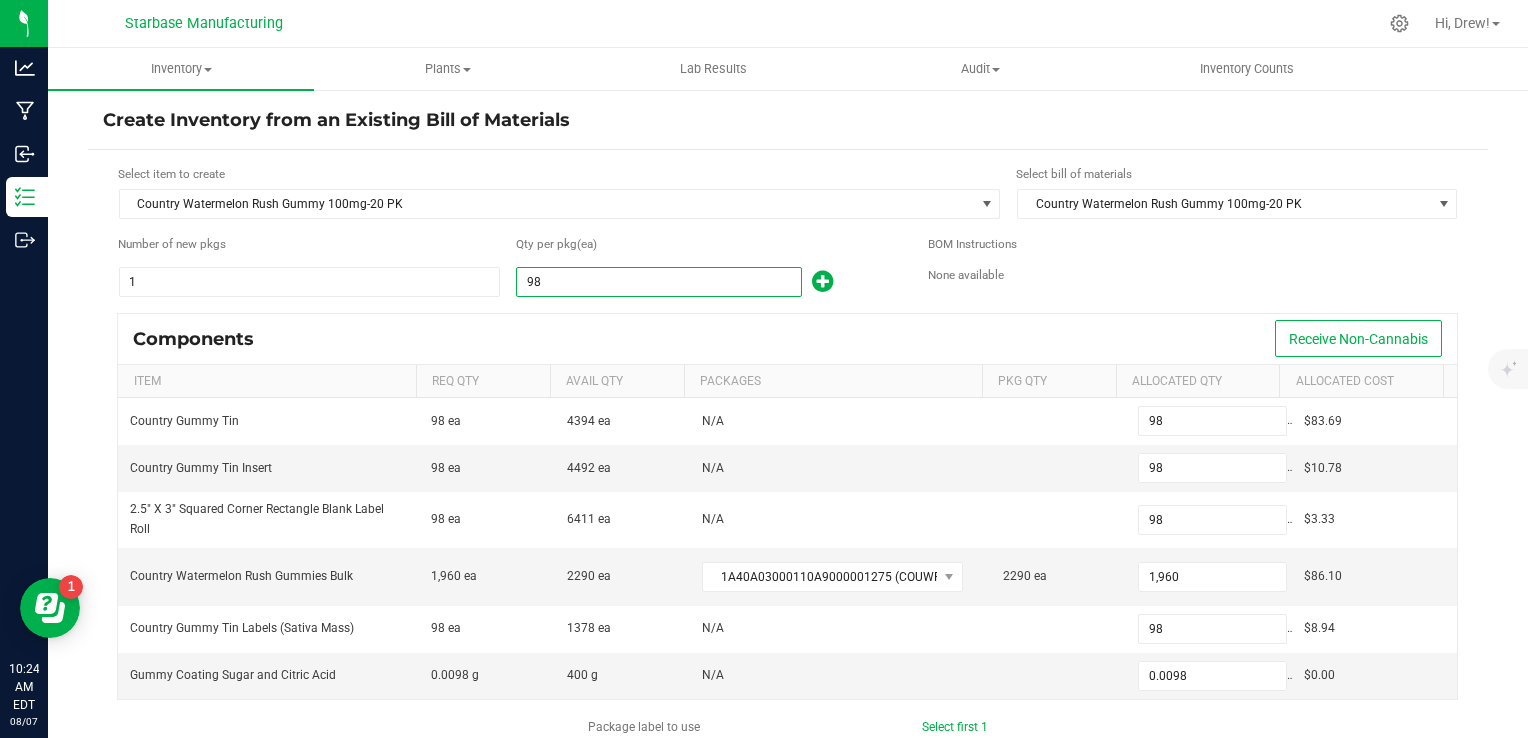 type on "1" 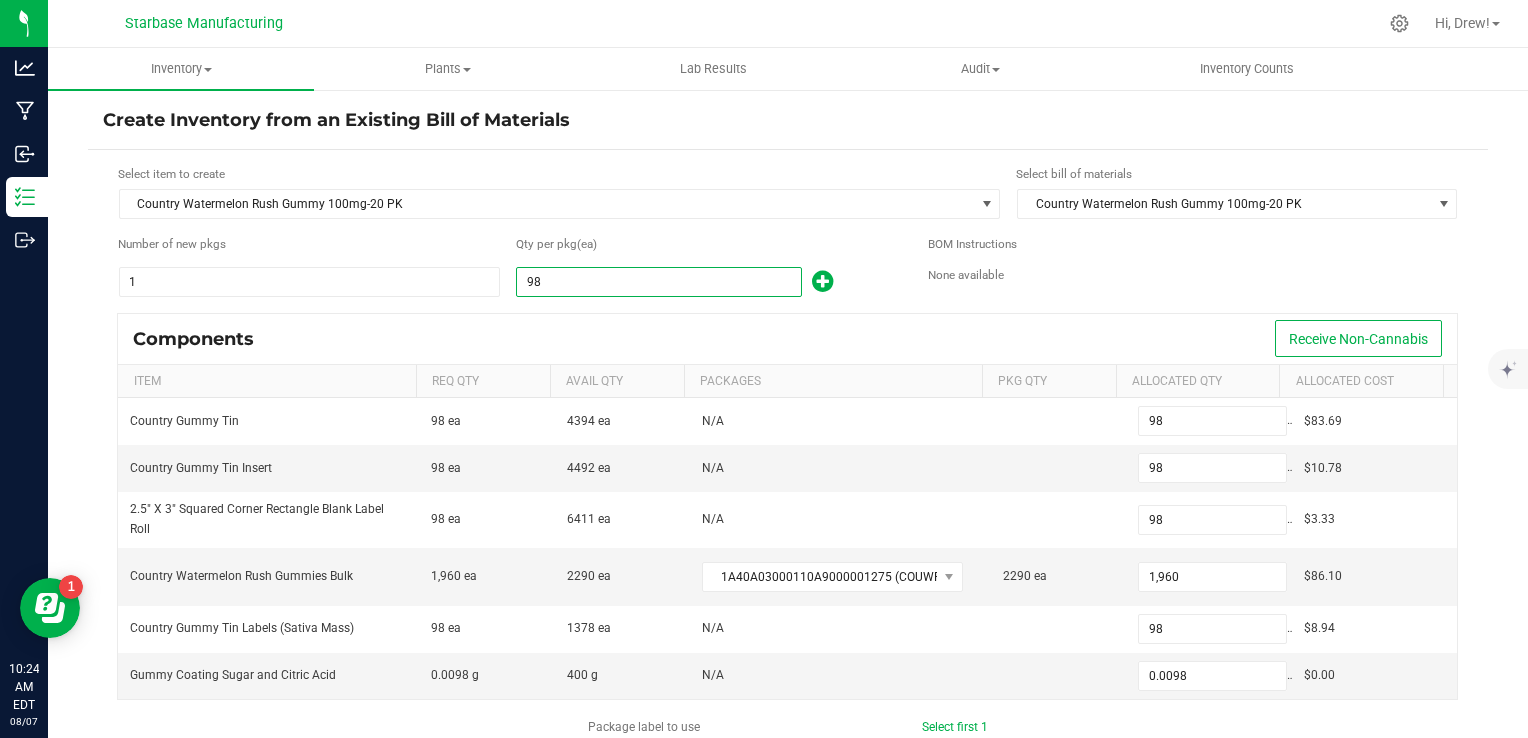 type on "1" 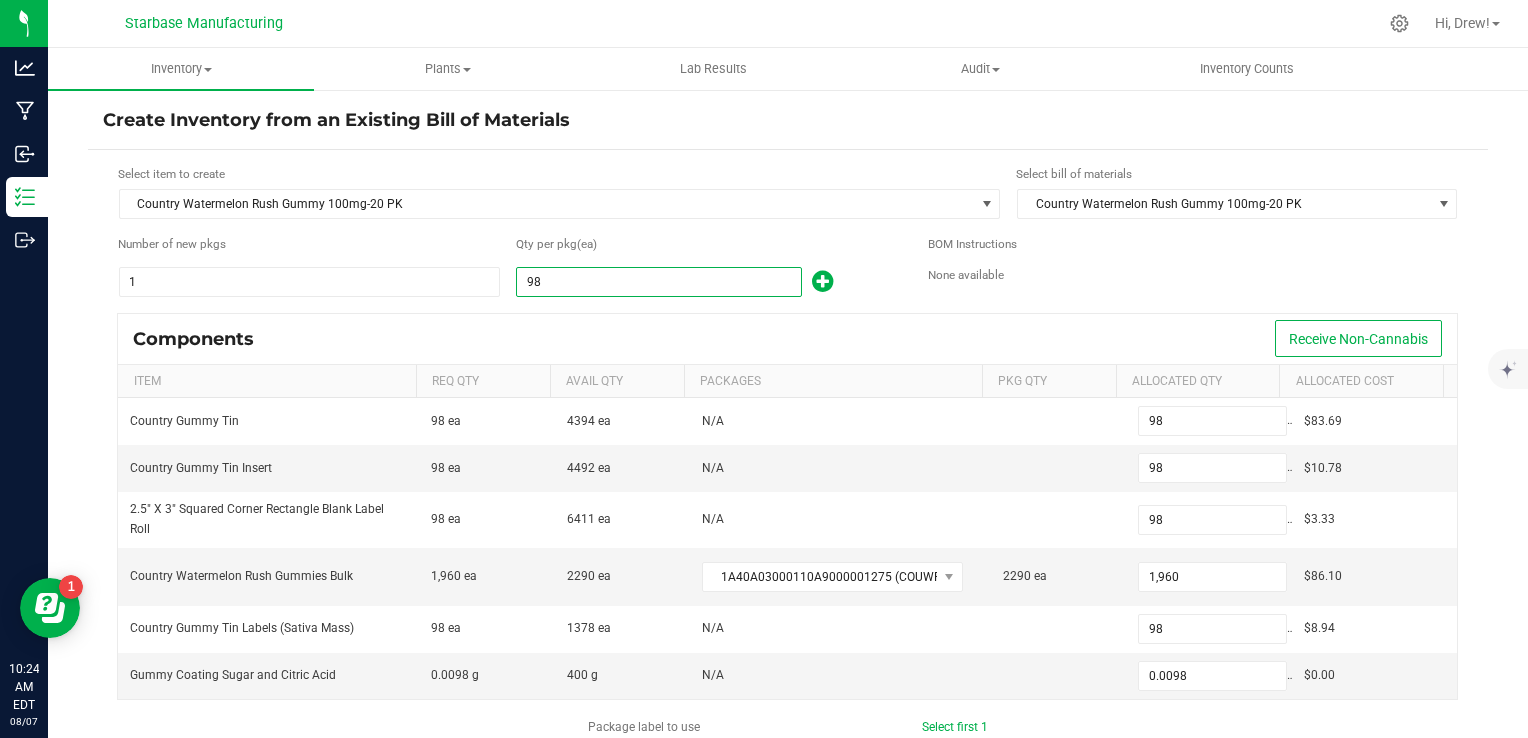 type on "1" 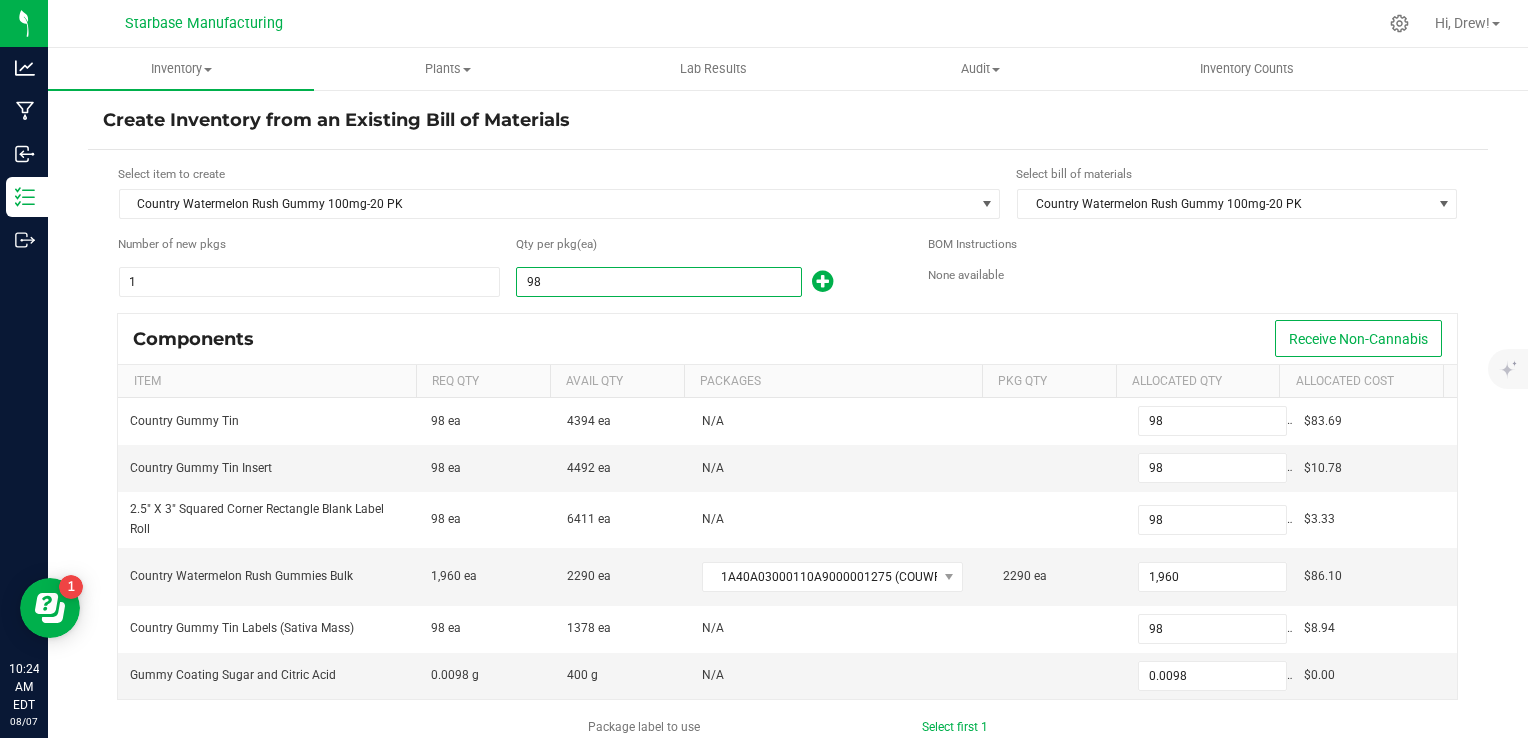 type on "1" 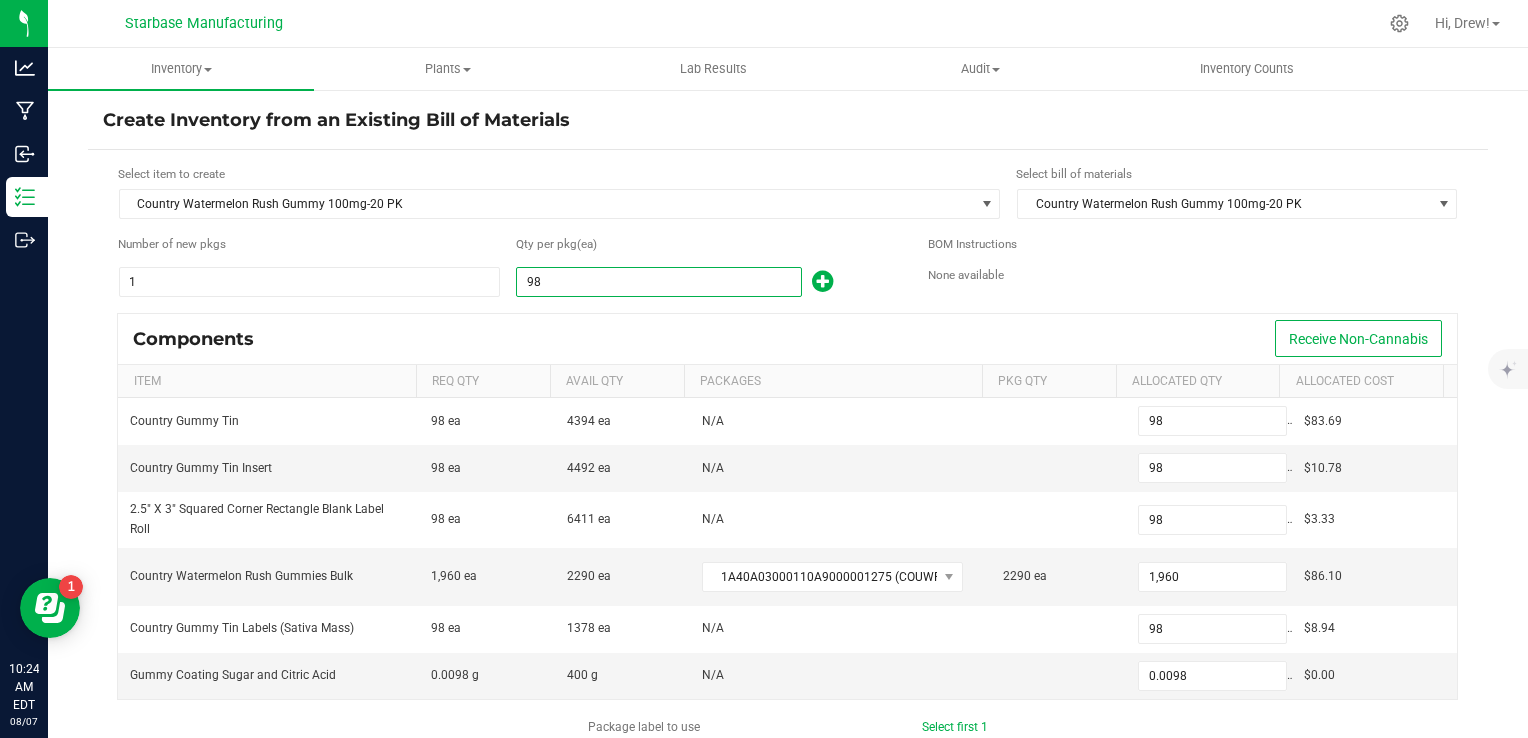 type on "0.0001" 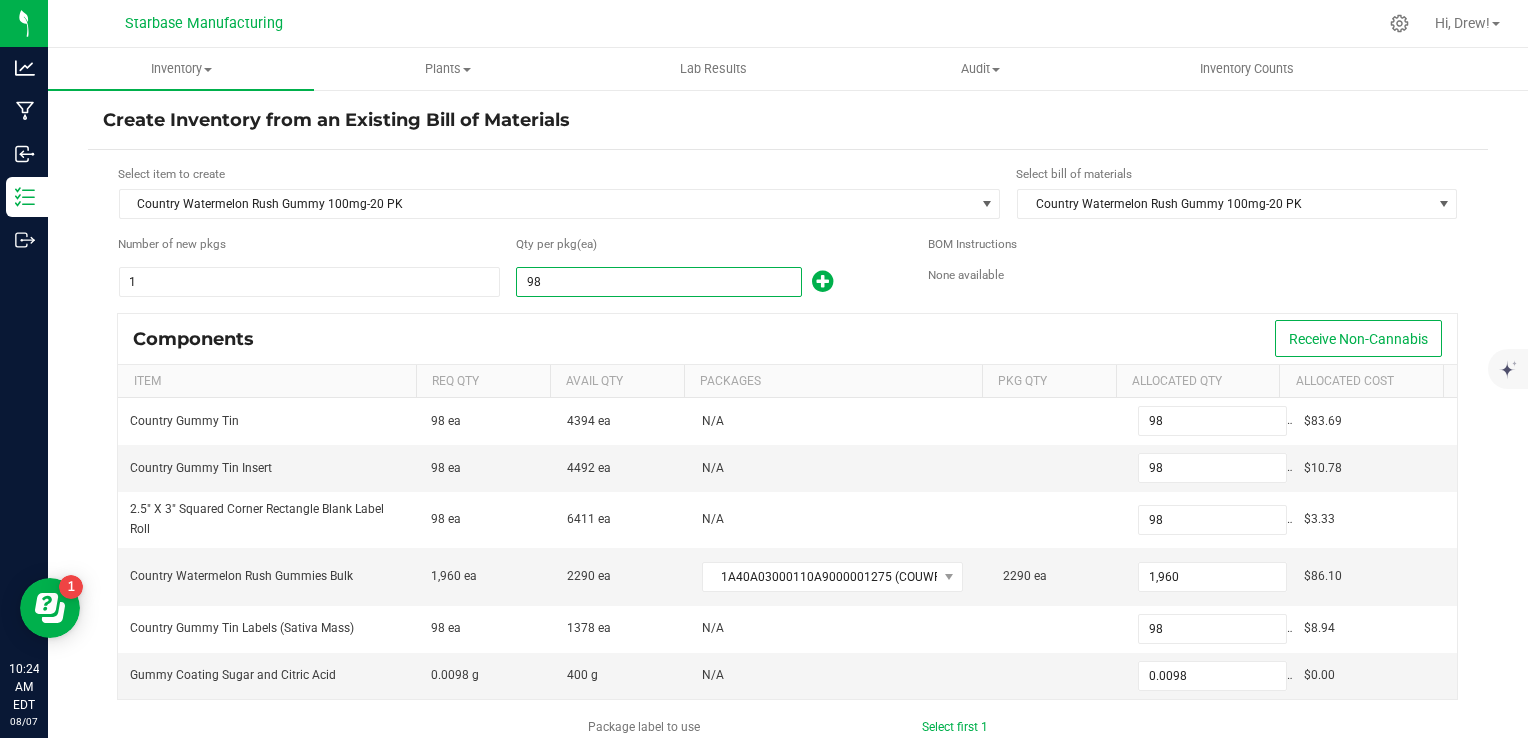 type on "1" 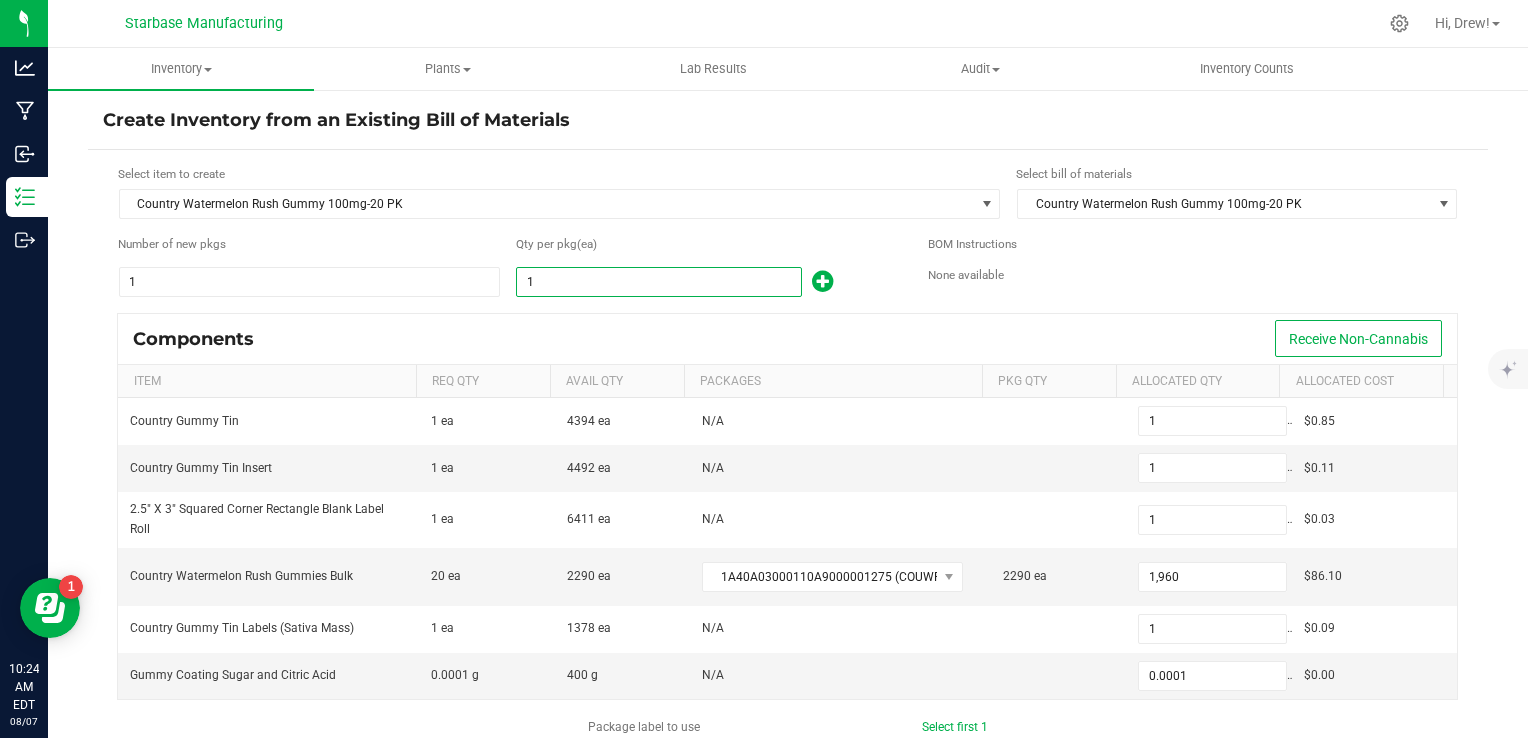 type on "10" 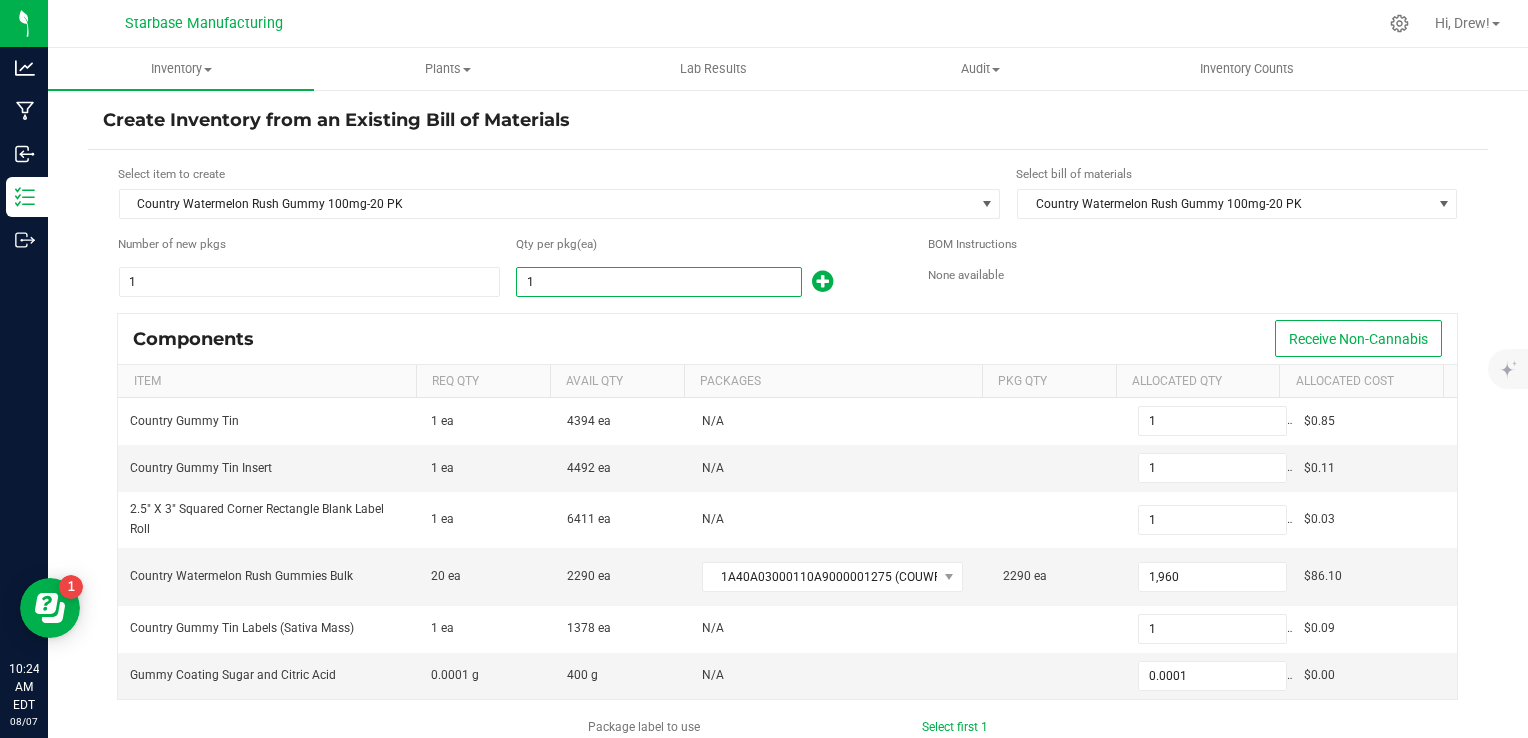 type on "10" 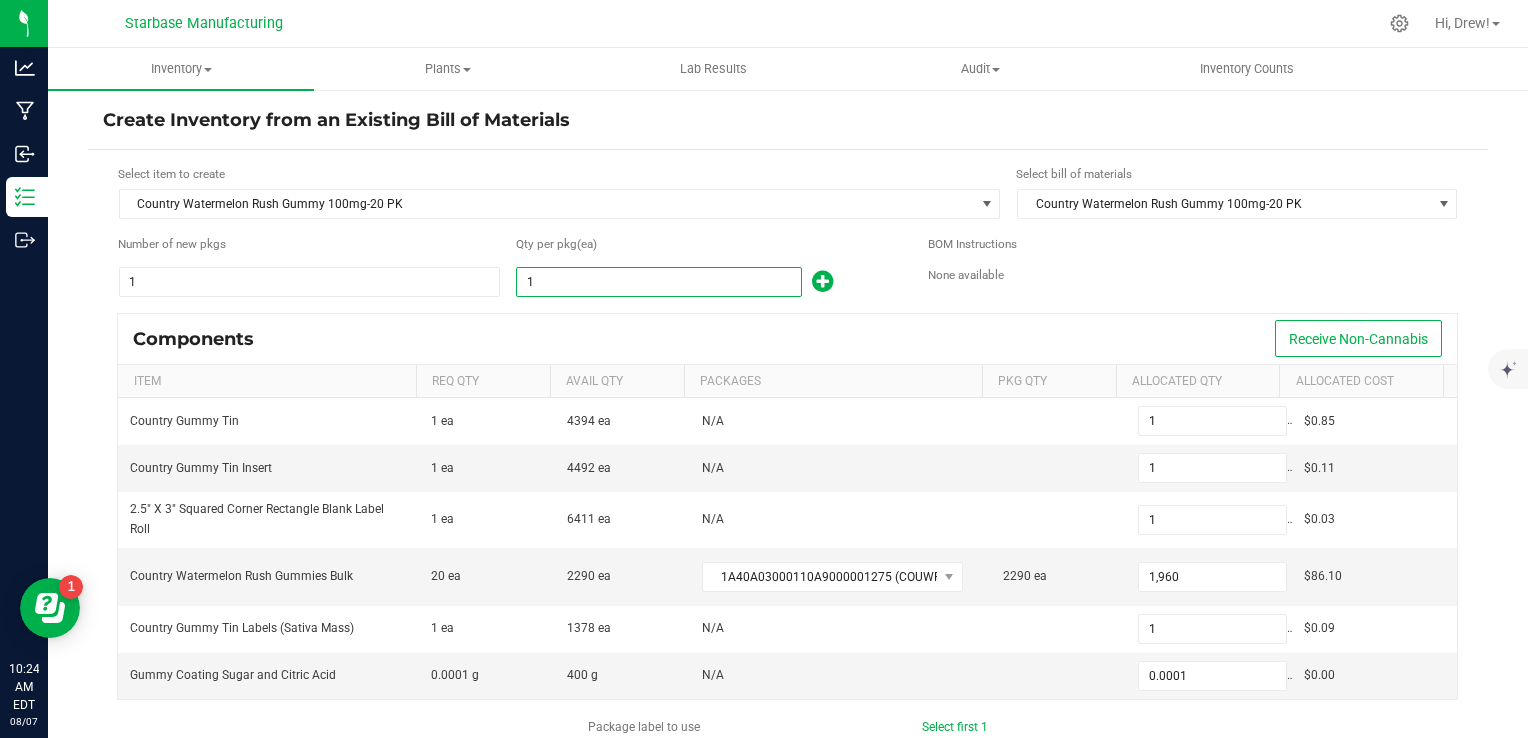 type on "10" 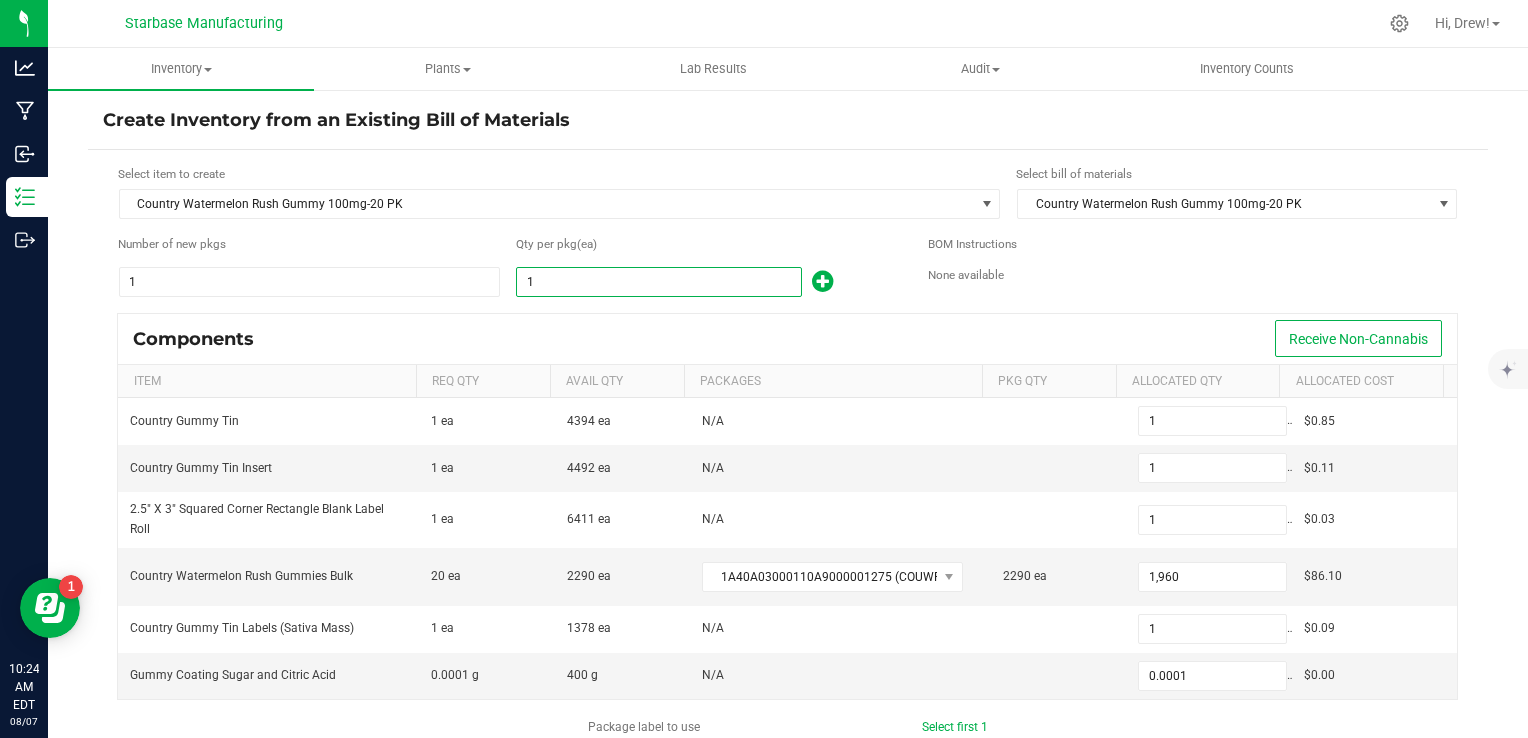 type on "10" 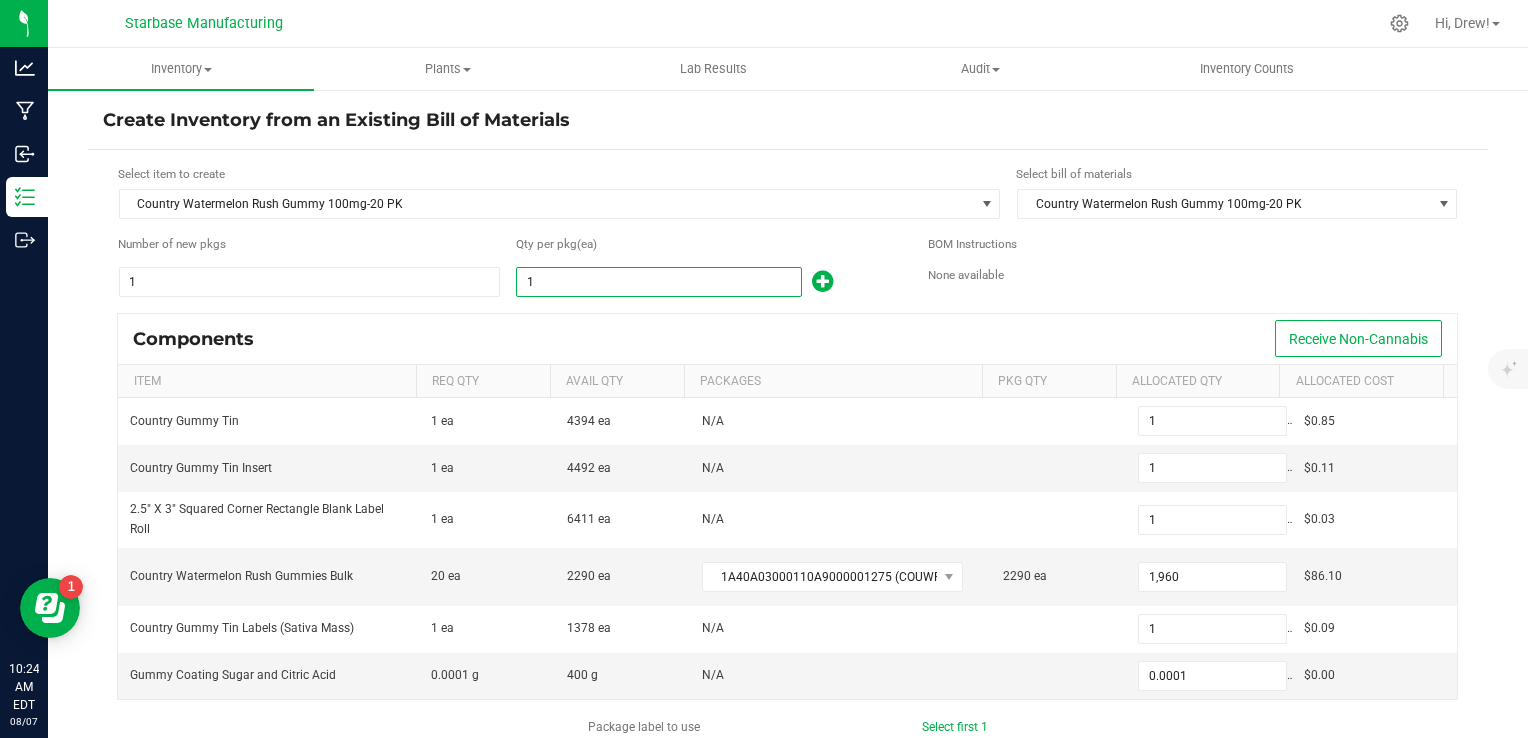 type on "0.0010" 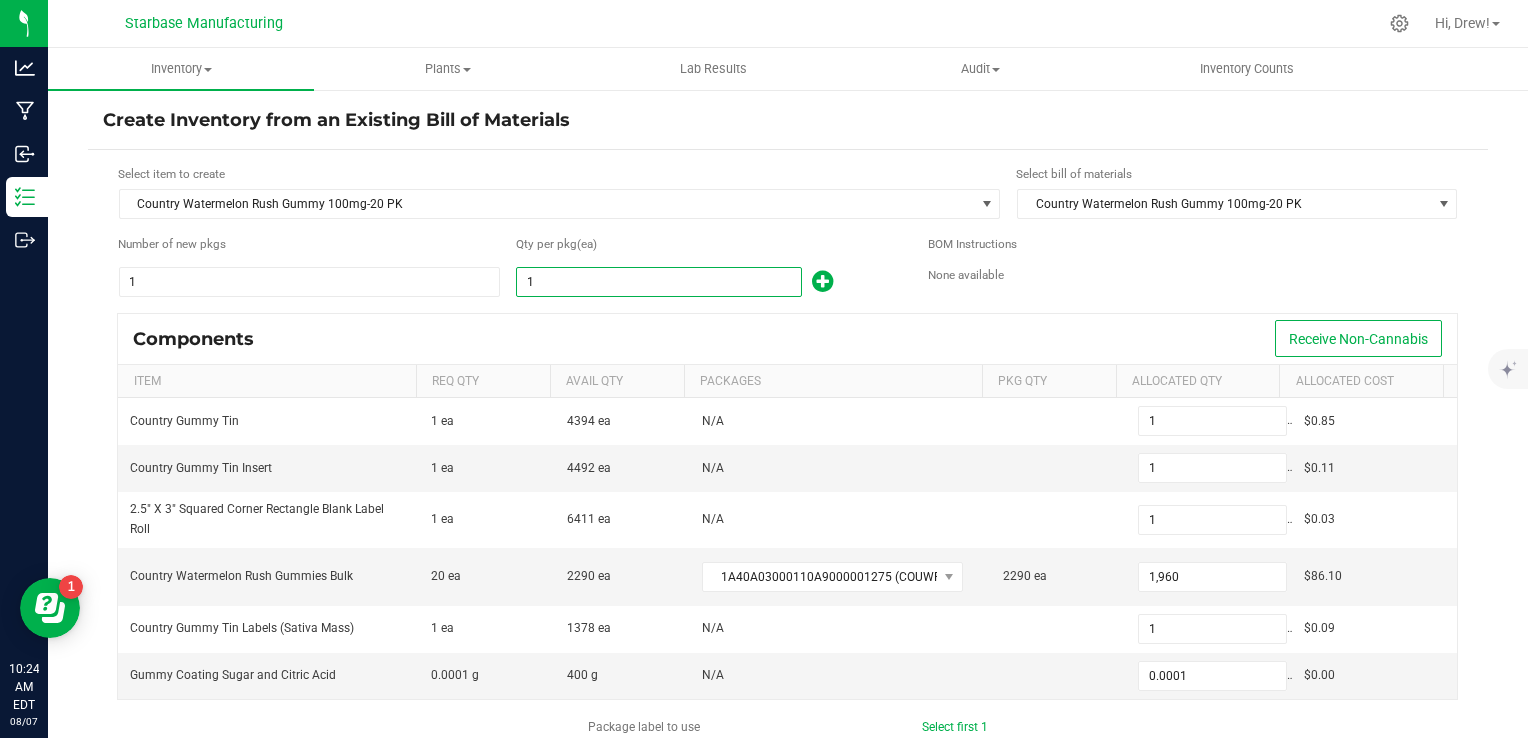 type on "10" 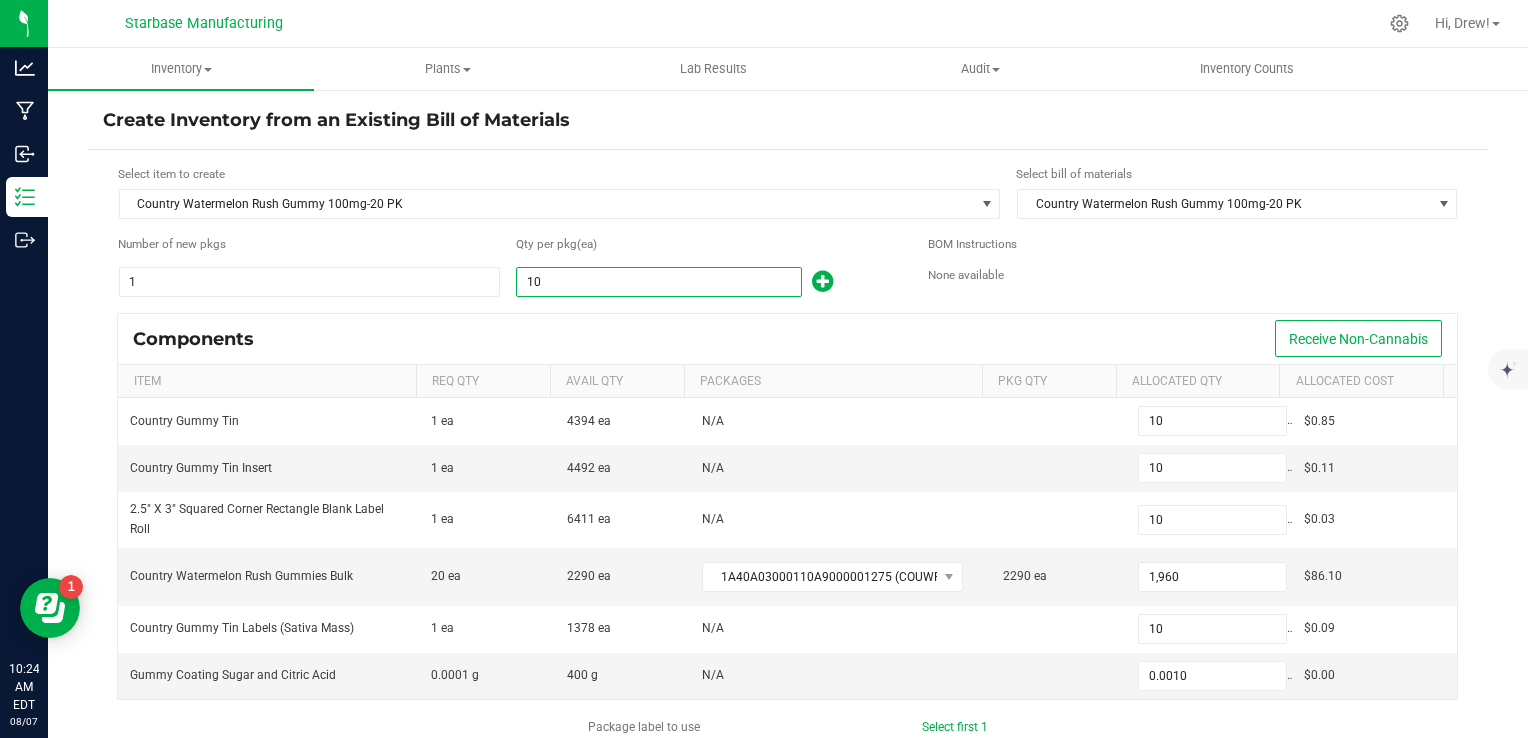 type on "100" 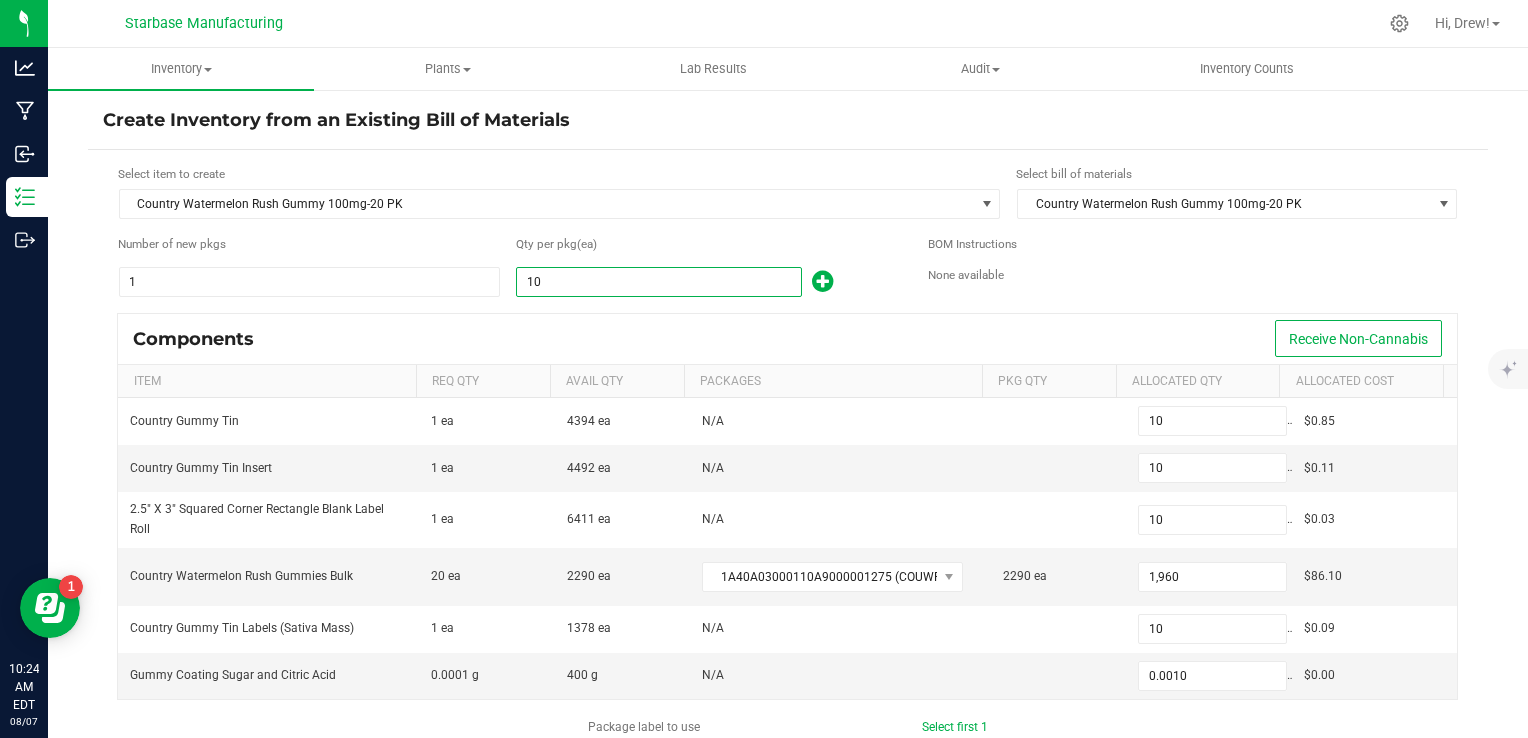 type on "100" 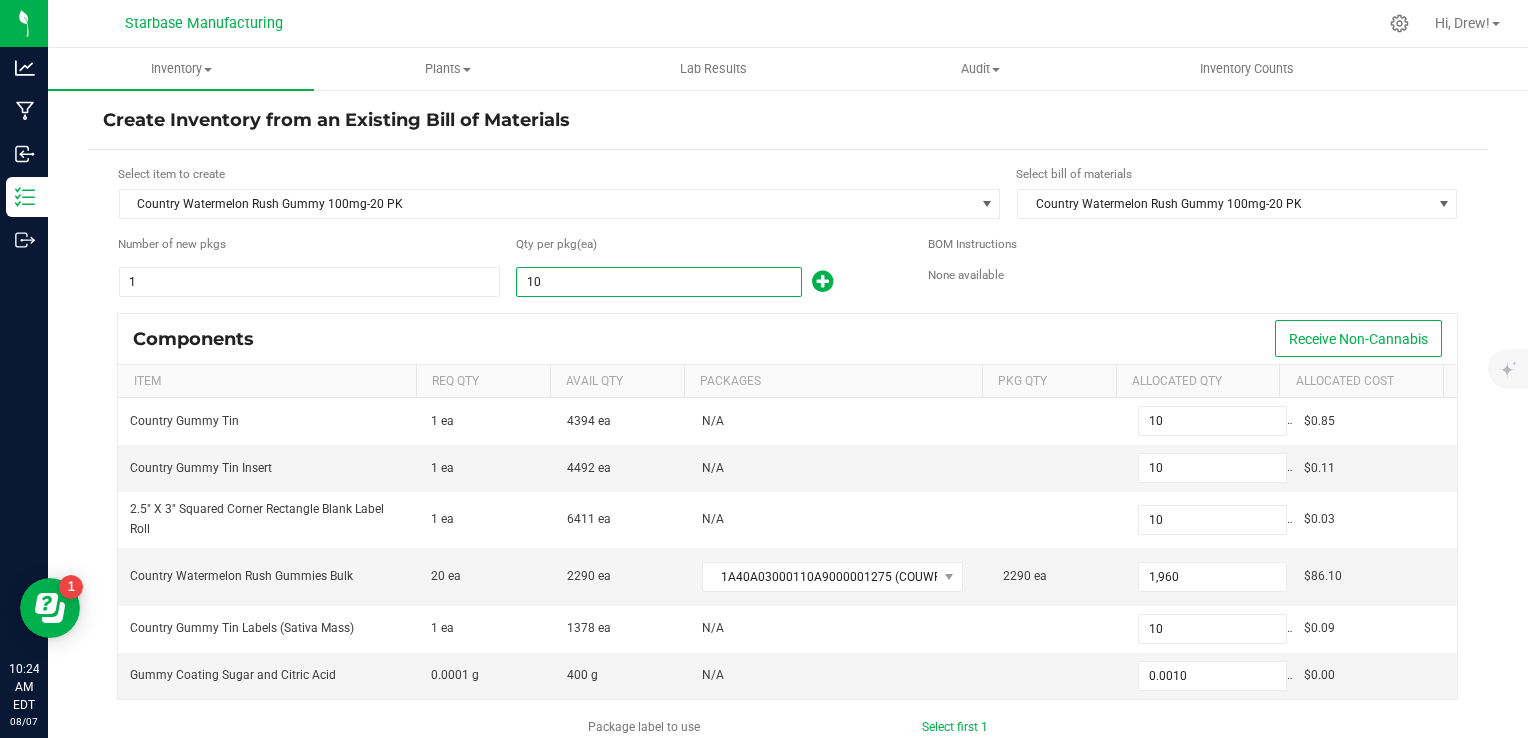 type on "100" 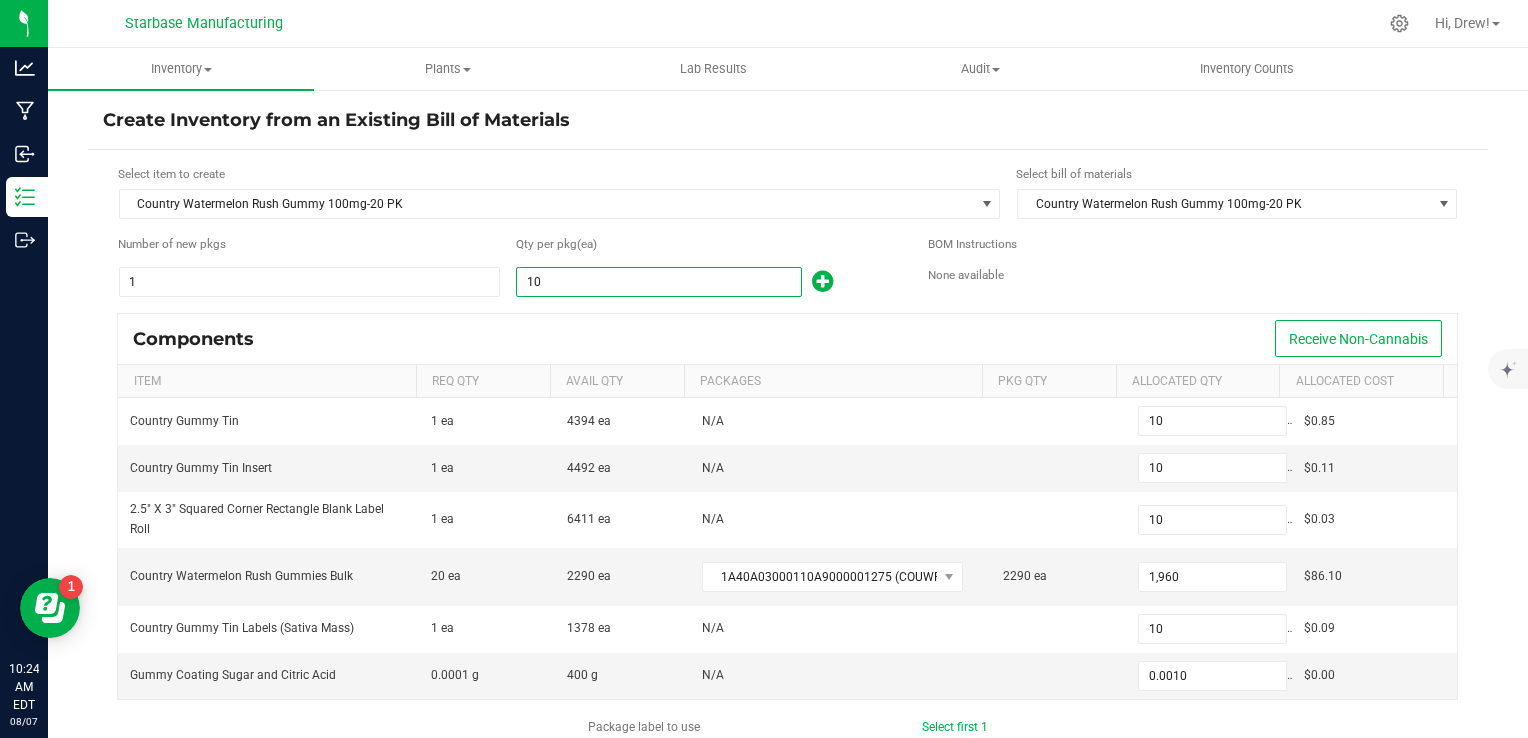 type on "100" 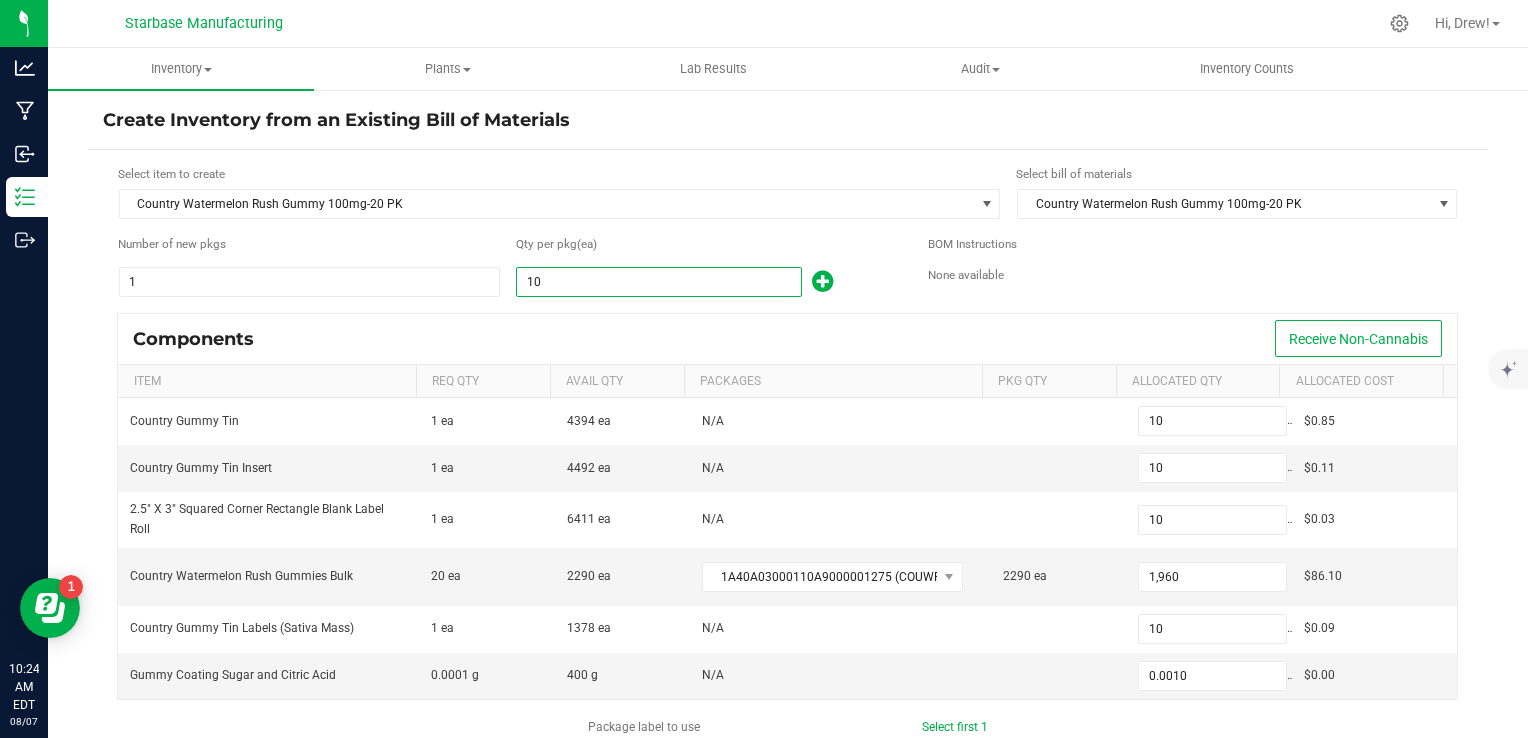 type on "0.0100" 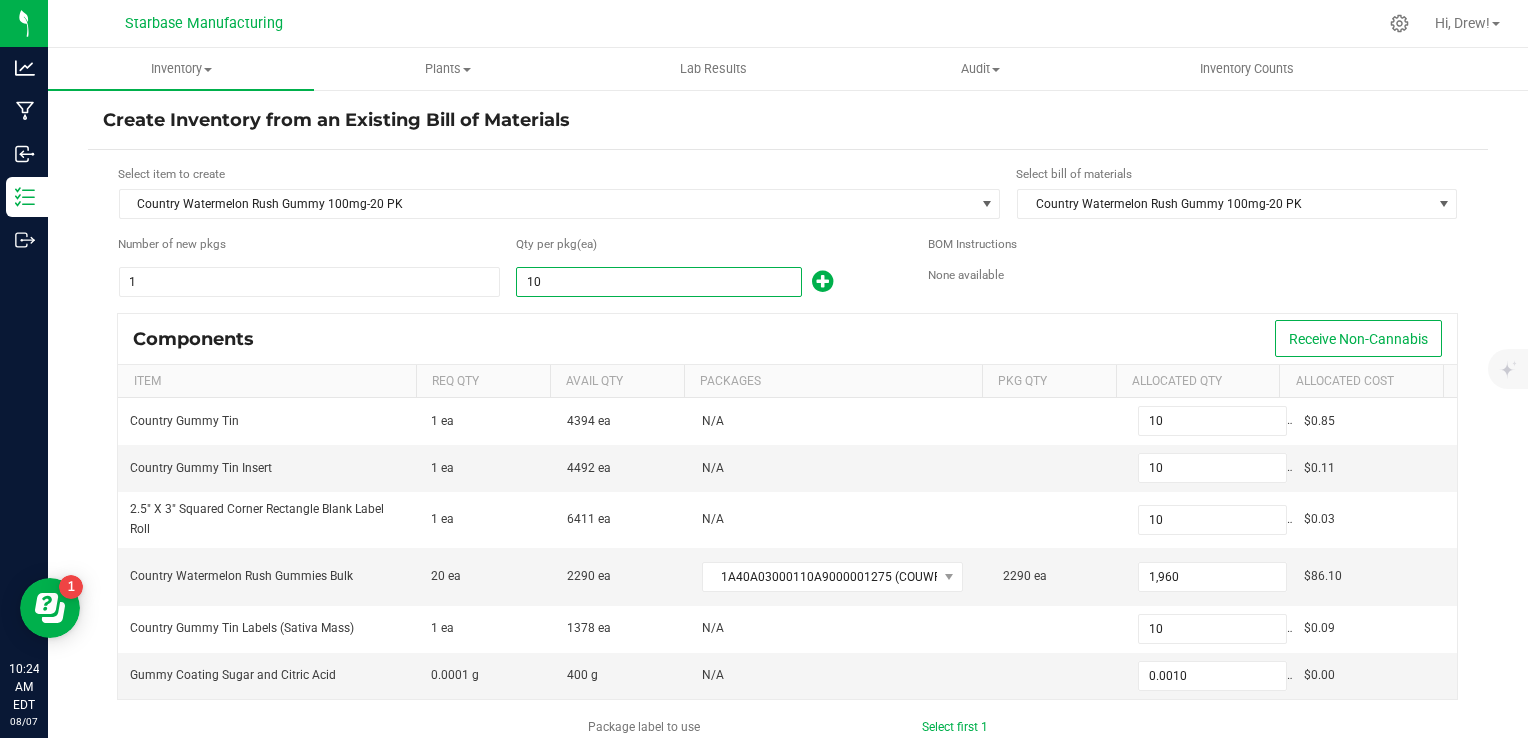 type on "100" 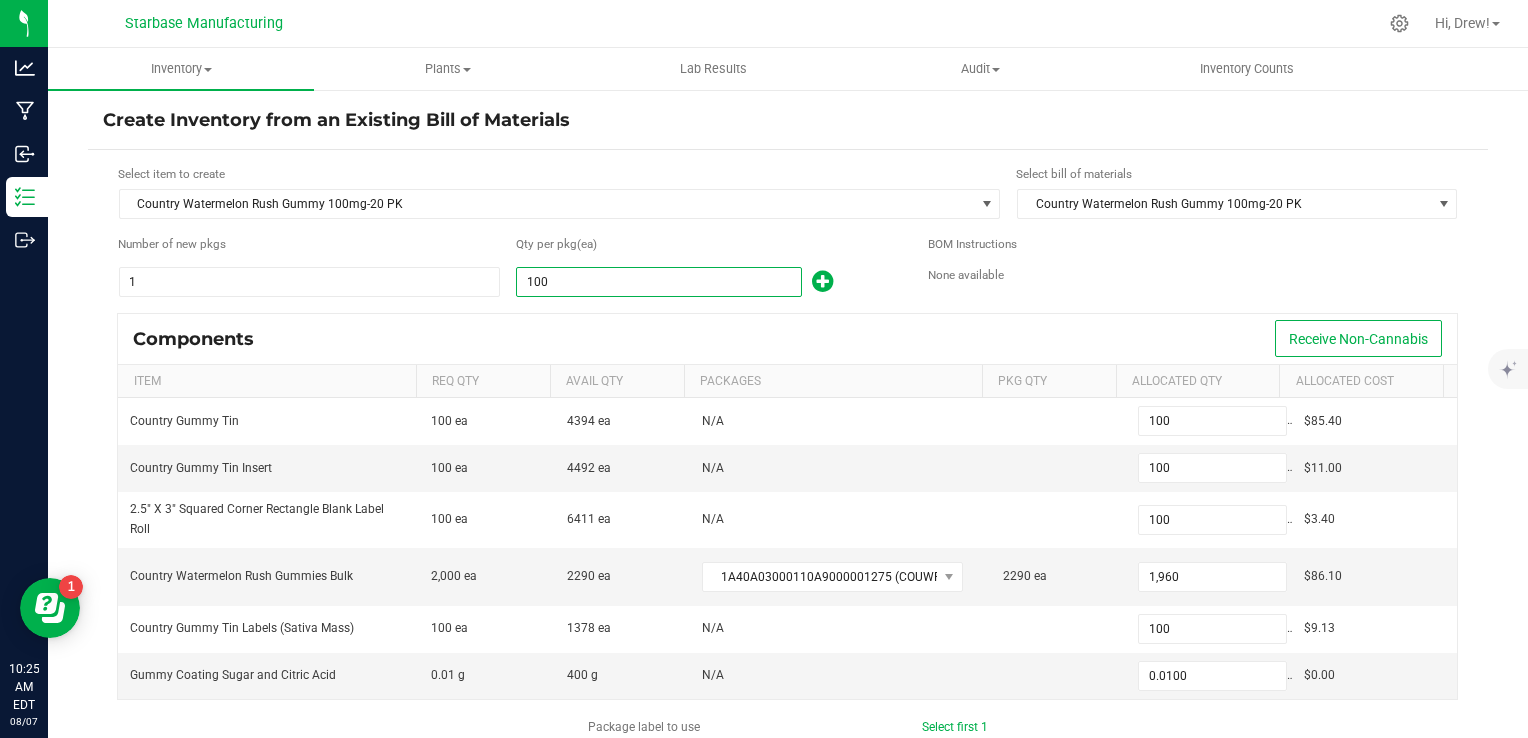 type on "100" 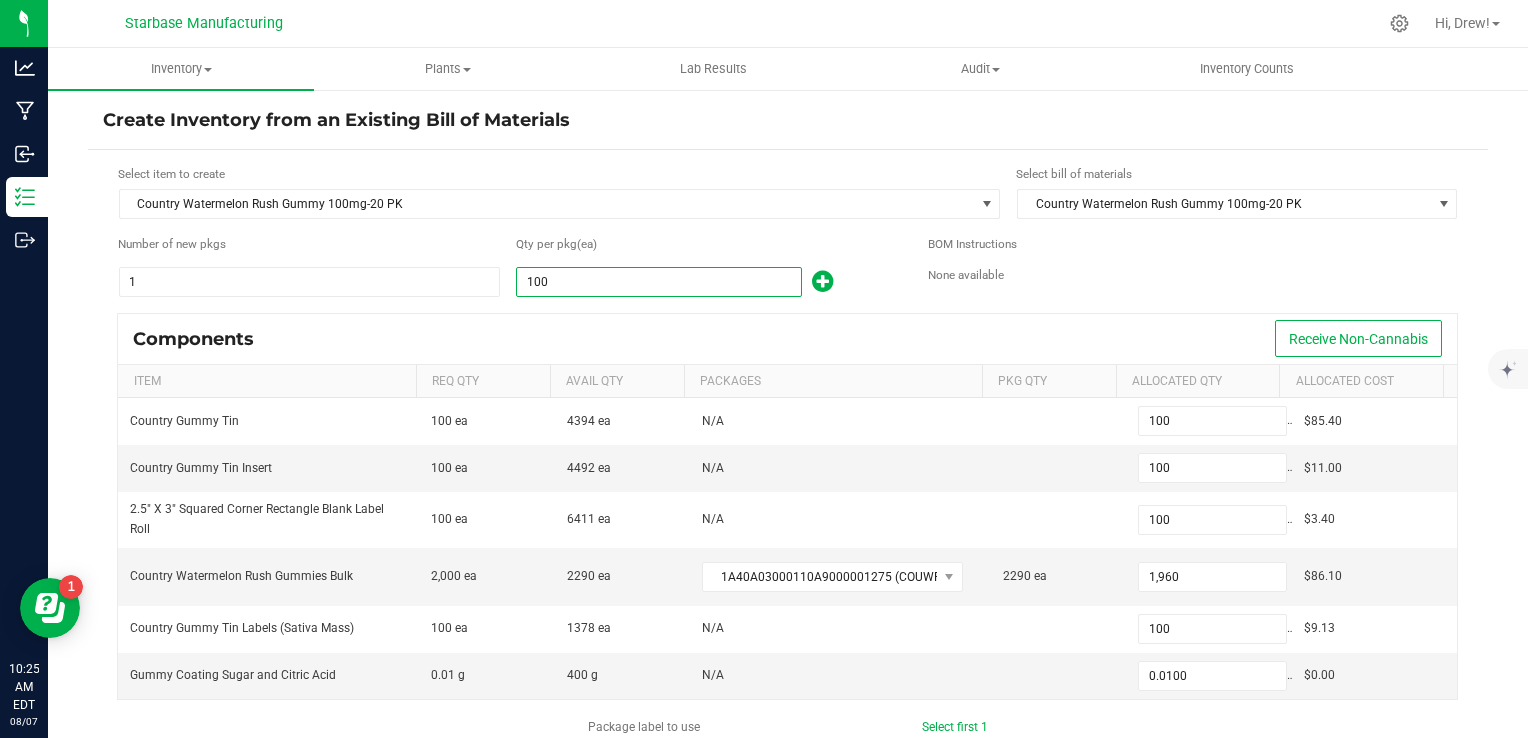 click on "Components   Receive Non-Cannabis" at bounding box center [787, 339] 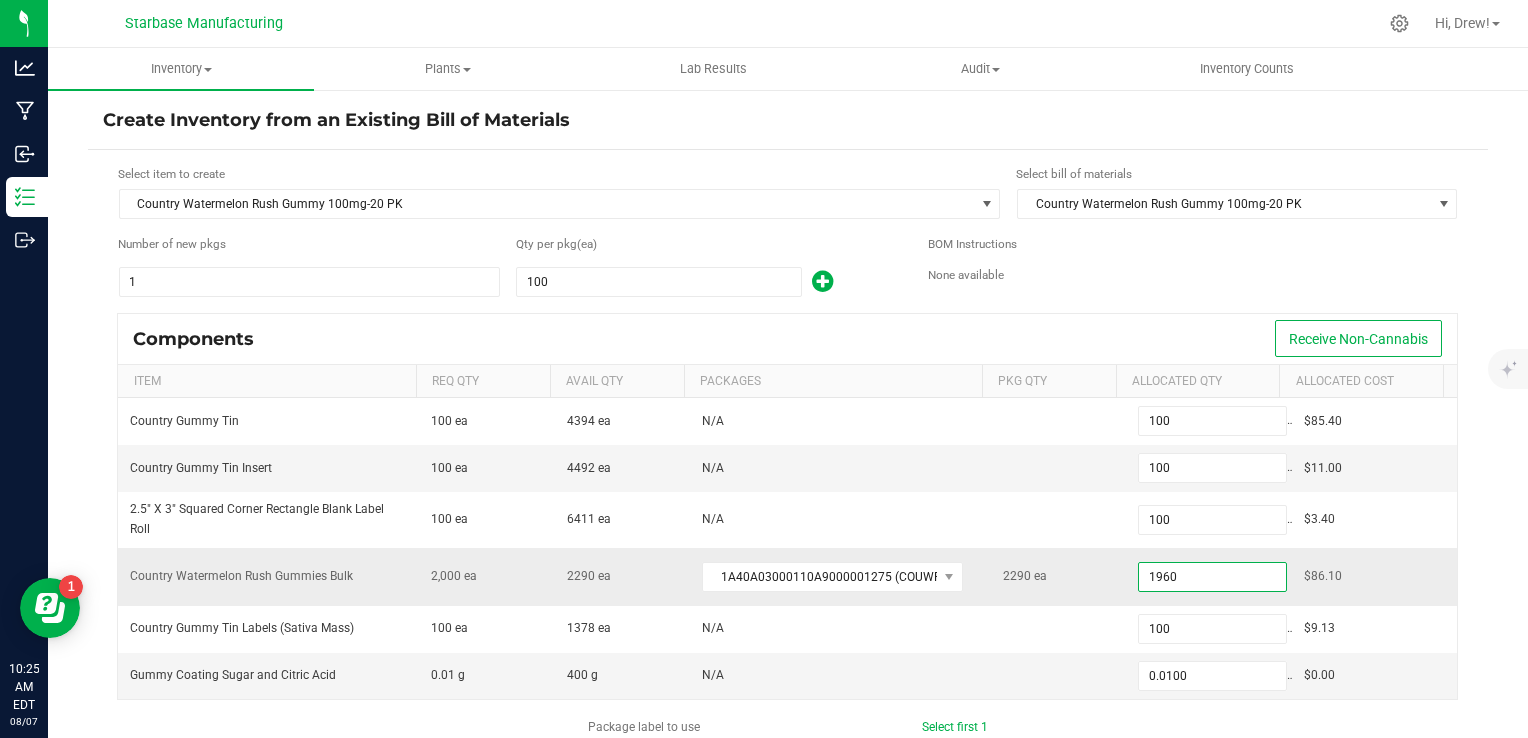 click on "1960" at bounding box center (1212, 577) 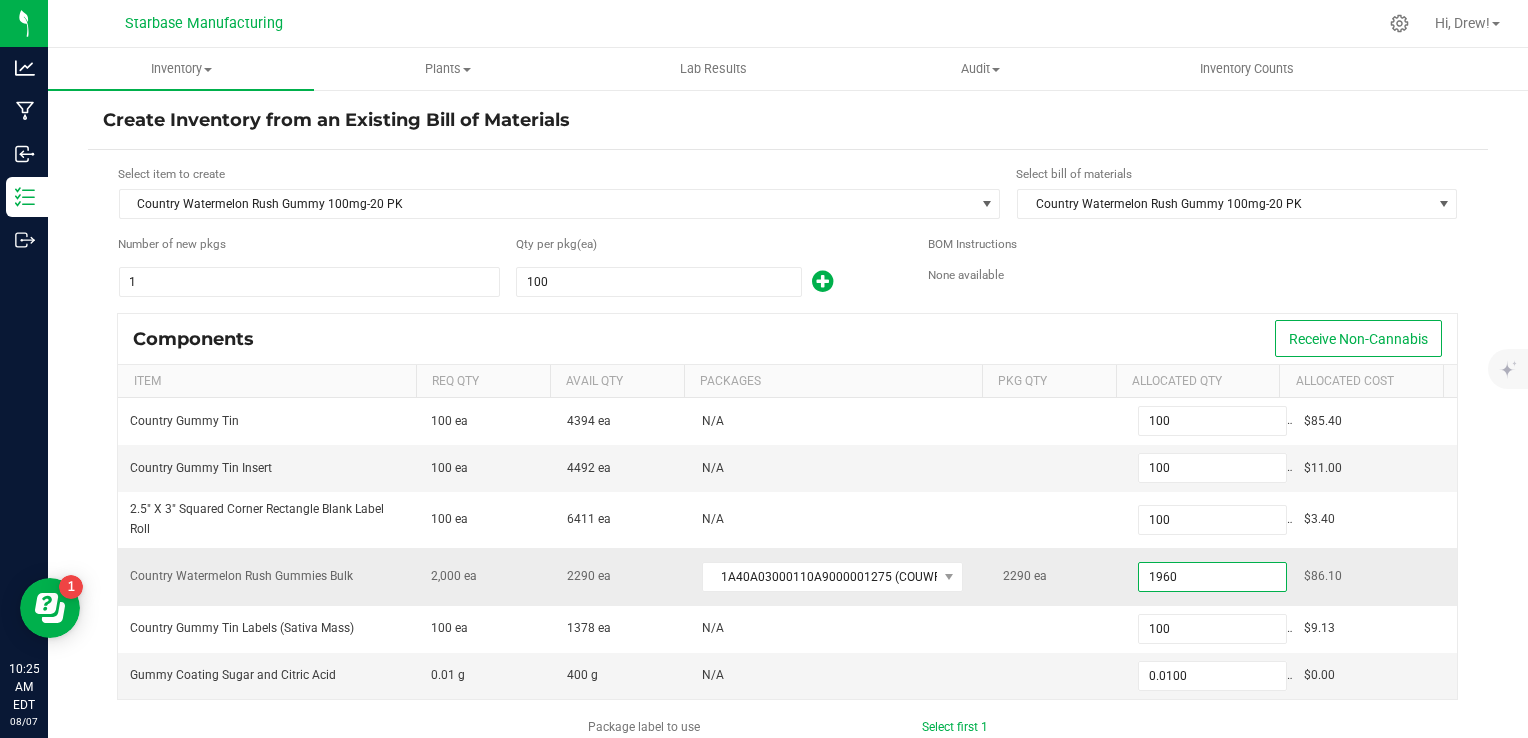 click on "1960" at bounding box center (1212, 577) 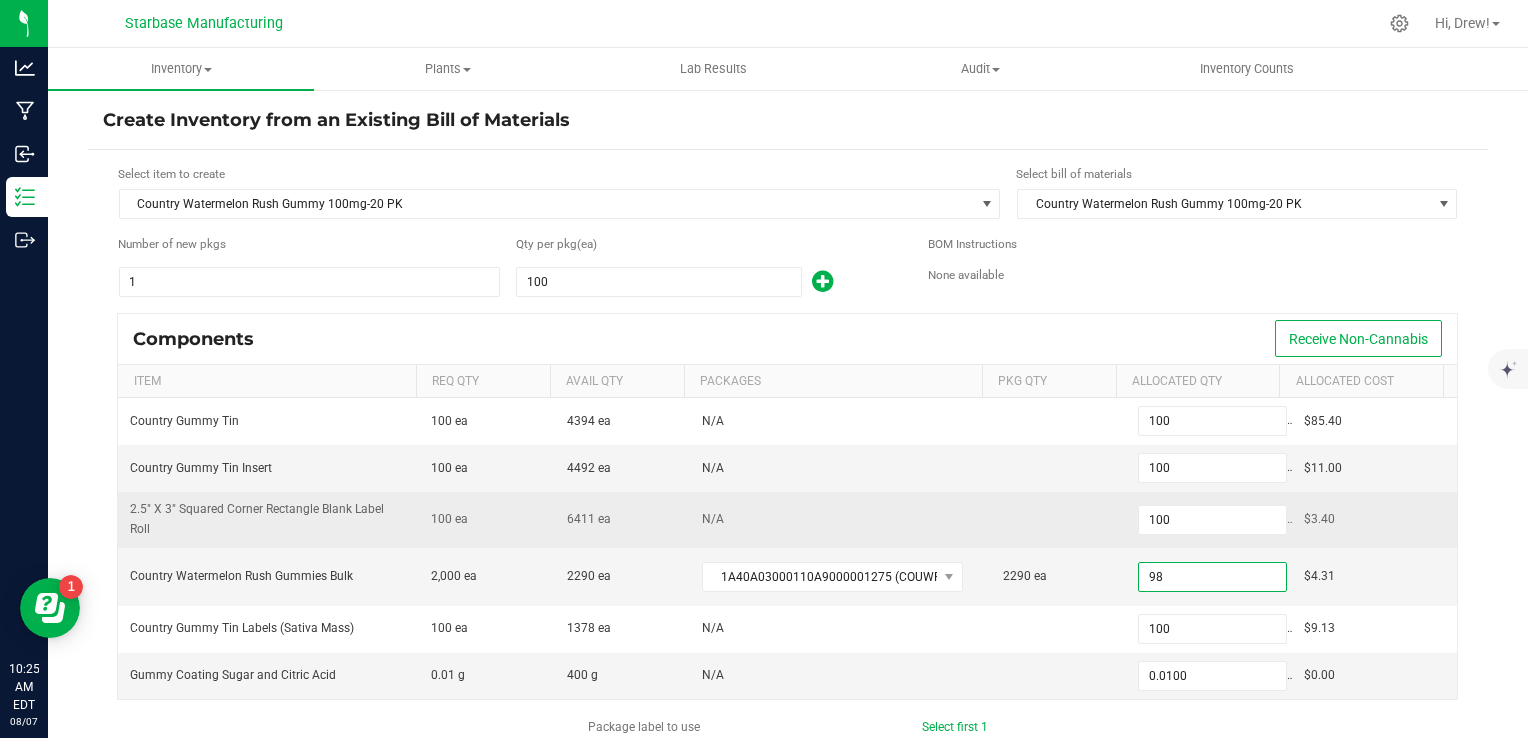 type on "98" 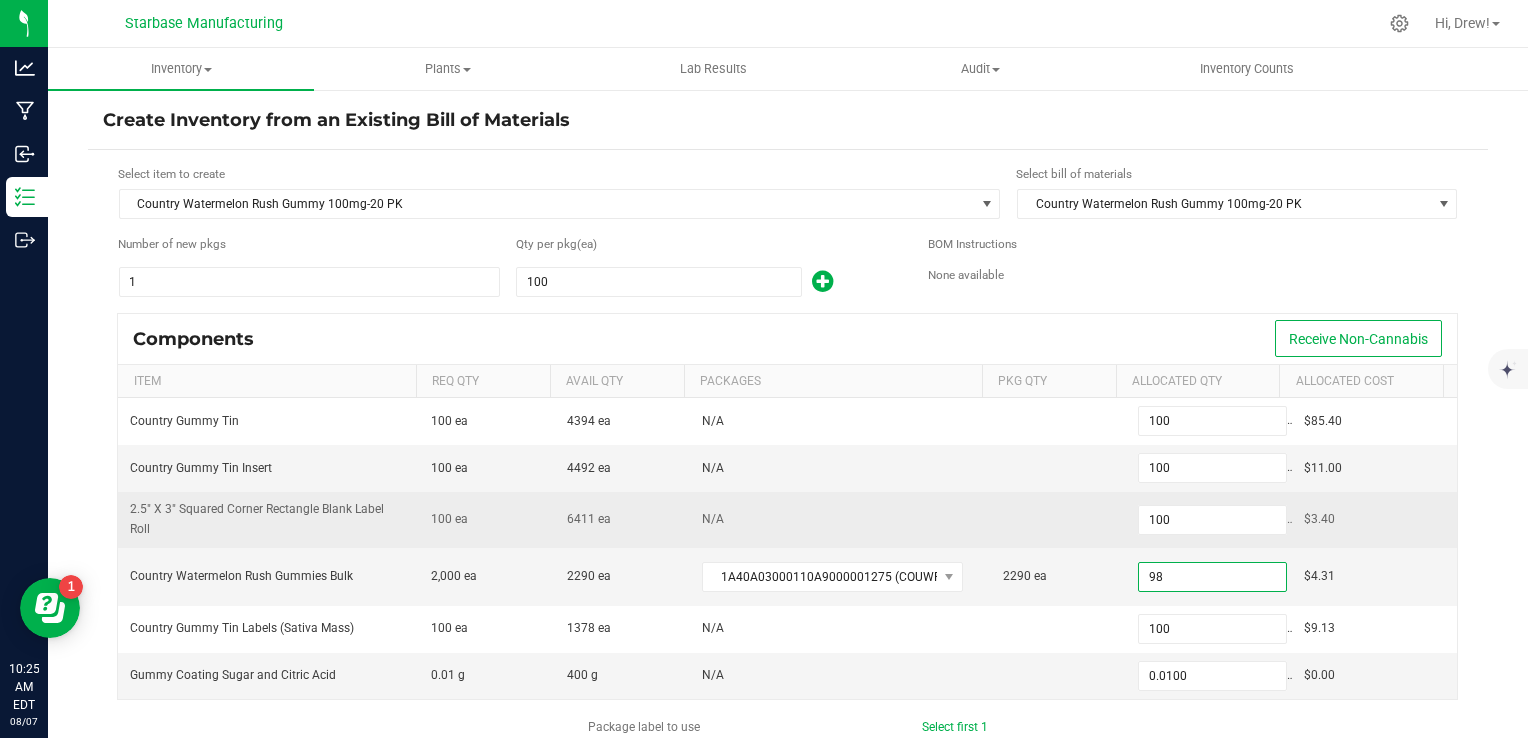 click at bounding box center [1058, 519] 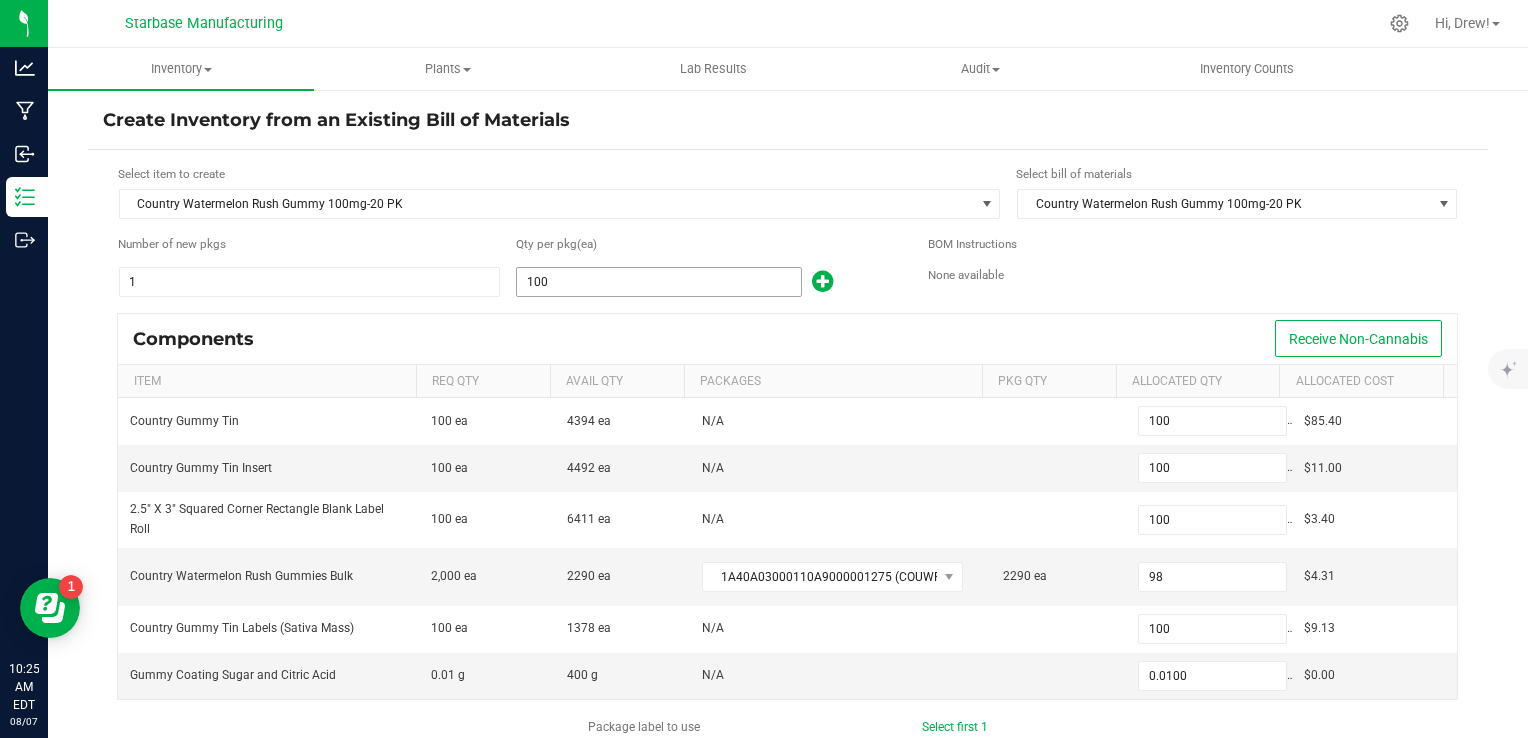 click on "100" at bounding box center [659, 282] 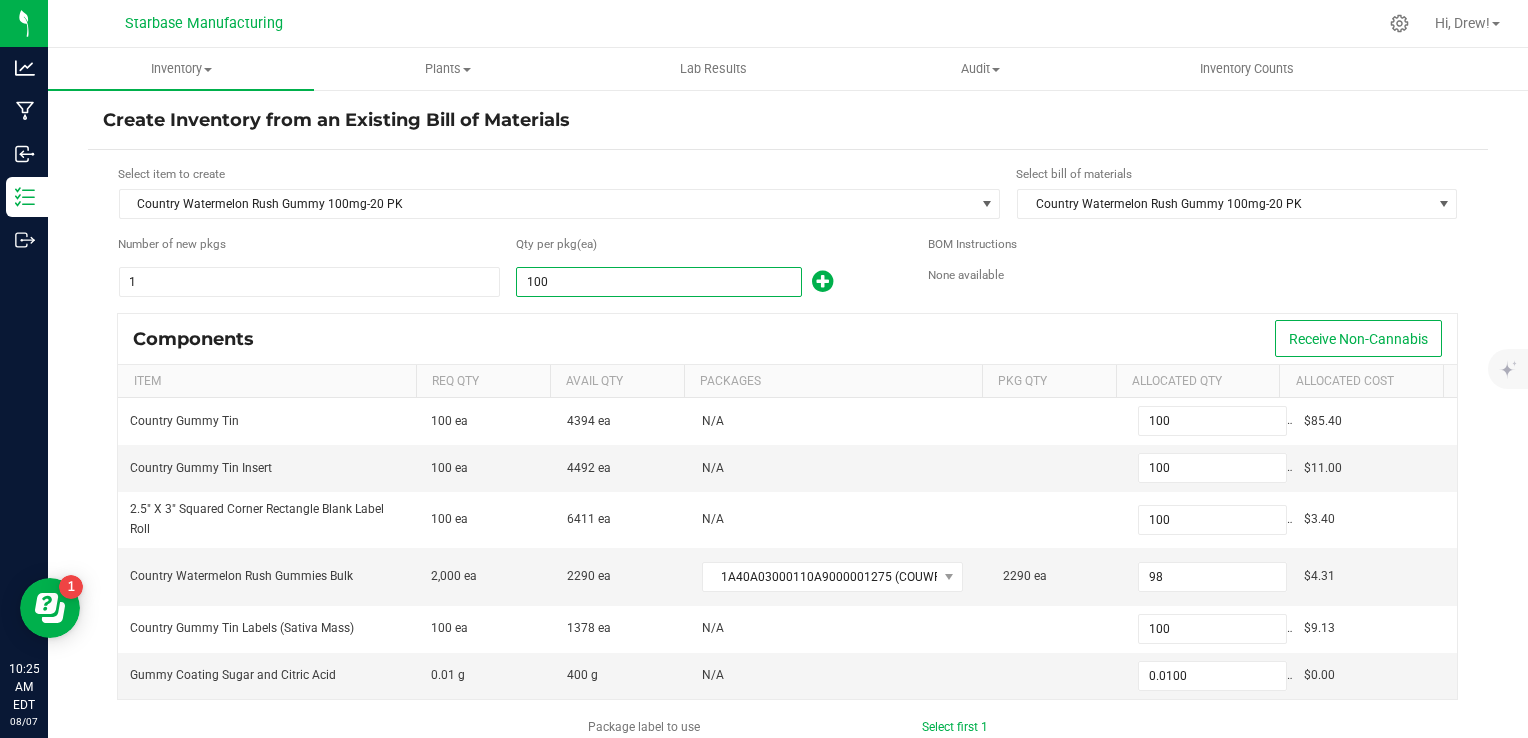 type on "9" 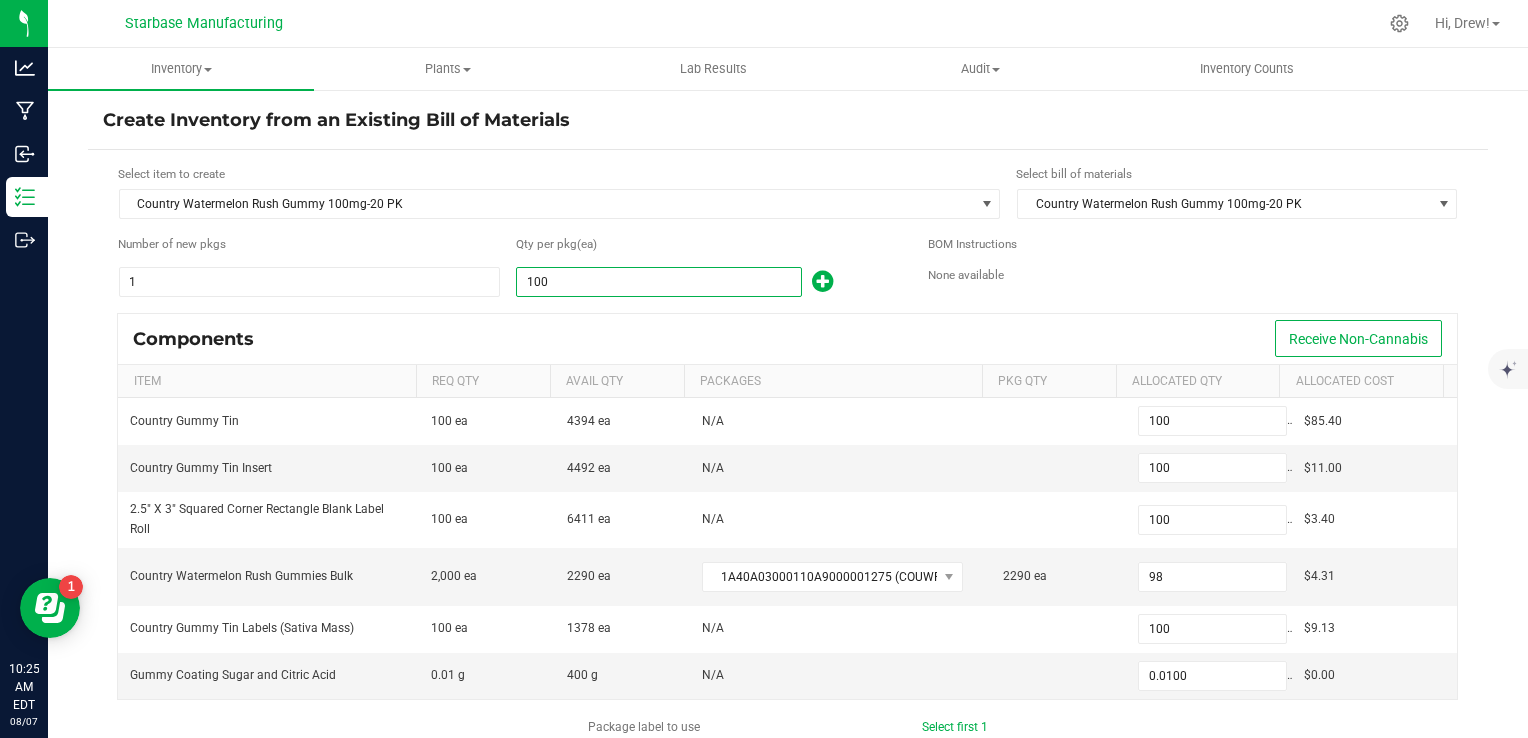 type on "9" 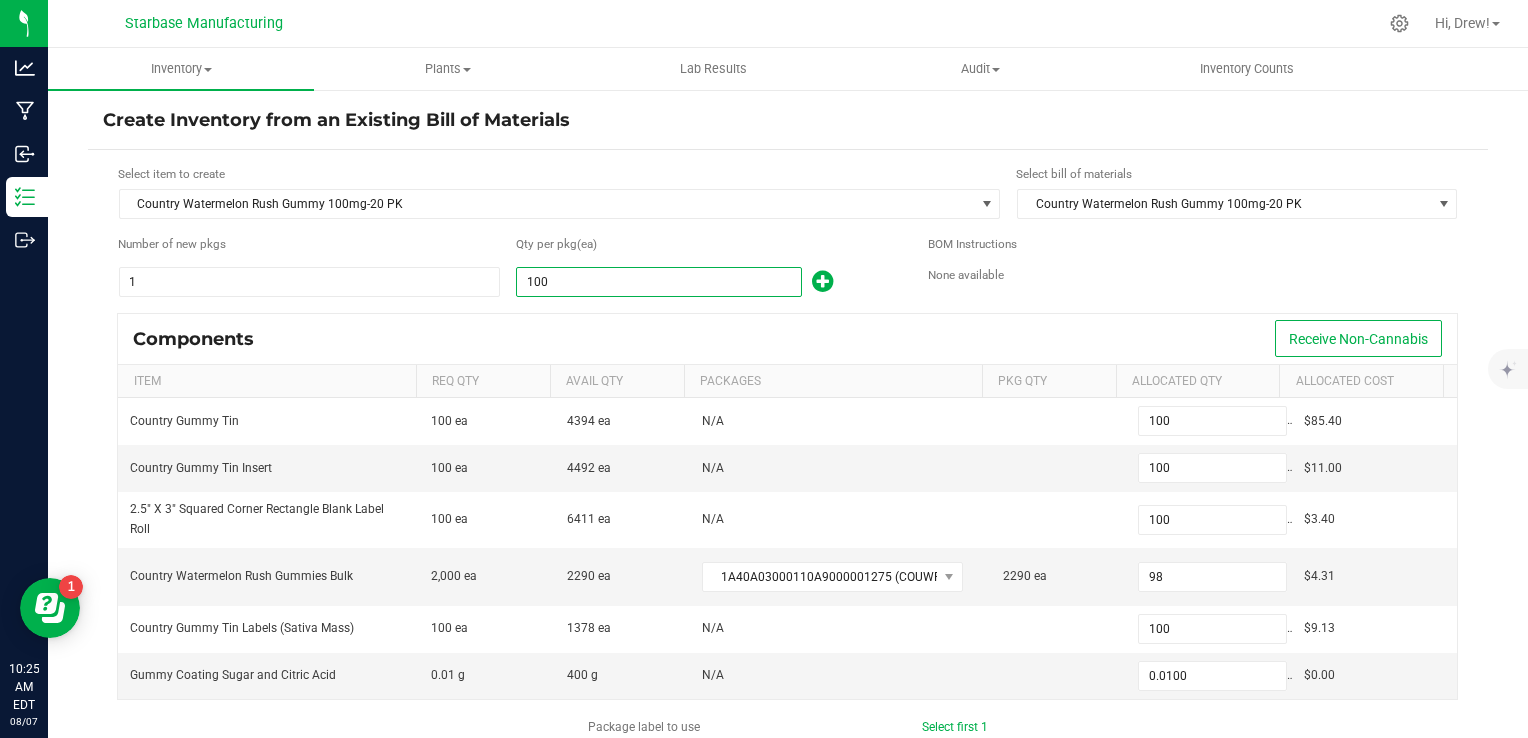 type on "9" 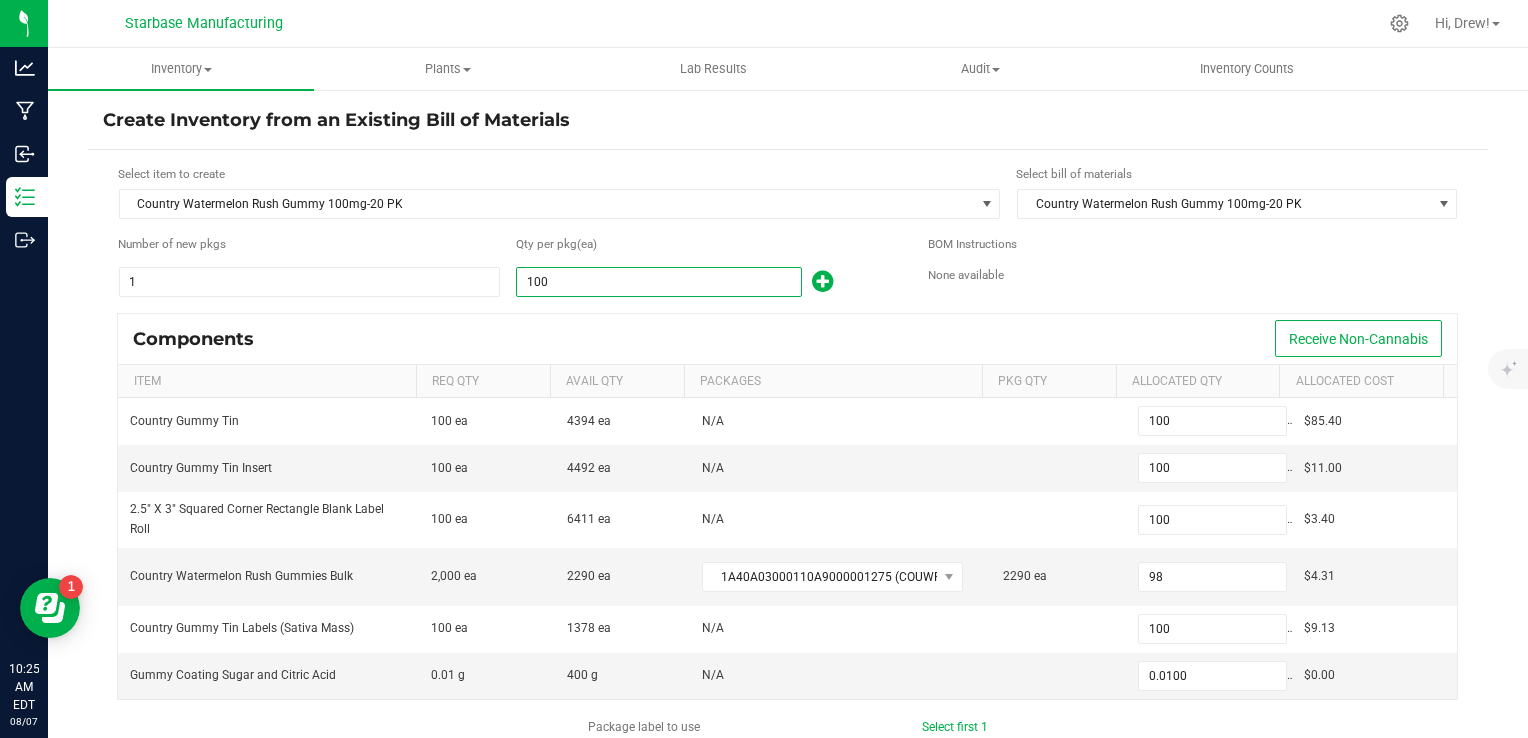 type on "9" 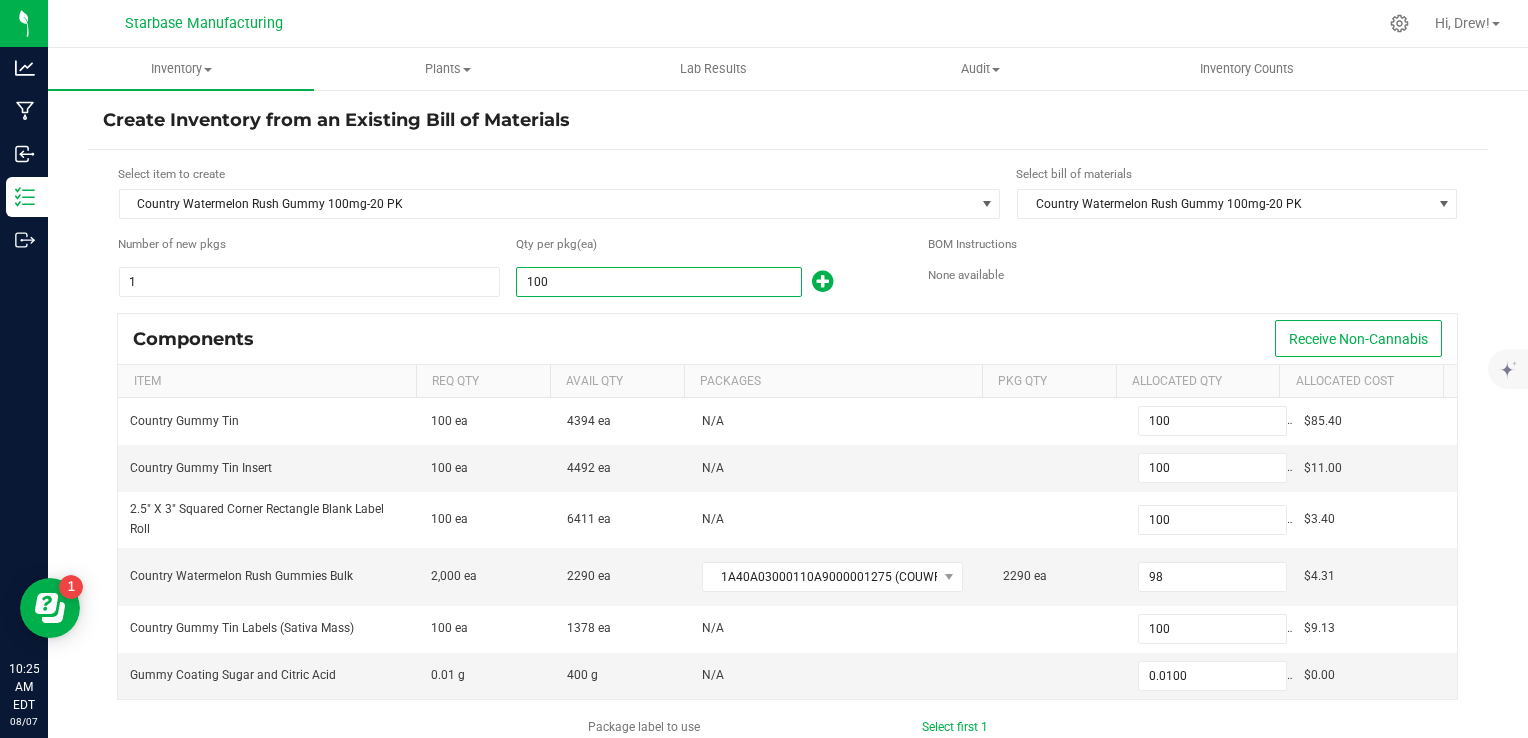 type on "0.0009" 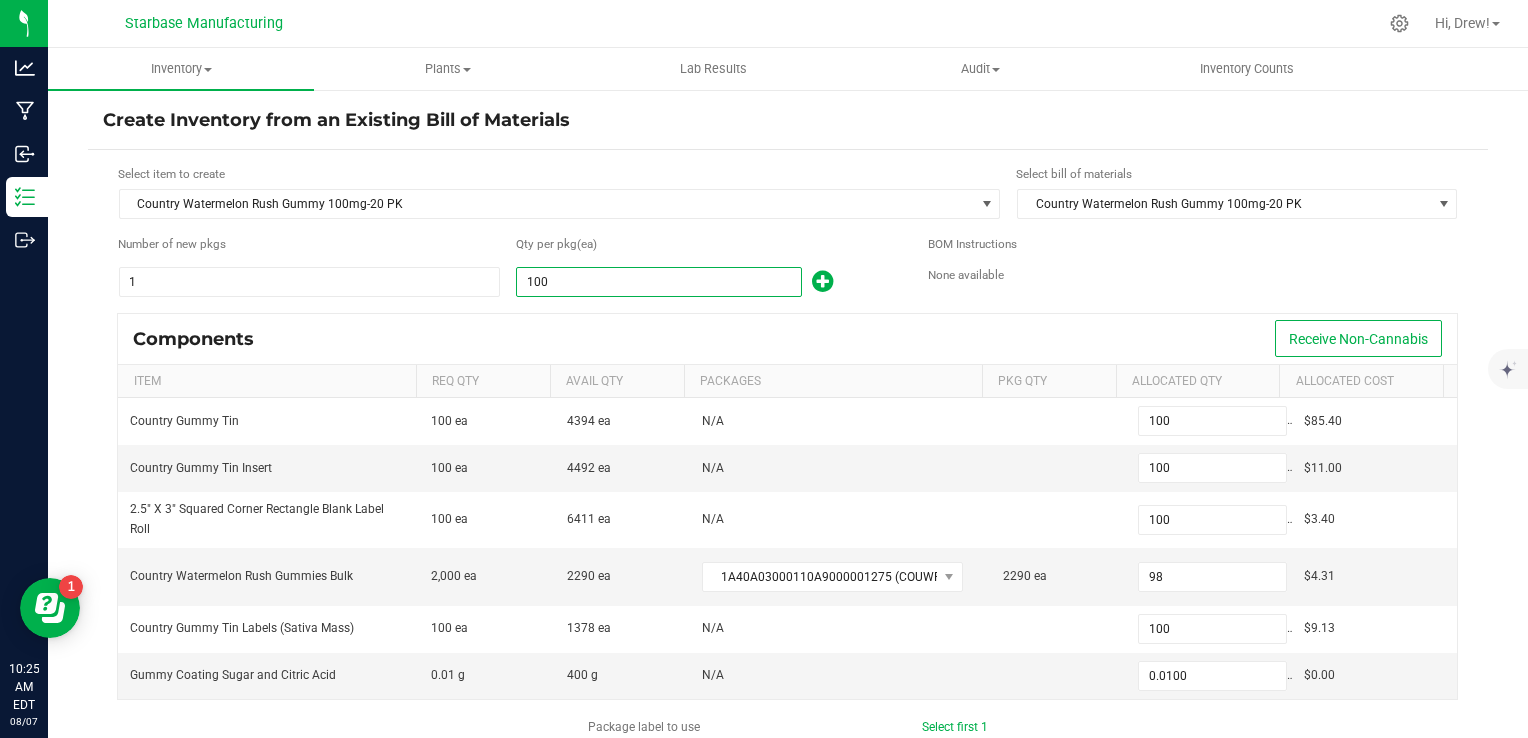 type on "9" 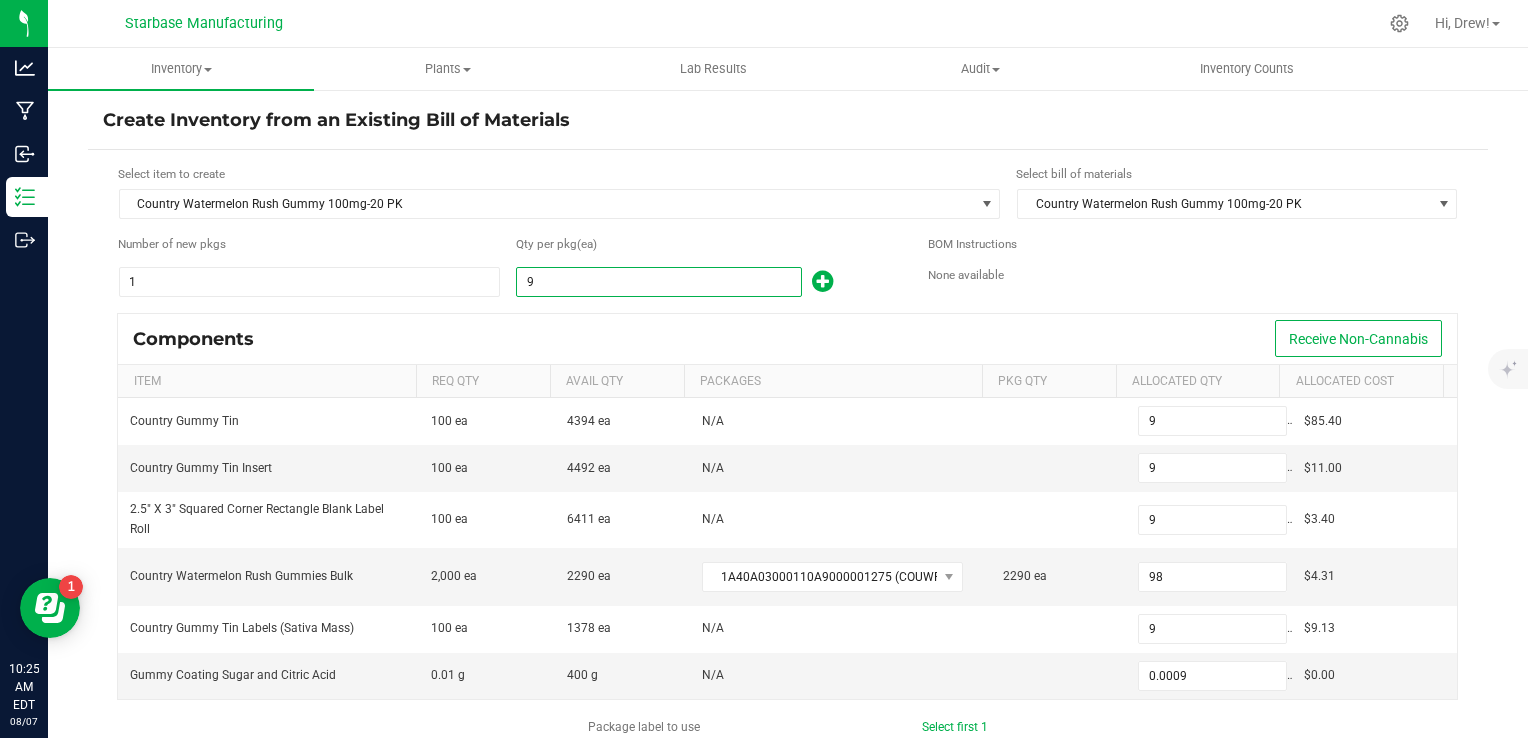 type on "98" 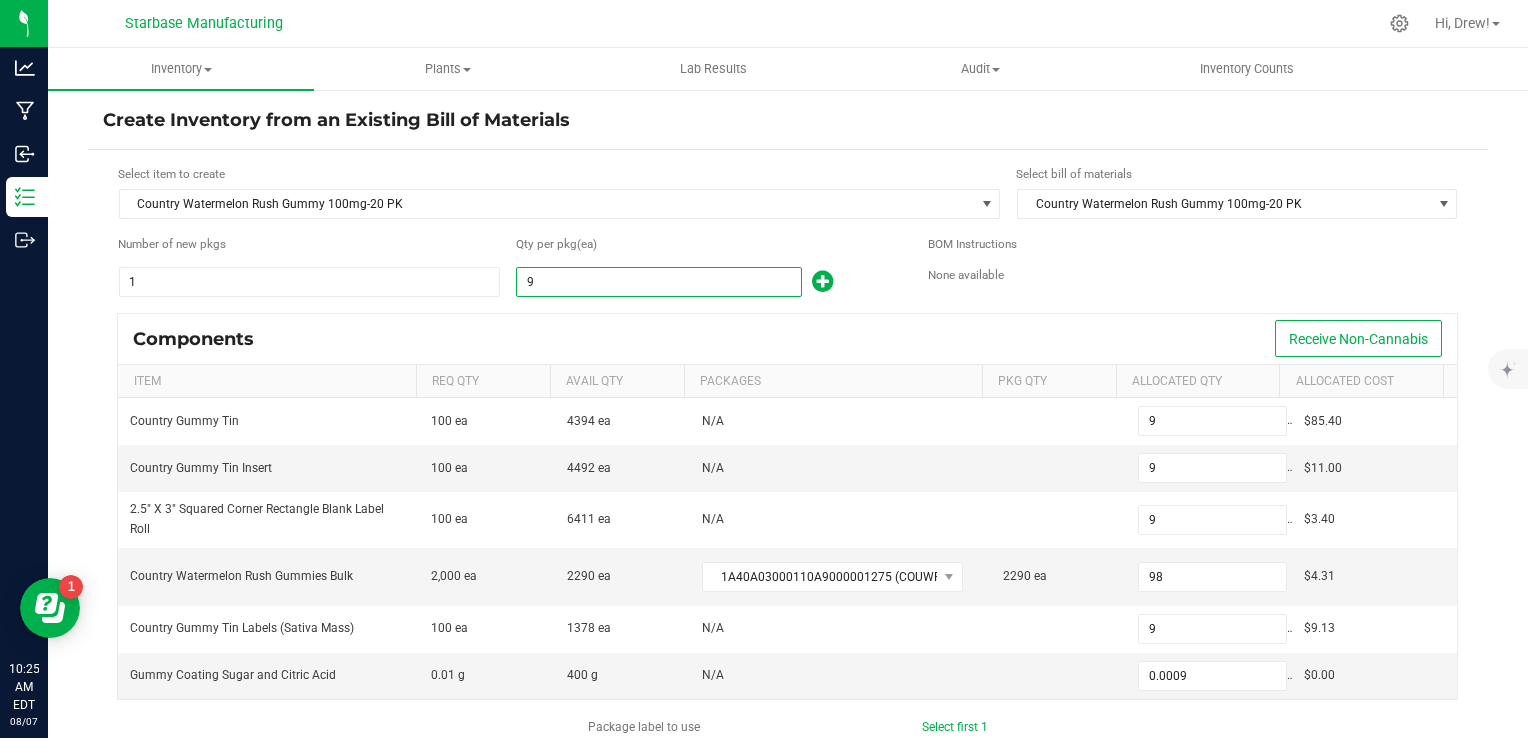 type on "98" 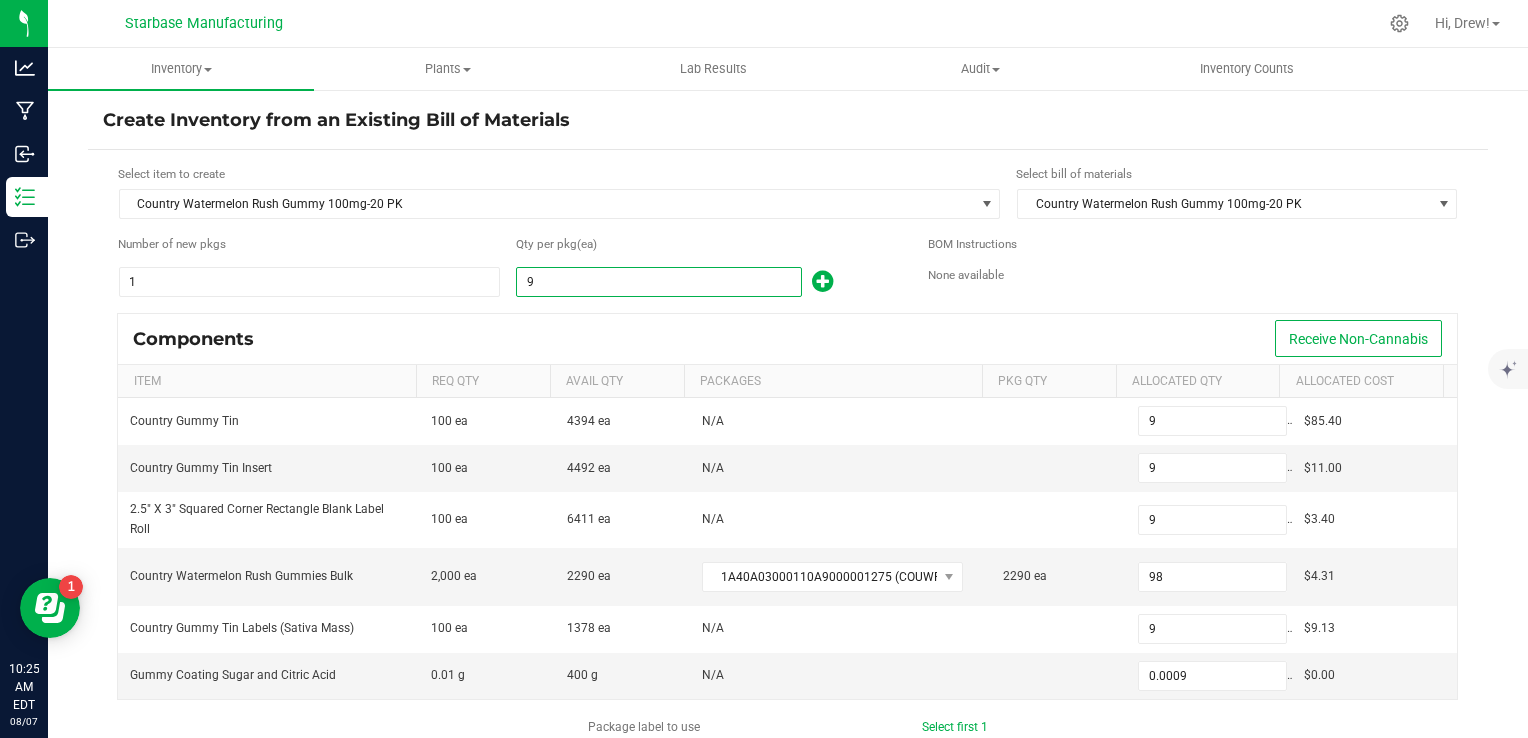 type on "98" 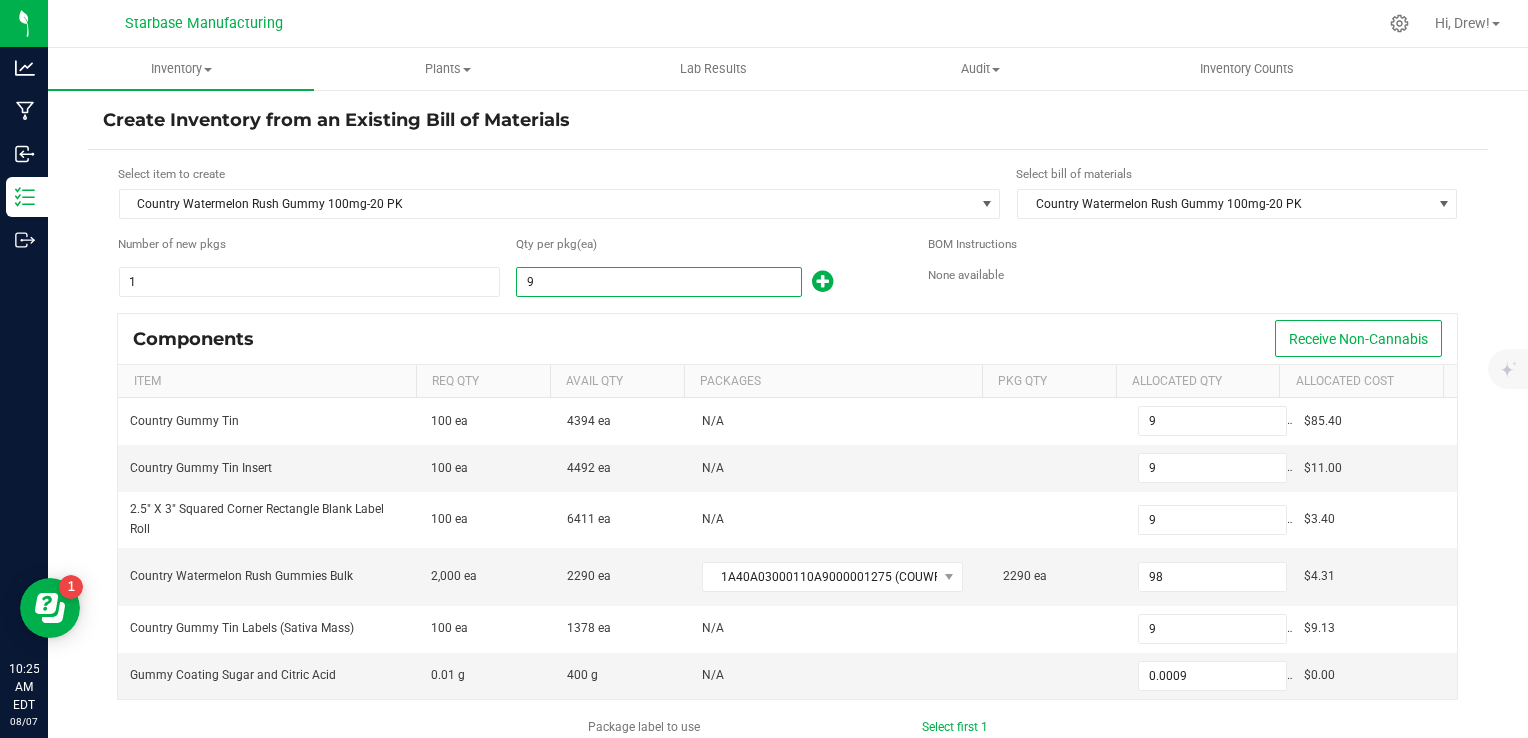 type on "98" 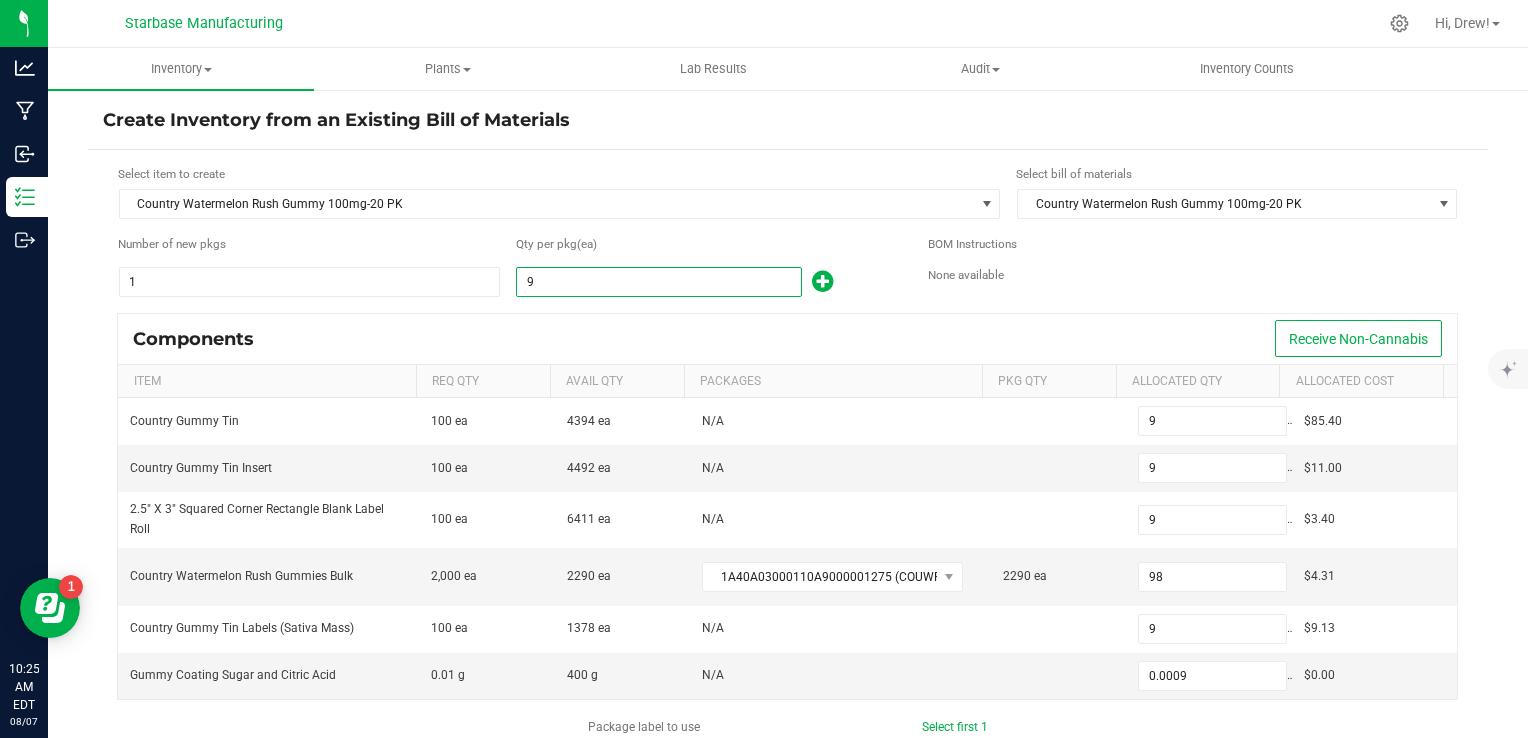 type on "0.0098" 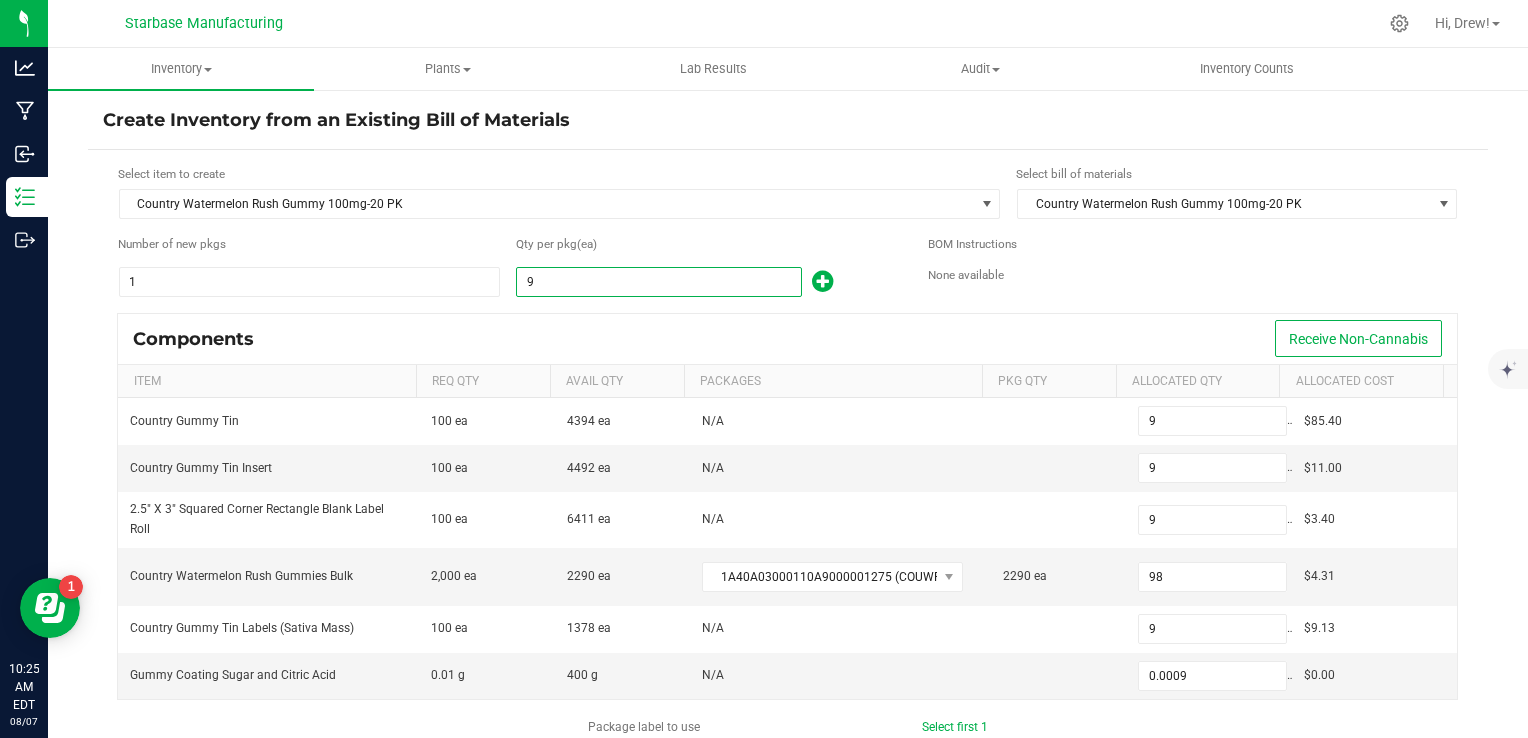 type on "98" 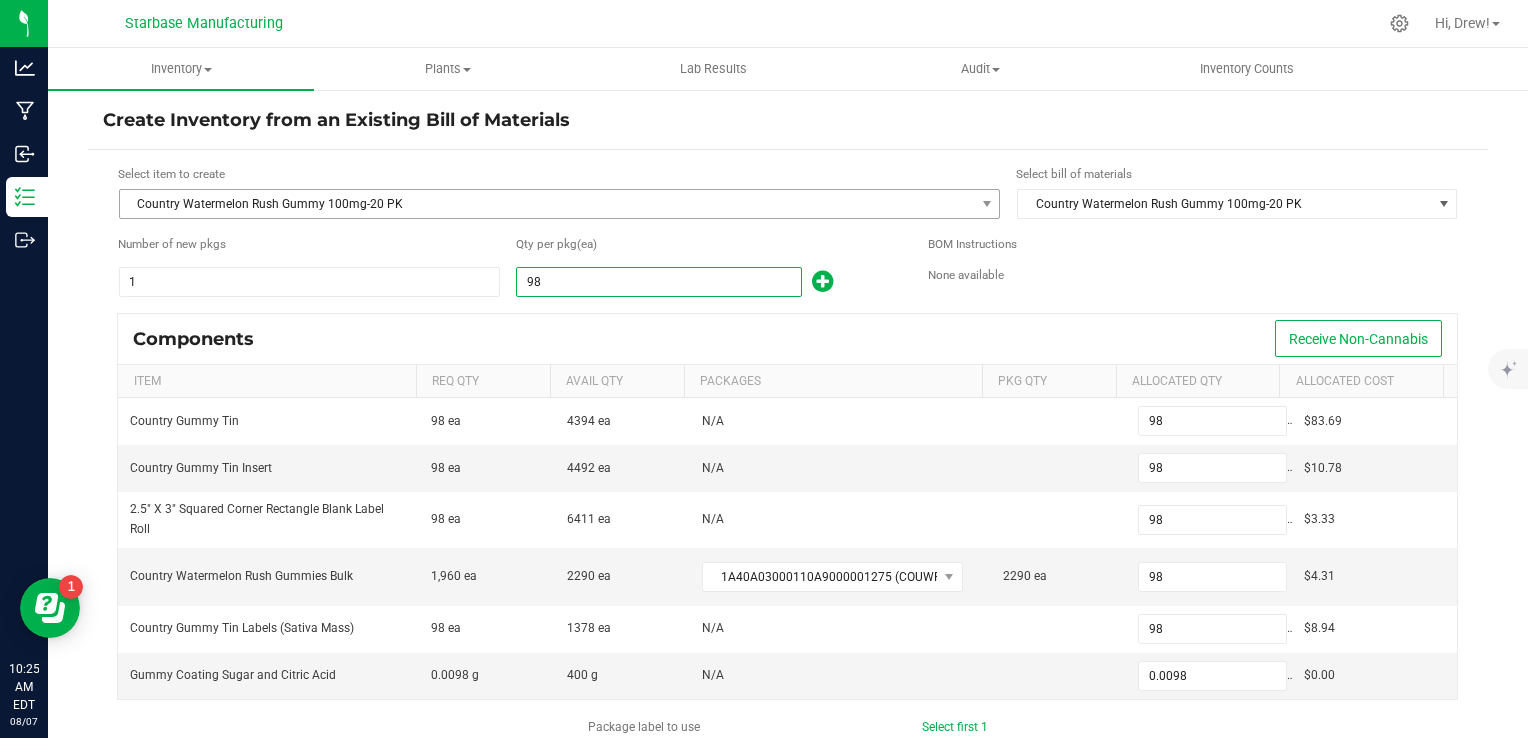 type on "98" 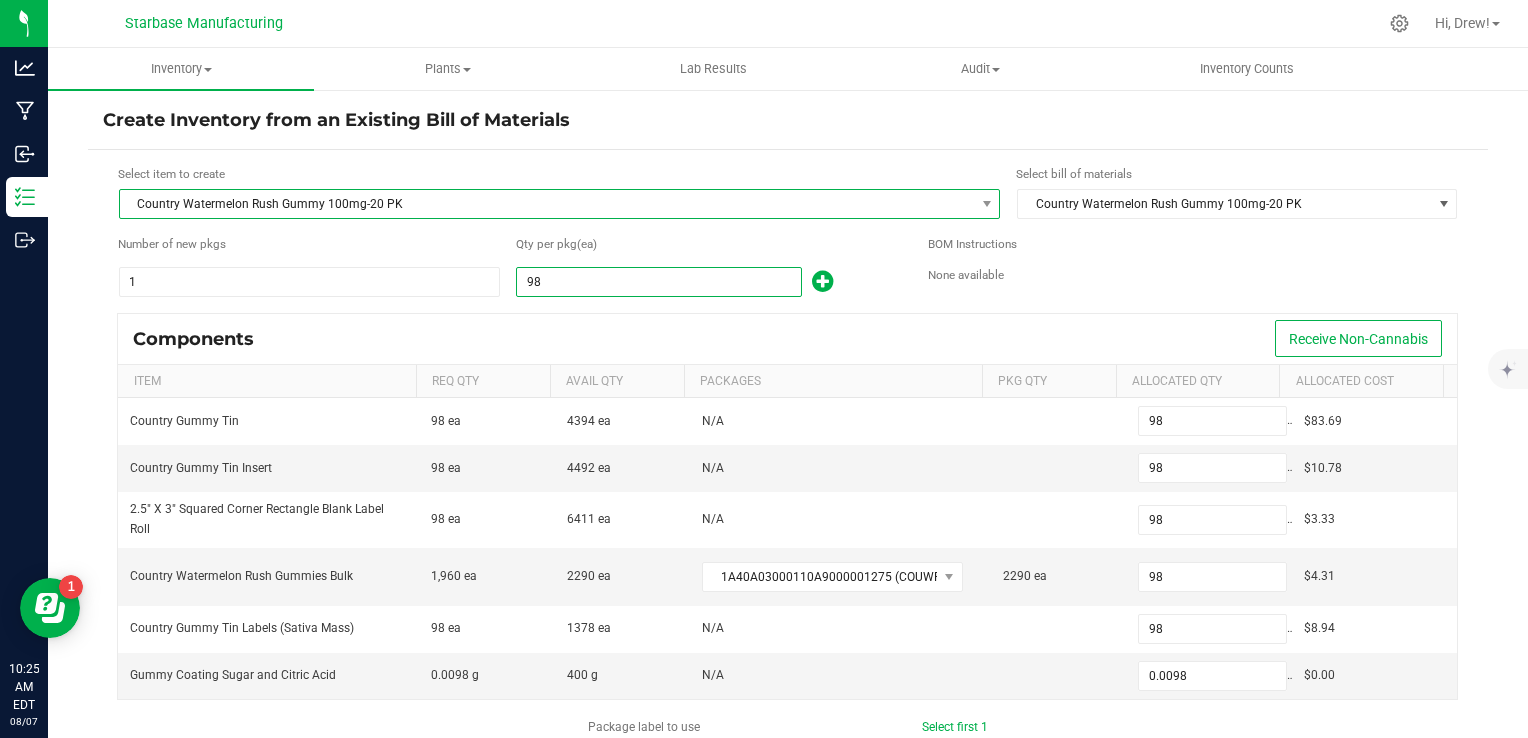 click on "Country Watermelon Rush Gummy 100mg-20 PK" at bounding box center (547, 204) 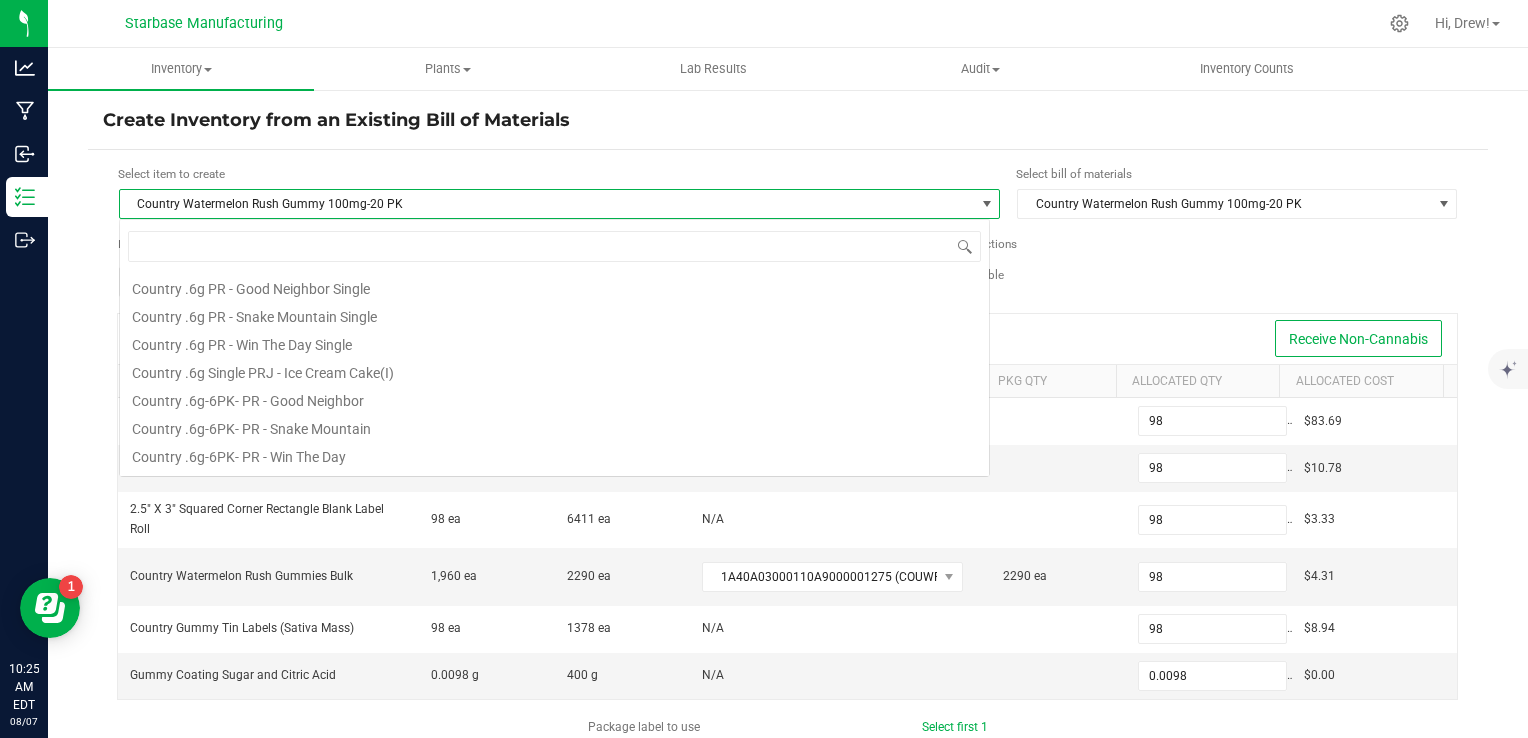 scroll, scrollTop: 304, scrollLeft: 0, axis: vertical 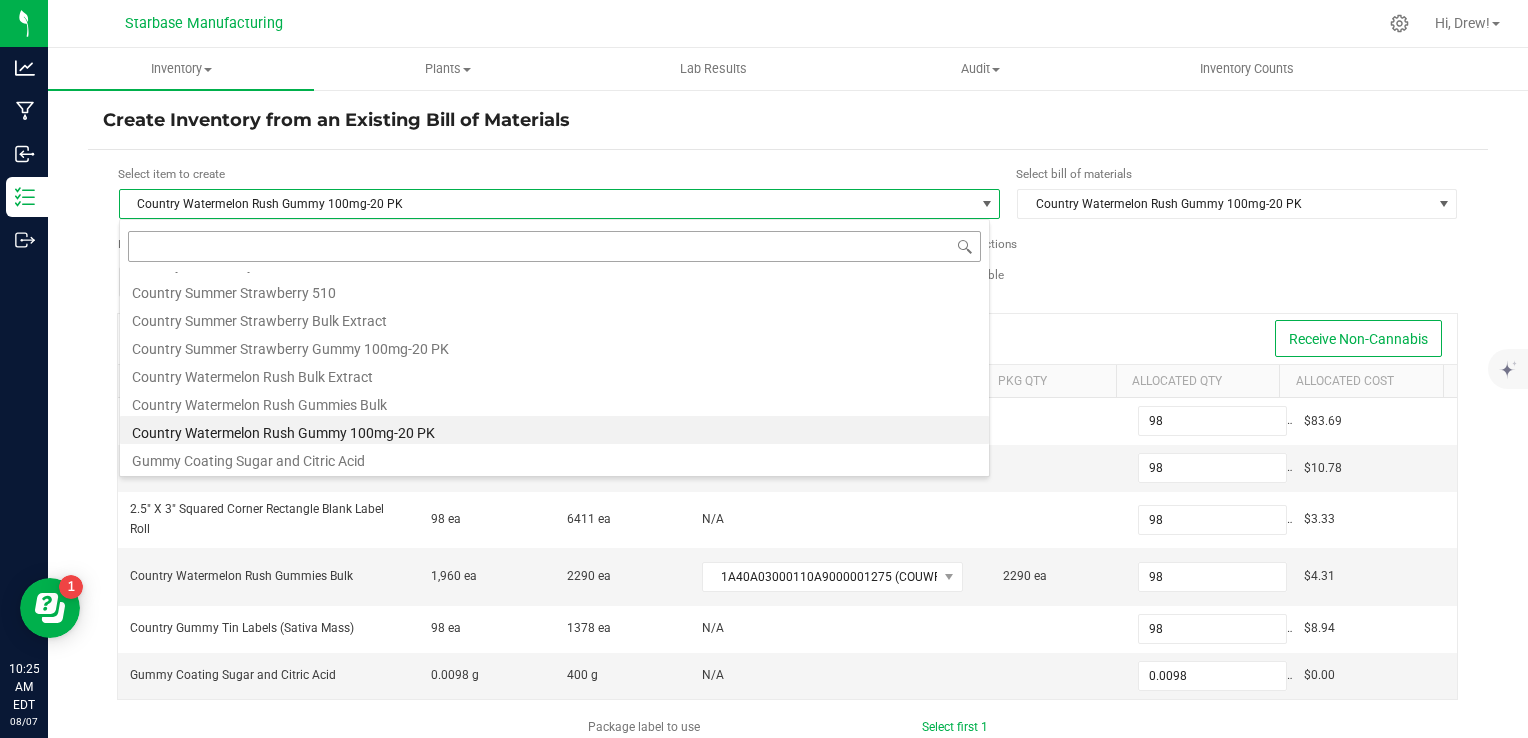 click at bounding box center (554, 246) 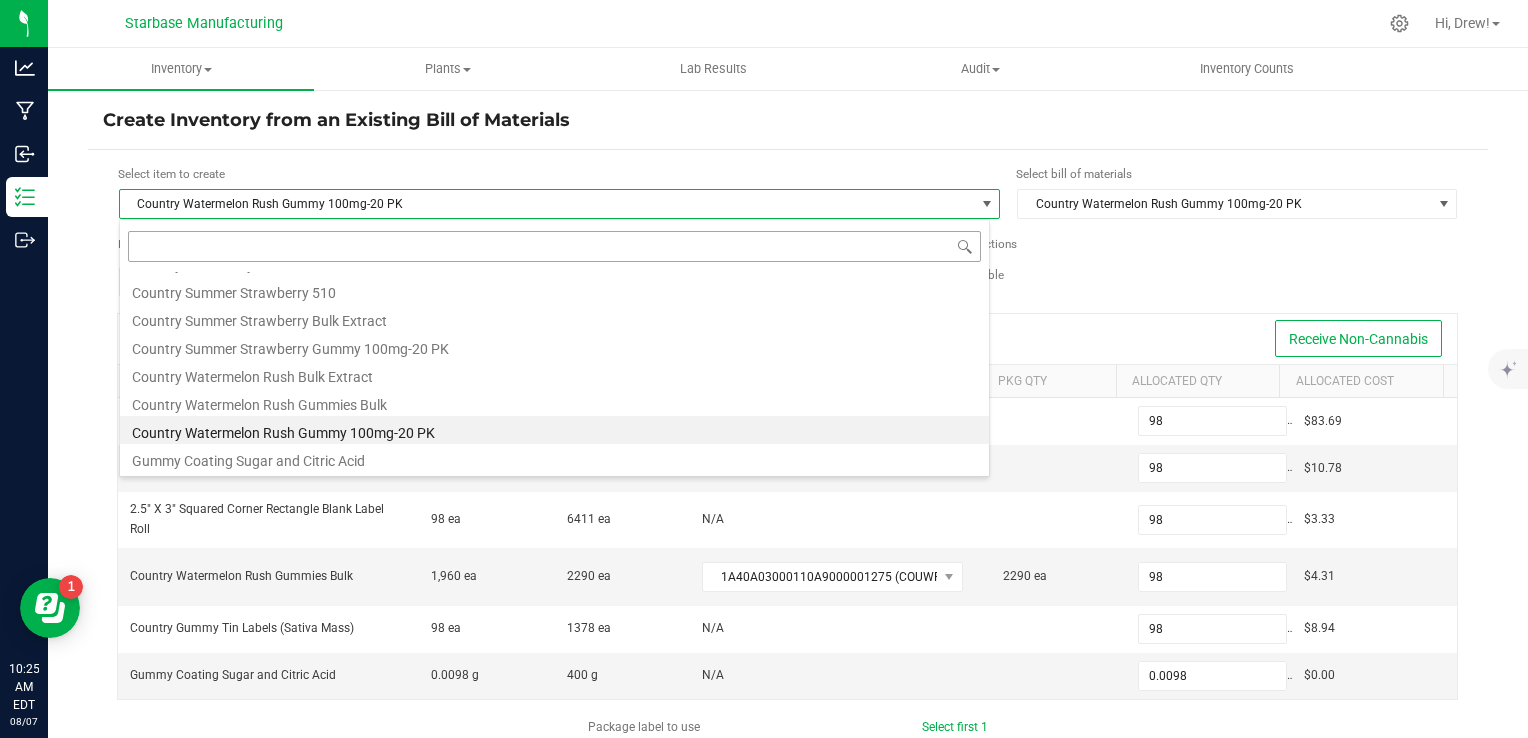 click at bounding box center (554, 246) 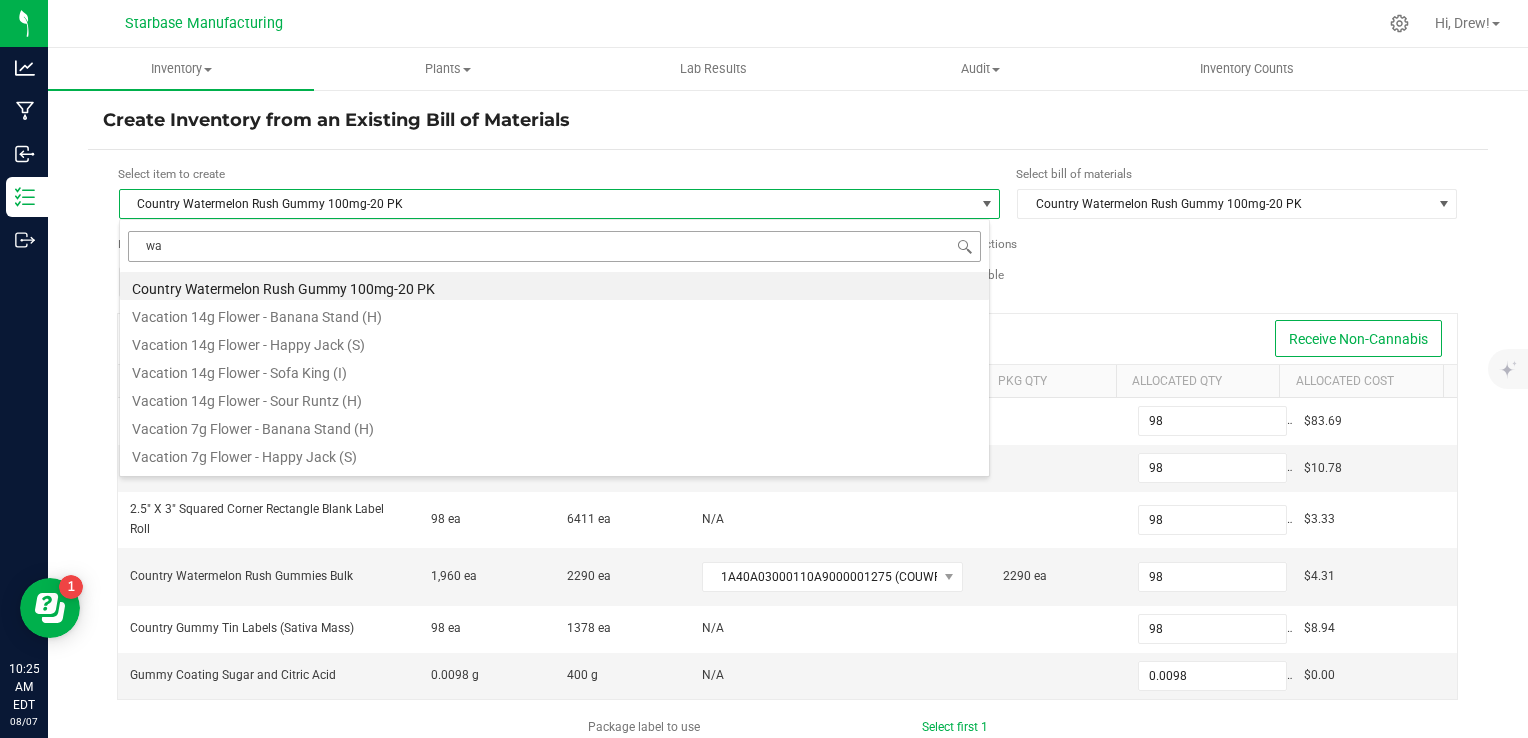 scroll, scrollTop: 0, scrollLeft: 0, axis: both 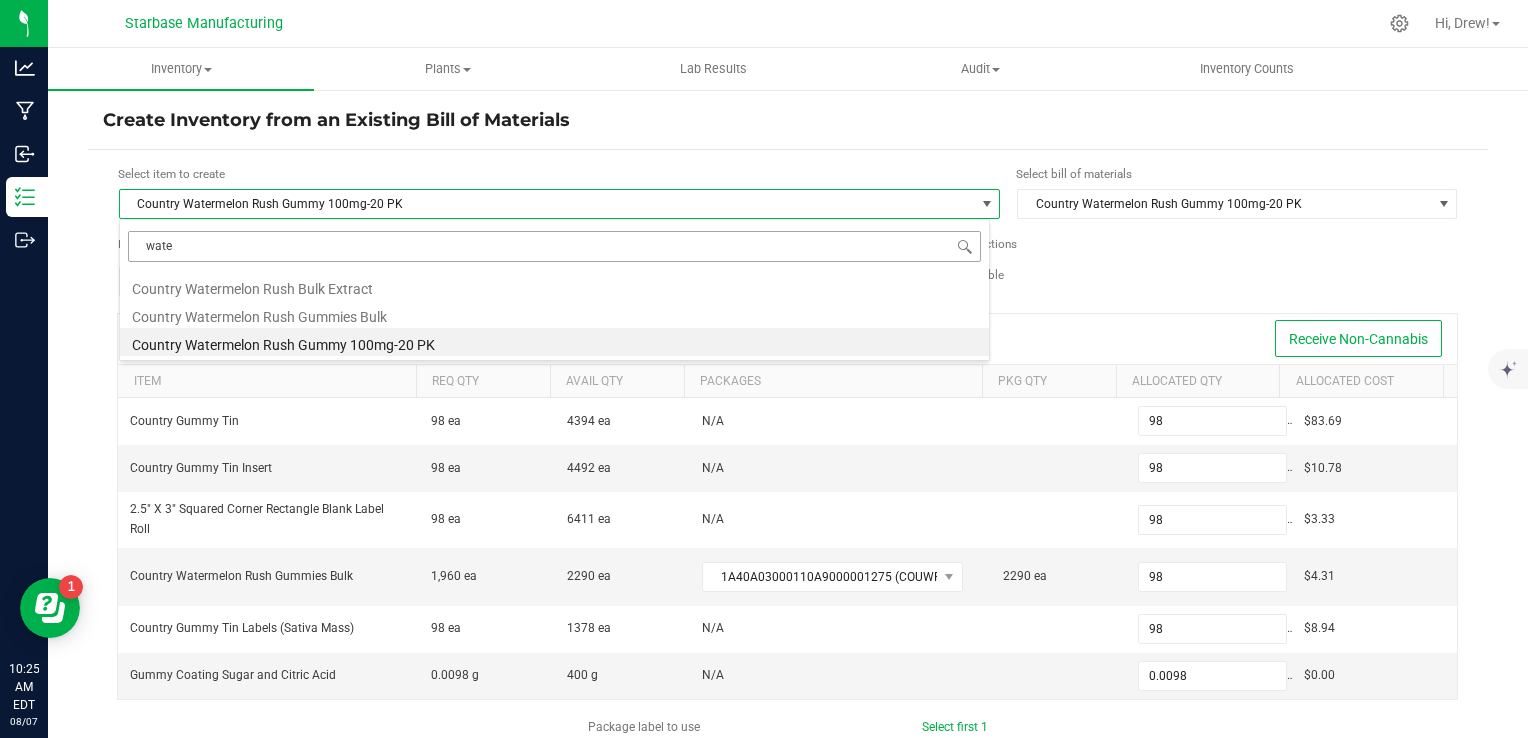 type on "water" 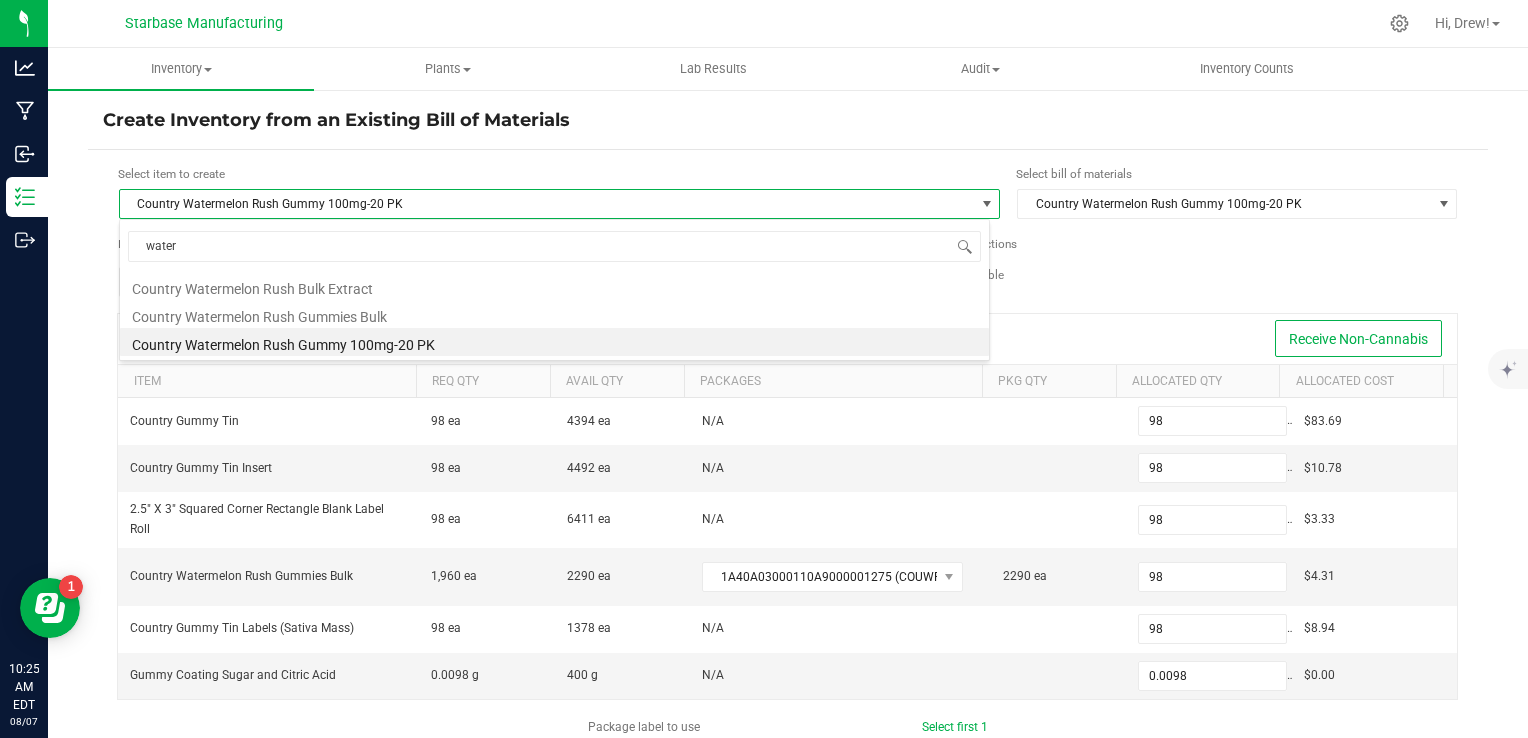 drag, startPoint x: 340, startPoint y: 332, endPoint x: 270, endPoint y: 338, distance: 70.256676 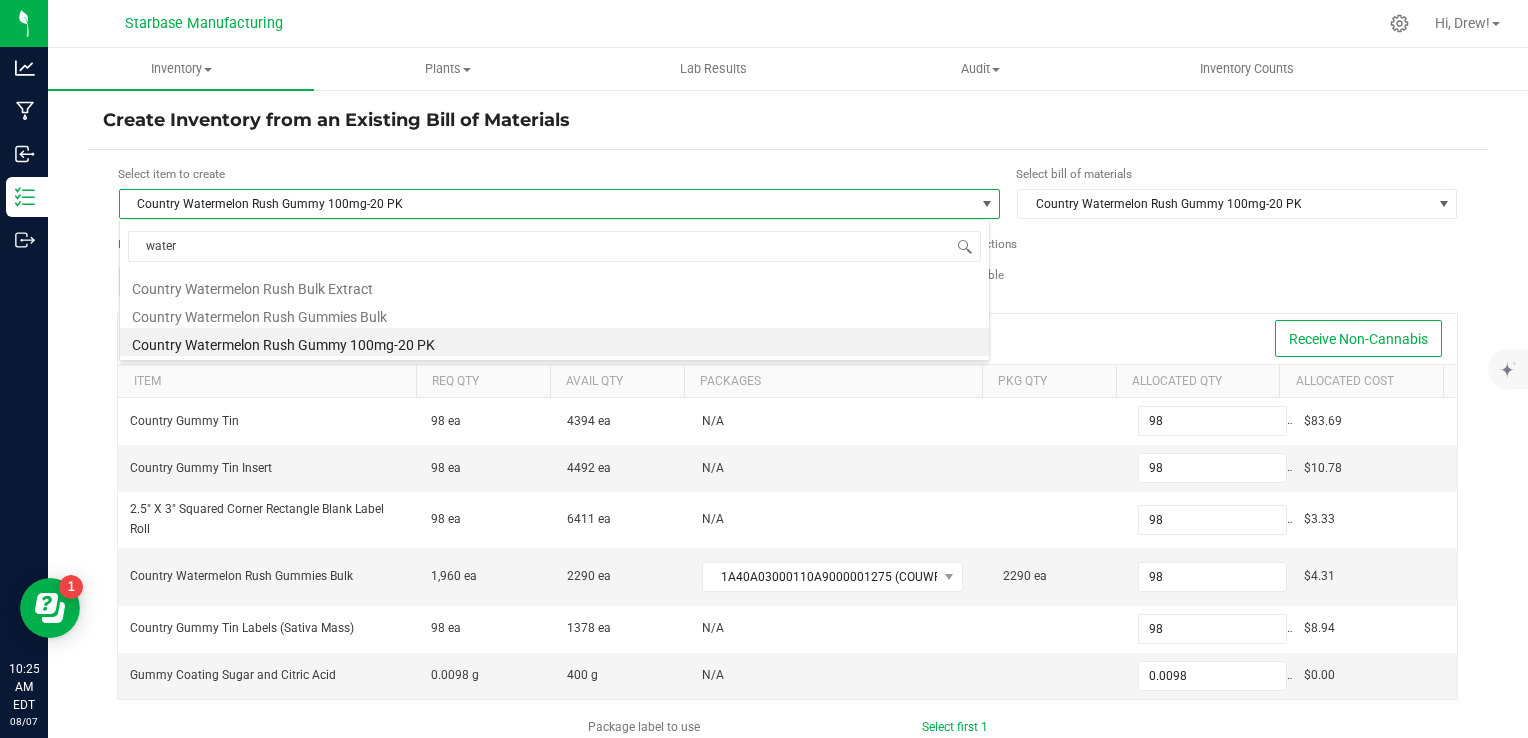 click on "Country Watermelon Rush Gummy 100mg-20 PK" at bounding box center (554, 342) 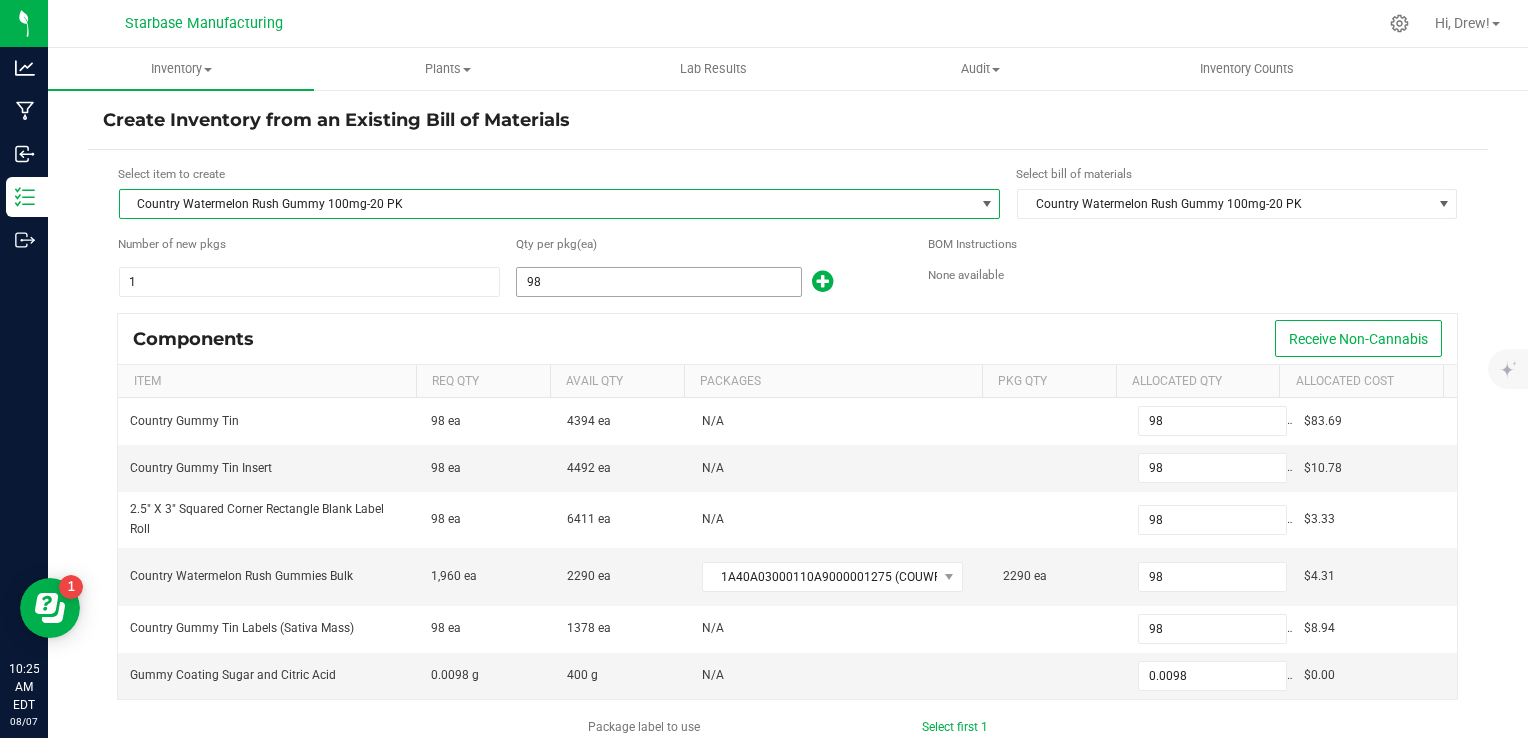 click on "98" at bounding box center [659, 282] 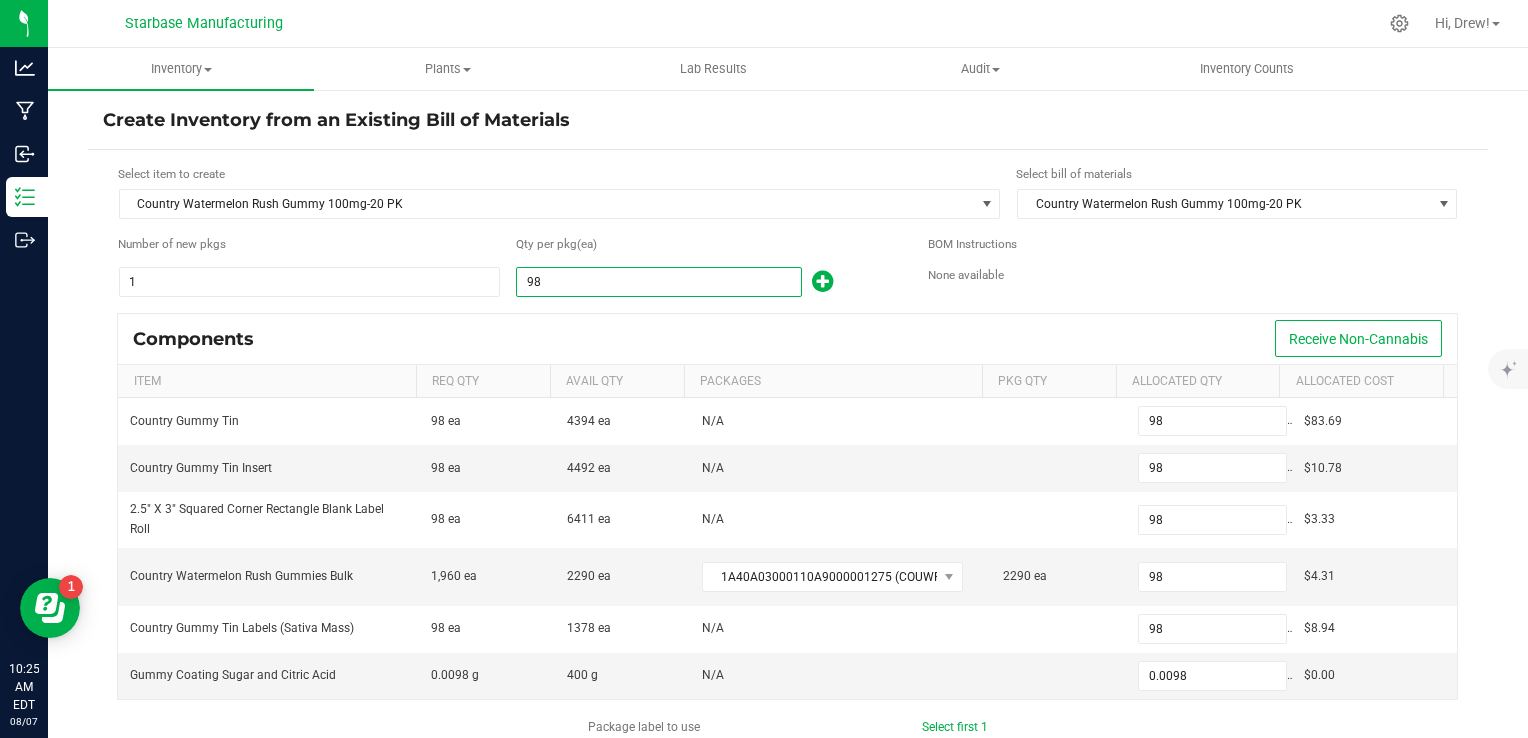 click on "Components   Receive Non-Cannabis" at bounding box center [787, 339] 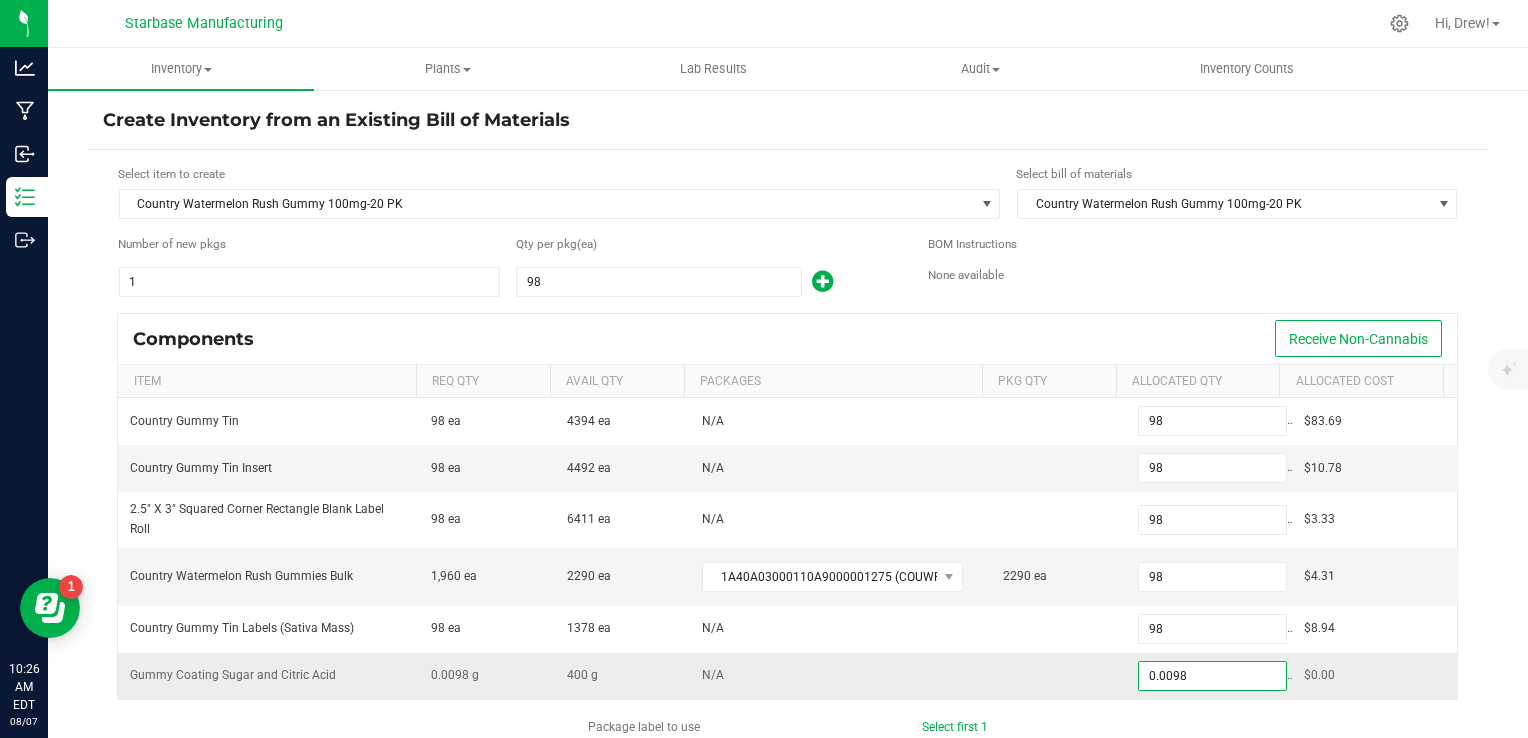 click on "0.0098" at bounding box center [1212, 676] 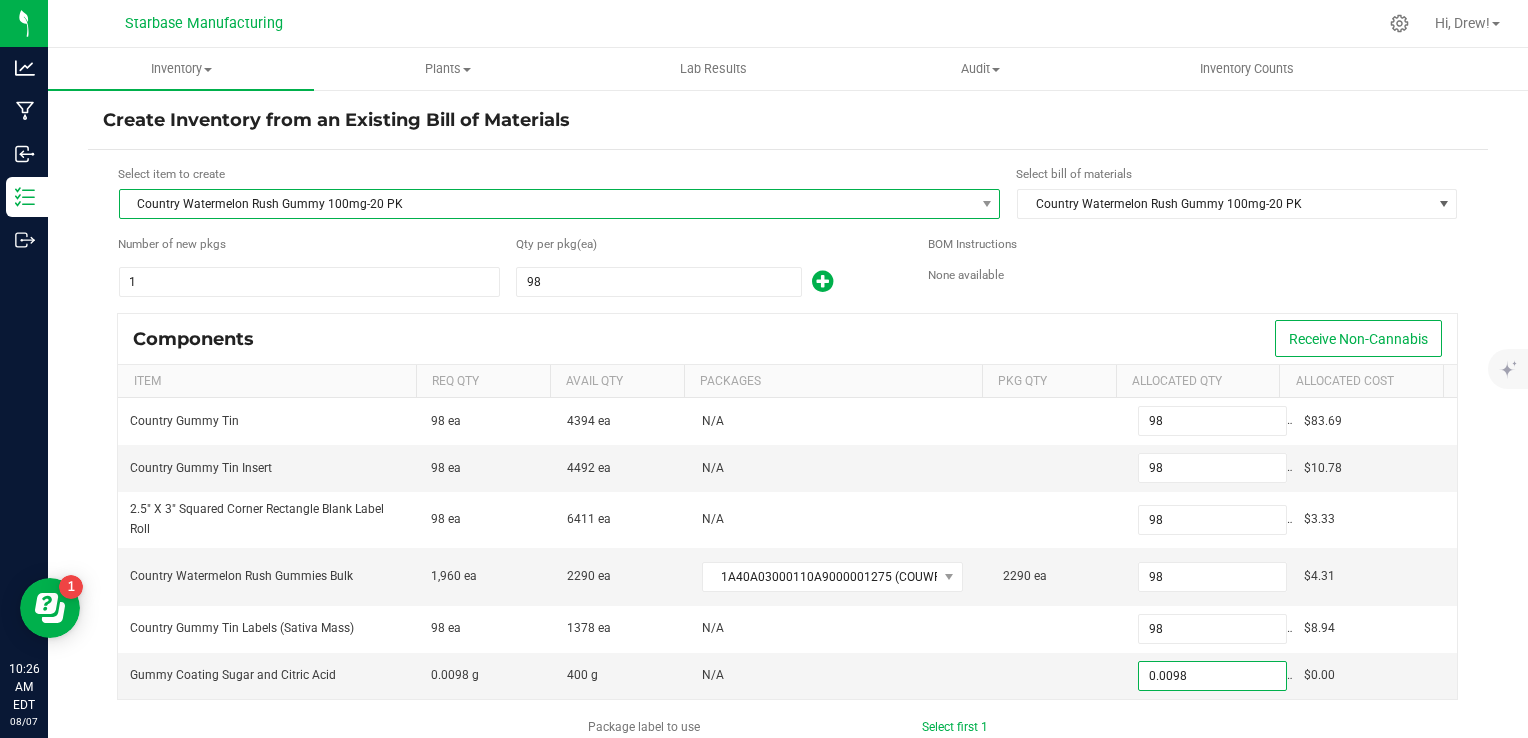 click on "Country Watermelon Rush Gummy 100mg-20 PK" at bounding box center [547, 204] 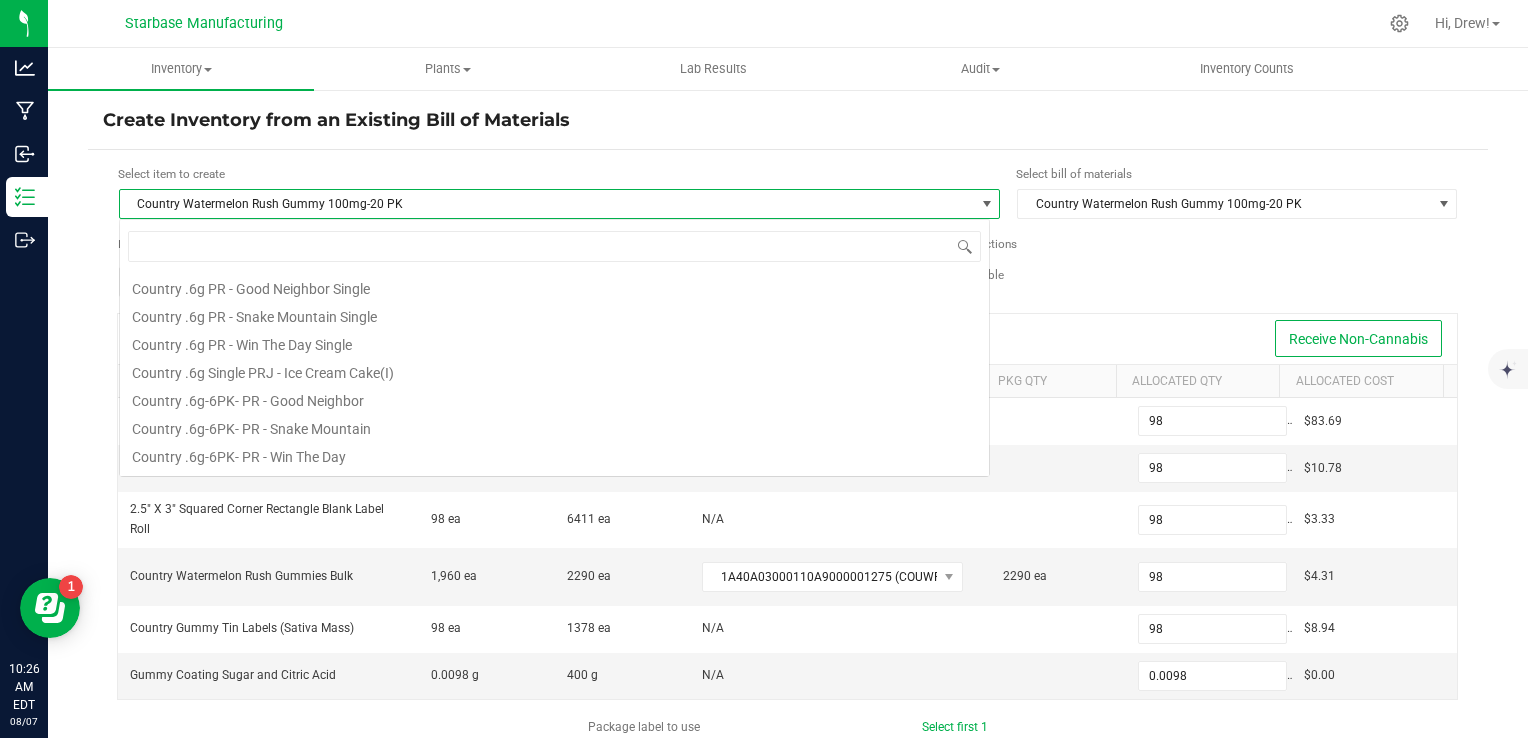 scroll, scrollTop: 304, scrollLeft: 0, axis: vertical 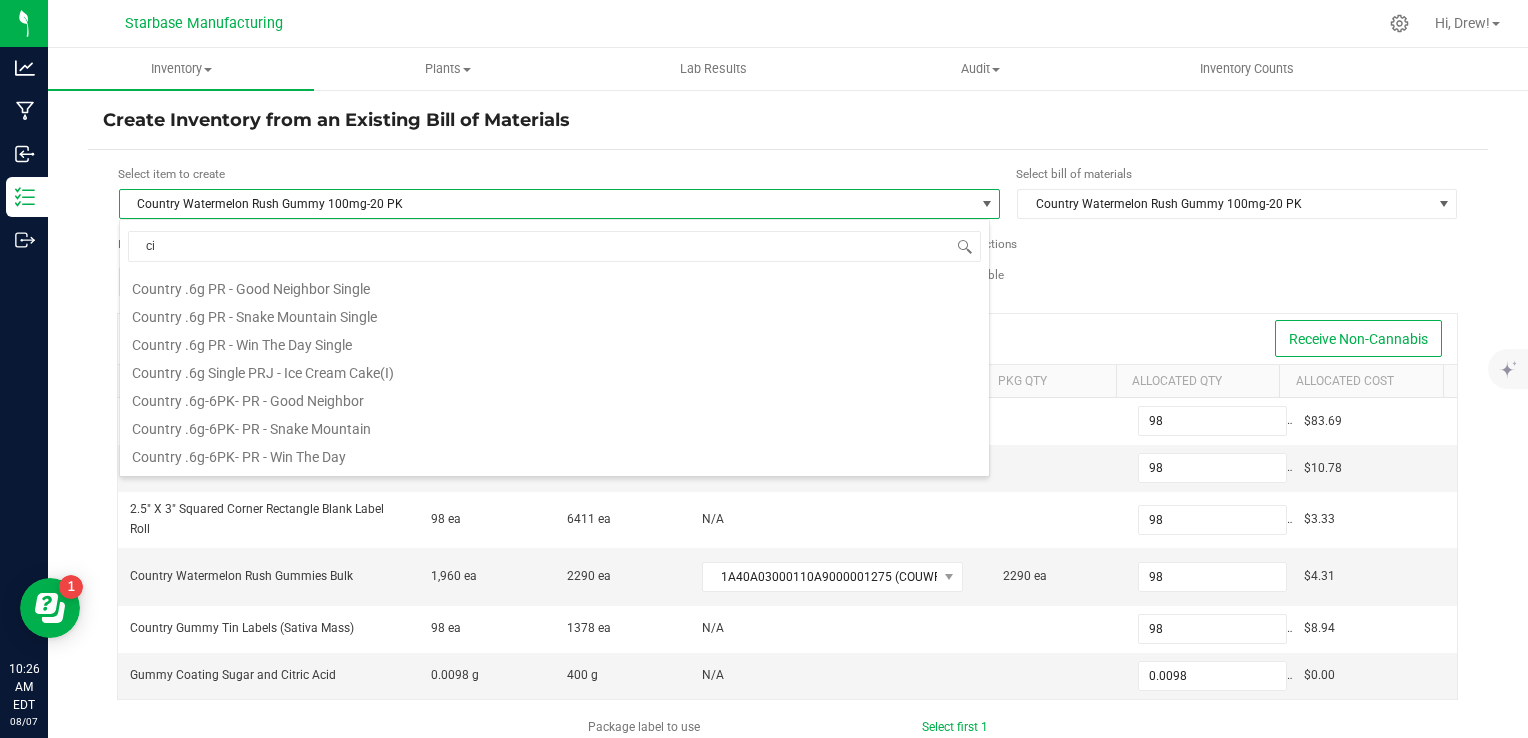 type on "cit" 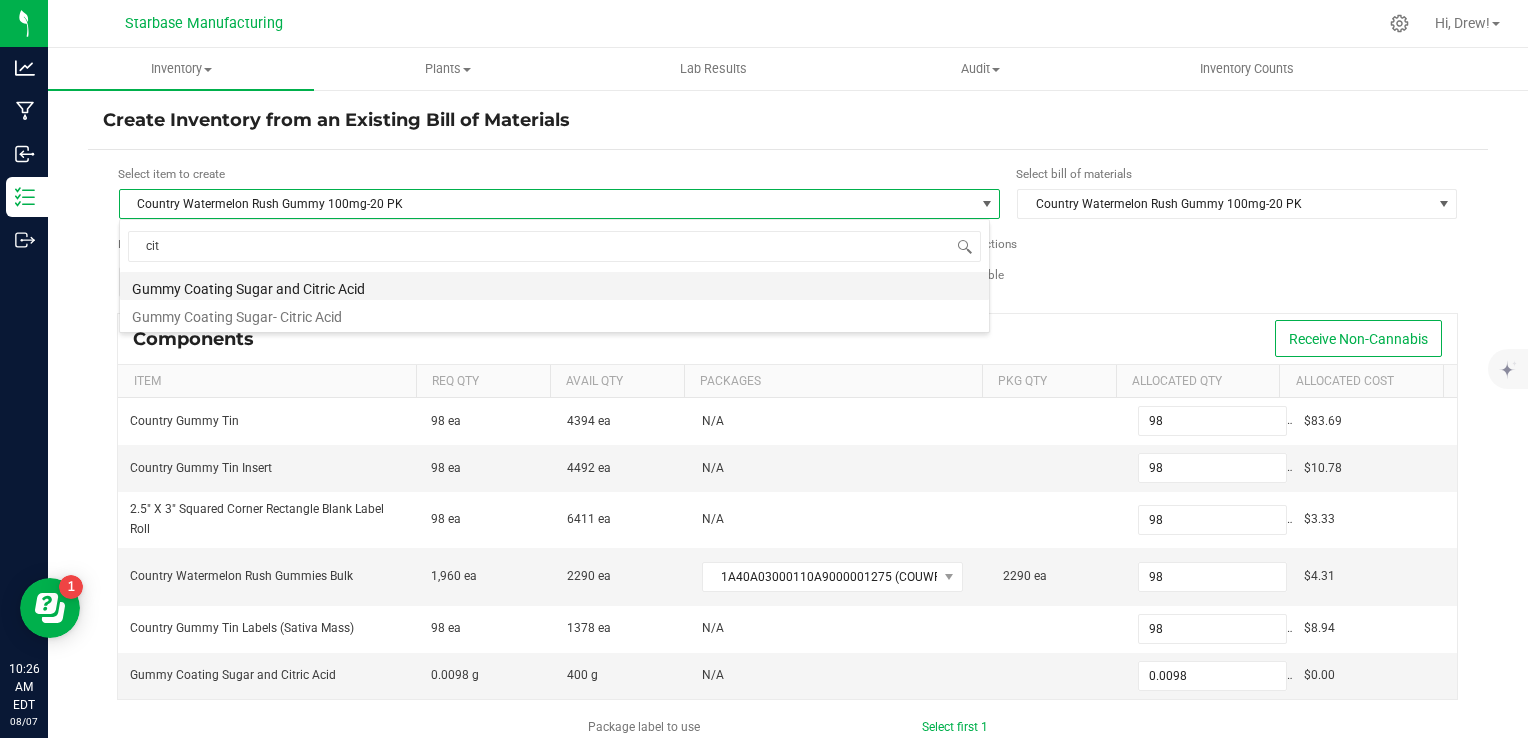 click on "Gummy Coating Sugar and Citric Acid" at bounding box center [554, 286] 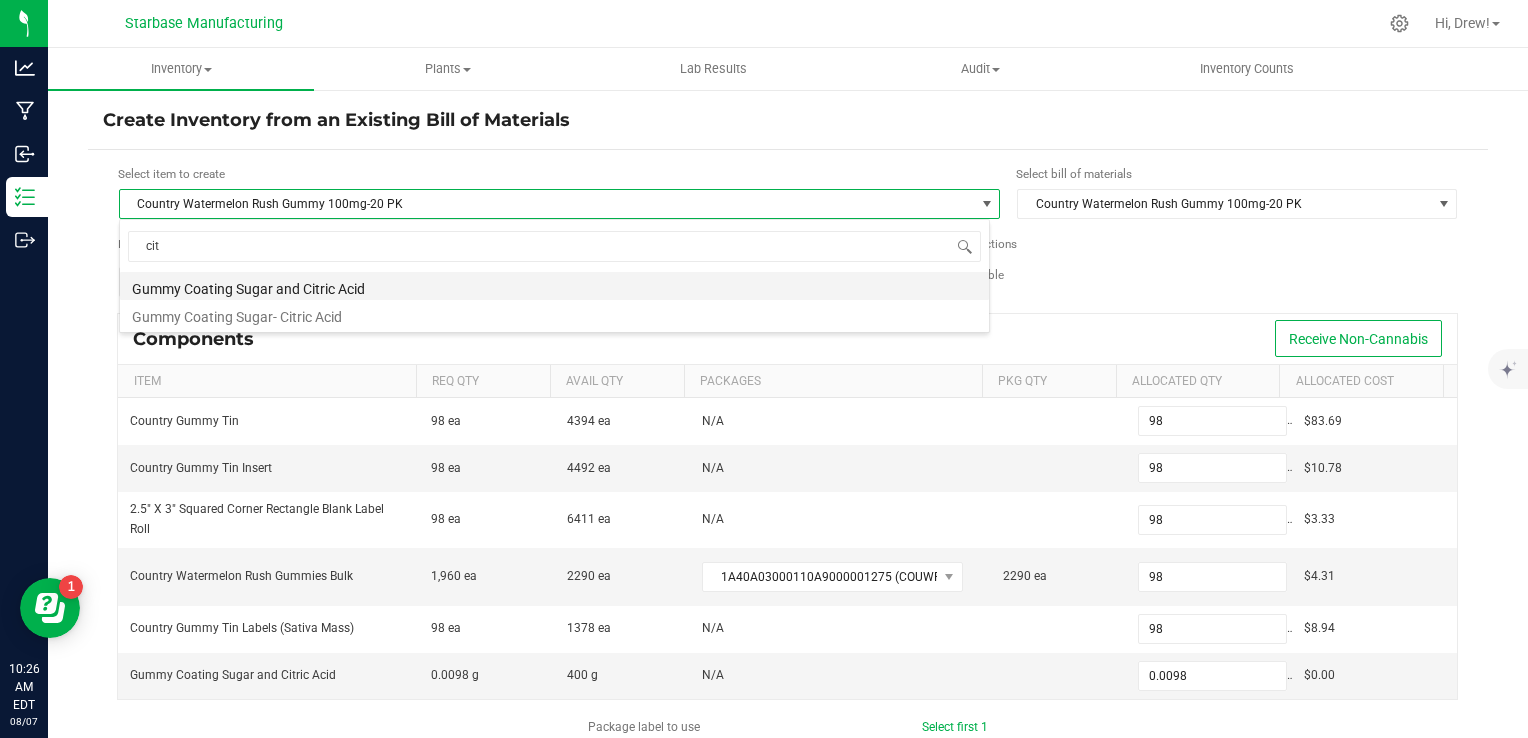 type on "98.0000" 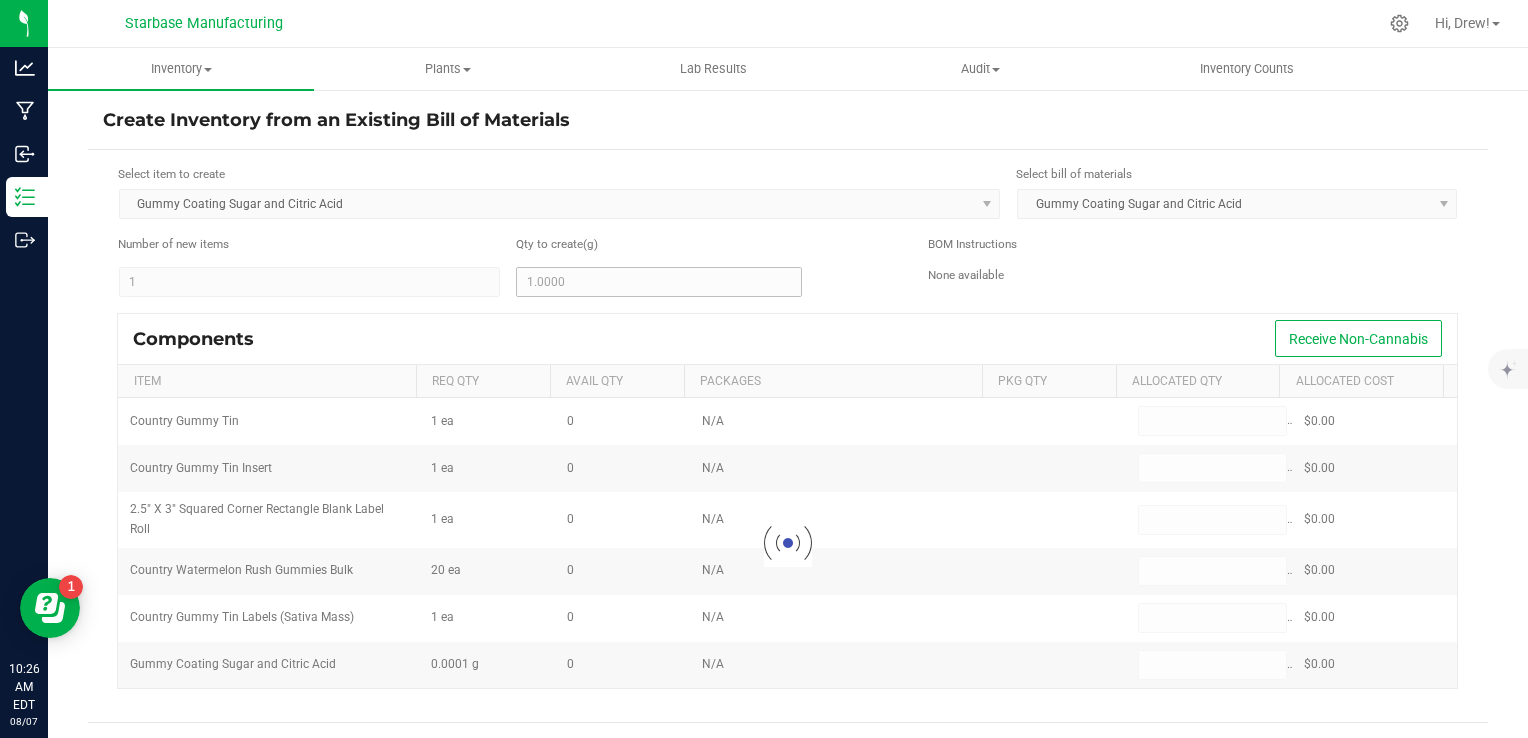 type on "0.1000" 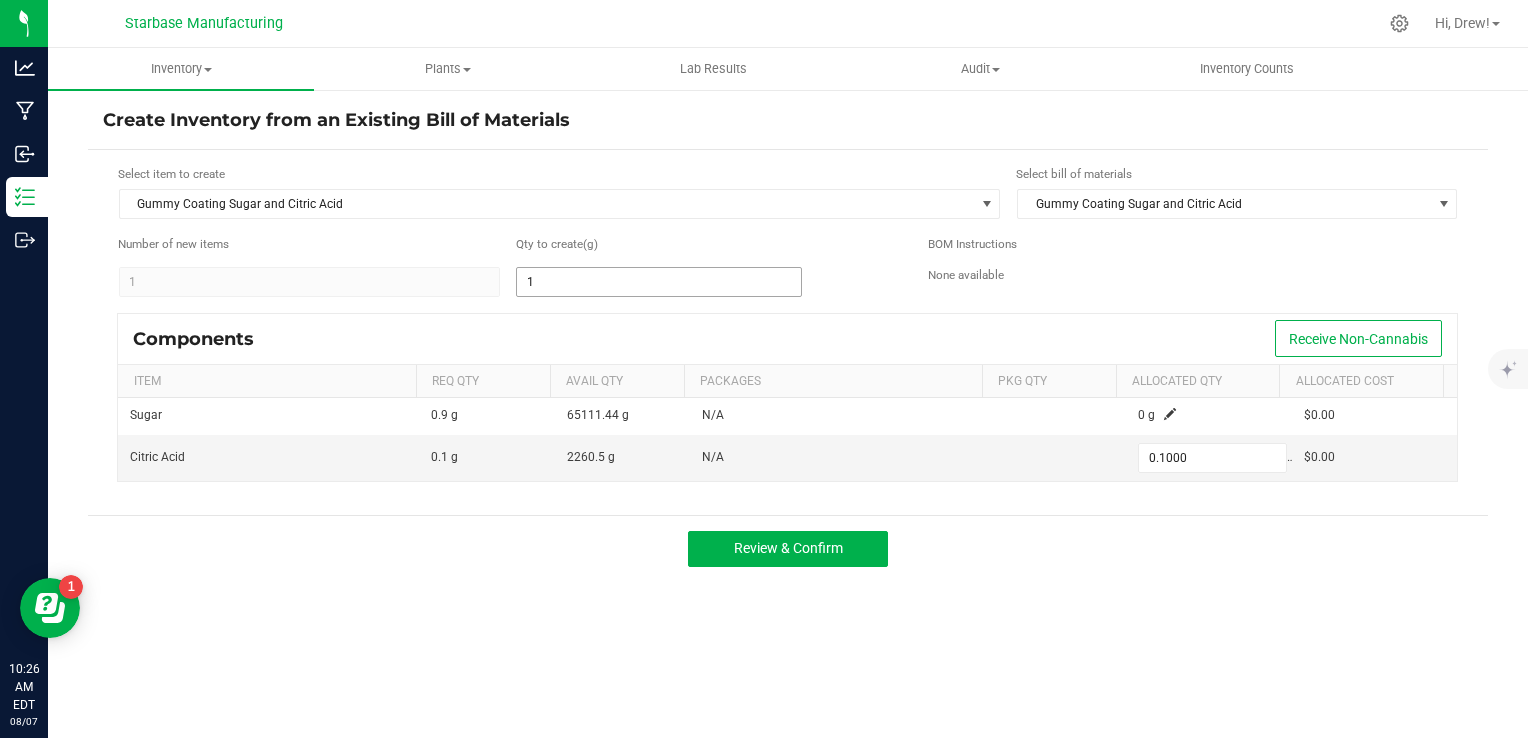 click on "1" at bounding box center (659, 282) 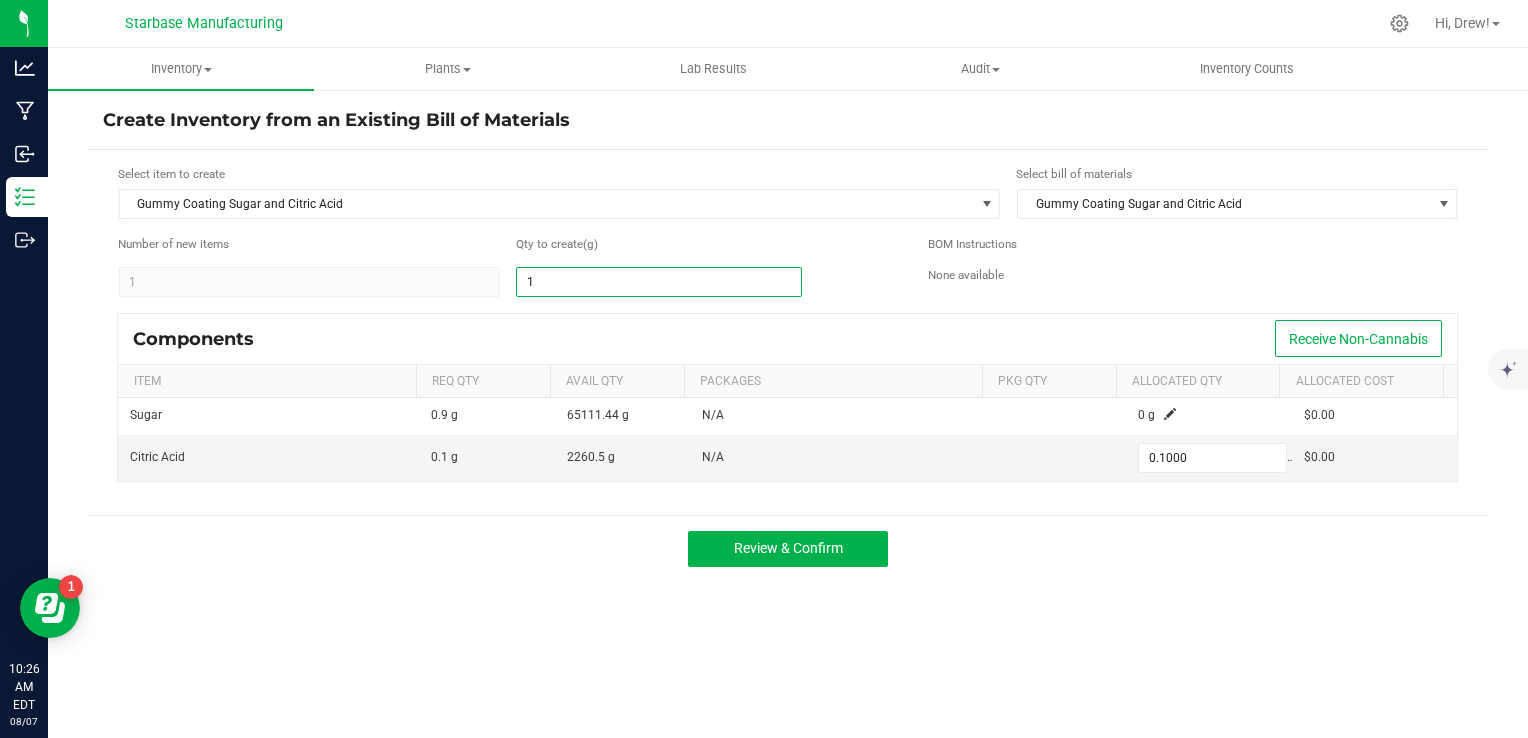 type on "2" 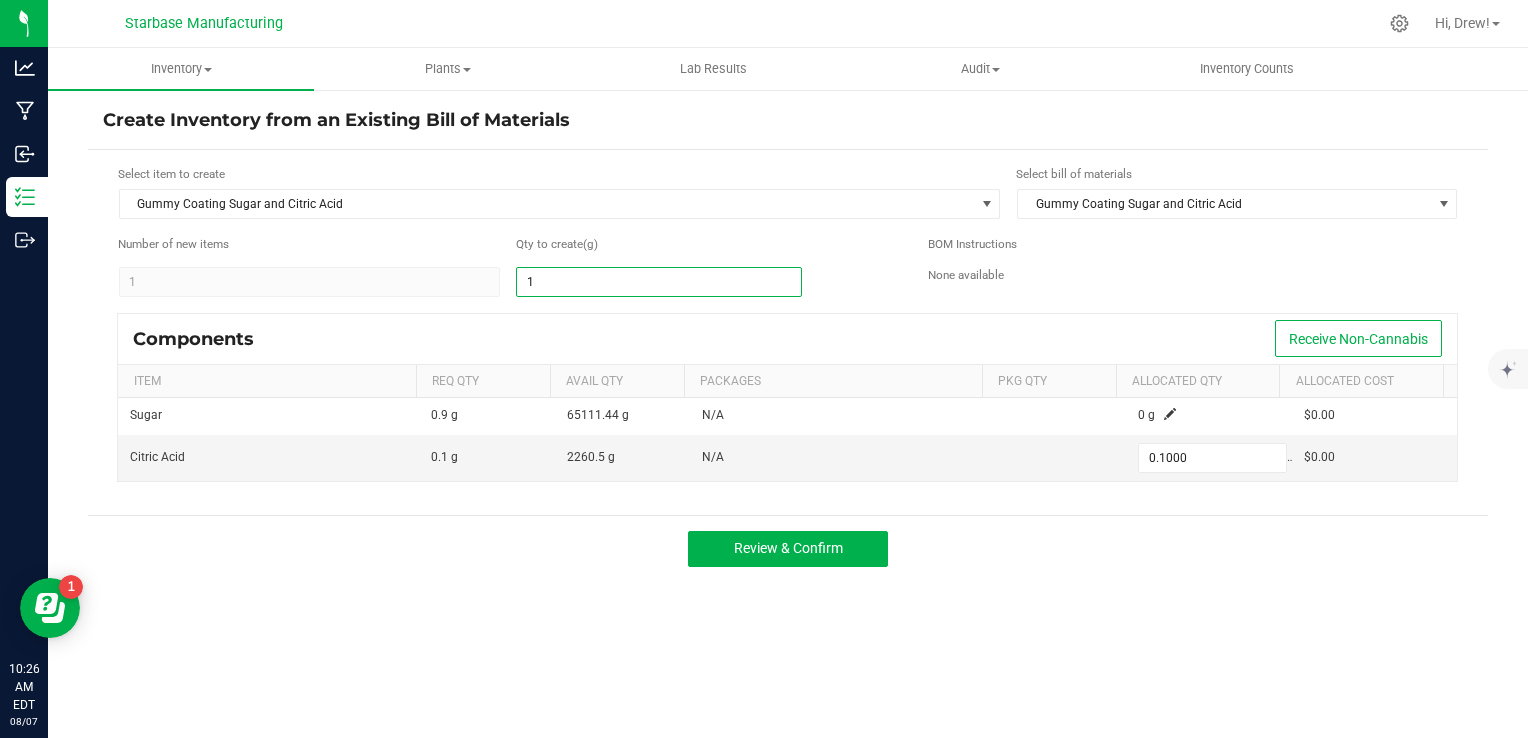 type on "0.2000" 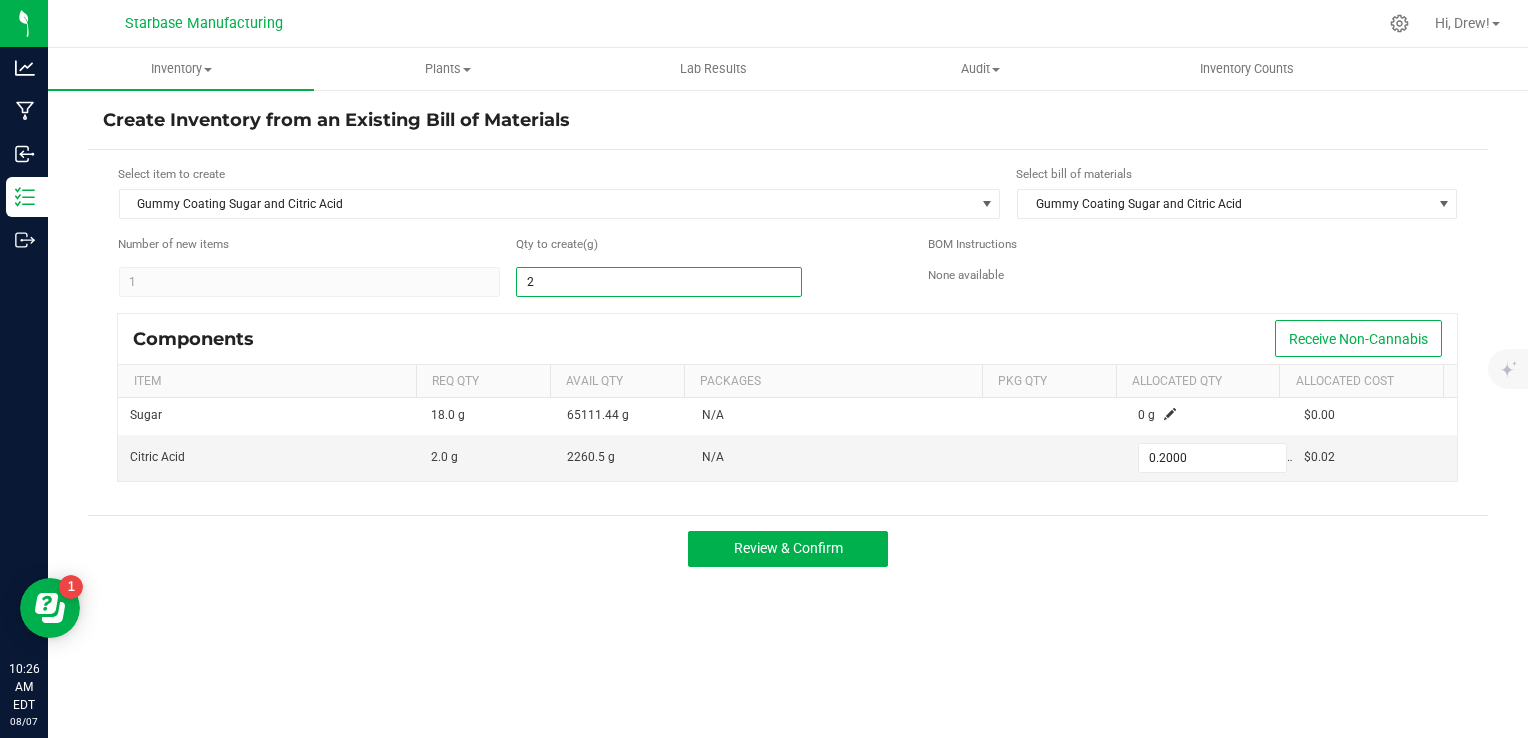 type on "20" 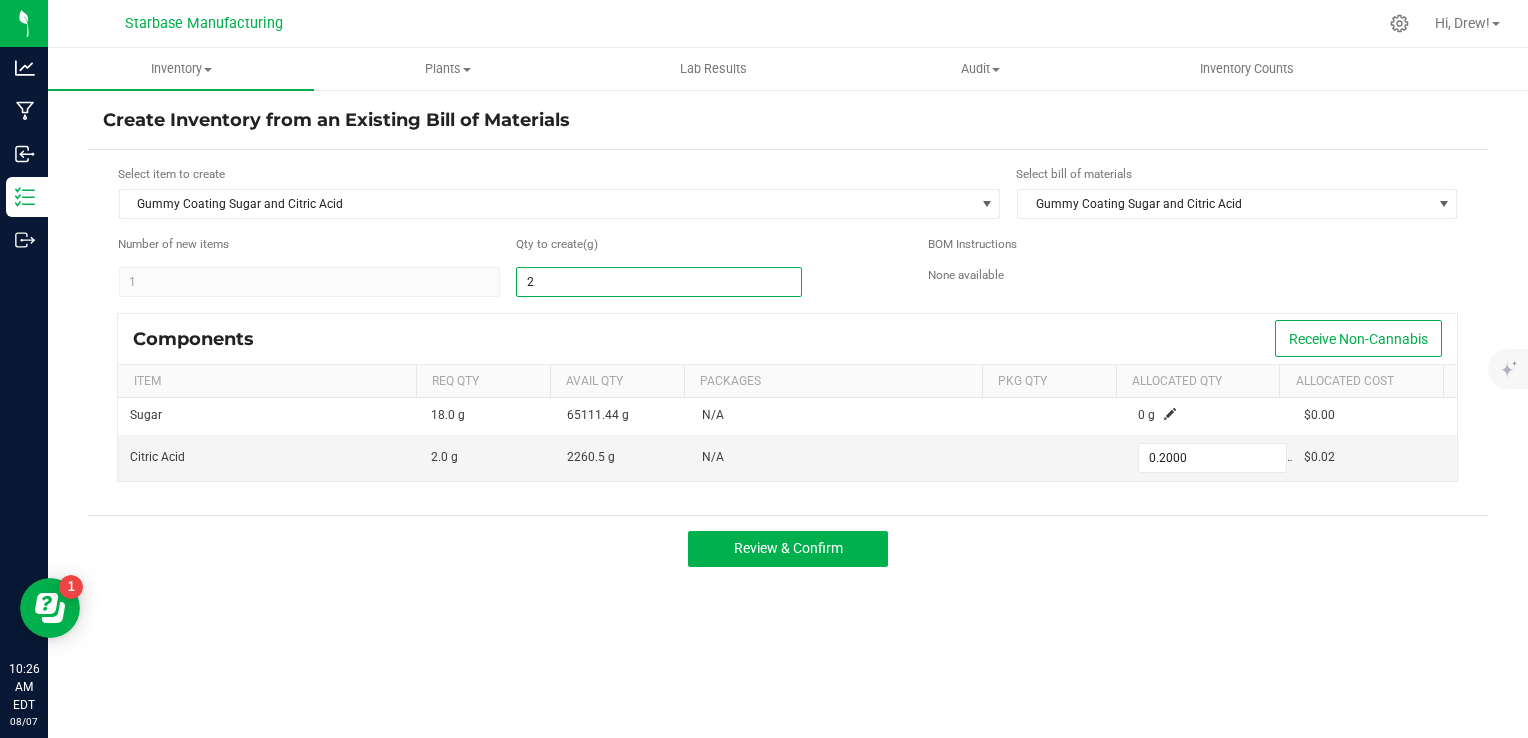 type on "2.0000" 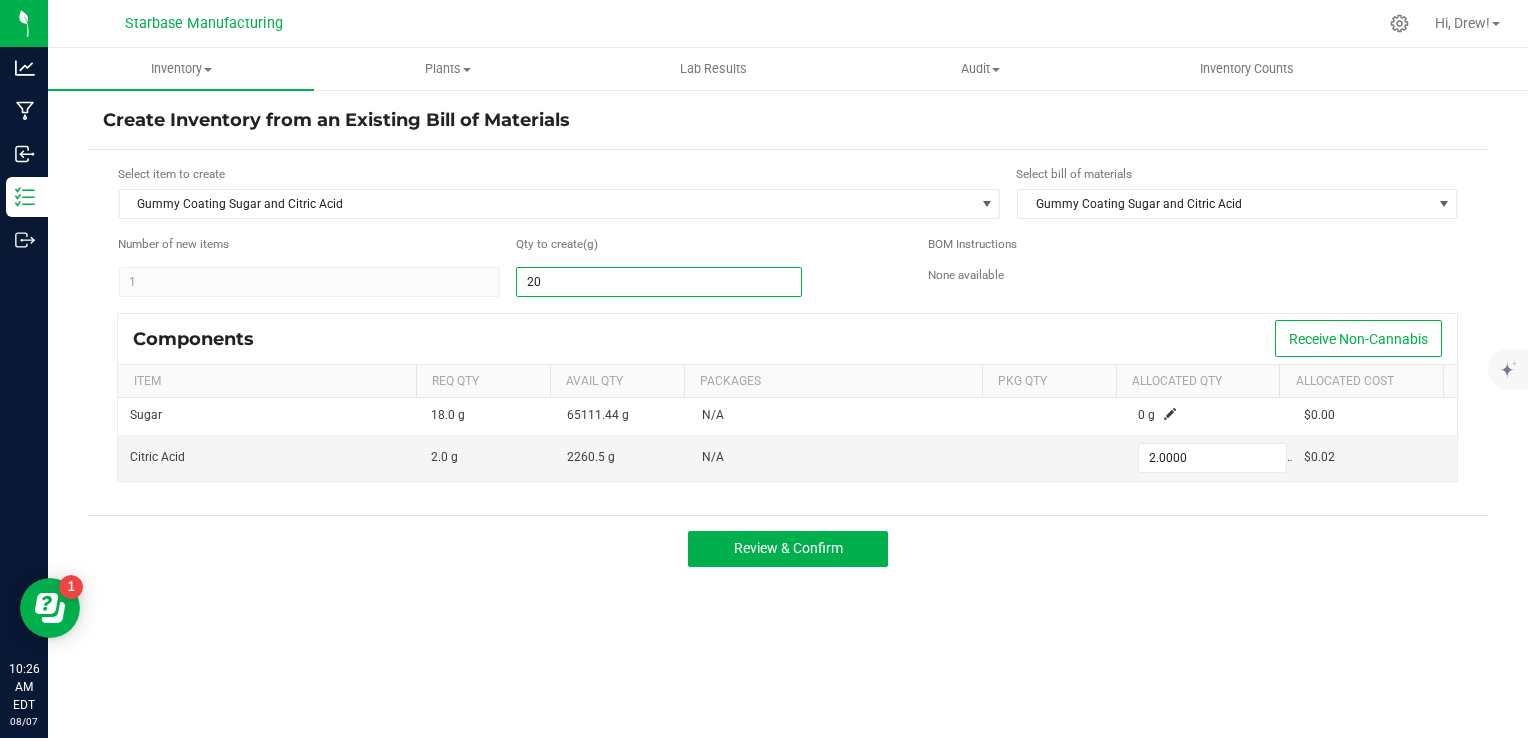 type on "200" 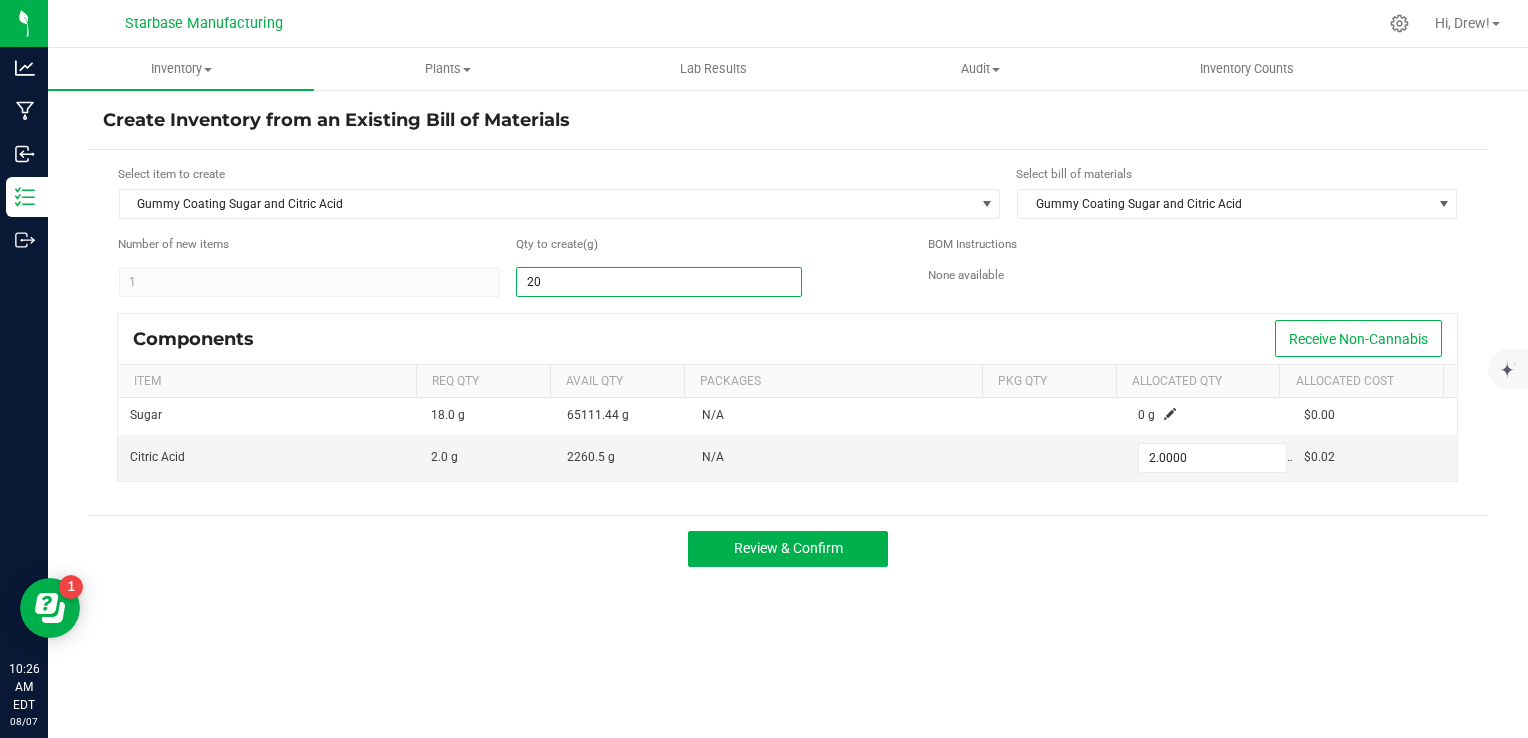 type on "20.0000" 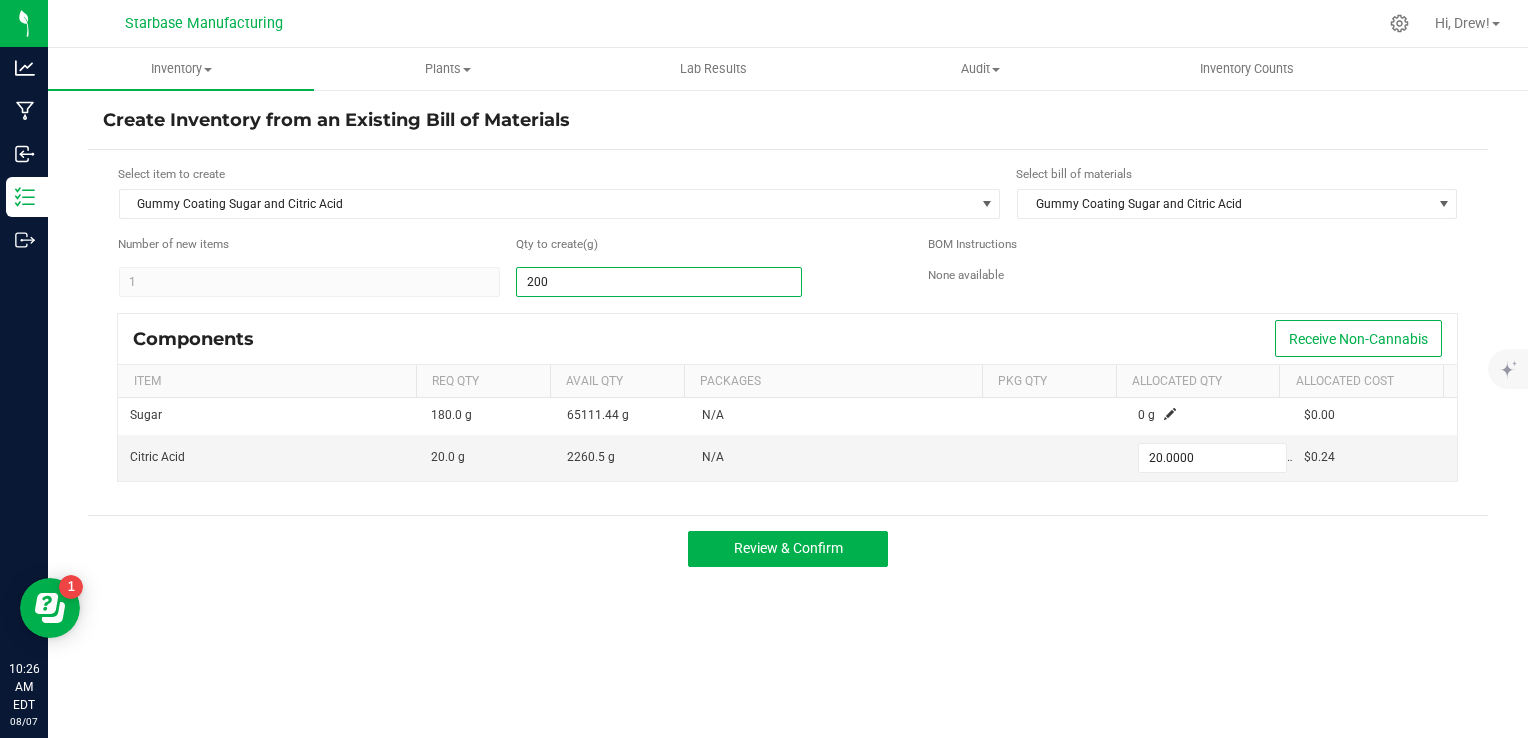 type on "2000" 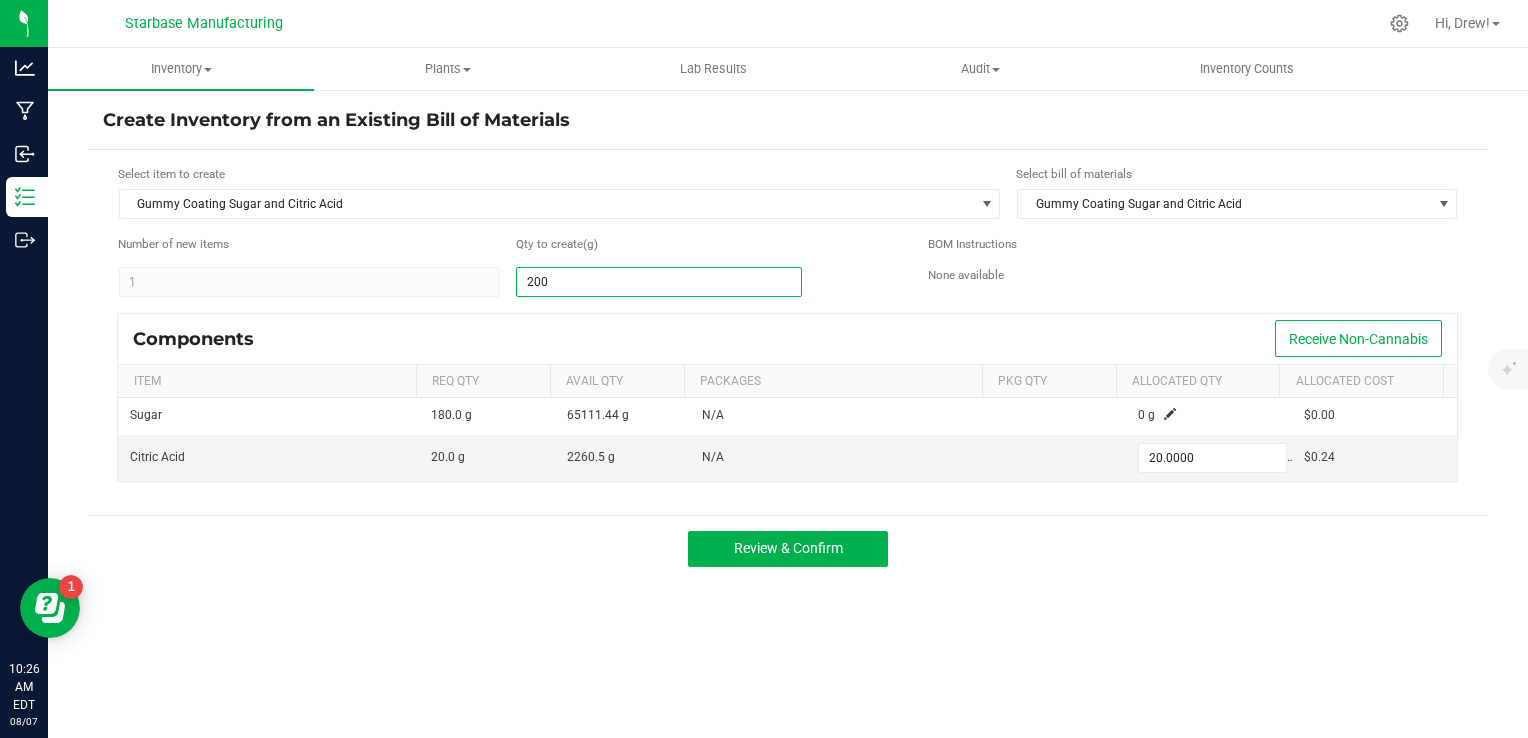 type on "200.0000" 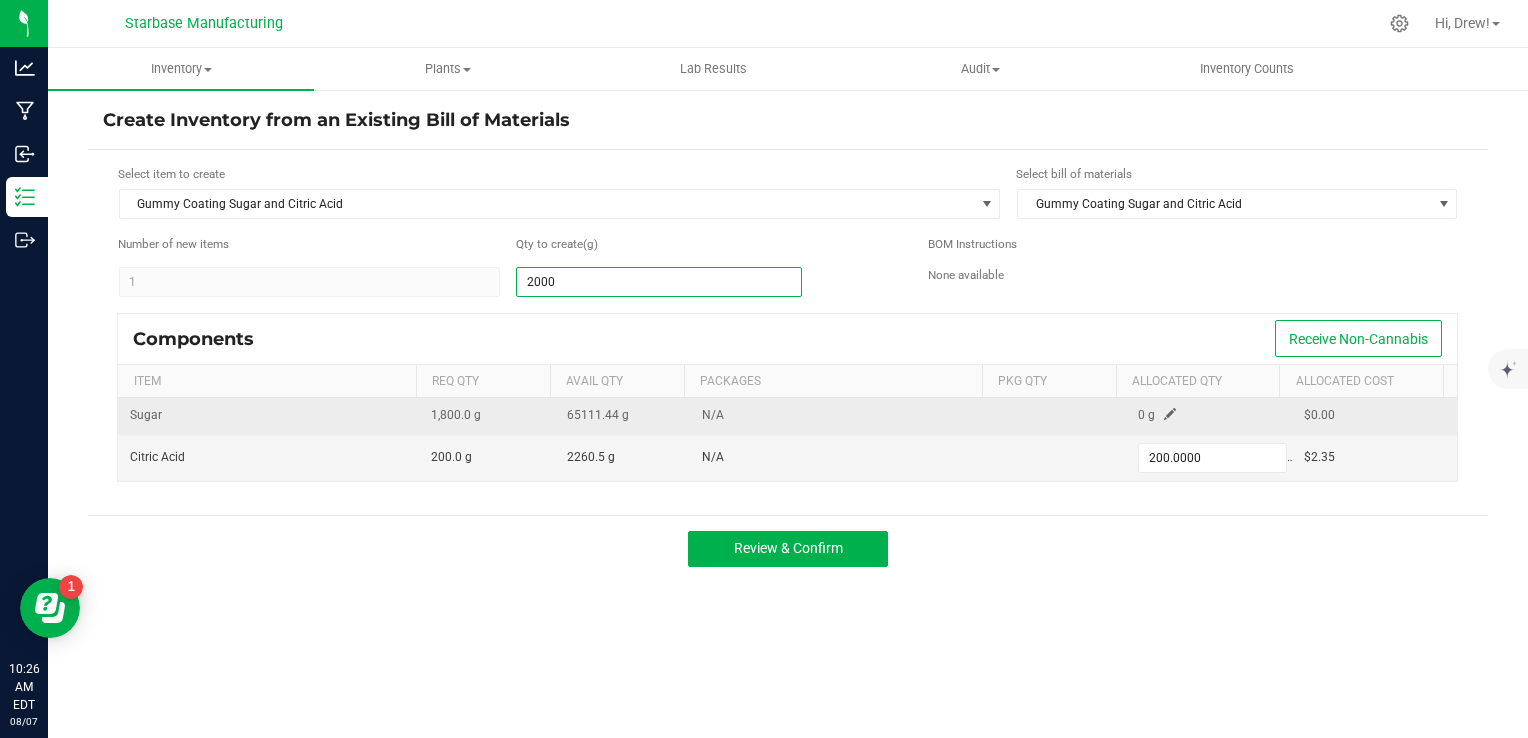 type on "2,000.0000" 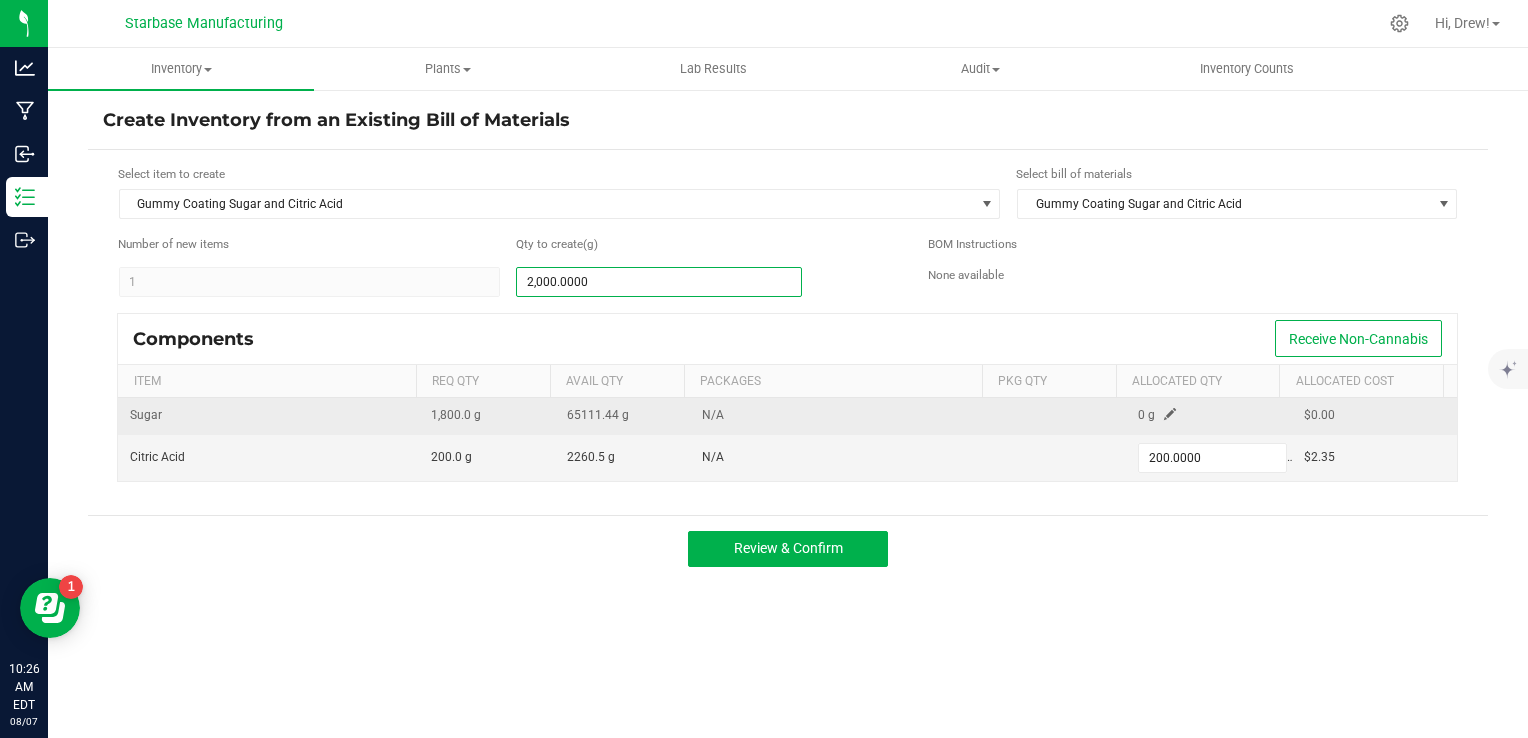 click at bounding box center (1170, 414) 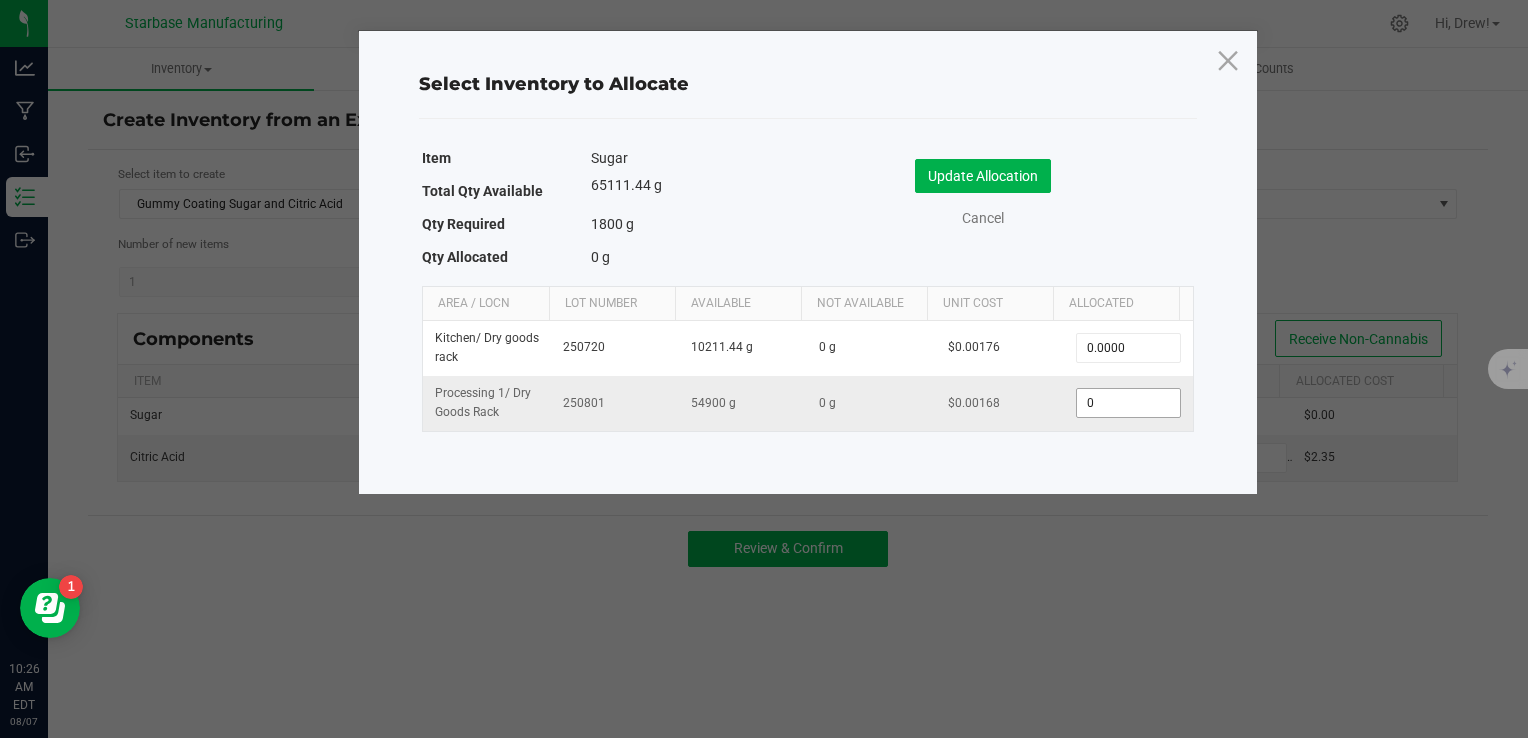 click on "0" at bounding box center [1128, 403] 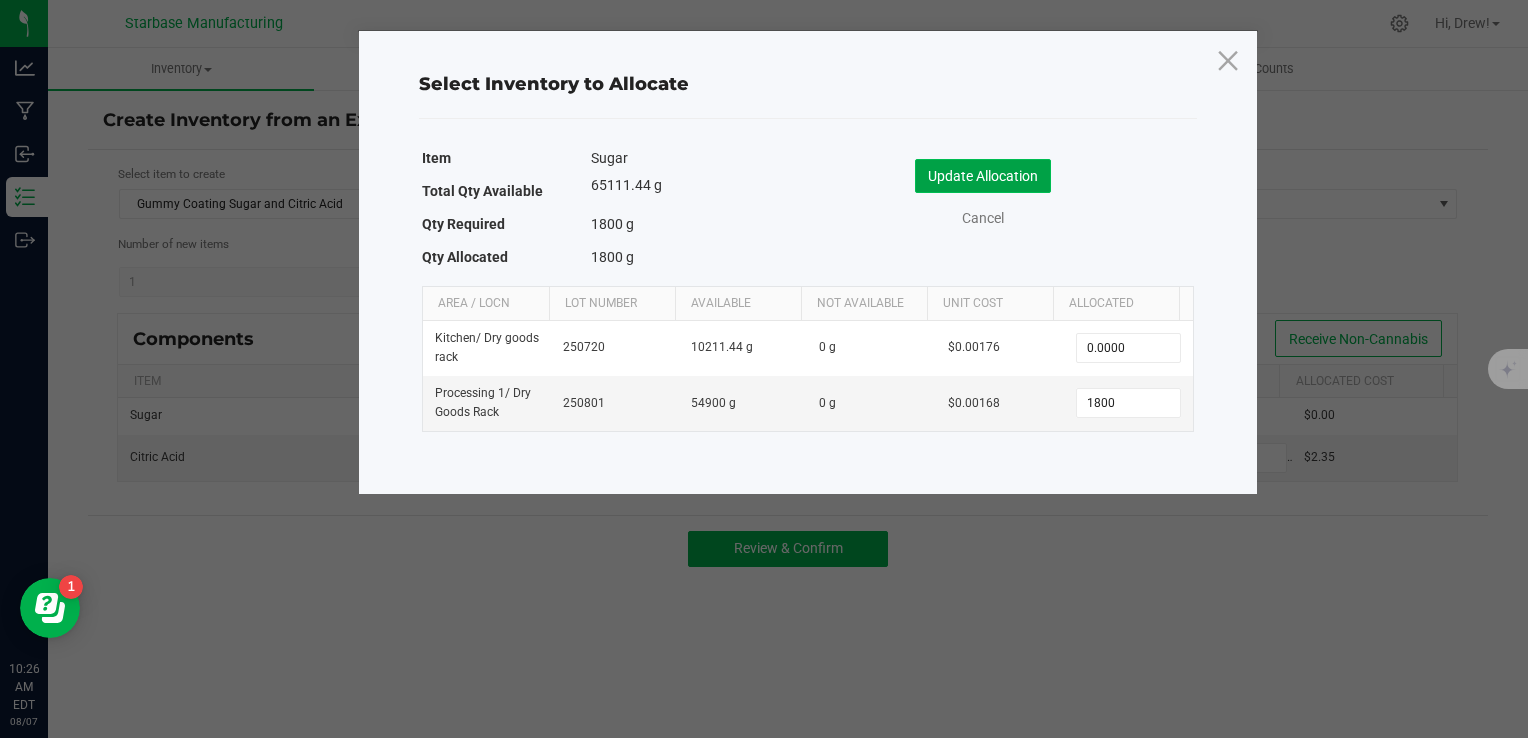 type on "1,800.0000" 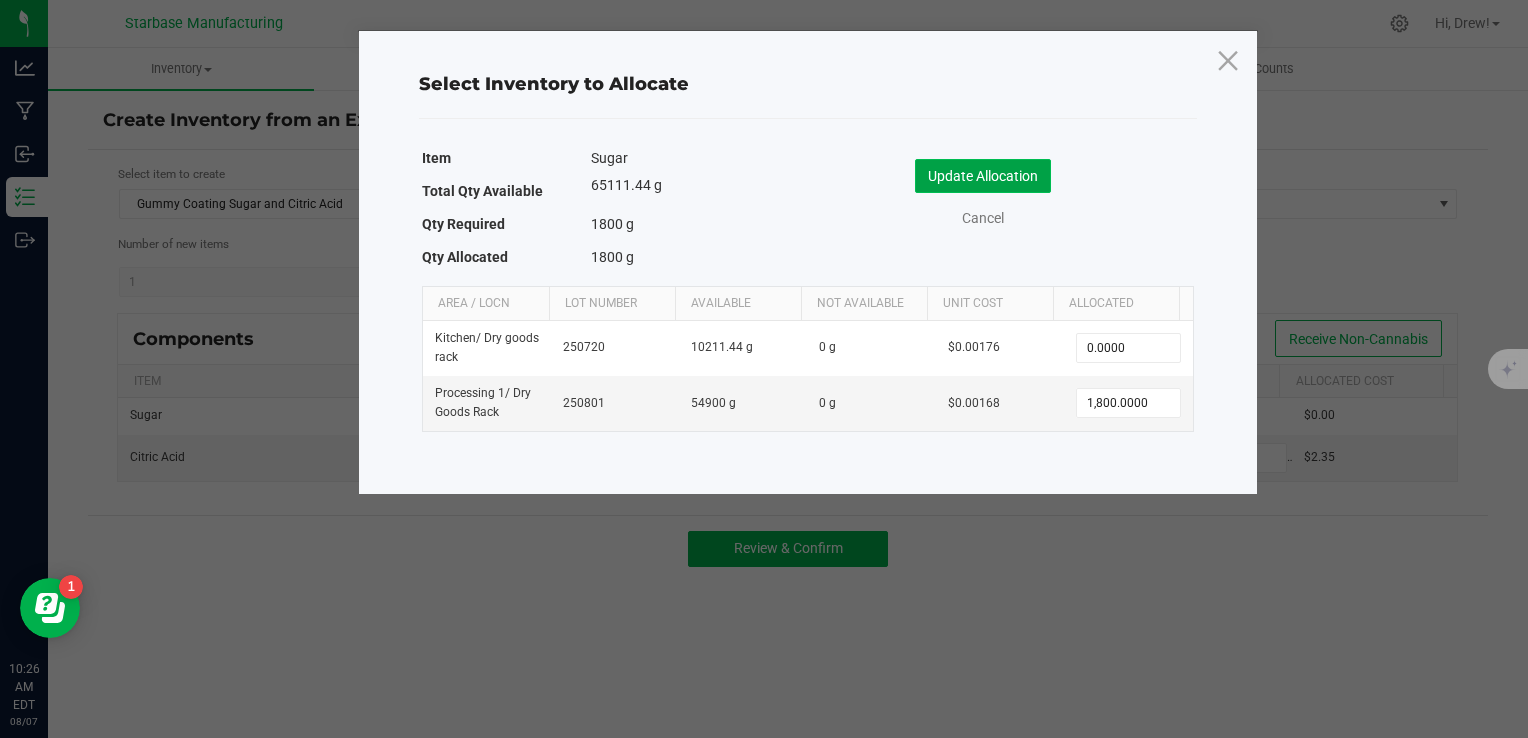 click on "Update Allocation" 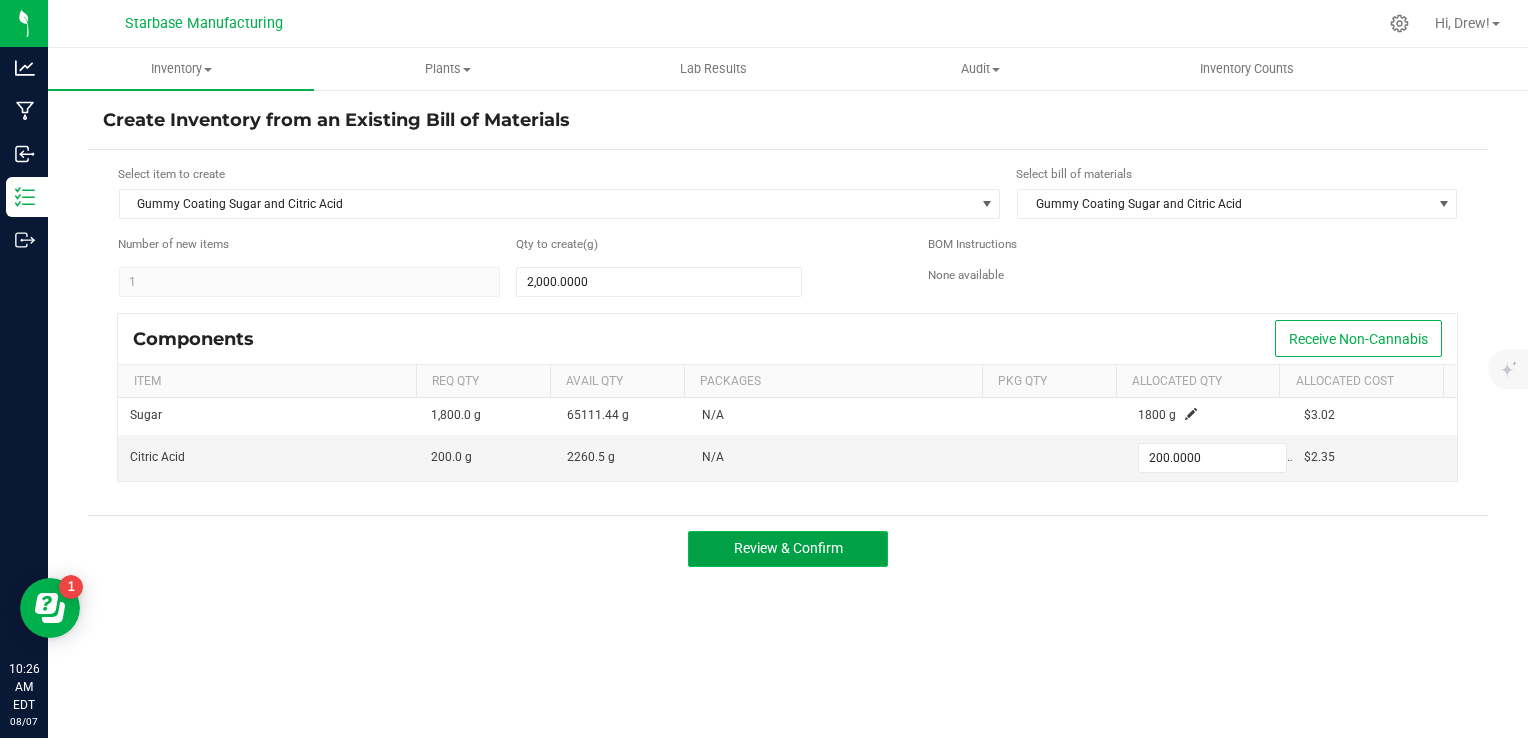 click on "Review & Confirm" at bounding box center [788, 549] 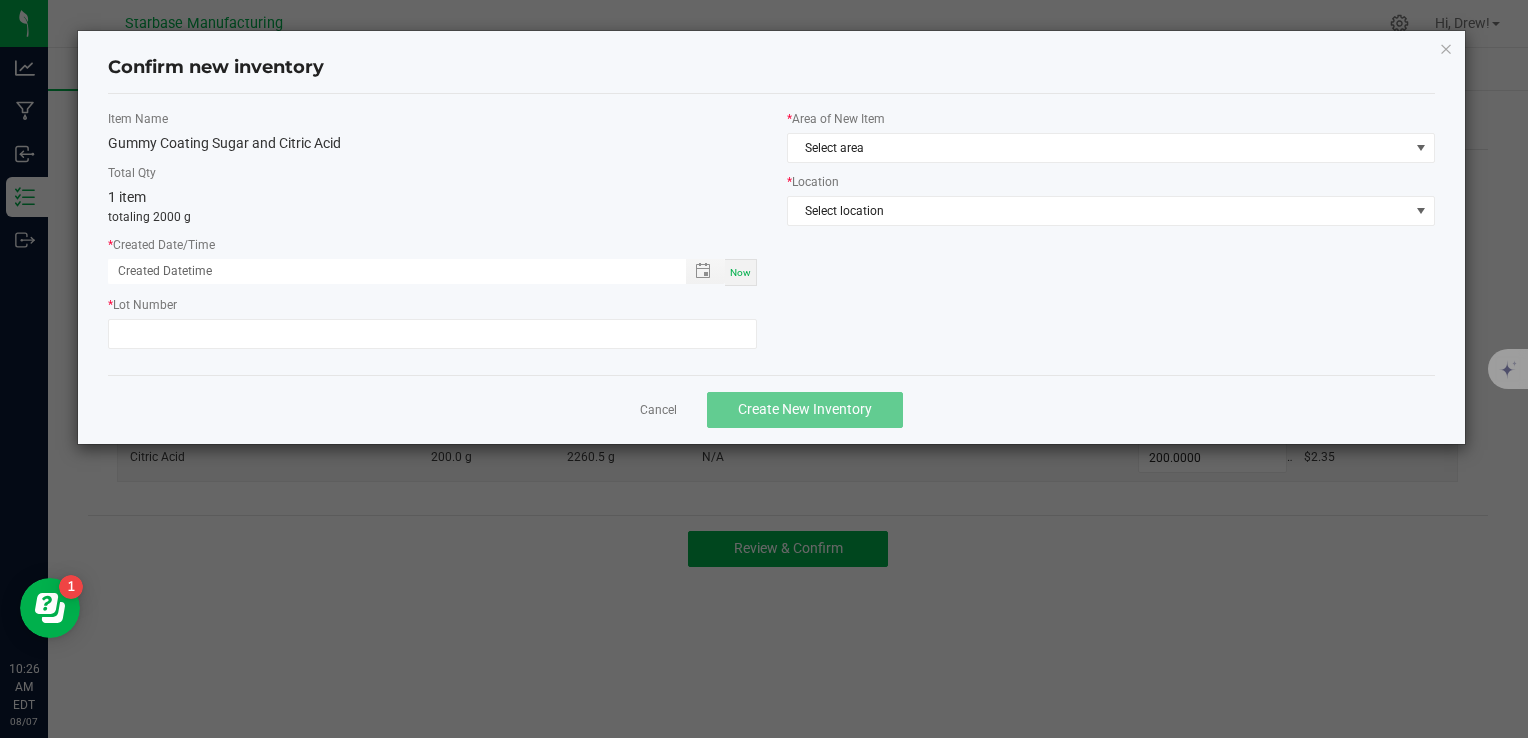 click on "Now" at bounding box center [740, 272] 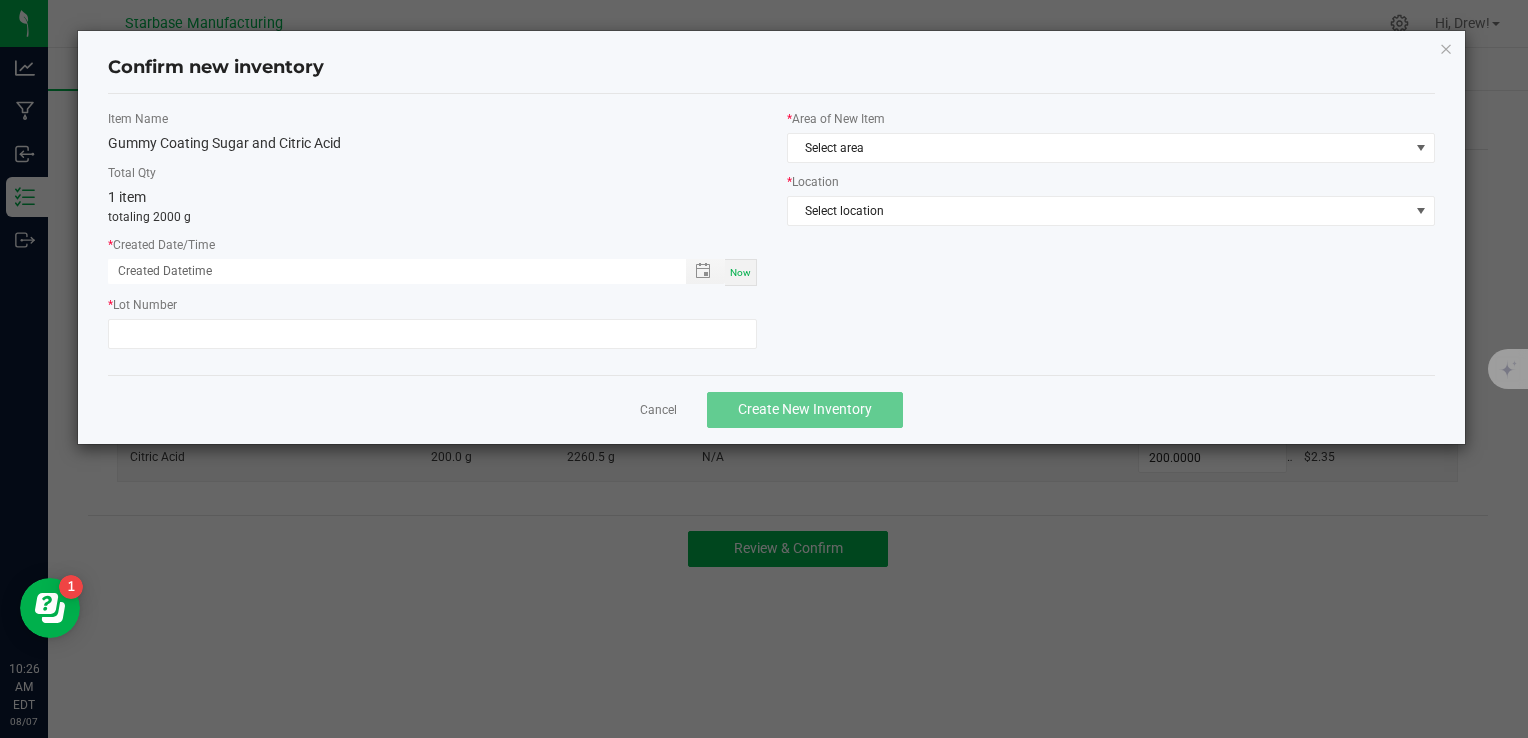 type on "[MONTH]/[DAY]/[YEAR] [HOUR]:[MINUTE] AM" 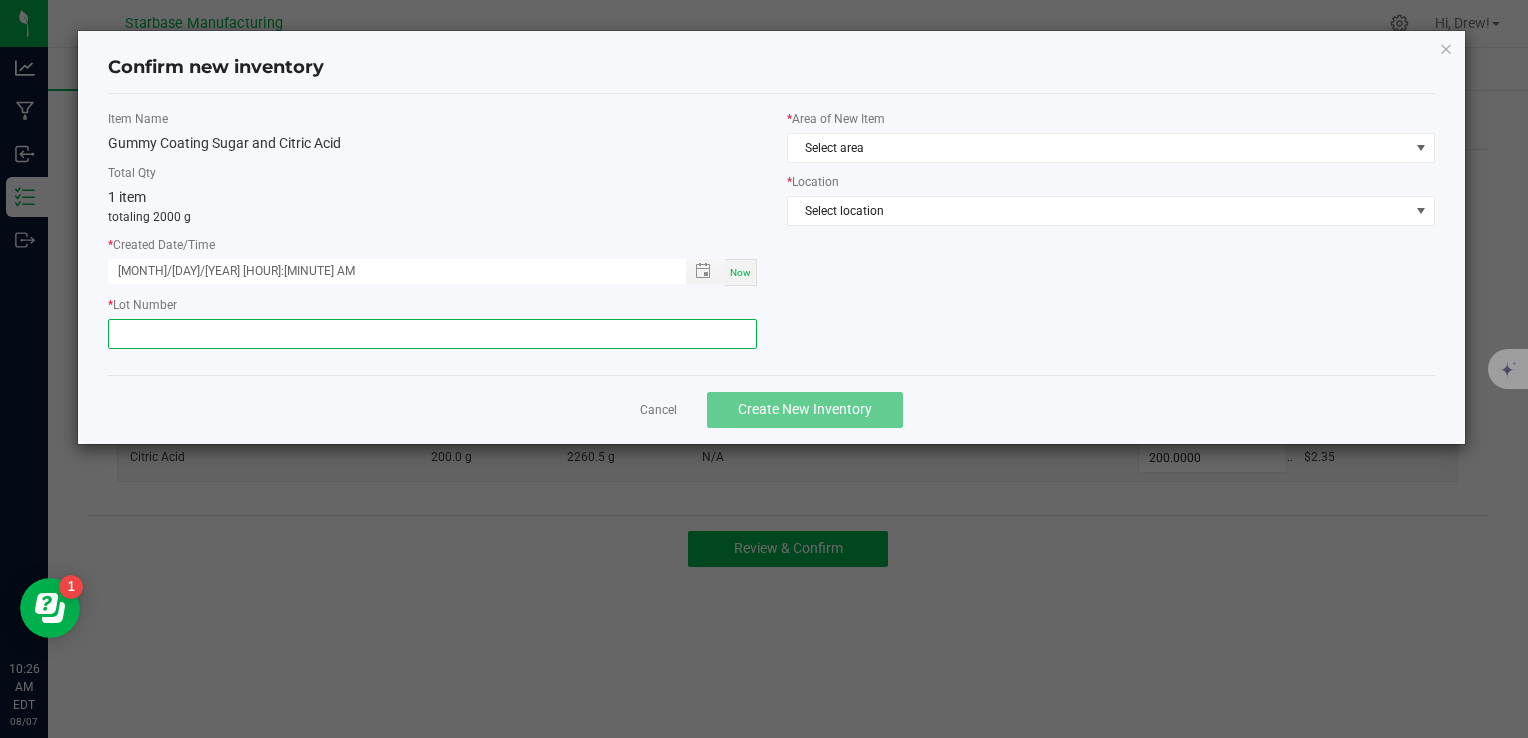 click at bounding box center (432, 334) 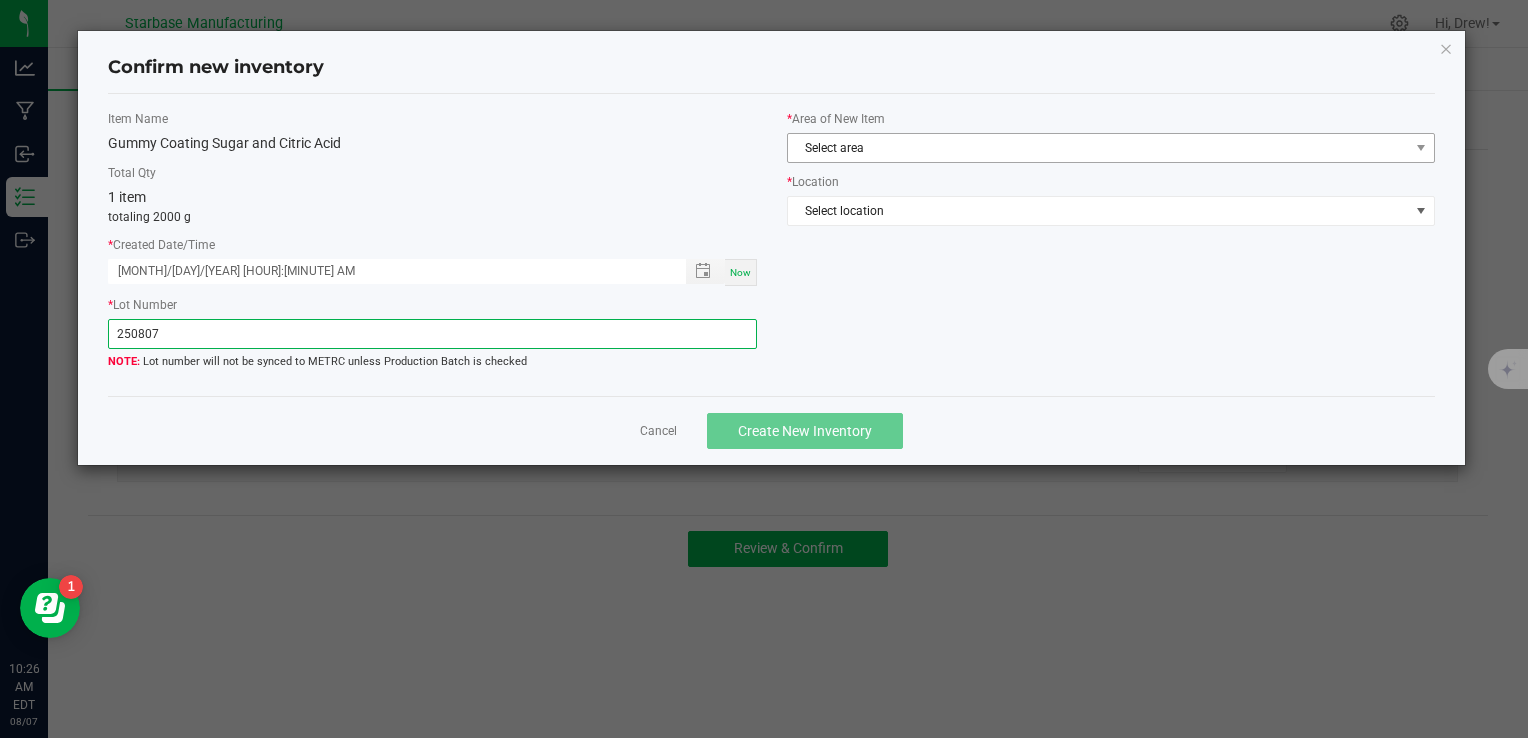 type on "250807" 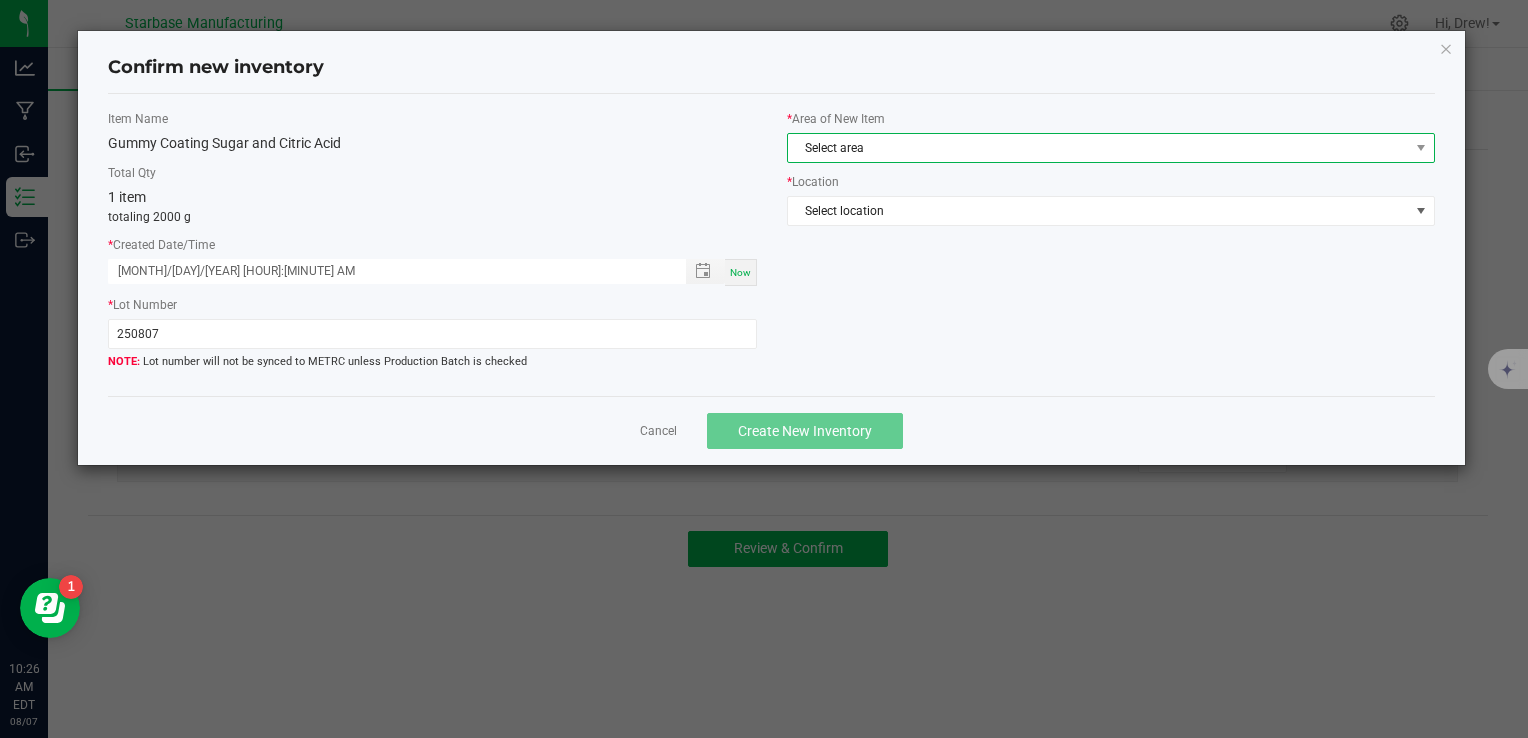 click on "Select area" at bounding box center (1111, 148) 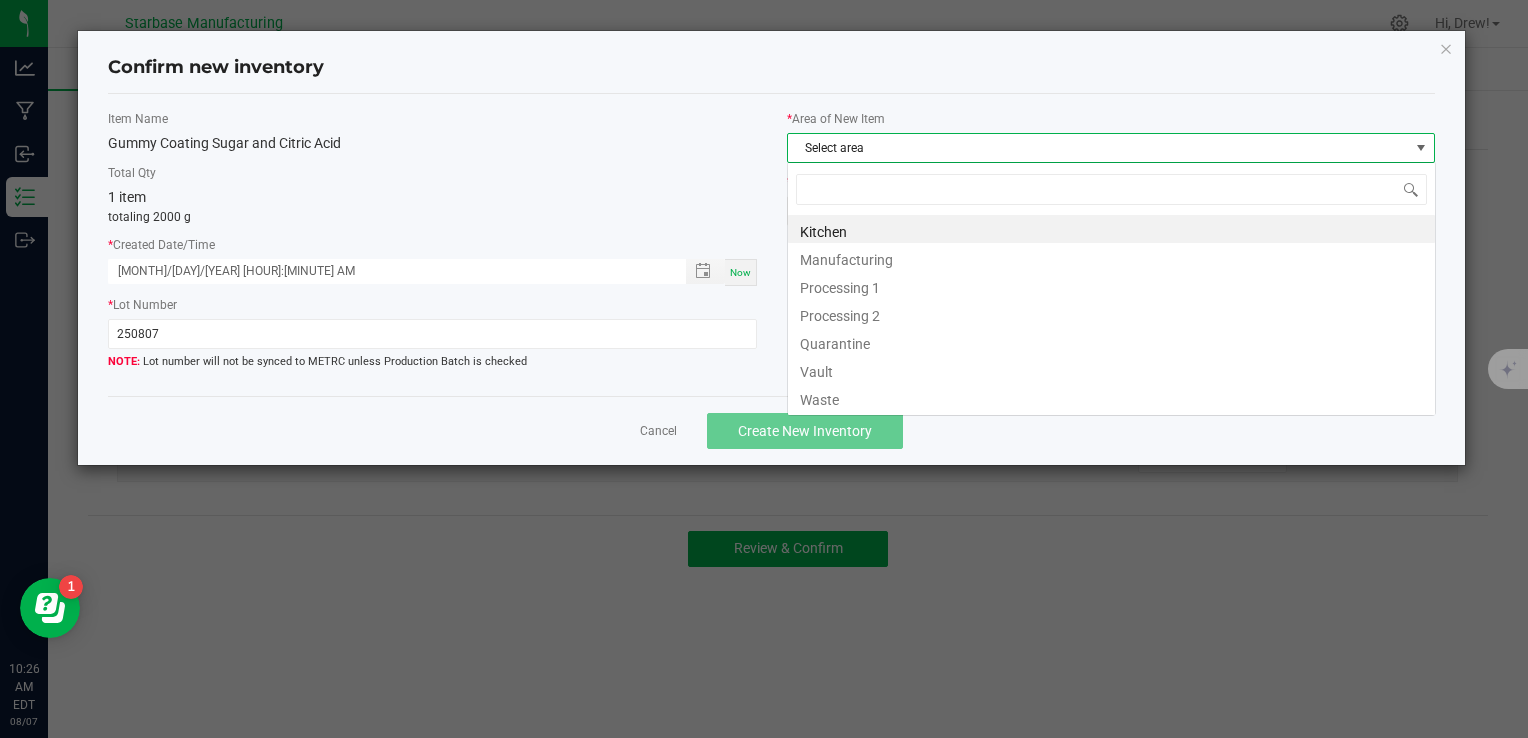 scroll, scrollTop: 99970, scrollLeft: 99351, axis: both 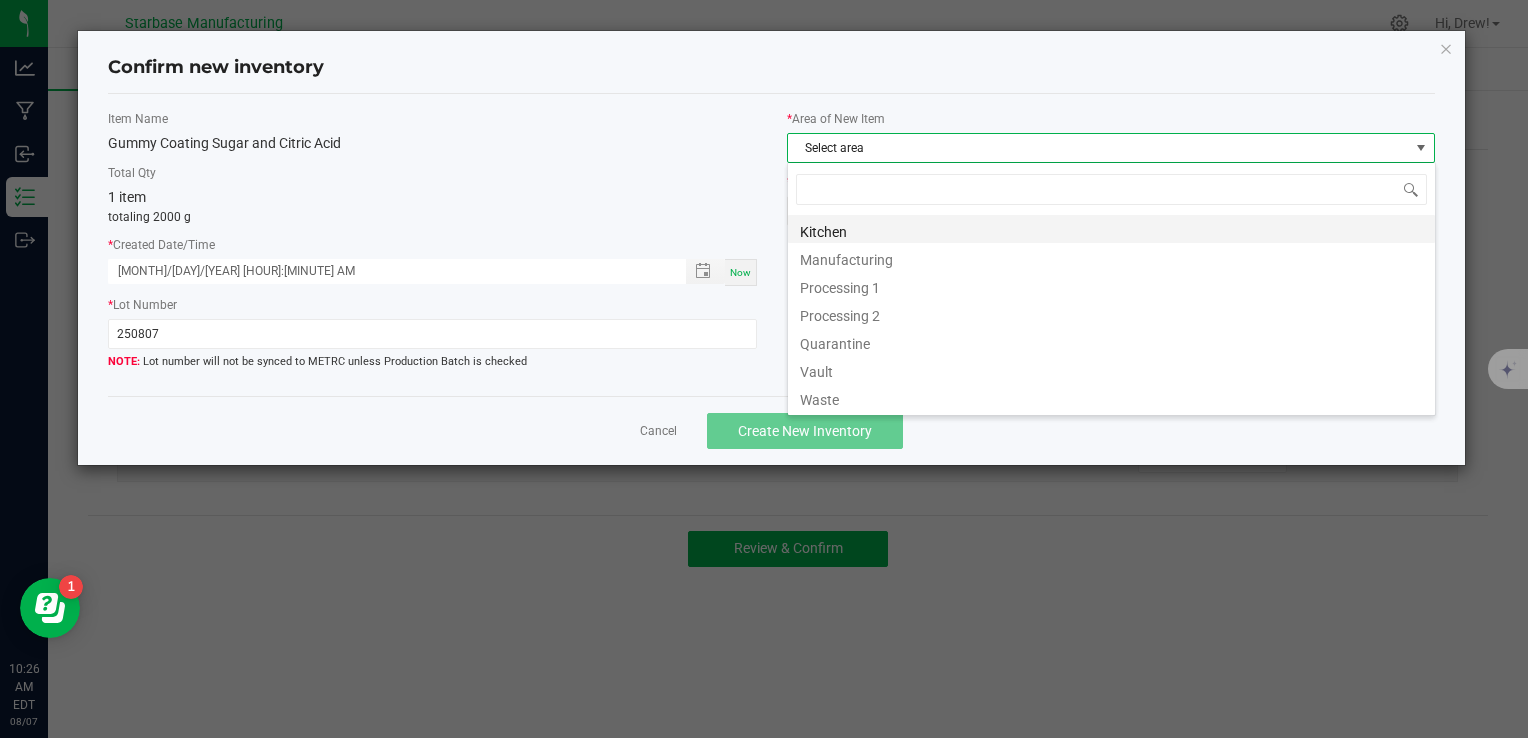 click on "Kitchen" at bounding box center [1111, 229] 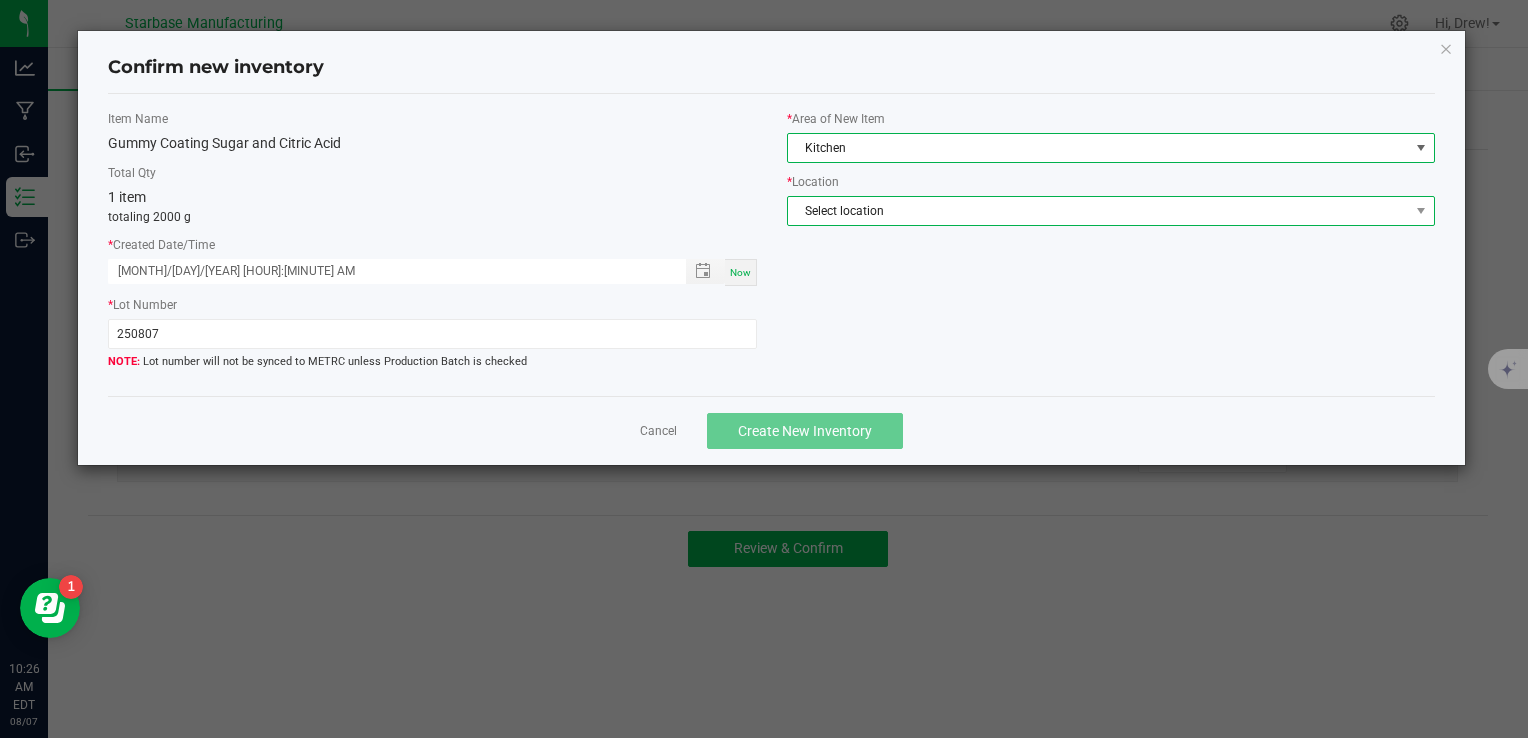 click on "Select location" at bounding box center [1098, 211] 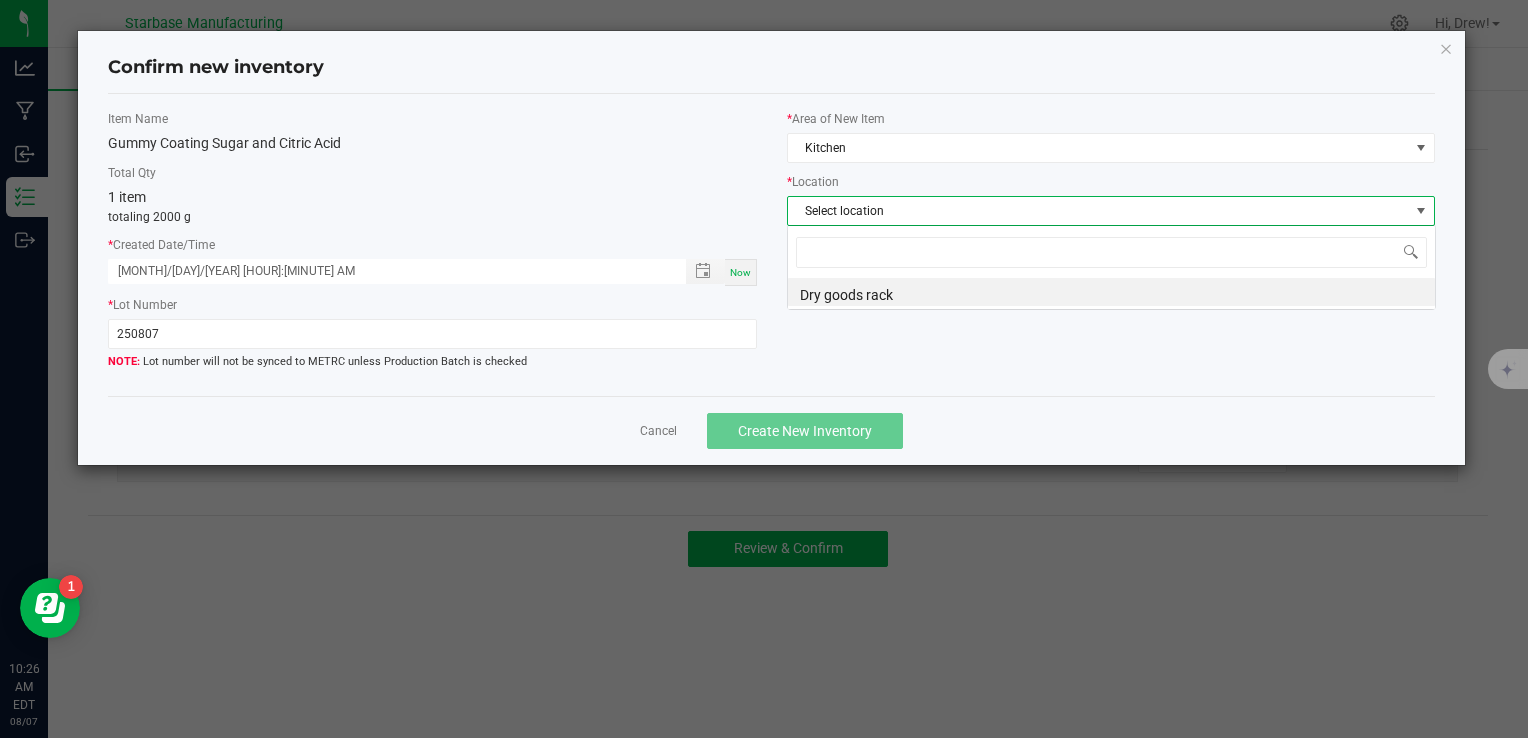 scroll, scrollTop: 99970, scrollLeft: 99351, axis: both 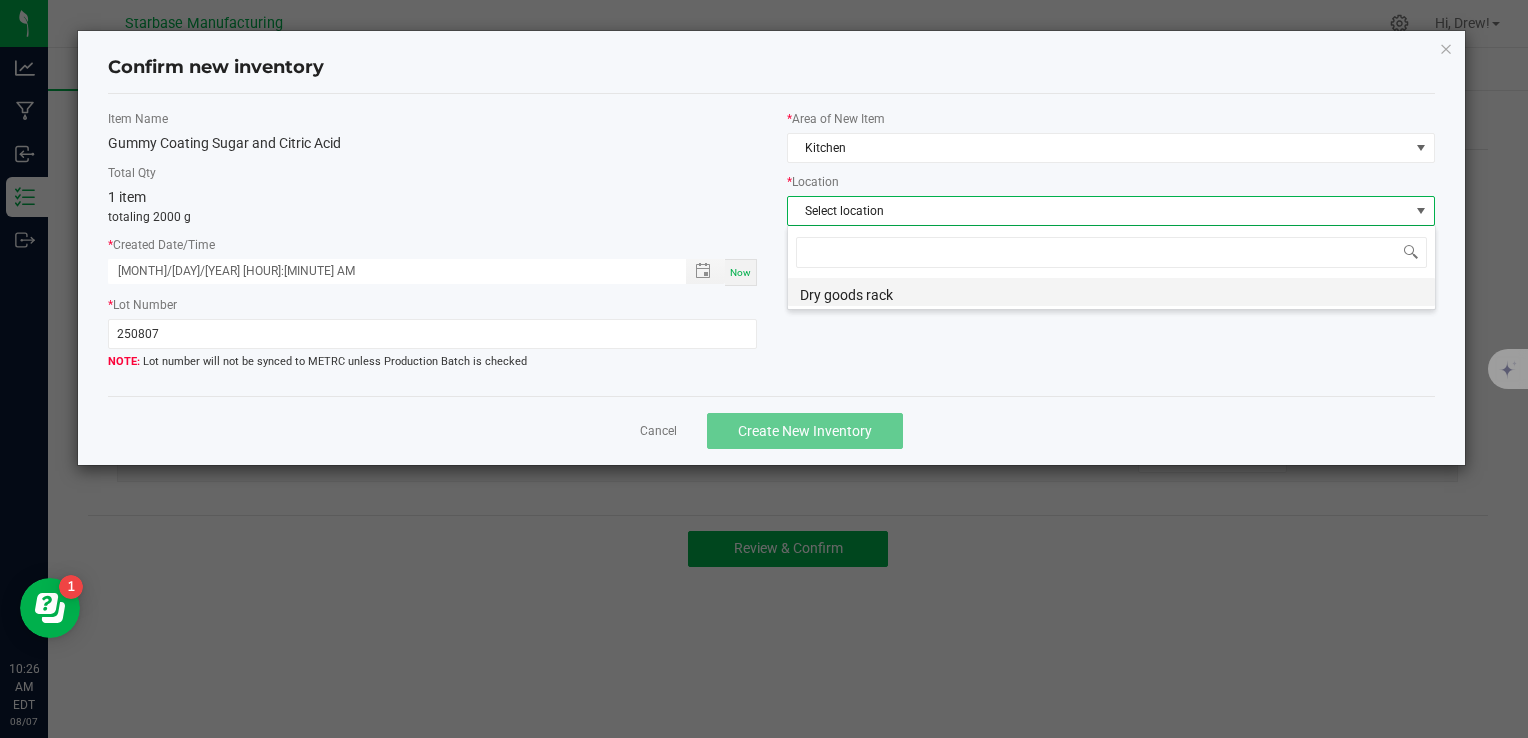 click on "Dry goods rack" at bounding box center (1111, 292) 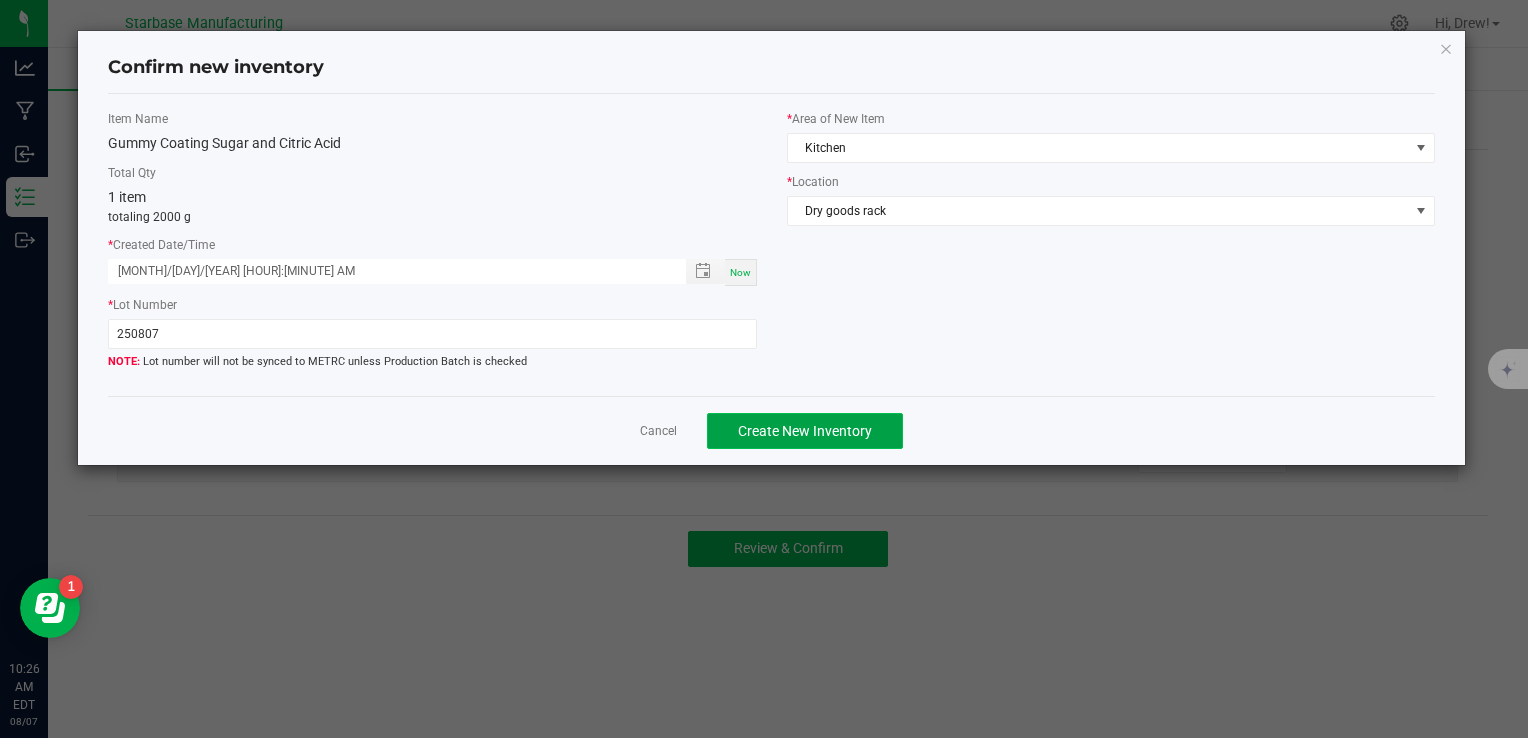 click on "Create New Inventory" 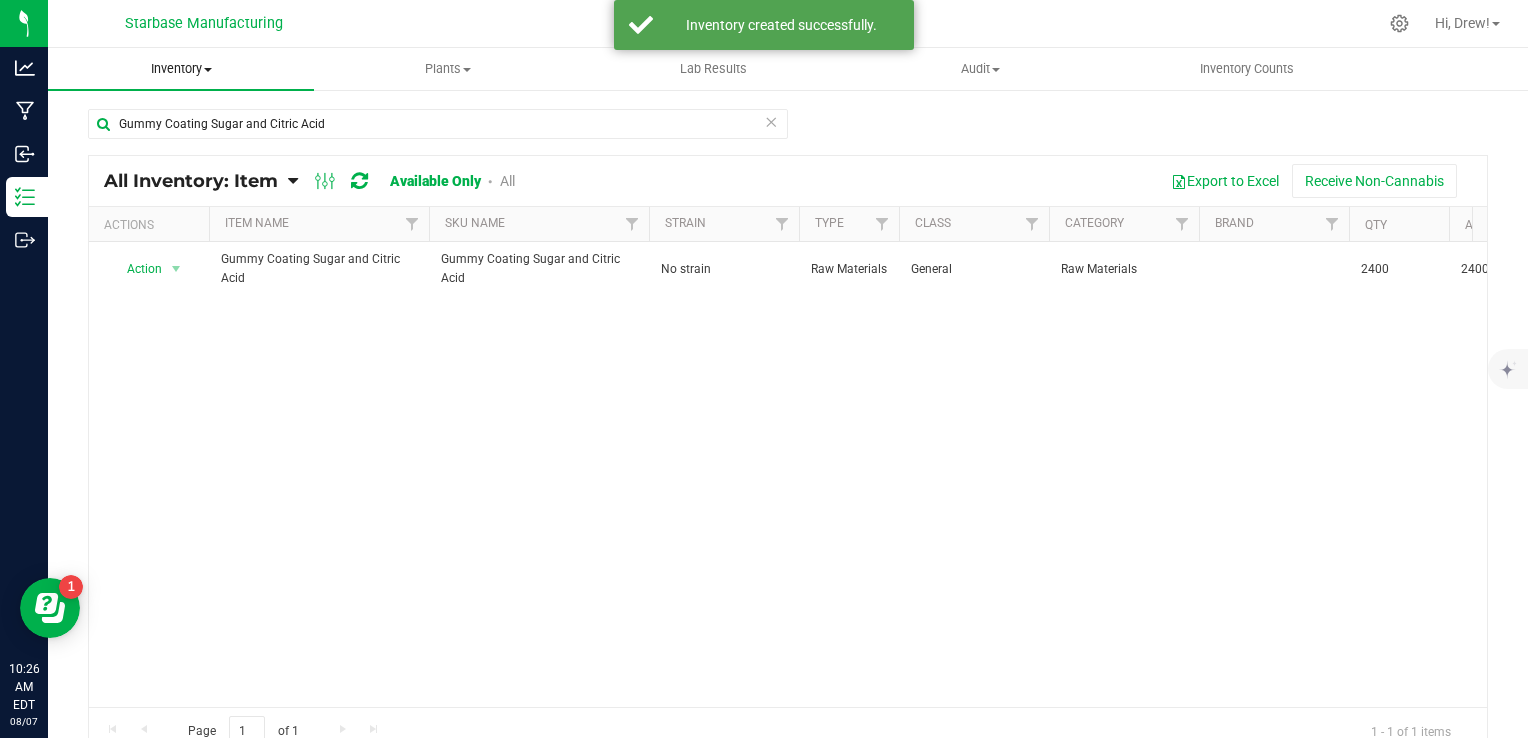 click on "Inventory" at bounding box center (181, 69) 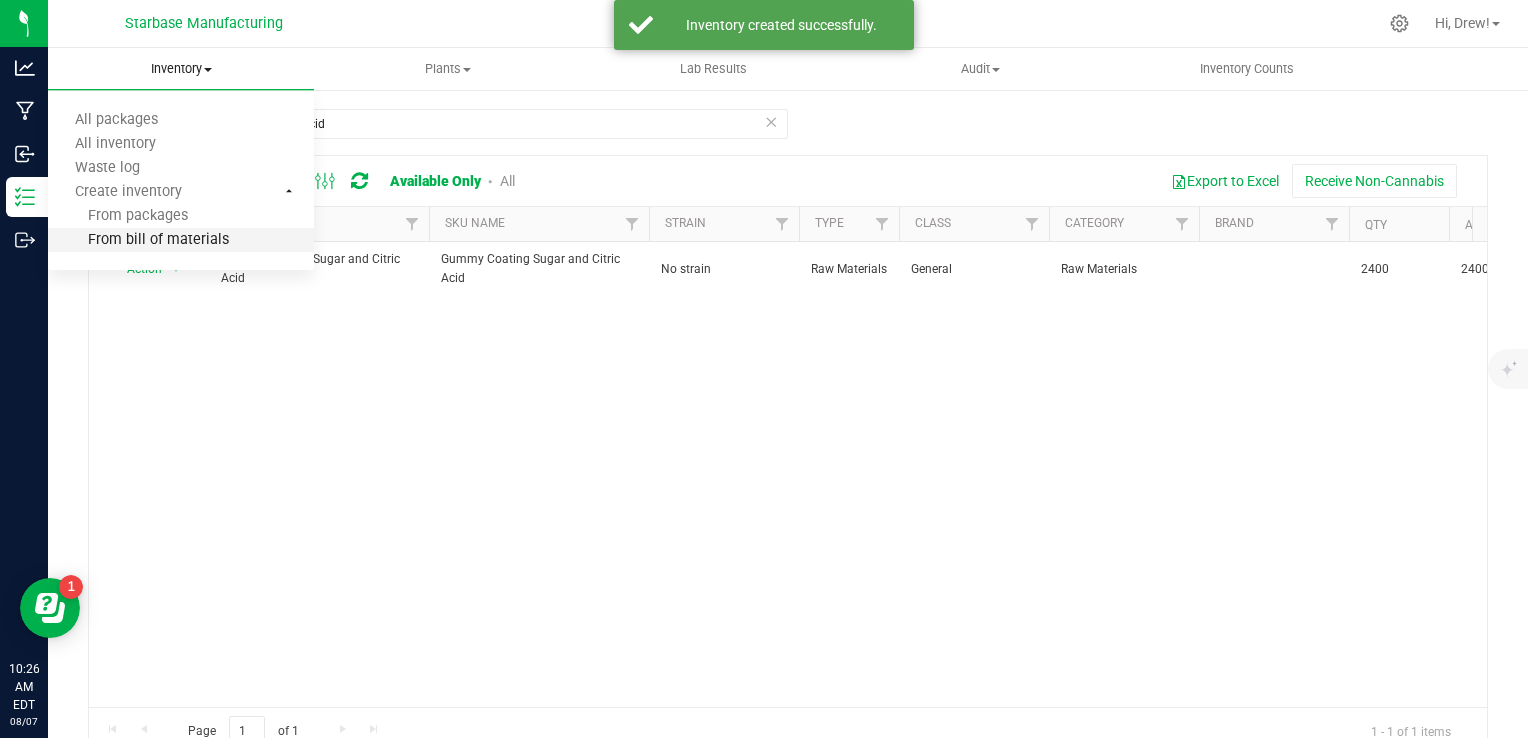 click on "From bill of materials" at bounding box center (138, 240) 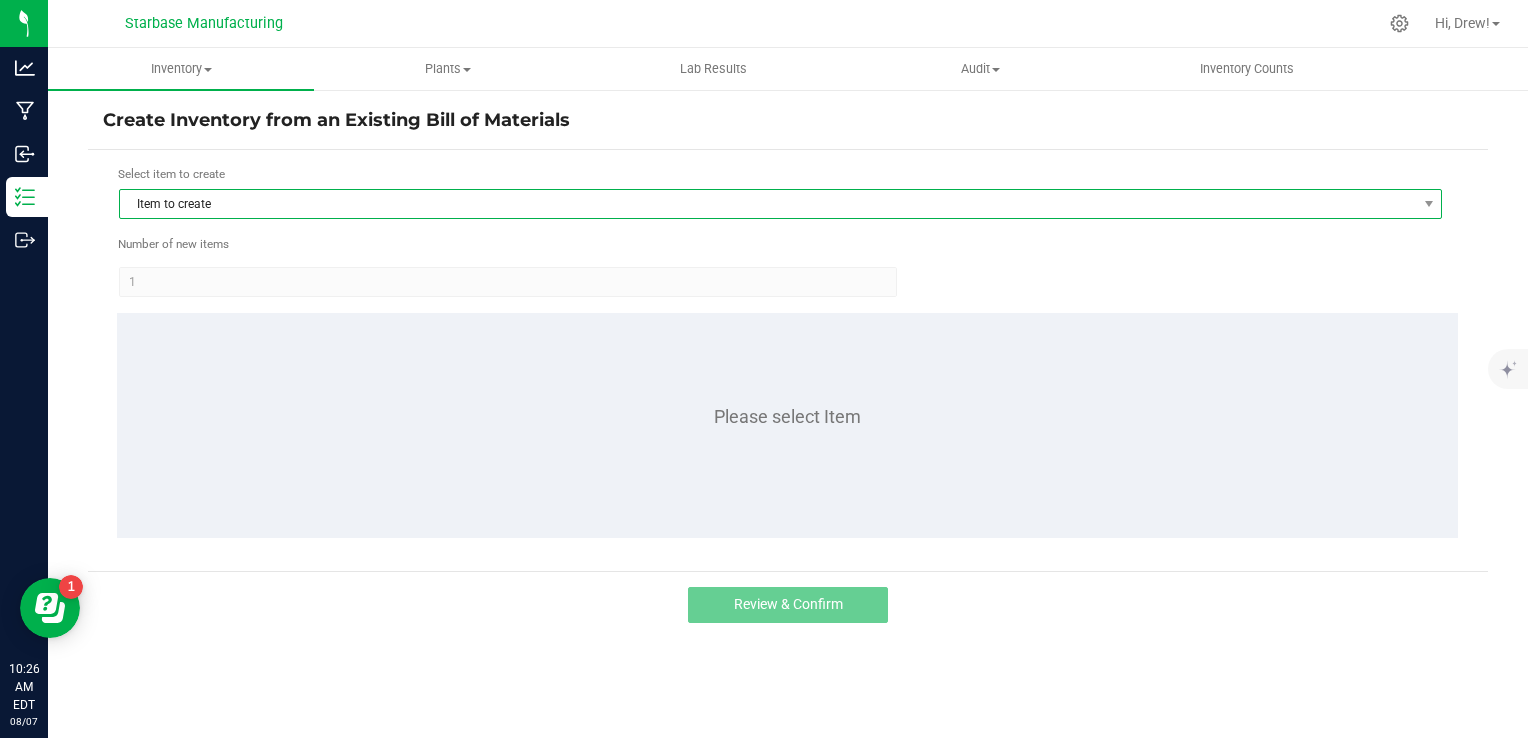 click on "Item to create" at bounding box center [768, 204] 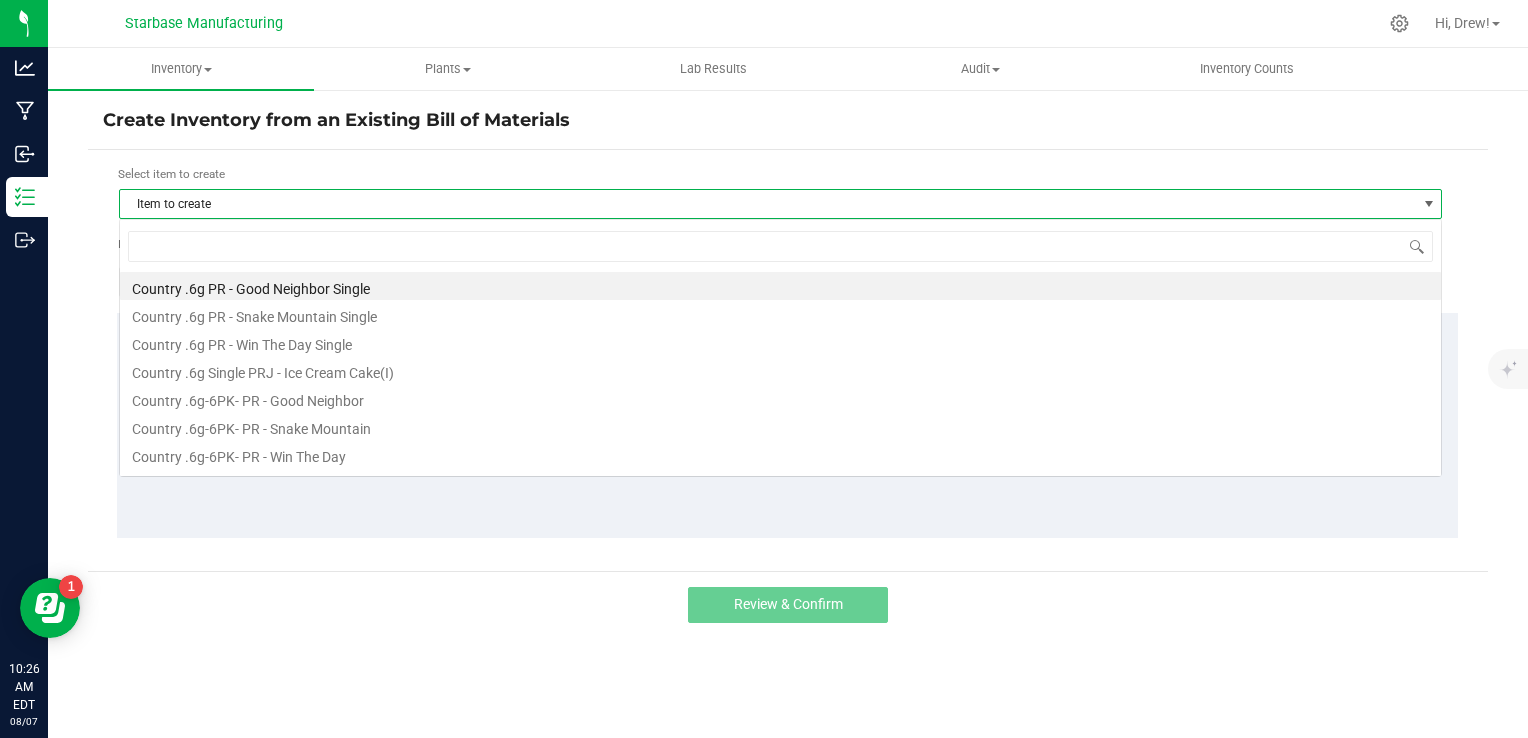 scroll, scrollTop: 99970, scrollLeft: 98676, axis: both 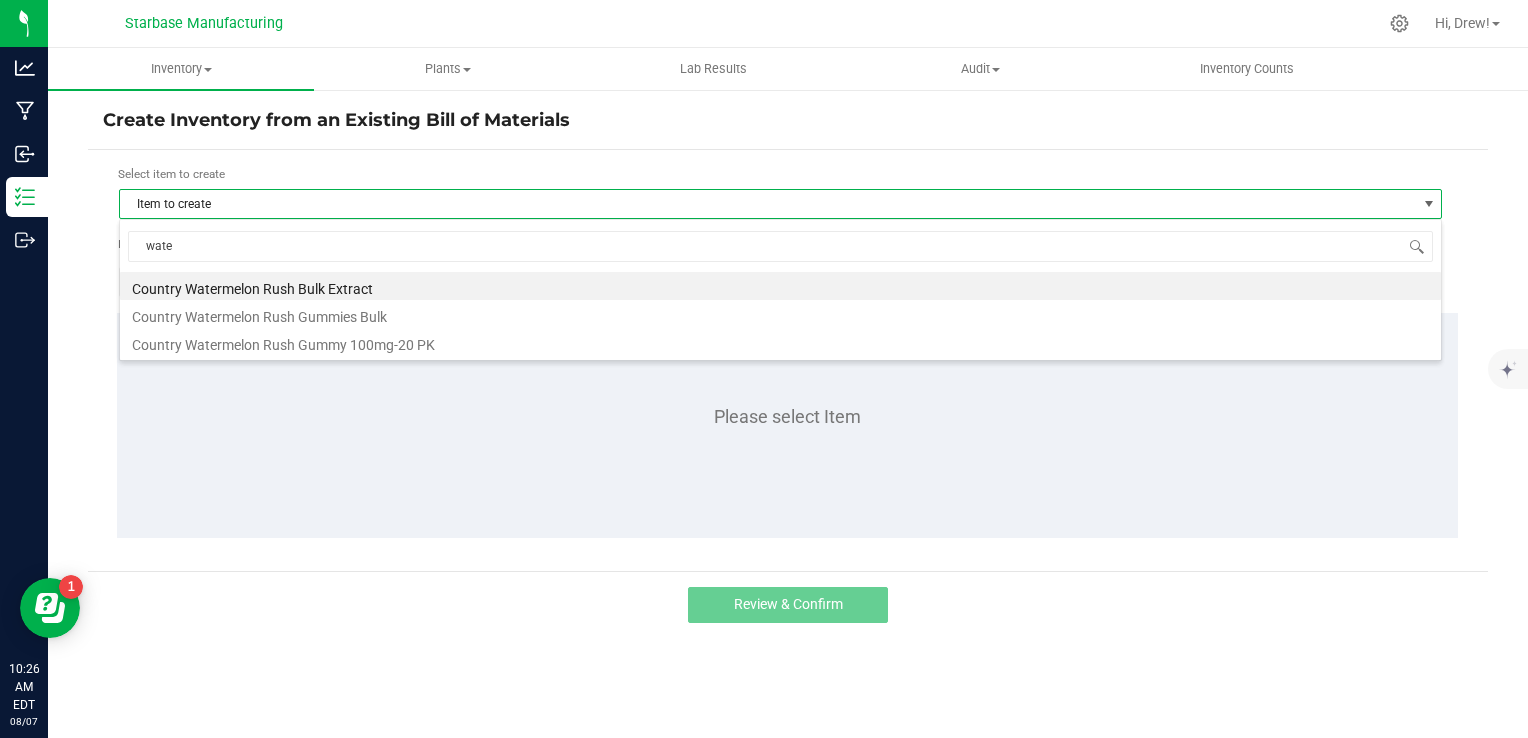 type on "water" 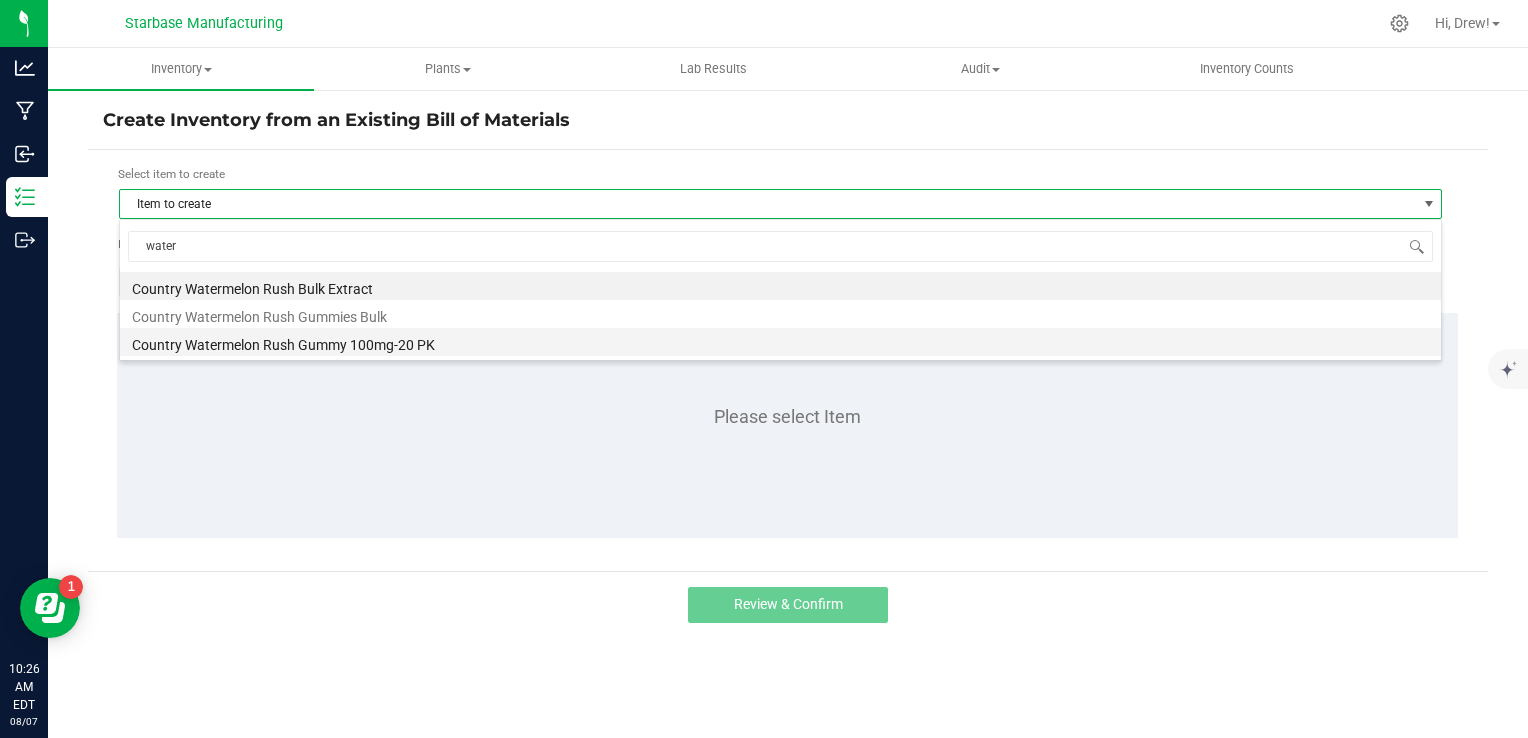 click on "Country Watermelon Rush Gummy 100mg-20 PK" at bounding box center (780, 342) 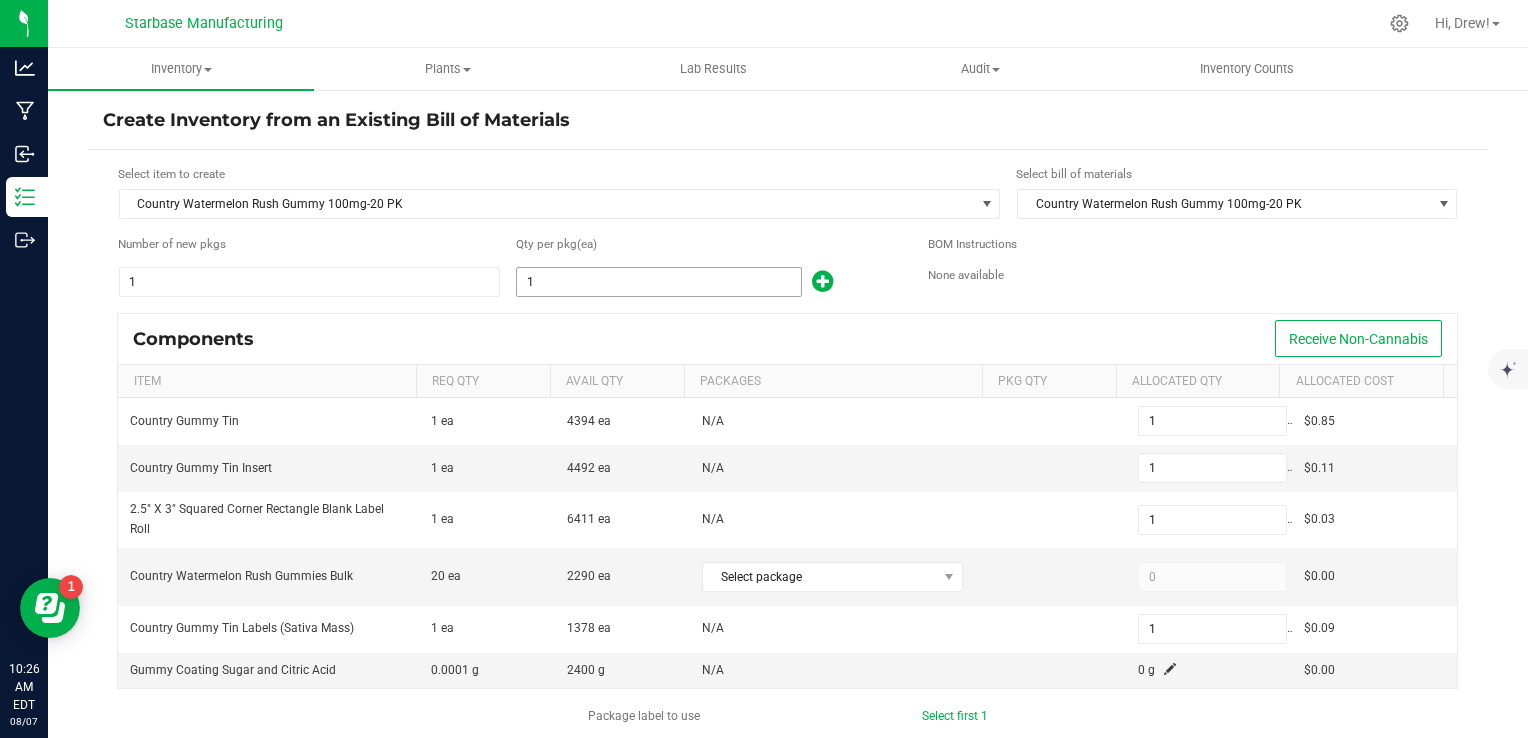 click on "1" at bounding box center [659, 282] 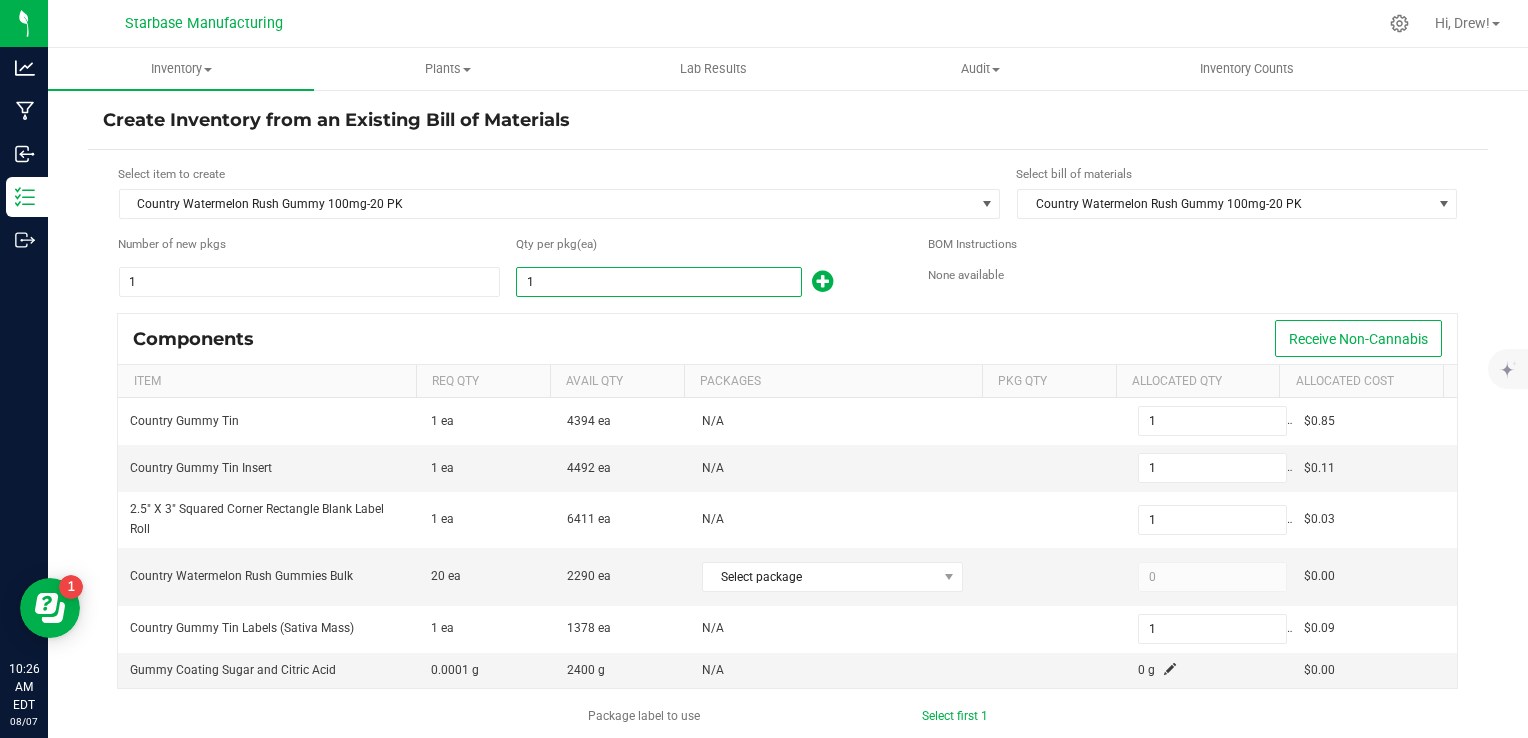 type on "9" 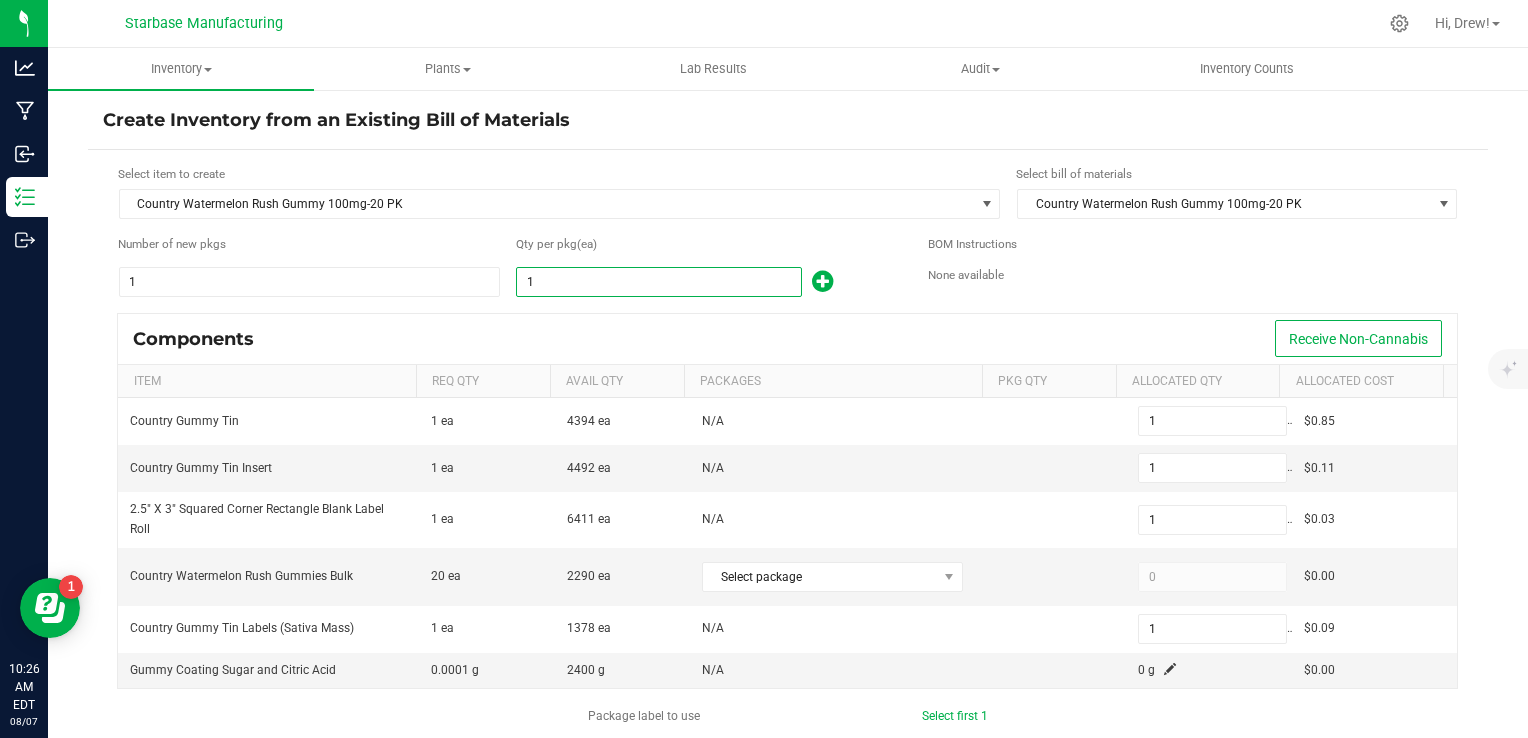 type on "9" 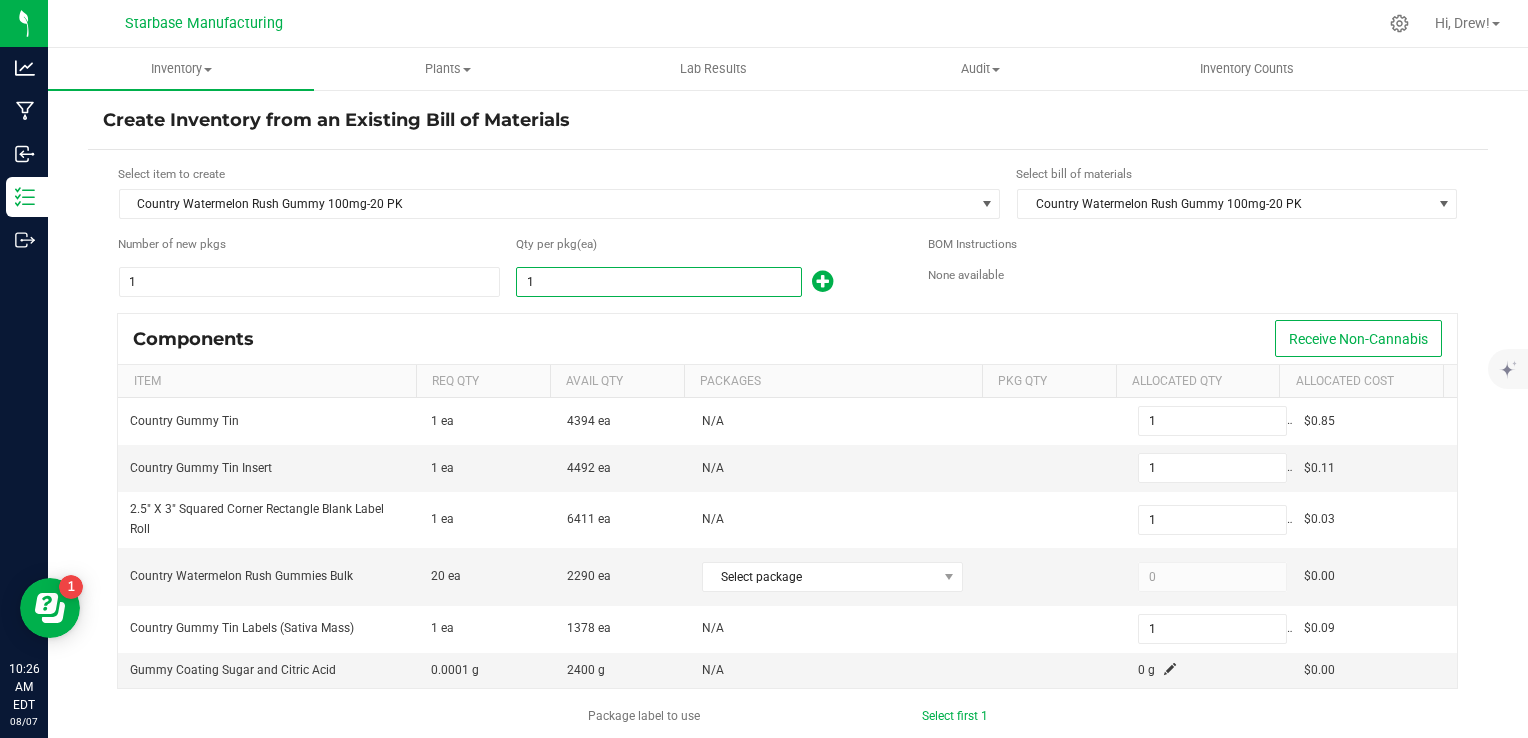 type on "9" 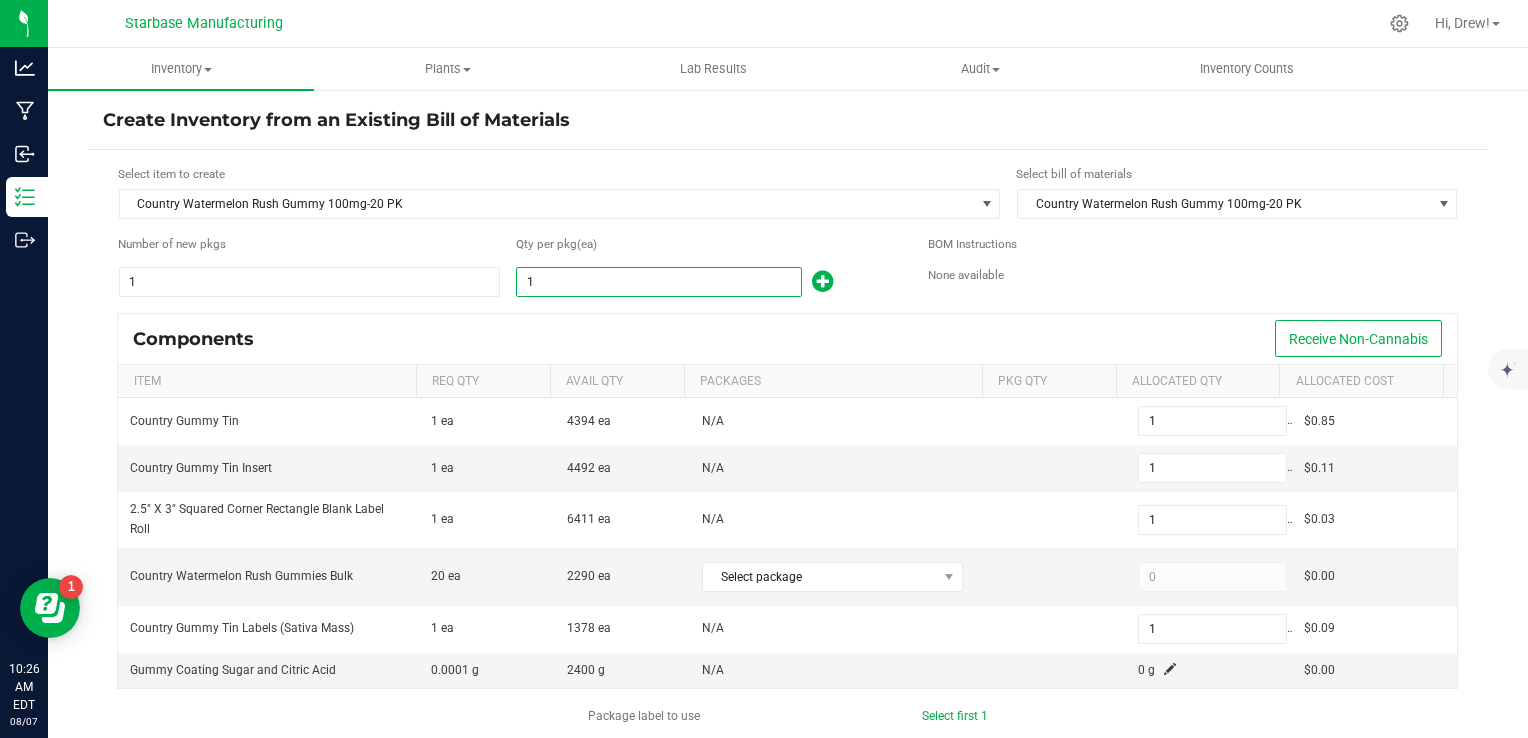 type on "9" 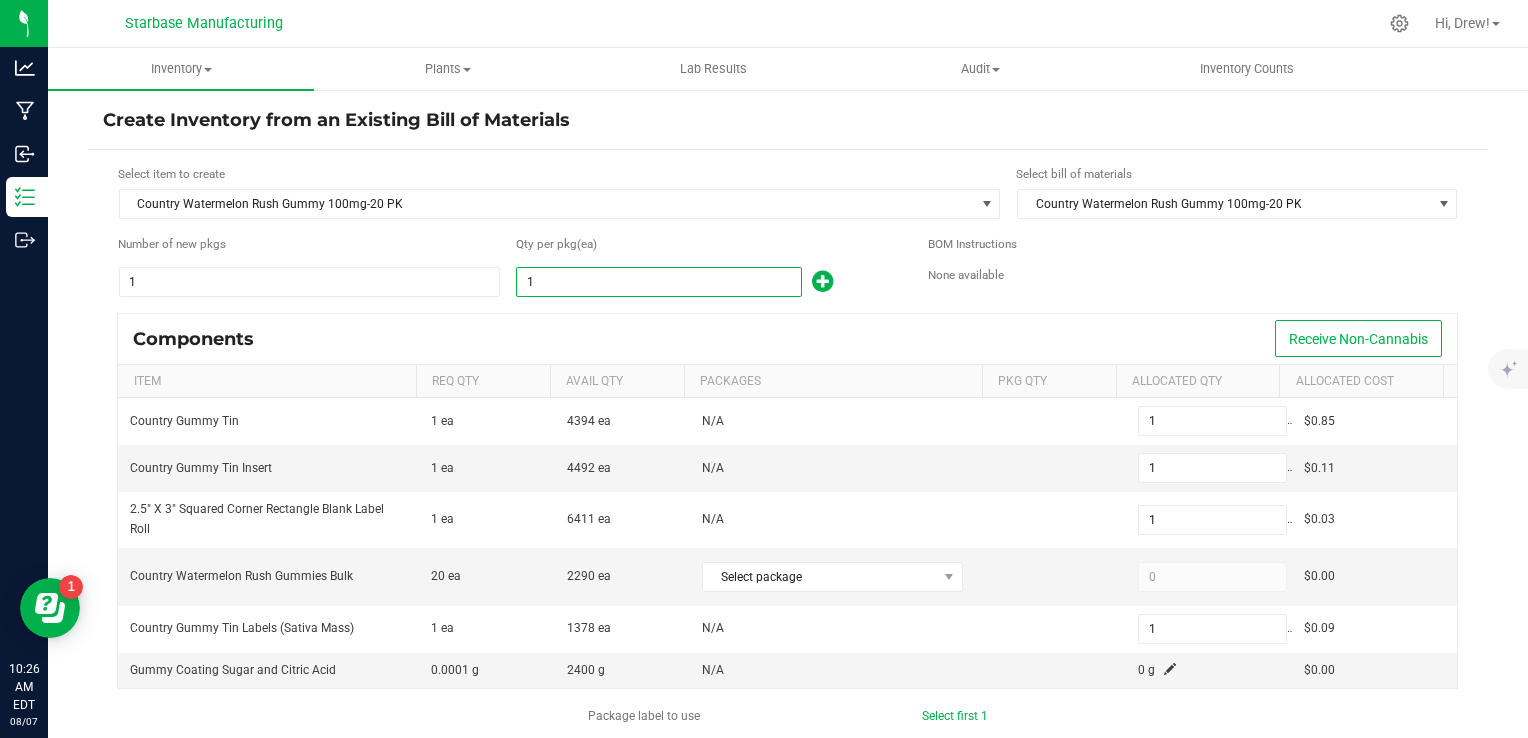 type on "9" 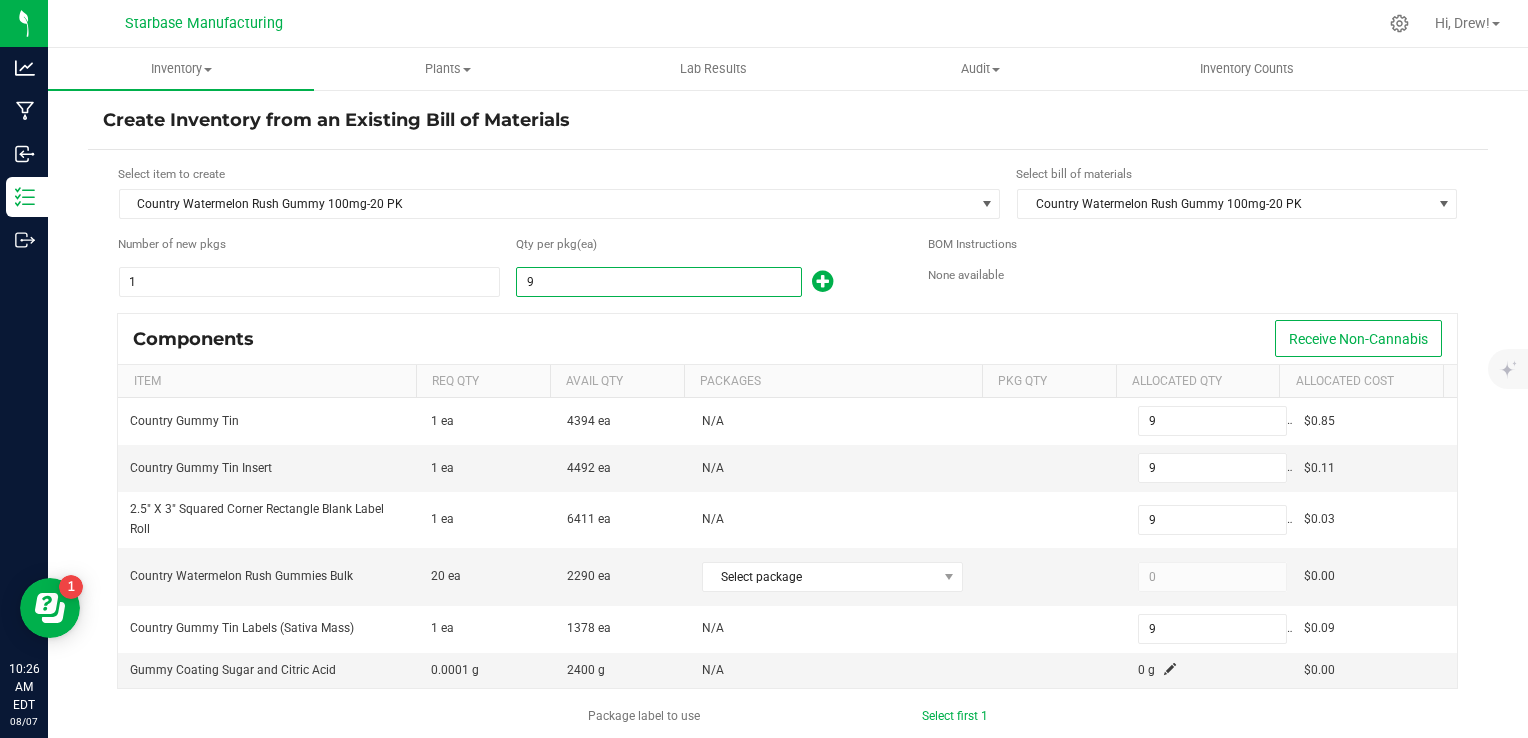 type on "98" 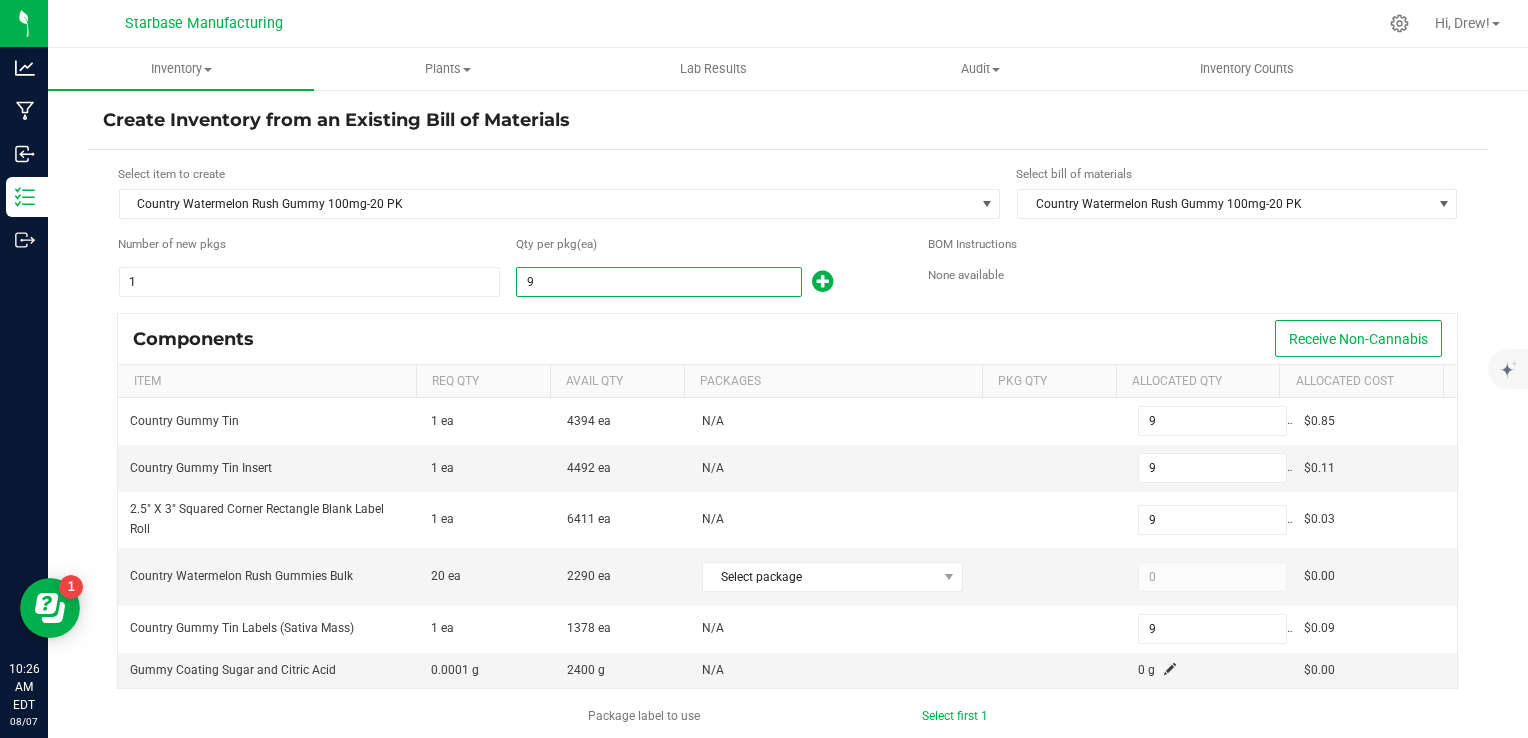type on "98" 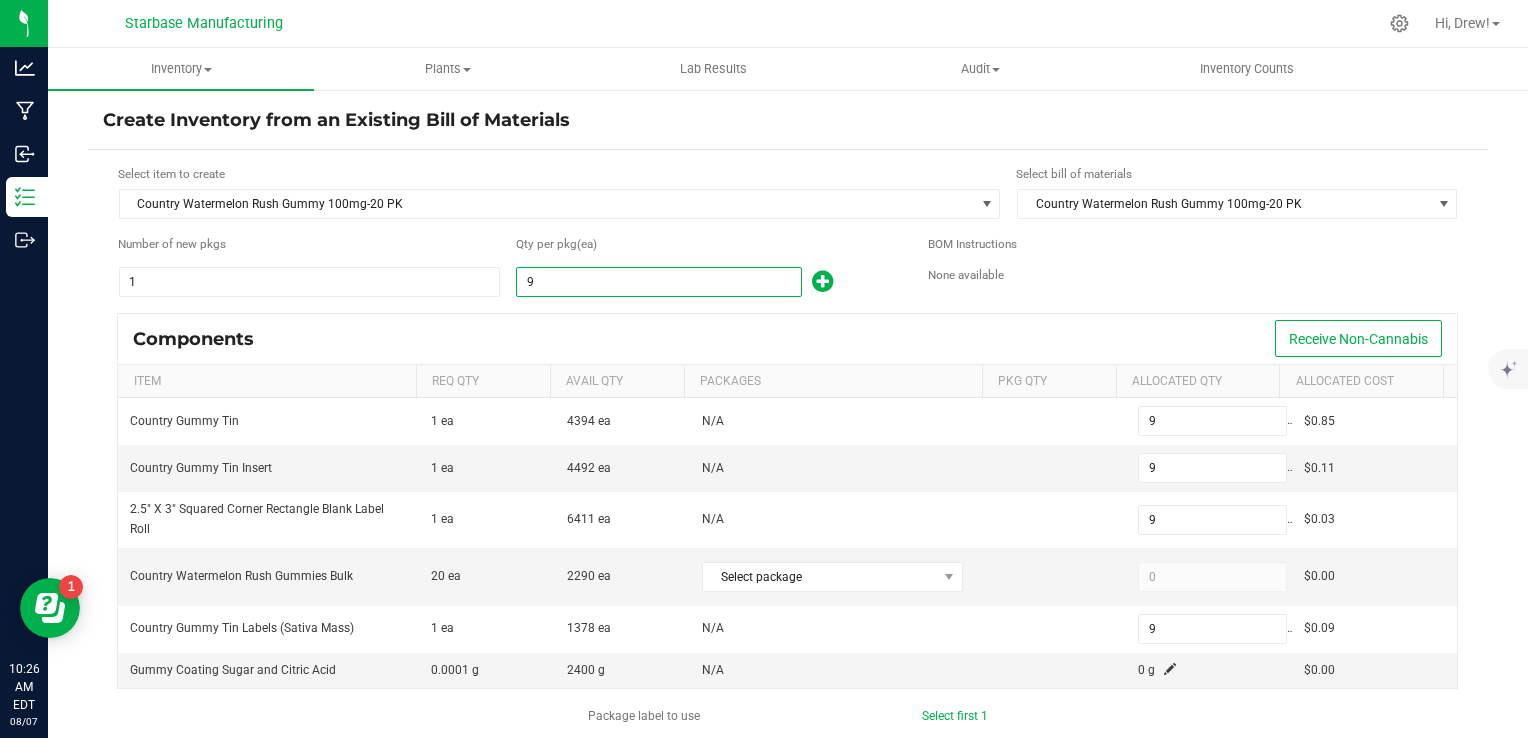 type on "98" 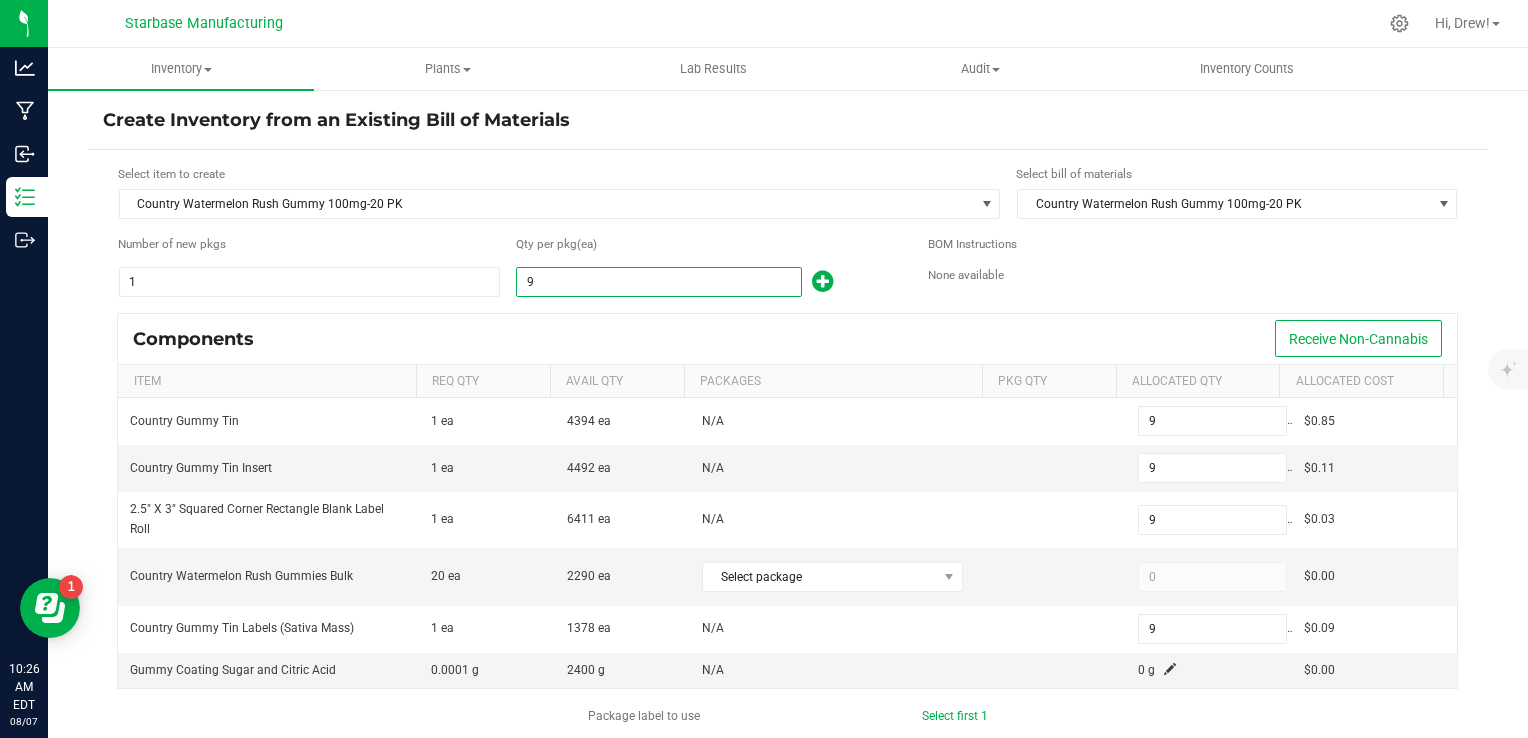 type on "98" 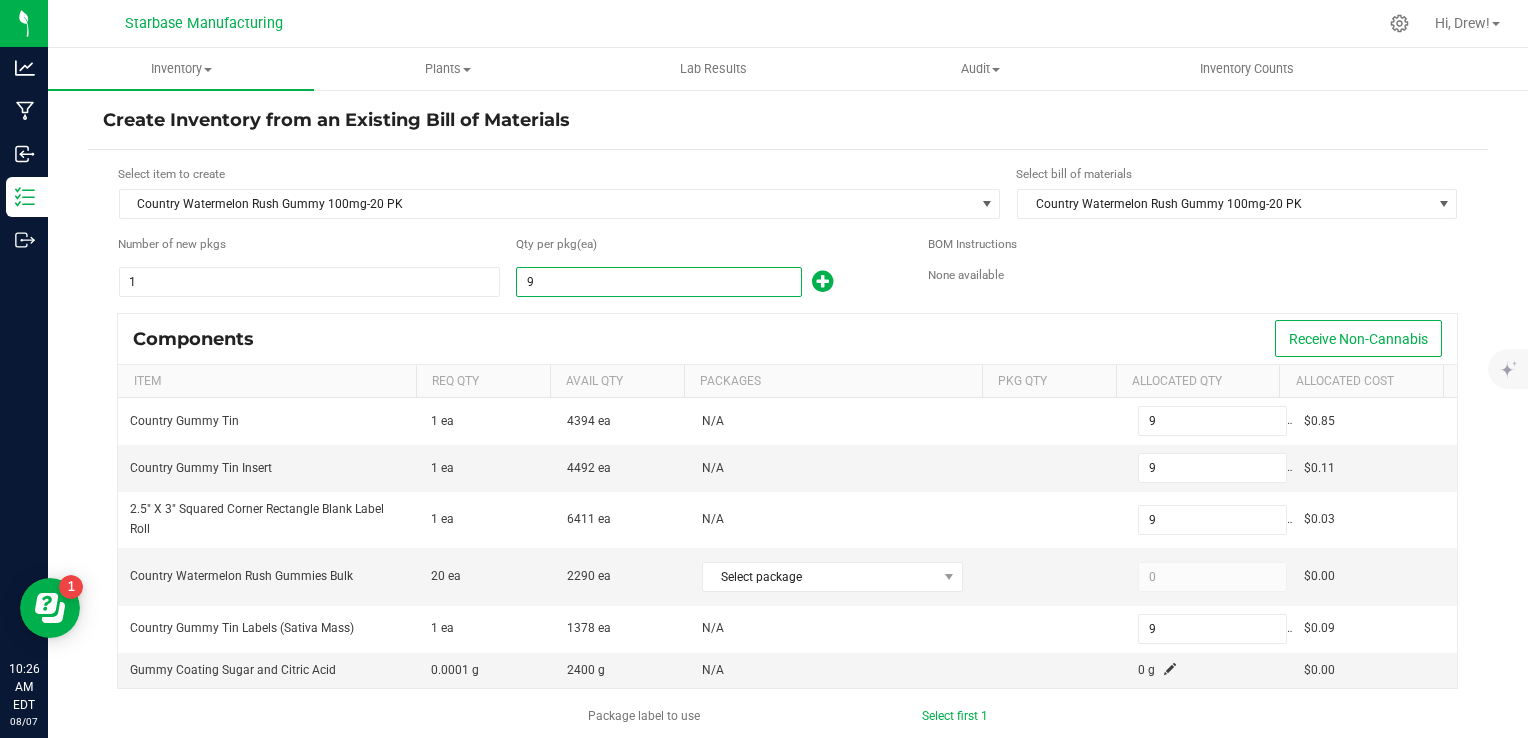 type on "98" 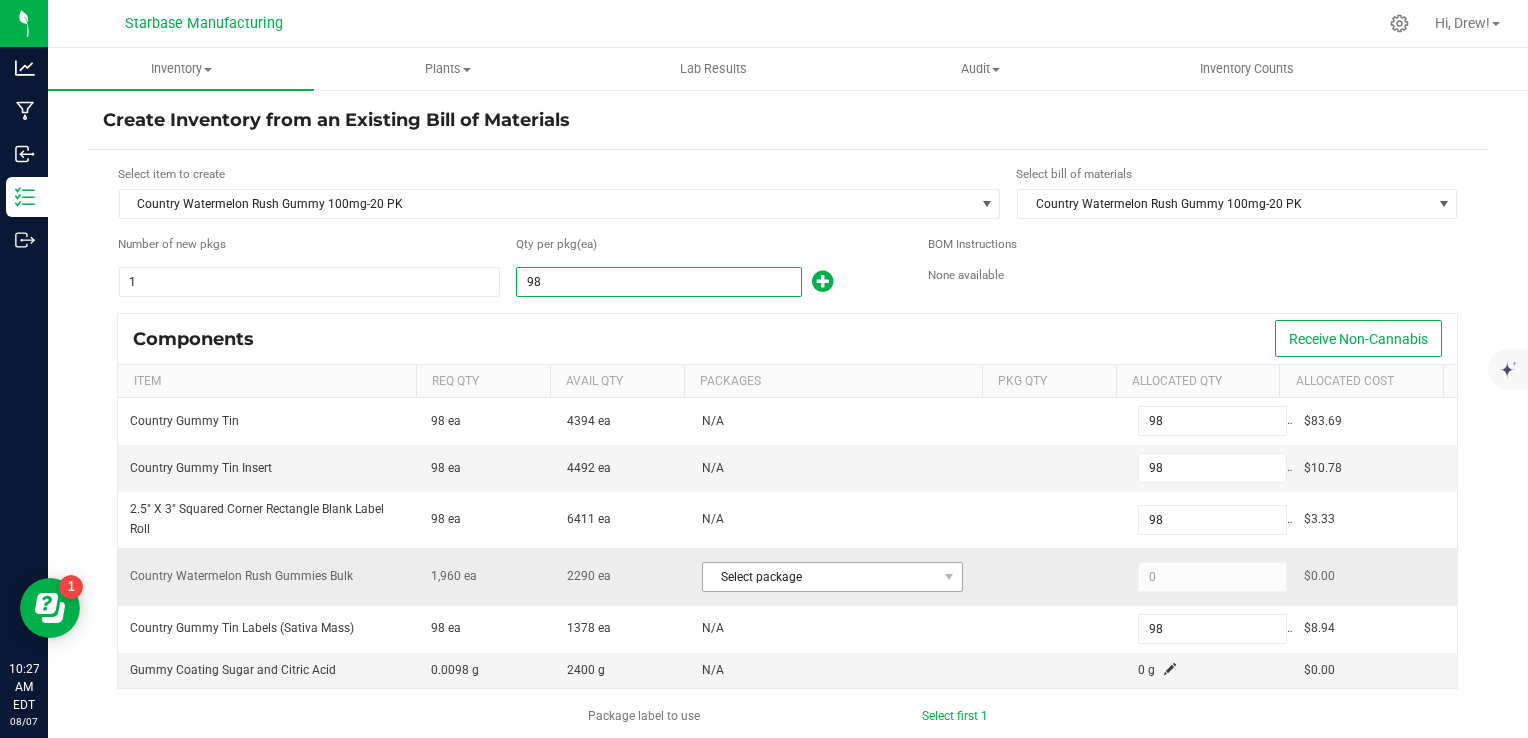 type on "98" 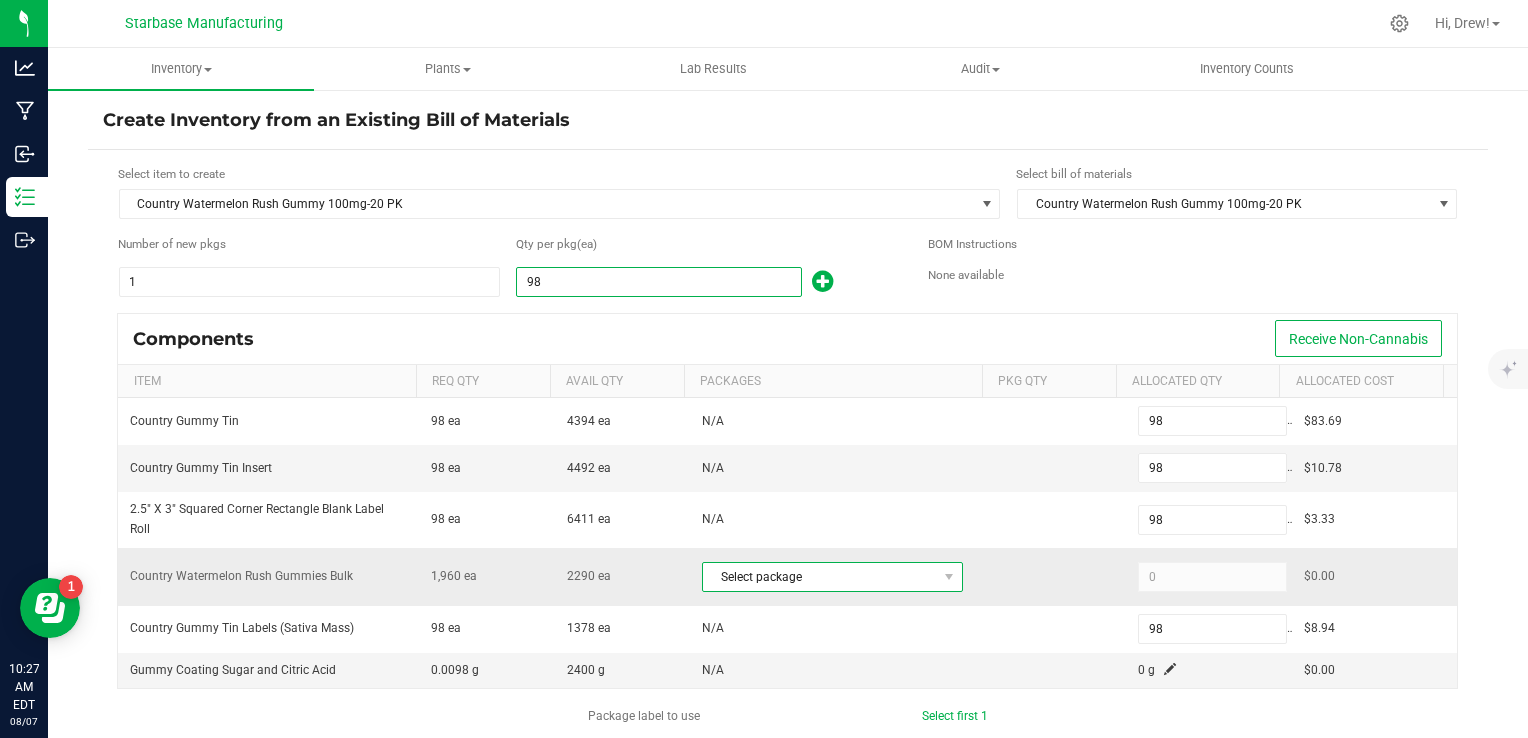 click on "Select package" at bounding box center (820, 577) 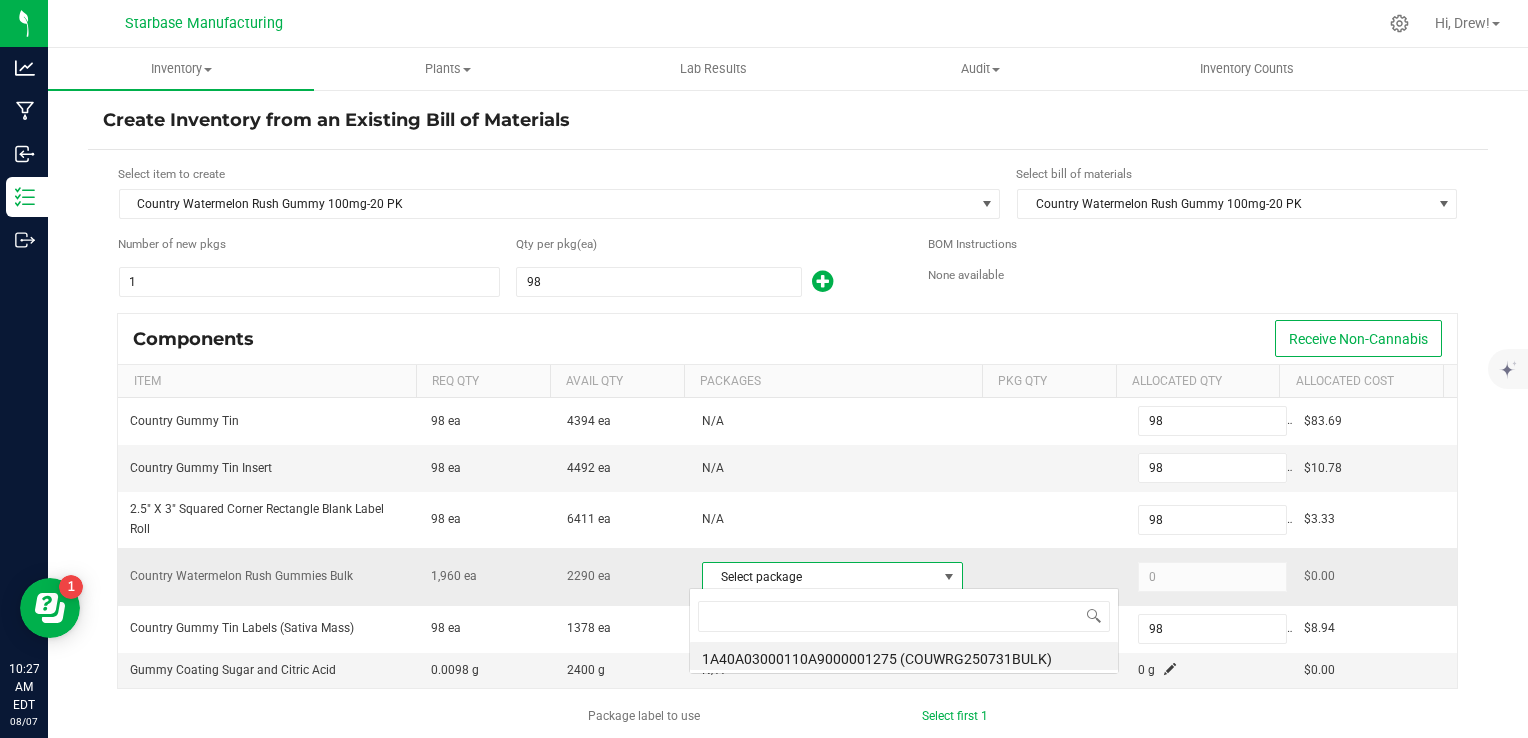 scroll, scrollTop: 99970, scrollLeft: 99745, axis: both 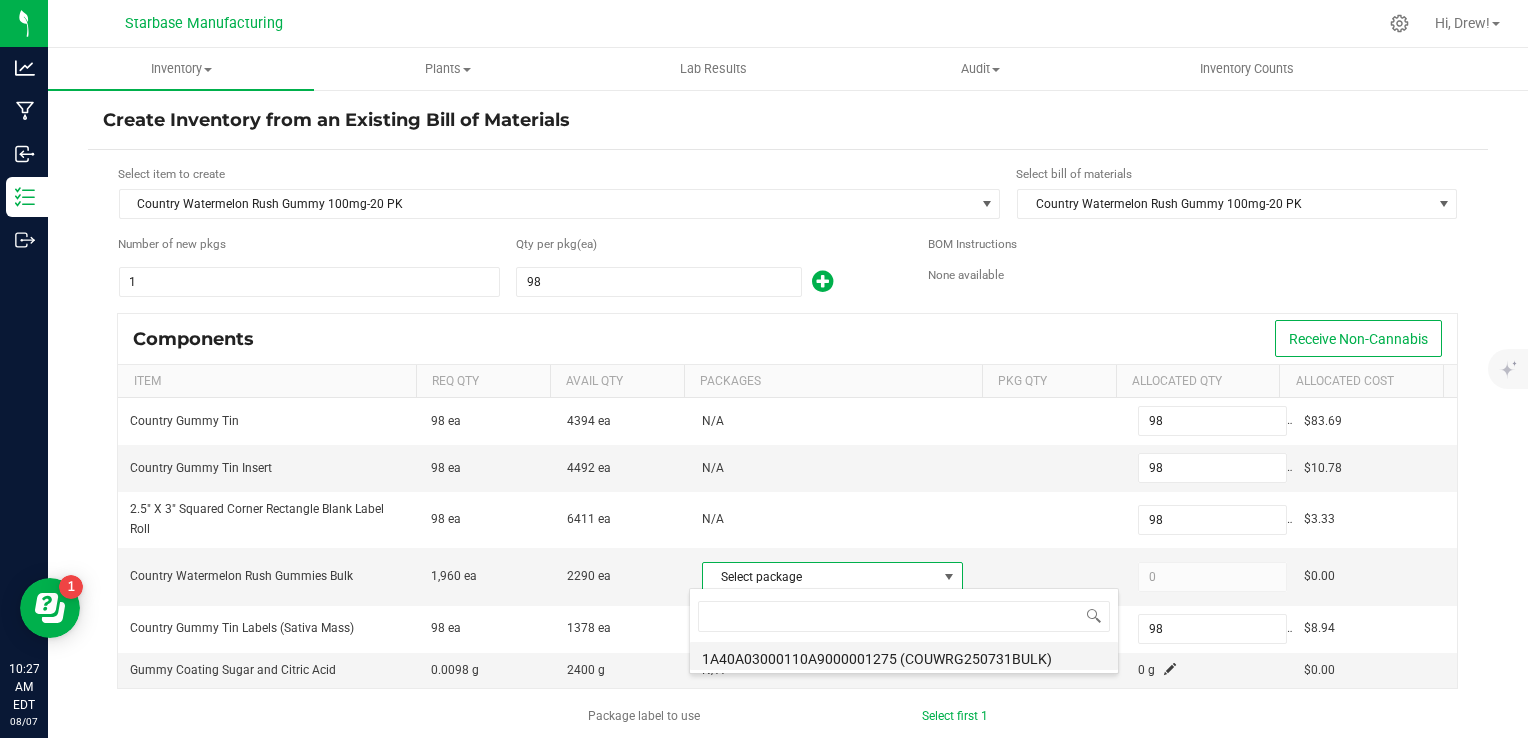 click on "1A40A03000110A9000001275 (COUWRG250731BULK)" at bounding box center [904, 656] 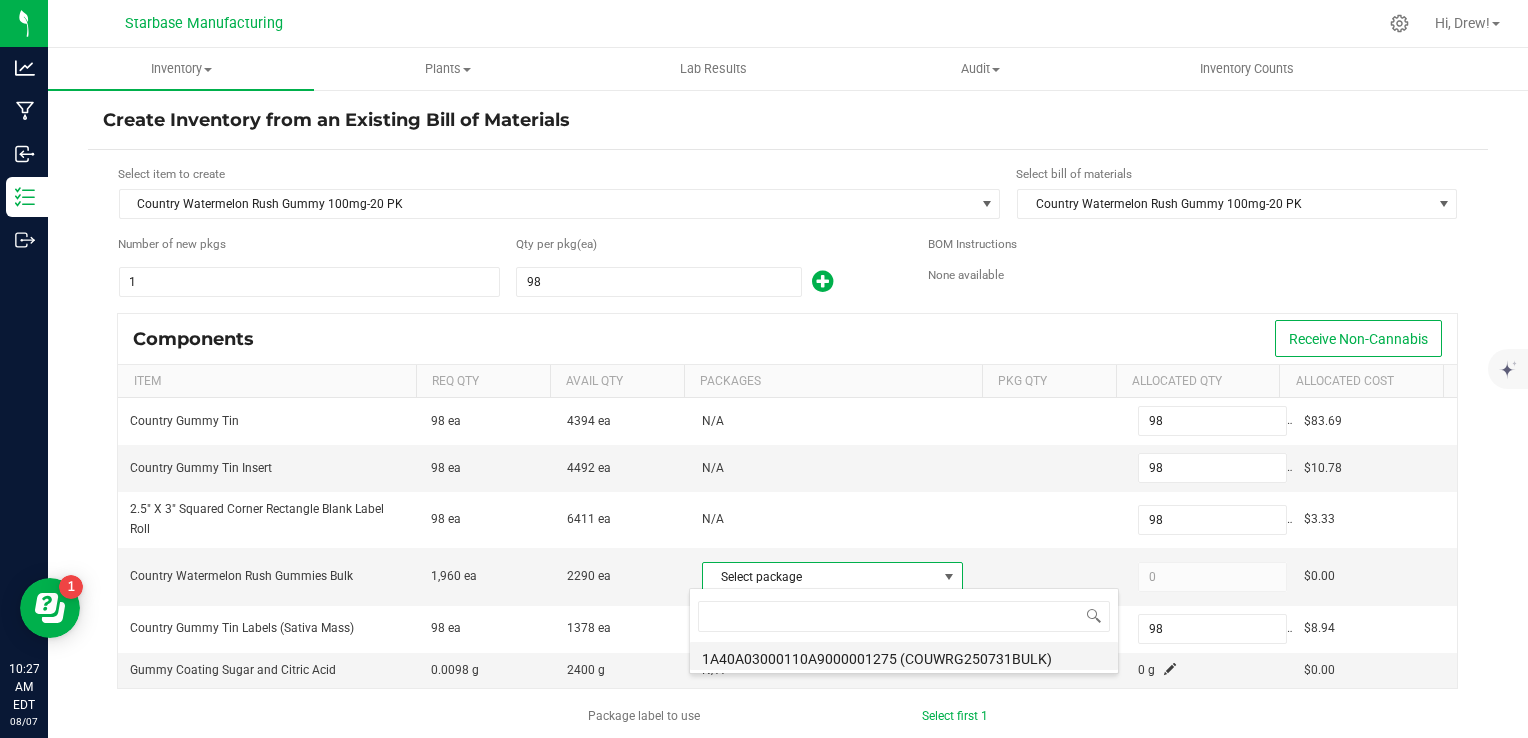 type on "1,960" 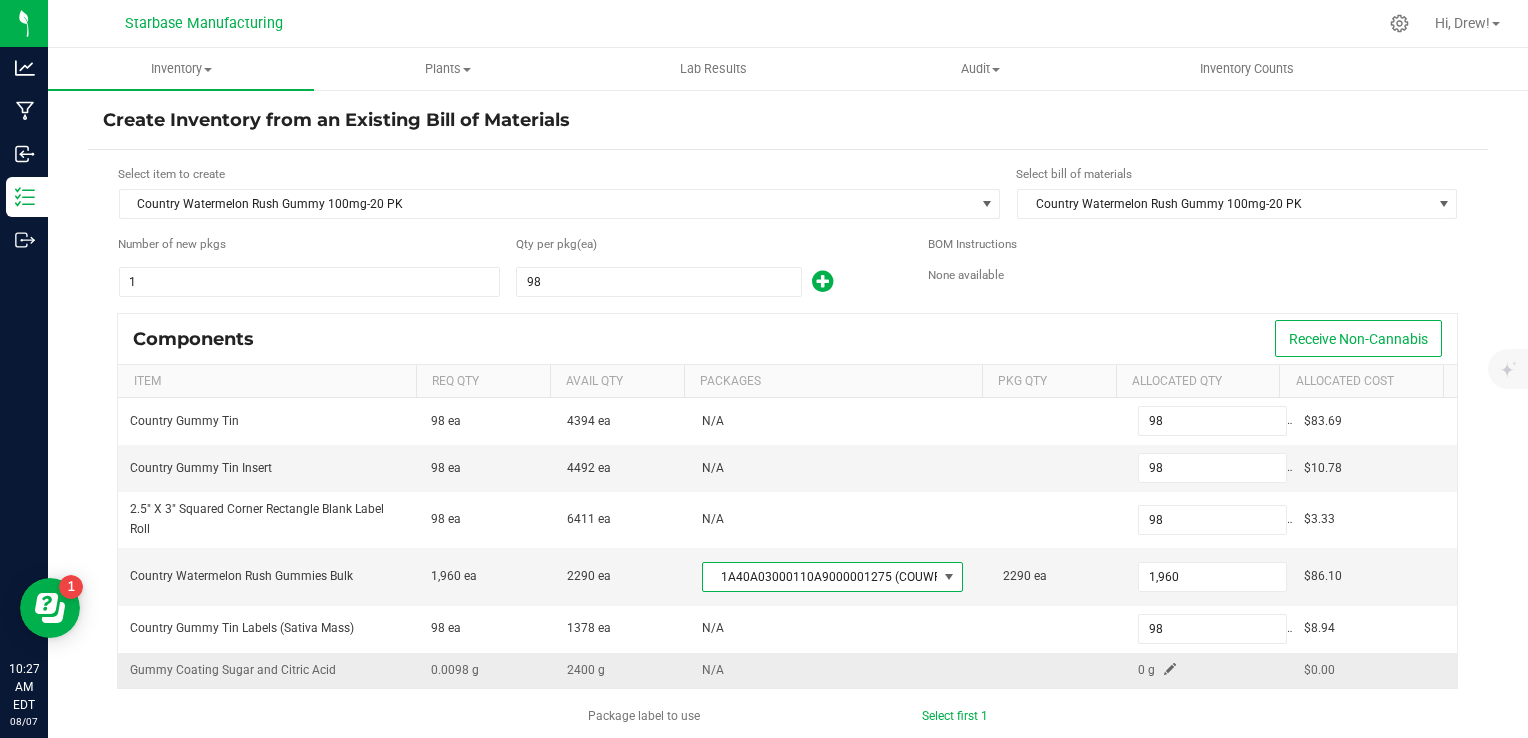 click at bounding box center [1170, 669] 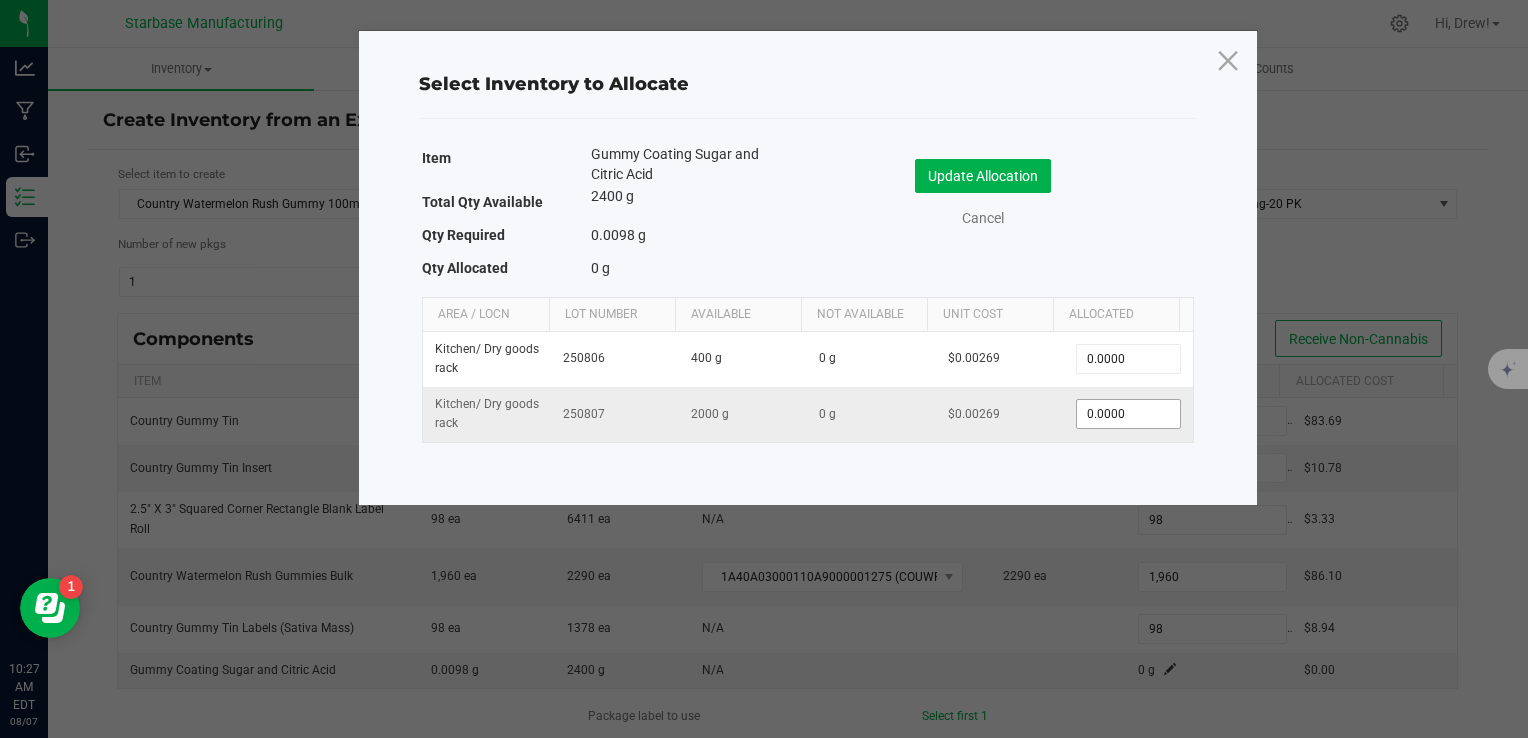 type on "0" 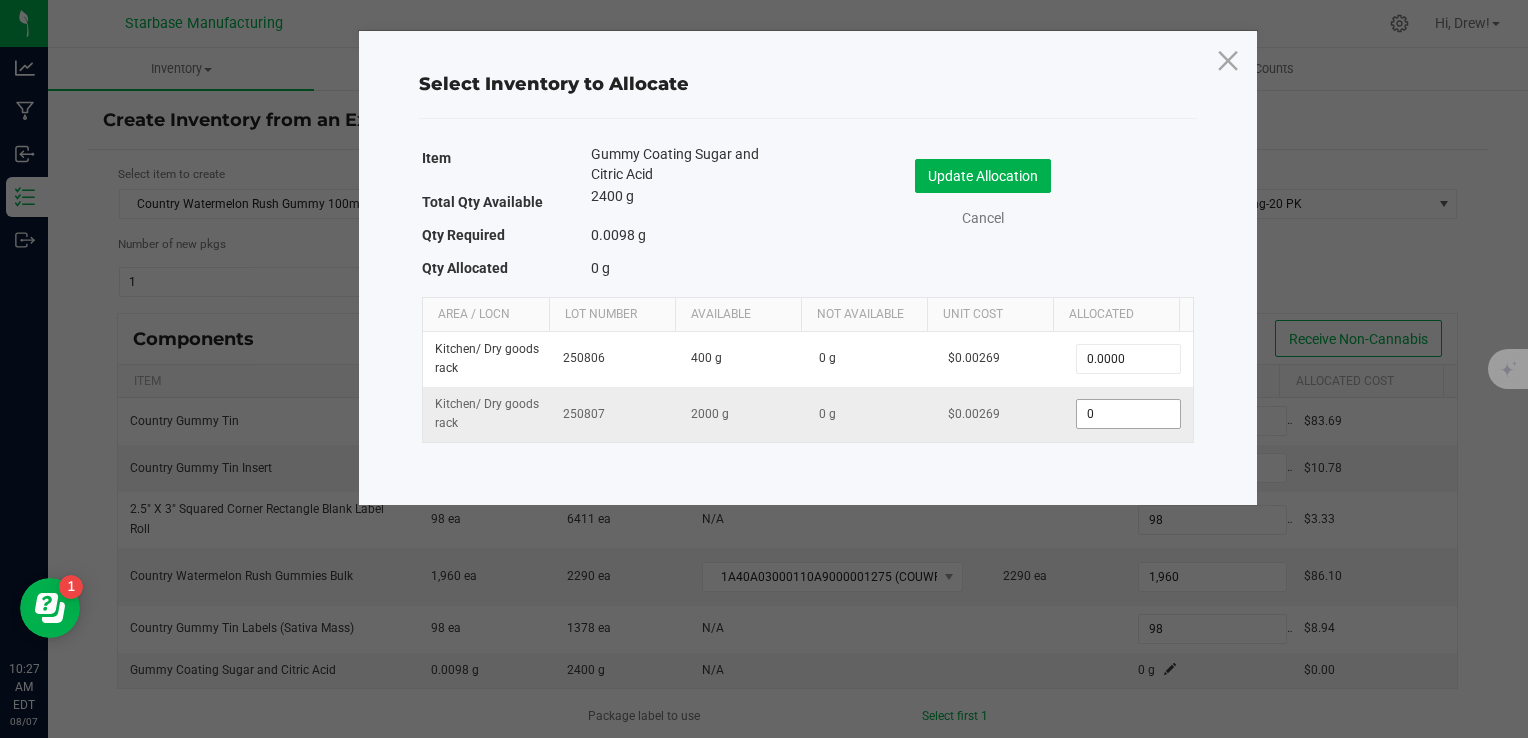 click on "0" at bounding box center [1128, 414] 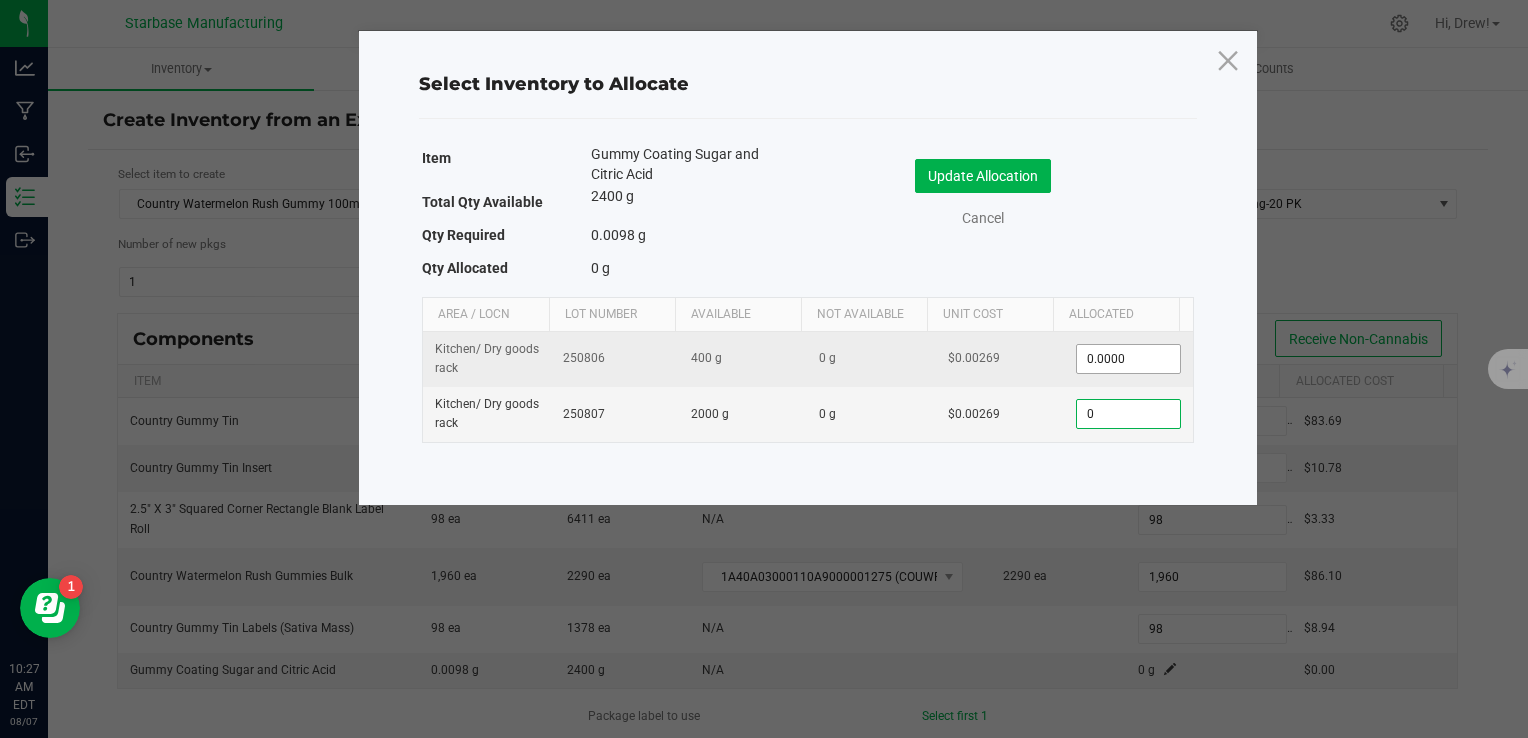 type on "0" 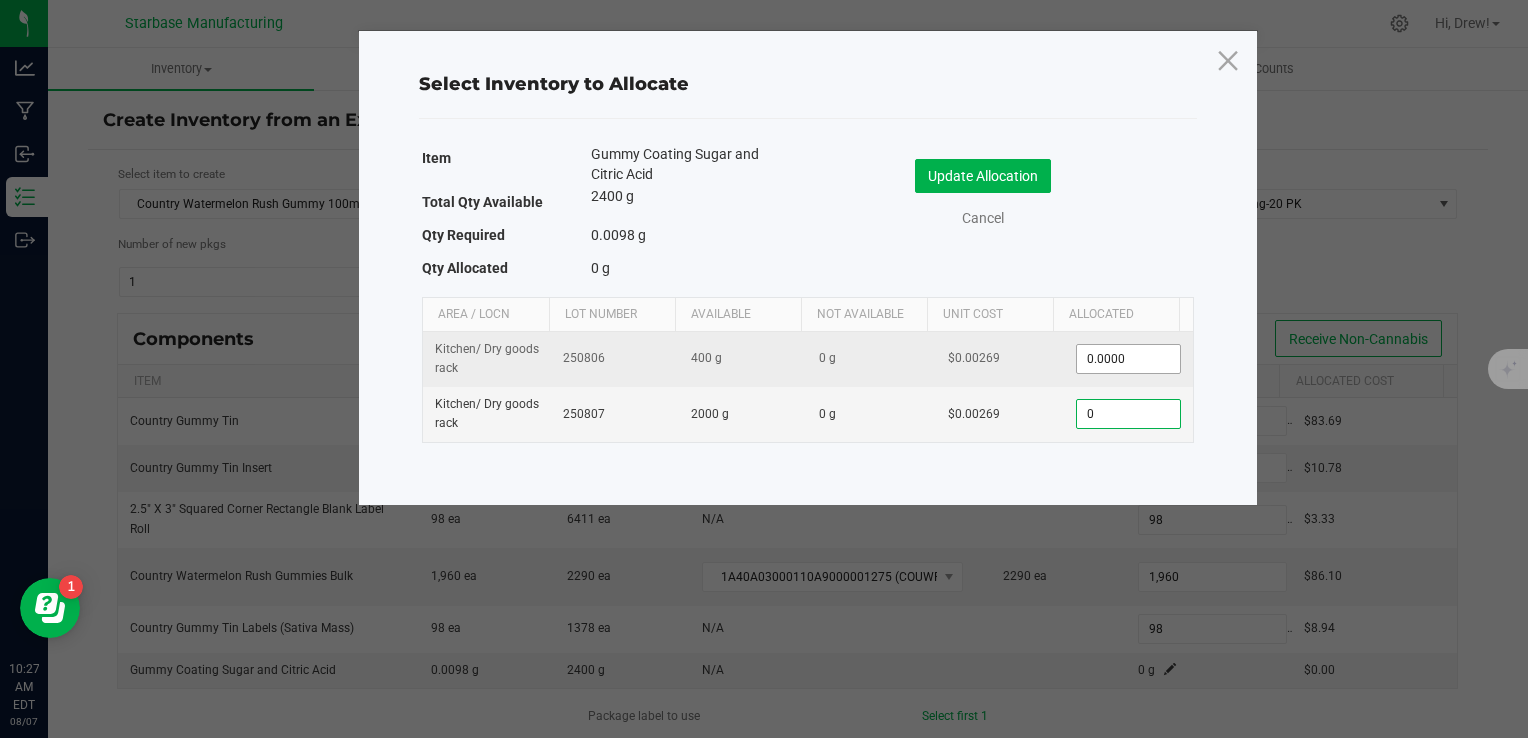 type on "0.0000" 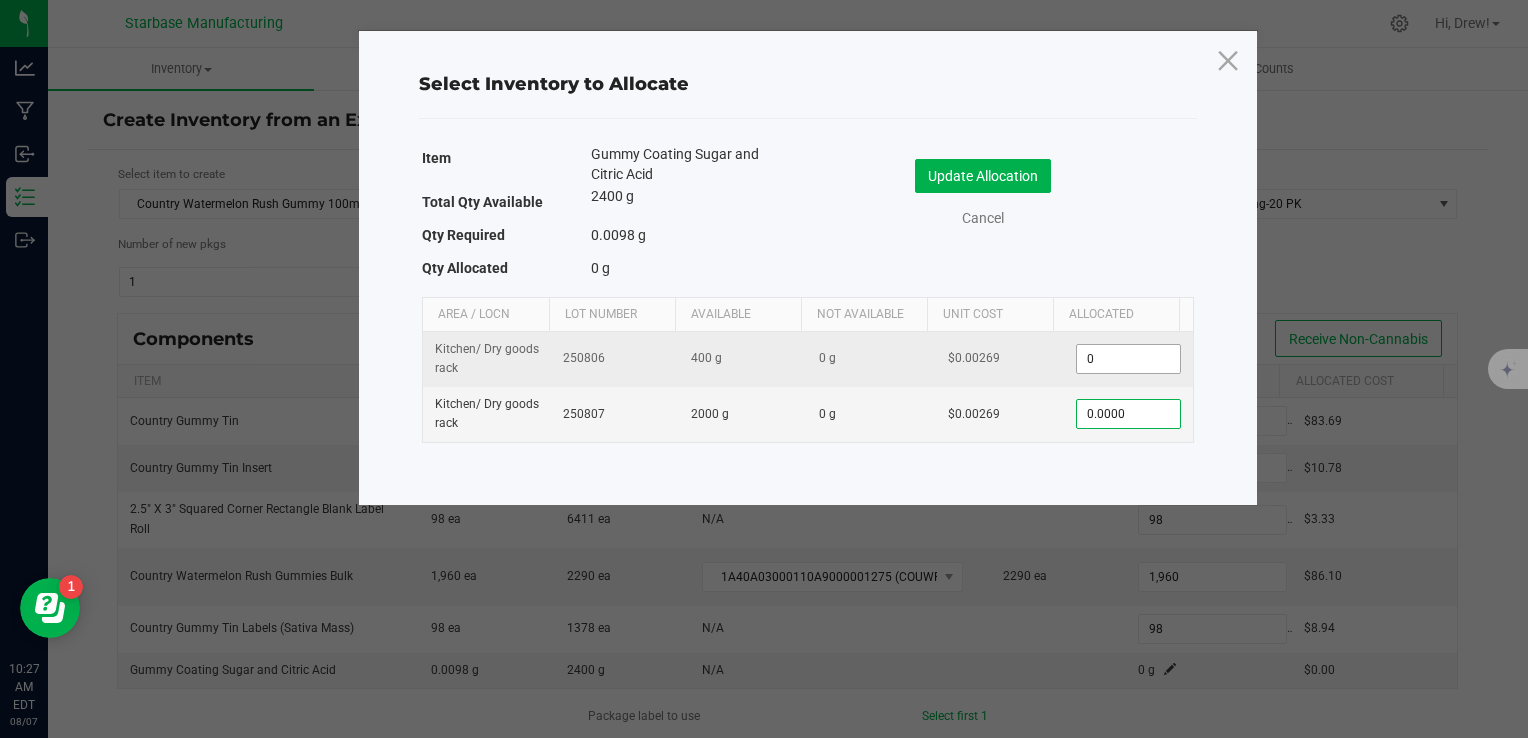 click on "0" at bounding box center [1128, 359] 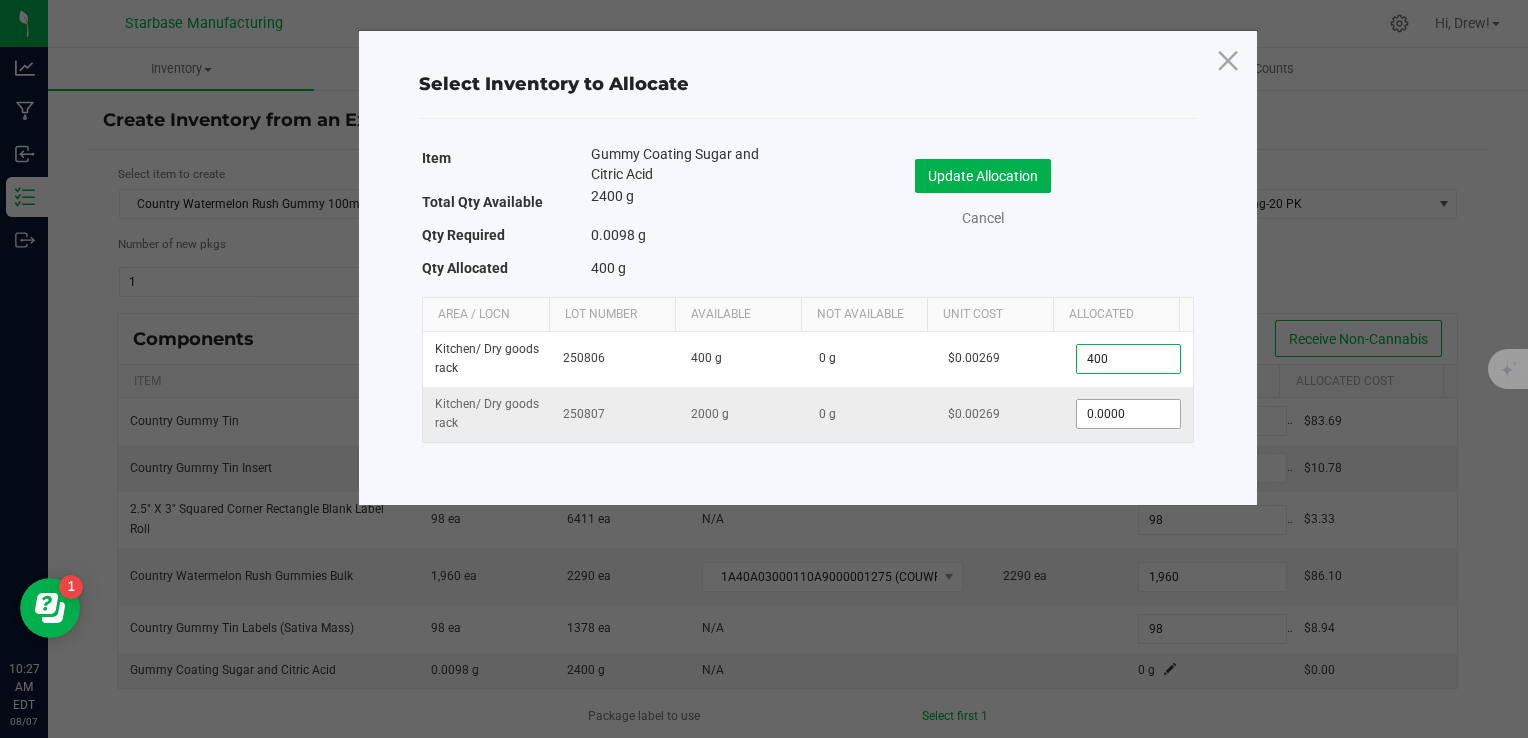 type on "400.0000" 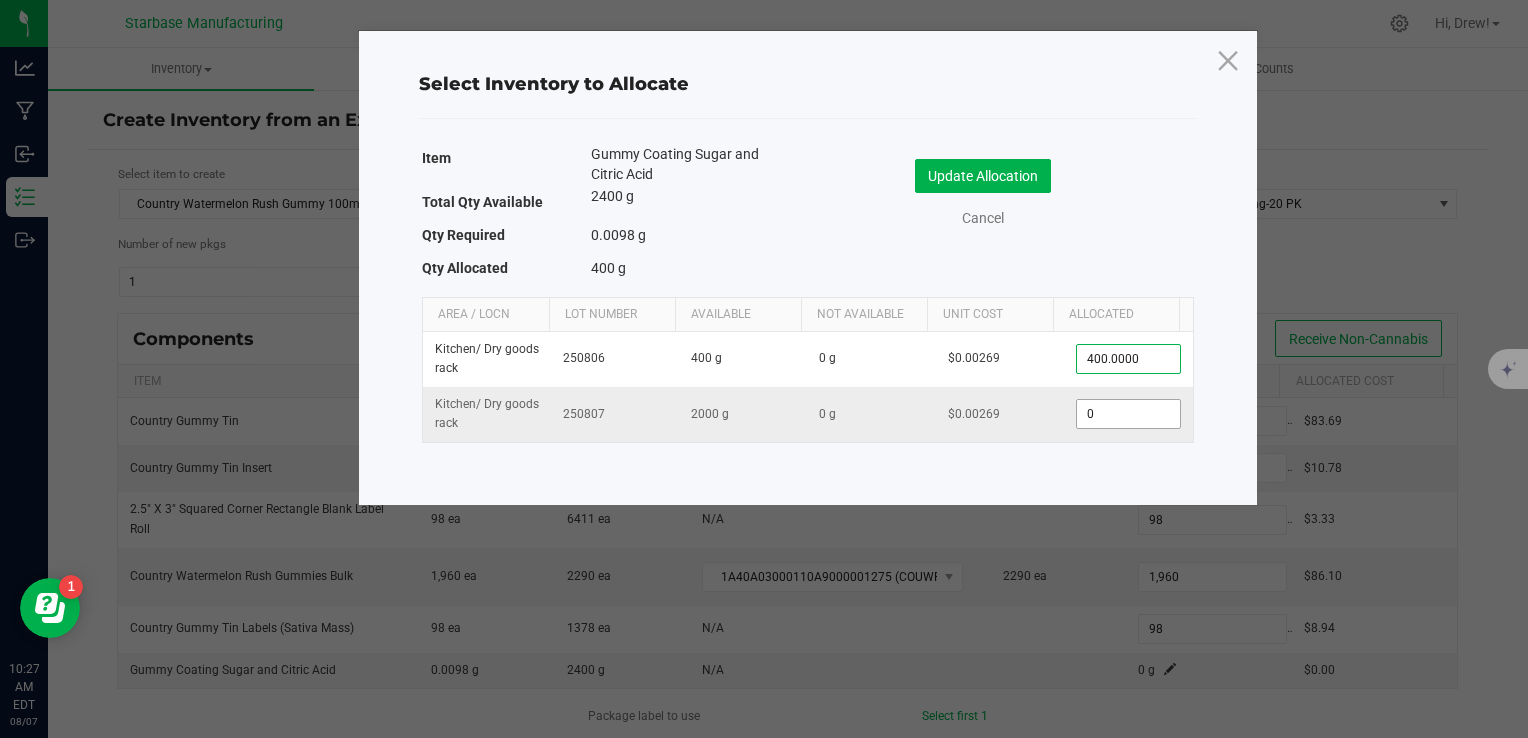 click on "0" at bounding box center [1128, 414] 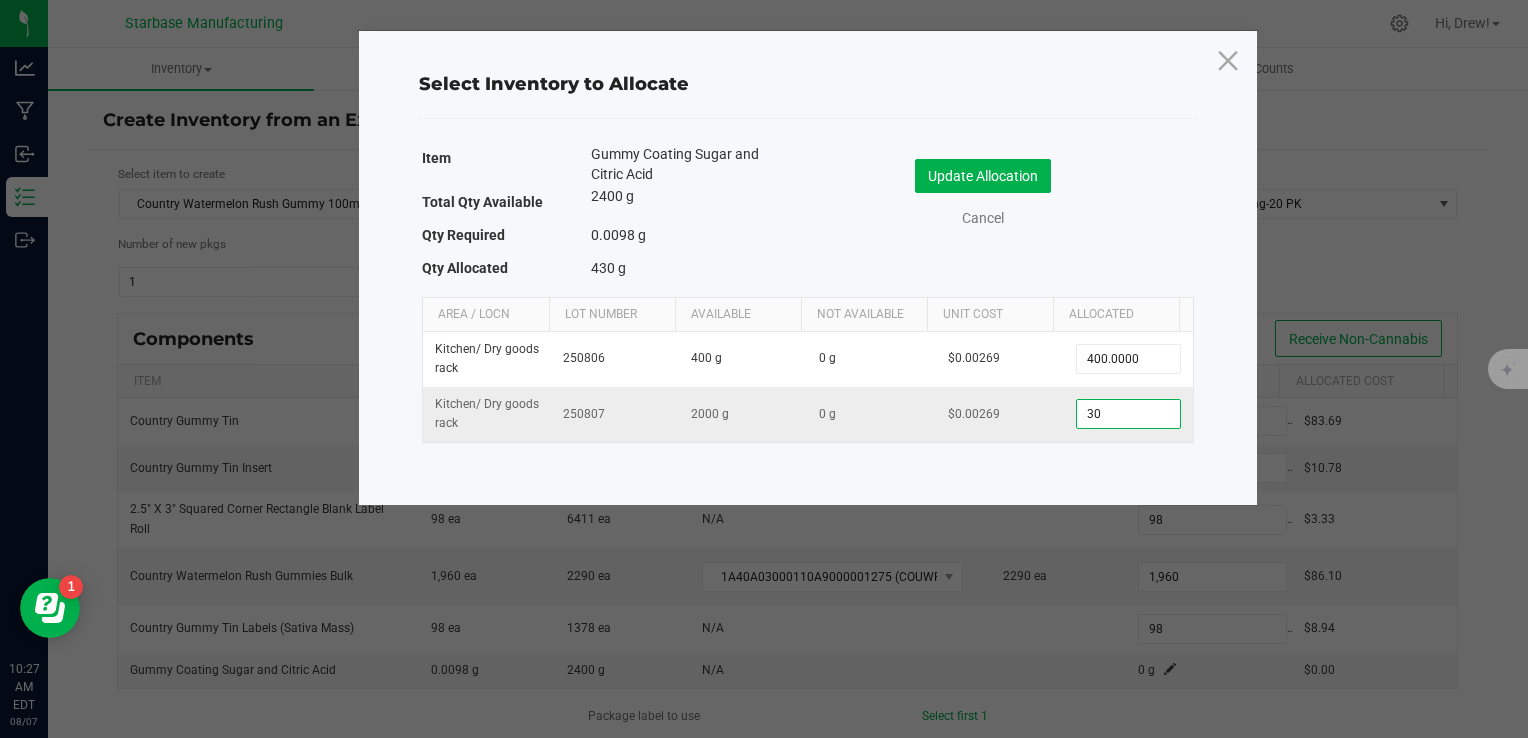 type on "3" 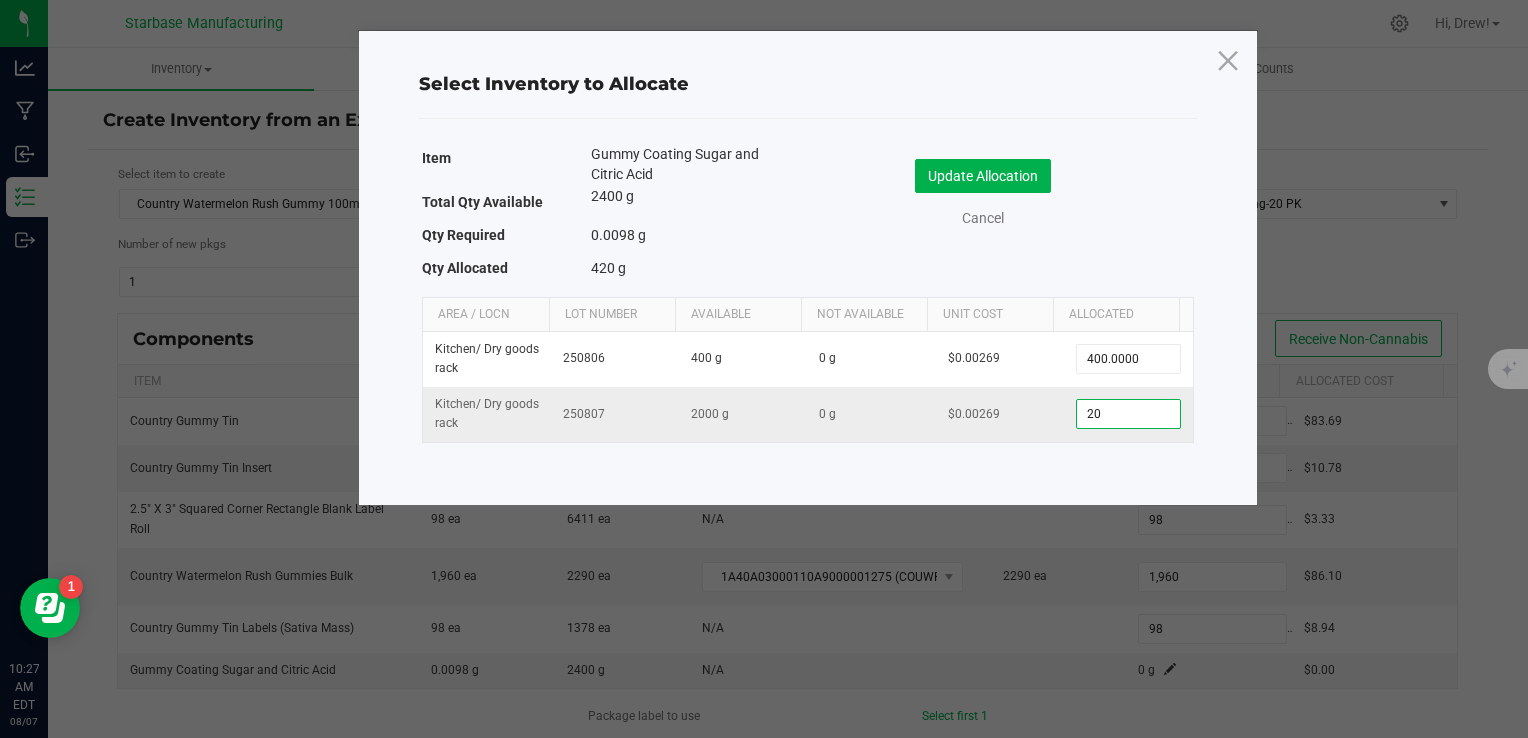 type on "2" 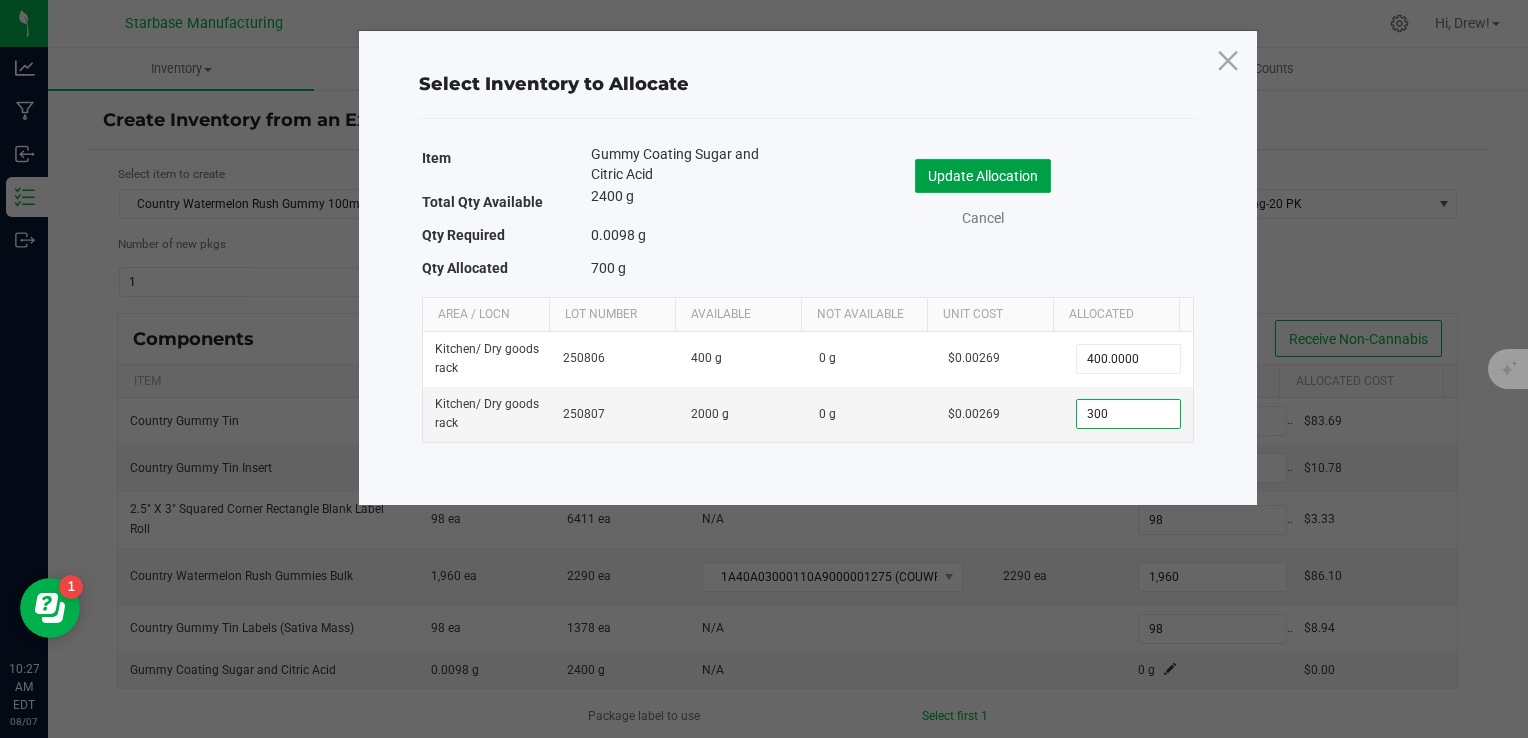 type on "300.0000" 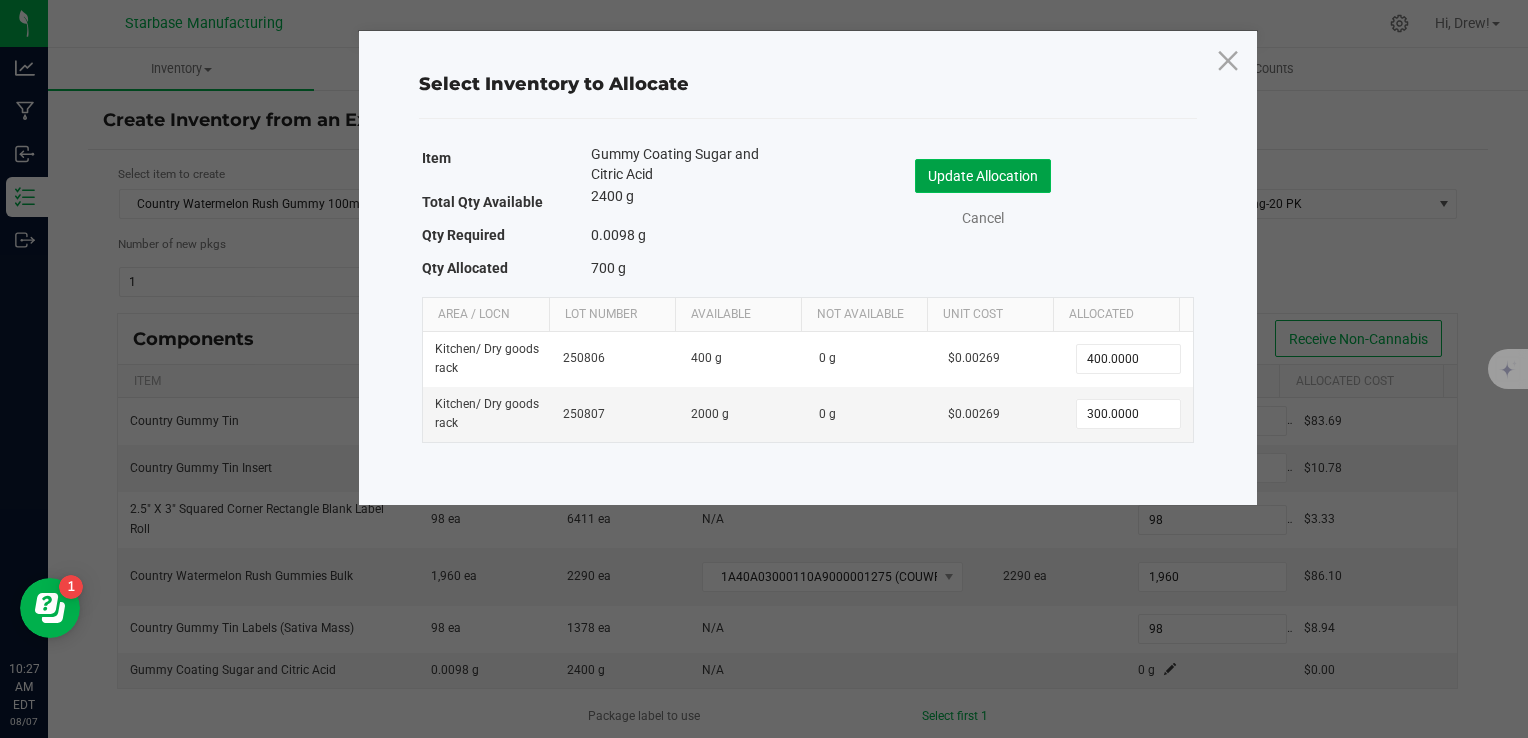 click on "Update Allocation" 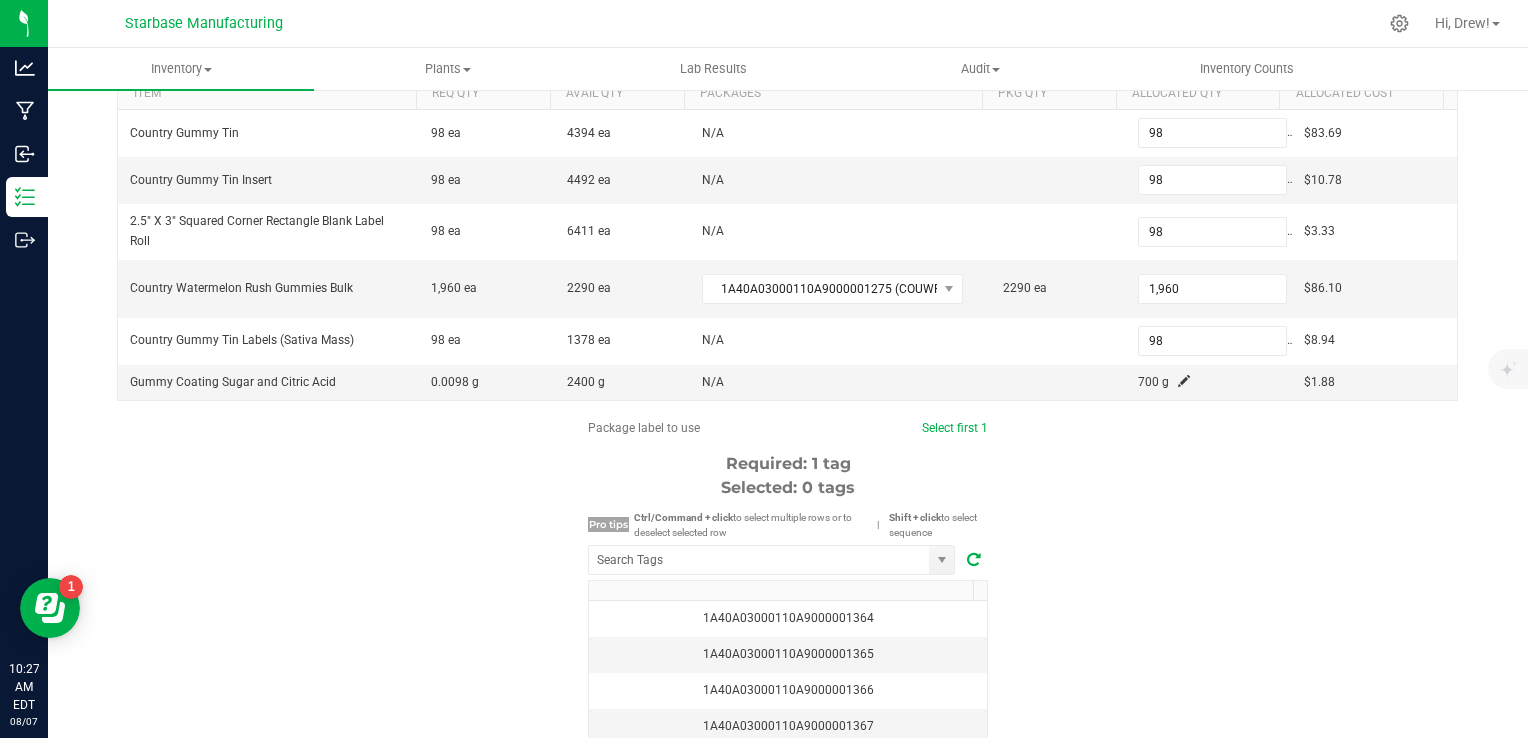 scroll, scrollTop: 402, scrollLeft: 0, axis: vertical 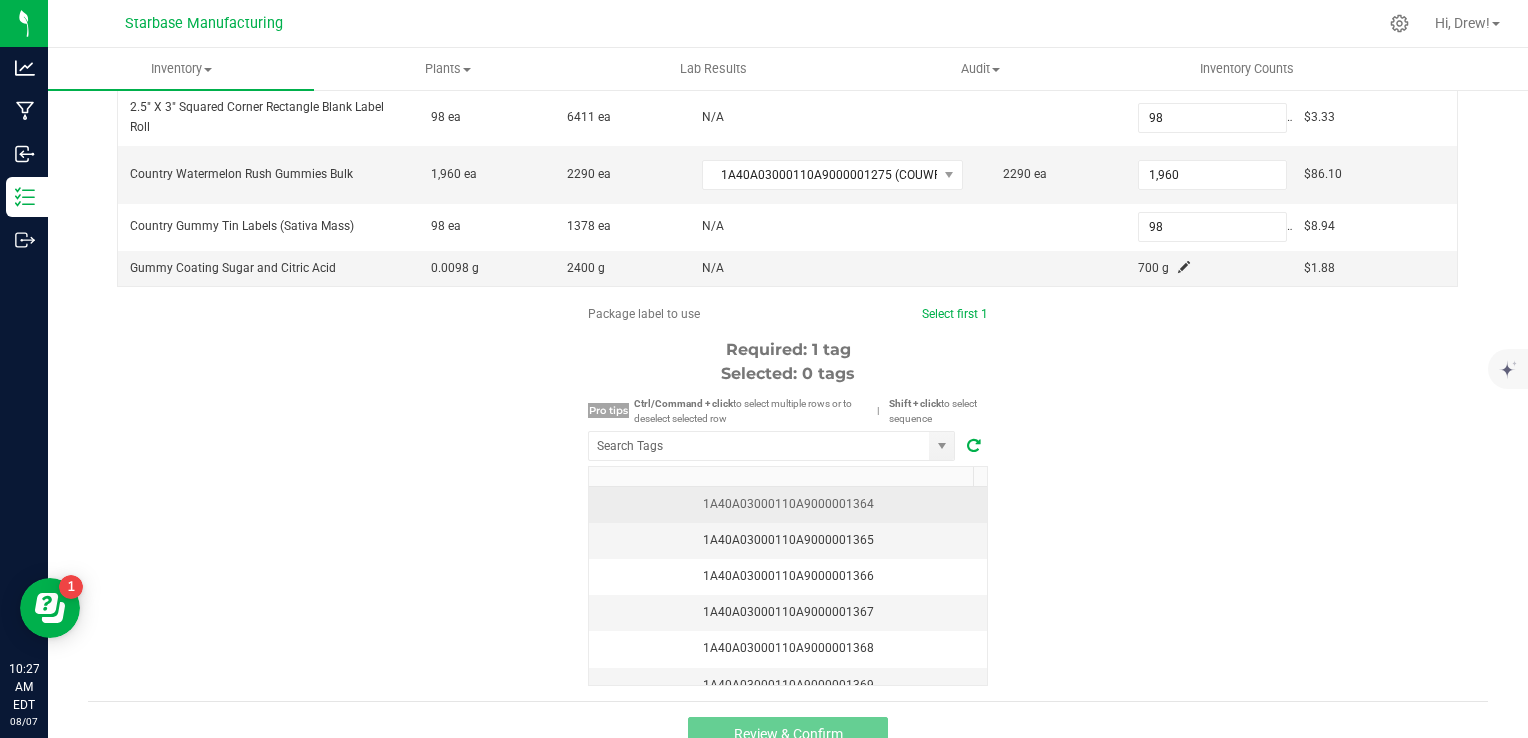 click on "1A40A03000110A9000001364" at bounding box center [788, 504] 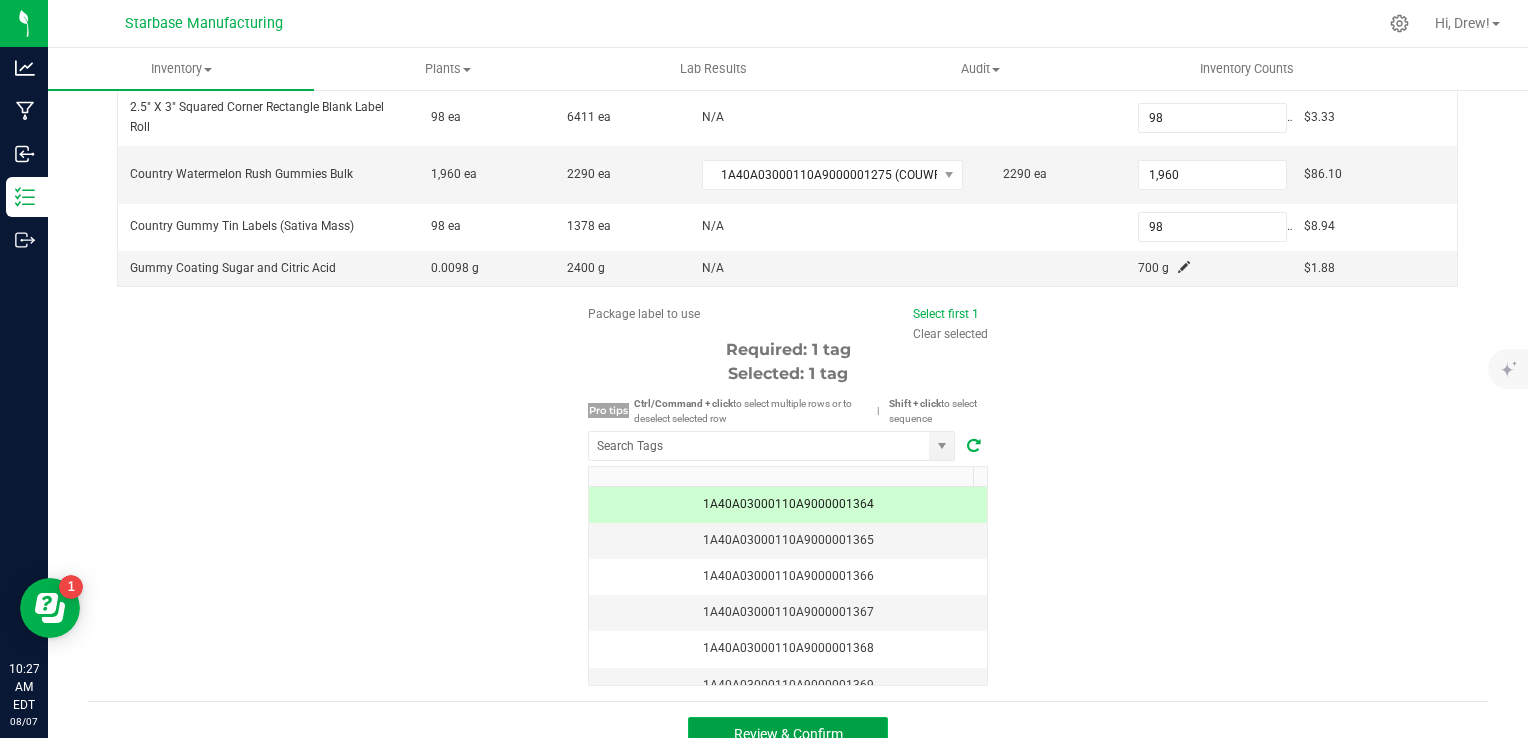 click on "Review & Confirm" at bounding box center [788, 735] 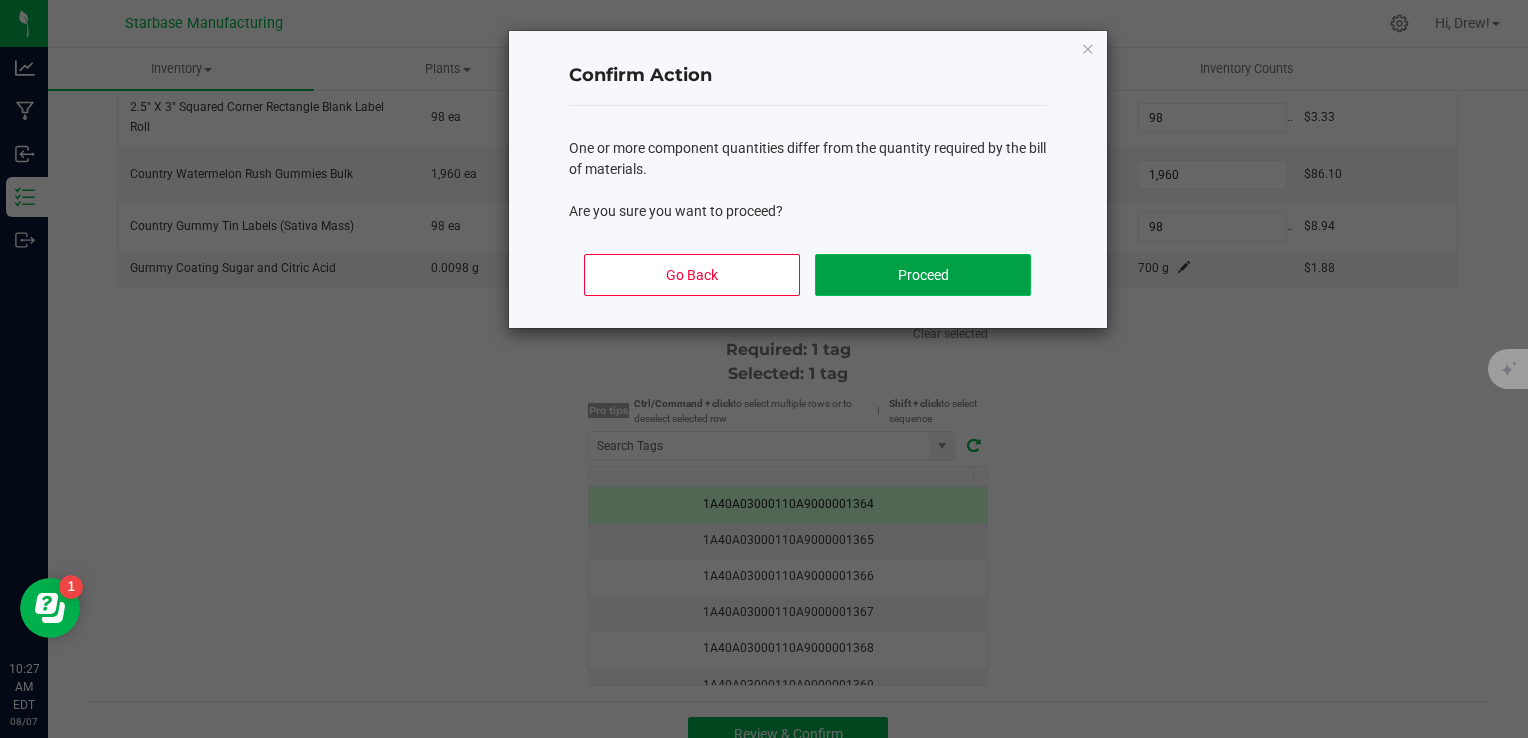 click on "Proceed" 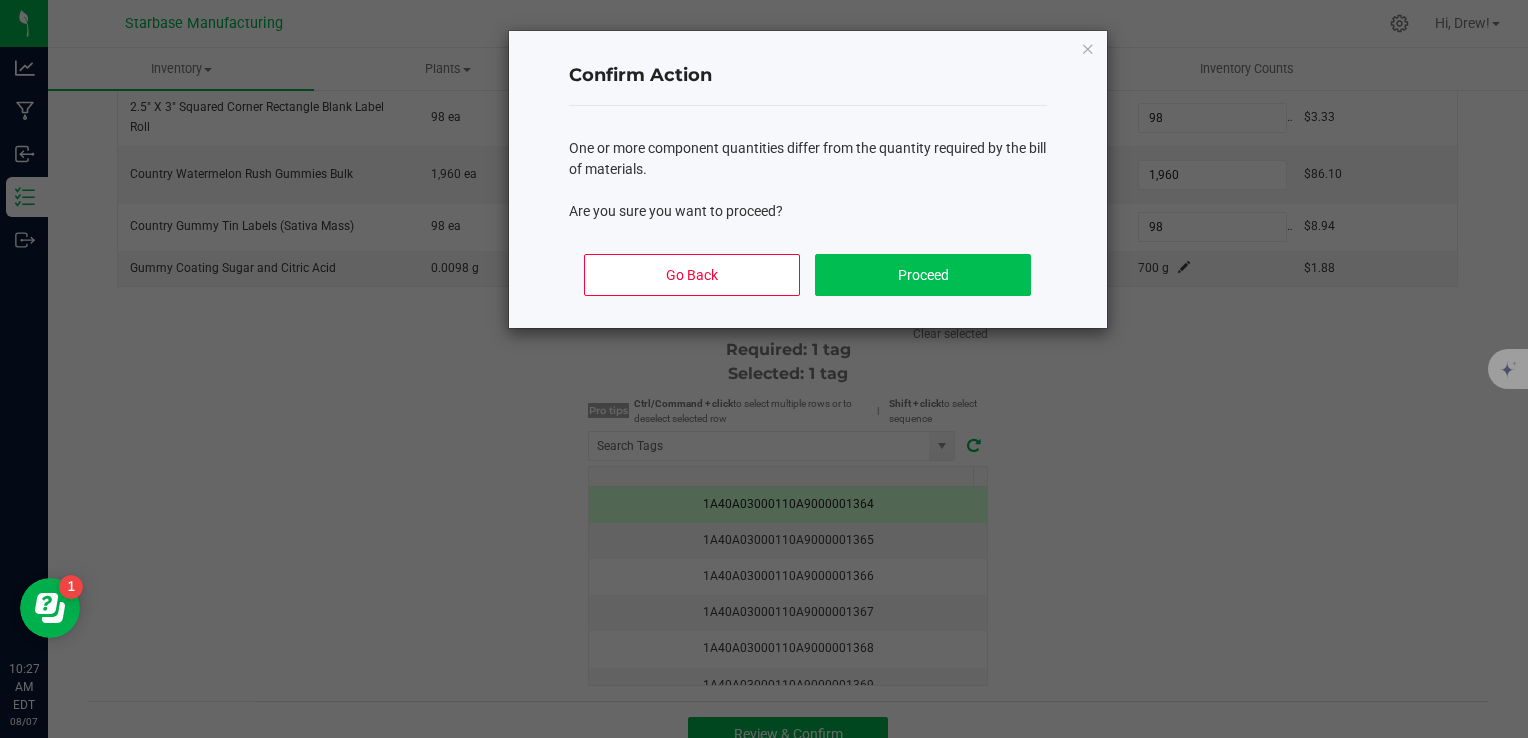 scroll, scrollTop: 411, scrollLeft: 0, axis: vertical 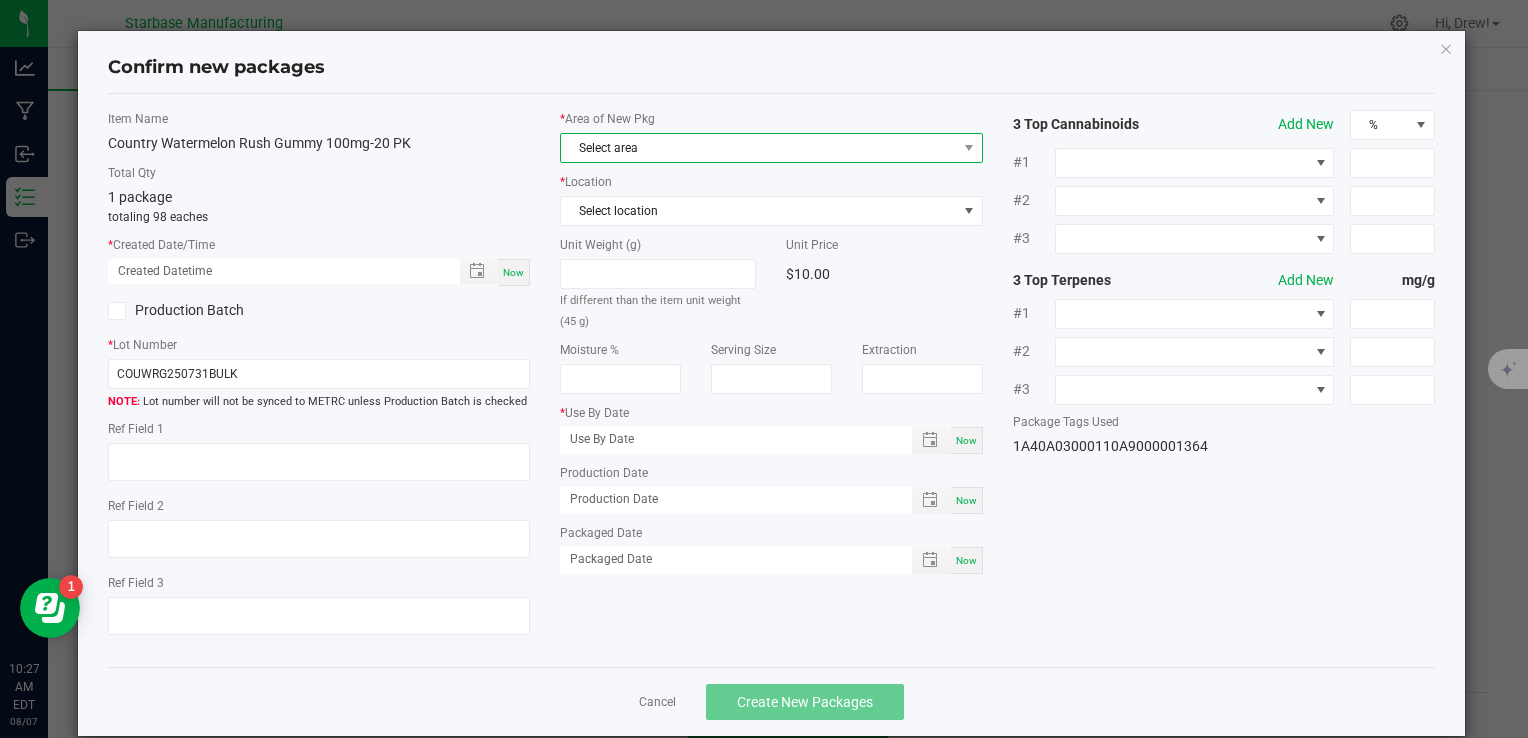 click on "Select area" at bounding box center (758, 148) 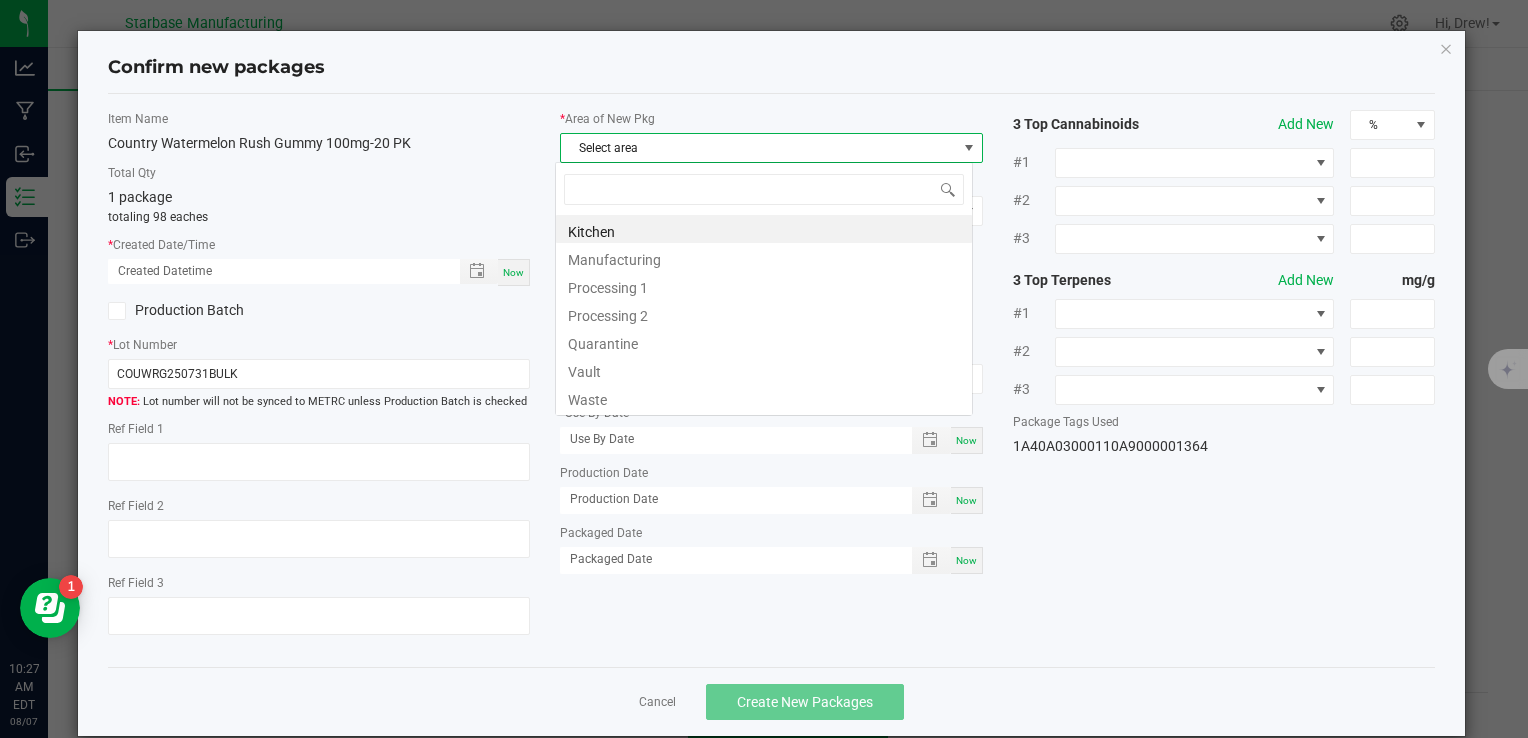 type on "v" 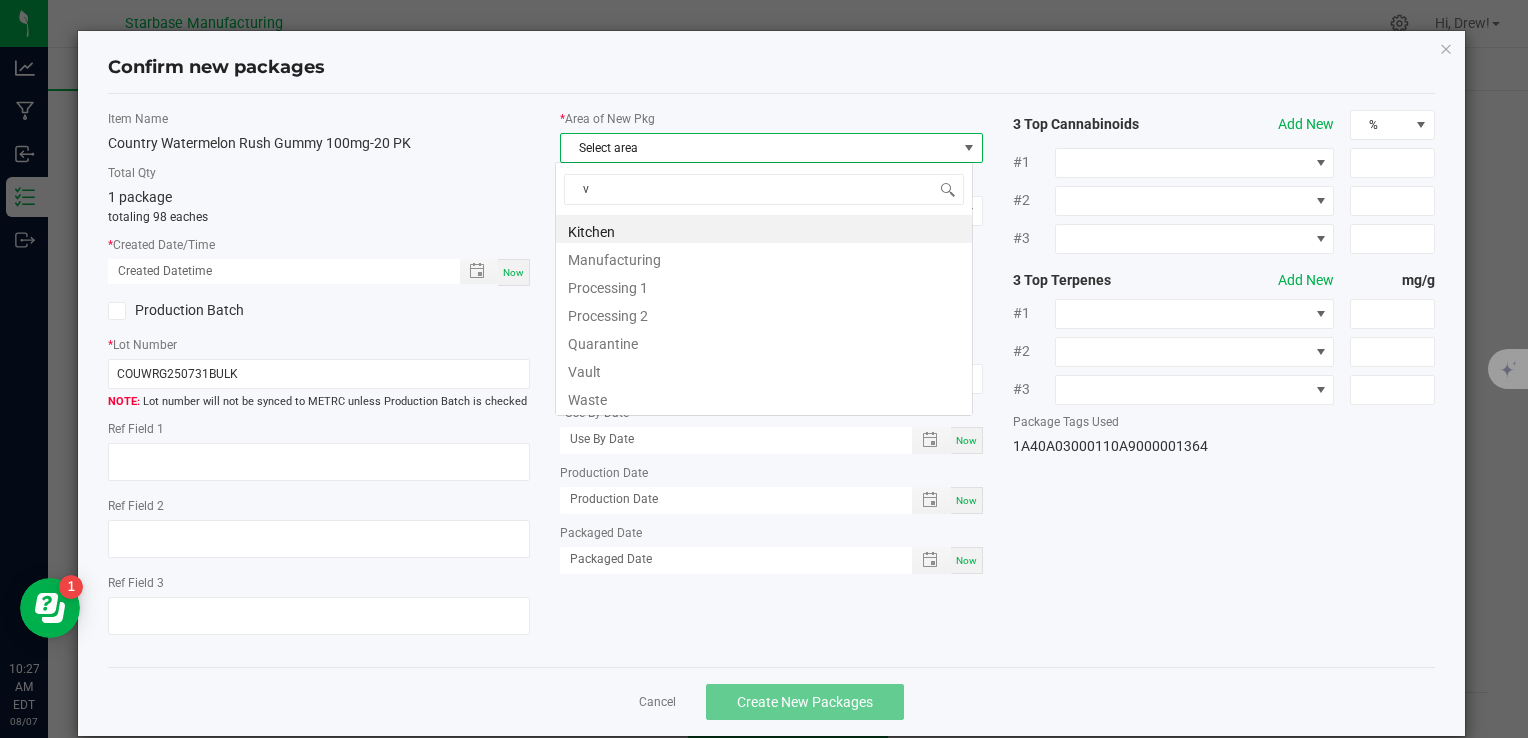 scroll, scrollTop: 99970, scrollLeft: 99582, axis: both 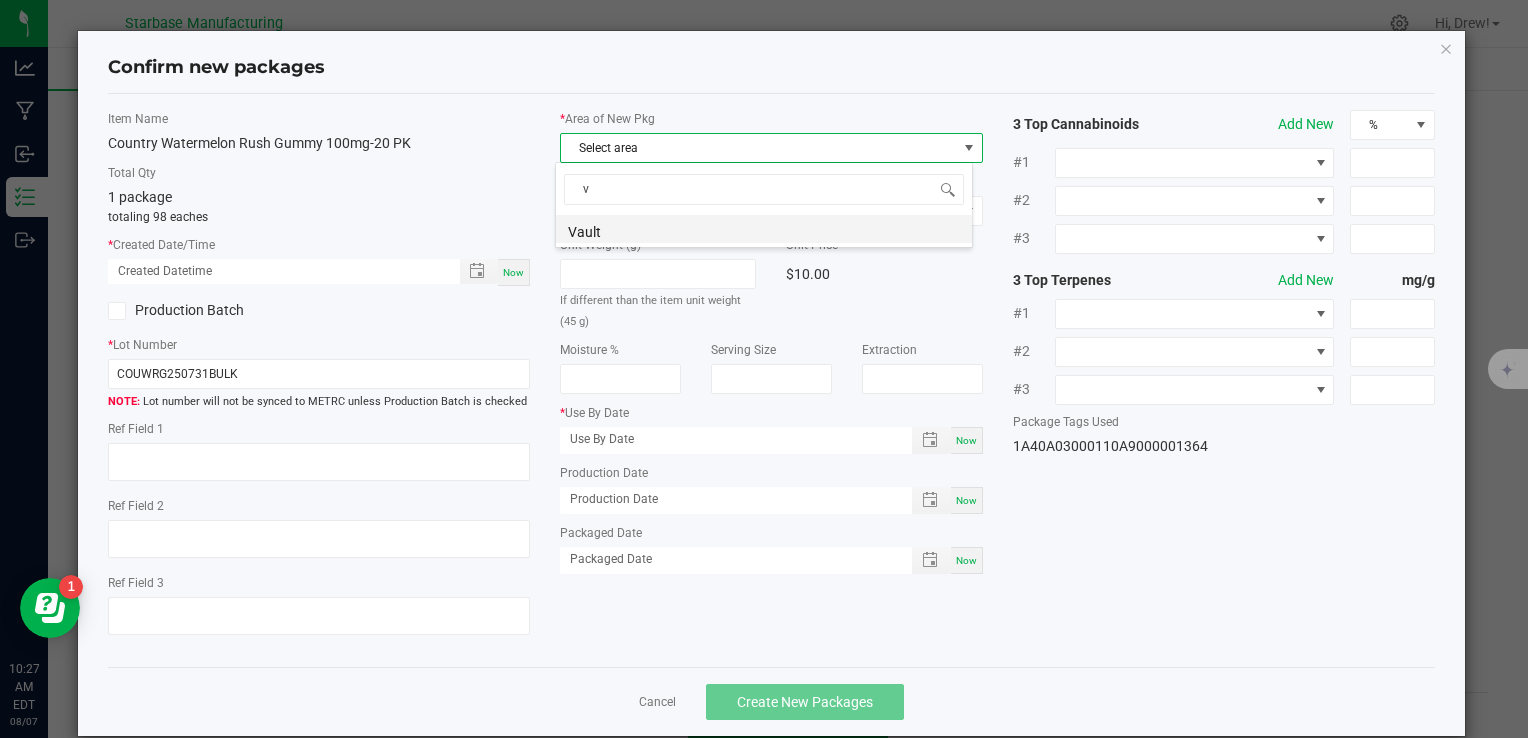 click on "Vault" at bounding box center [764, 229] 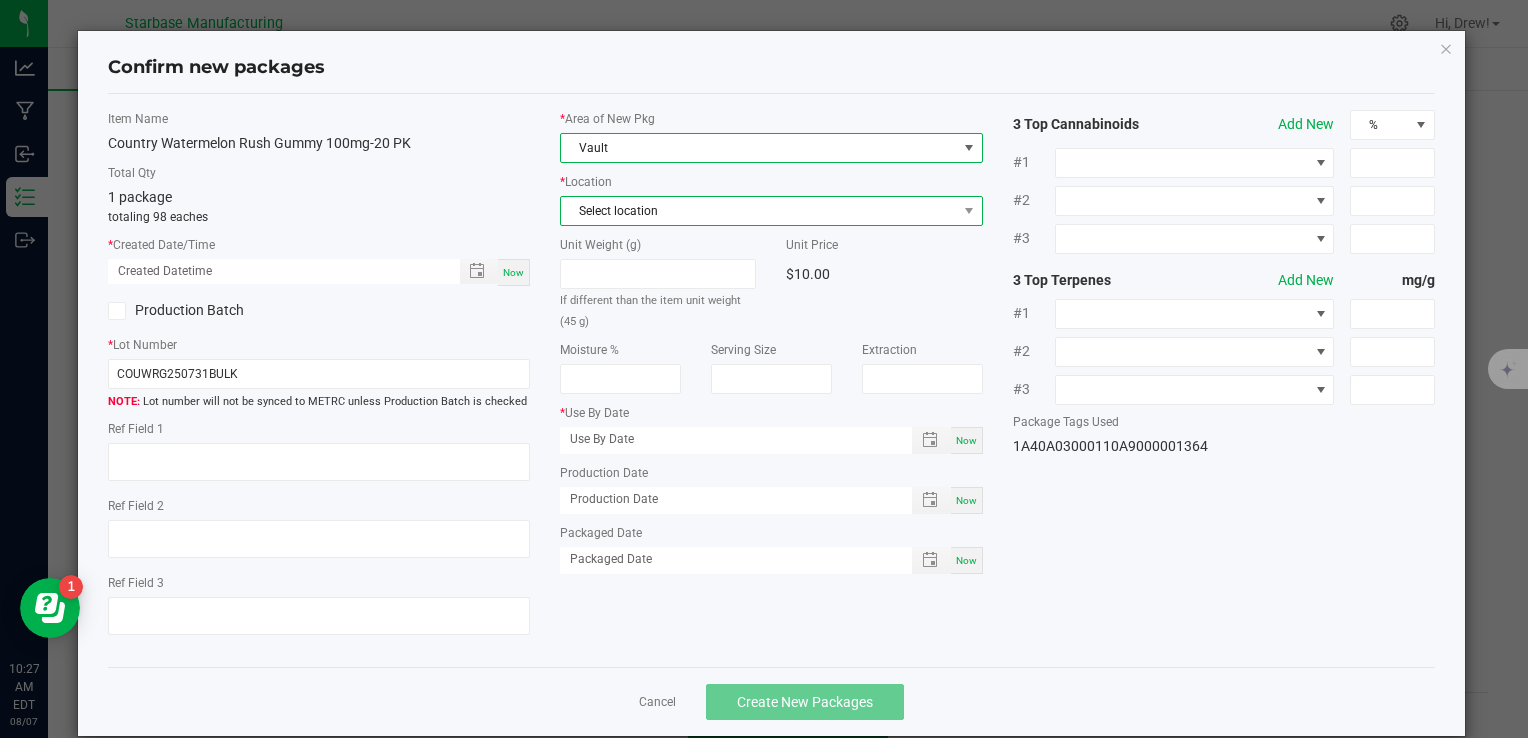 click on "Select location" at bounding box center [758, 211] 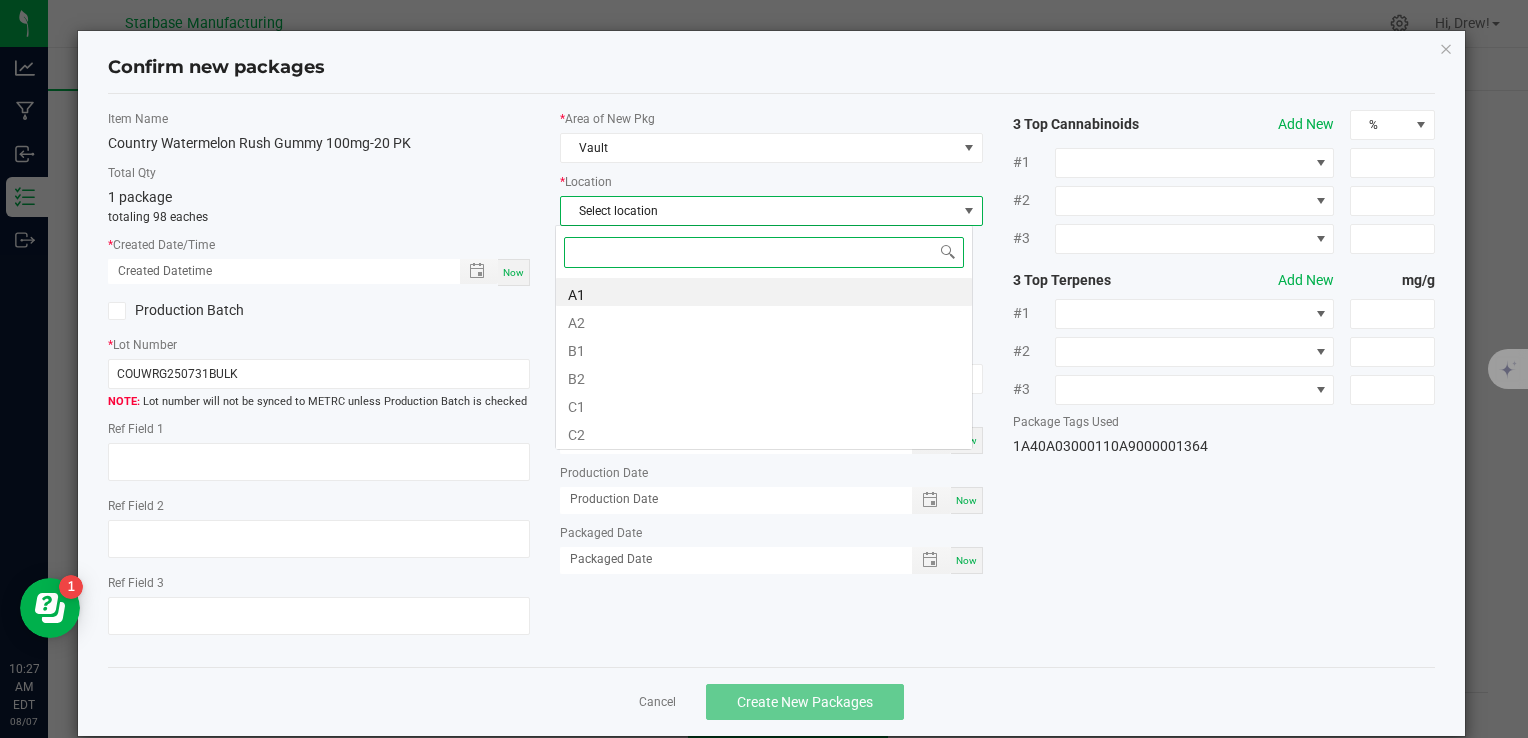 scroll, scrollTop: 99970, scrollLeft: 99582, axis: both 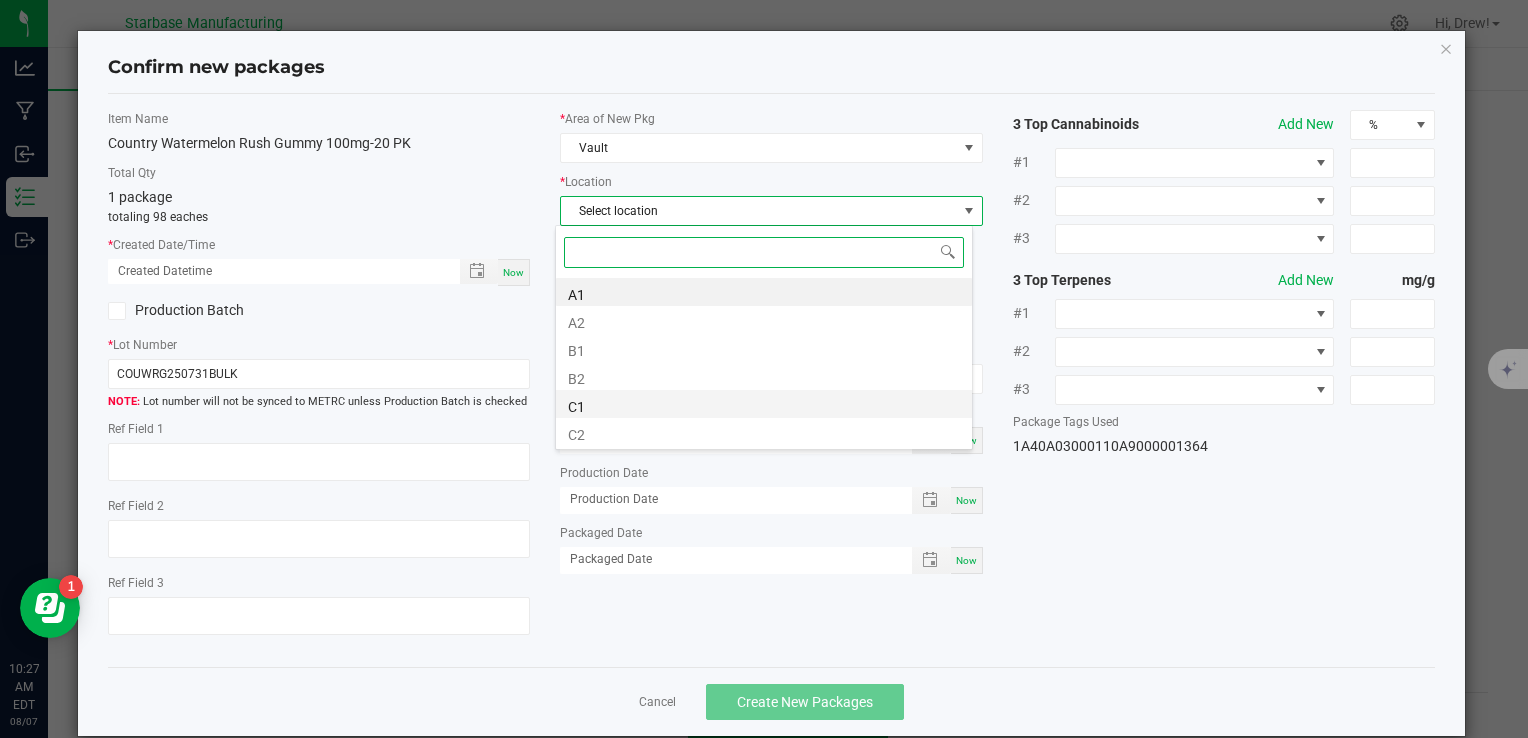 click on "C1" at bounding box center (764, 404) 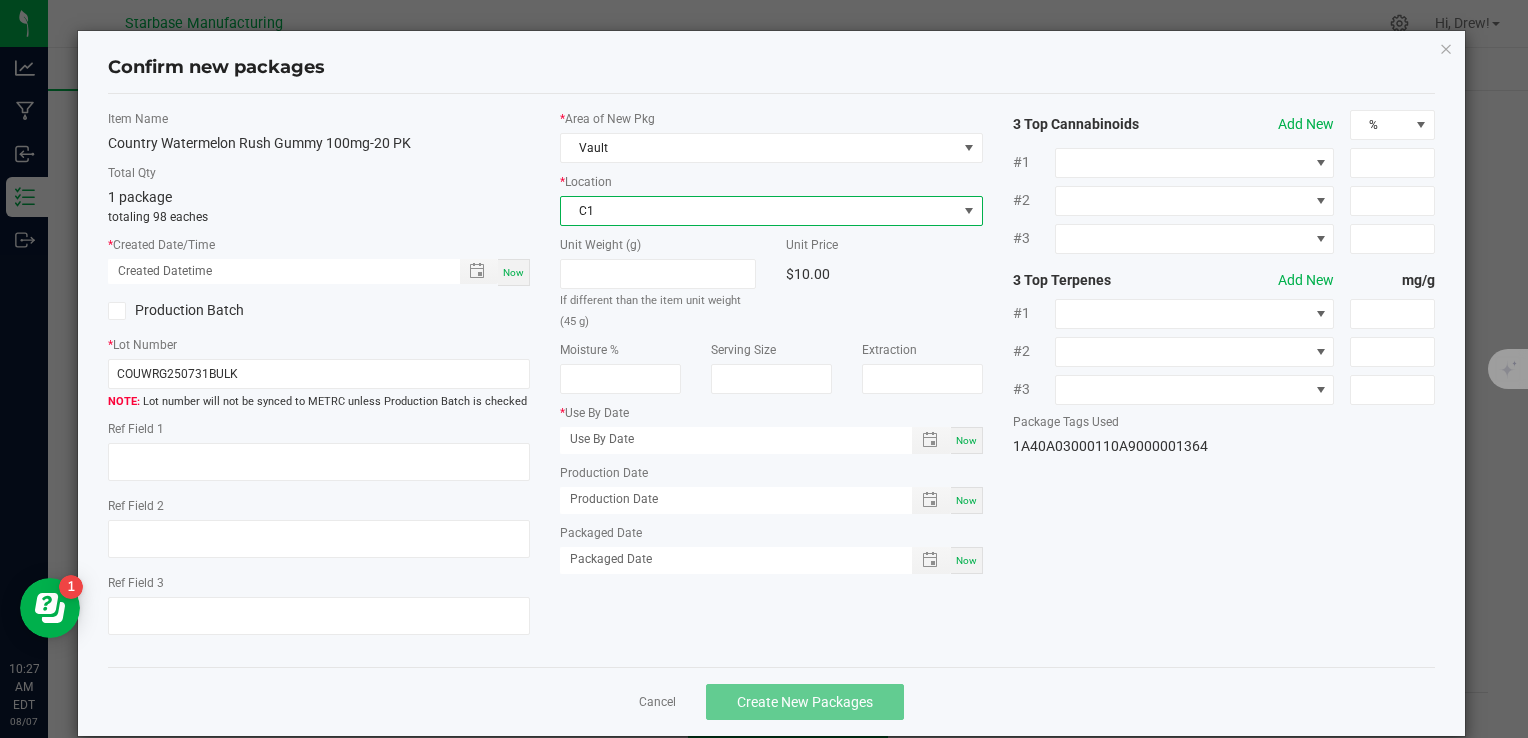 click on "Now" at bounding box center (514, 272) 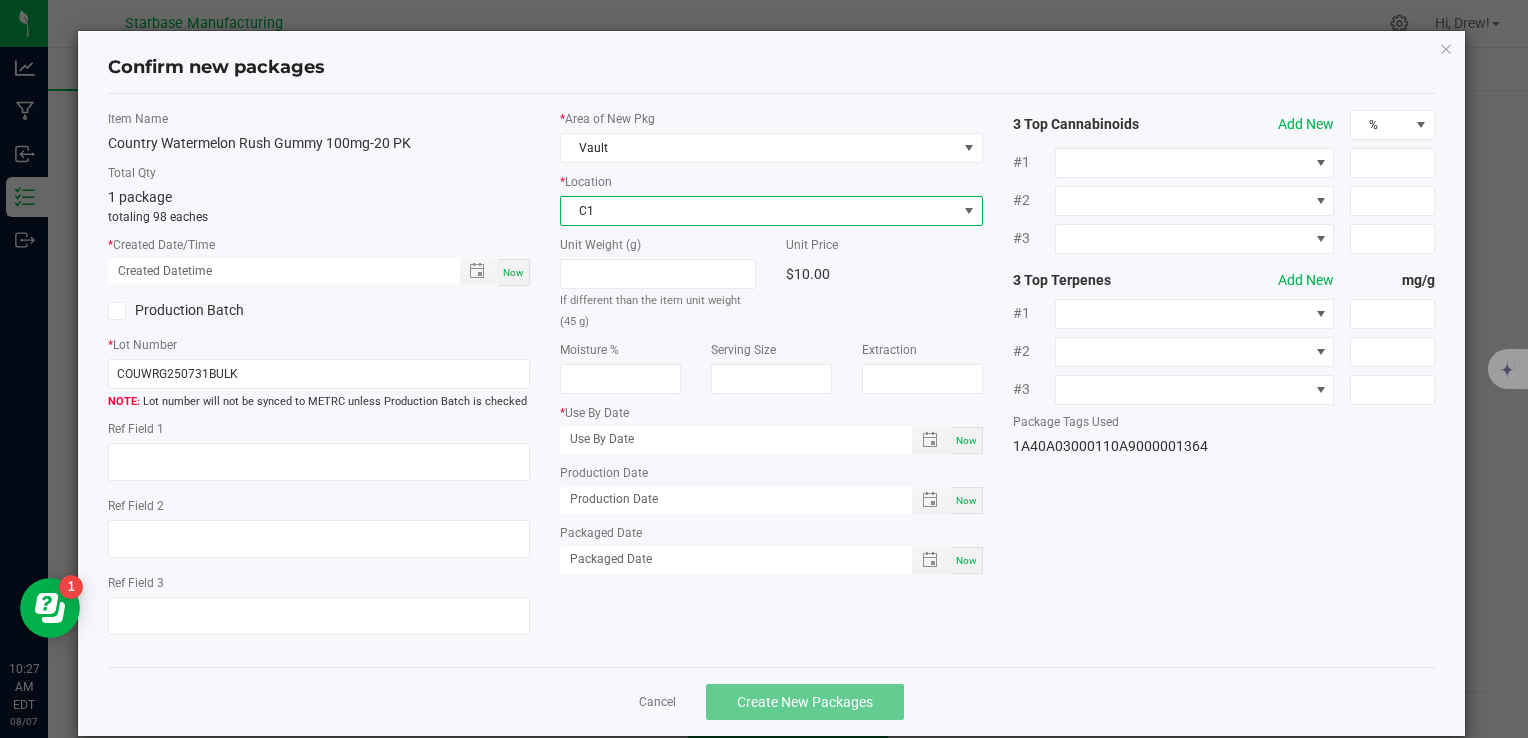 type 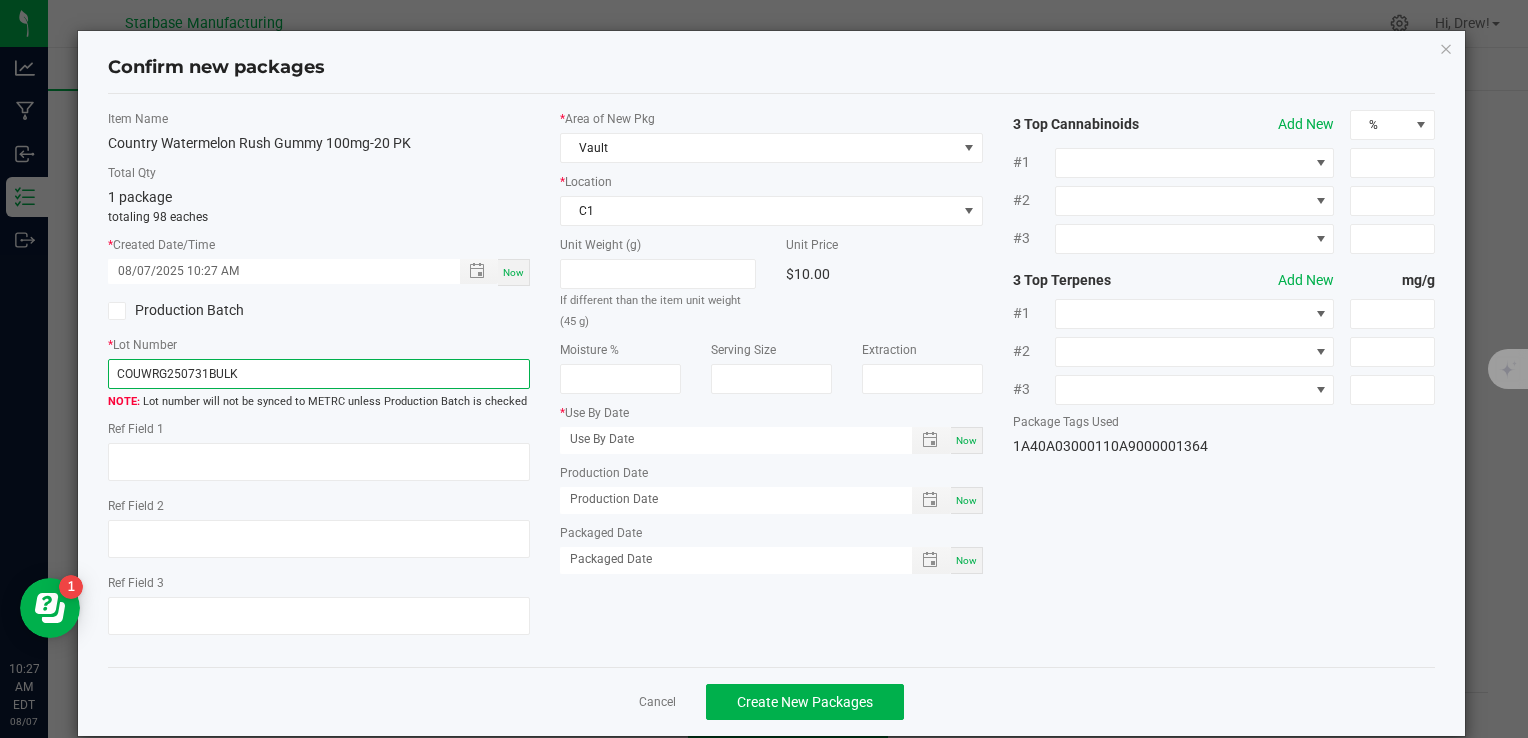 click on "COUWRG250731BULK" at bounding box center (319, 374) 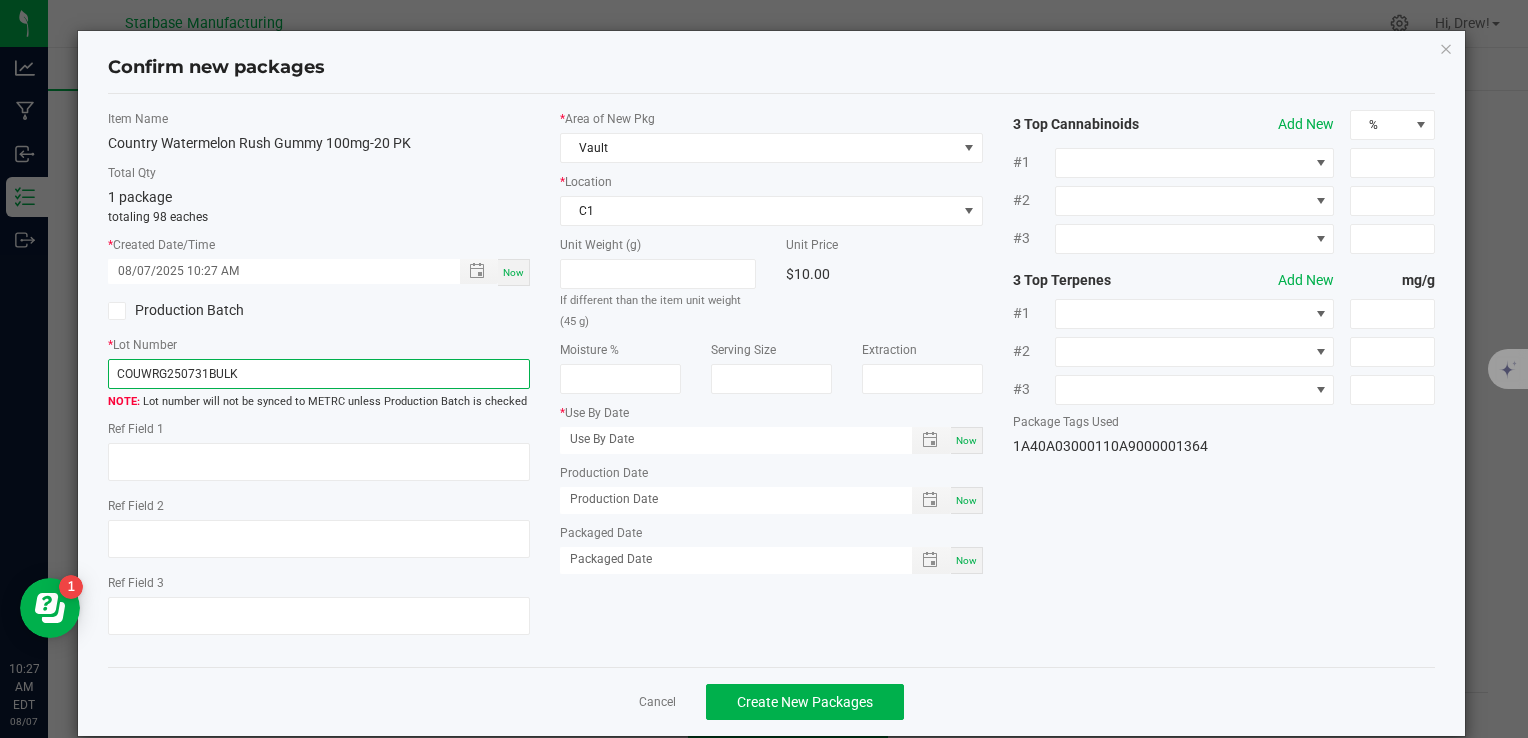 click on "COUWRG250731BULK" at bounding box center [319, 374] 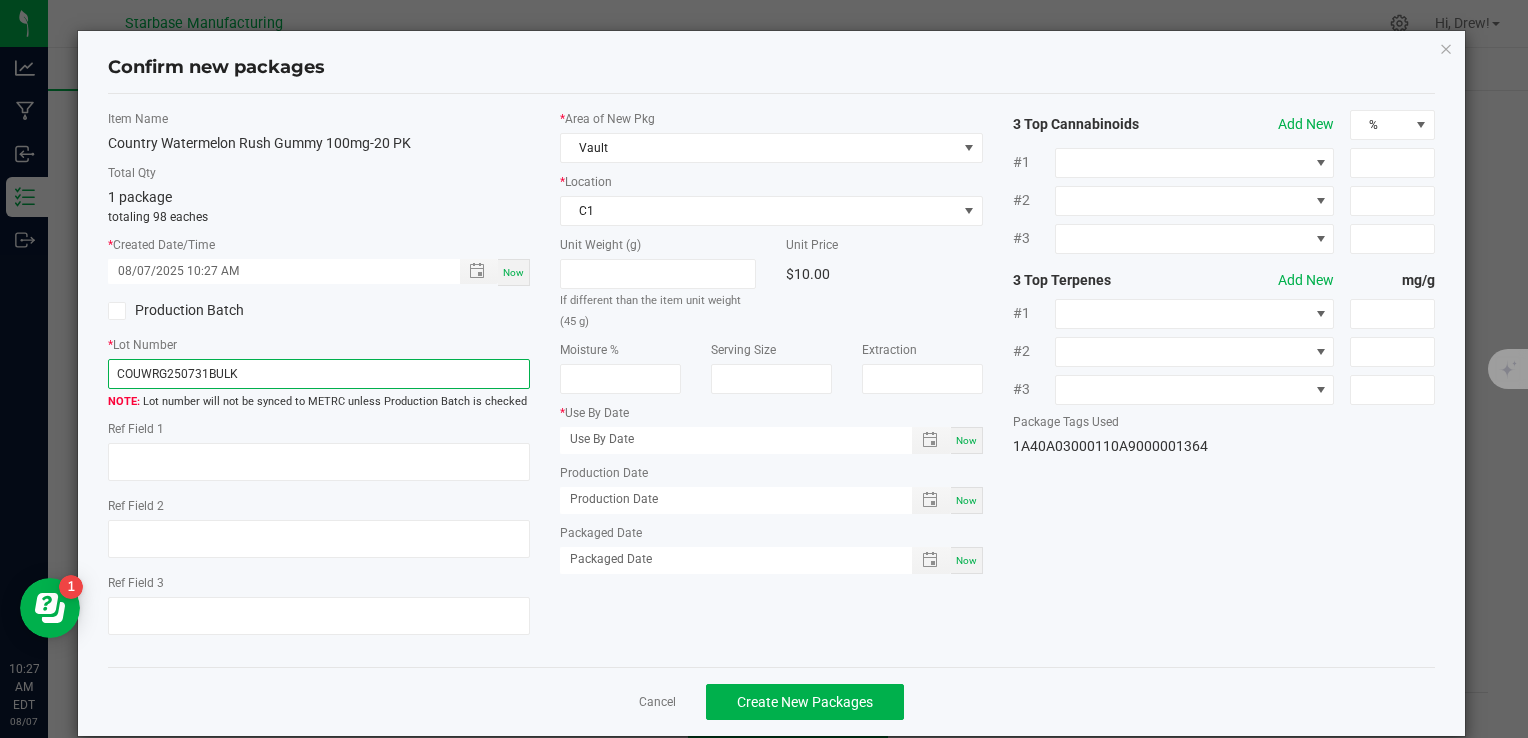click on "COUWRG250731BULK" at bounding box center [319, 374] 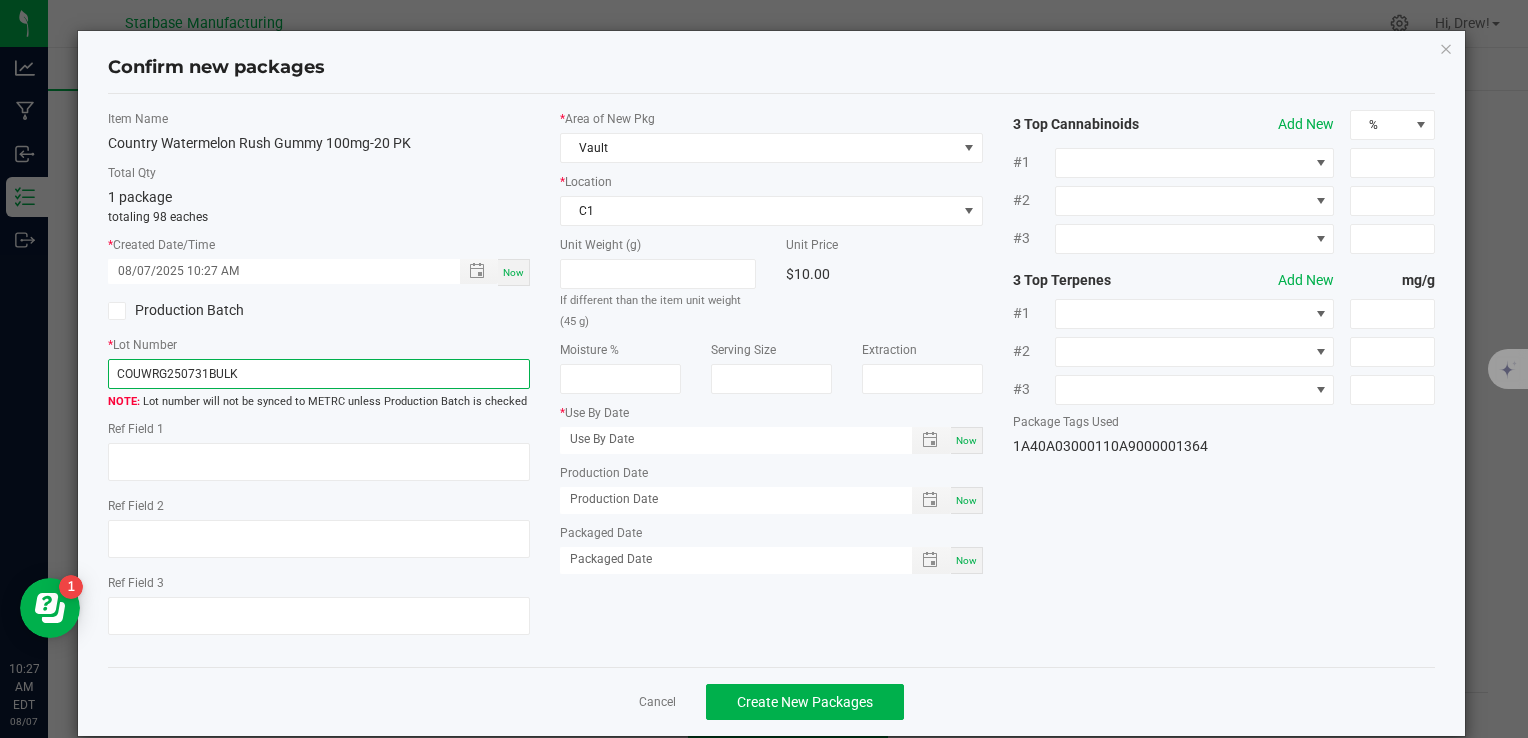 paste on "806-20P" 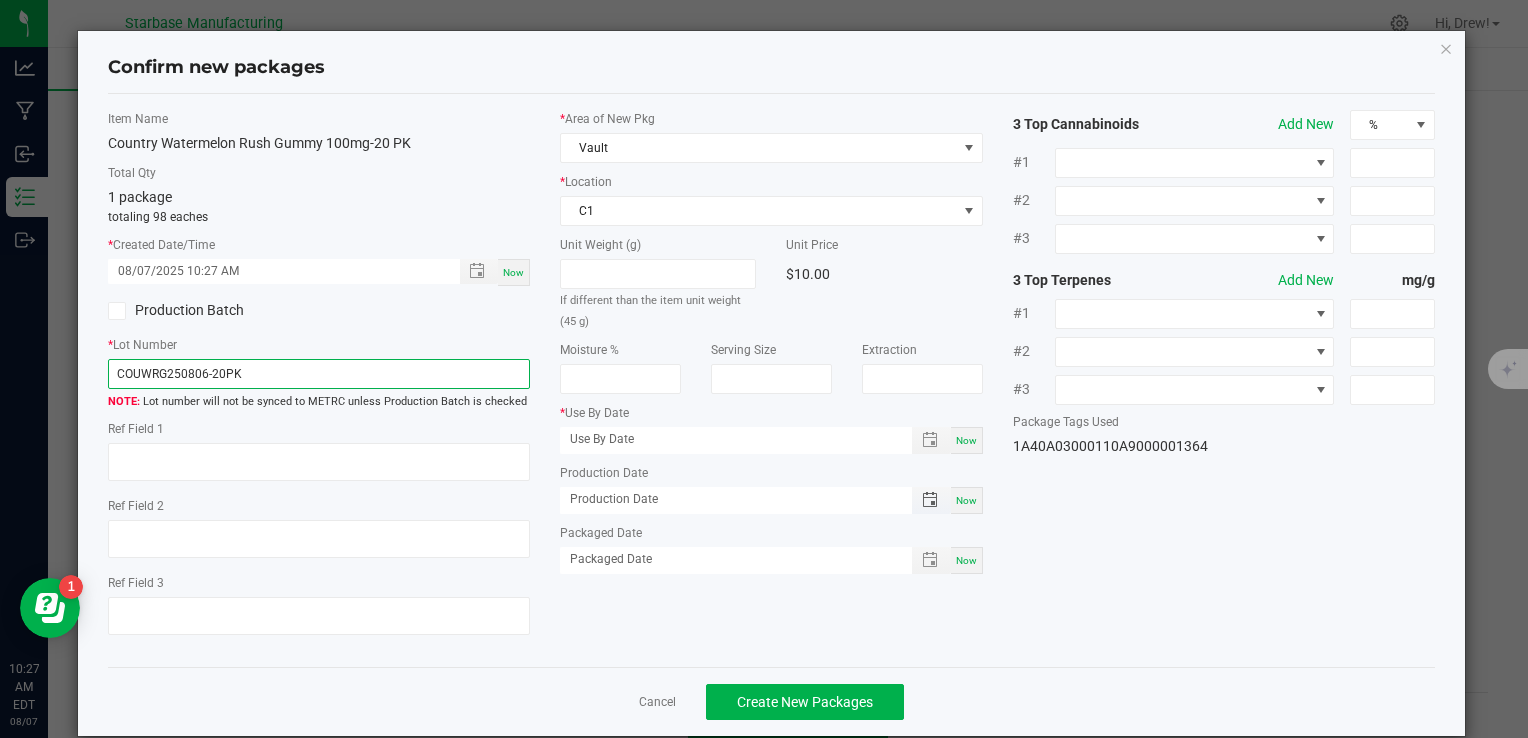 click at bounding box center (929, 500) 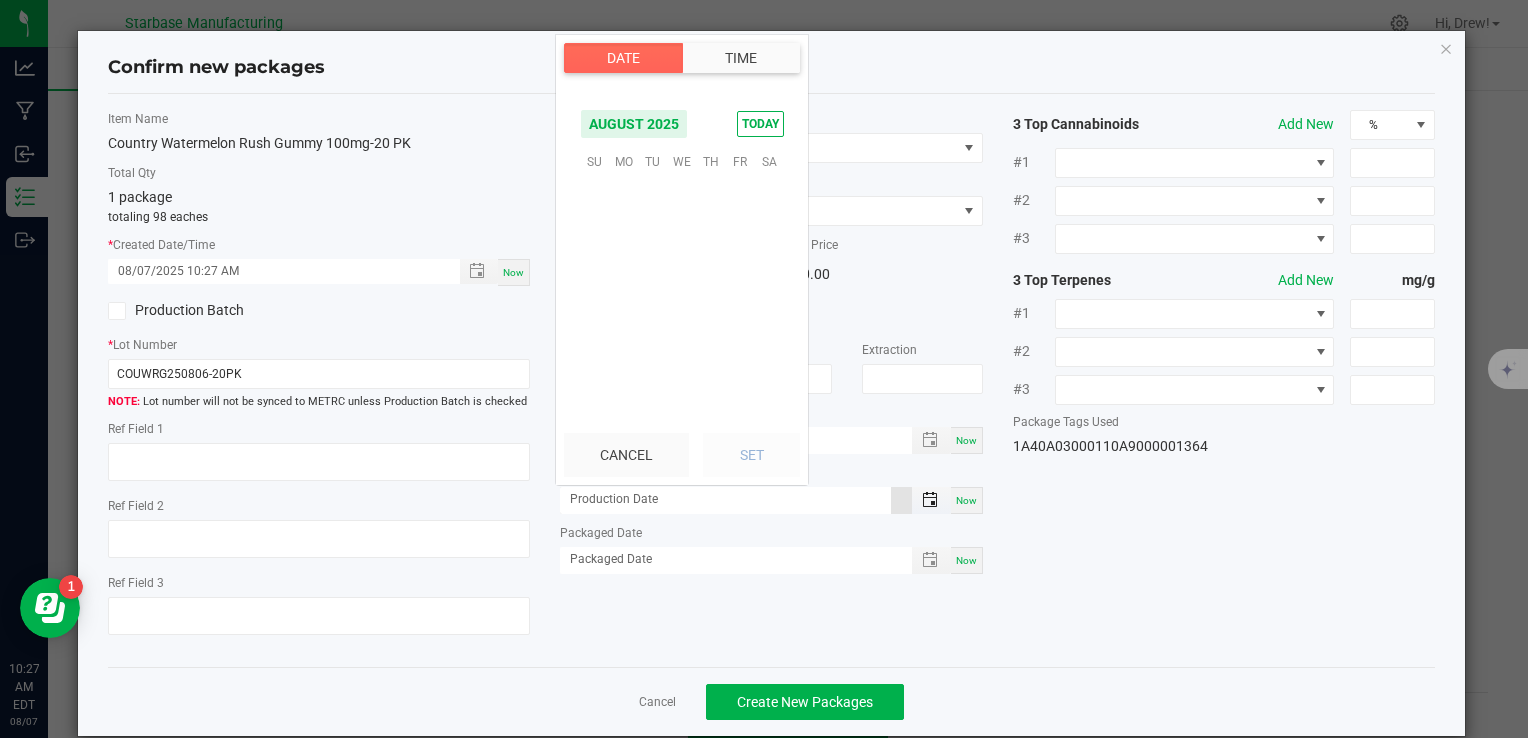 scroll, scrollTop: 0, scrollLeft: 0, axis: both 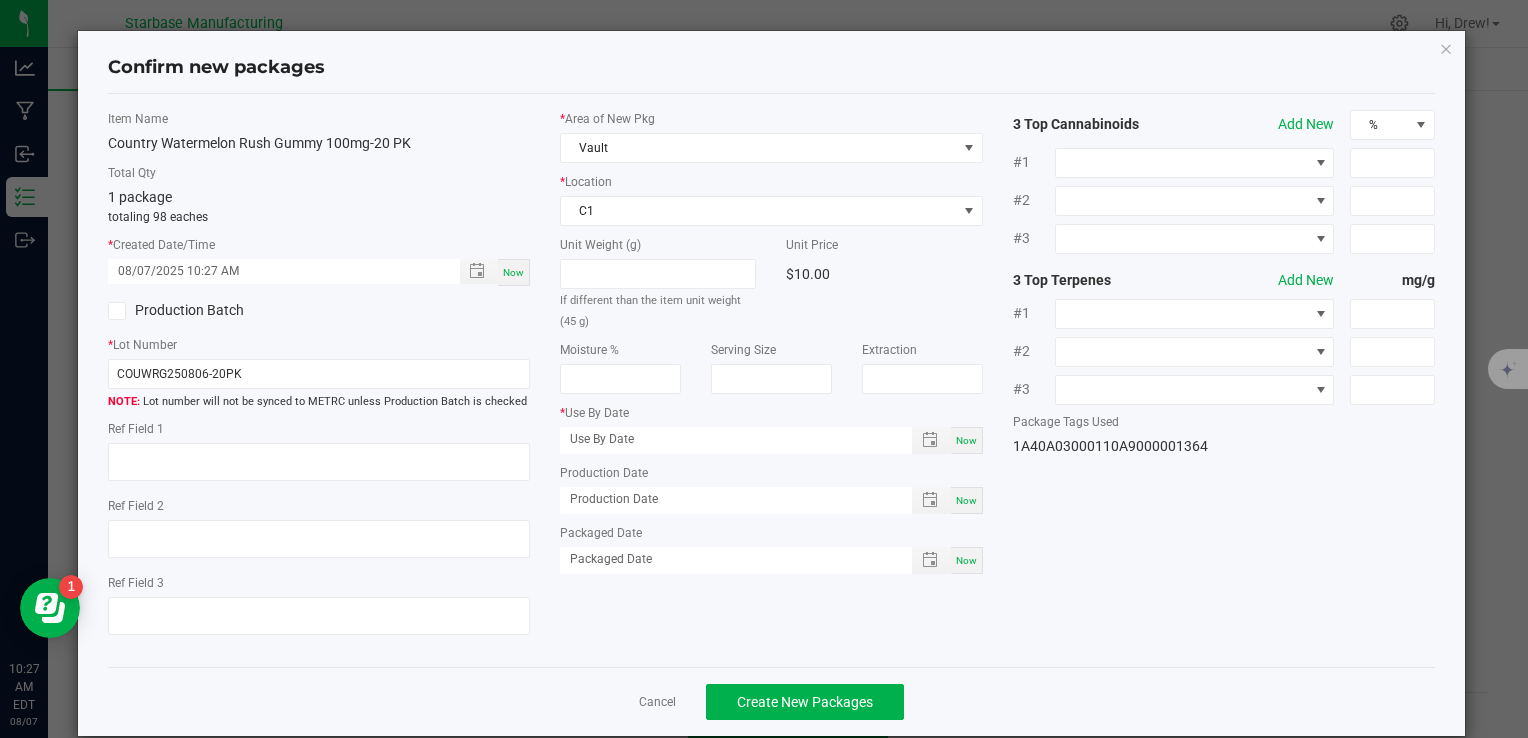click on "Unit Weight (g)   If different than the item unit weight (45 g)   Unit Price   $10.00   Moisture %   Serving Size   Extraction   *   Use By Date  Now  Production Date  Now  Packaged Date  Now" 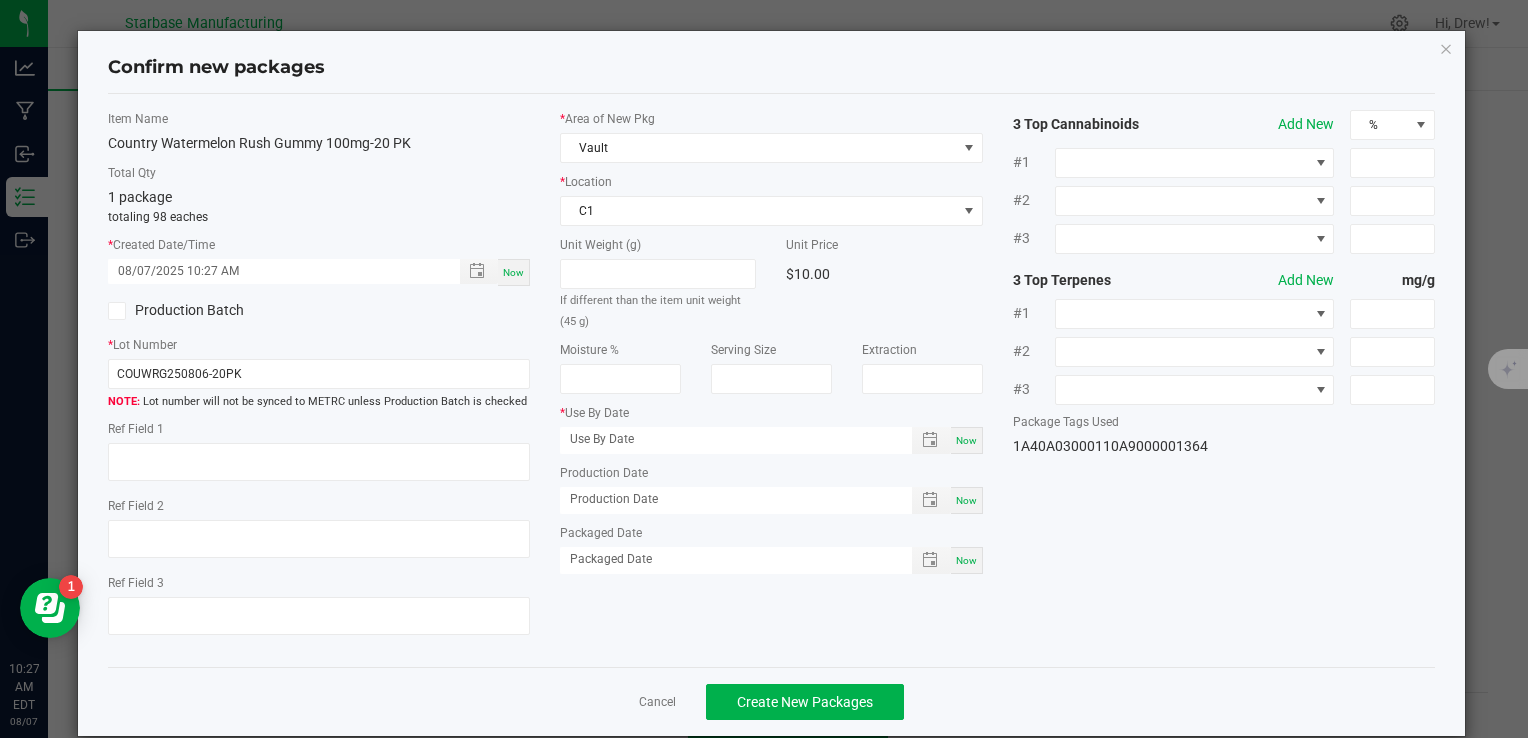 click on "Now" at bounding box center [966, 500] 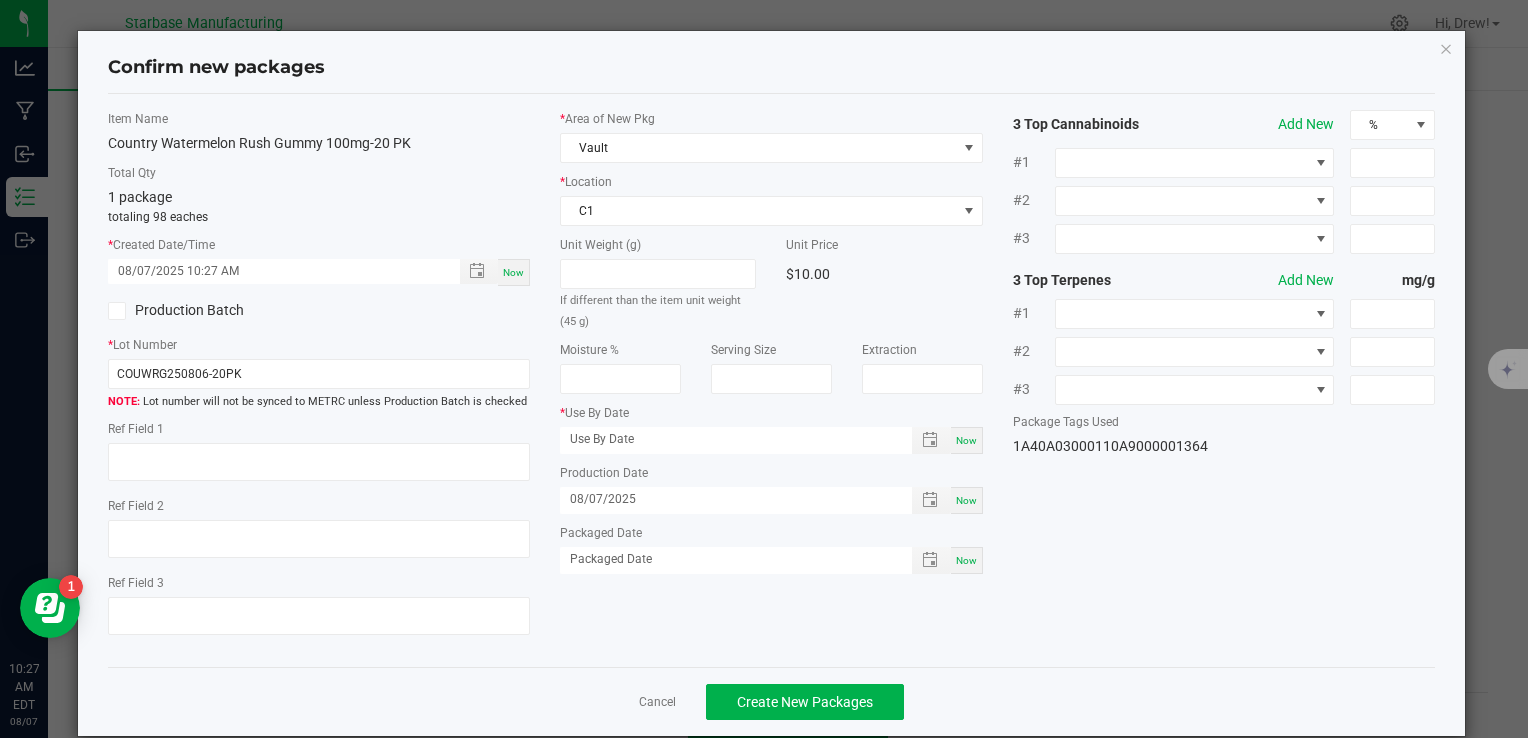 click on "Now" at bounding box center [966, 560] 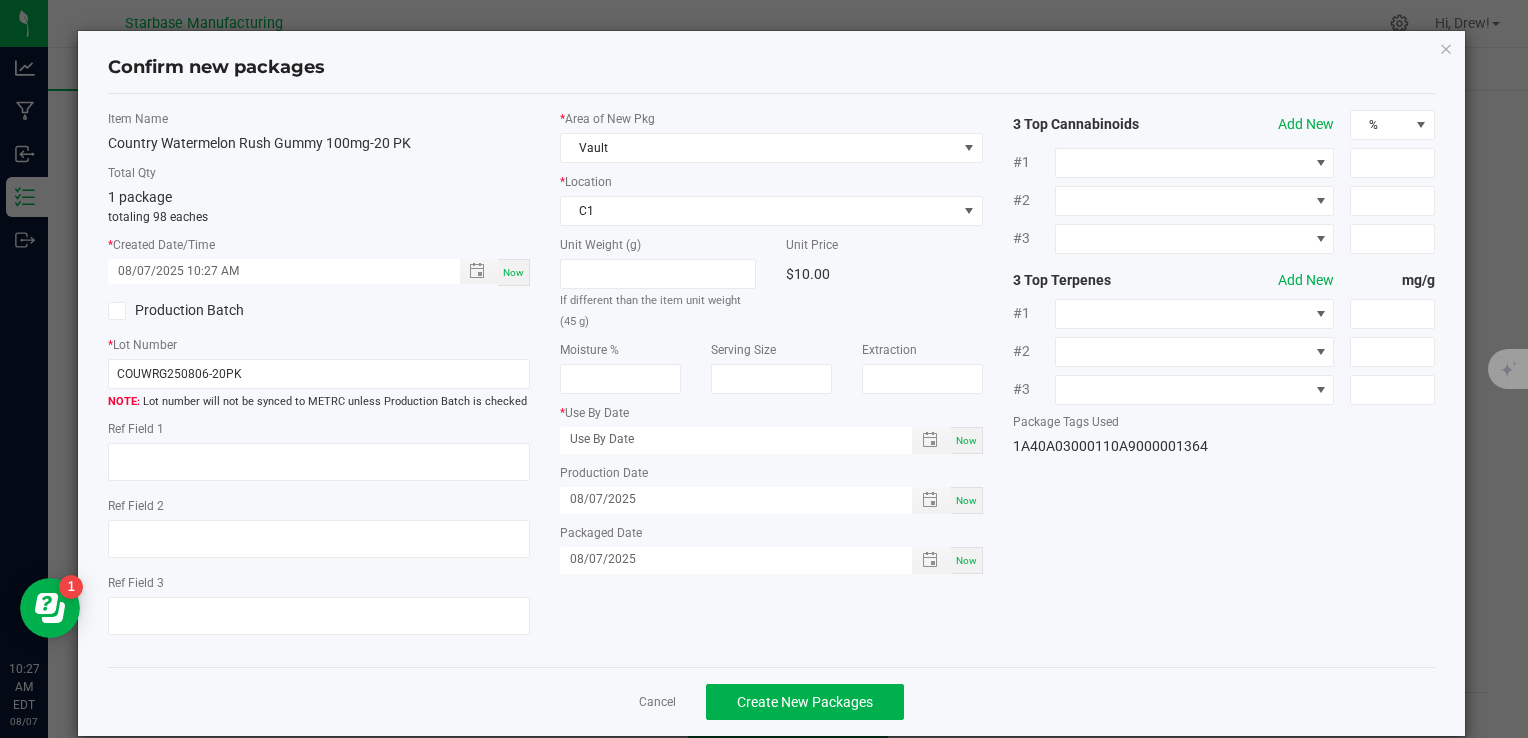 click on "Now" at bounding box center [967, 440] 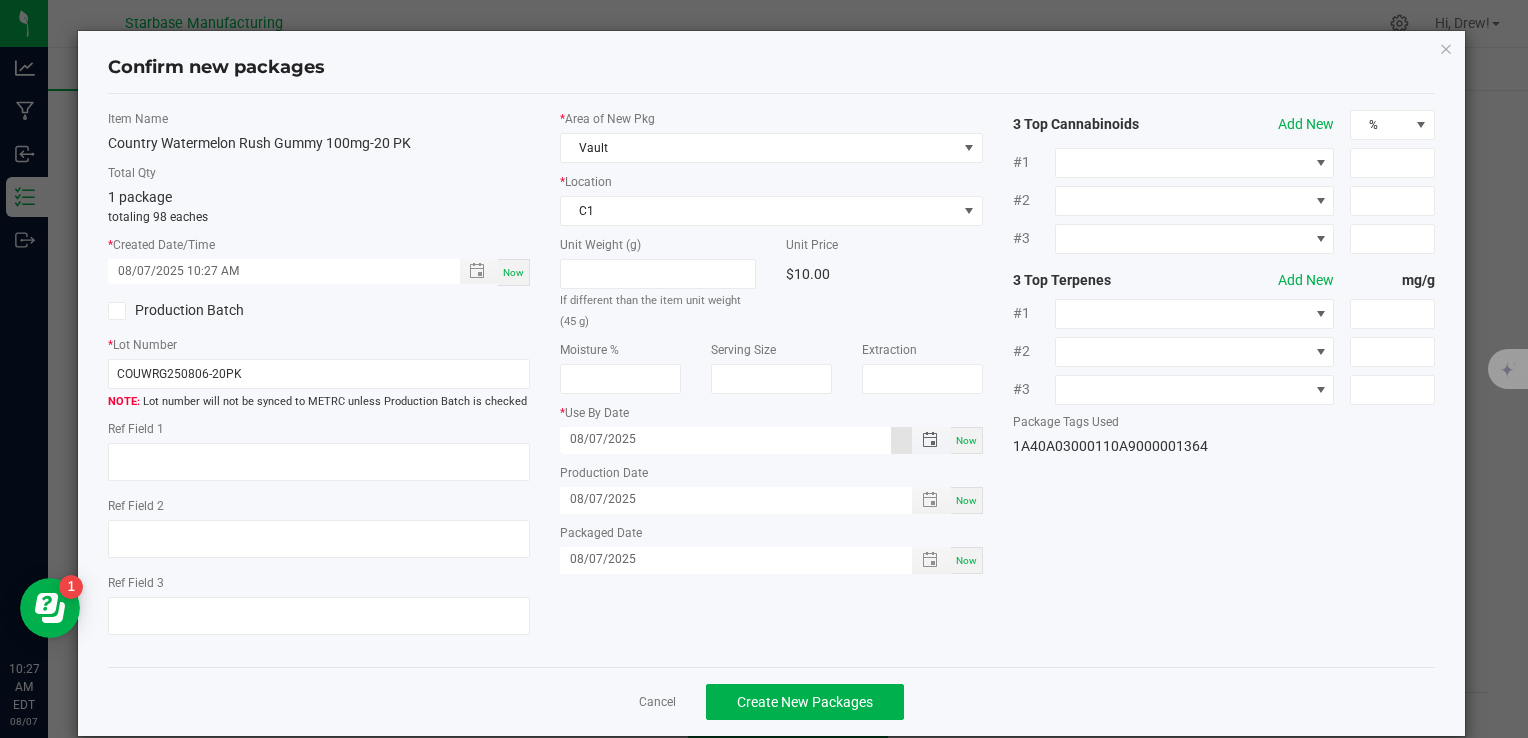 click on "08/07/2025" at bounding box center [725, 439] 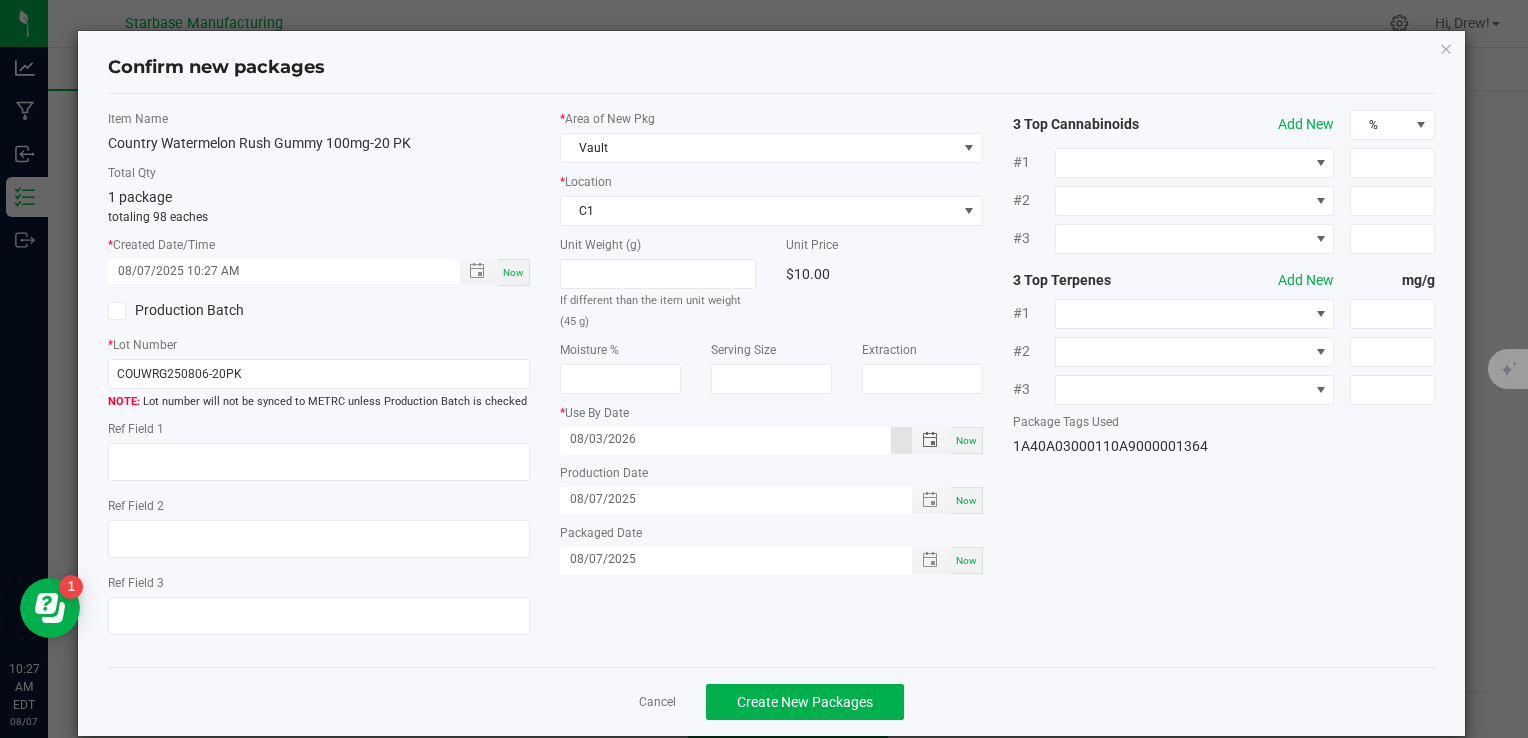 click on "08/03/2026" at bounding box center (725, 439) 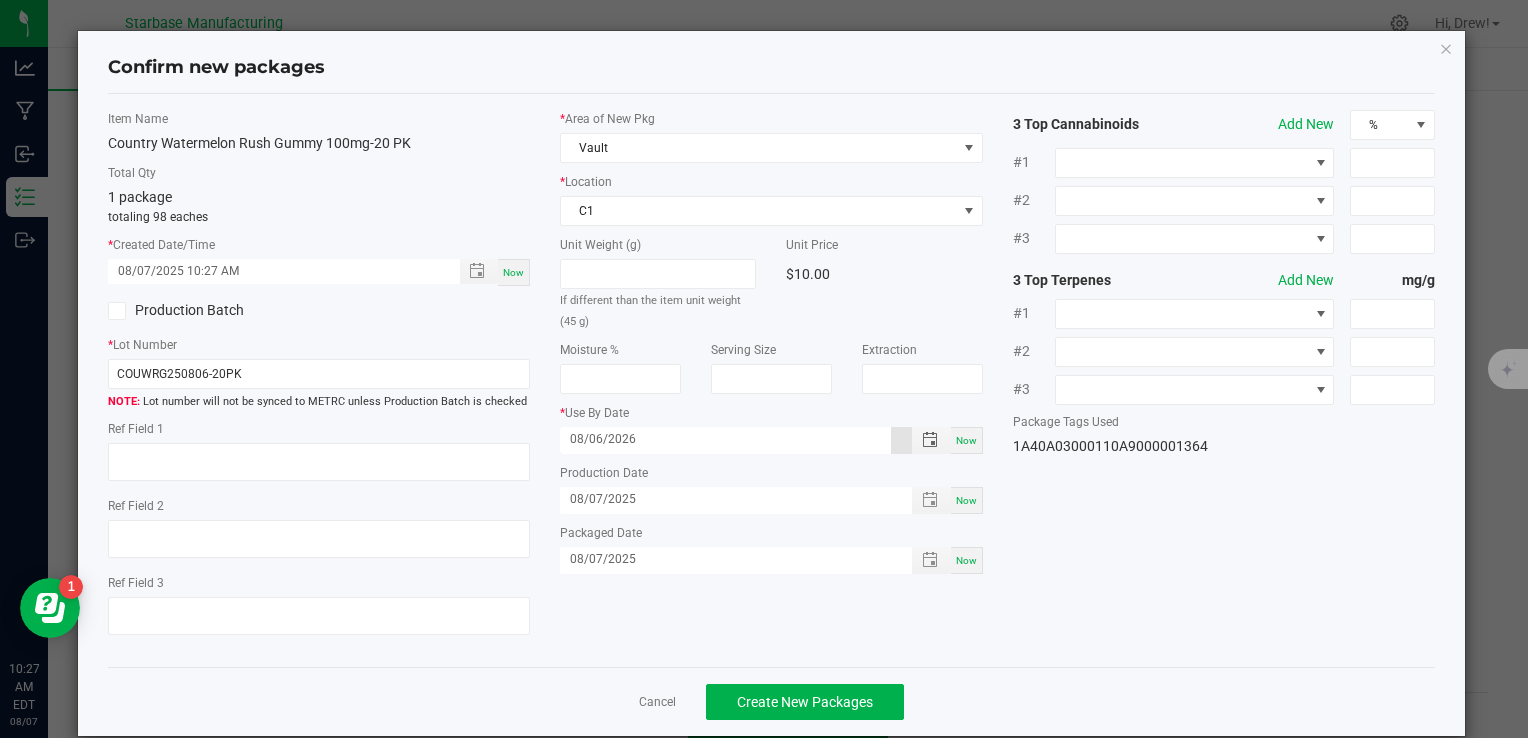 click on "Unit Weight (g)   If different than the item unit weight (45 g)   Unit Price   $10.00   Moisture %   Serving Size   Extraction   *   Use By Date  [MONTH]/[DAY]/[YEAR] Now  Production Date  [MONTH]/[DAY]/[YEAR] Now  Packaged Date  [MONTH]/[DAY]/[YEAR] Now" 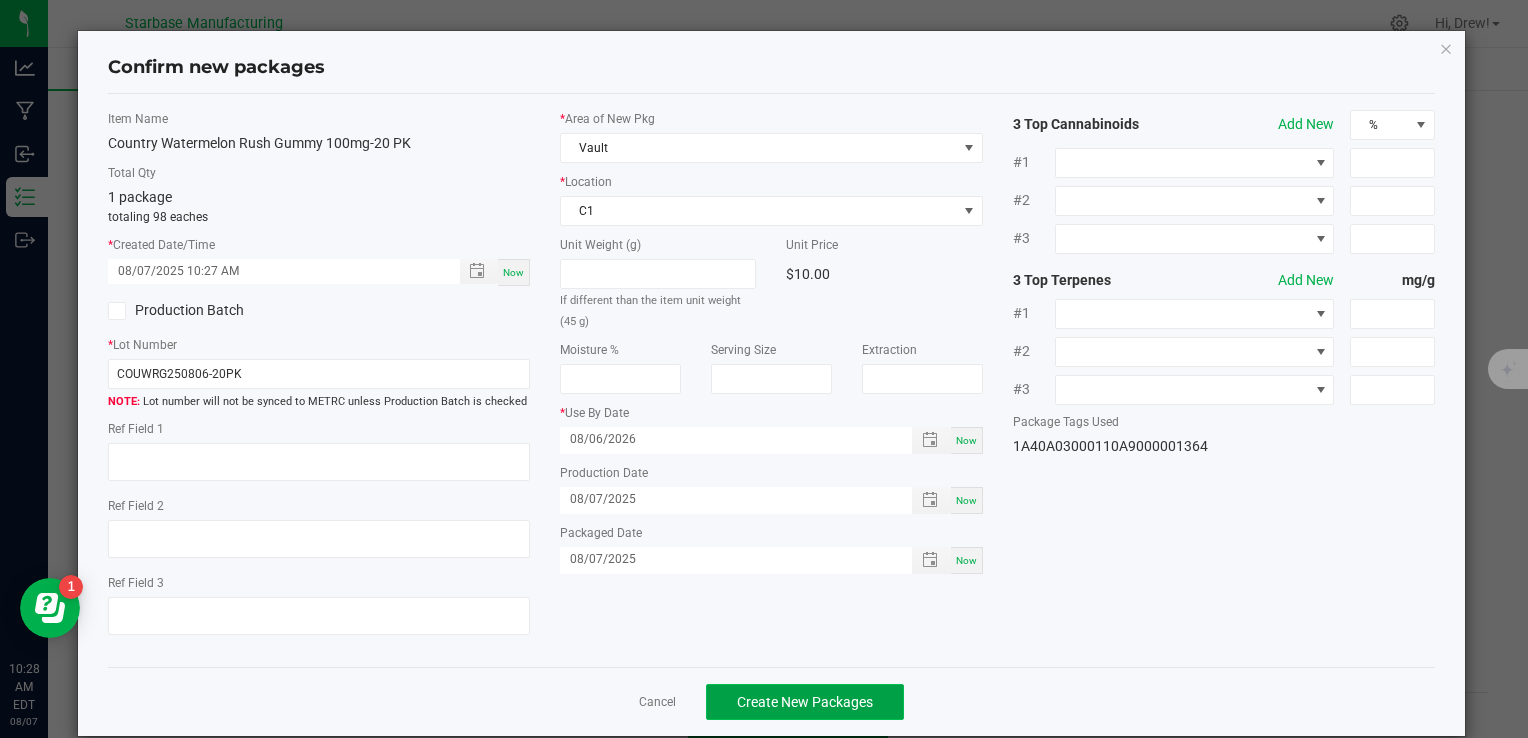 click on "Create New Packages" 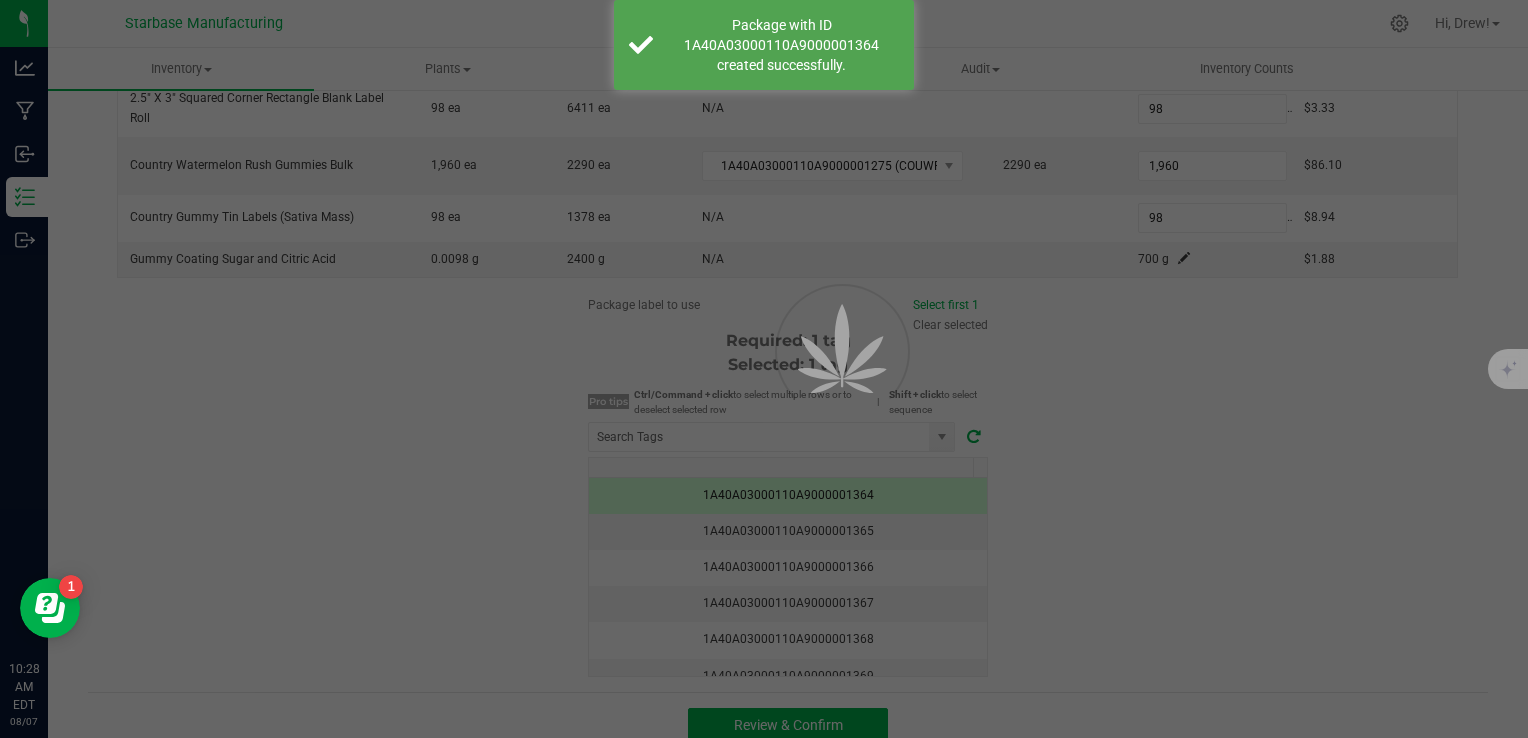 scroll, scrollTop: 0, scrollLeft: 0, axis: both 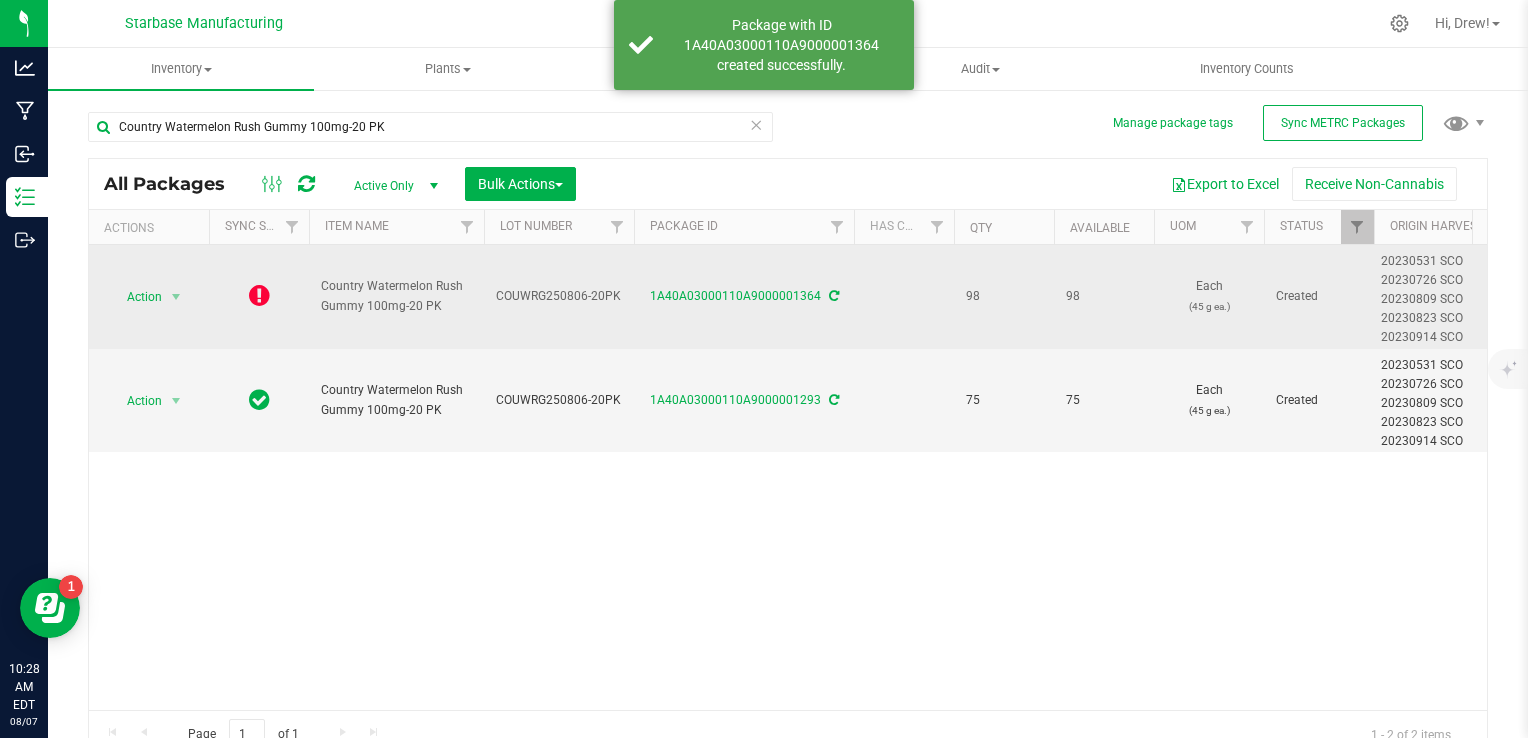 click at bounding box center (259, 295) 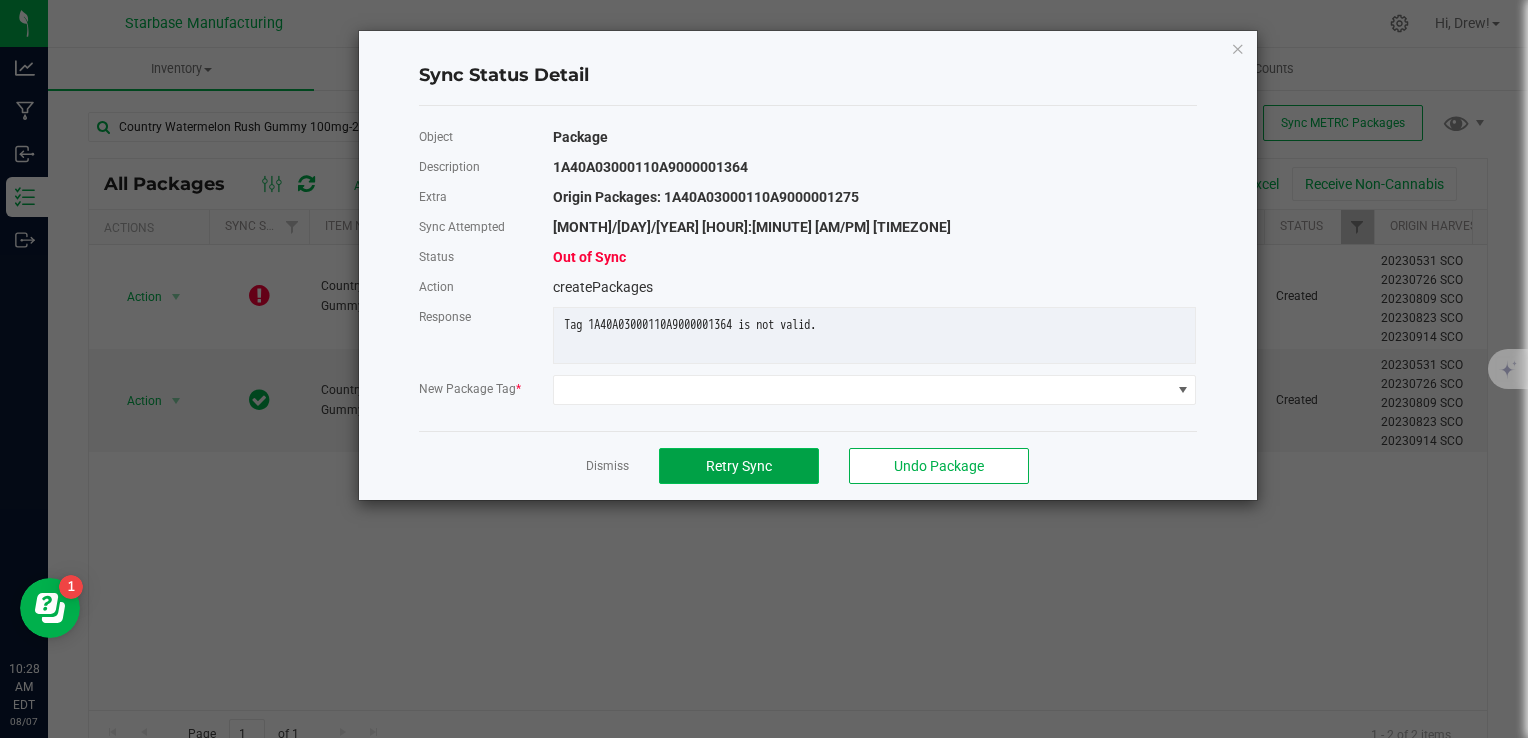 click on "Retry Sync" 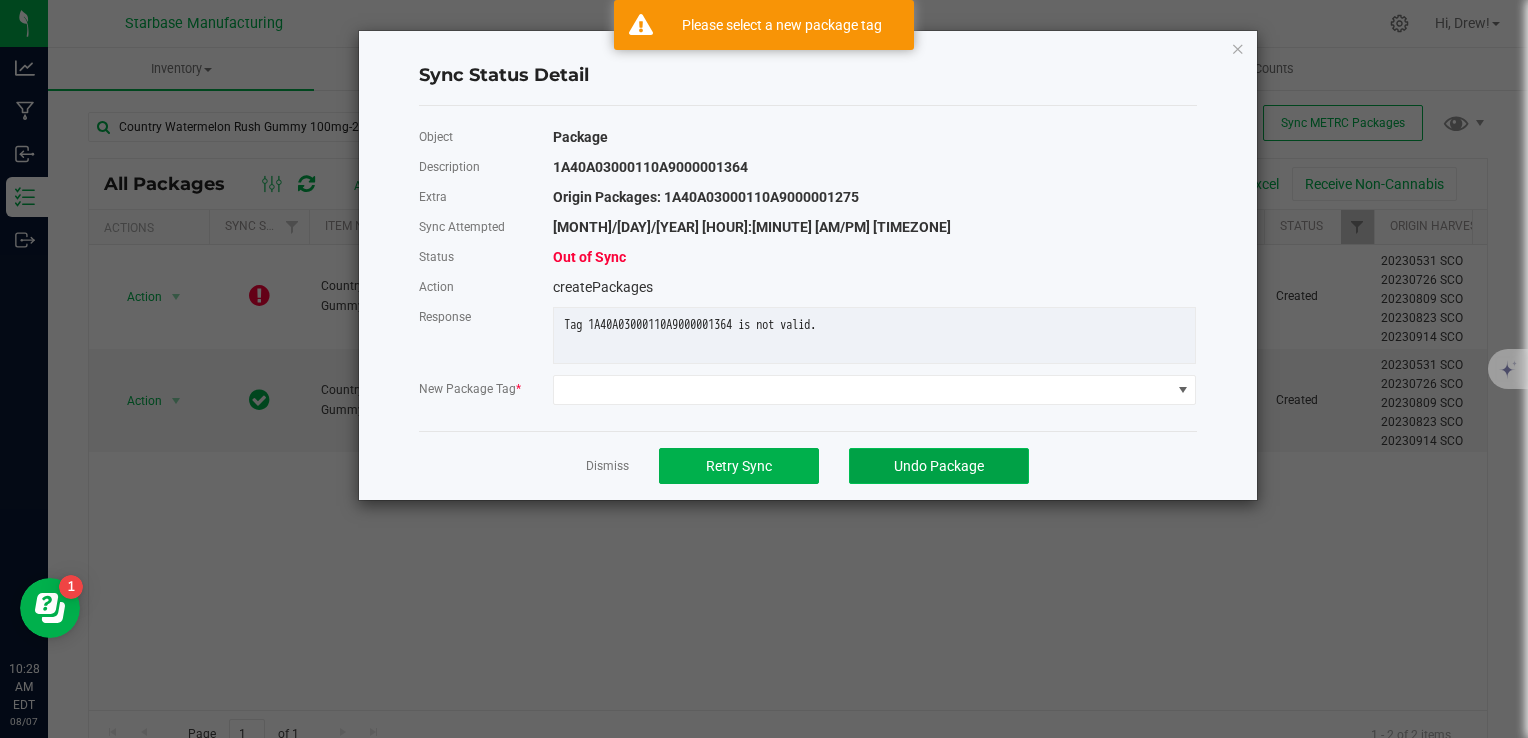 click on "Undo Package" 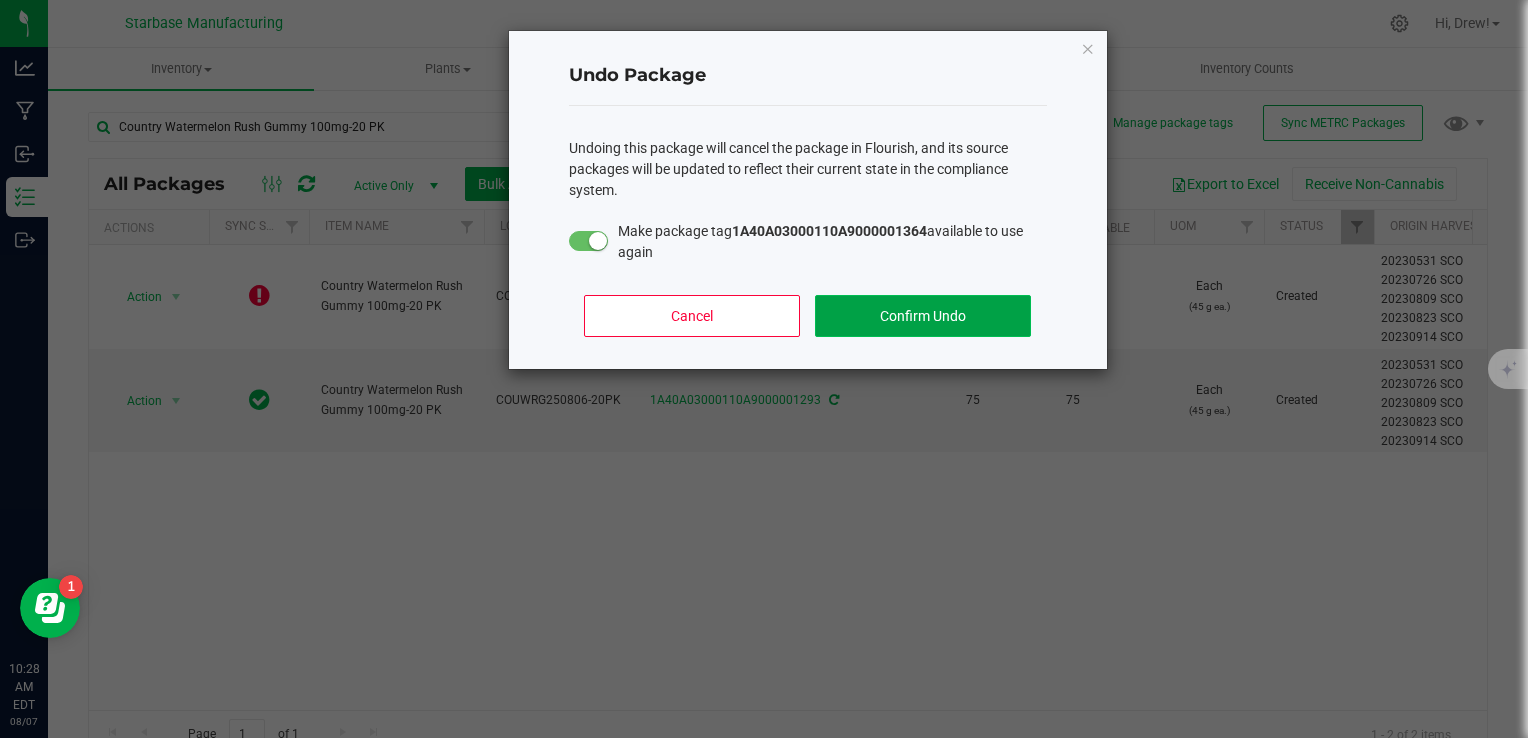 click on "Confirm Undo" 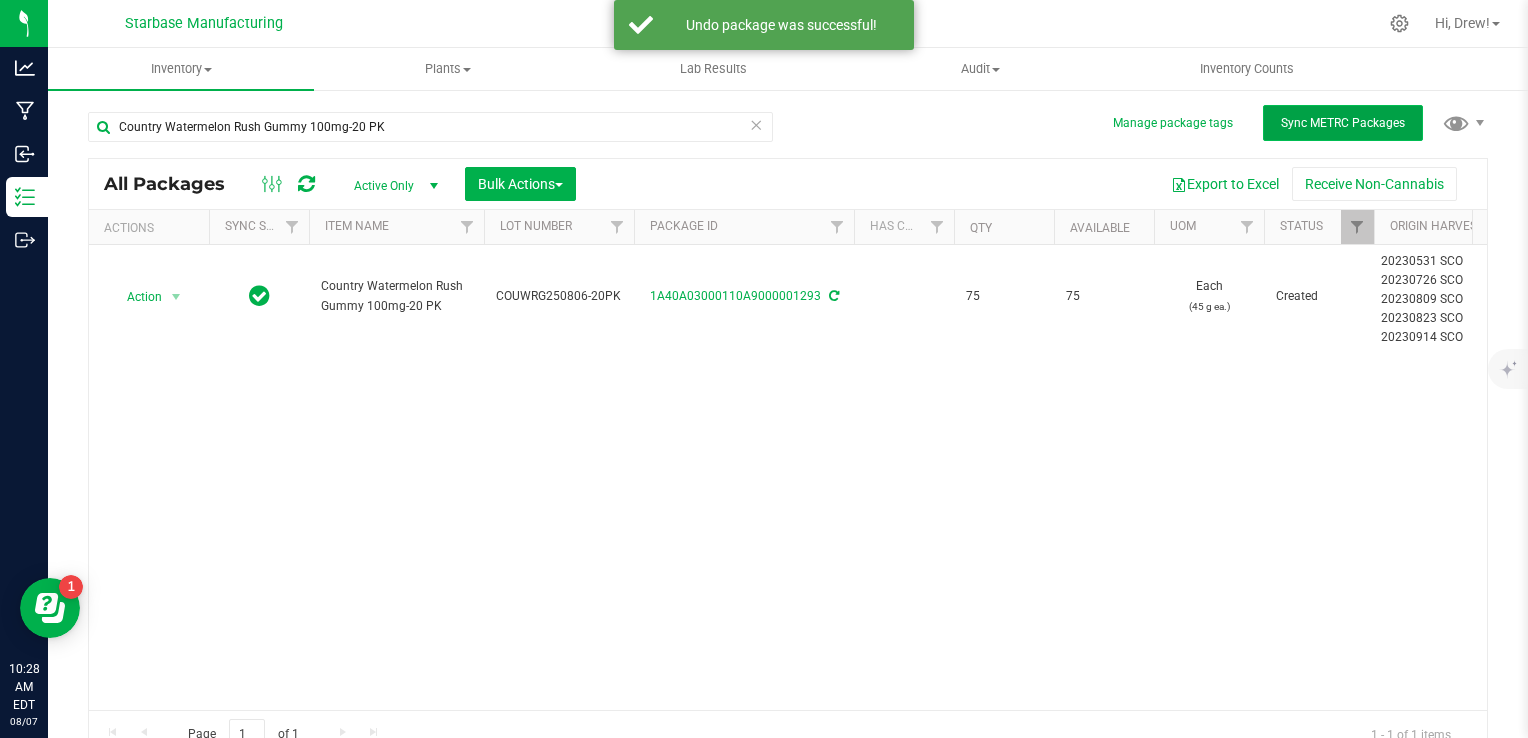 click on "Sync METRC Packages" at bounding box center (1343, 123) 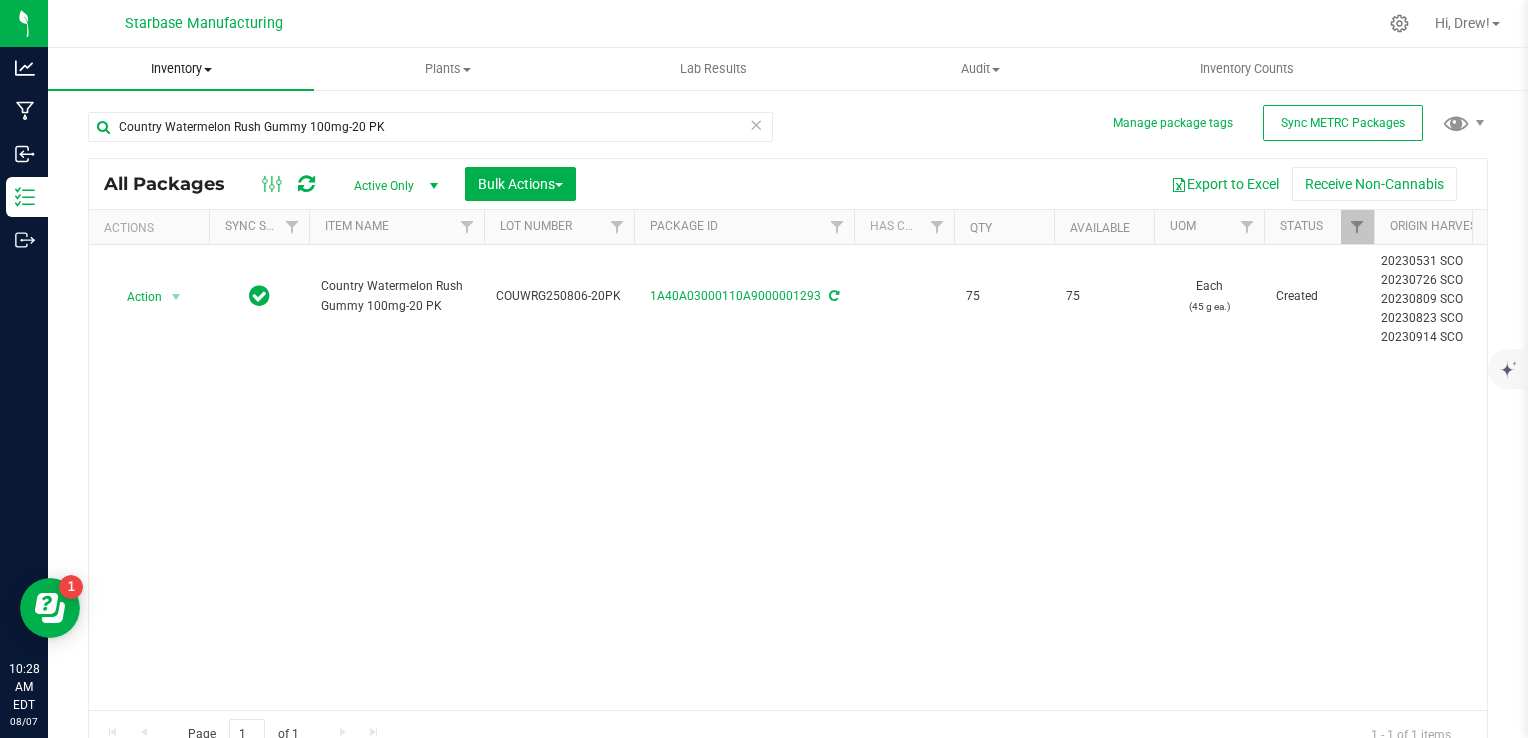 click on "Inventory" at bounding box center (181, 69) 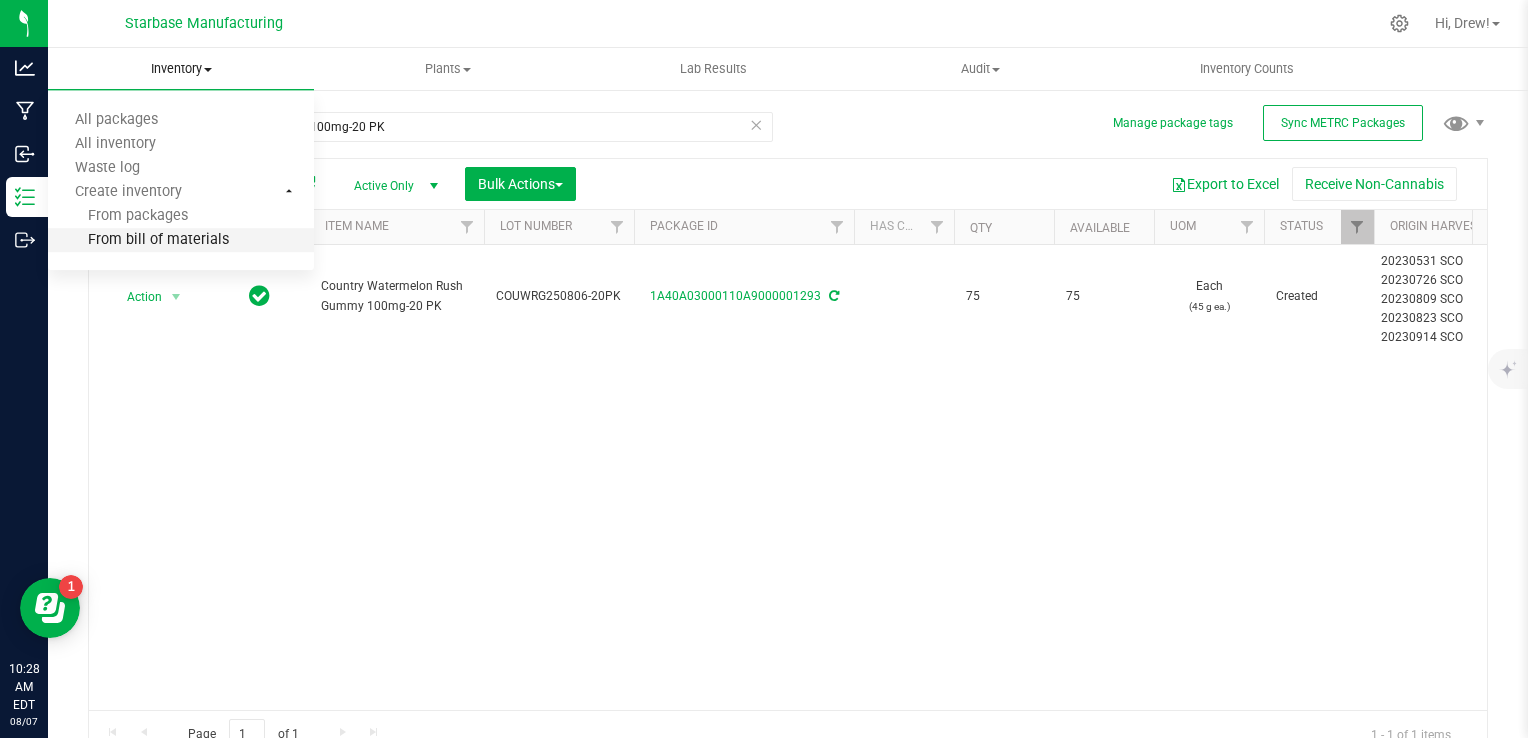 click on "From bill of materials" at bounding box center (138, 240) 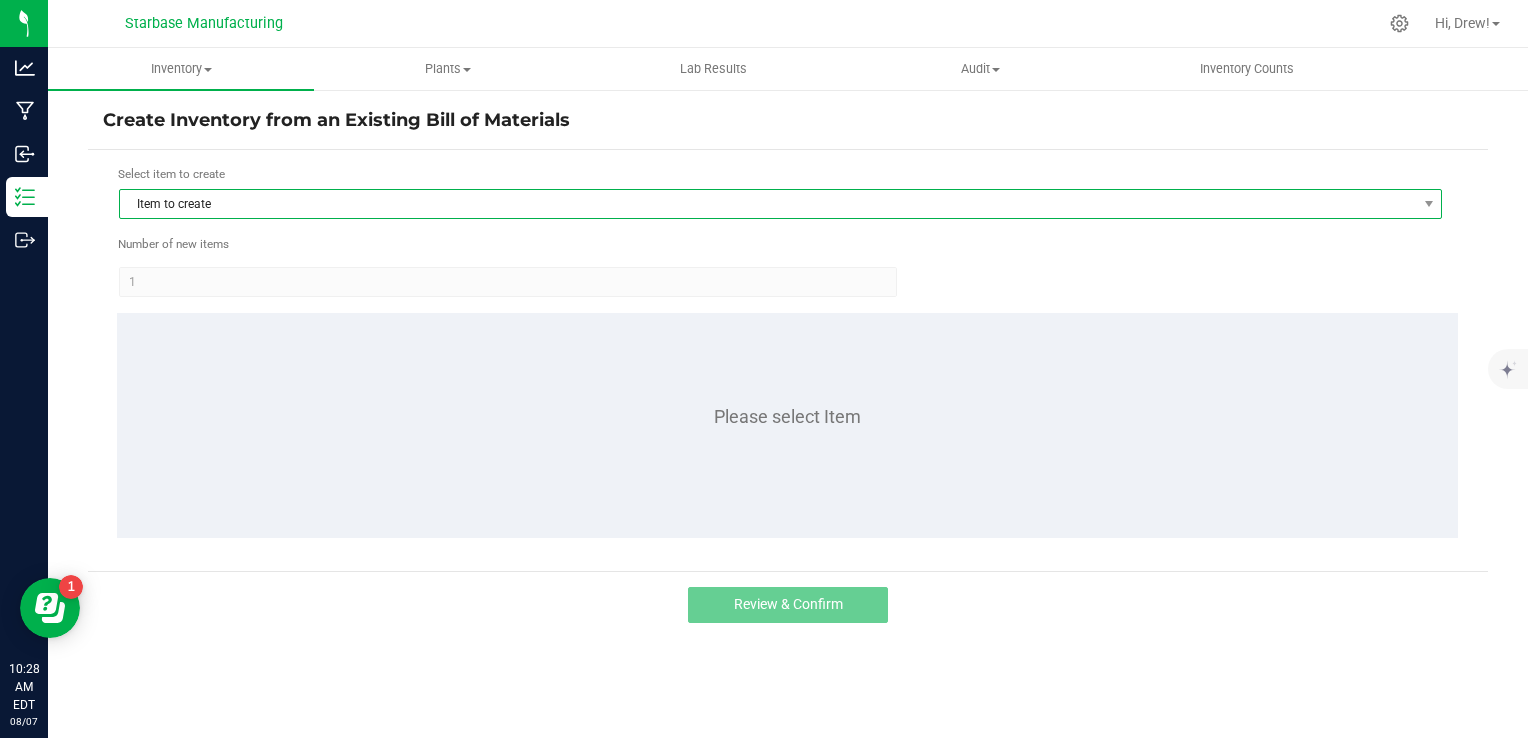 click on "Item to create" at bounding box center [768, 204] 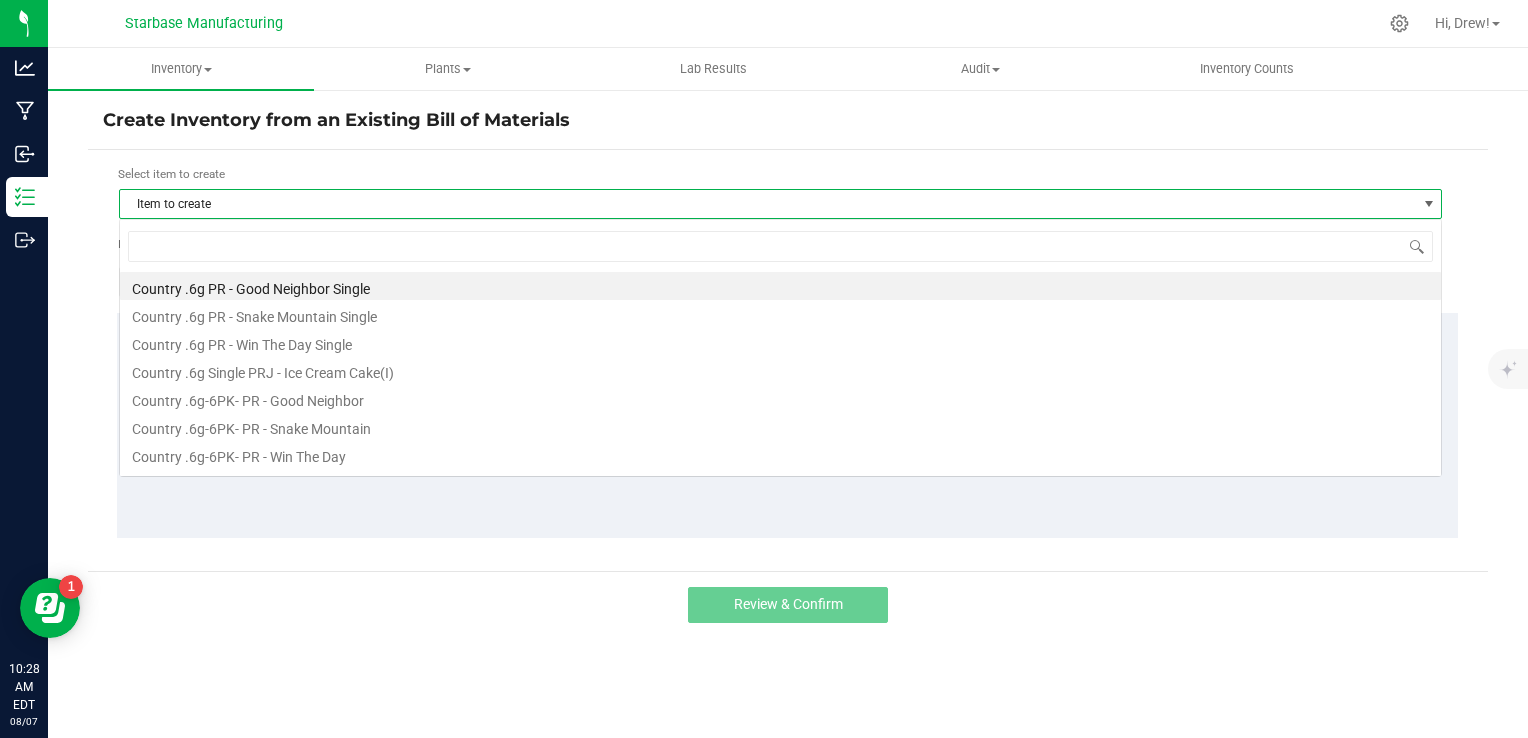 scroll, scrollTop: 99970, scrollLeft: 98676, axis: both 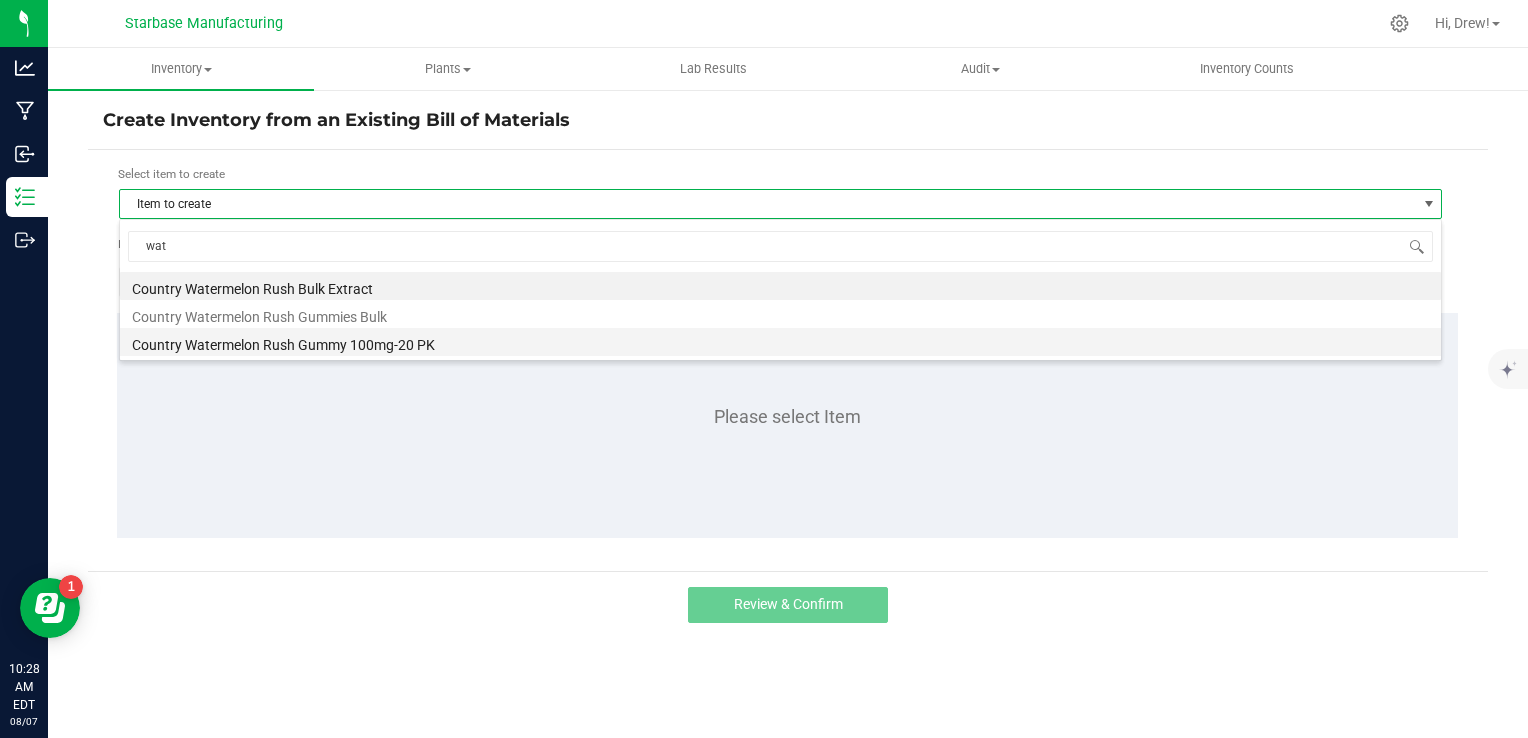 click on "Country Watermelon Rush Gummy 100mg-20 PK" at bounding box center [780, 342] 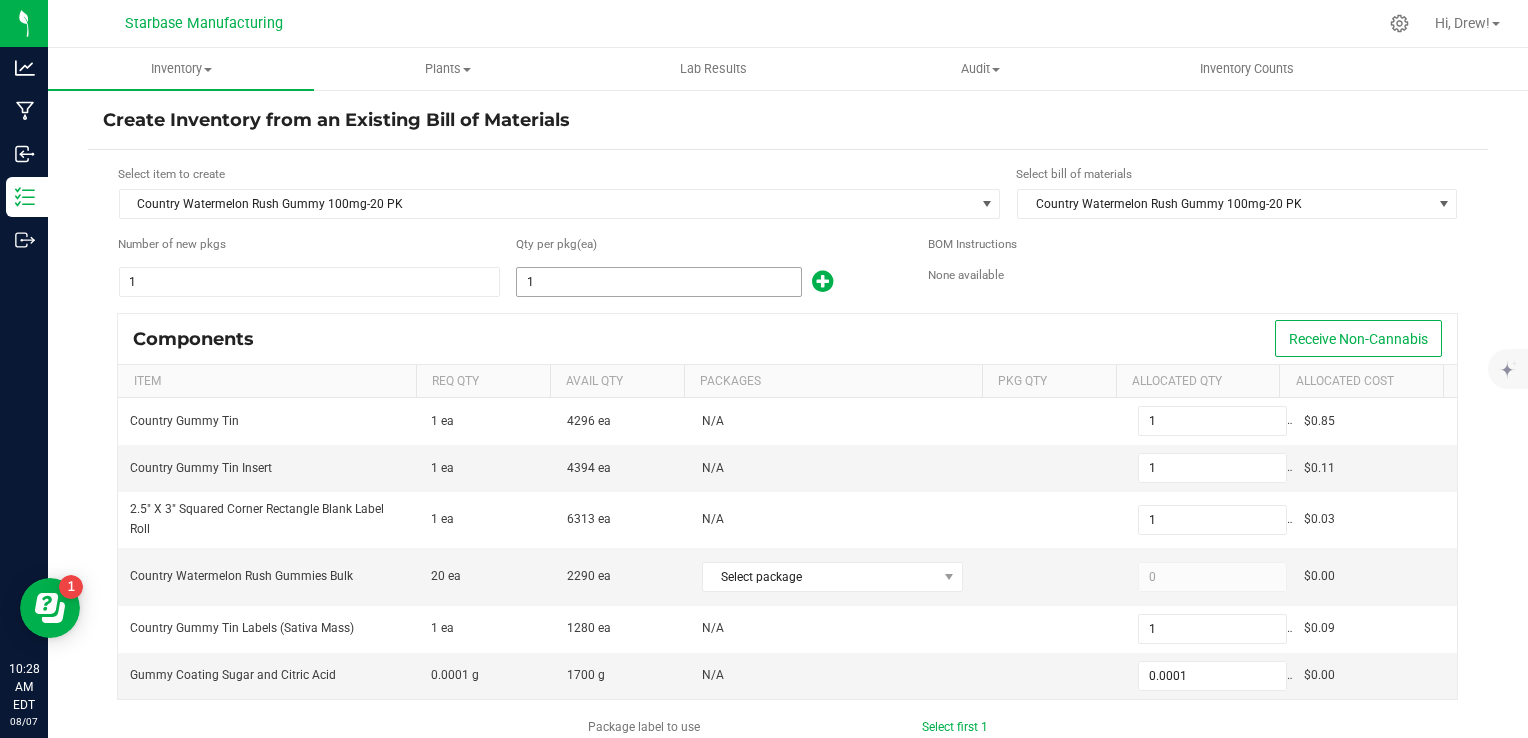 click on "1" at bounding box center (659, 282) 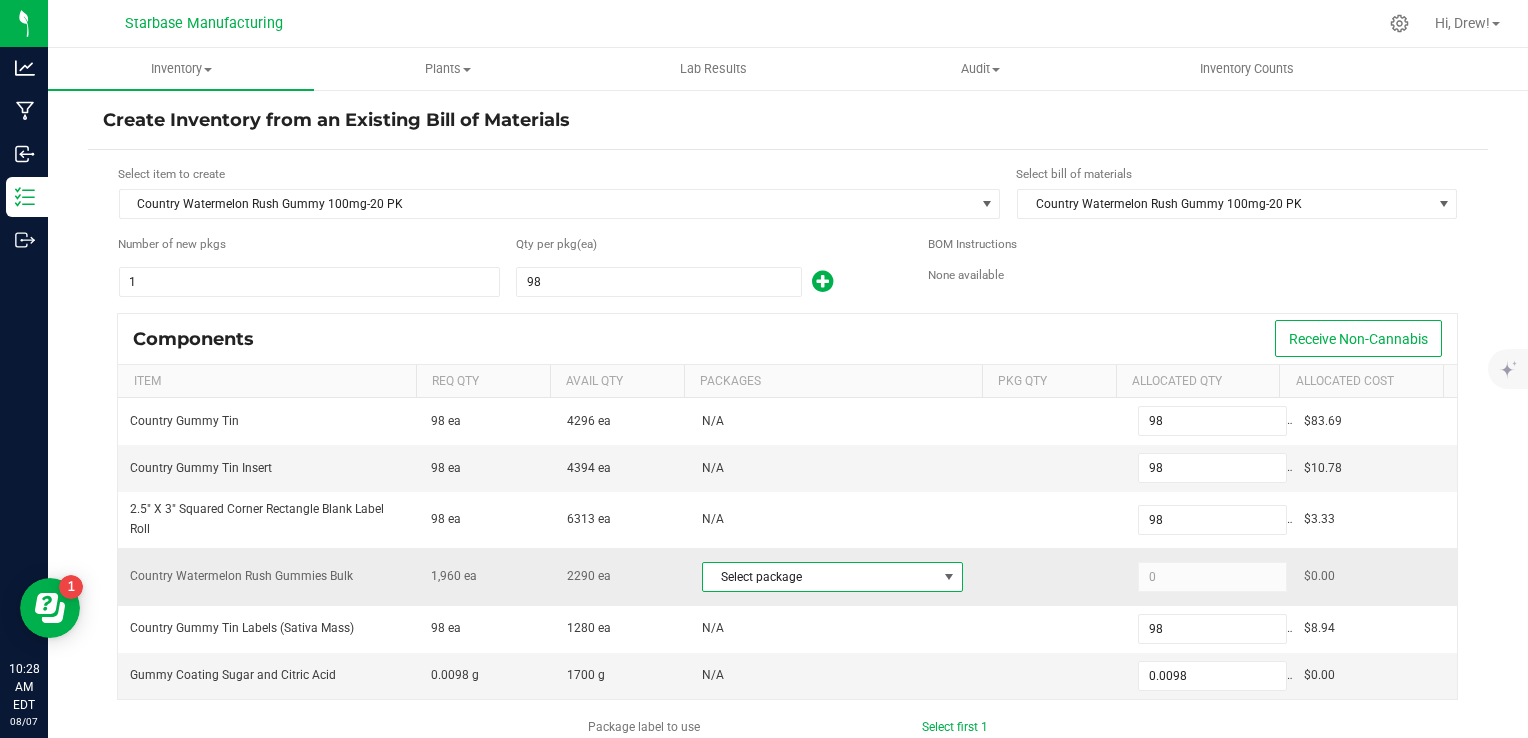click at bounding box center (949, 577) 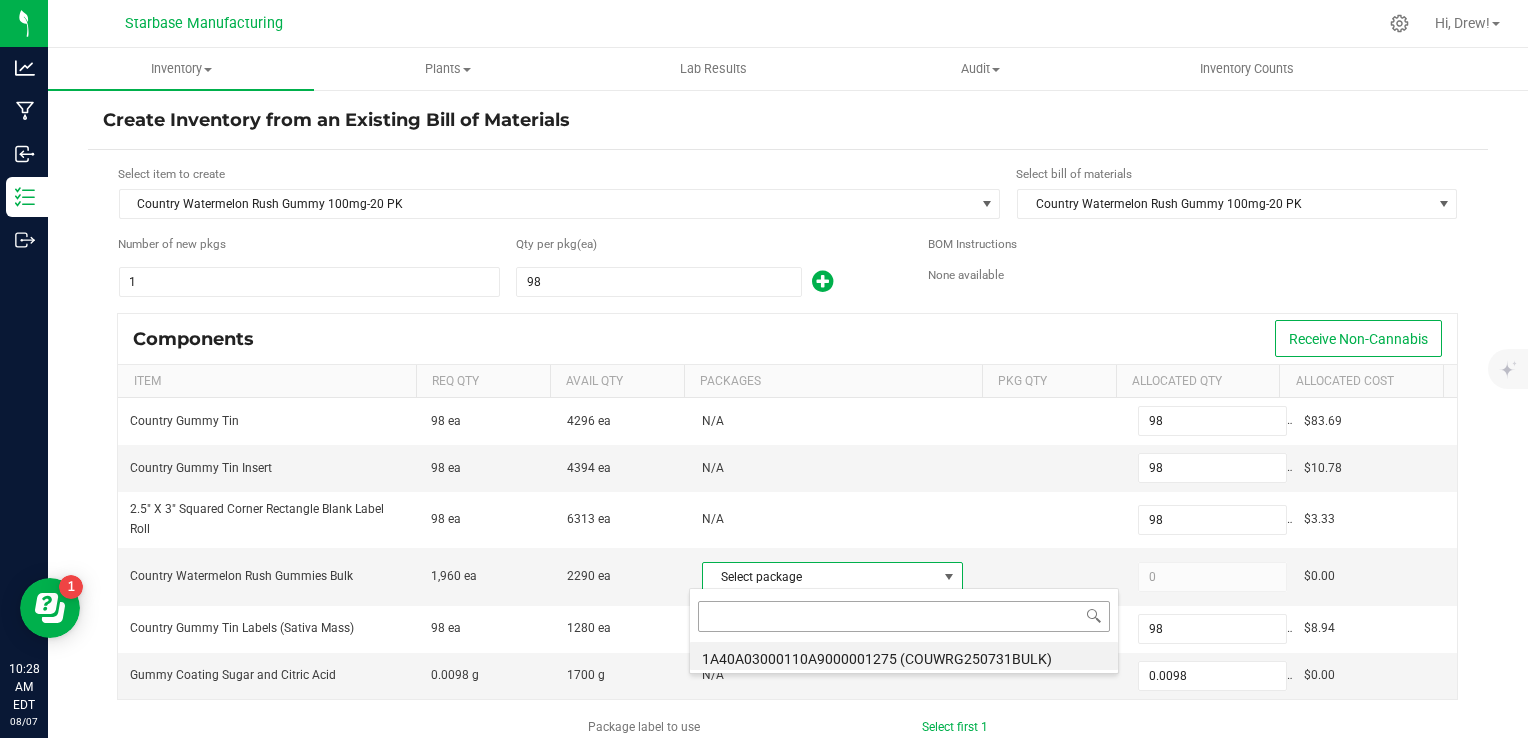 scroll, scrollTop: 99970, scrollLeft: 99745, axis: both 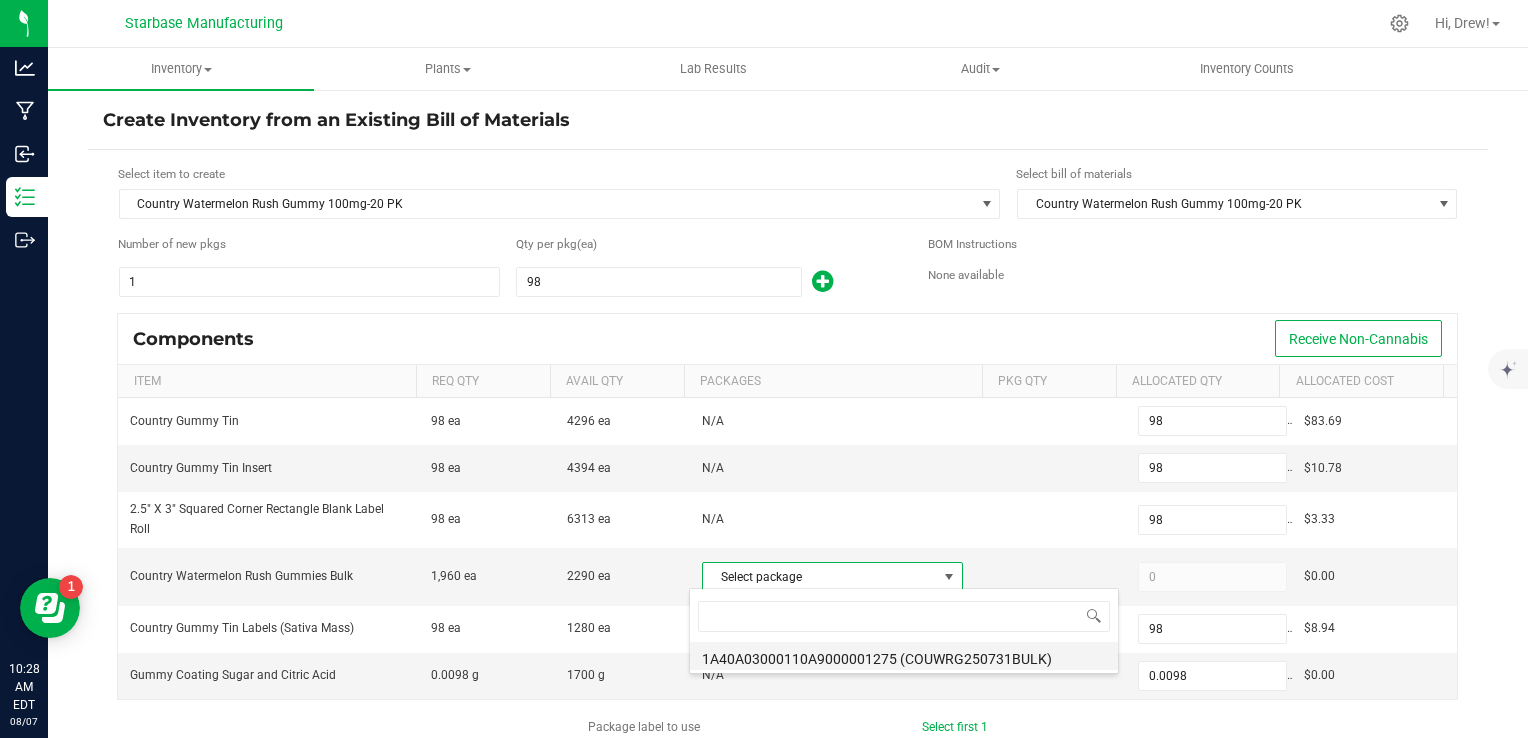 click on "1A40A03000110A9000001275 (COUWRG250731BULK)" at bounding box center (904, 656) 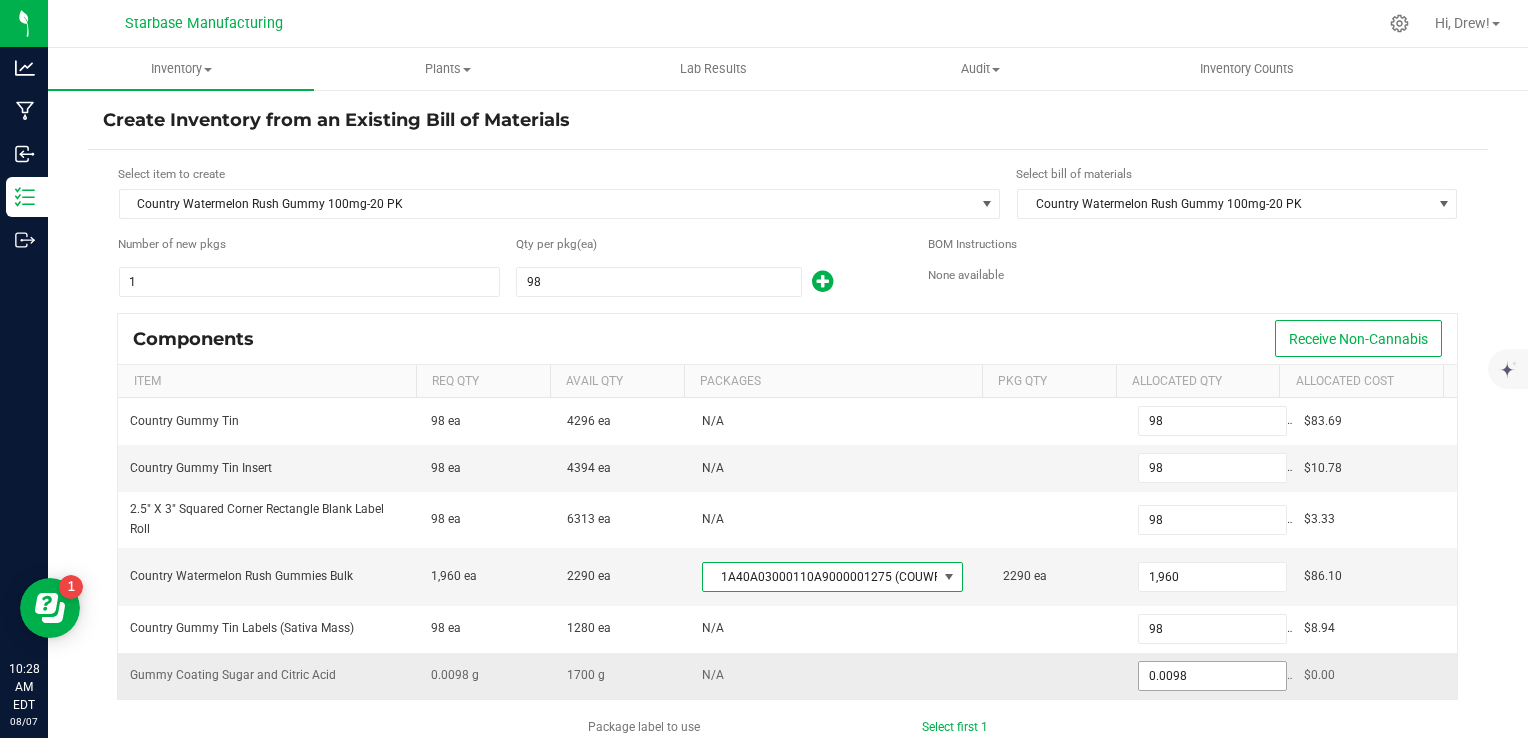 click on "0.0098" at bounding box center [1212, 676] 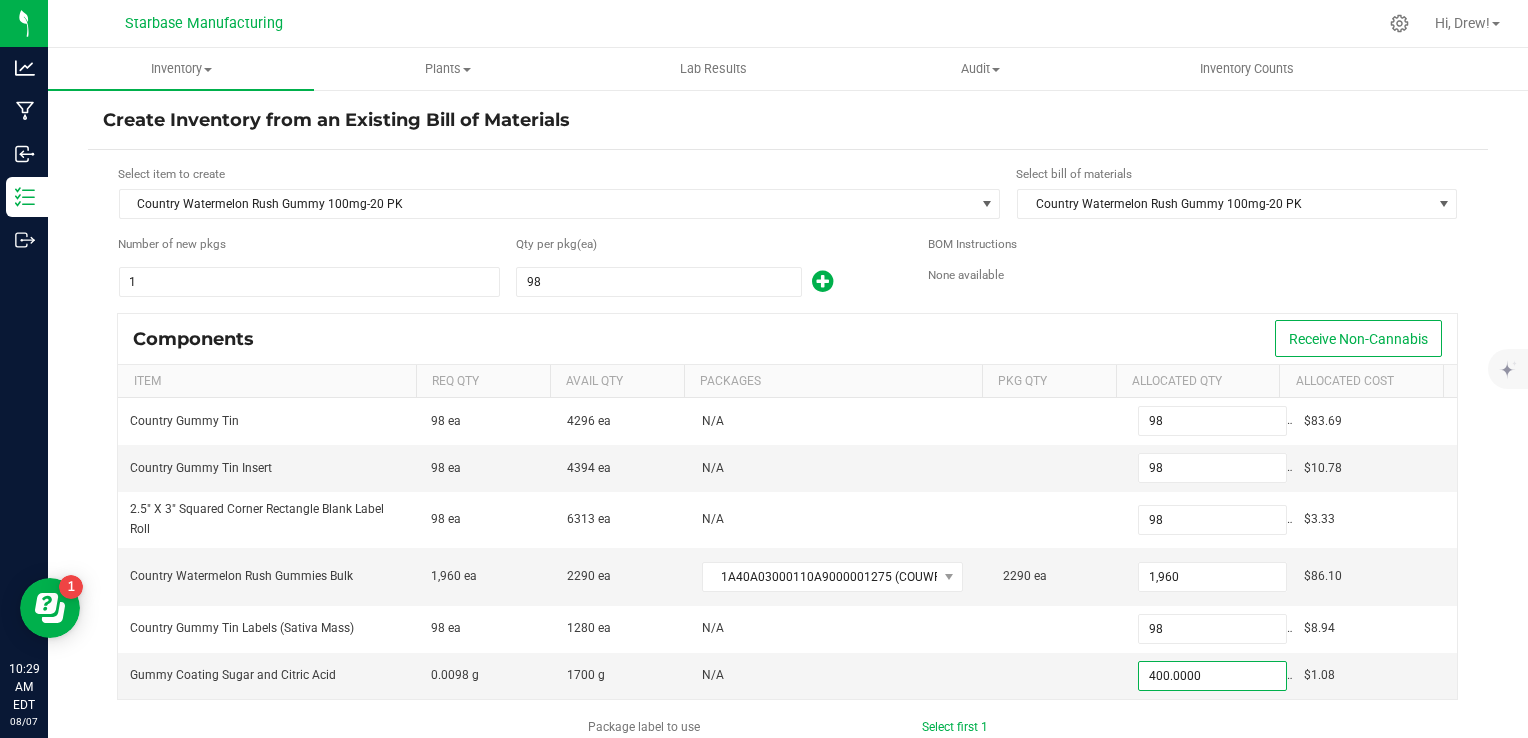 click on "Components   Receive Non-Cannabis  Item Req Qty Avail Qty Packages Pkg Qty Allocated Qty Allocated Cost Country Gummy Tin  98 ea   4296 ea  N/A 98  $83.69  Country Gummy Tin Insert  98 ea   4394 ea  N/A 98  $10.78  2.5" X 3" Squared Corner Rectangle Blank Label Roll  98 ea   6313 ea  N/A 98  $3.33  Country Watermelon Rush Gummies Bulk  1,960 ea   2290 ea  1A40A03000110A9000001275 (COUWRG250731BULK) 2290 ea 1,960  $86.10  Country Gummy Tin Labels (Sativa Mass)  98 ea   1280 ea  N/A 98  $8.94  Gummy Coating Sugar and Citric Acid  0.0098 g   1700 g  N/A 400.0000  $1.08" at bounding box center [788, 515] 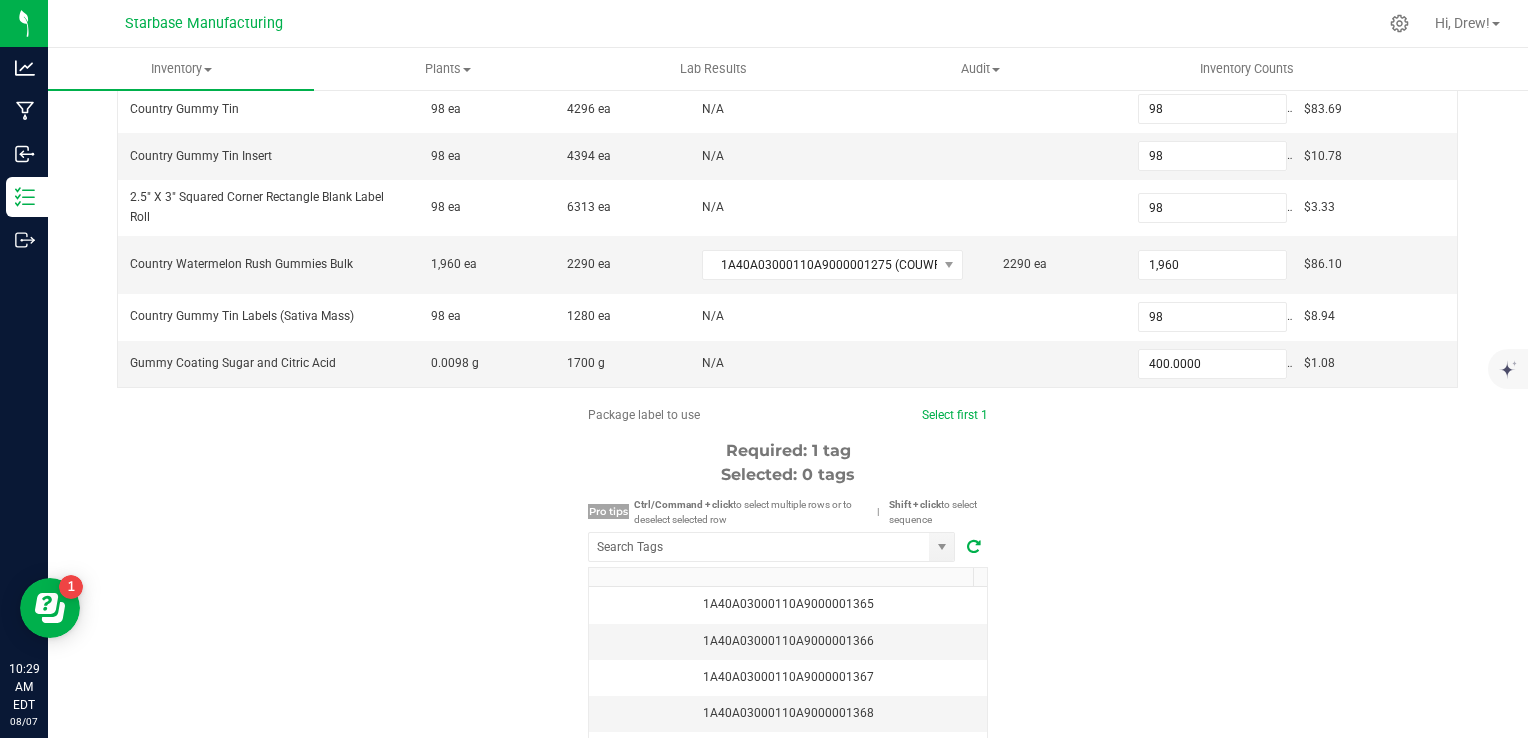 scroll, scrollTop: 322, scrollLeft: 0, axis: vertical 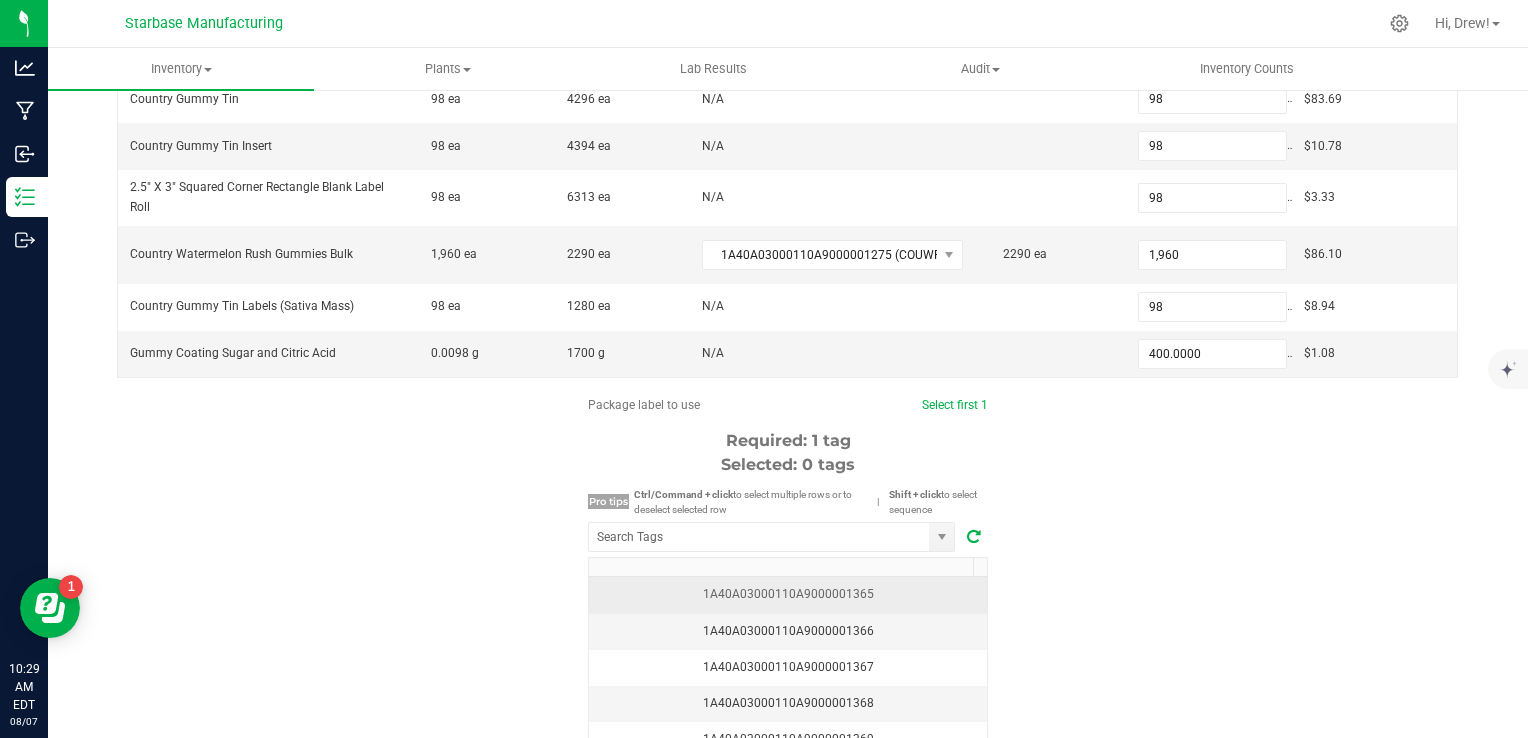 click on "1A40A03000110A9000001365" at bounding box center [788, 594] 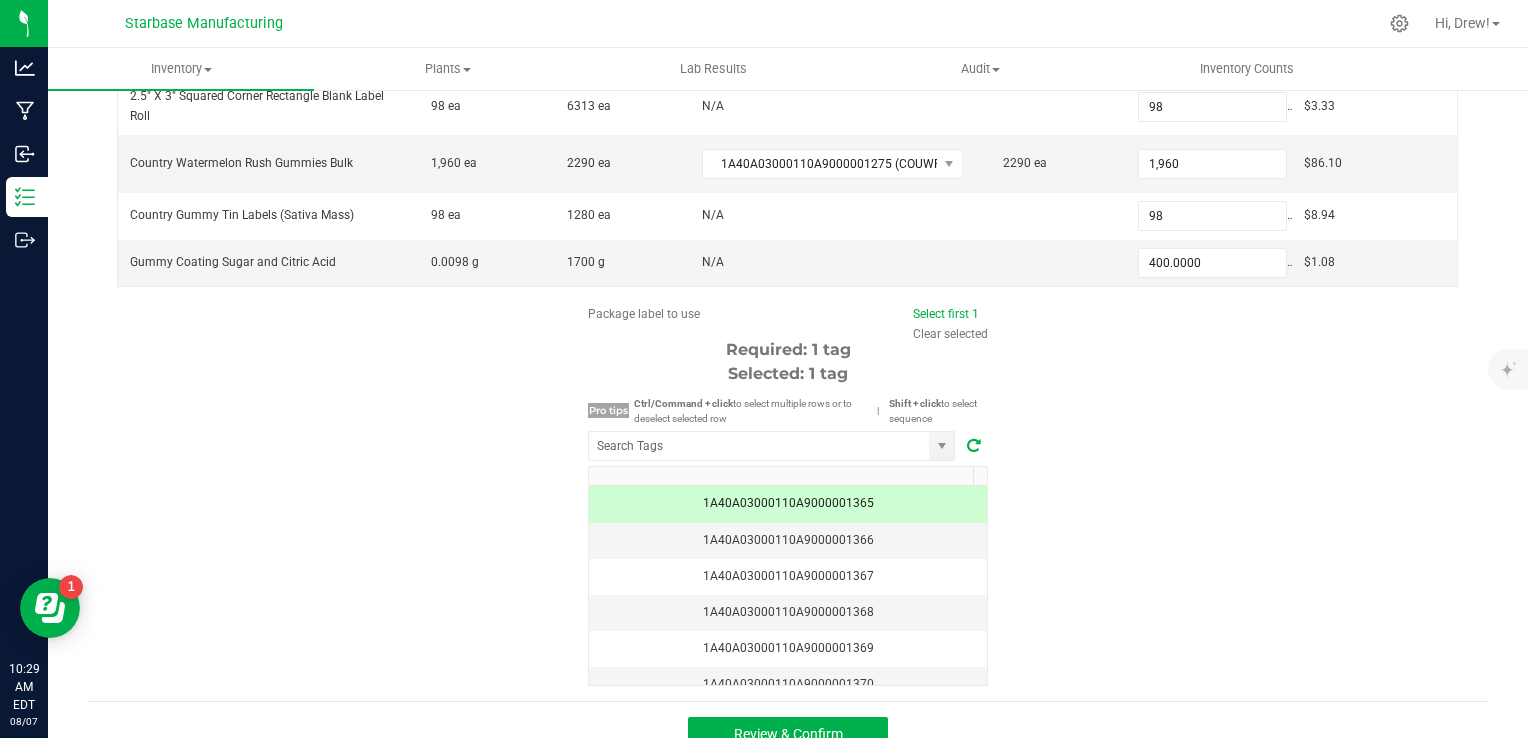 scroll, scrollTop: 436, scrollLeft: 0, axis: vertical 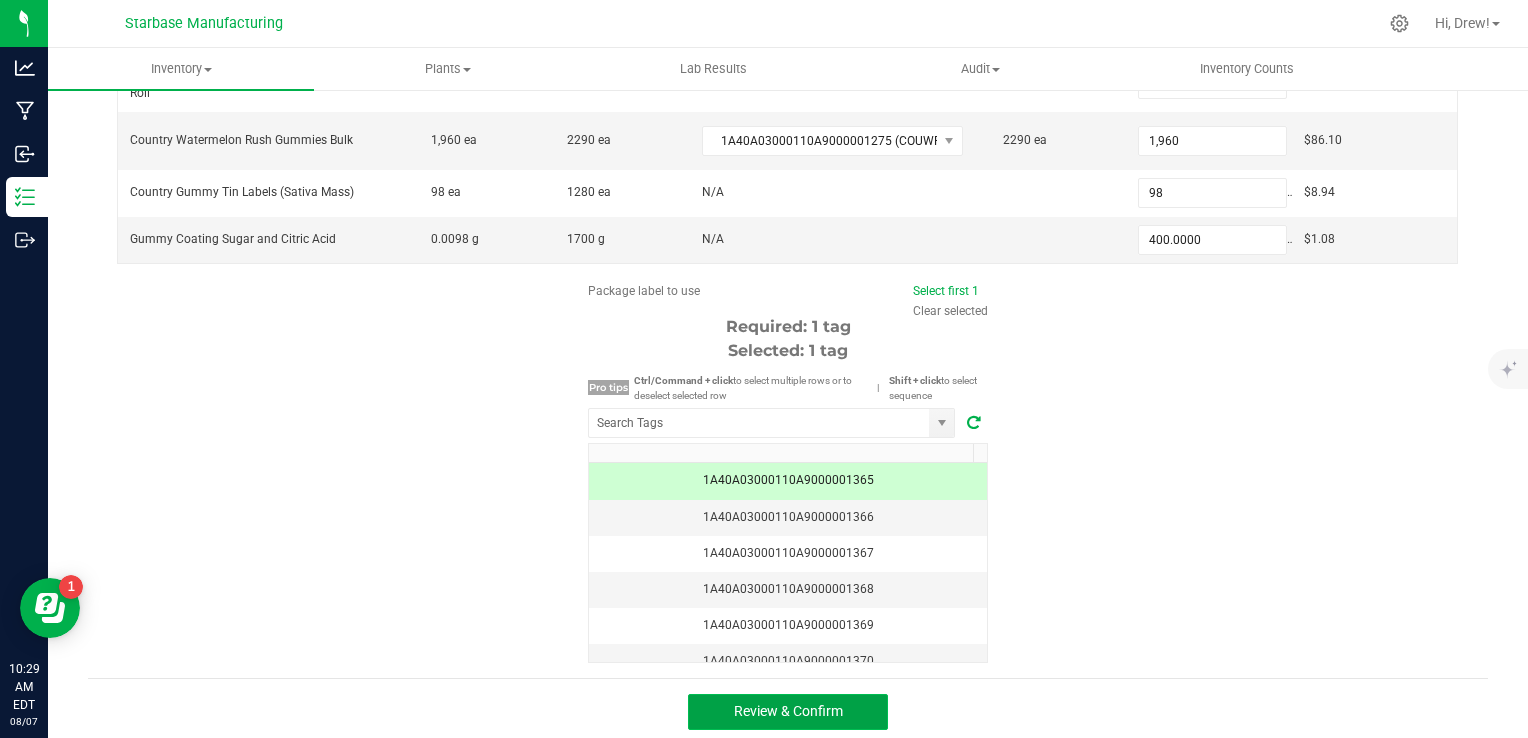 click on "Review & Confirm" at bounding box center [788, 711] 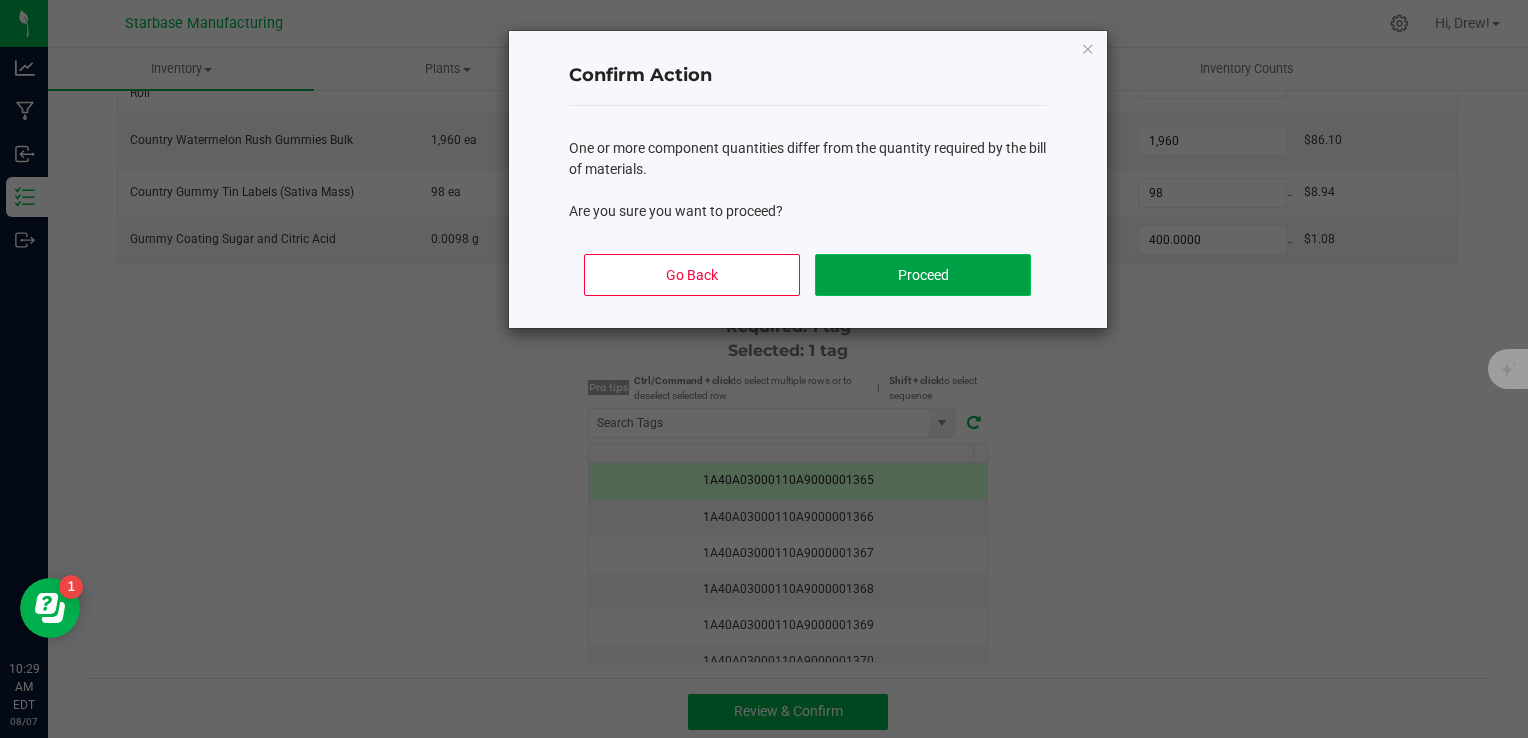 click on "Proceed" 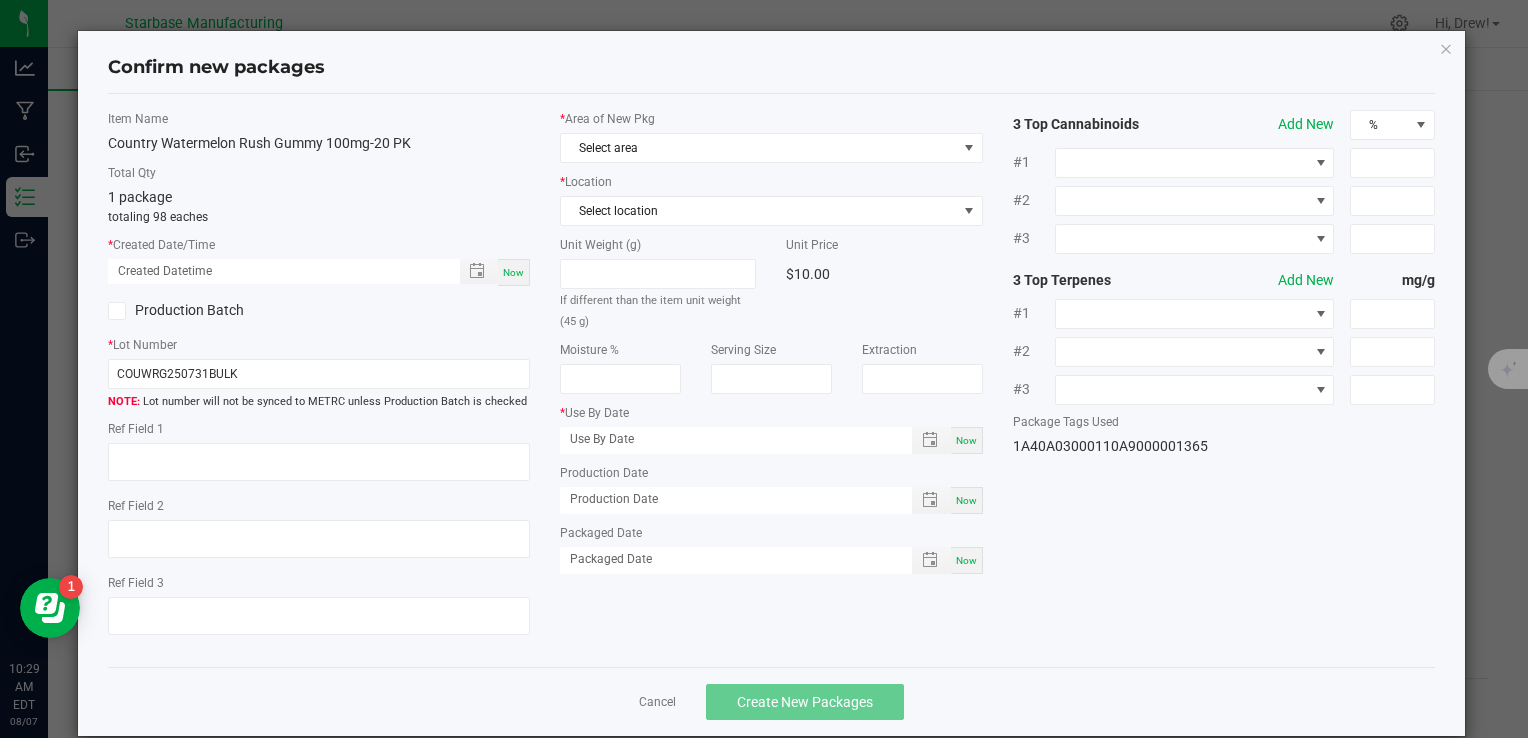 click on "Now" at bounding box center (514, 272) 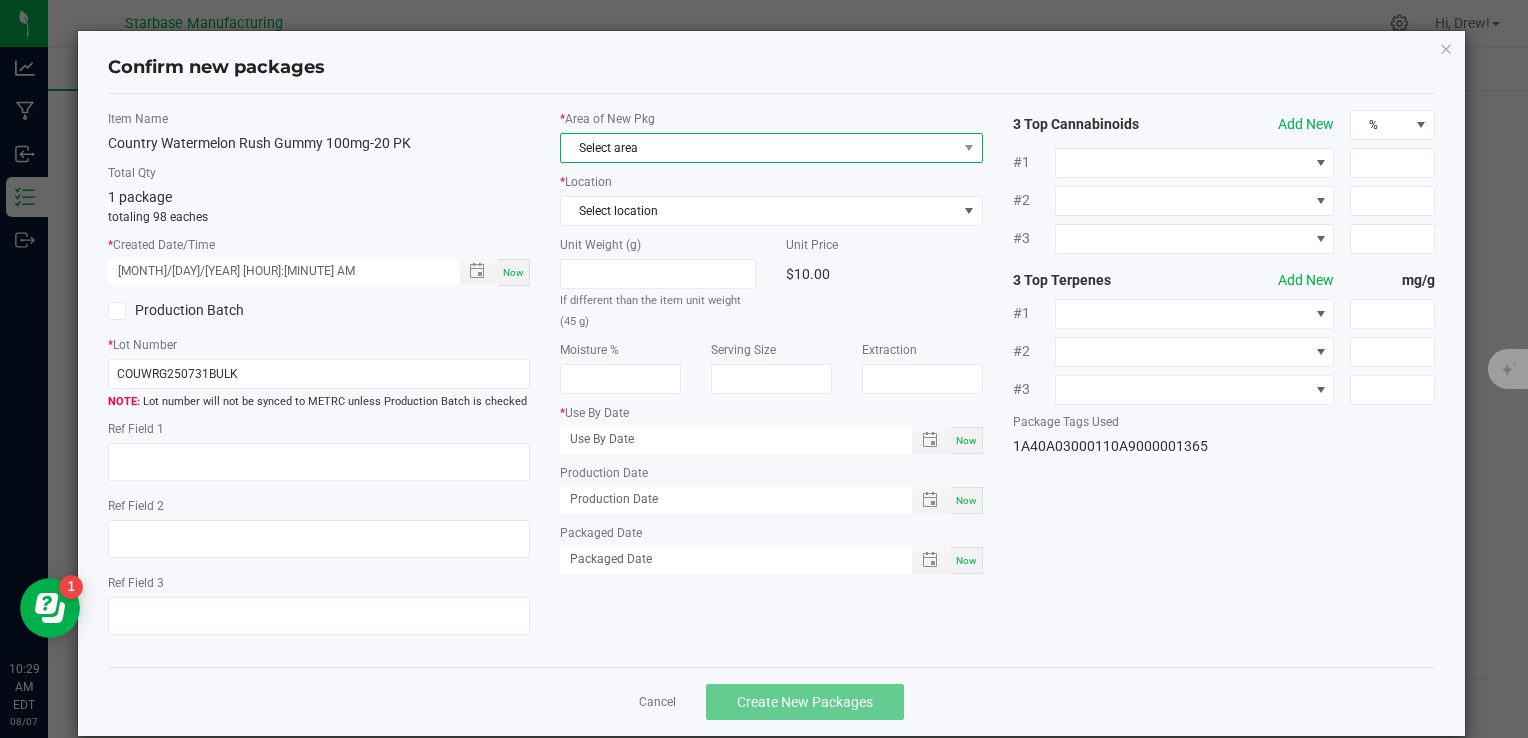 click on "Select area" at bounding box center (758, 148) 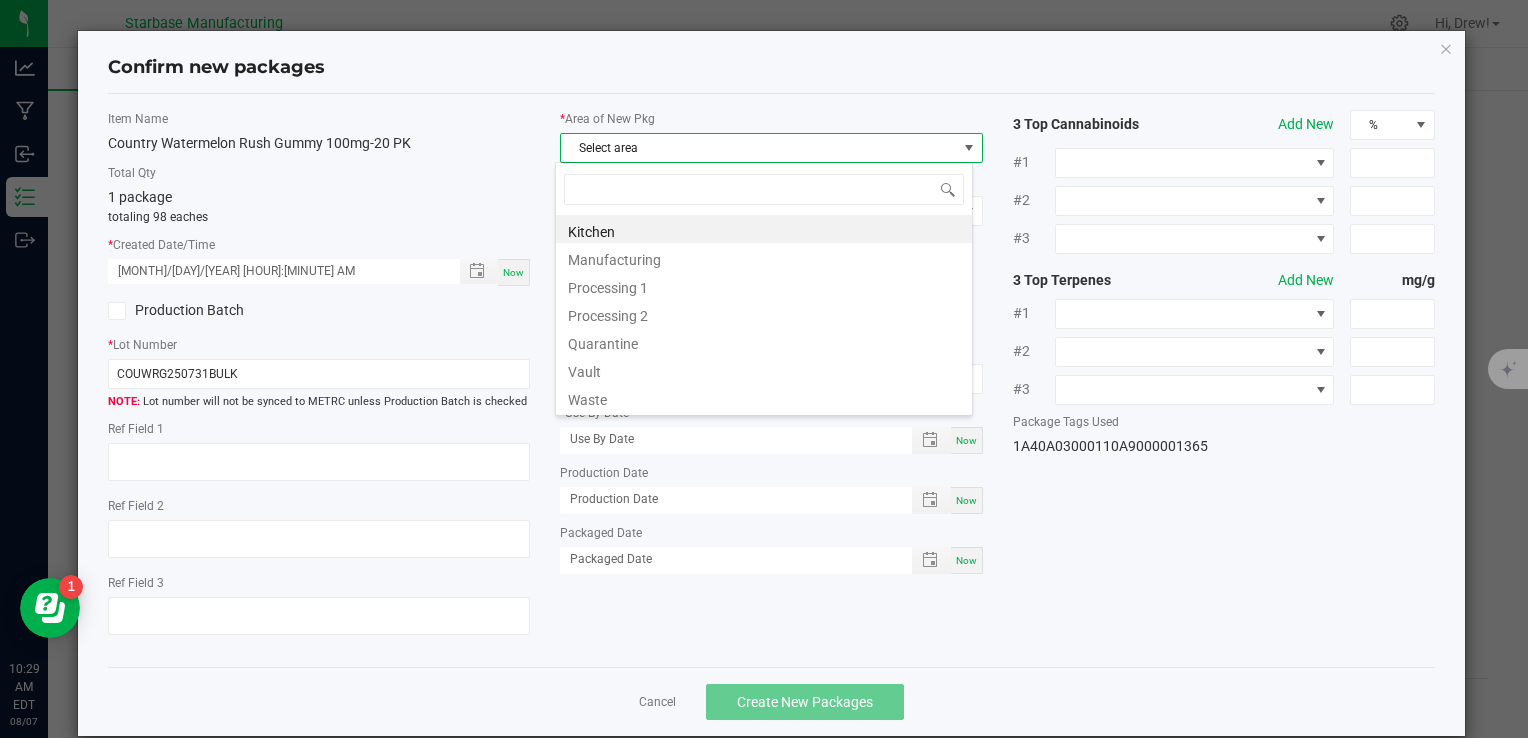 scroll, scrollTop: 99970, scrollLeft: 99582, axis: both 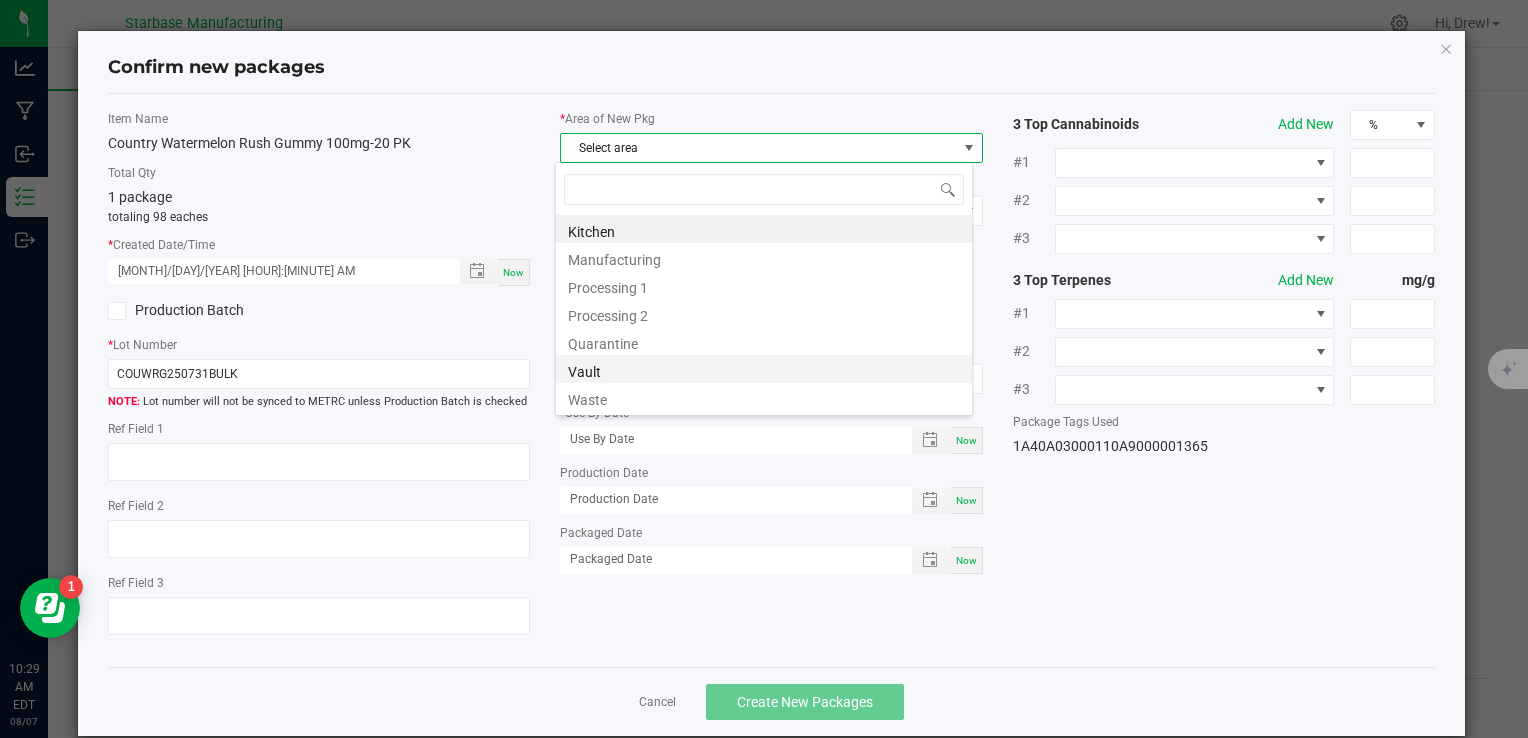 click on "Vault" at bounding box center [764, 369] 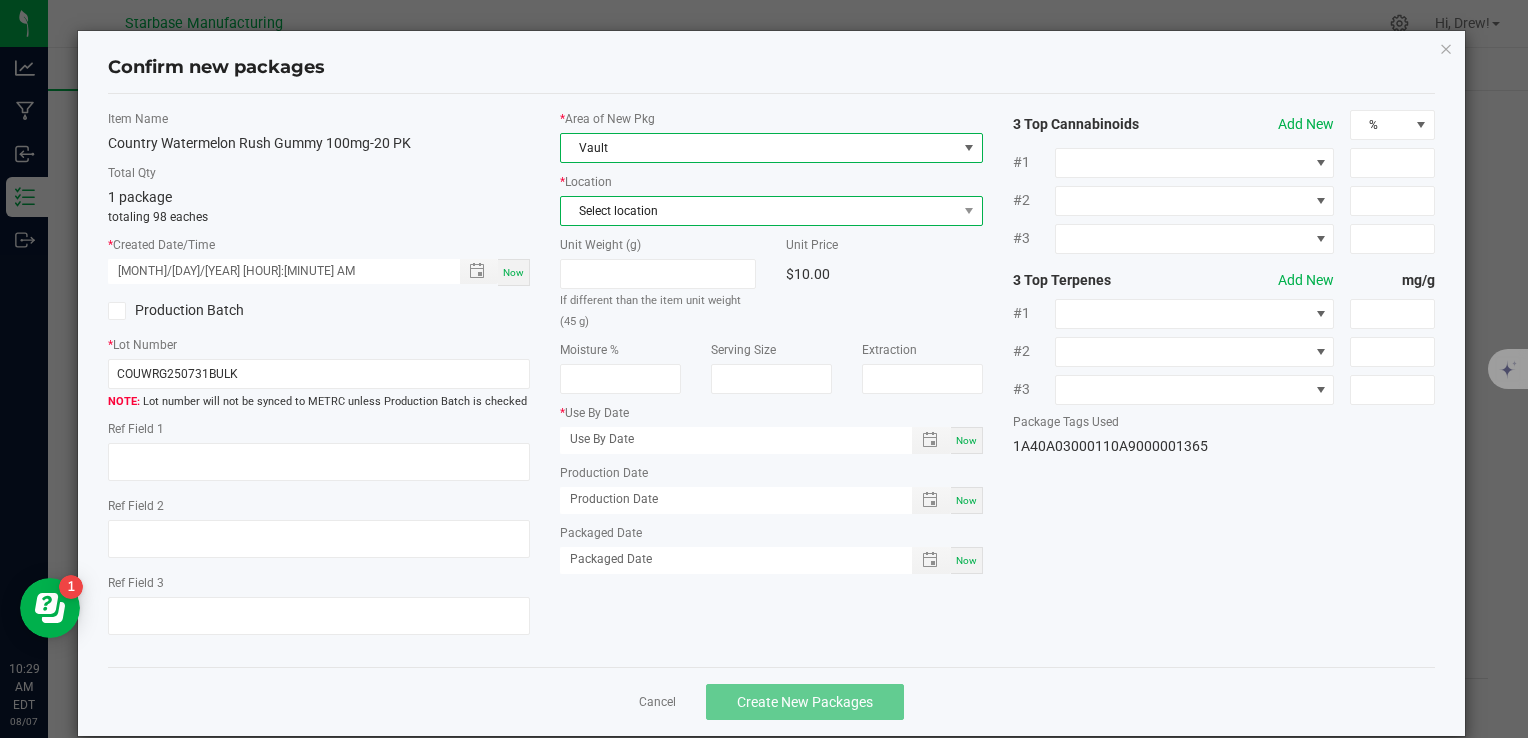 click on "Select location" at bounding box center (758, 211) 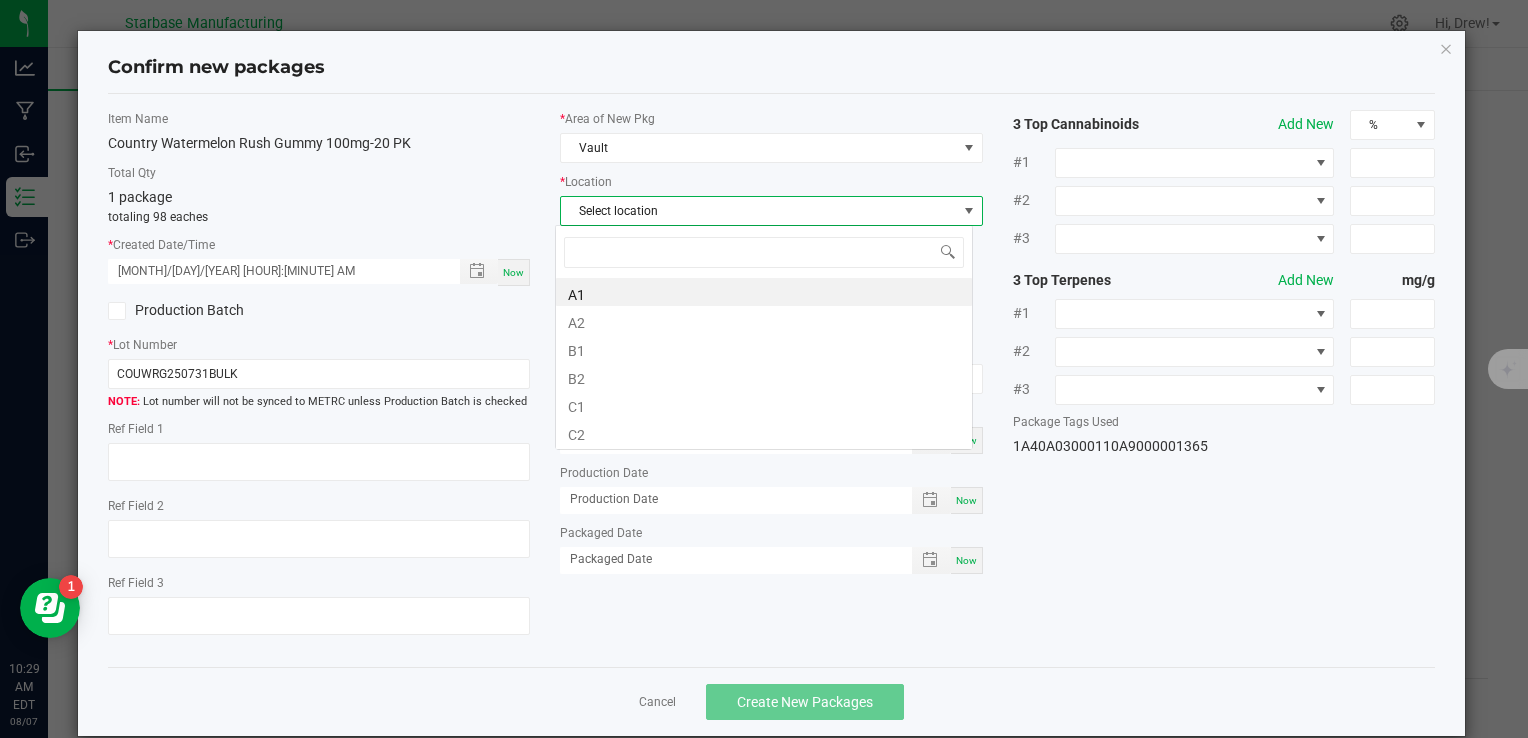 scroll, scrollTop: 99970, scrollLeft: 99582, axis: both 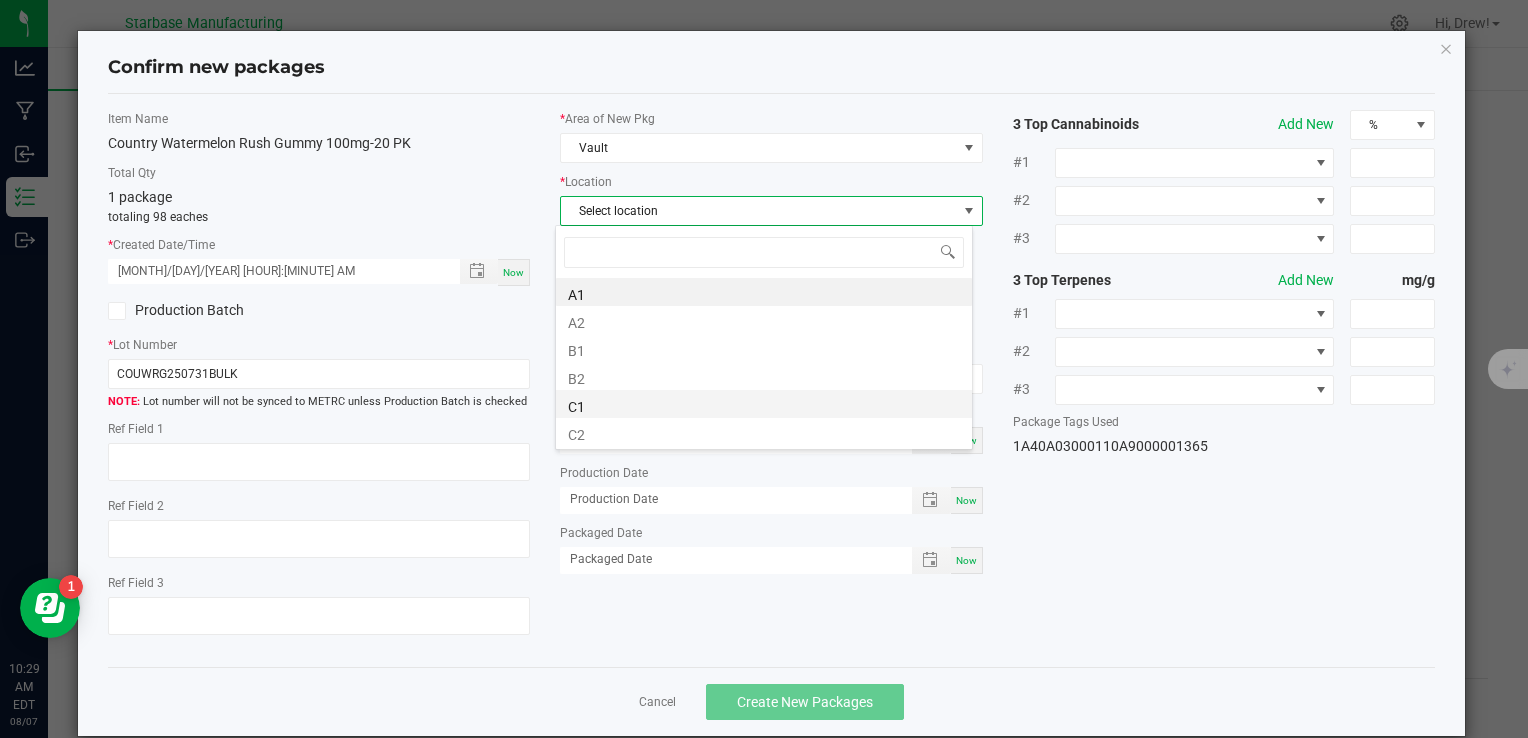 click on "C1" at bounding box center [764, 404] 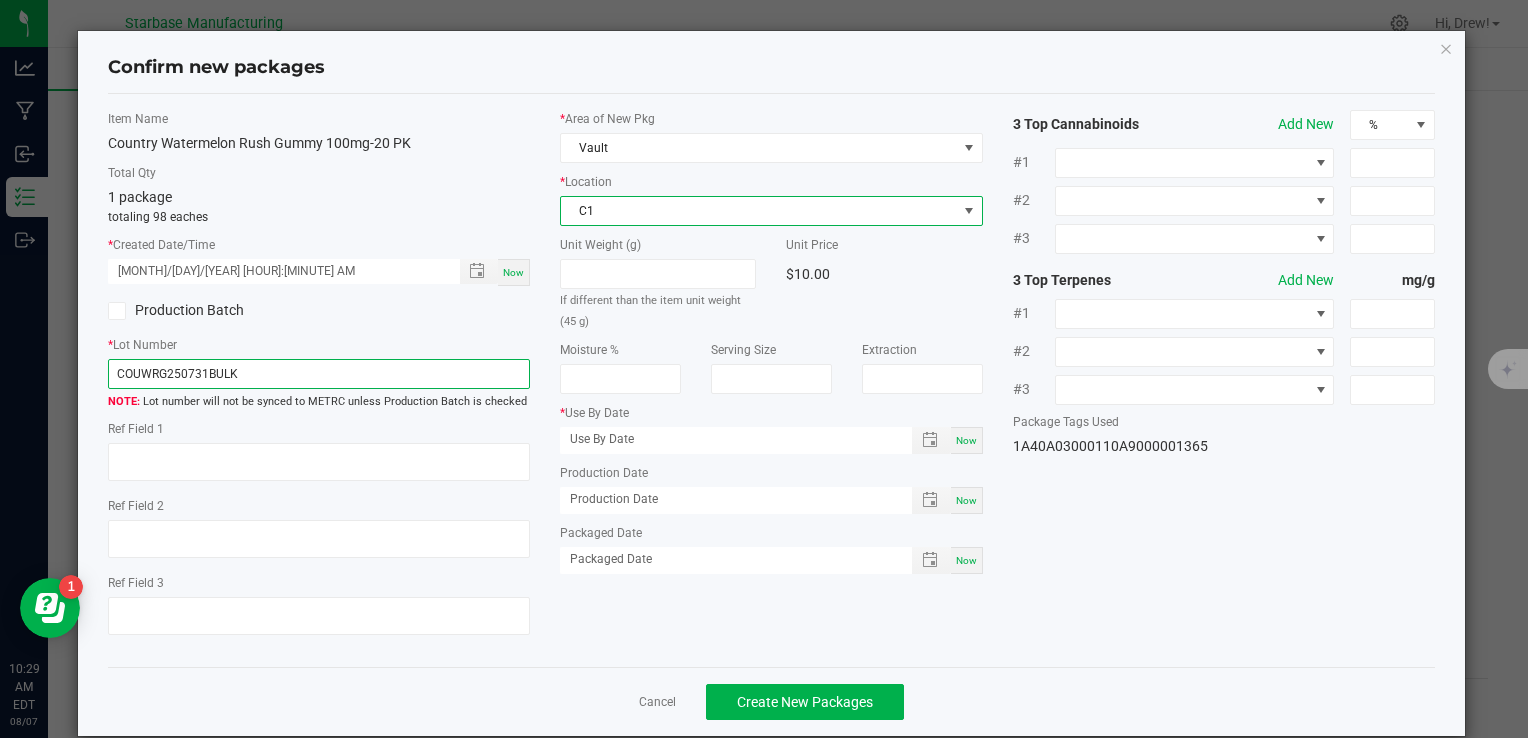 click on "COUWRG250731BULK" at bounding box center (319, 374) 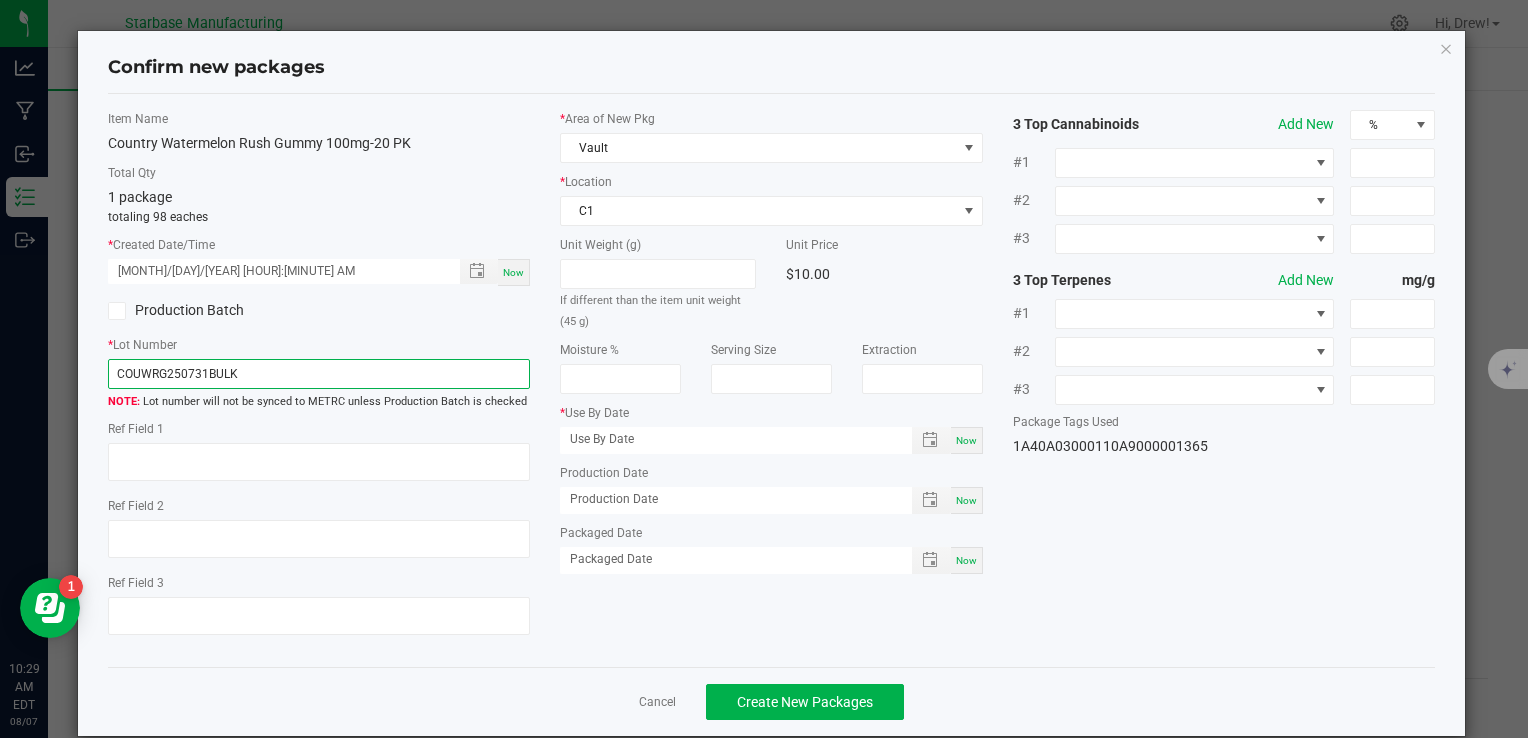 click on "COUWRG250731BULK" at bounding box center (319, 374) 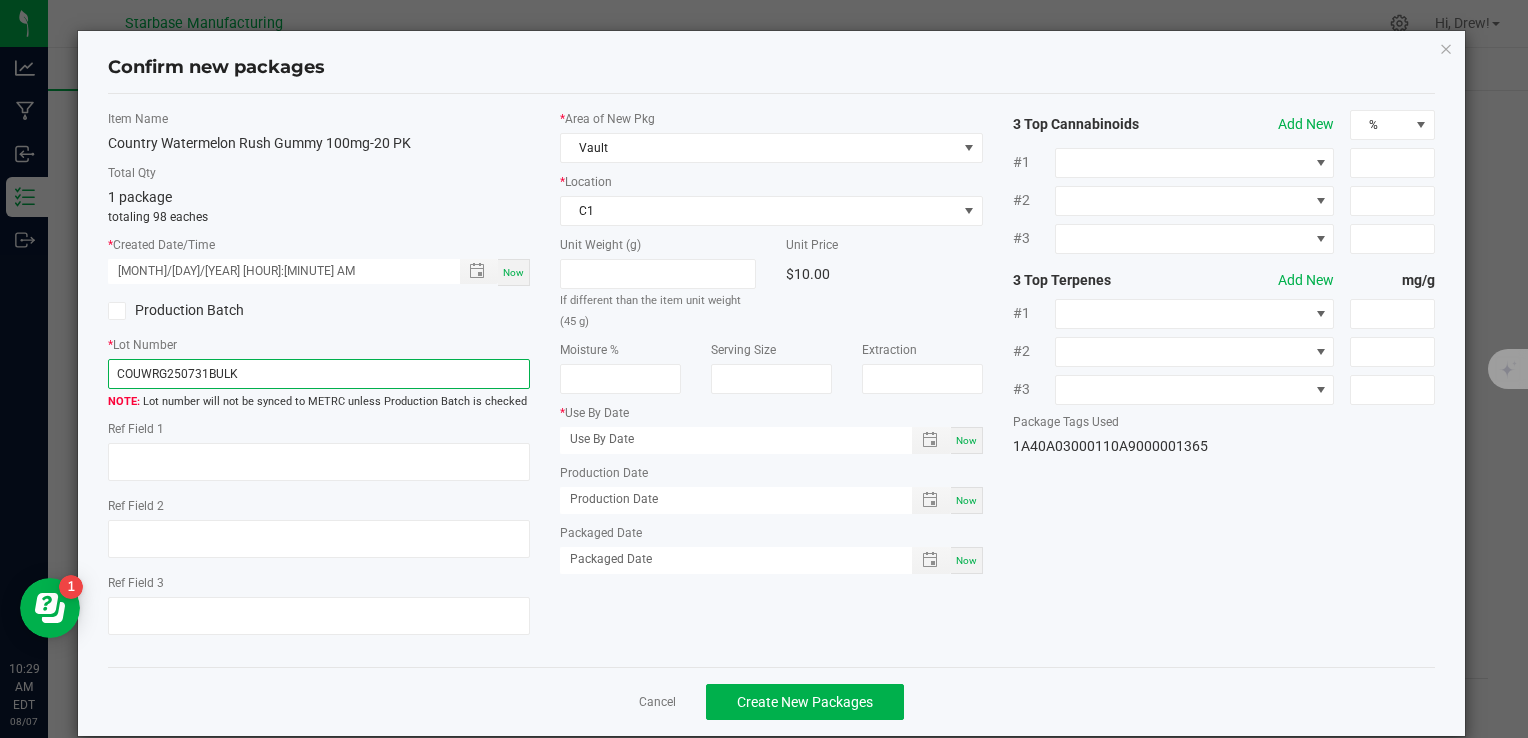 click on "COUWRG250731BULK" at bounding box center (319, 374) 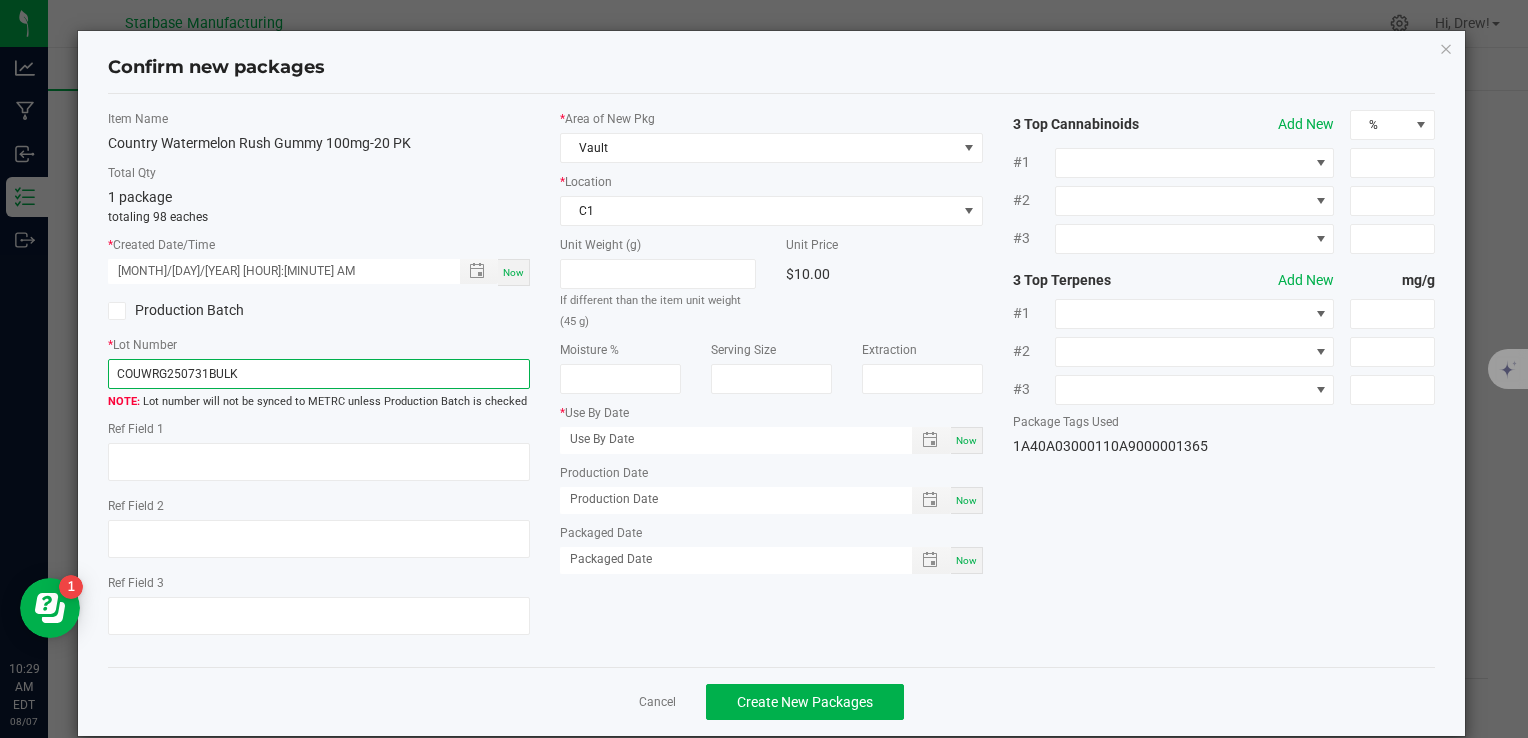 paste on "806-20P" 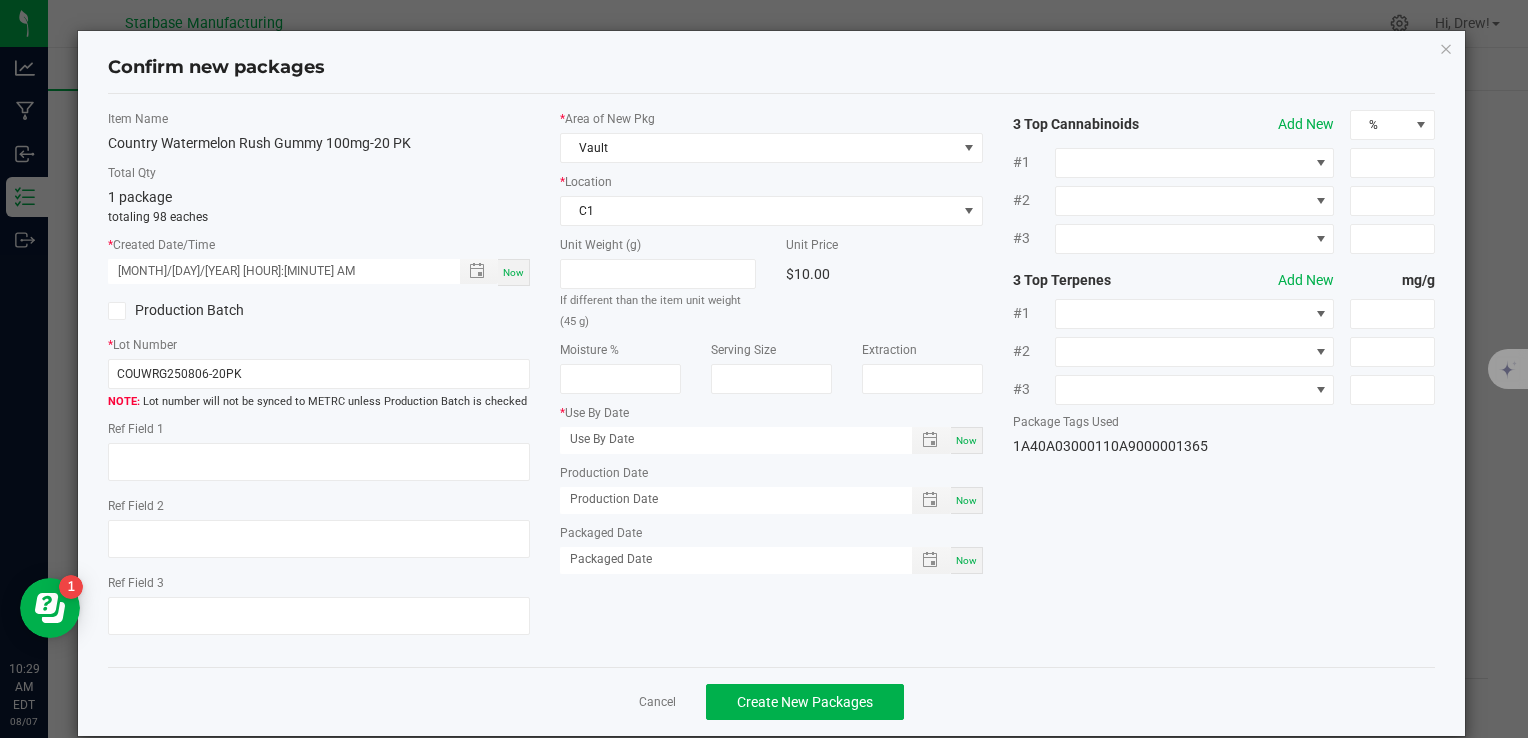 click on "Now" at bounding box center [966, 440] 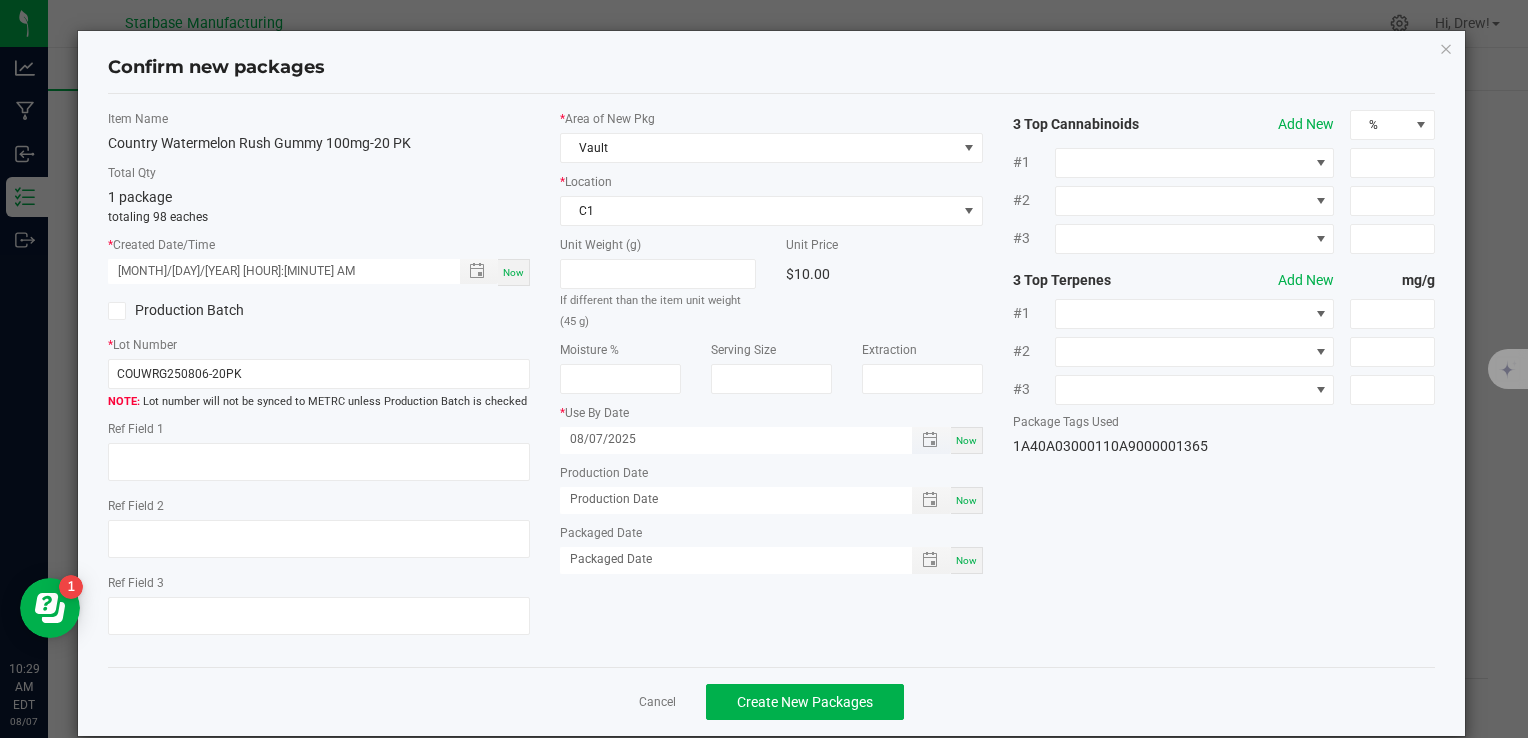 click on "08/07/2025" at bounding box center (725, 439) 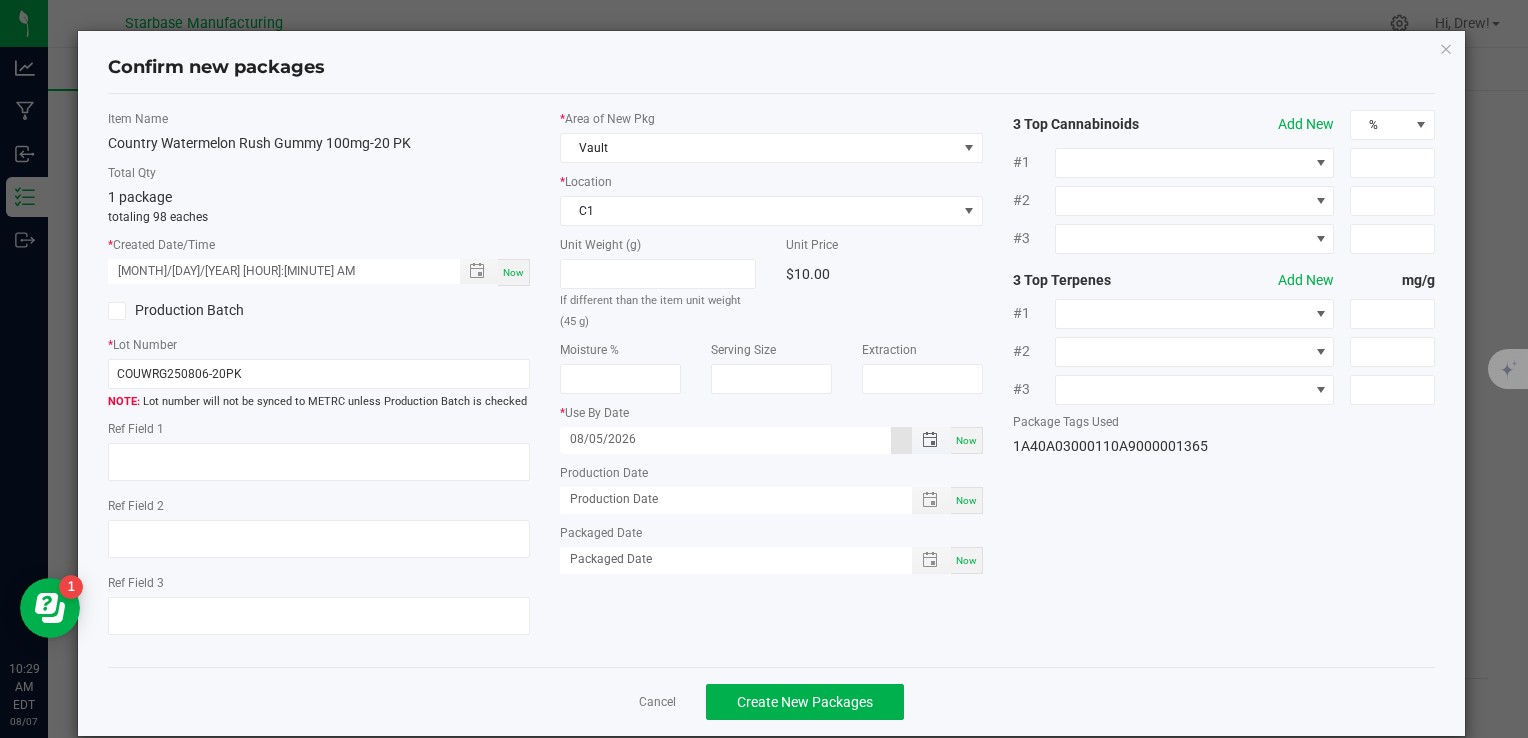 click on "08/05/2026" at bounding box center (725, 439) 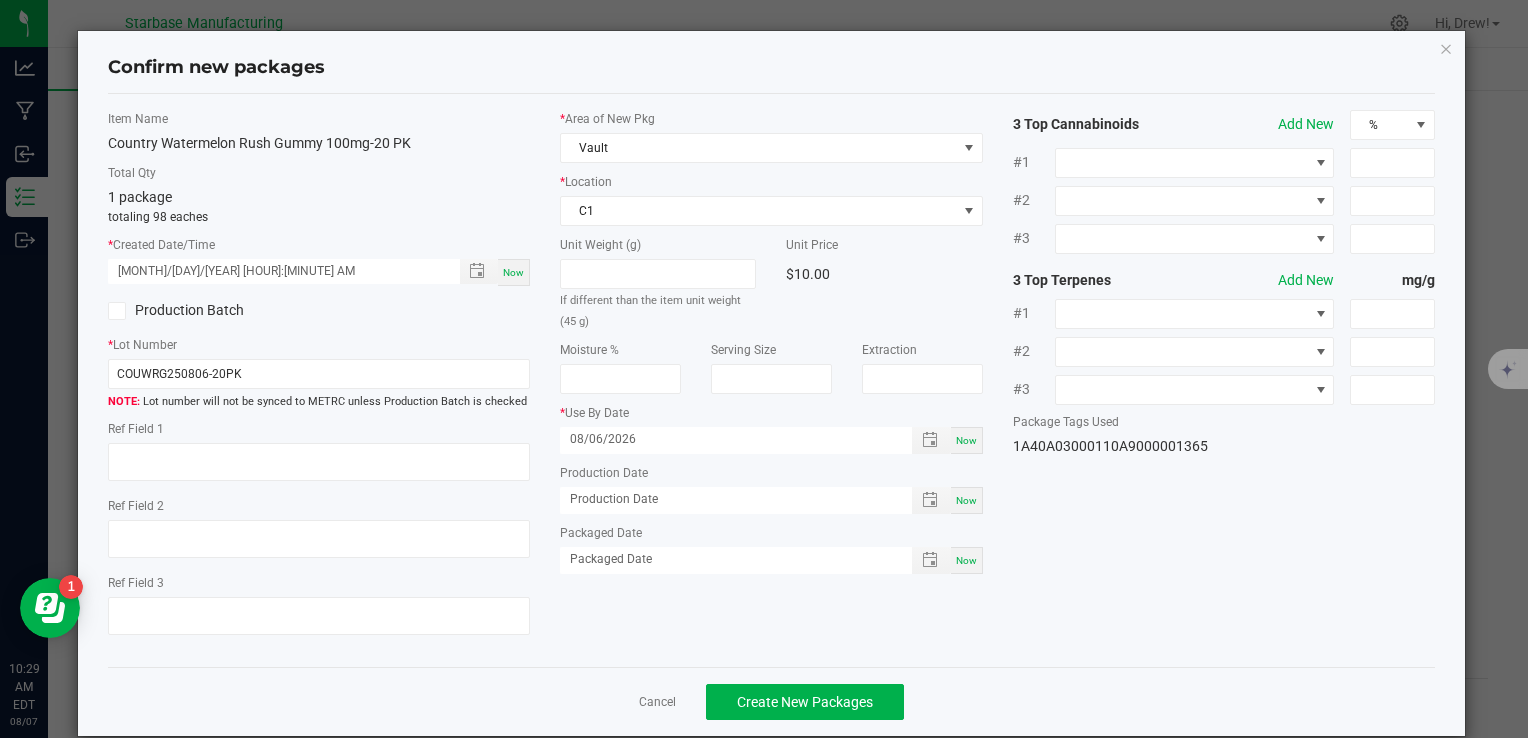 click on "Now" at bounding box center (966, 500) 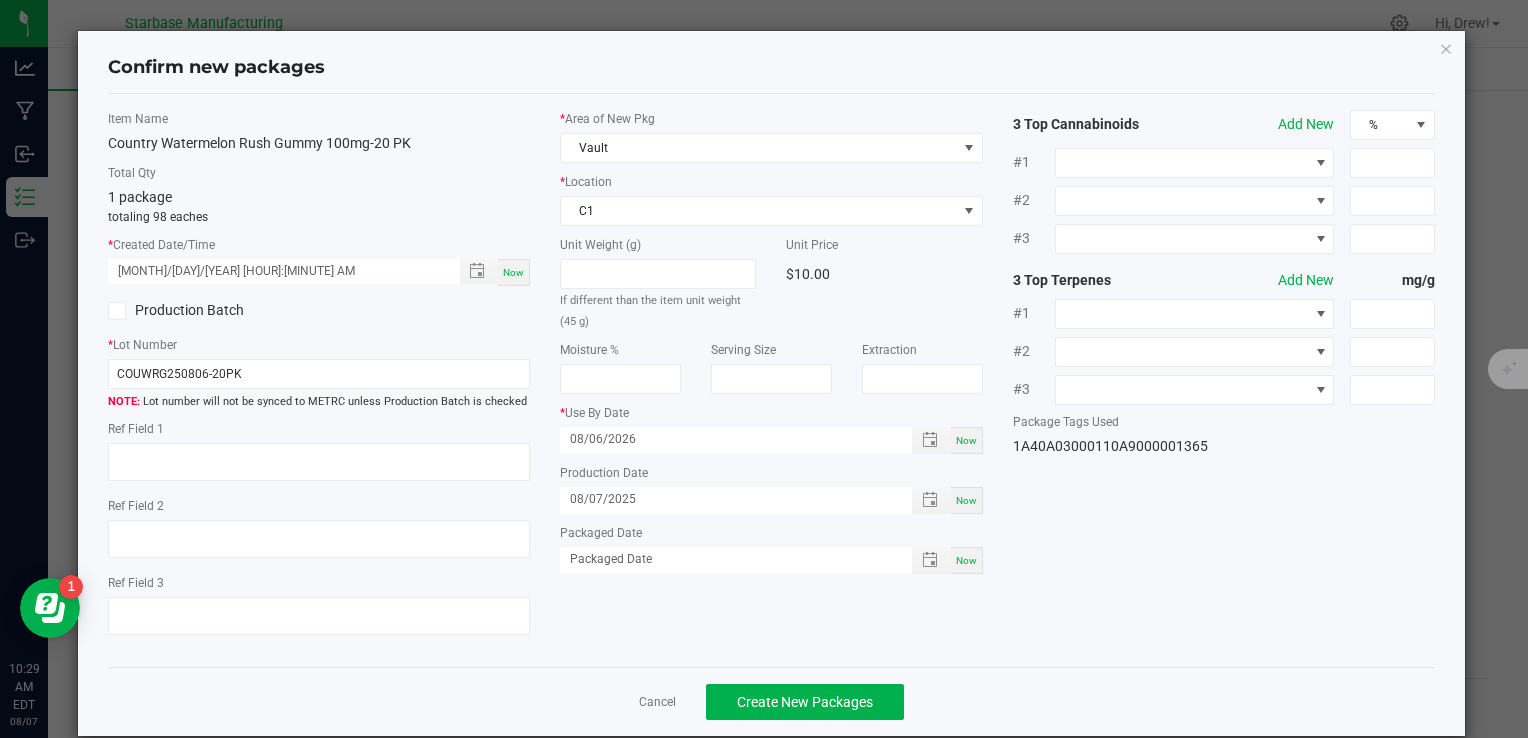 click on "Now" at bounding box center [966, 560] 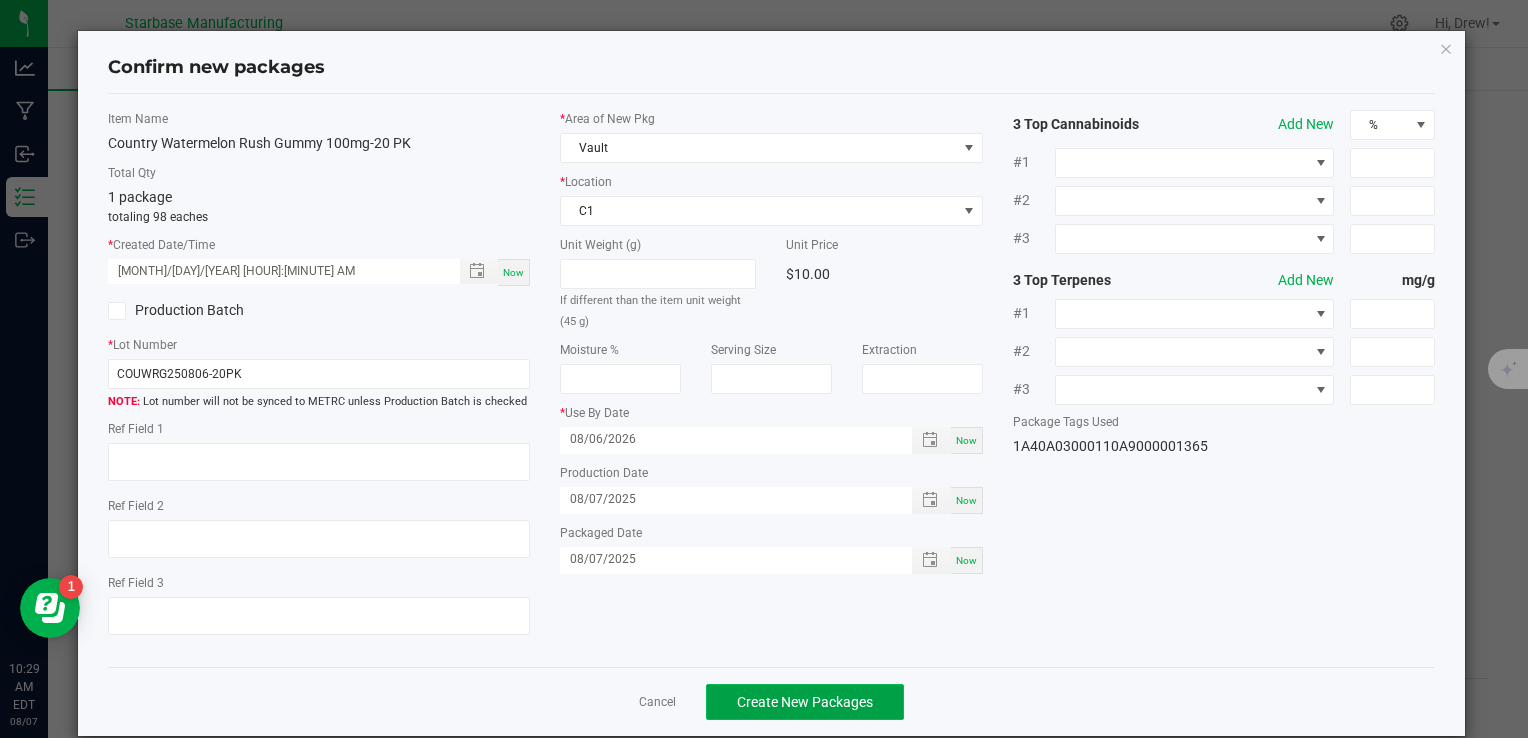 click on "Create New Packages" 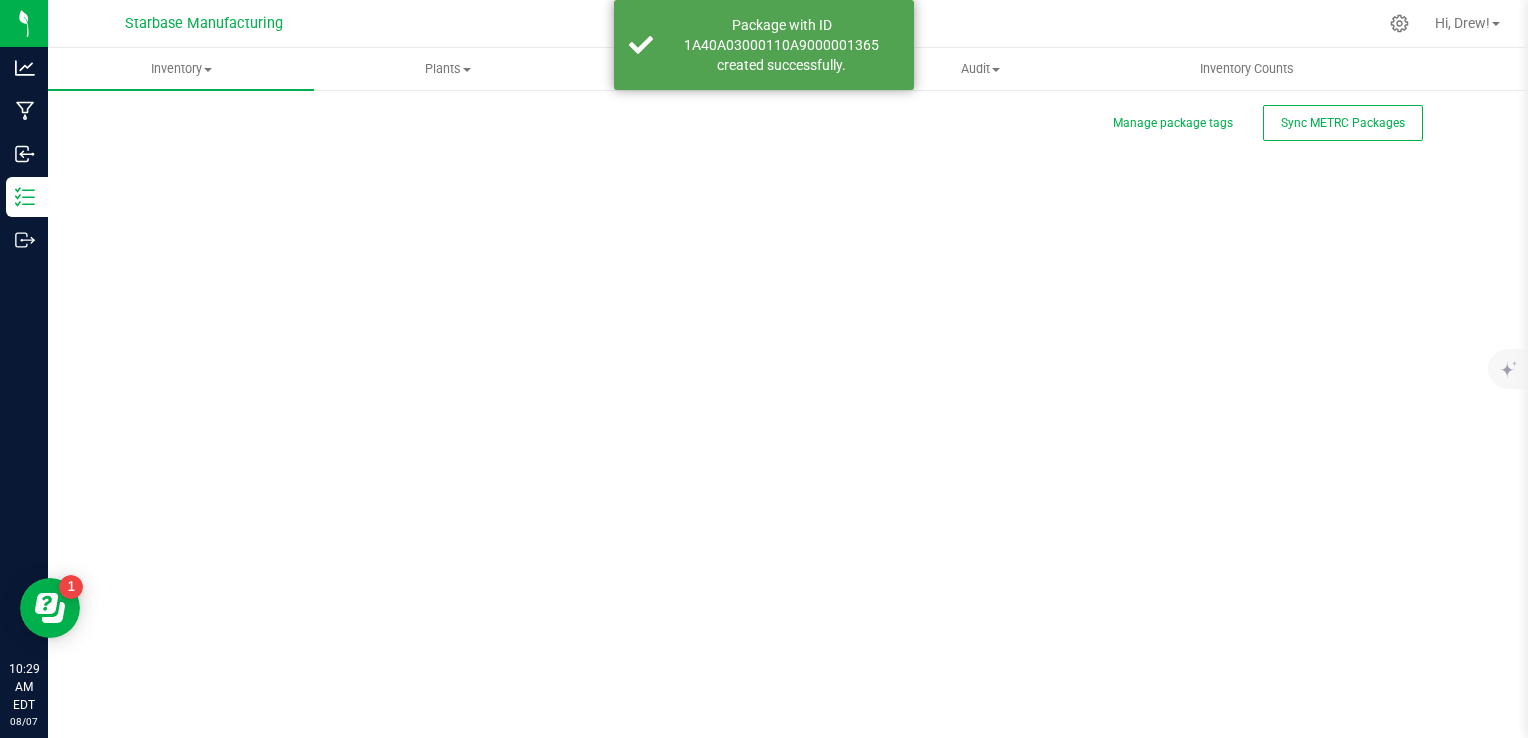scroll, scrollTop: 0, scrollLeft: 0, axis: both 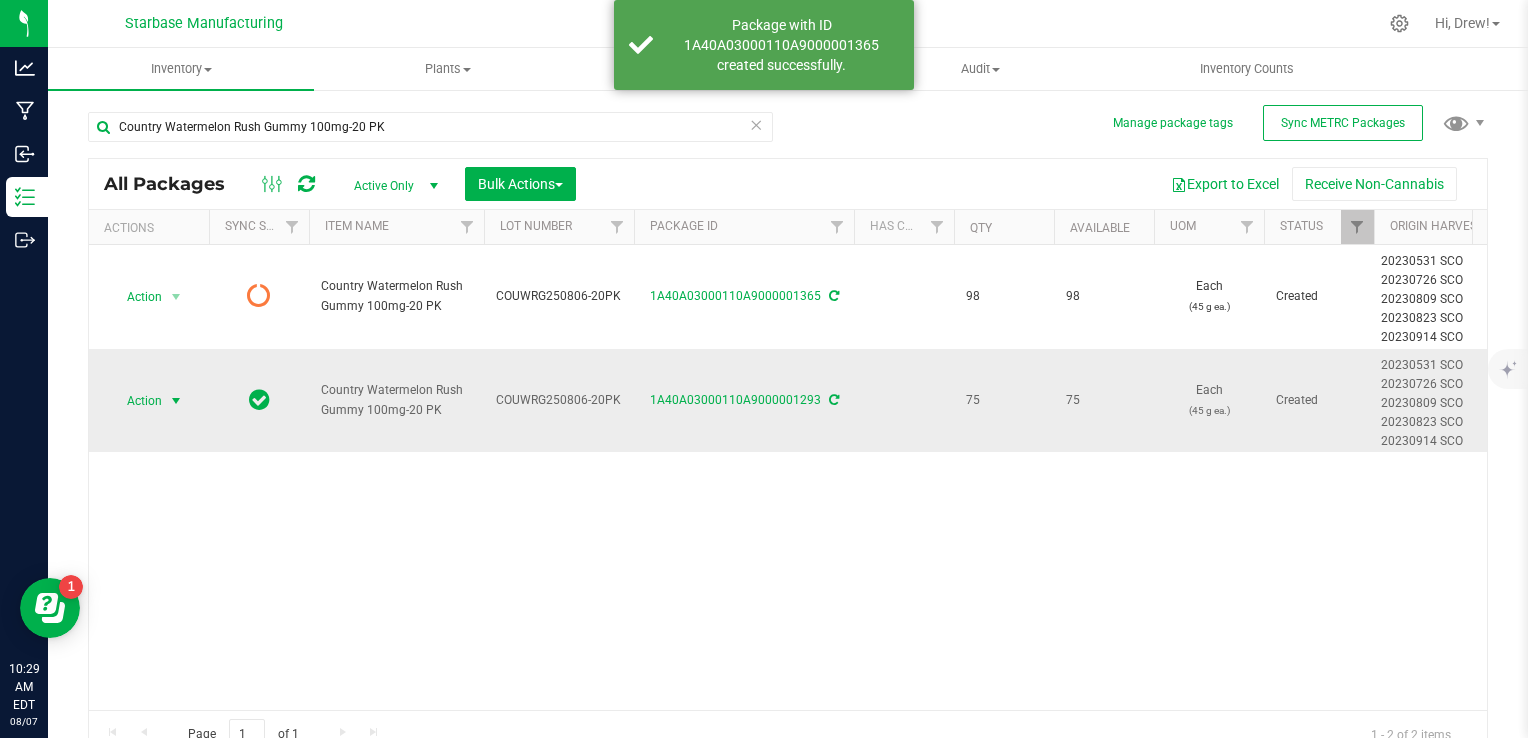 click at bounding box center [176, 401] 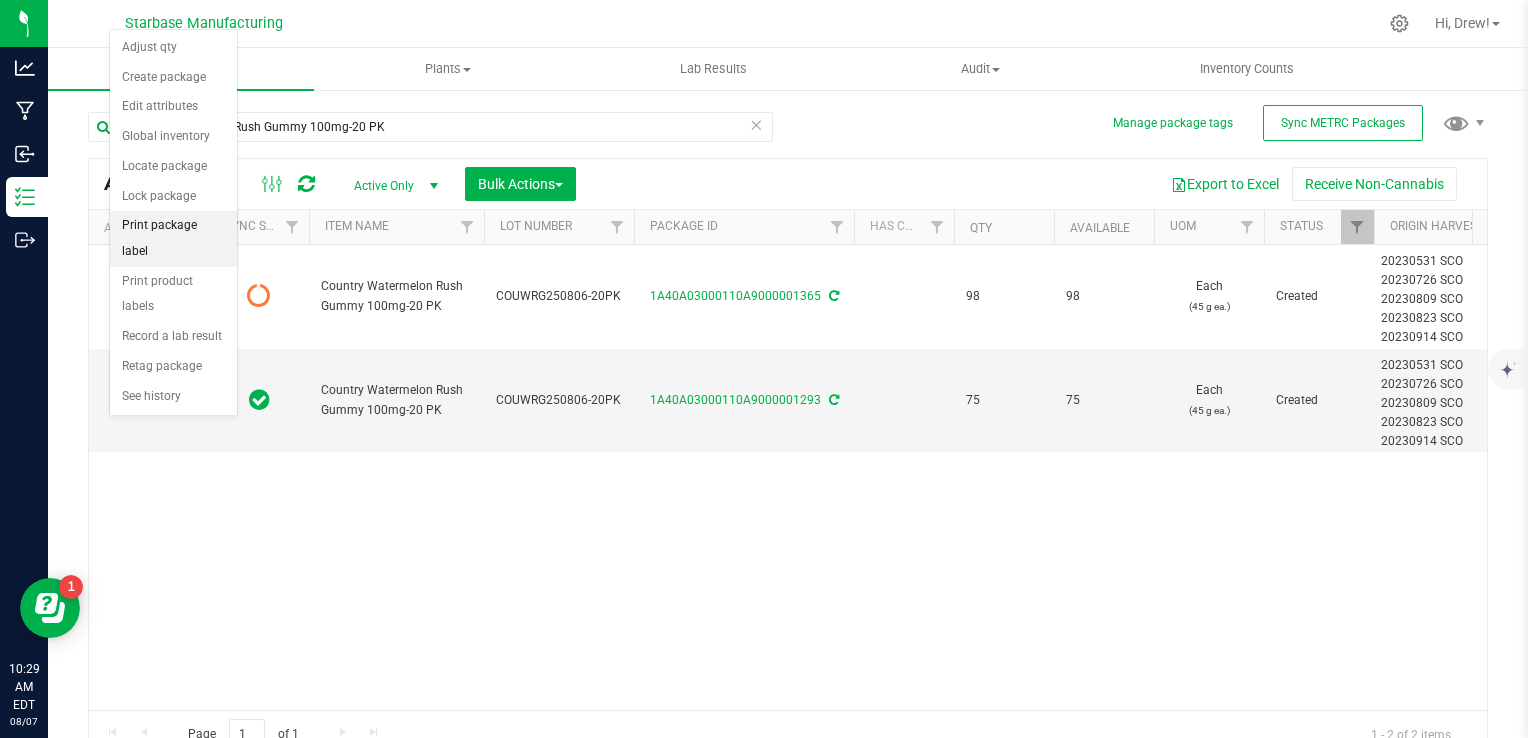 click on "Print package label" at bounding box center [173, 238] 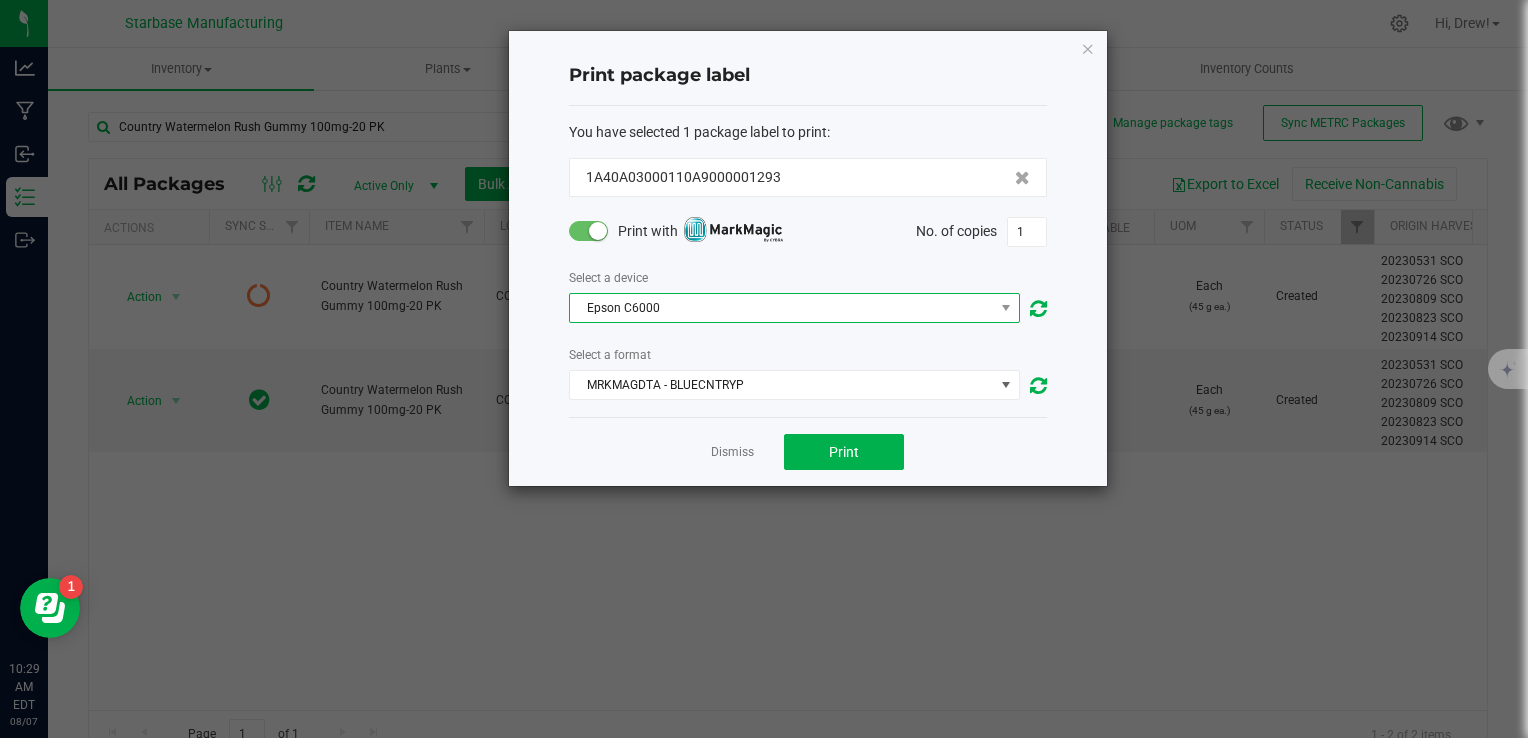 click on "Epson C6000" at bounding box center (782, 308) 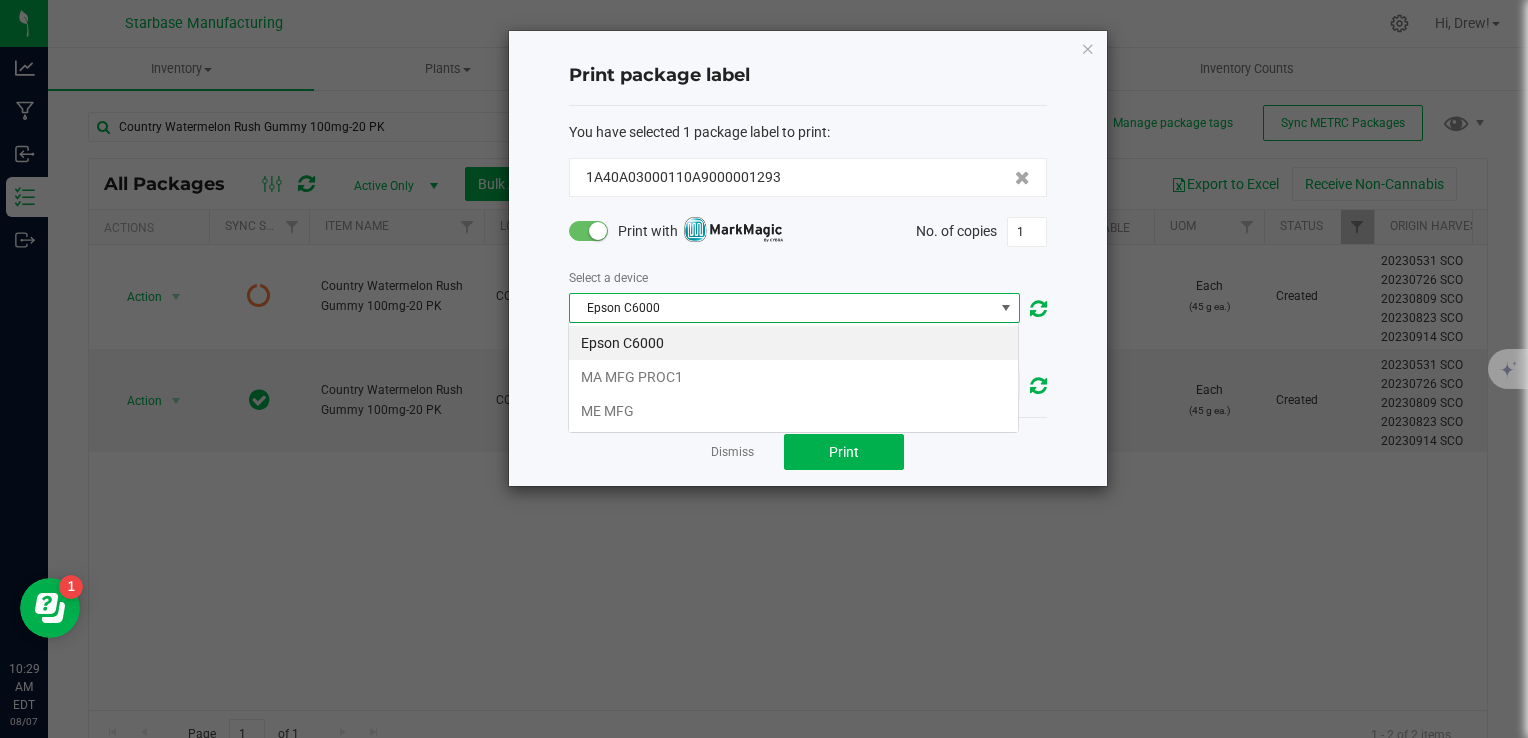 scroll, scrollTop: 99970, scrollLeft: 99548, axis: both 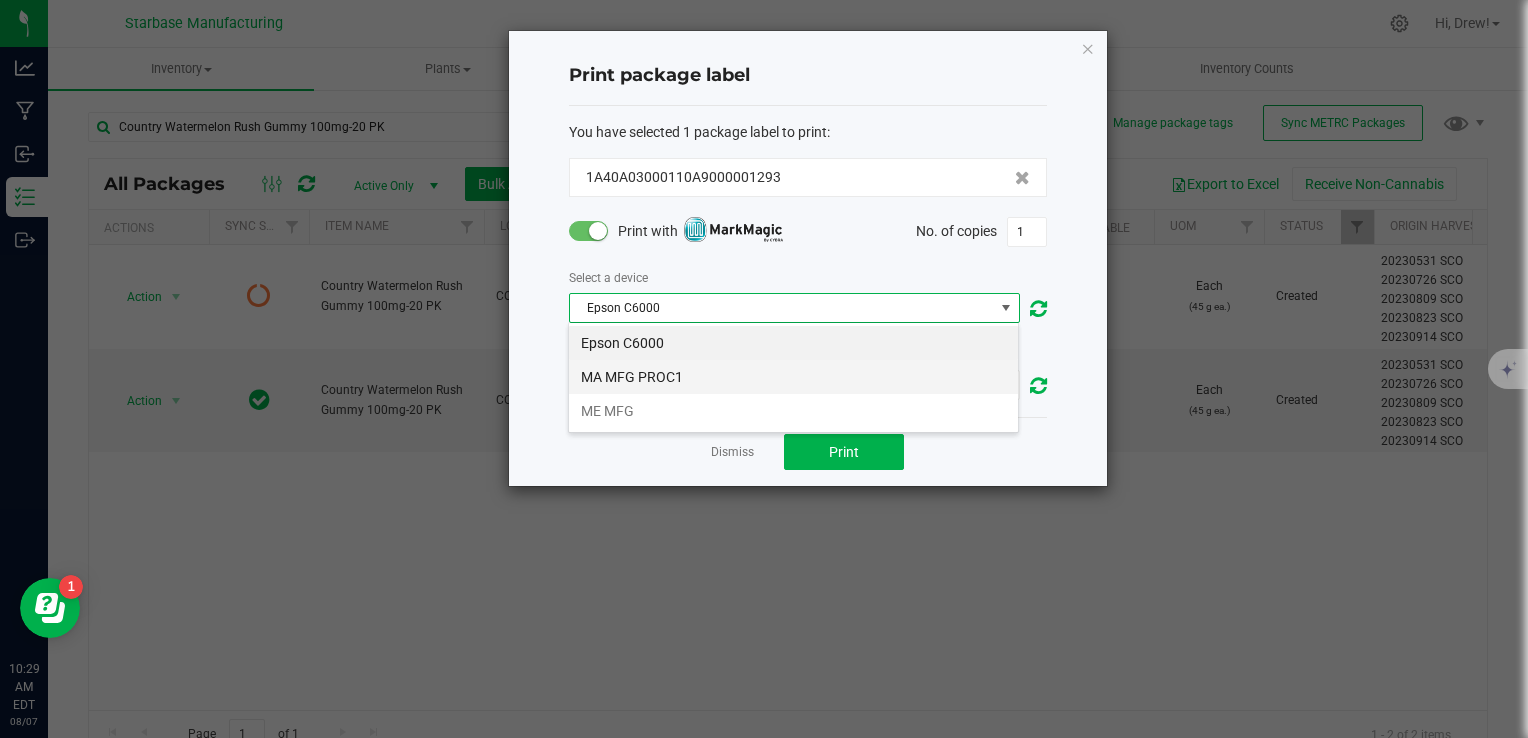 click on "MA MFG PROC1" at bounding box center [793, 377] 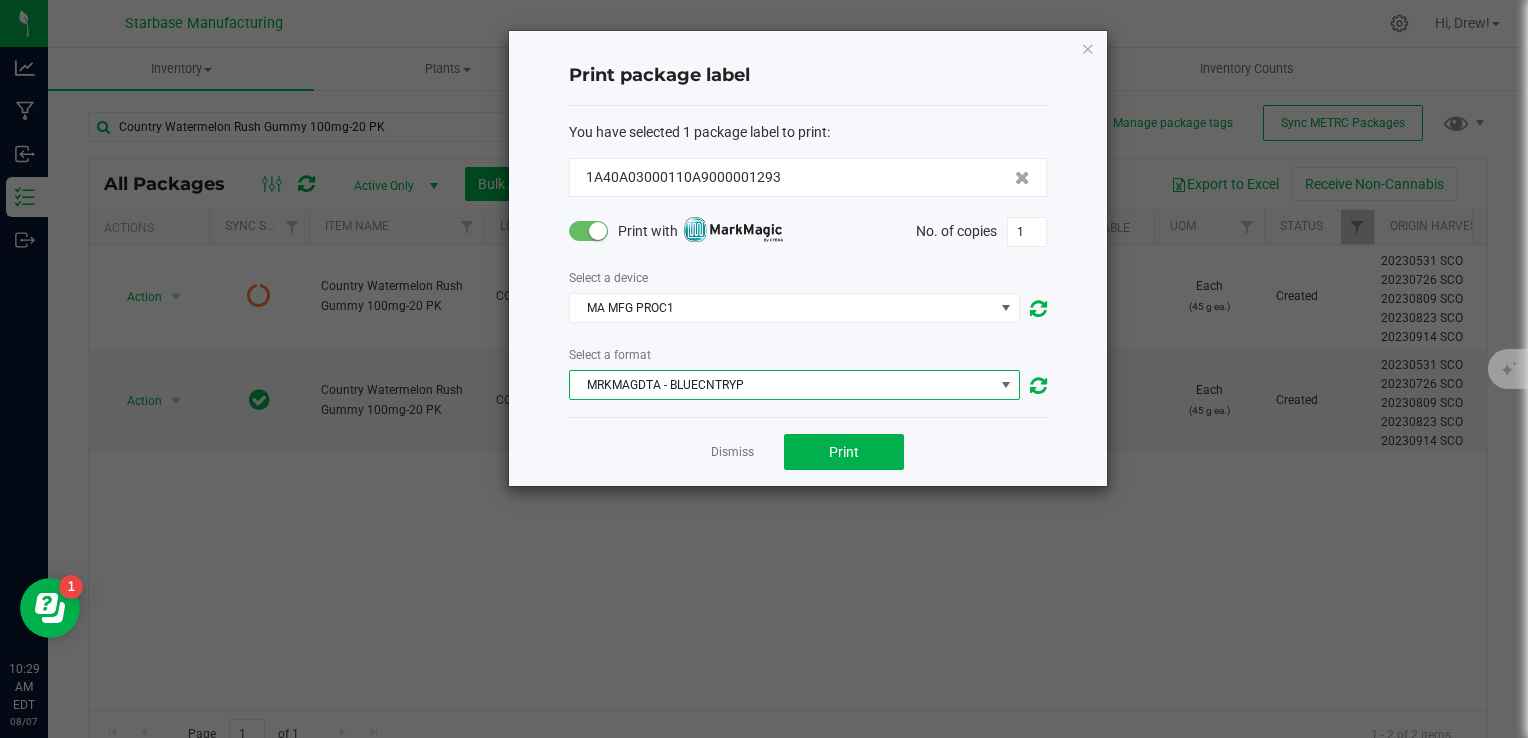 click on "MRKMAGDTA - BLUECNTRYP" at bounding box center [782, 385] 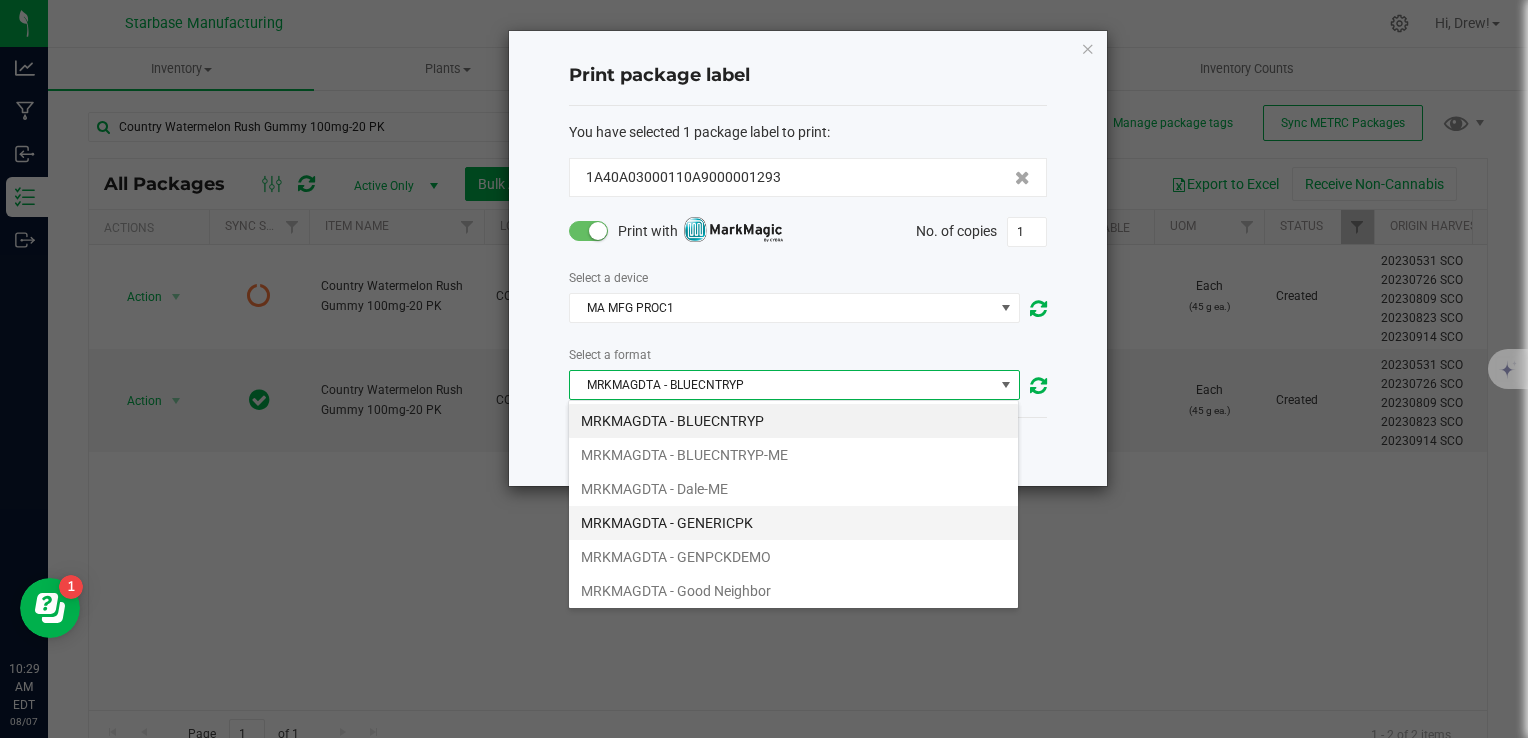 scroll, scrollTop: 99970, scrollLeft: 99548, axis: both 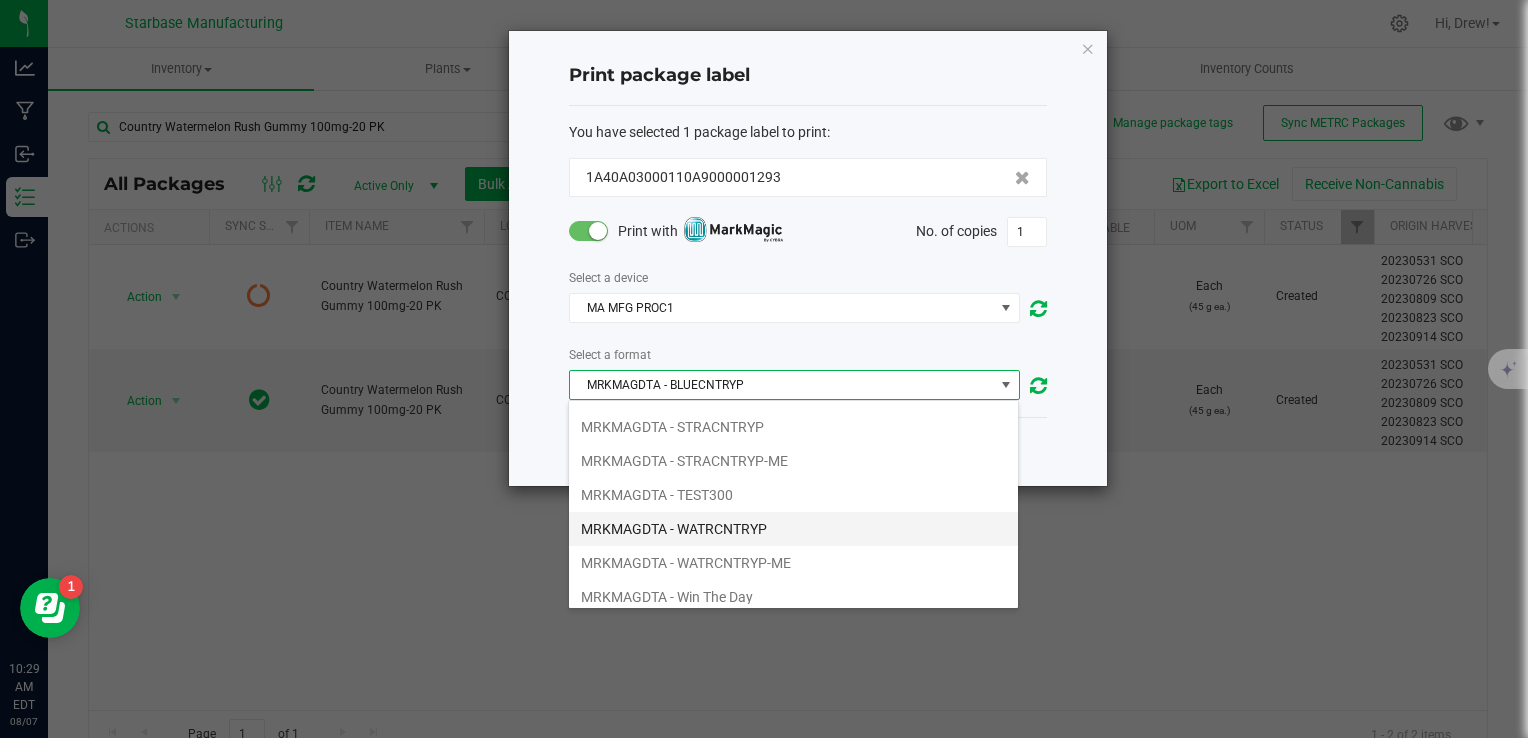 click on "MRKMAGDTA - WATRCNTRYP" at bounding box center (793, 529) 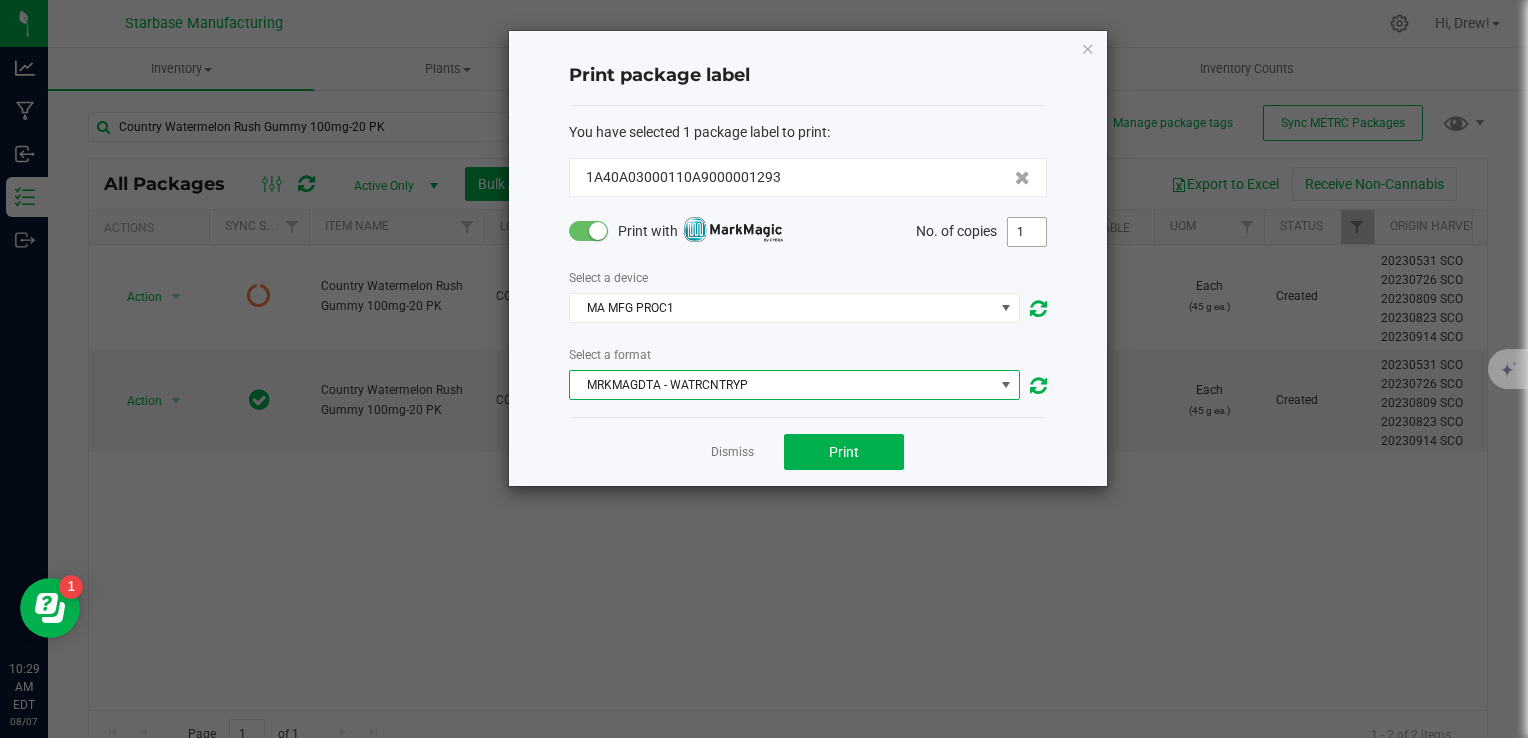 click on "1" at bounding box center [1027, 232] 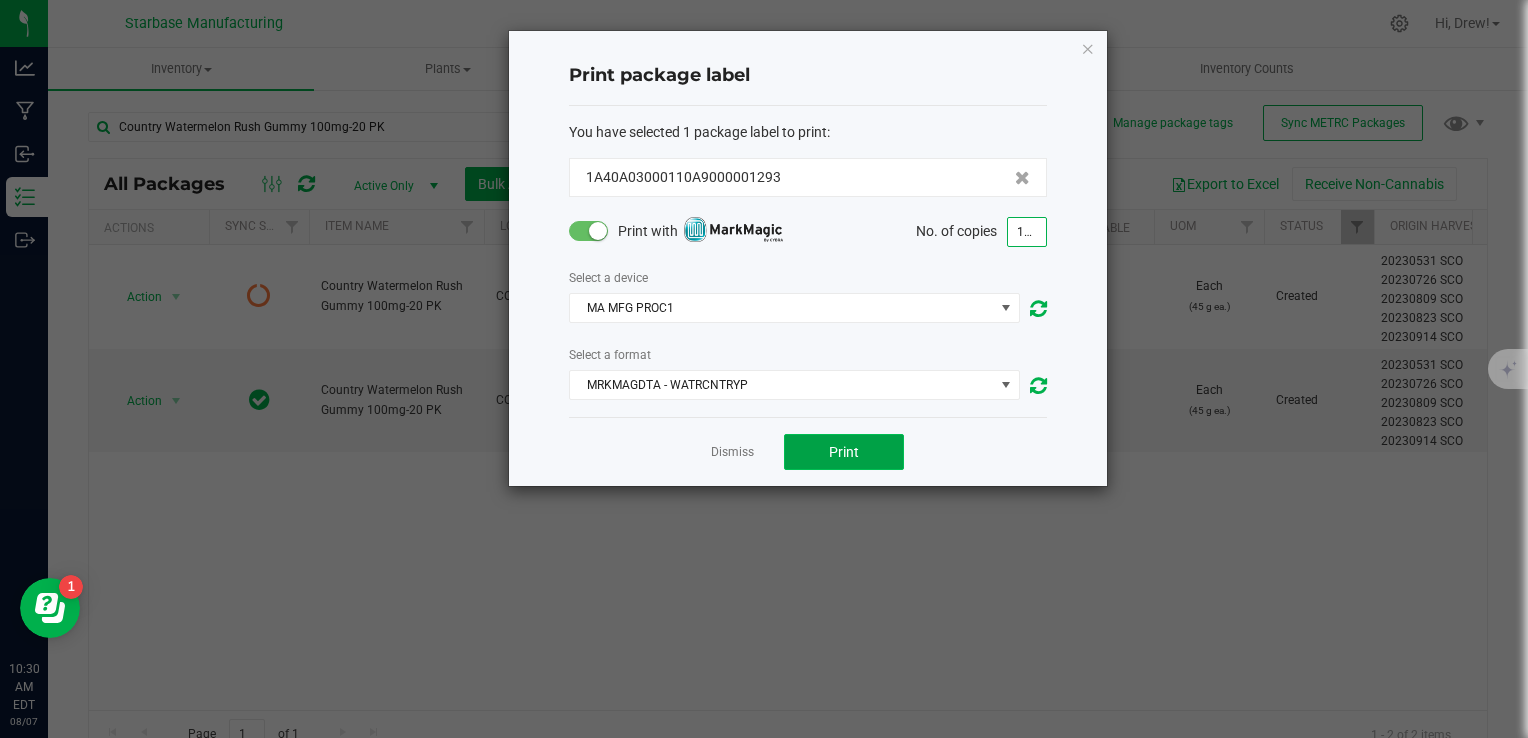 click on "Print" 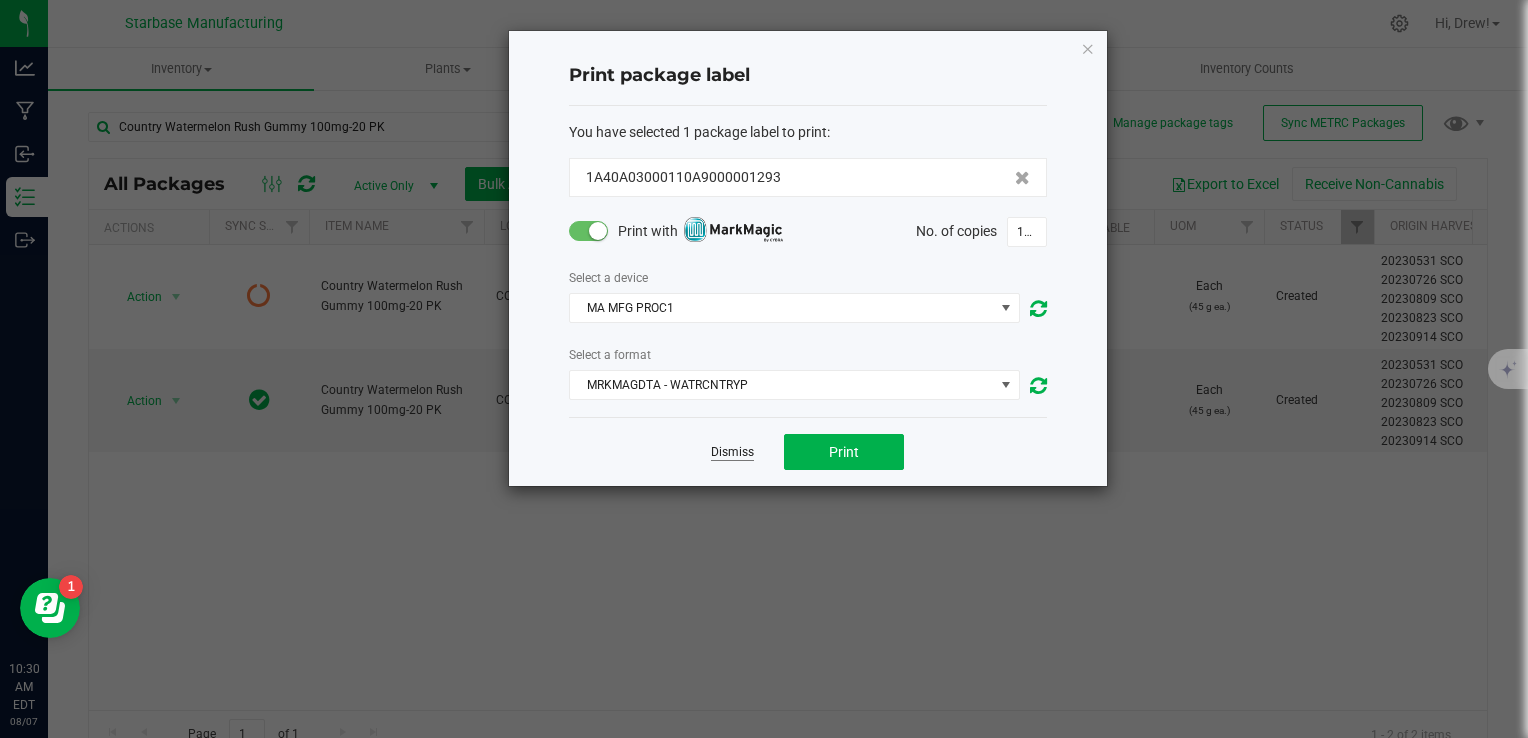 click on "Dismiss" 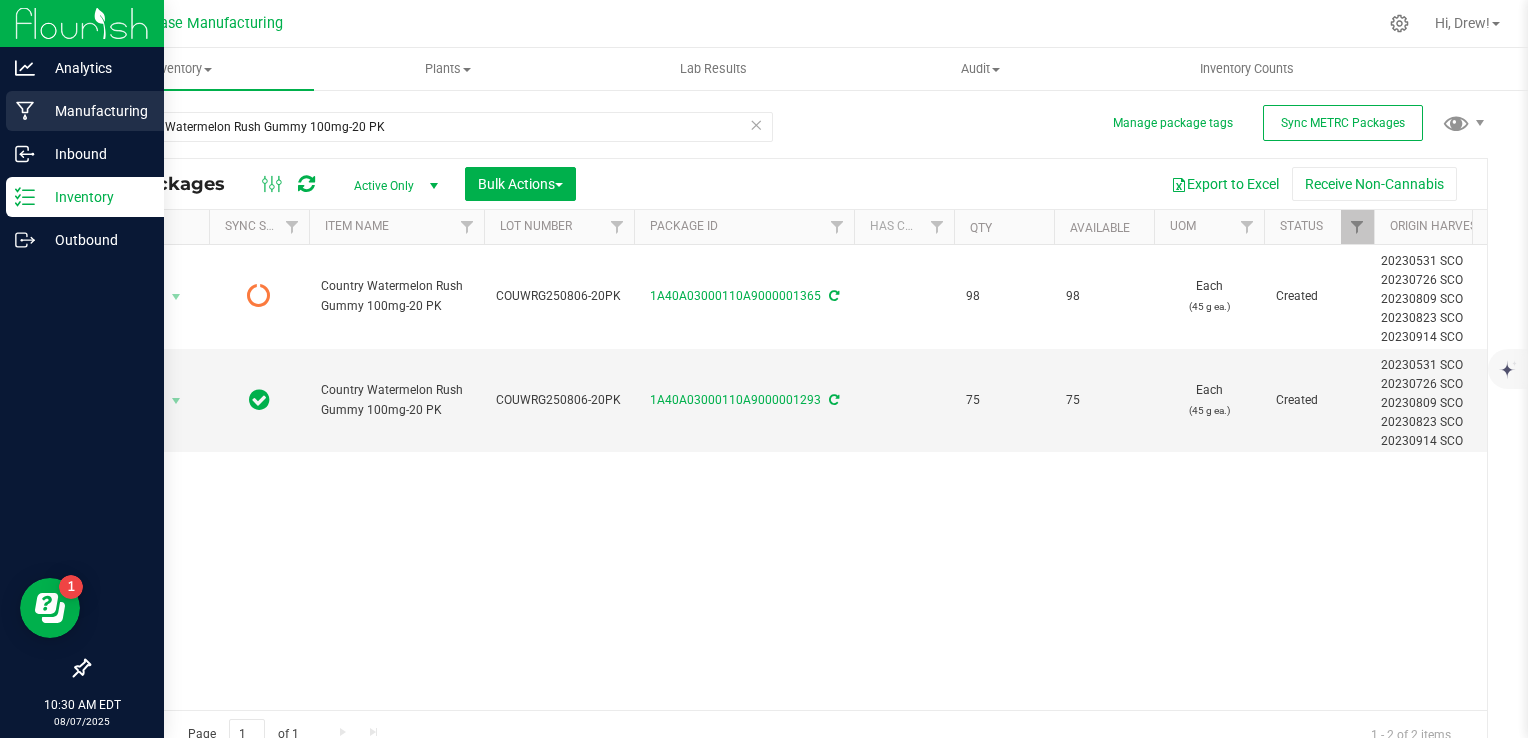 click 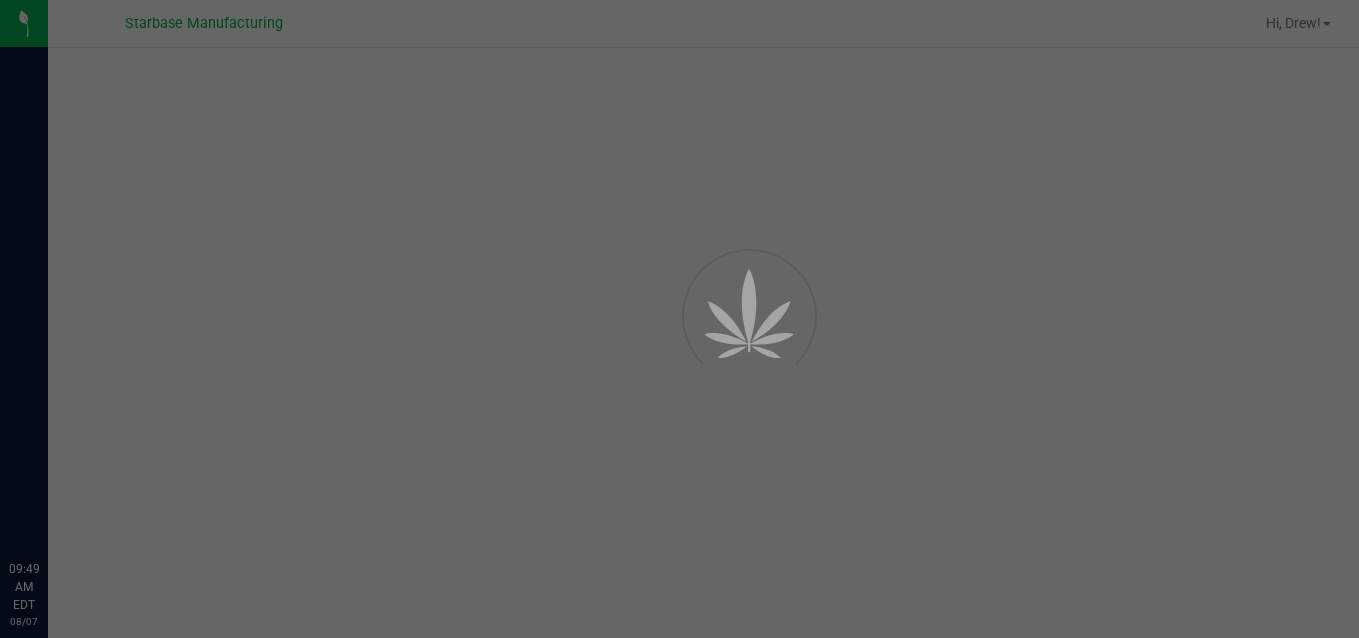 scroll, scrollTop: 0, scrollLeft: 0, axis: both 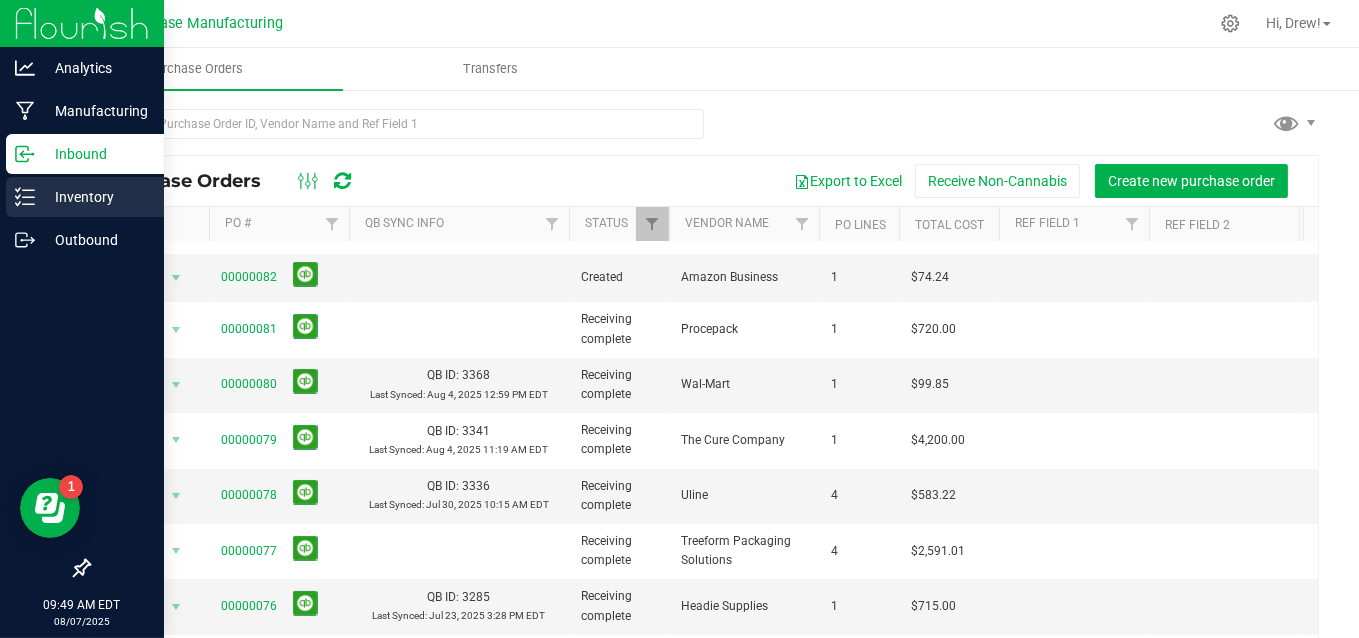 click on "Inventory" at bounding box center (85, 197) 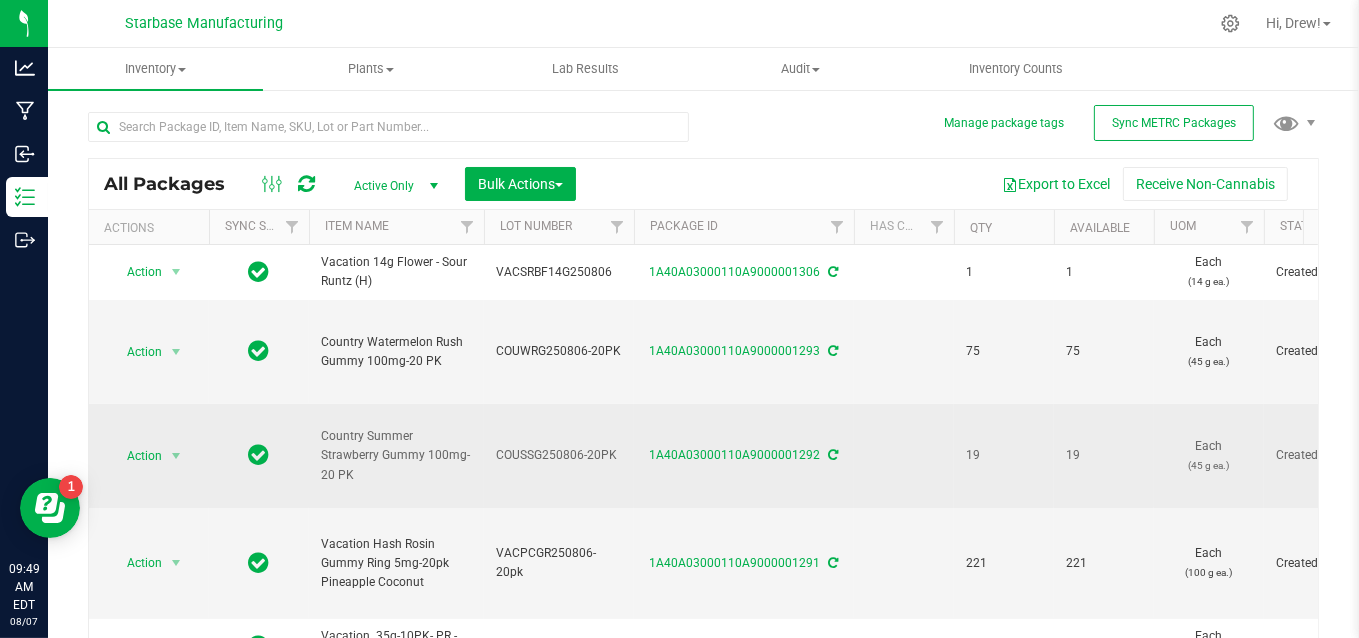 click on "COUSSG250806-20PK" at bounding box center (559, 456) 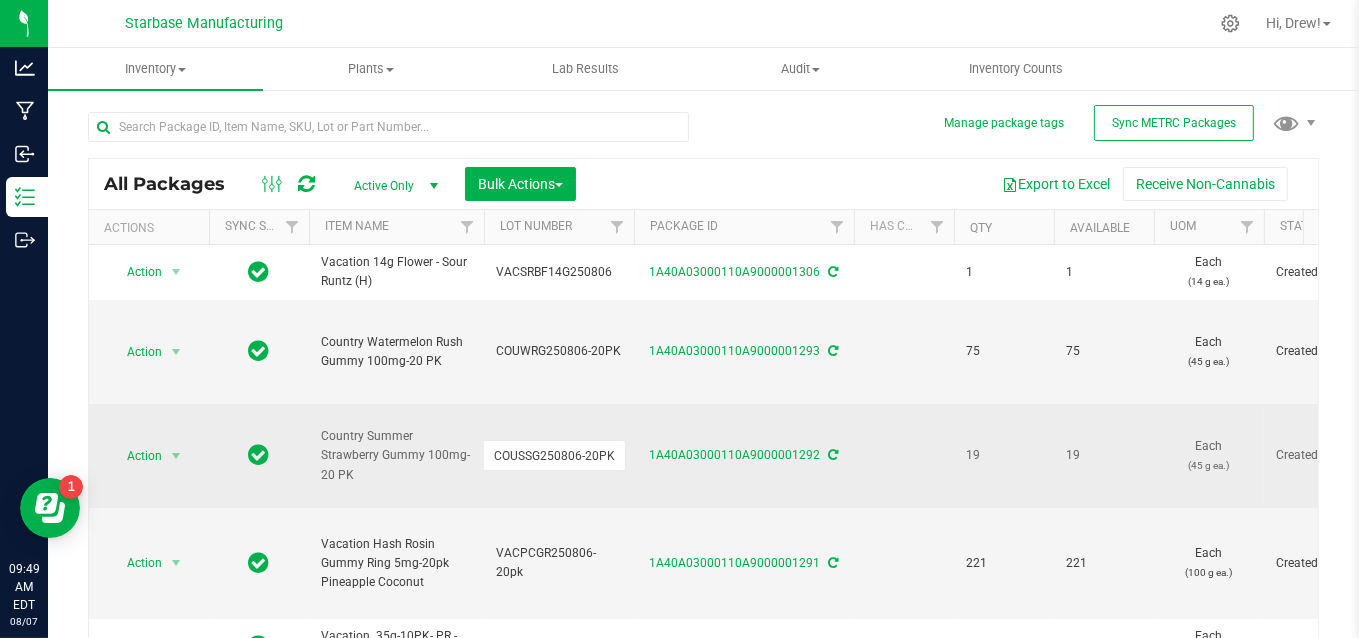 click on "COUSSG250806-20PK" at bounding box center (554, 455) 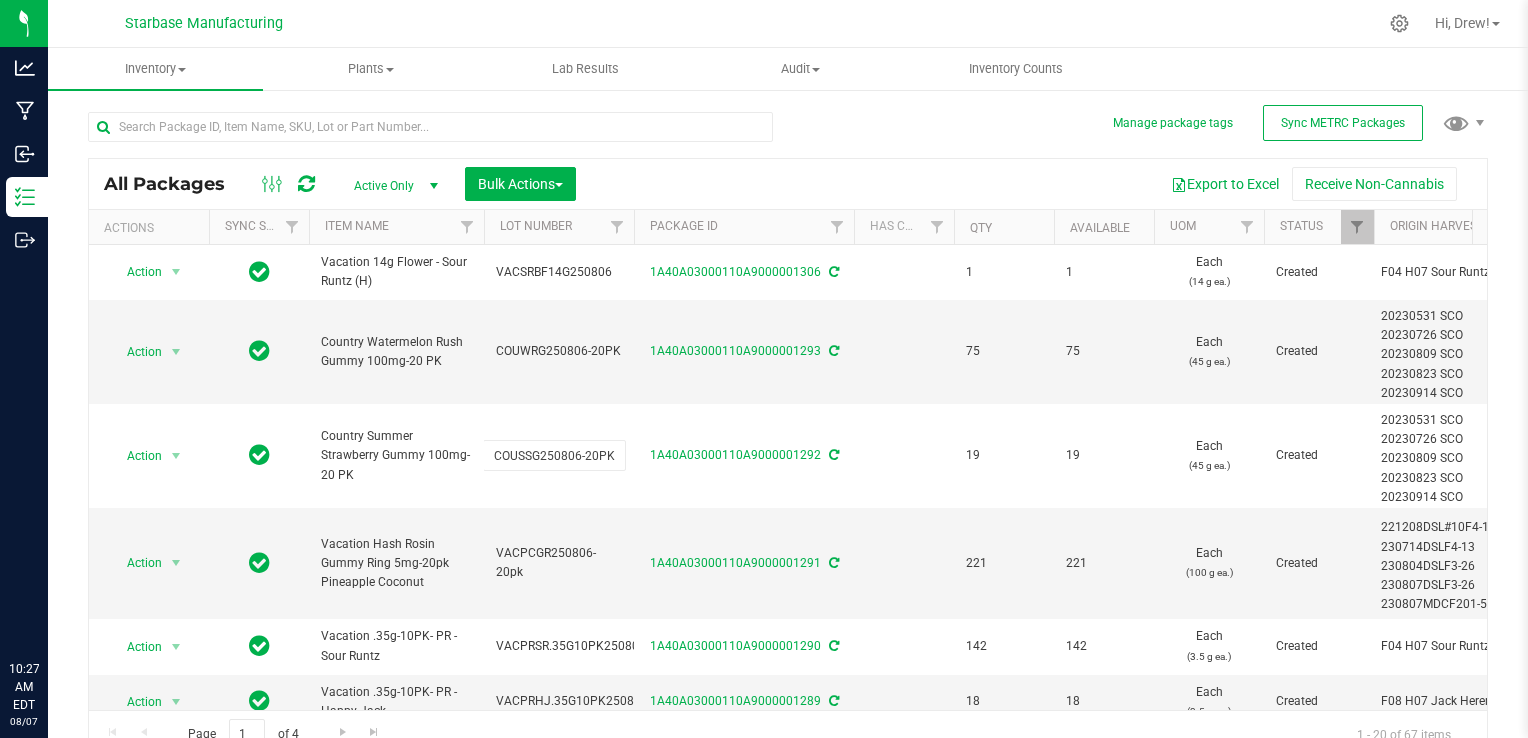 scroll, scrollTop: 0, scrollLeft: 0, axis: both 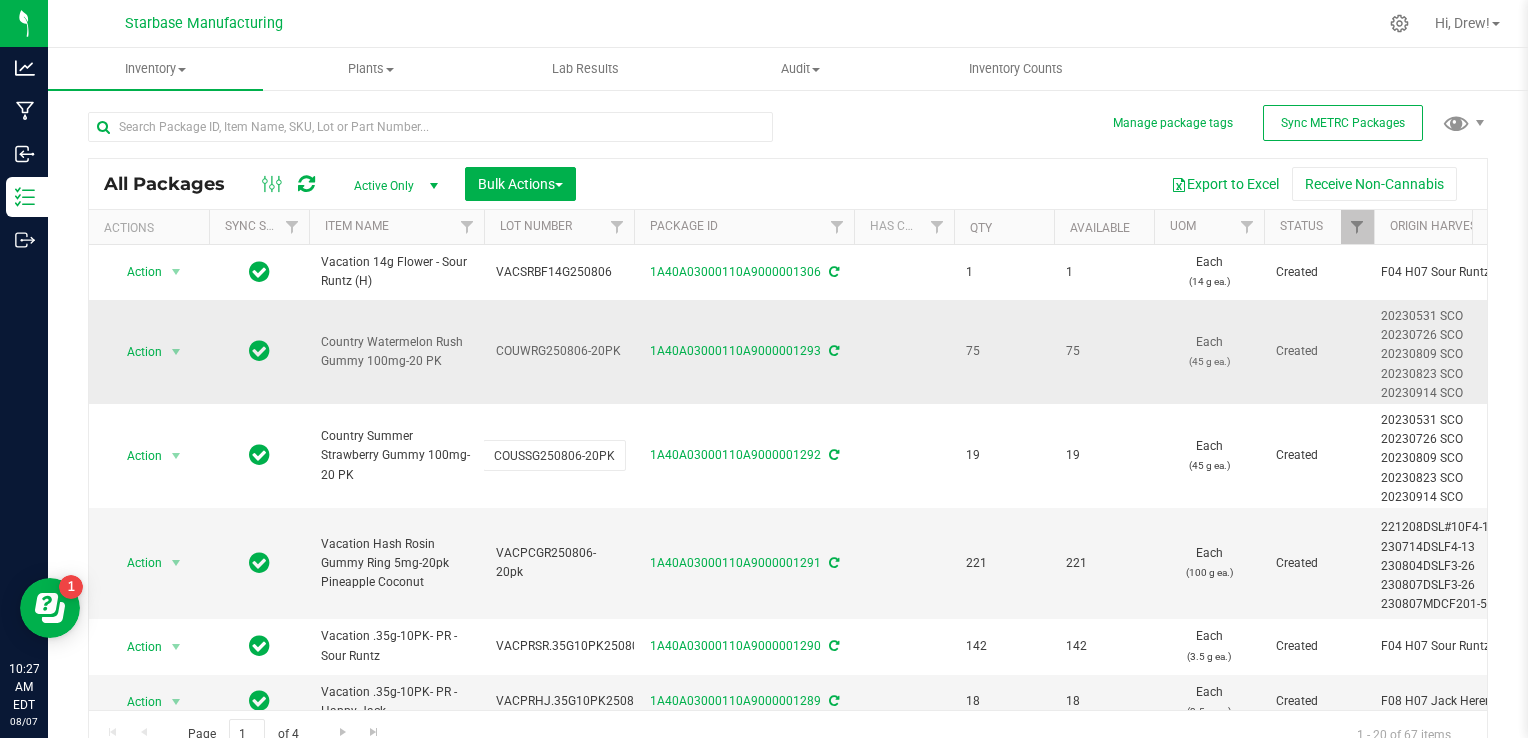 click on "COUWRG250806-20PK" at bounding box center [559, 351] 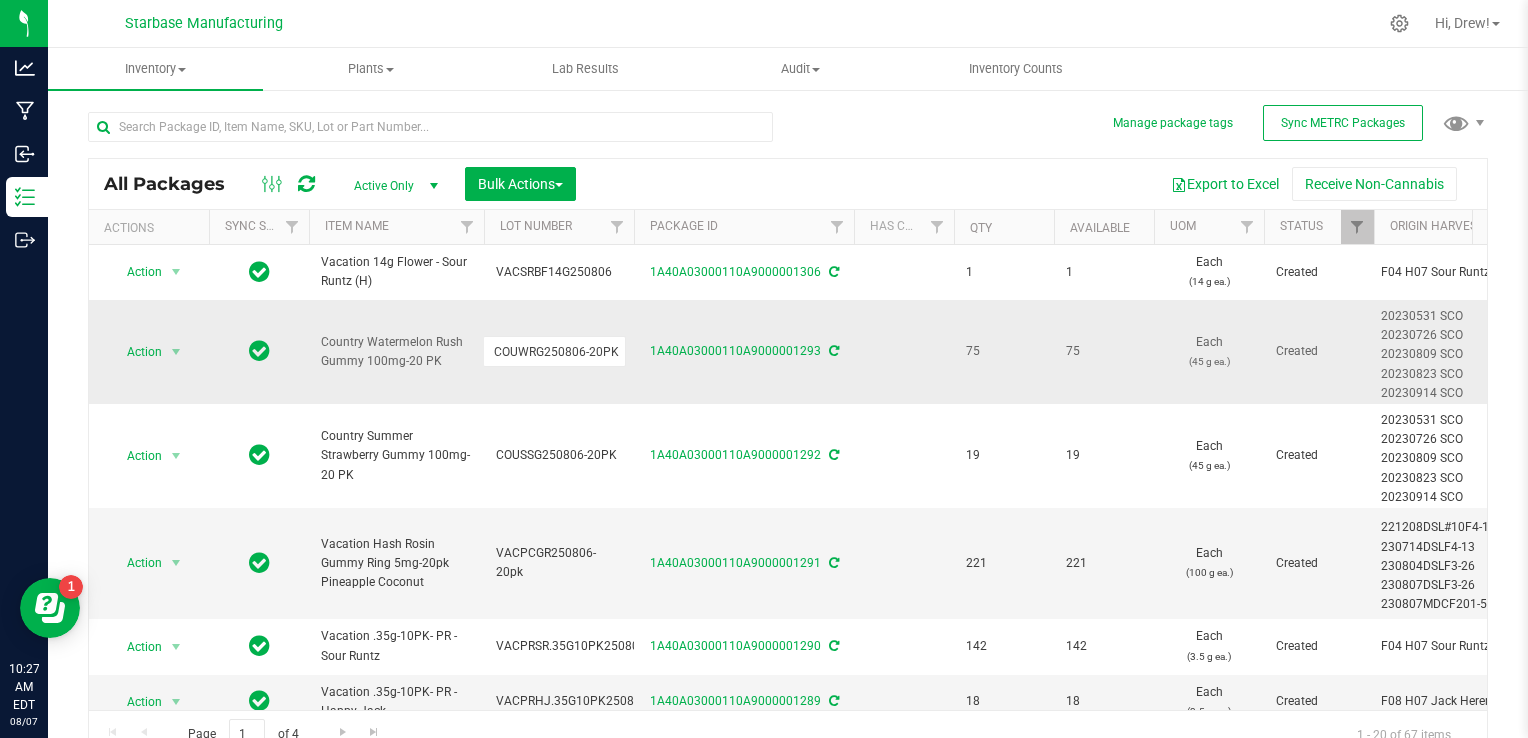 click on "COUWRG250806-20PK" at bounding box center [554, 351] 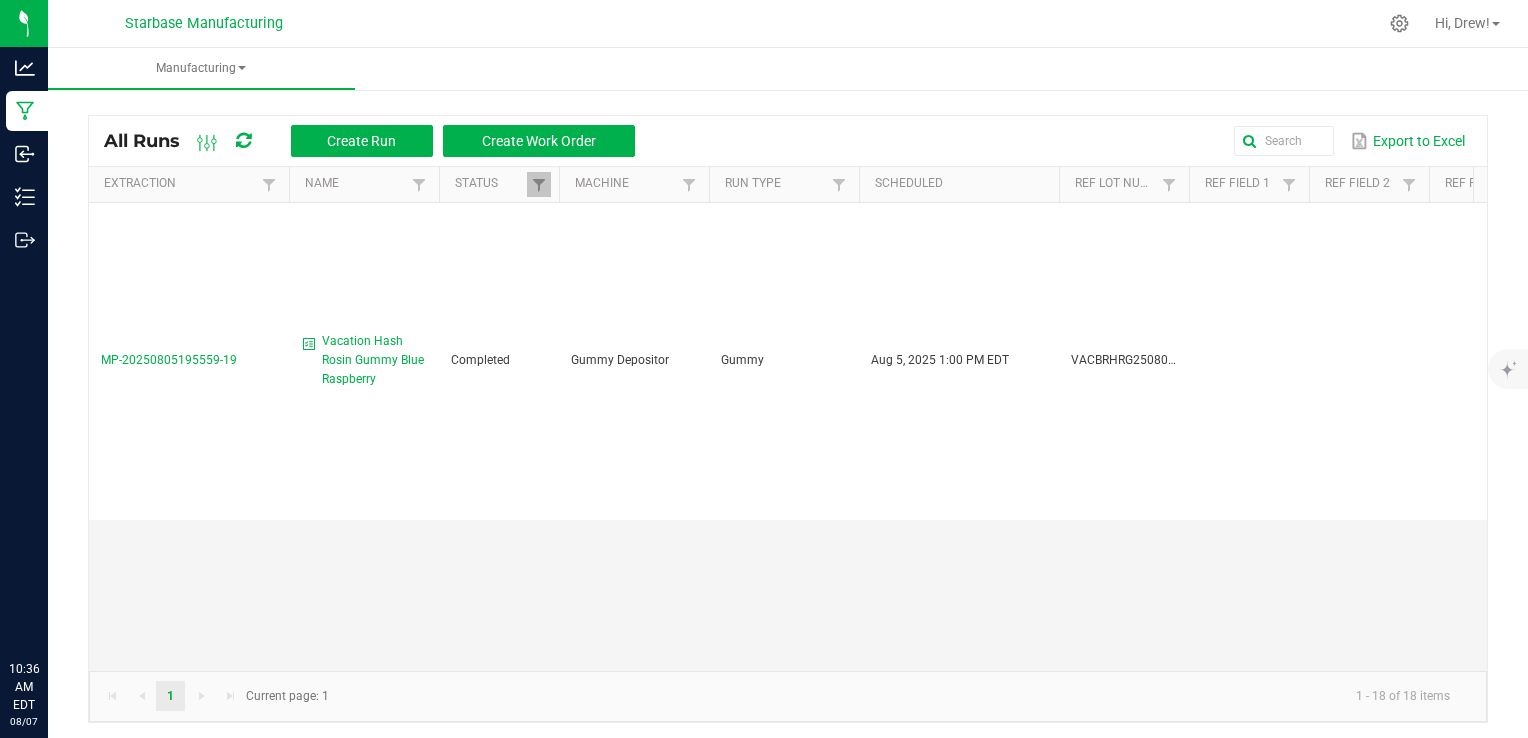 scroll, scrollTop: 0, scrollLeft: 0, axis: both 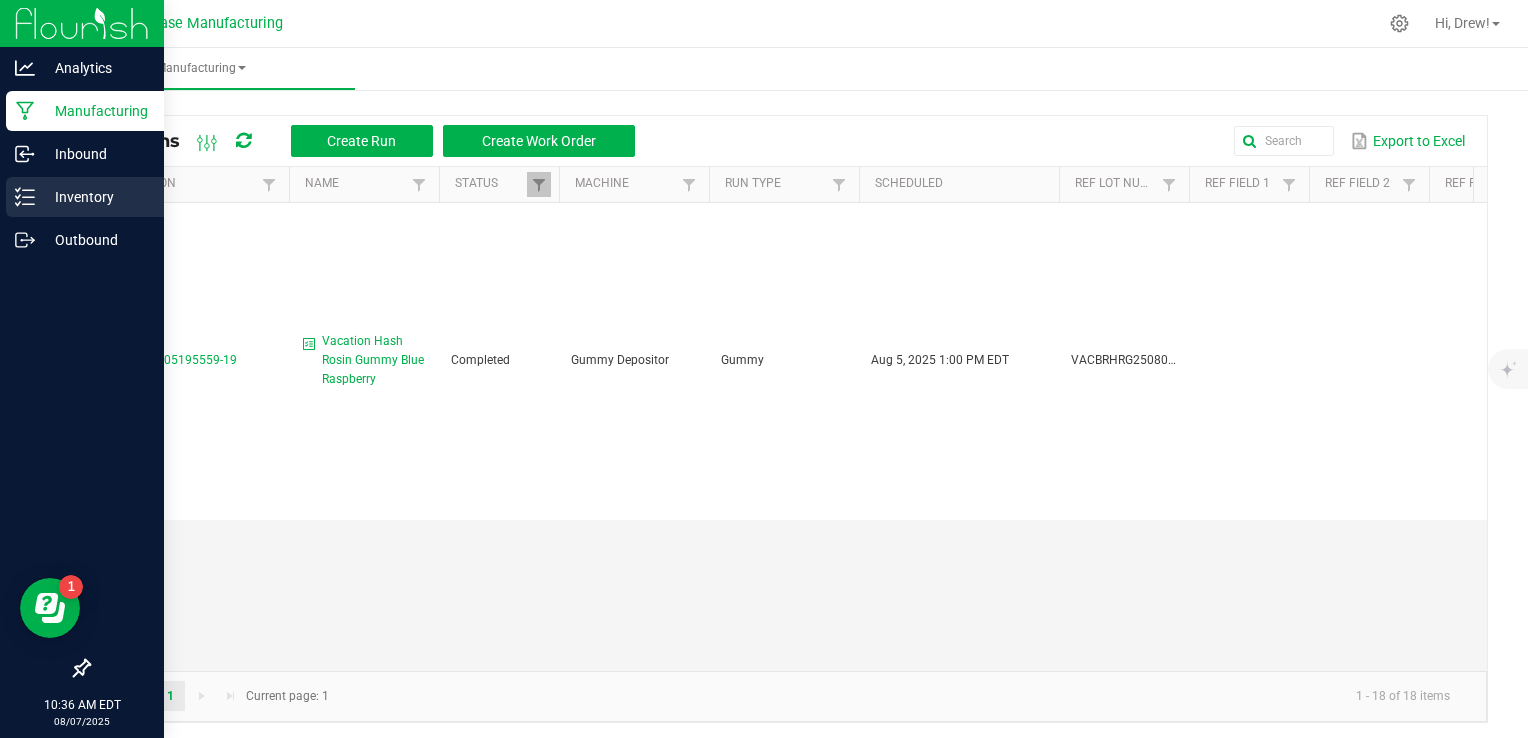 click on "Inventory" at bounding box center (95, 197) 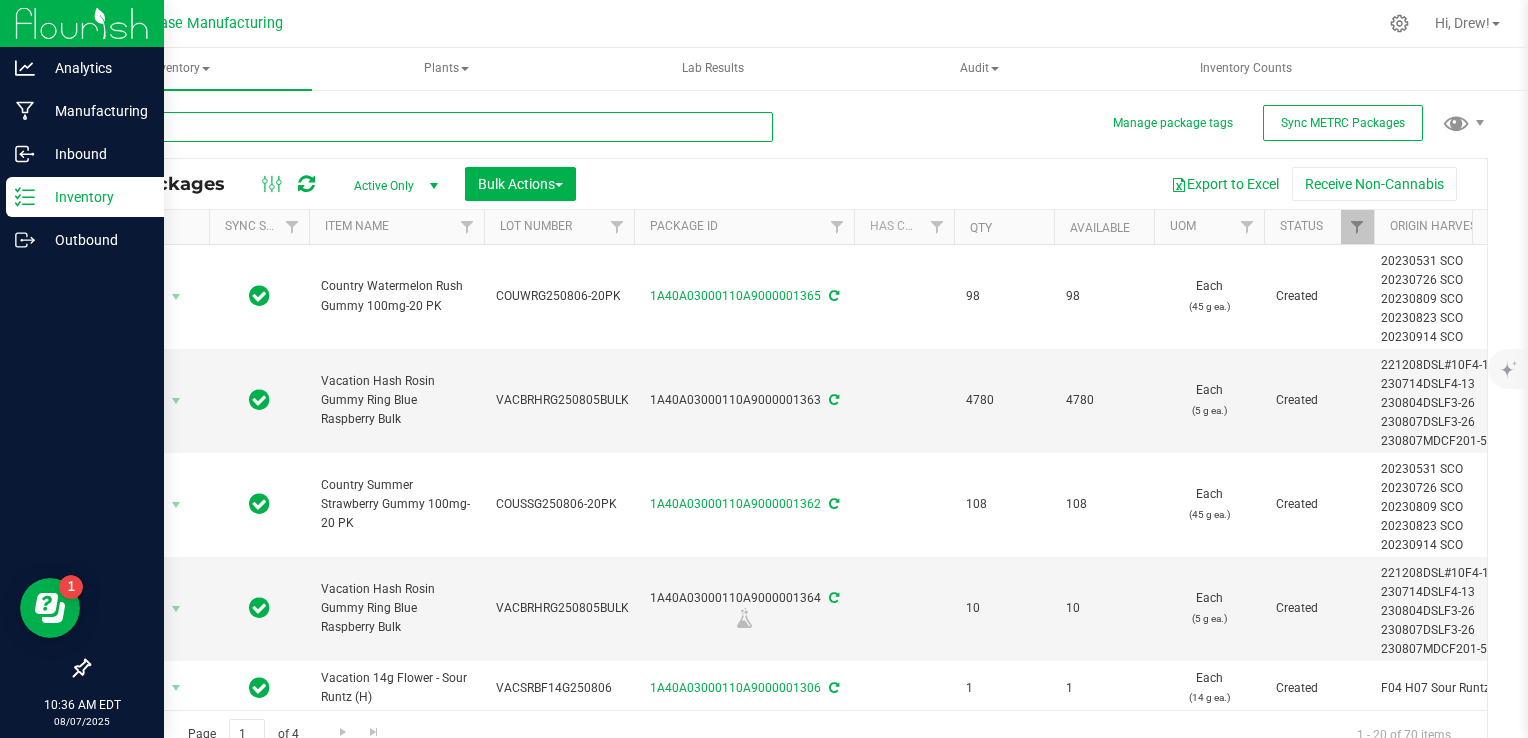 click at bounding box center (430, 127) 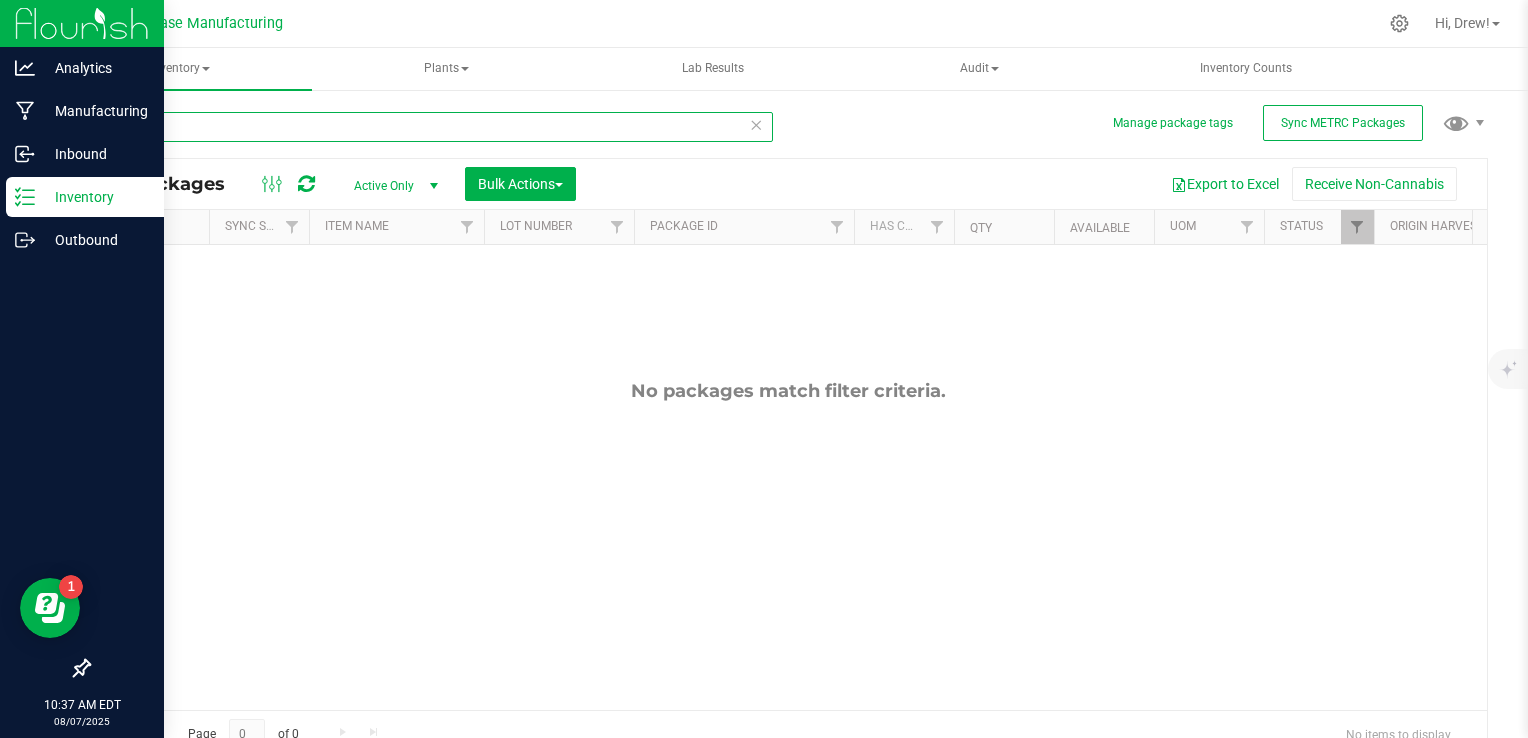 type on "1339" 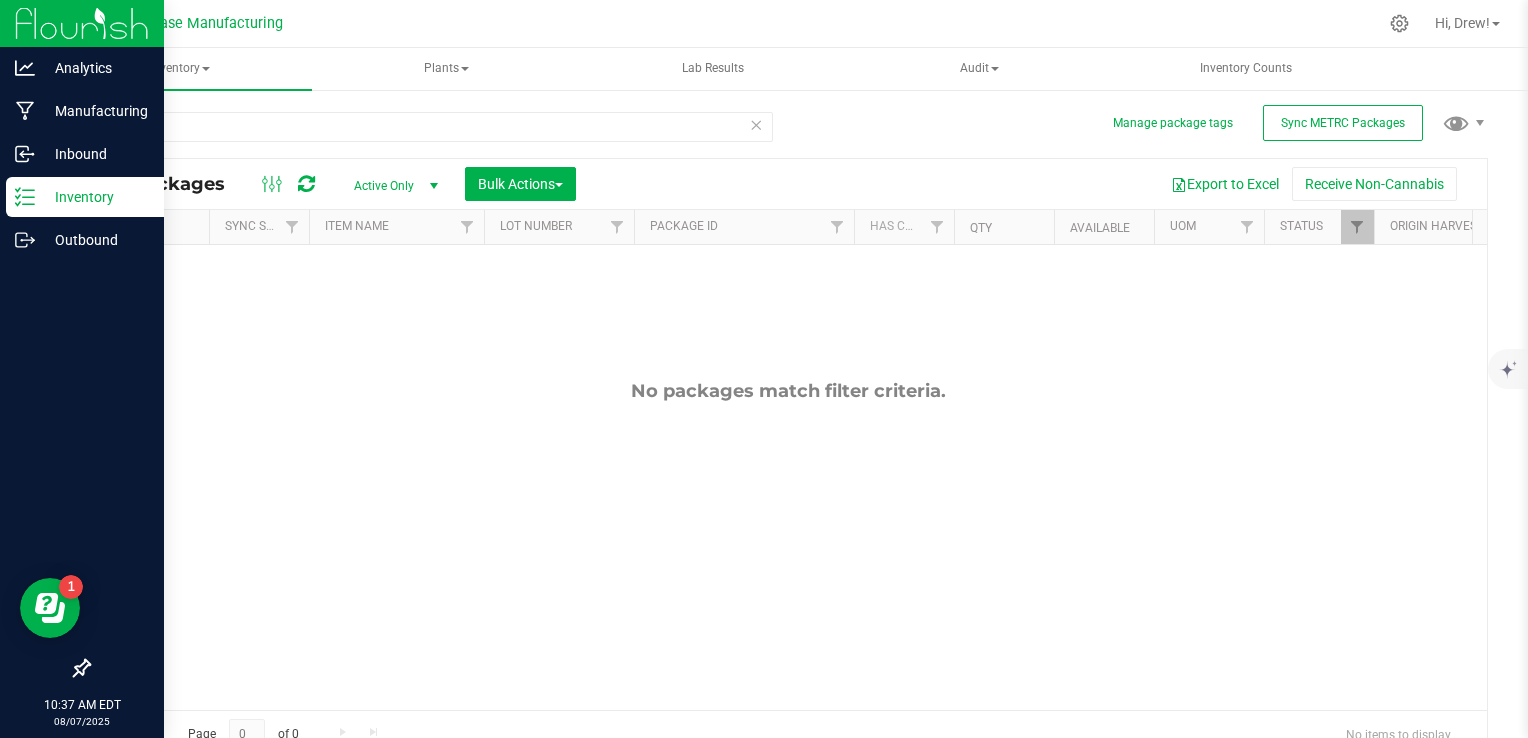 click on "Active Only" at bounding box center (392, 186) 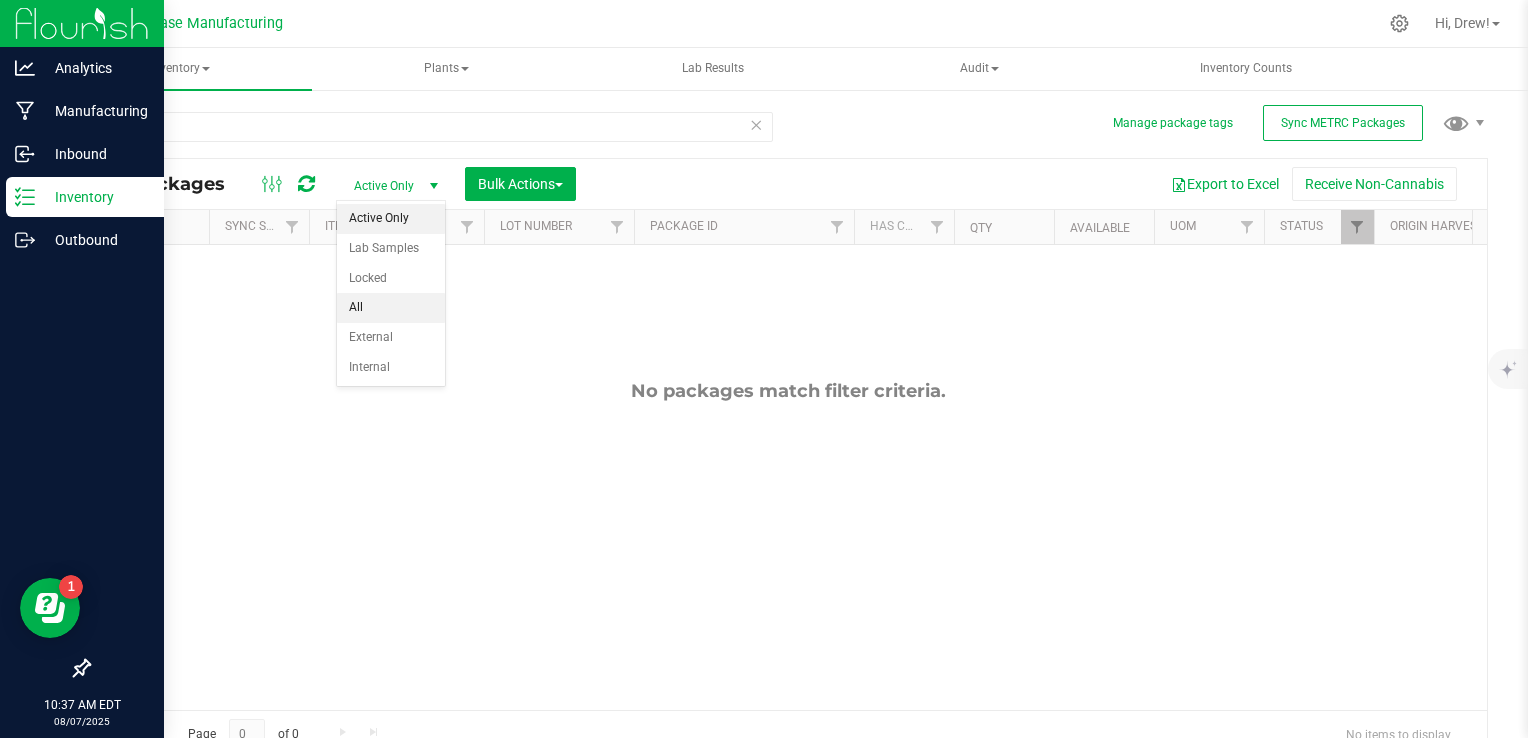 click on "All" at bounding box center [391, 308] 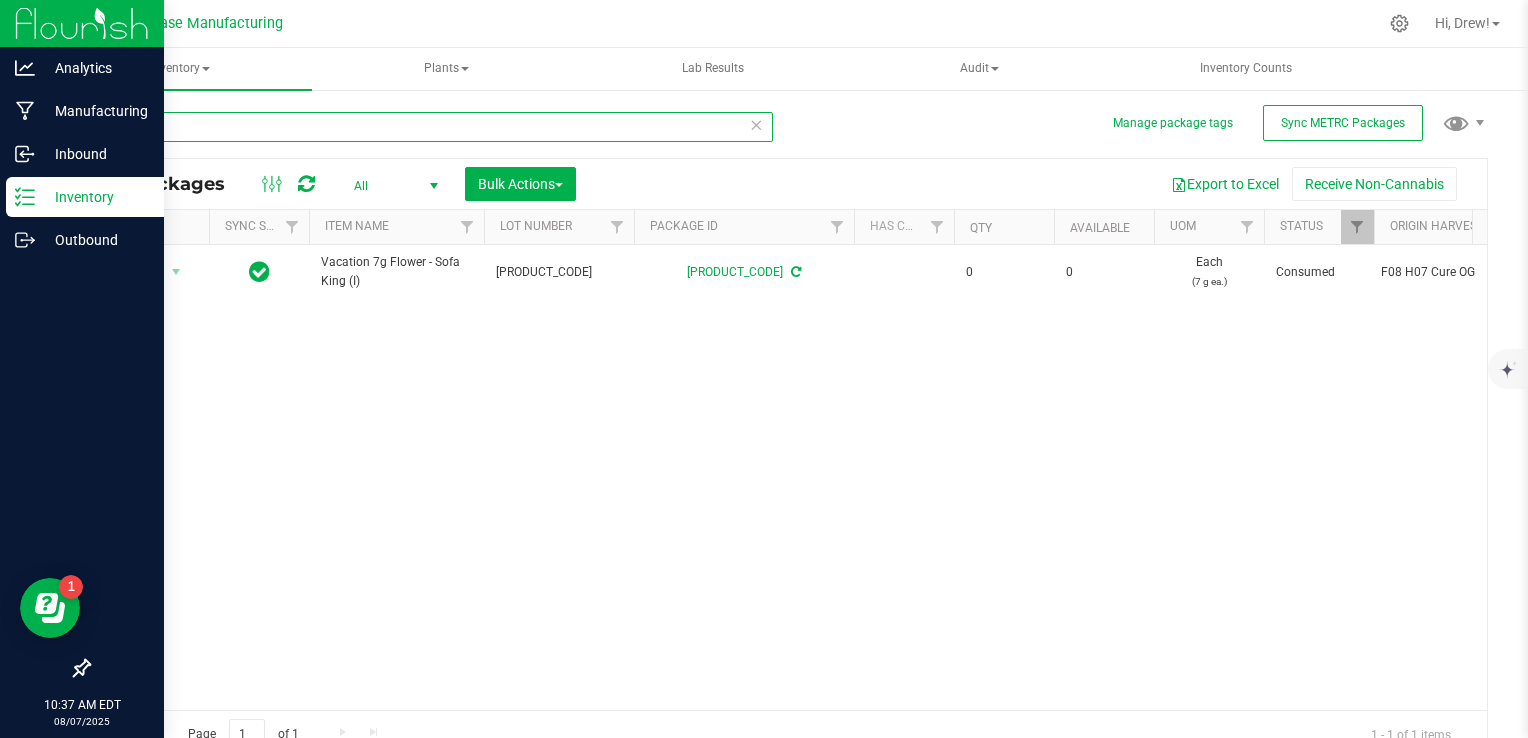 click on "1339" at bounding box center (430, 127) 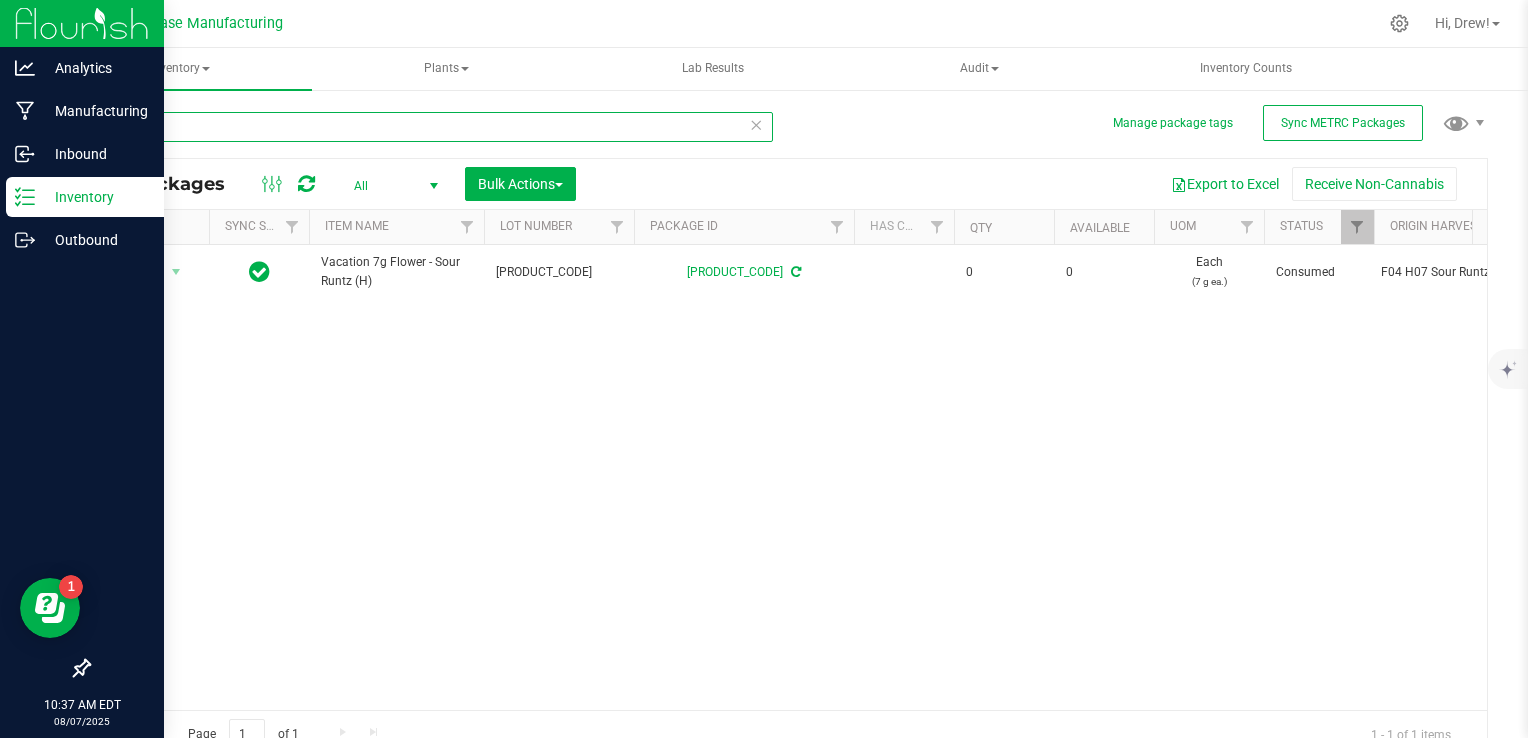 type on "1342" 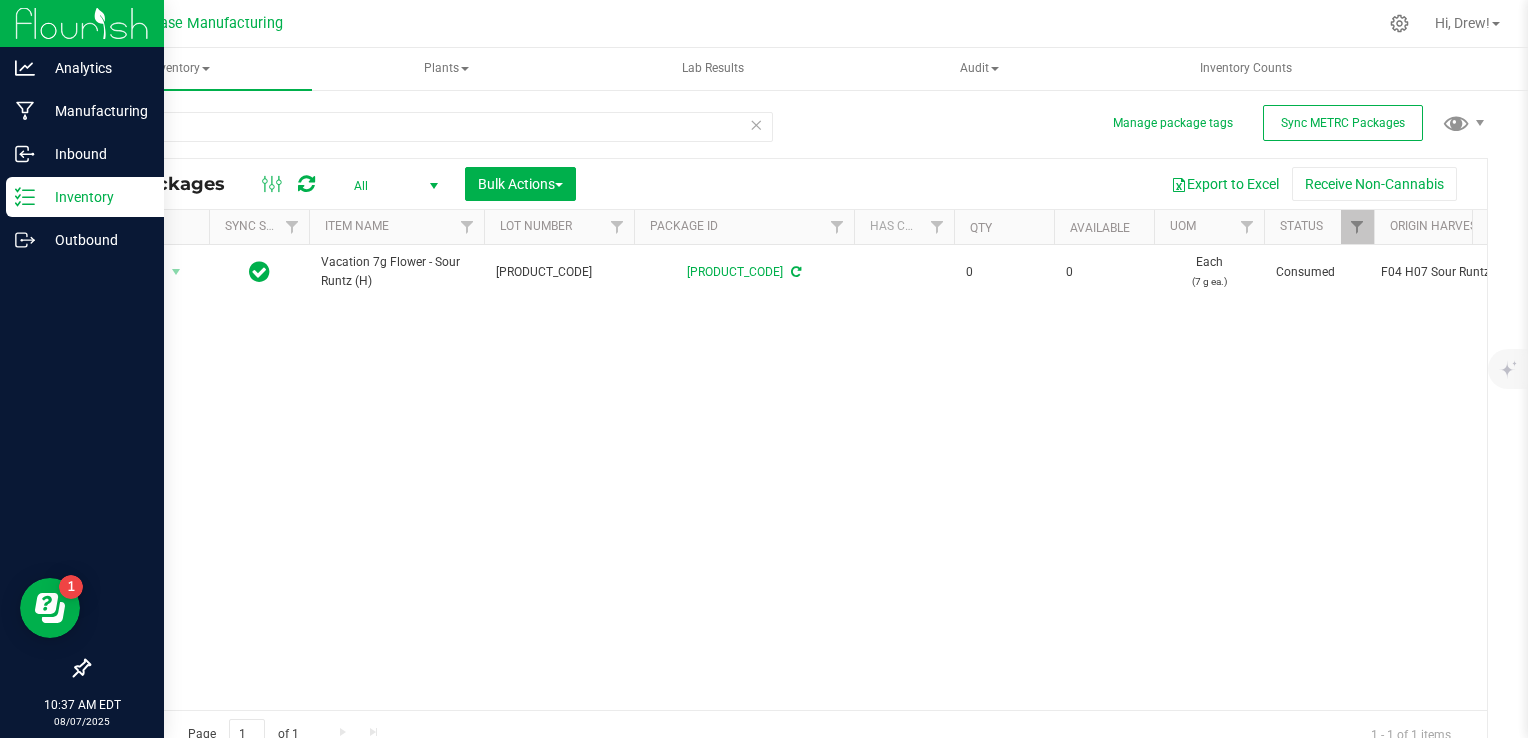 click at bounding box center (756, 124) 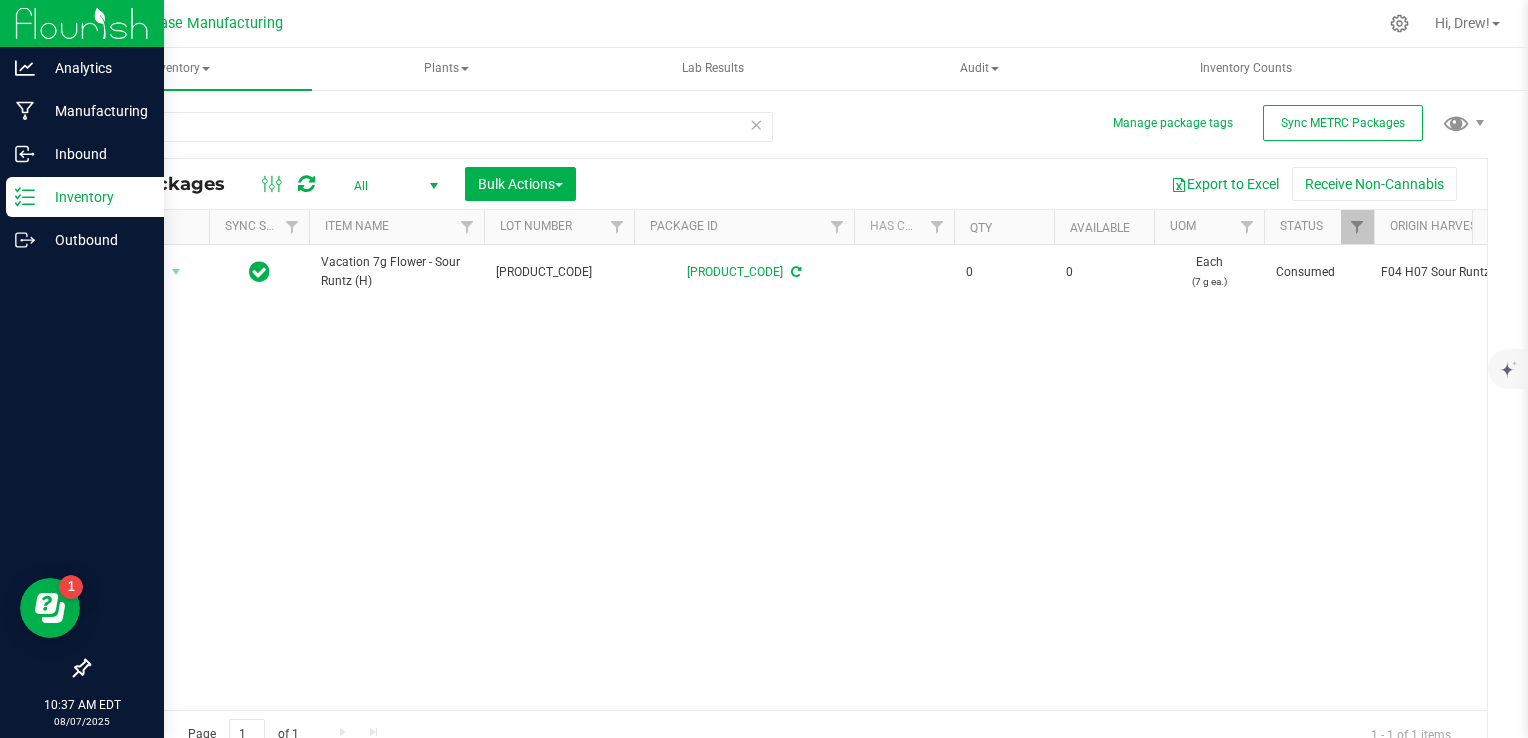 type 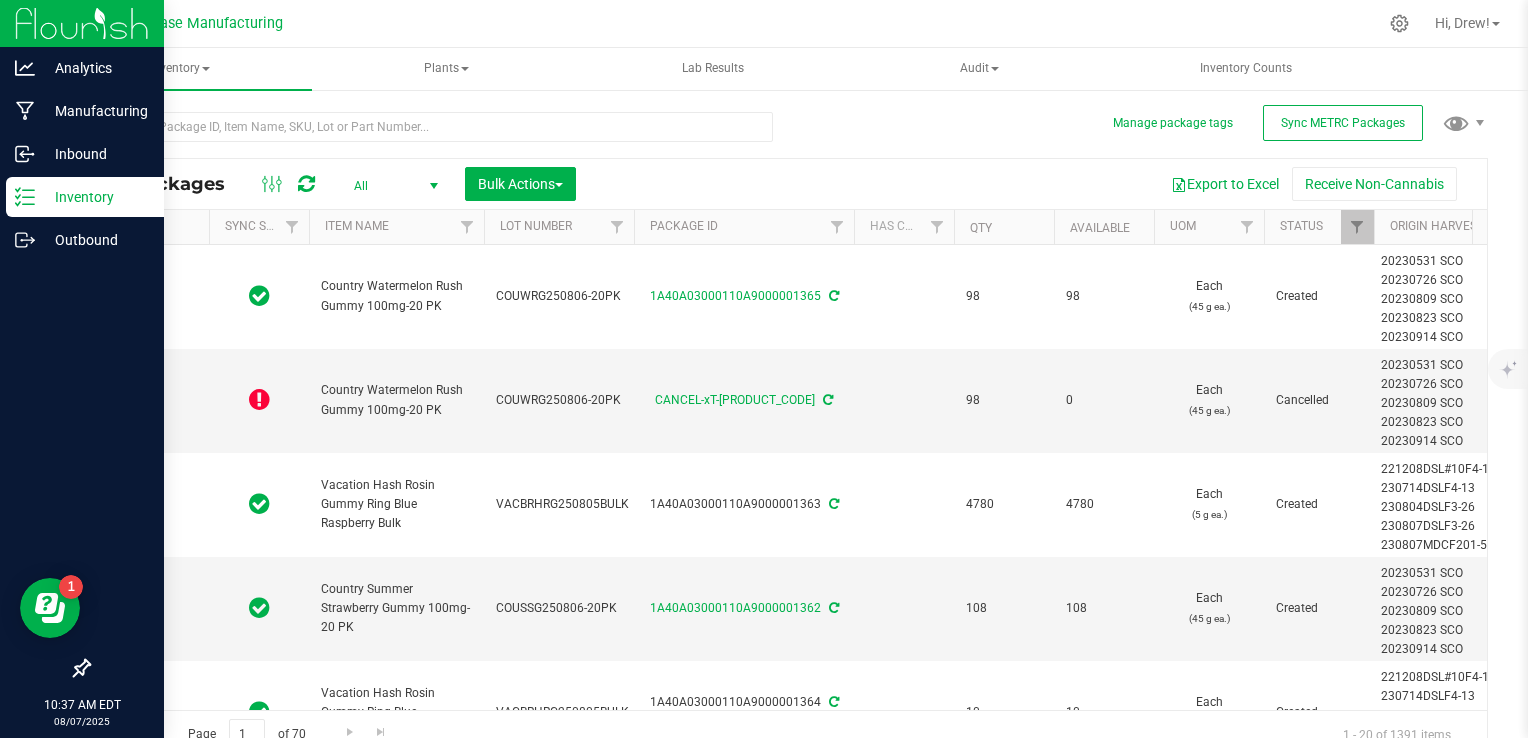 type on "2025-08-07" 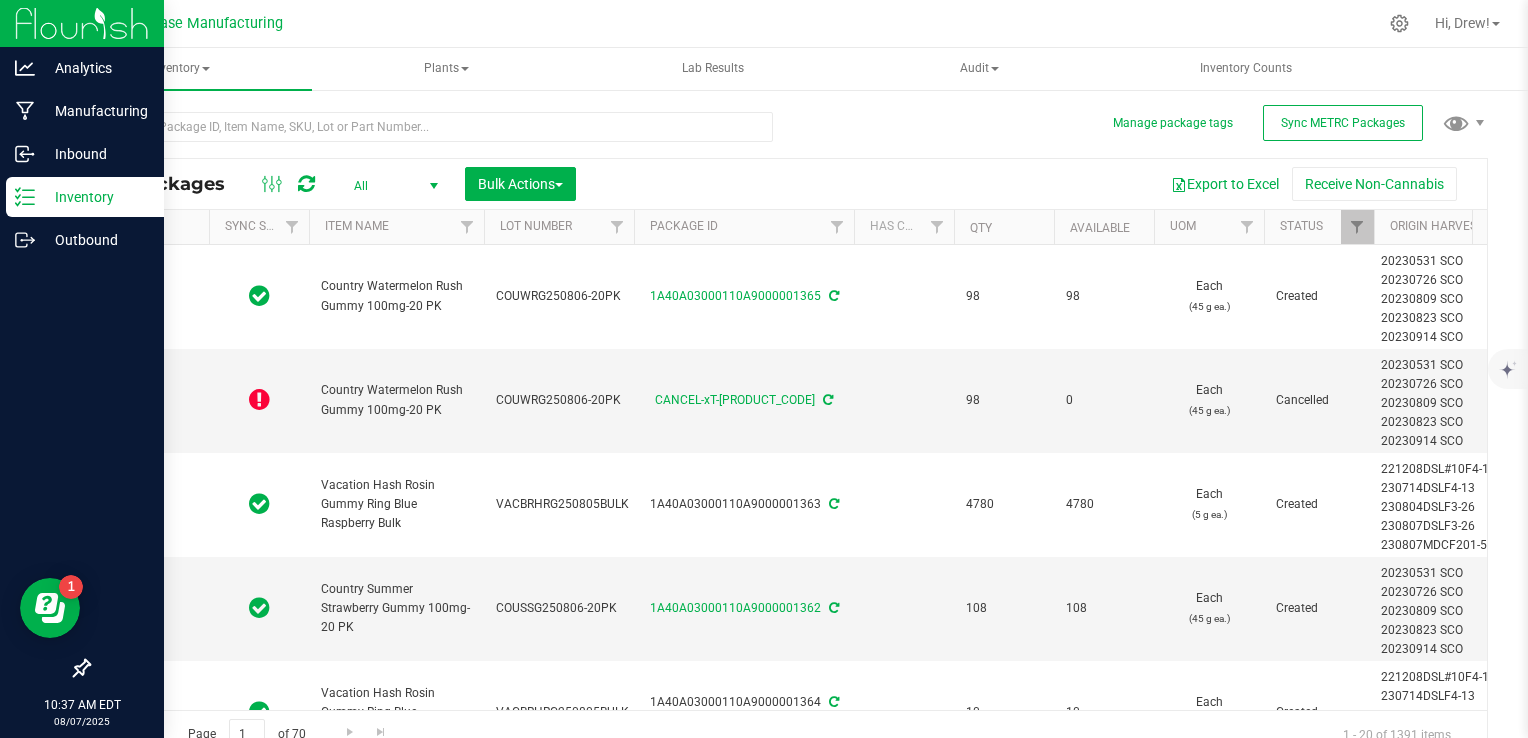 type on "2026-08-06" 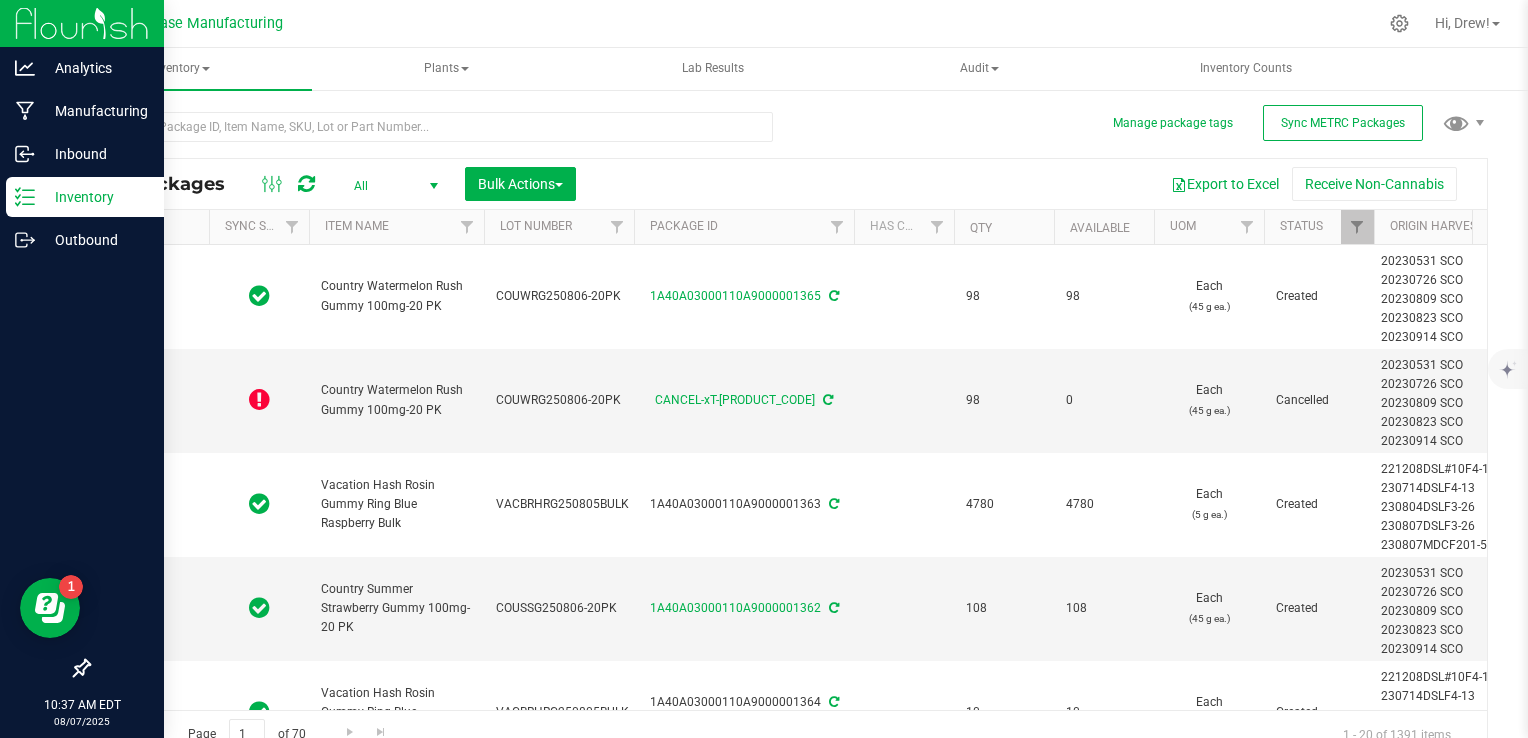 type on "2025-08-07" 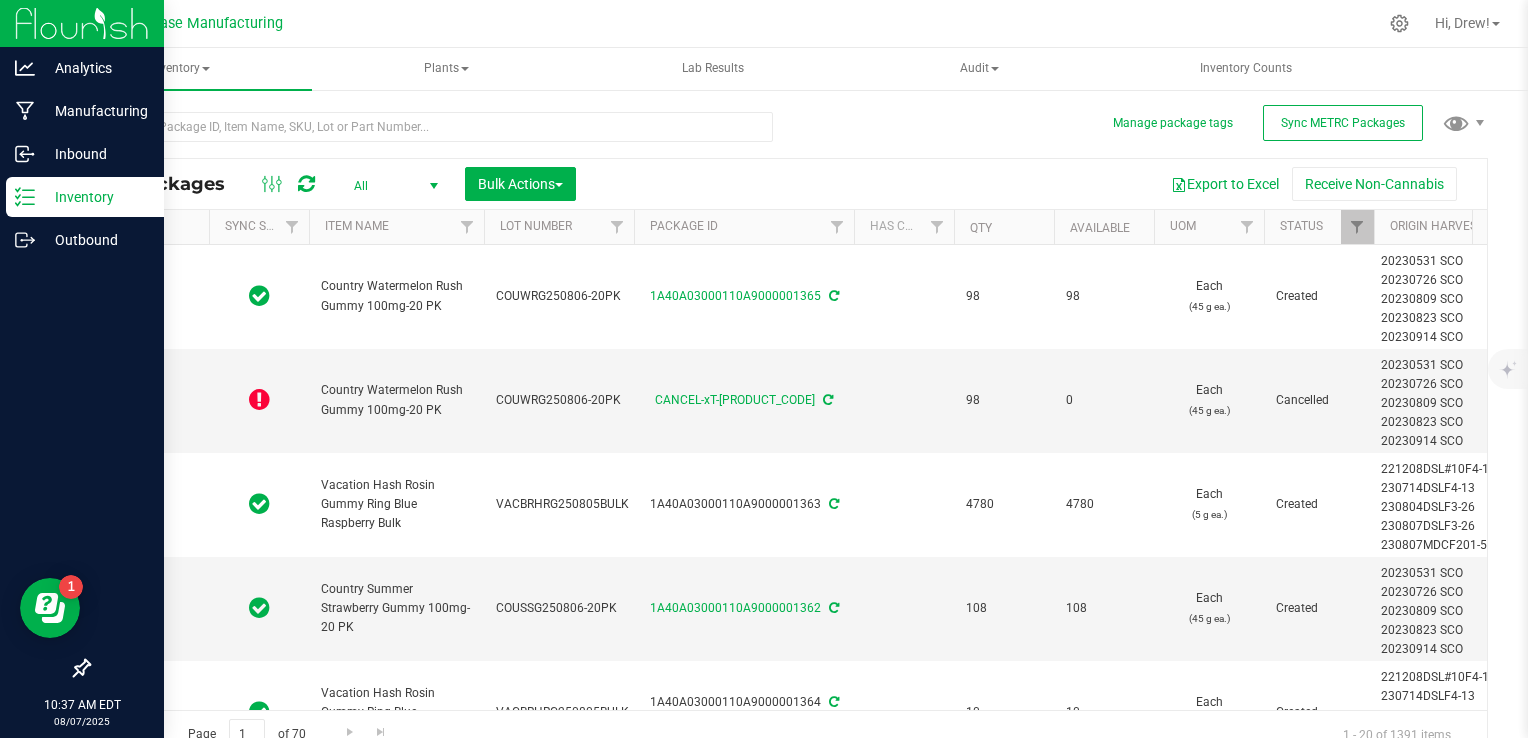 type on "2026-08-06" 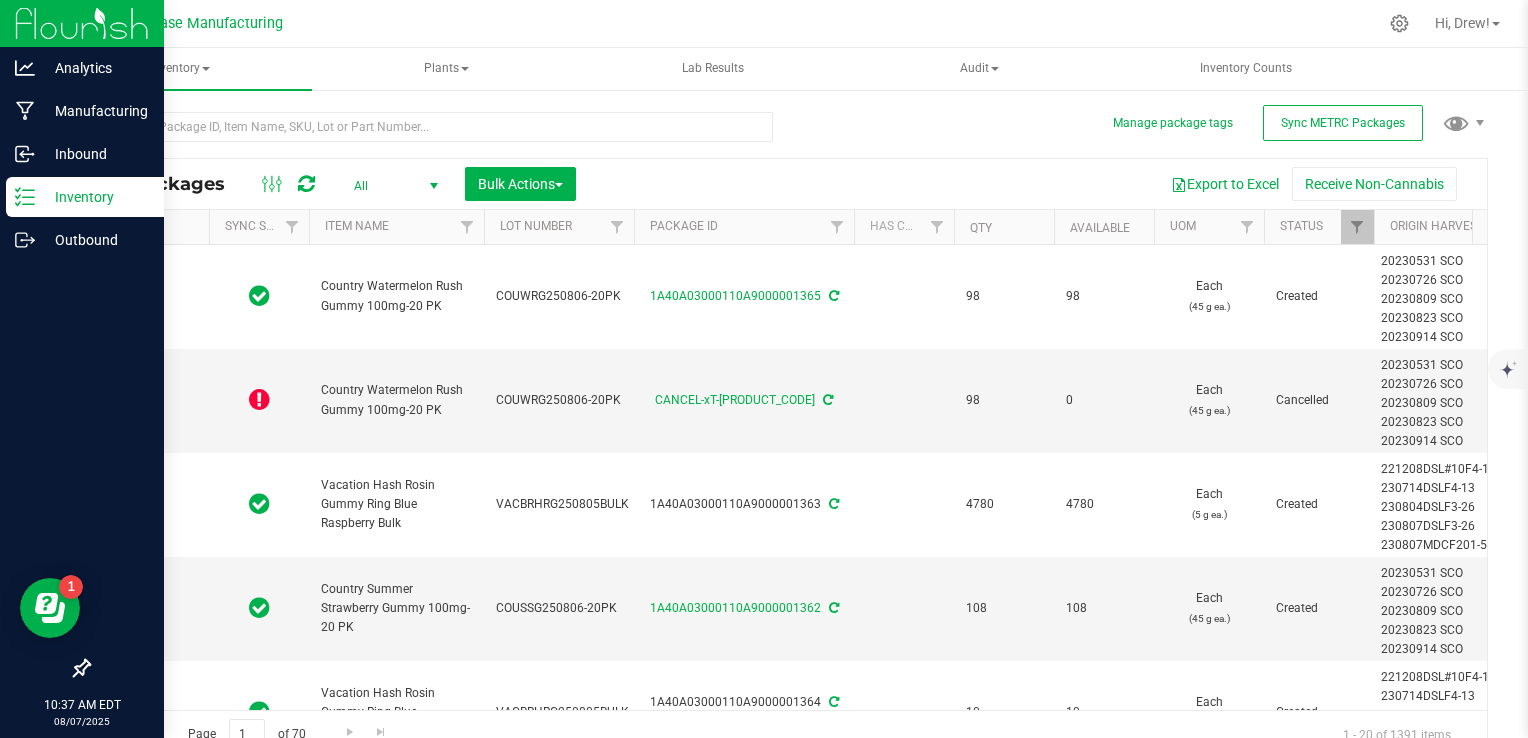 type on "2025-08-05" 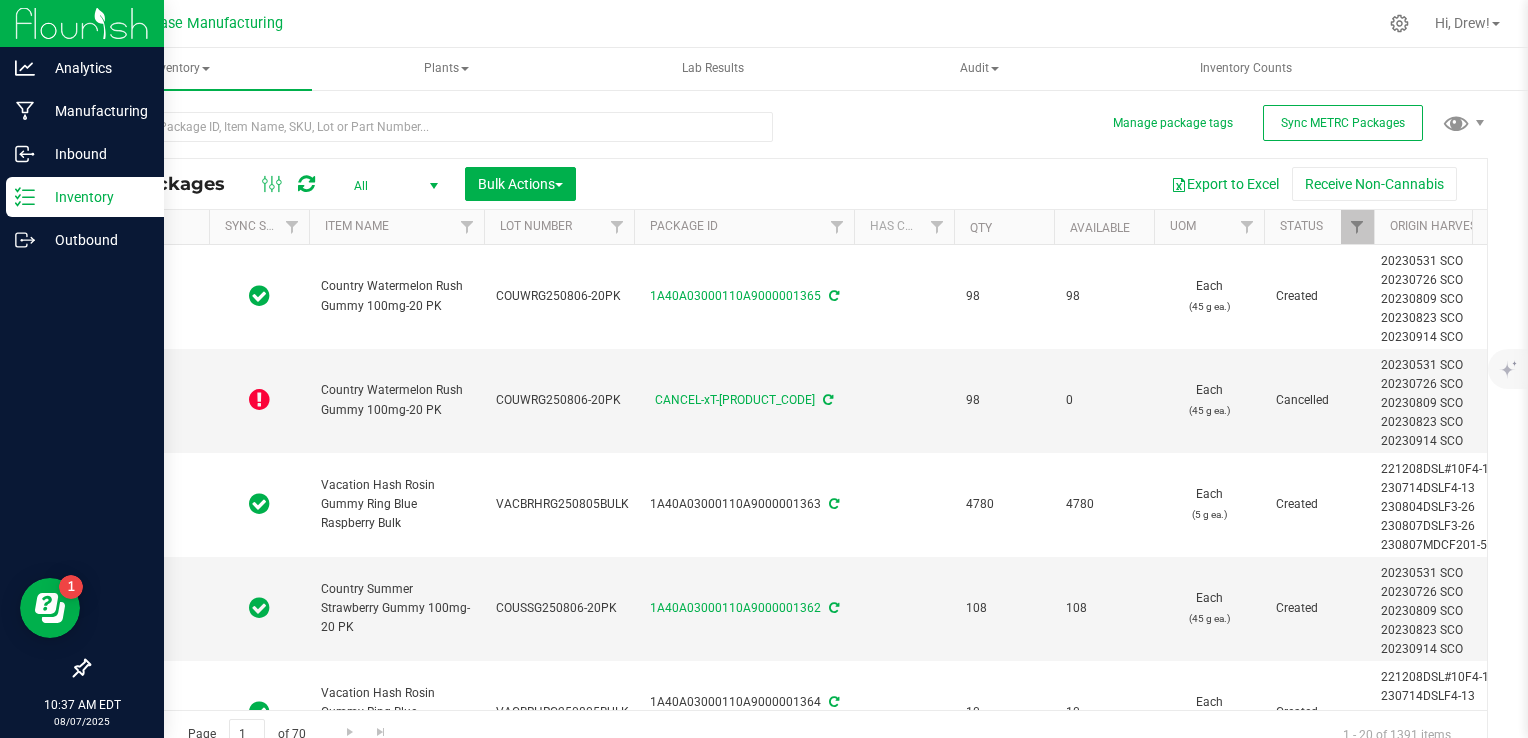 type on "2026-08-12" 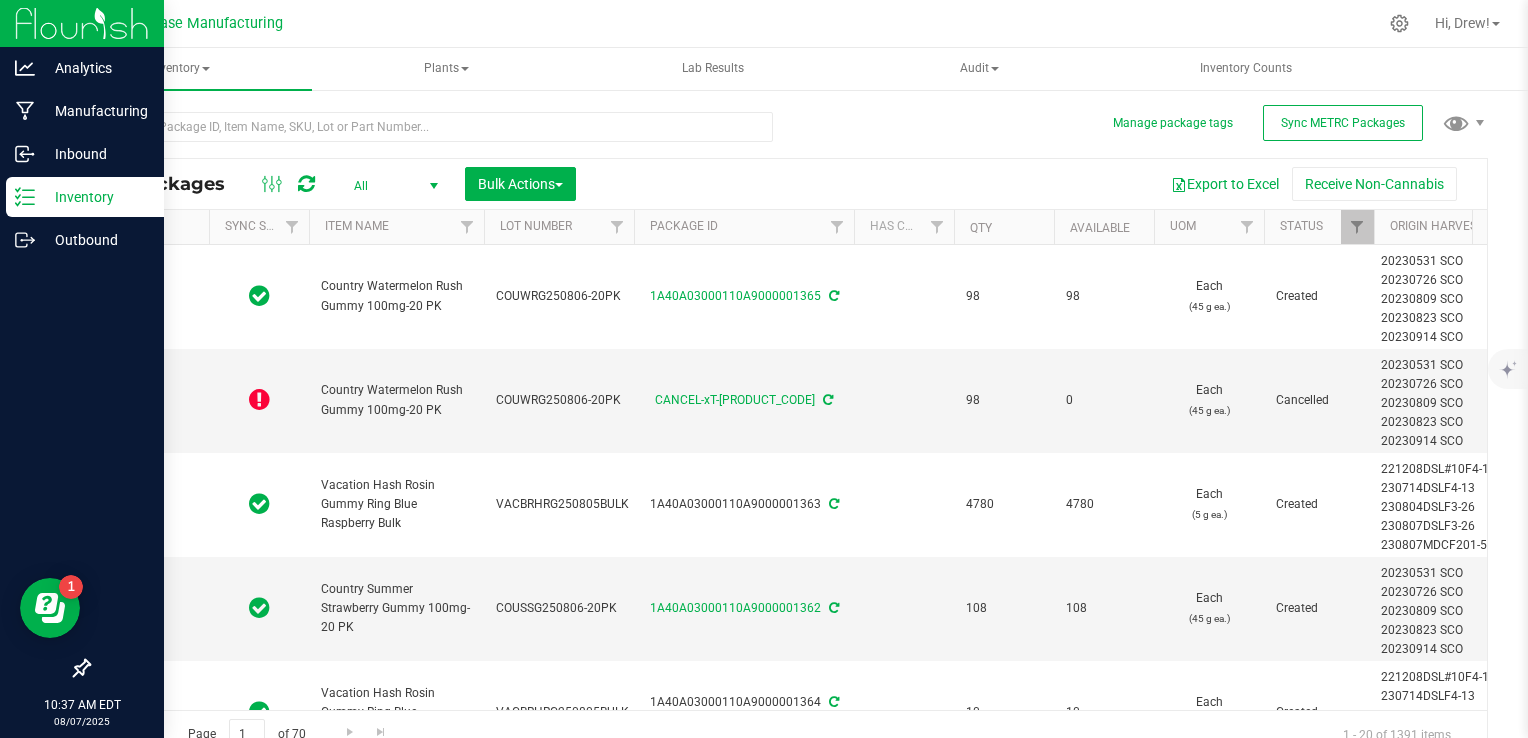 type on "2025-07-30" 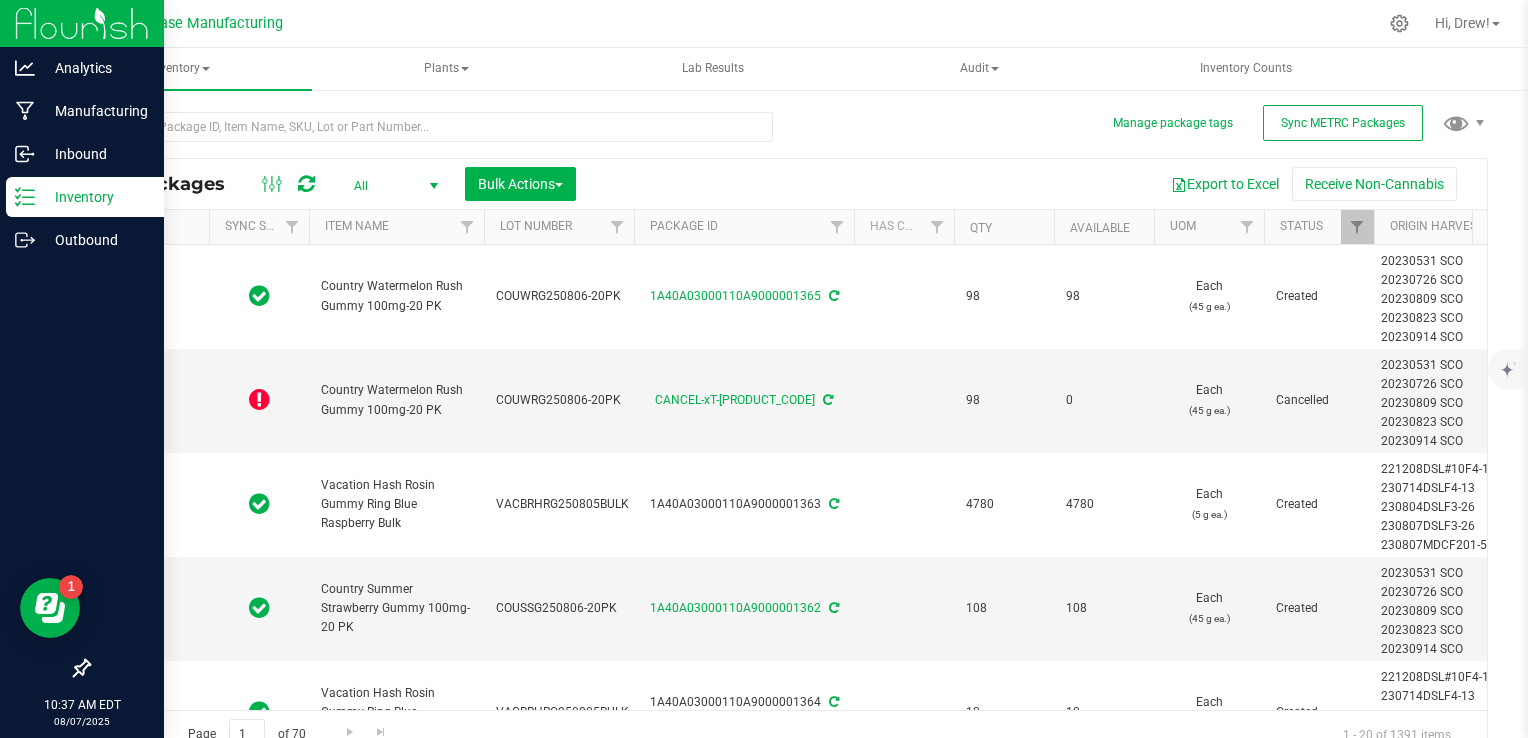 type on "2026-08-06" 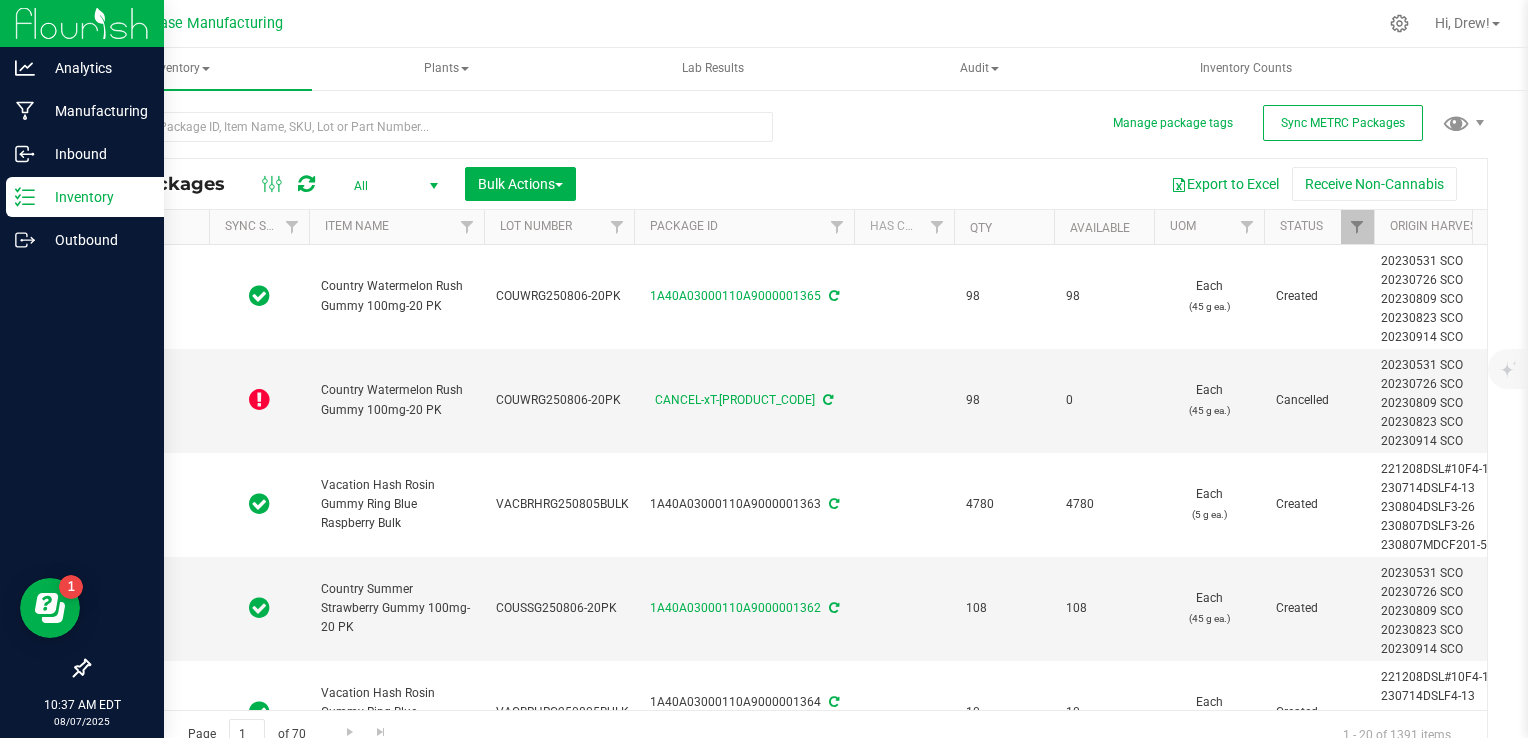 type on "2025-08-04" 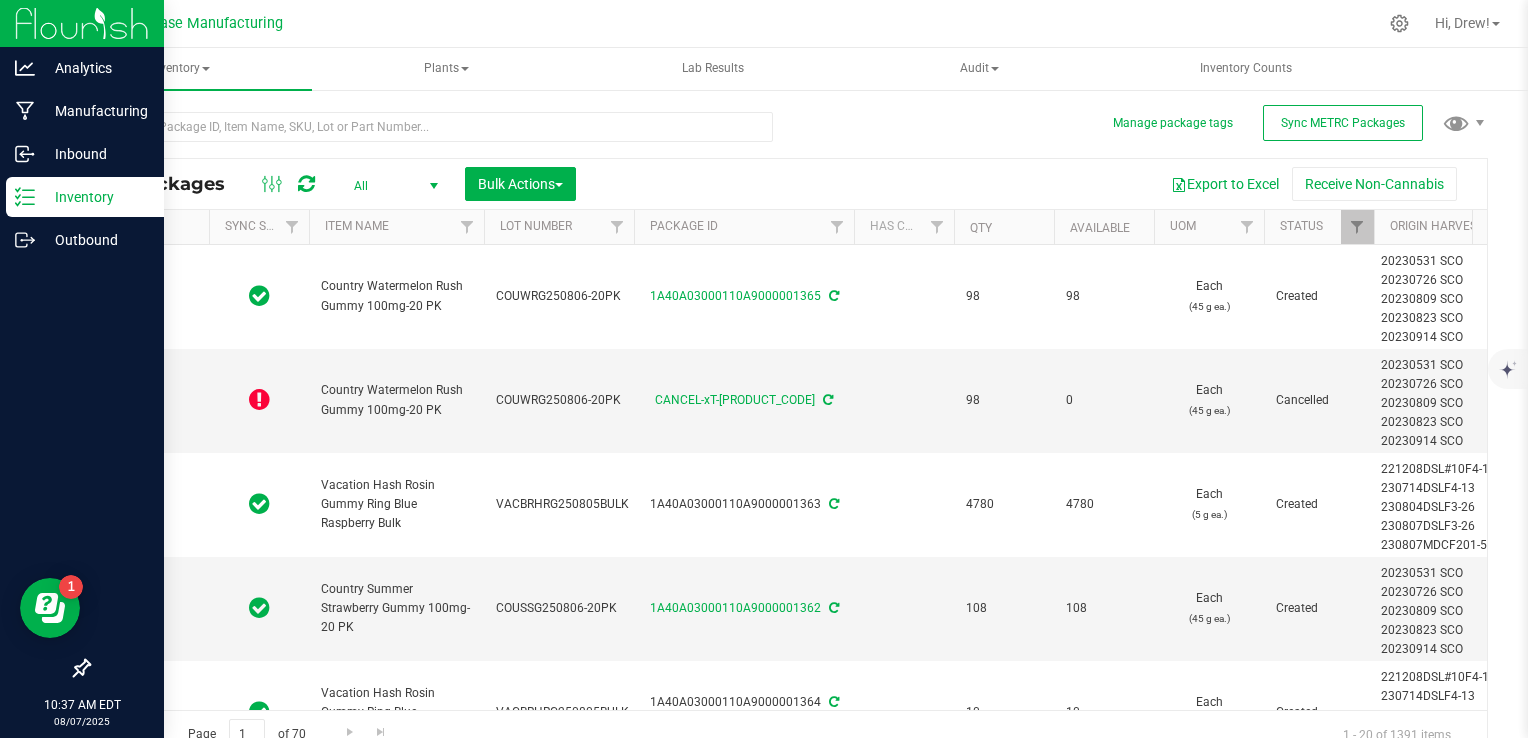 type on "2025-07-29" 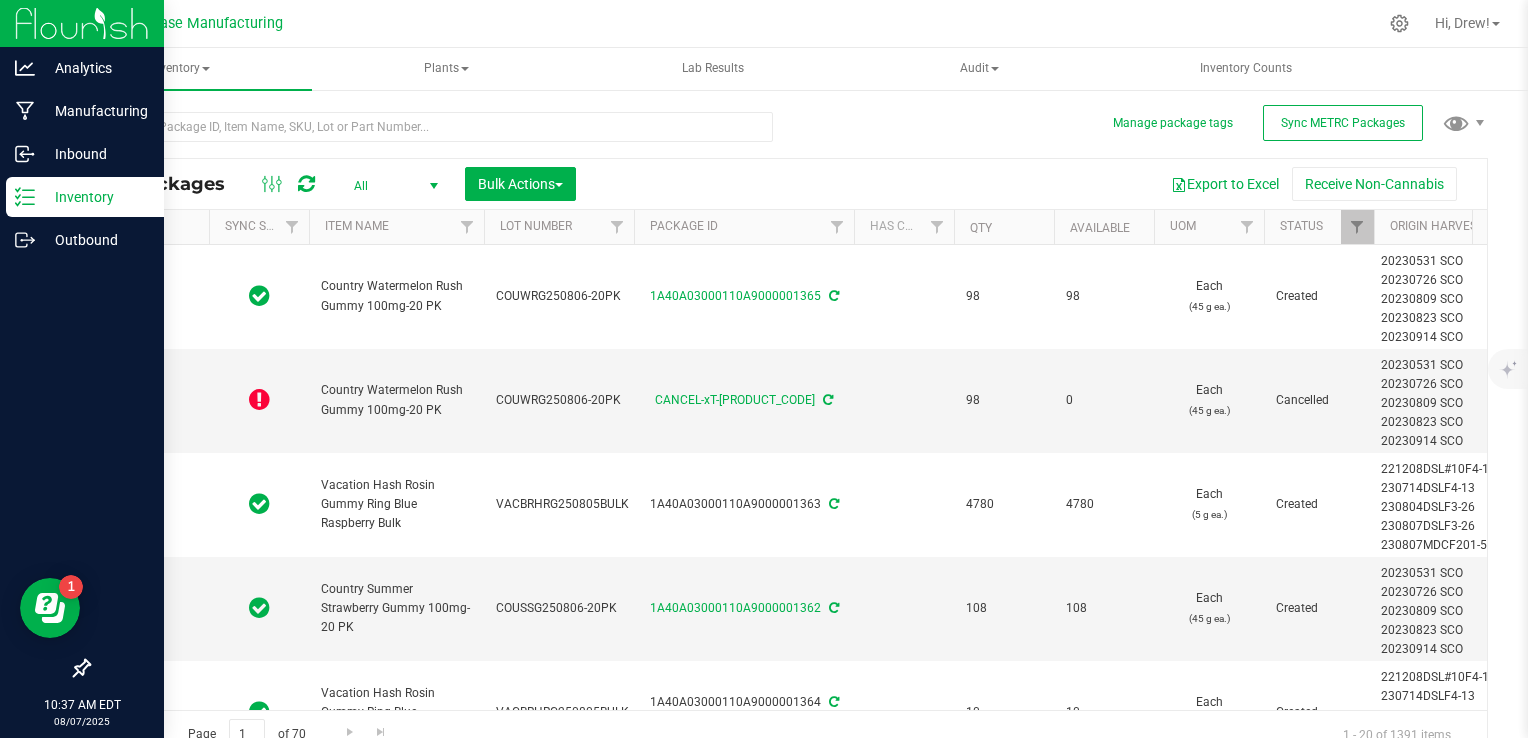 type on "2025-07-29" 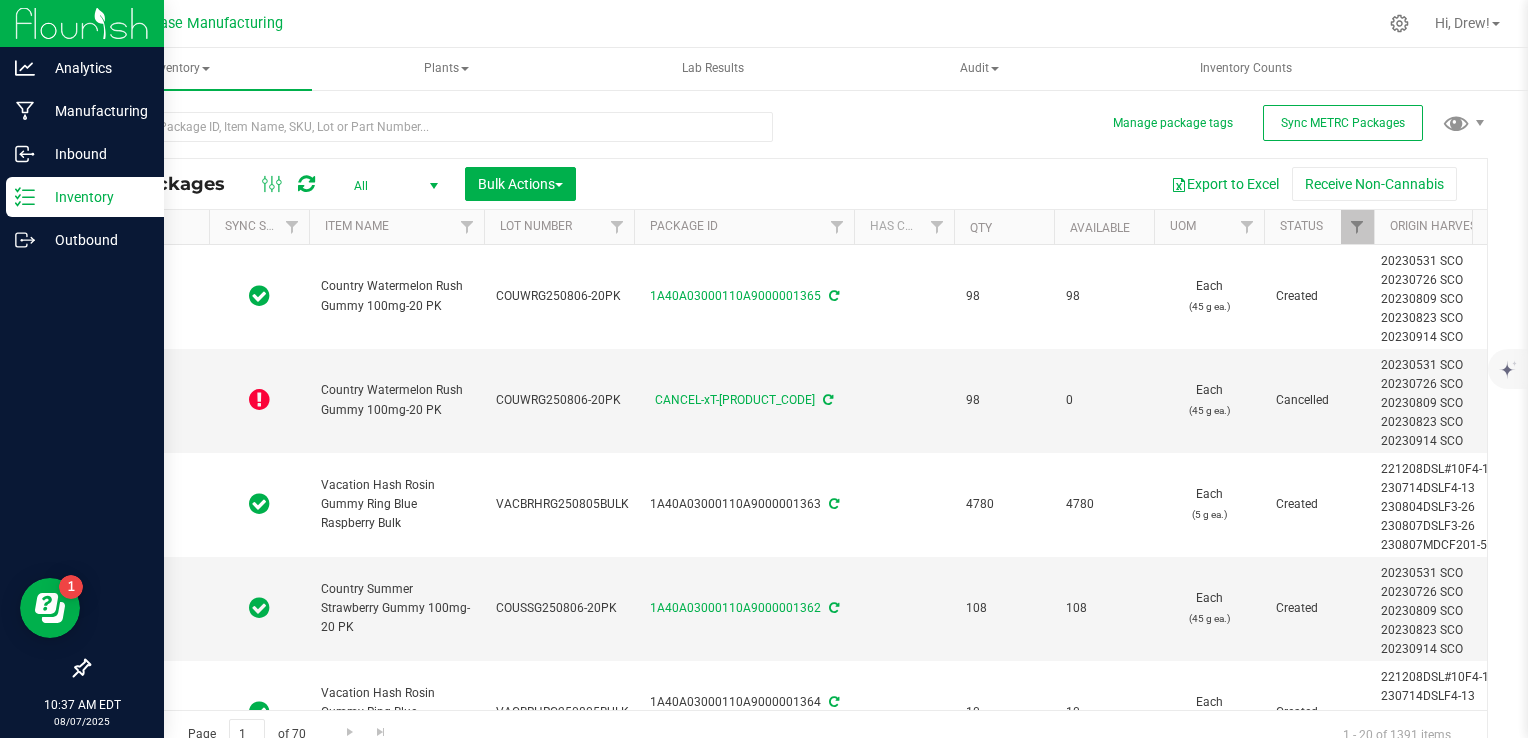 type on "2025-07-24" 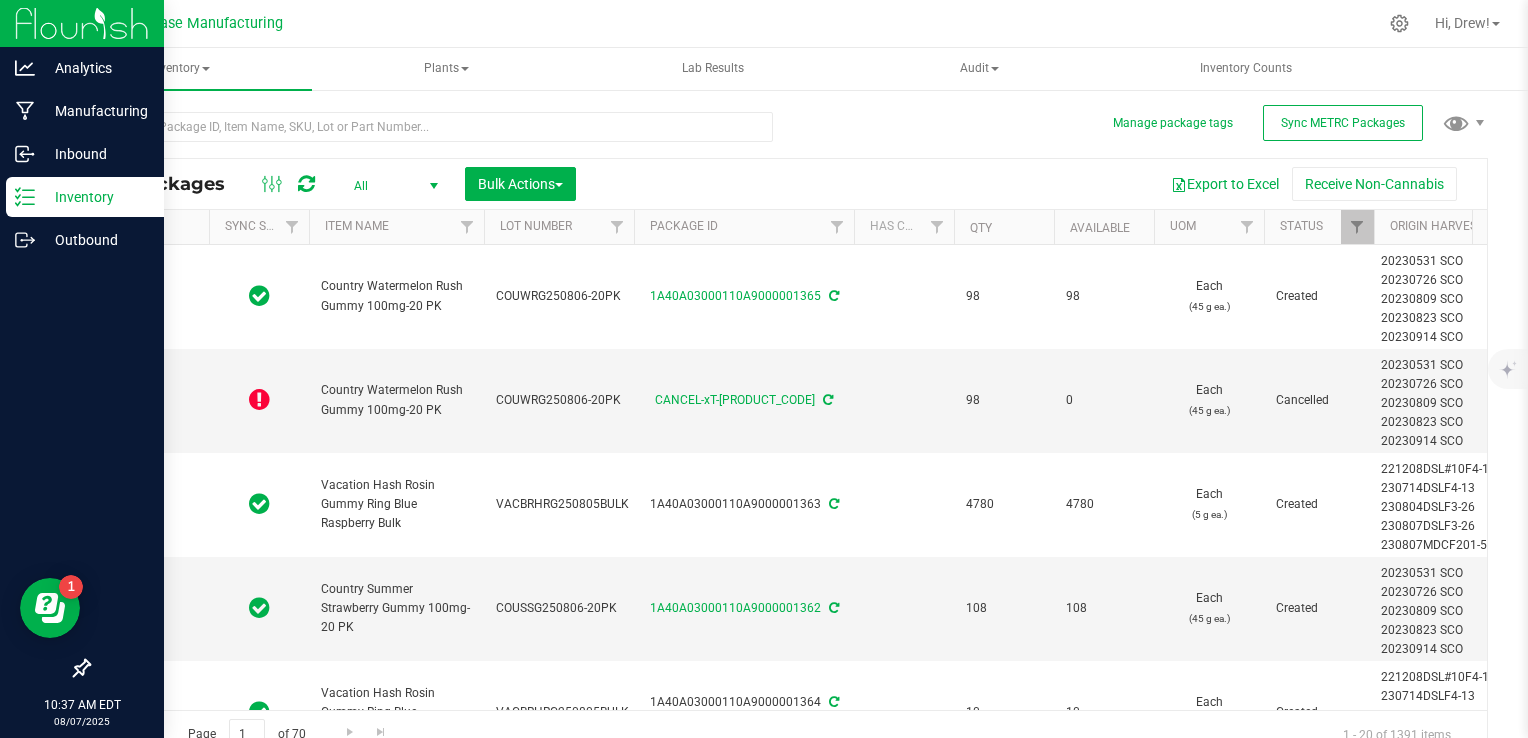 type on "2025-07-17" 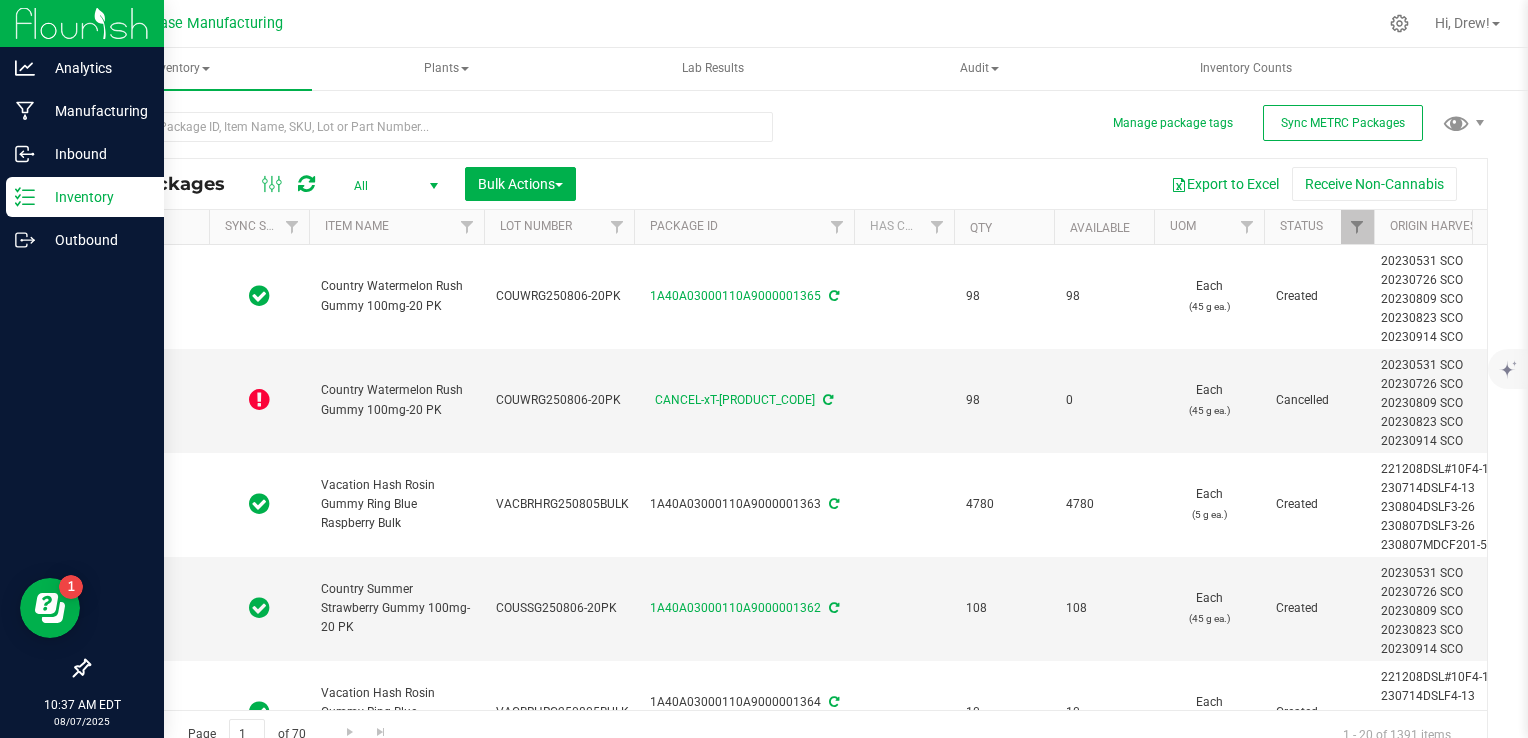 type on "2026-02-25" 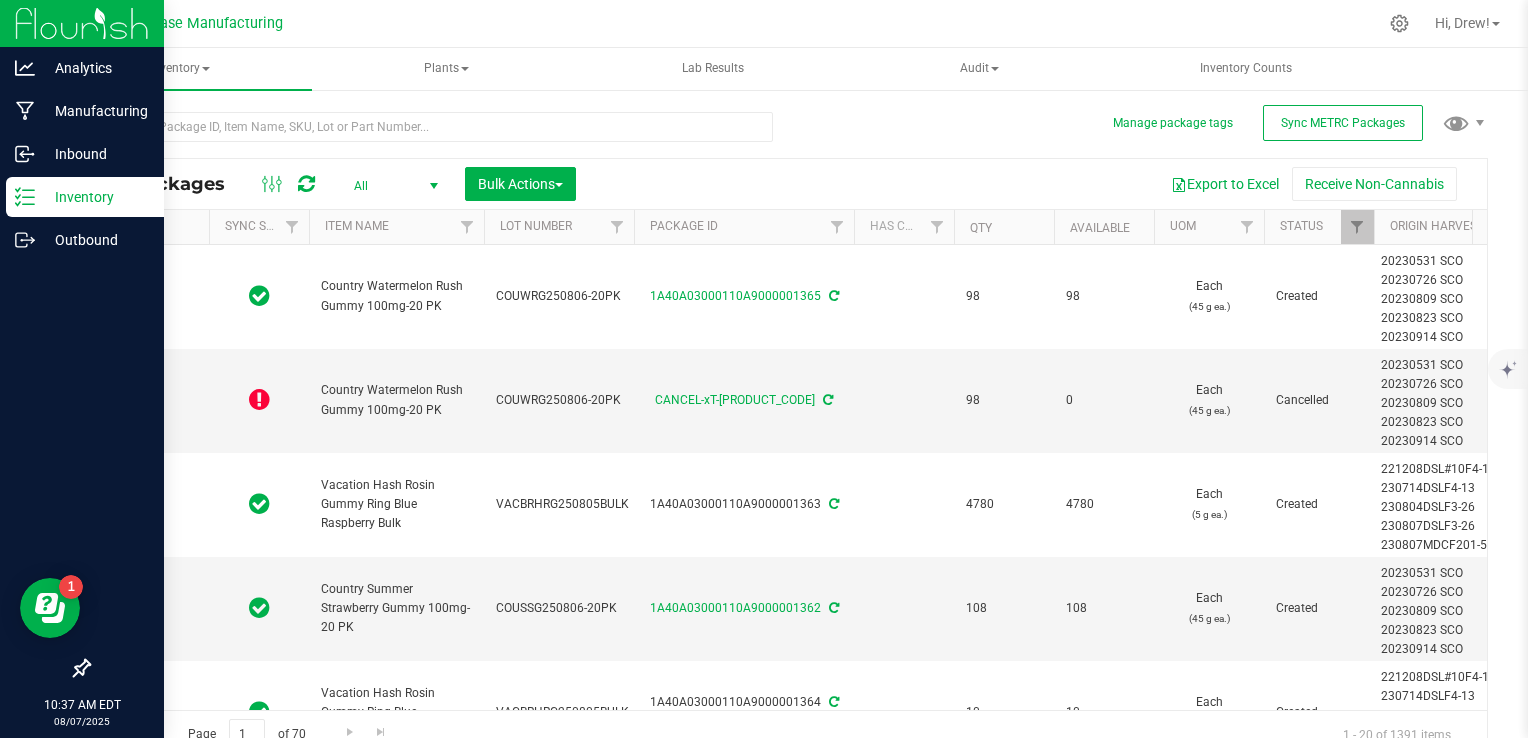 type on "2025-07-29" 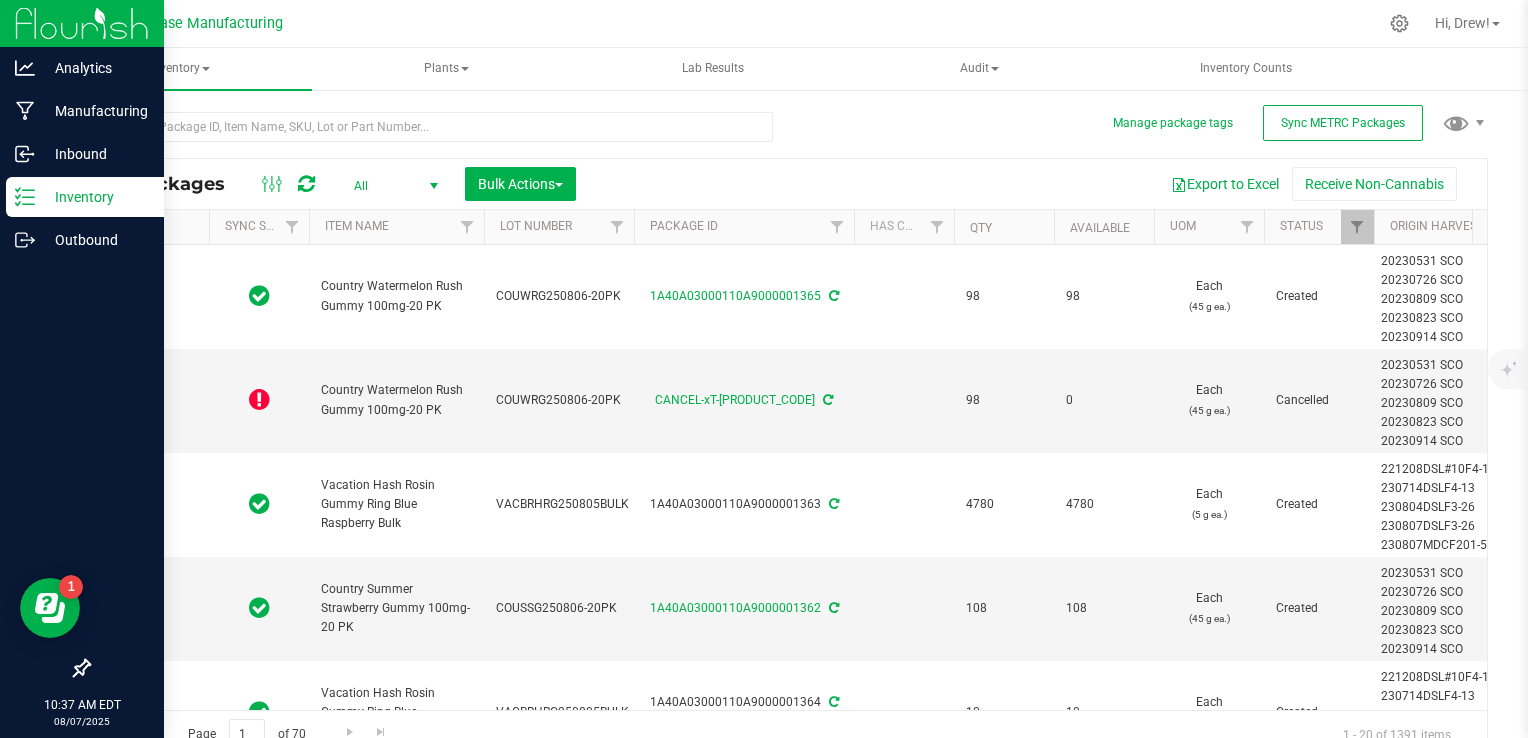 type on "2025-07-29" 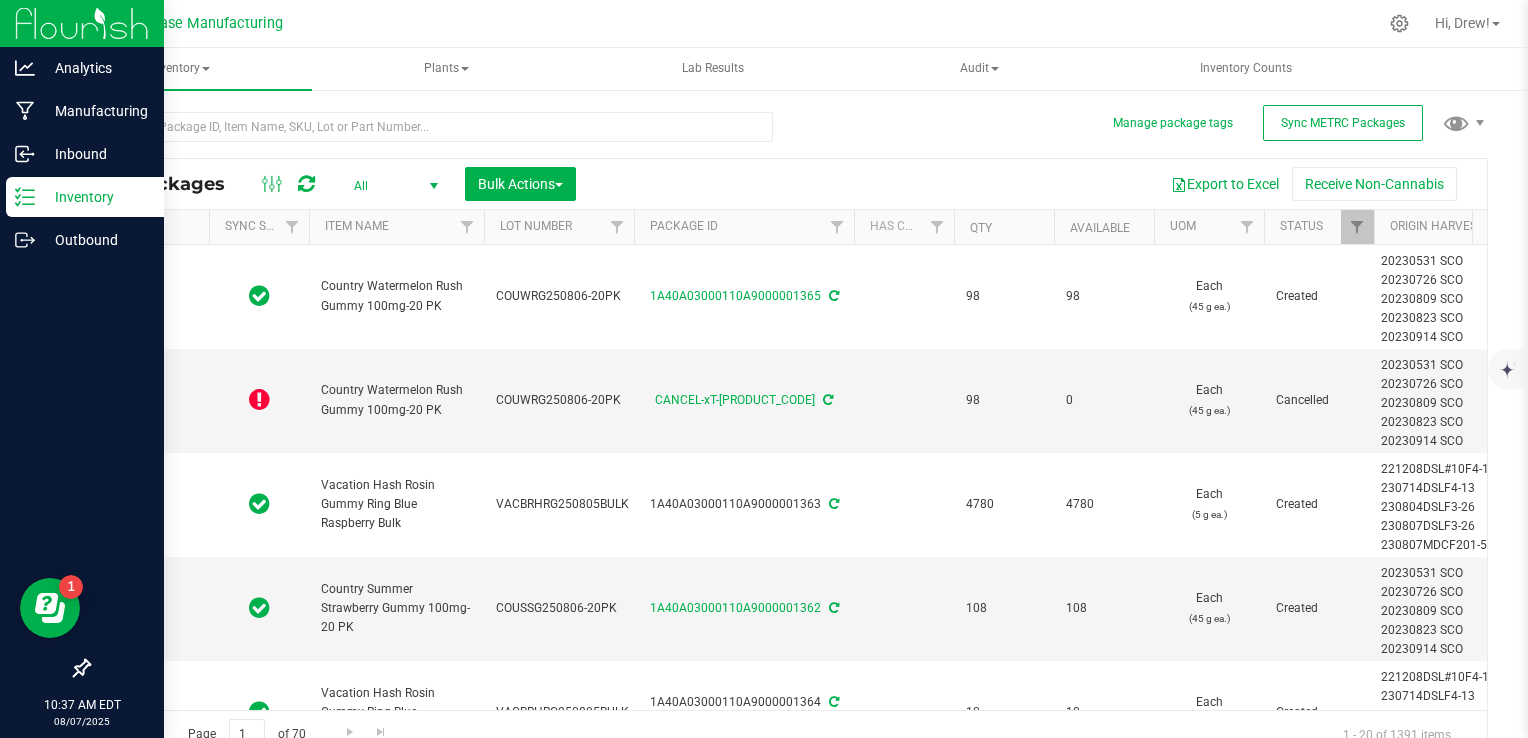 type on "2025-07-07" 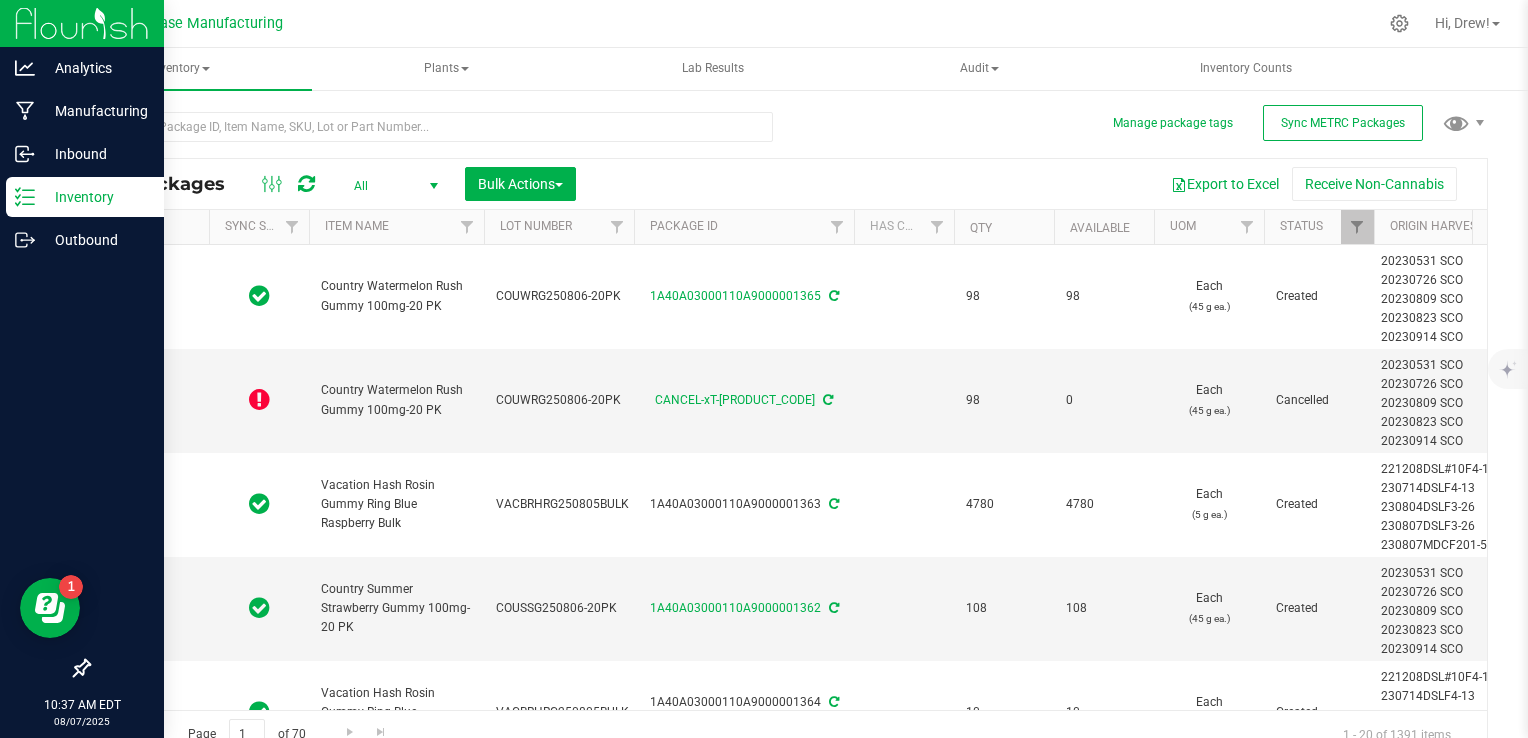 type on "2026-07-17" 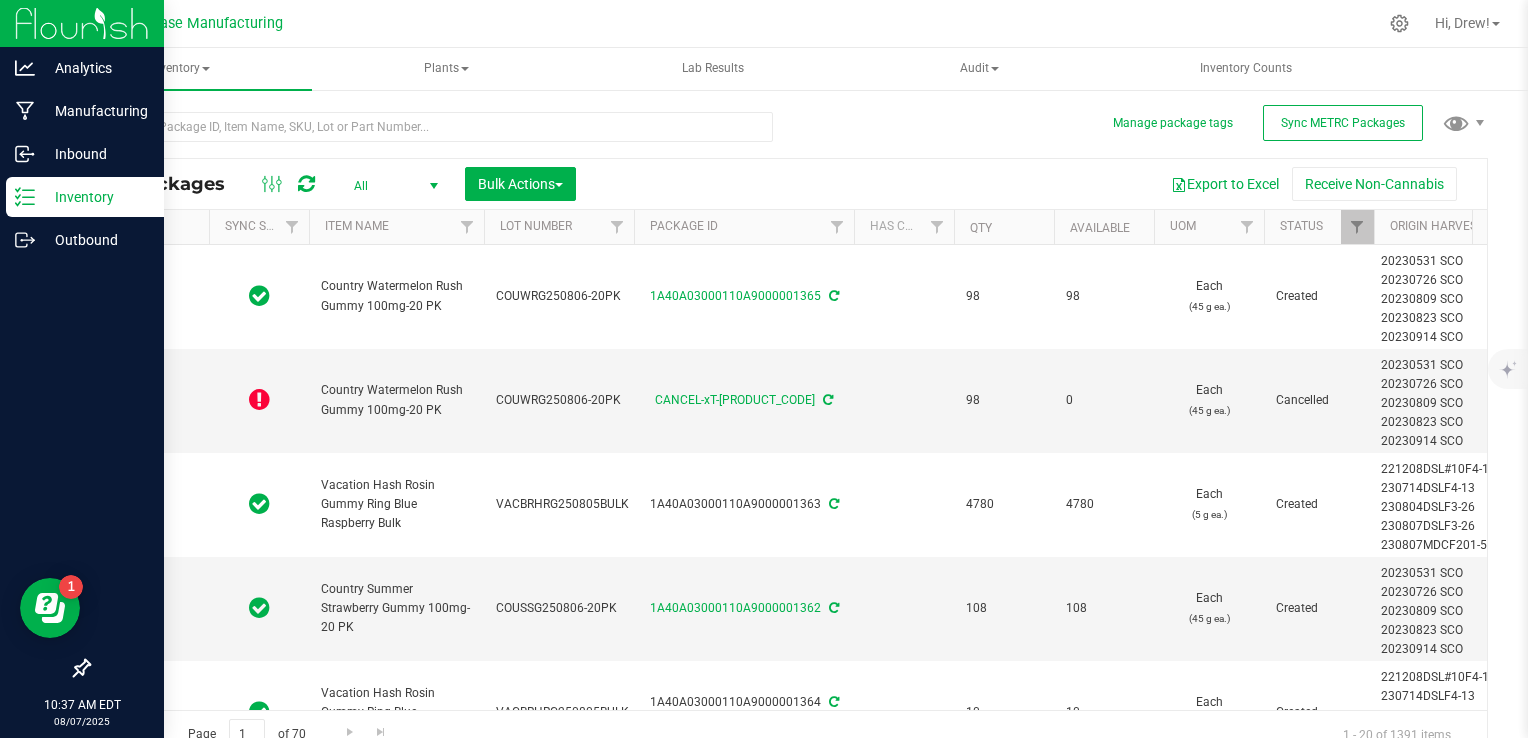 type on "2025-07-07" 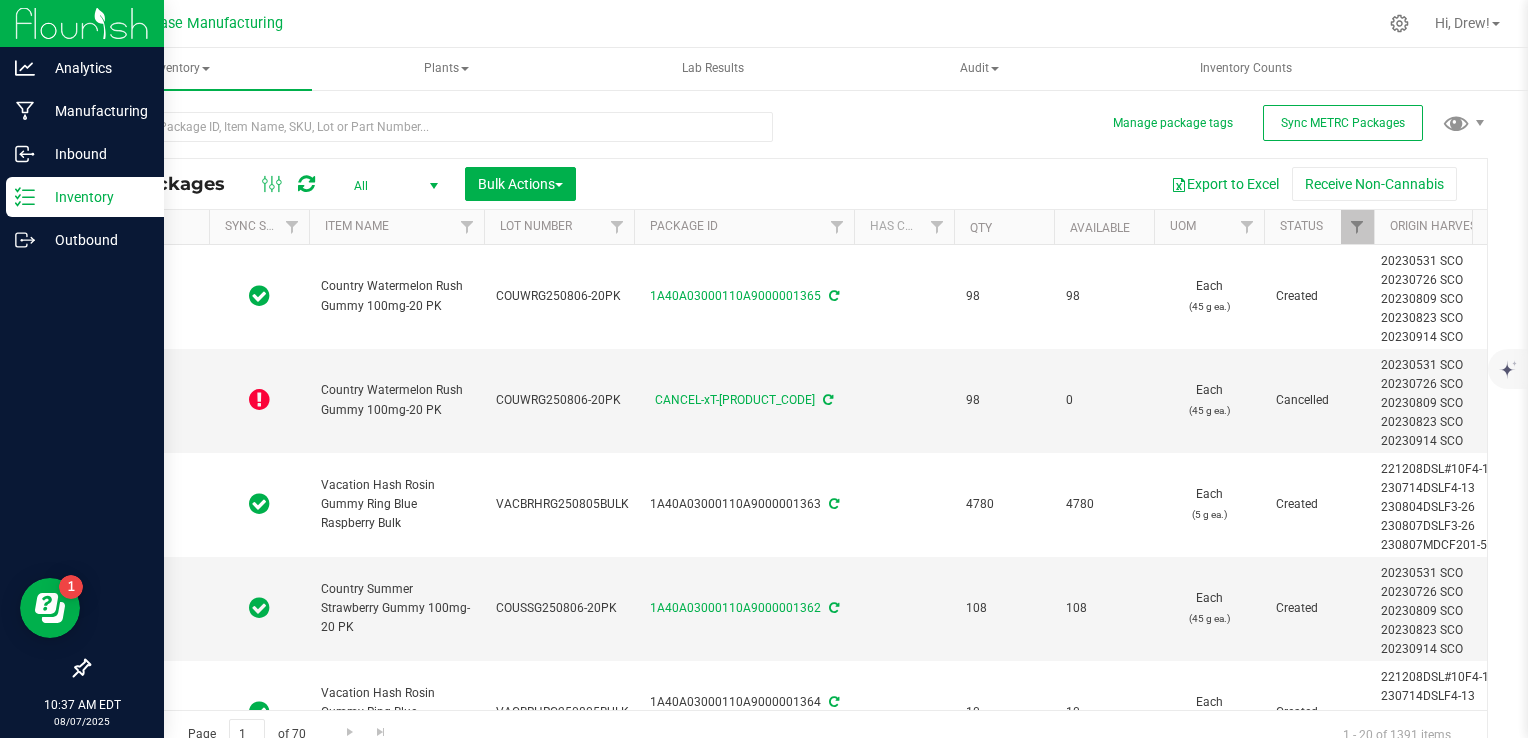 type on "2026-07-17" 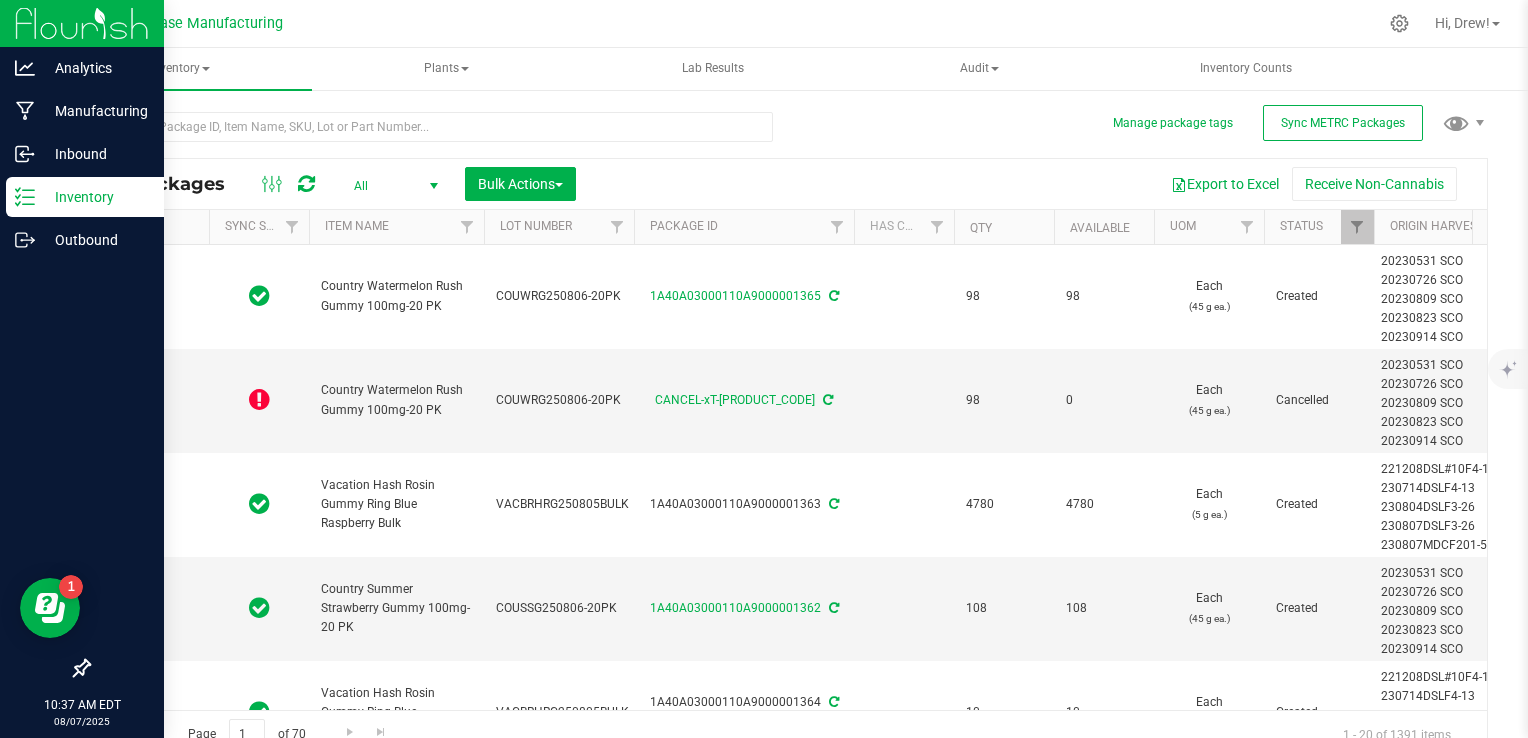 type on "2025-08-06" 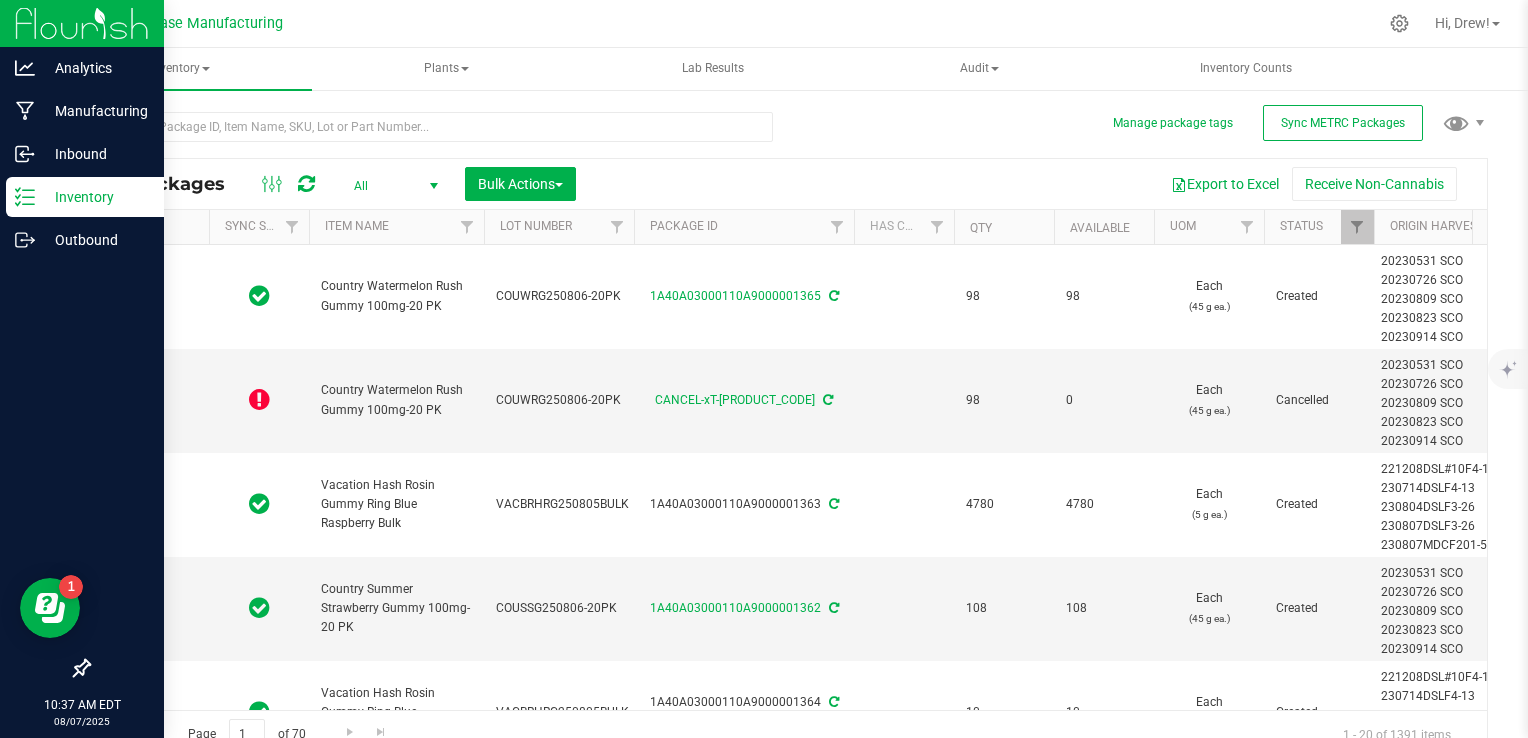 type on "2025-07-07" 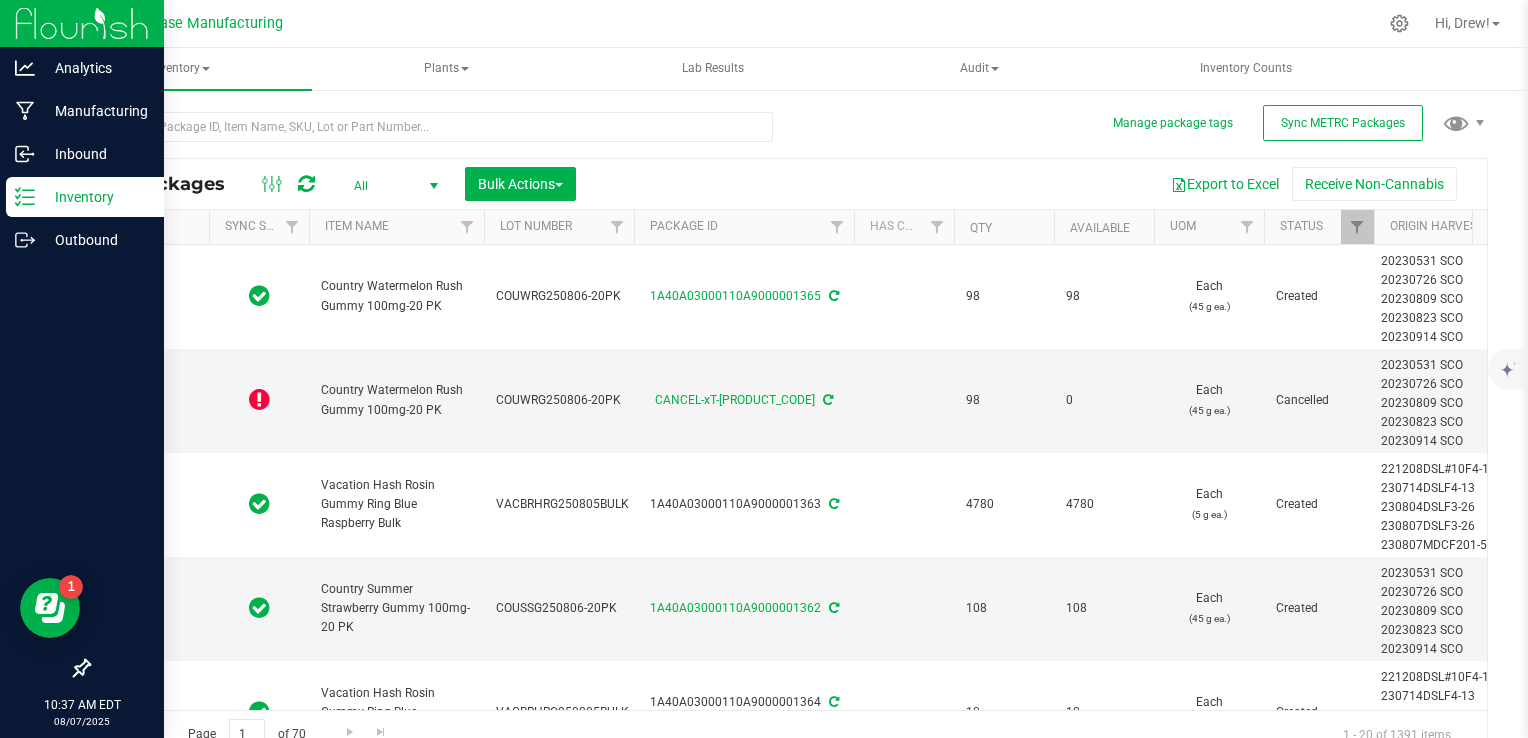 type on "2026-07-17" 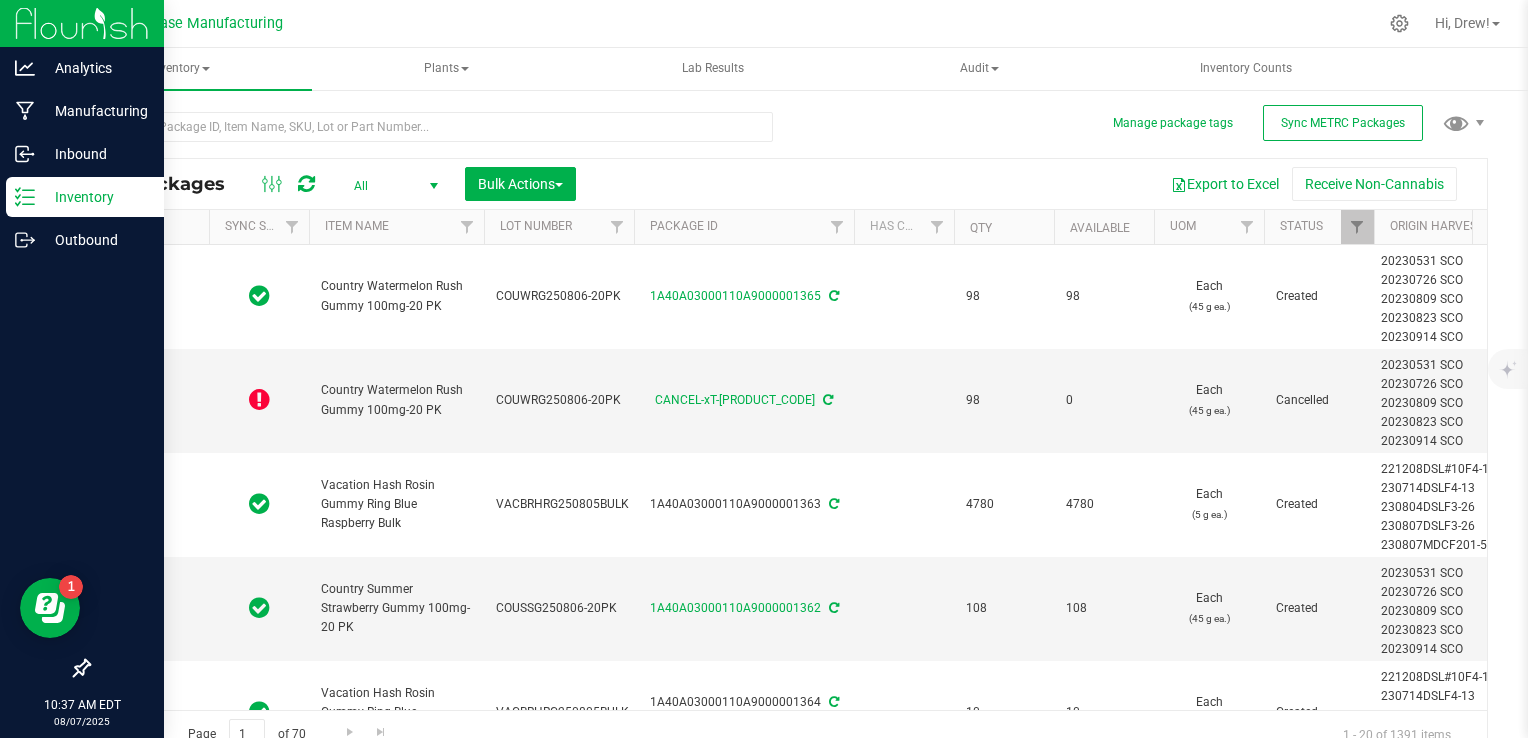 type on "2025-07-07" 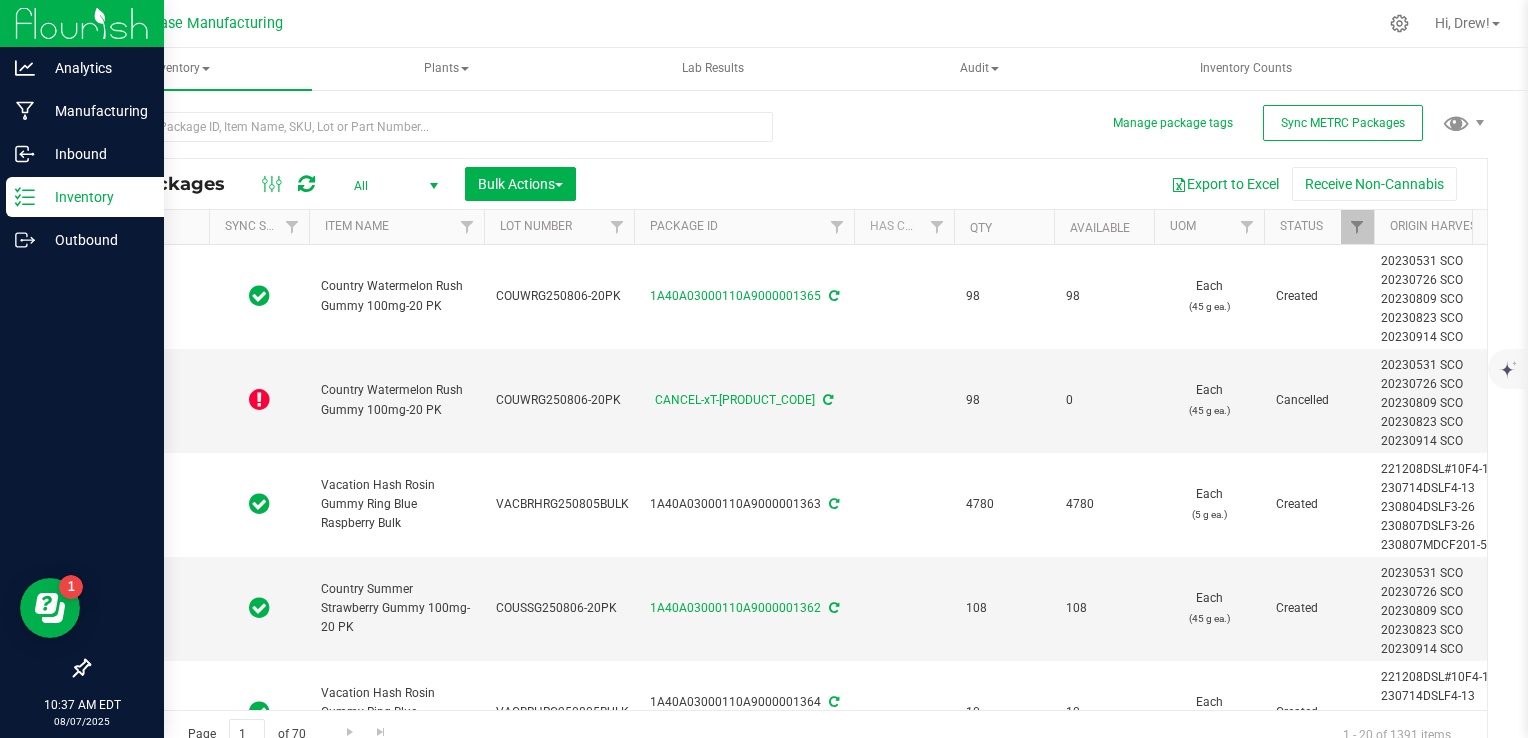 type on "2026-07-14" 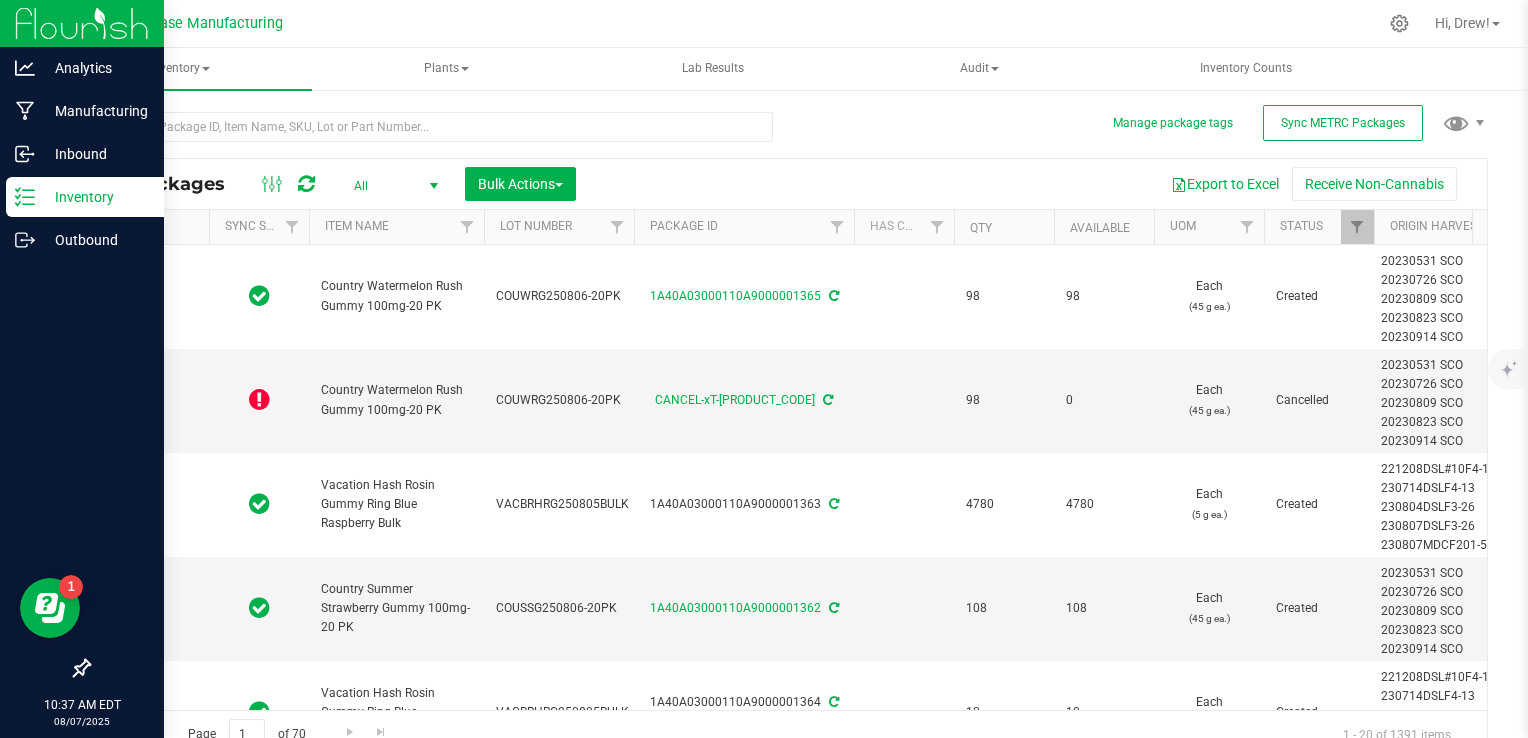 type on "2025-07-07" 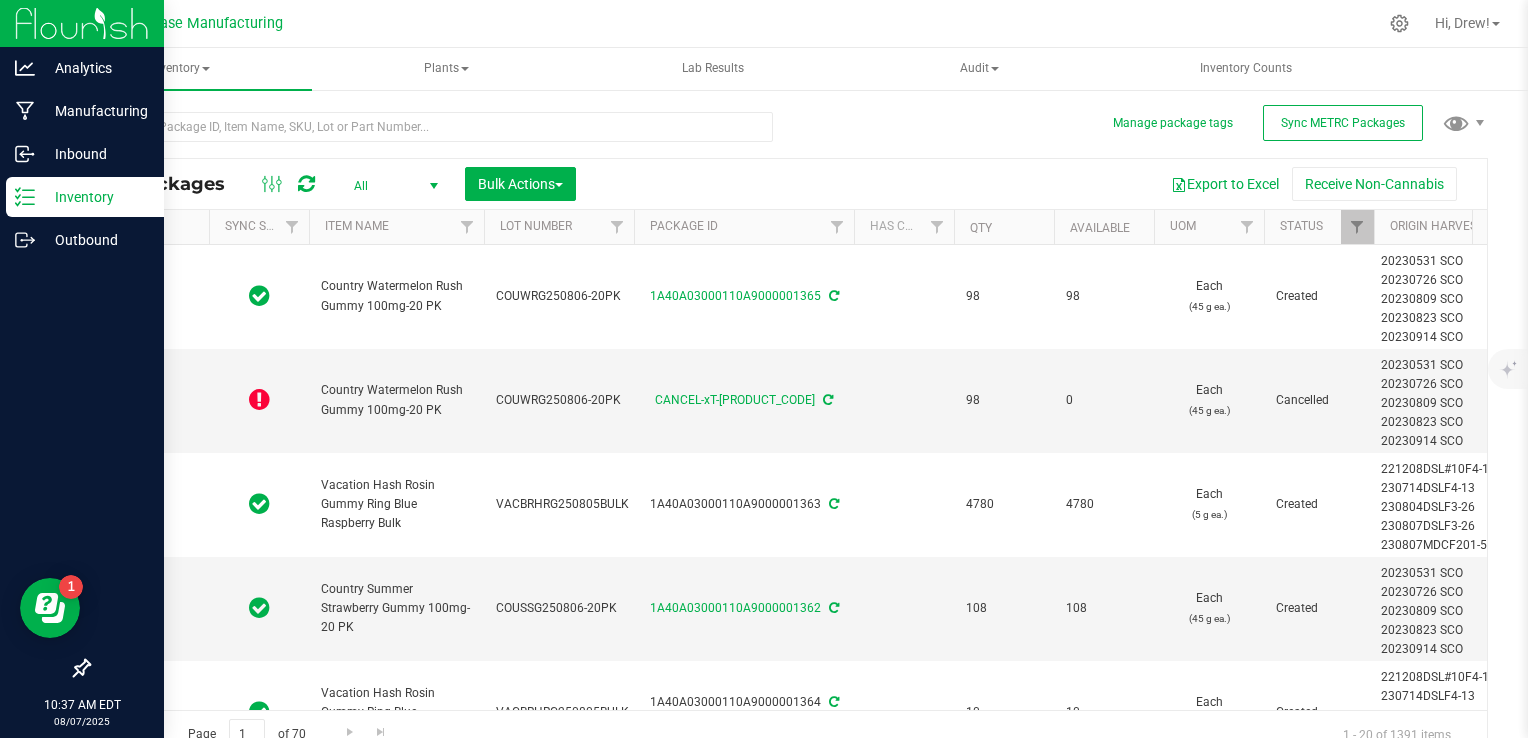 type on "2026-07-17" 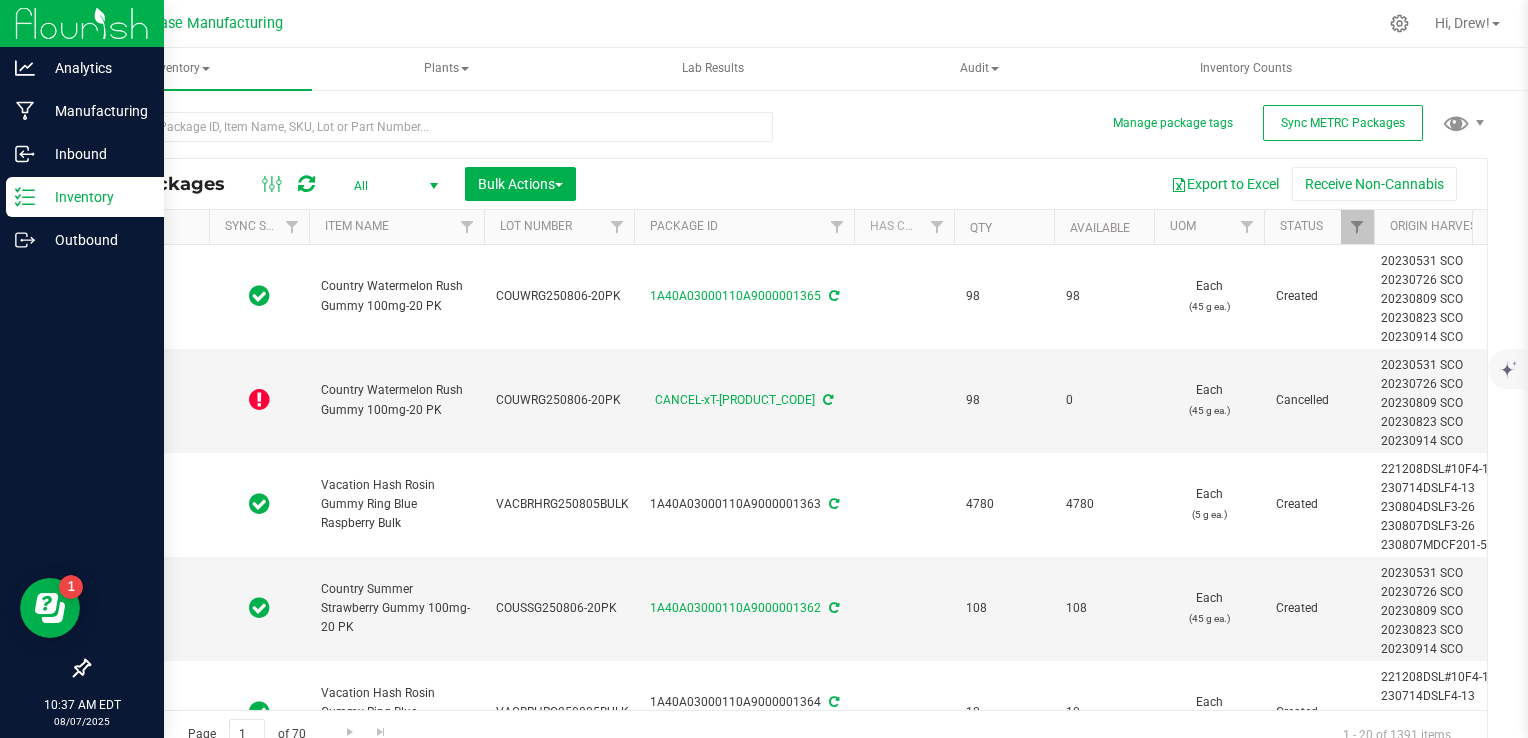 type on "2025-07-28" 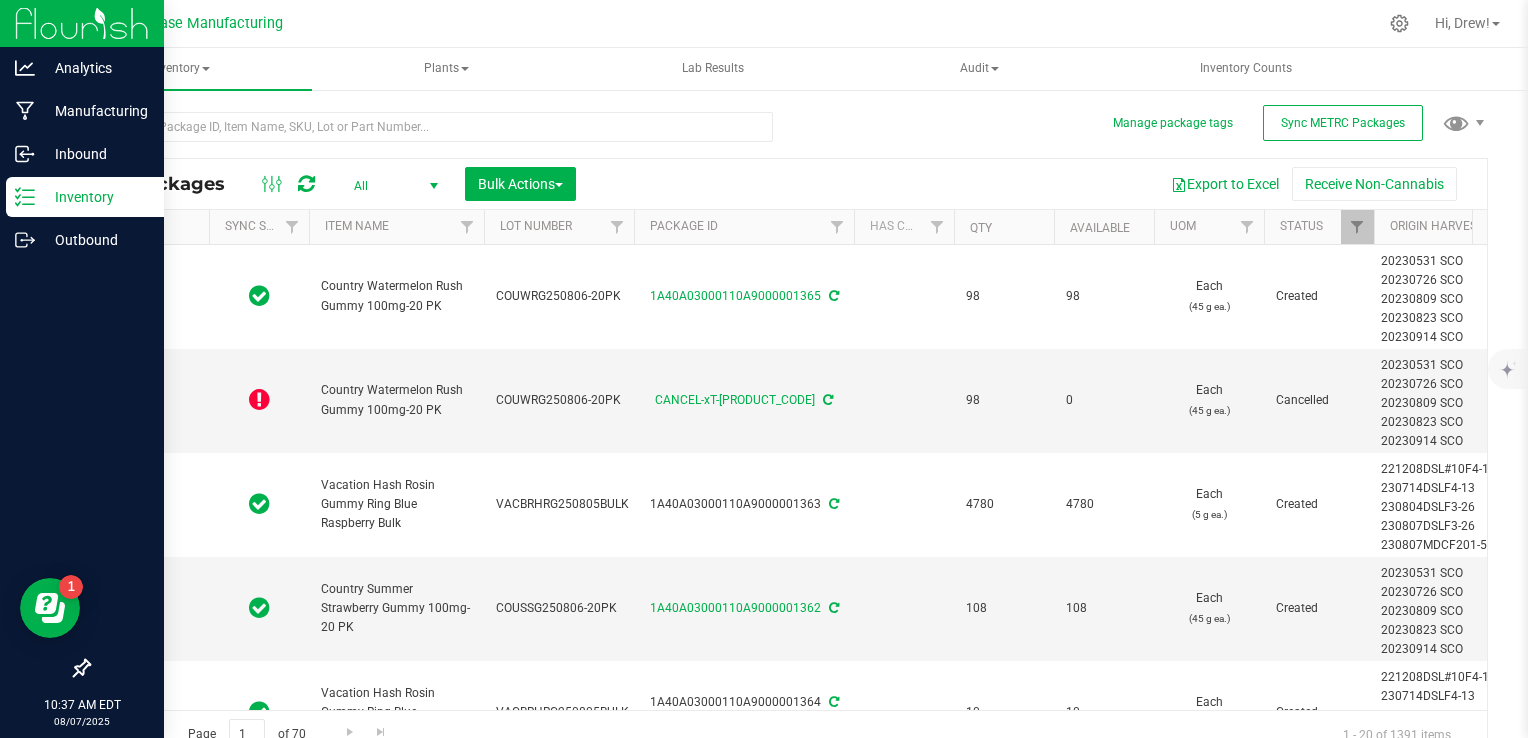 click 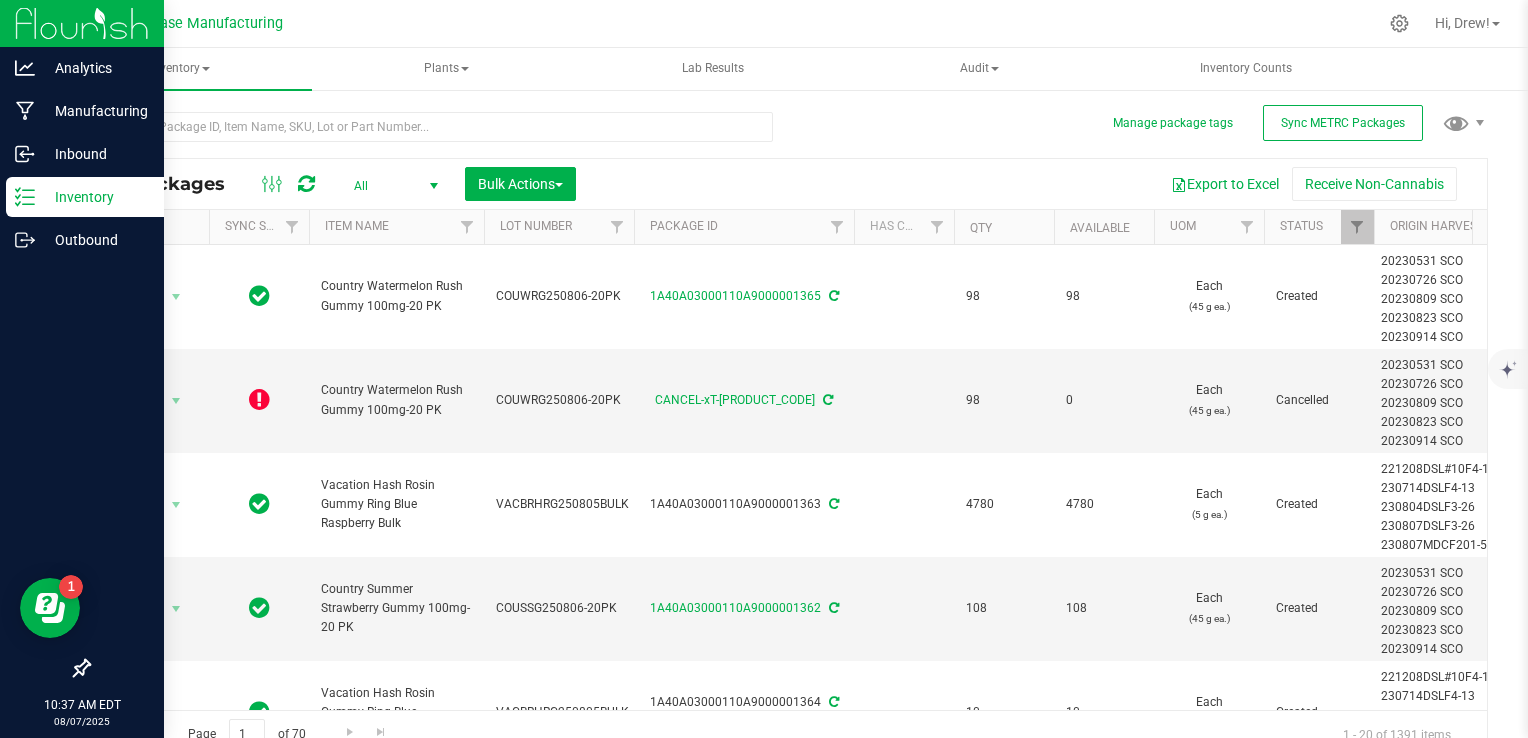 click 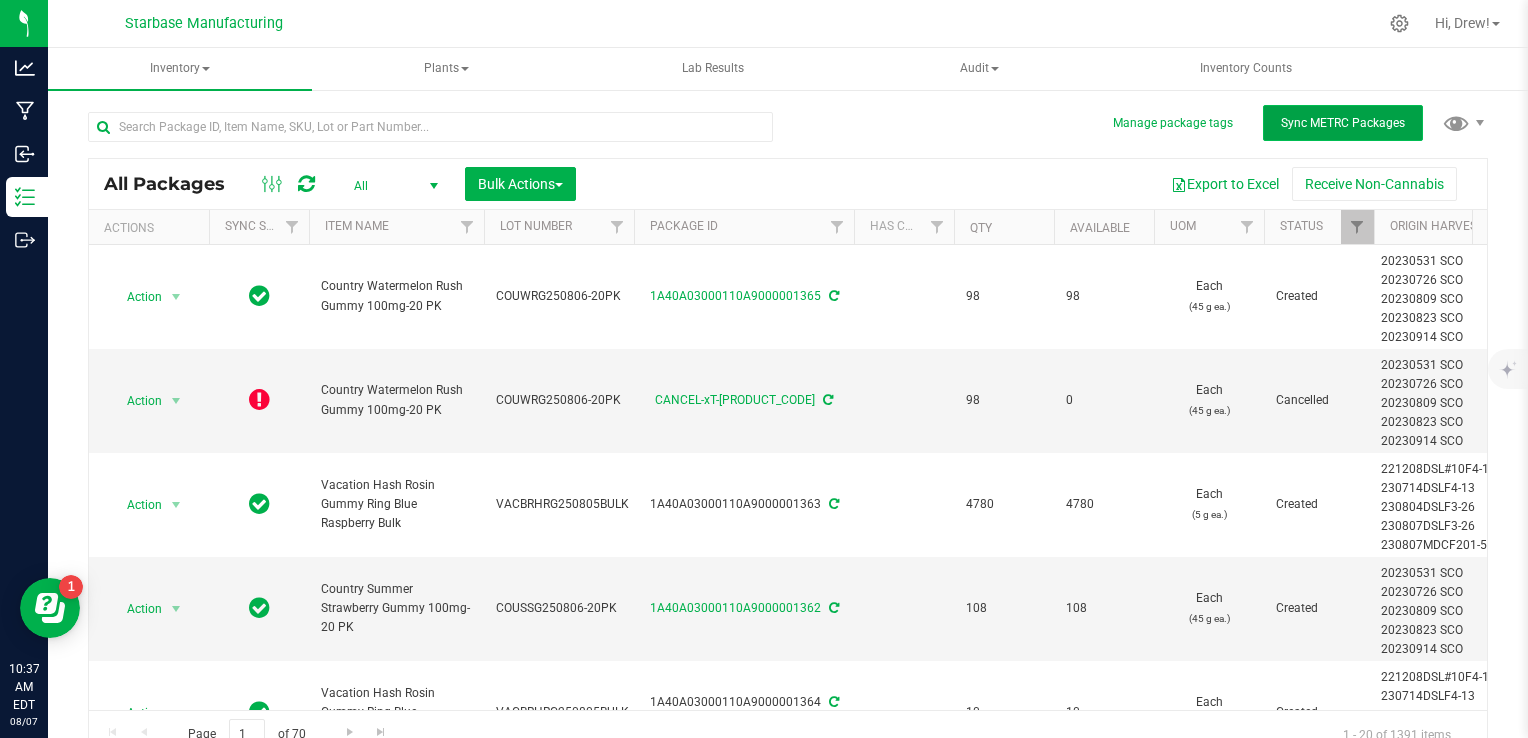 click on "Sync METRC Packages" at bounding box center [1343, 123] 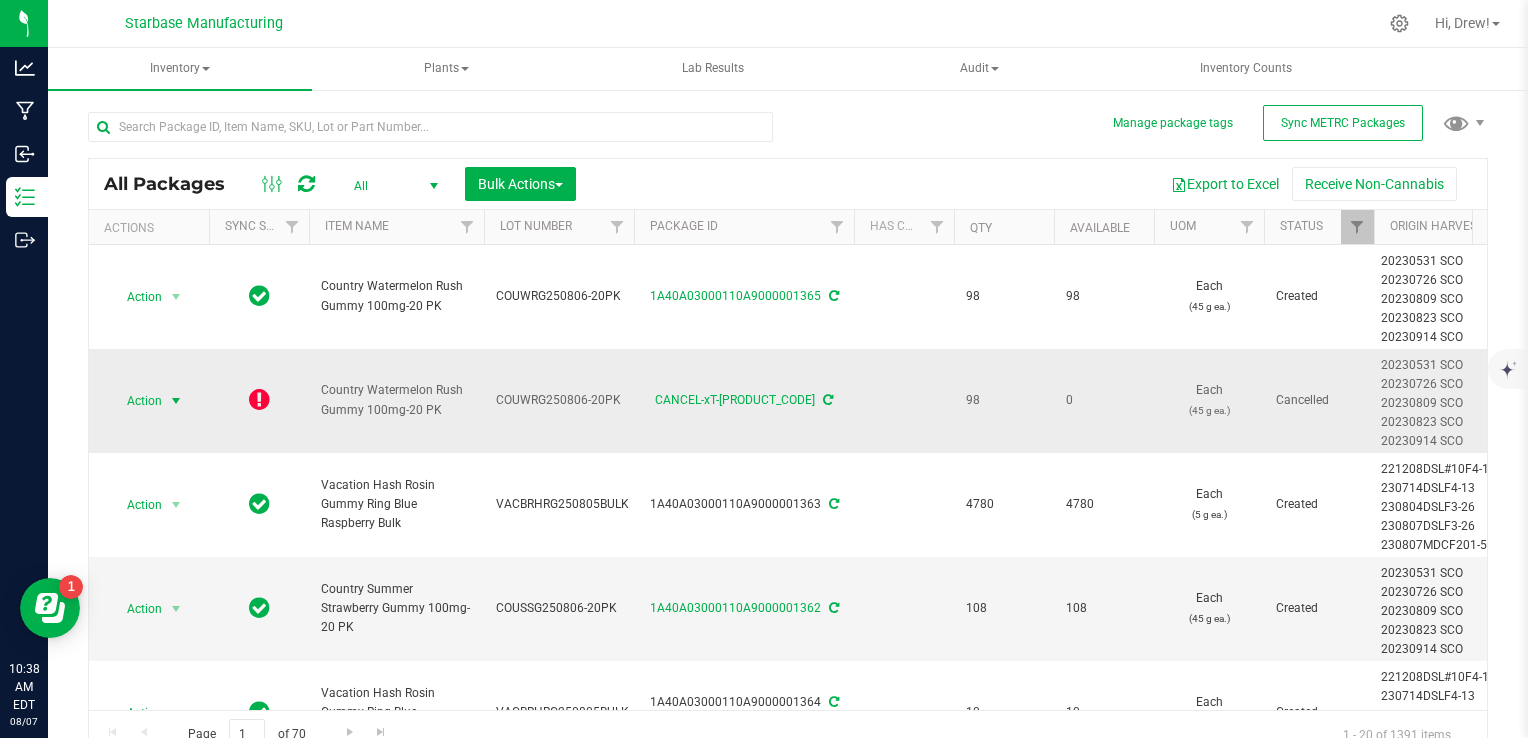 click at bounding box center [176, 401] 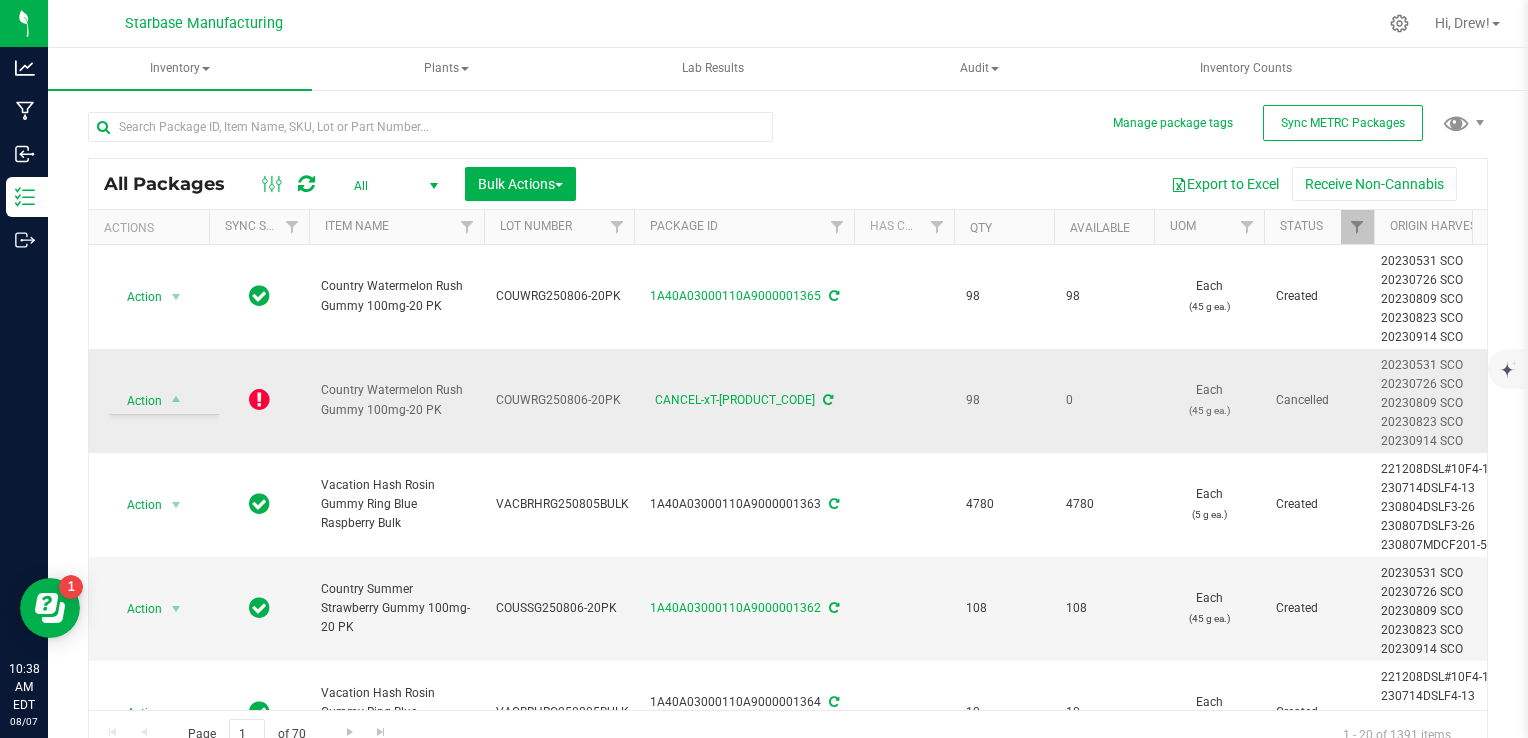 click at bounding box center (259, 401) 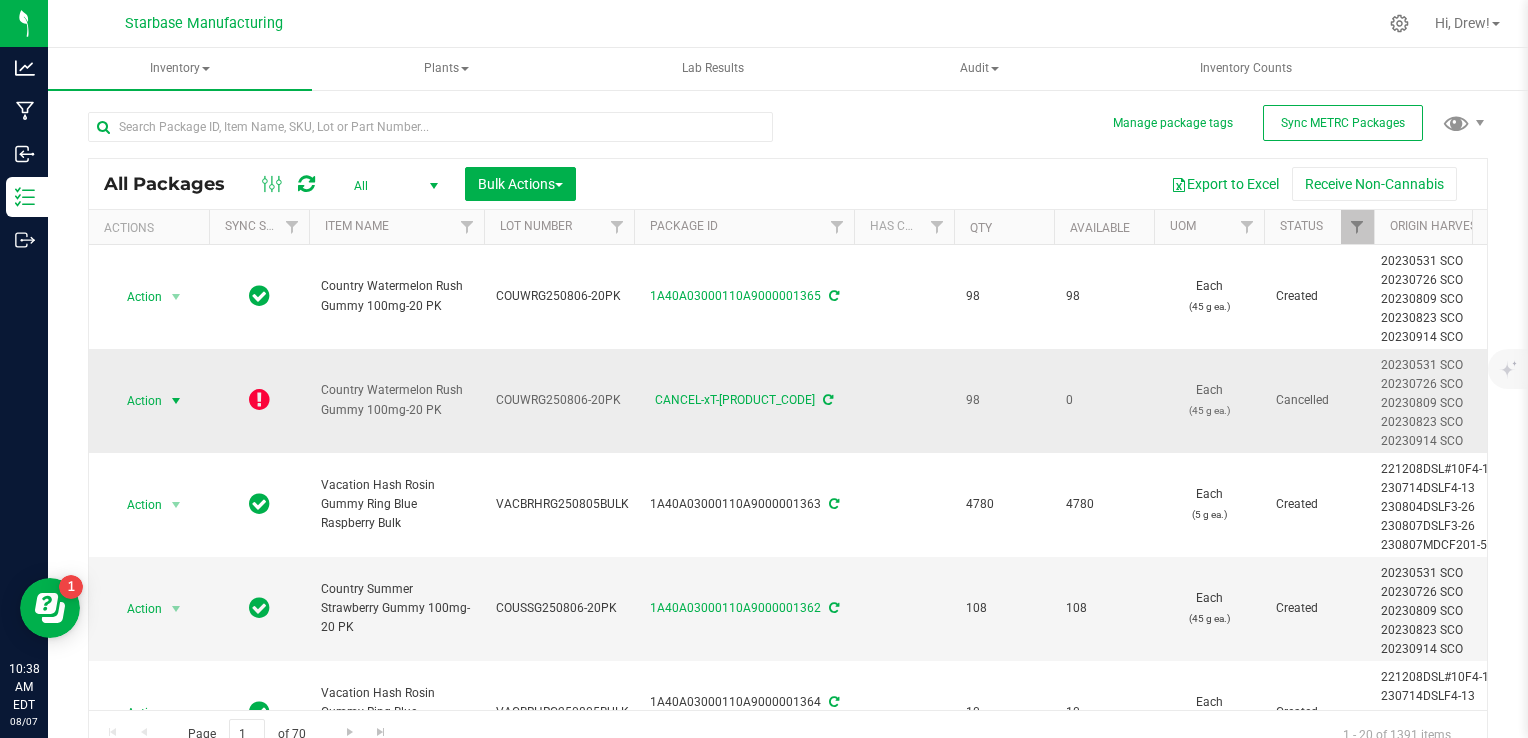 click at bounding box center [176, 401] 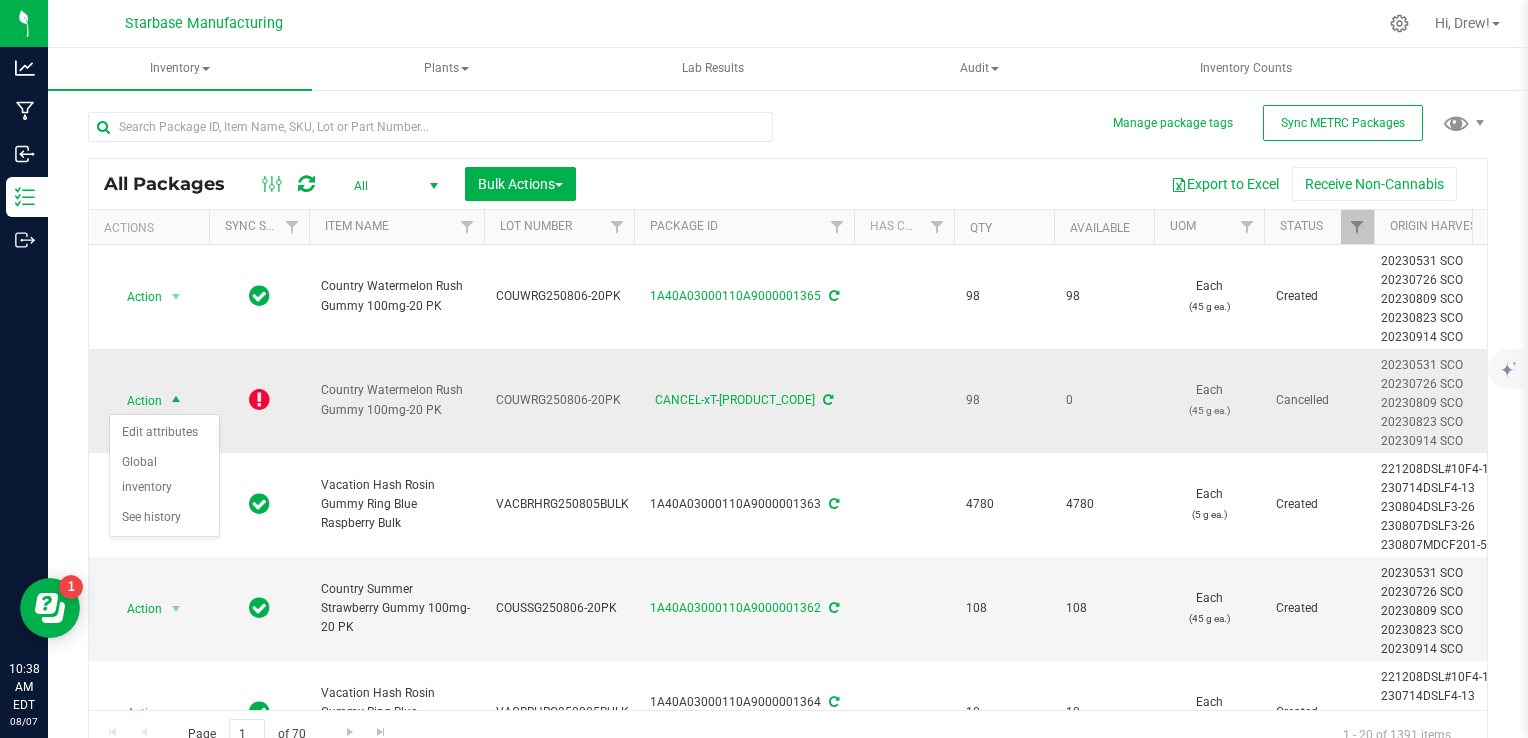 click at bounding box center [259, 401] 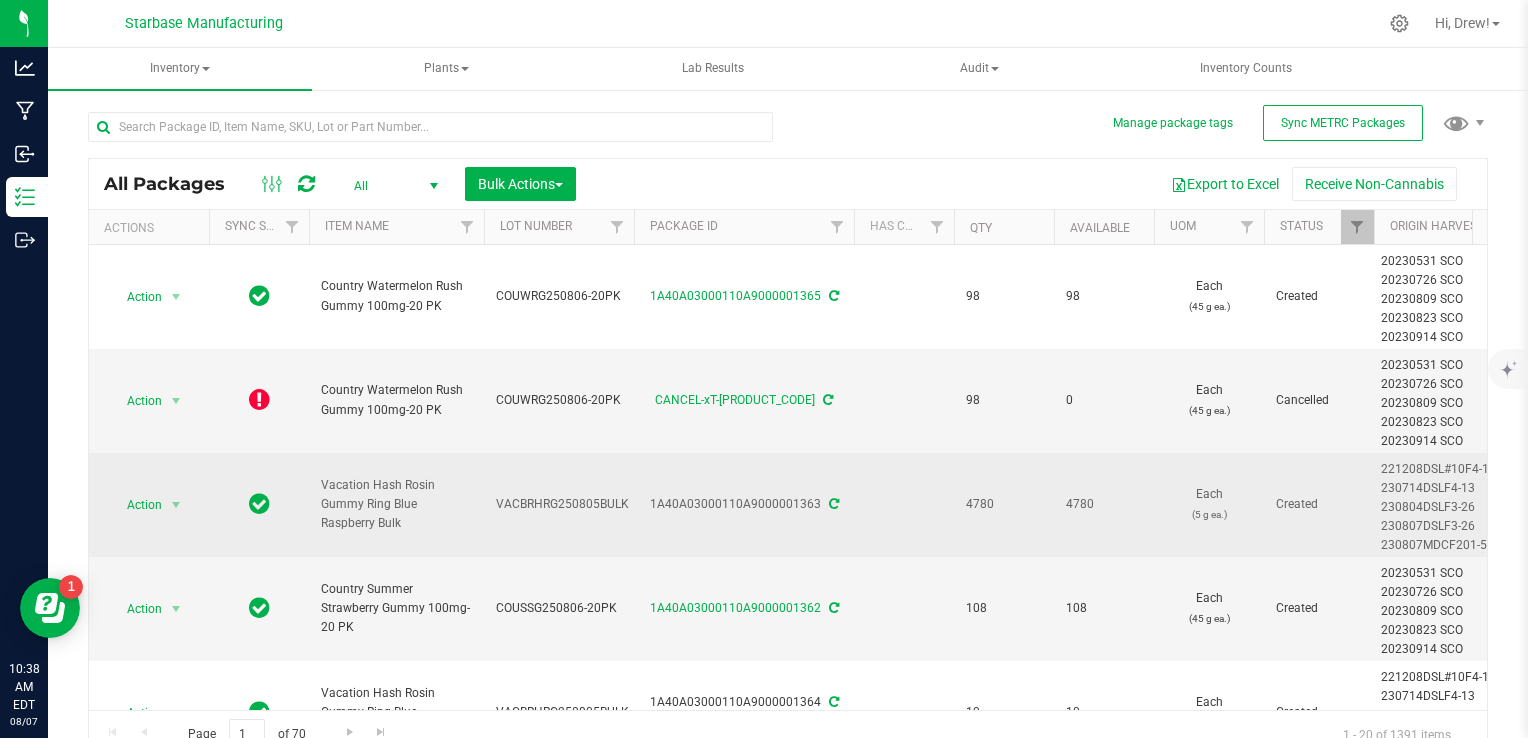 scroll, scrollTop: 0, scrollLeft: 683, axis: horizontal 